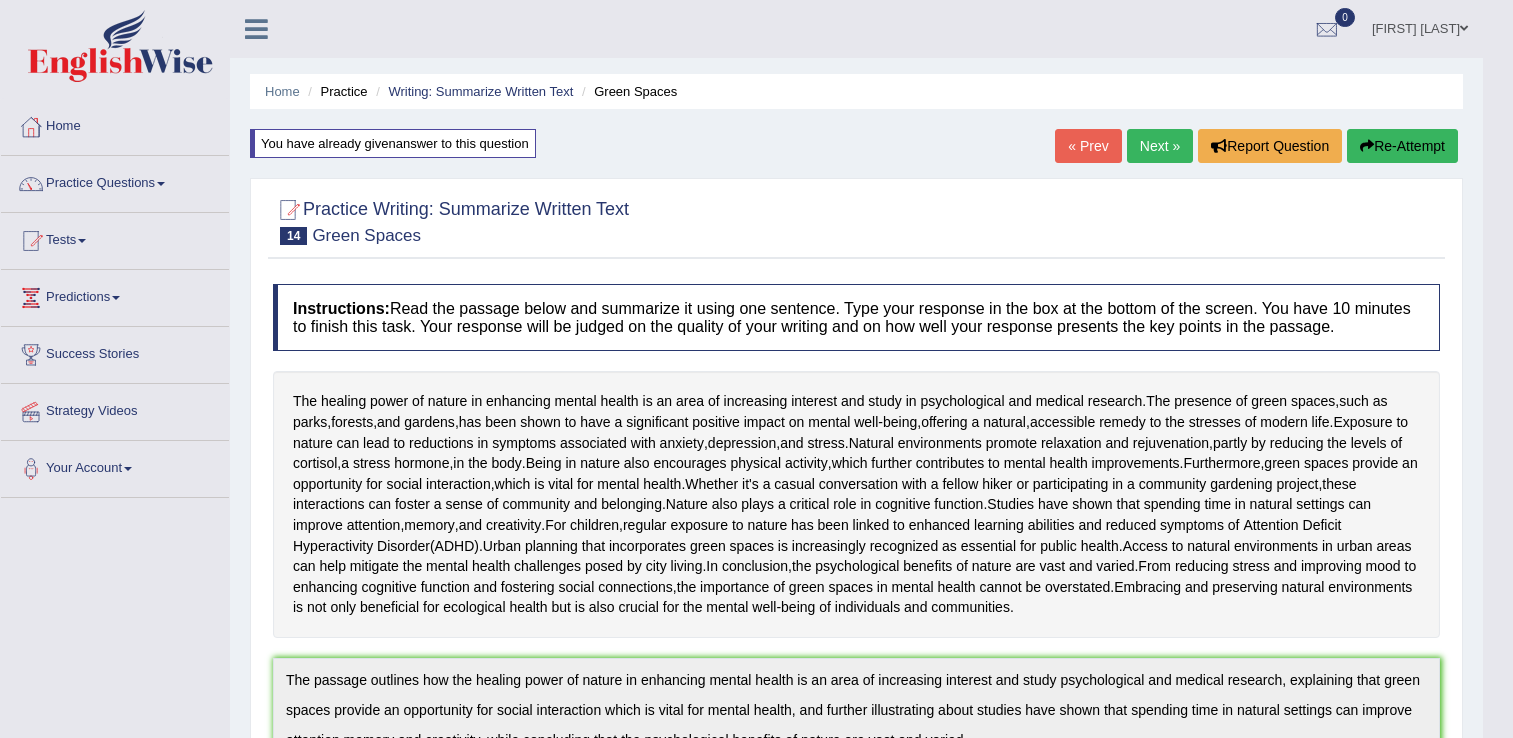 scroll, scrollTop: 0, scrollLeft: 0, axis: both 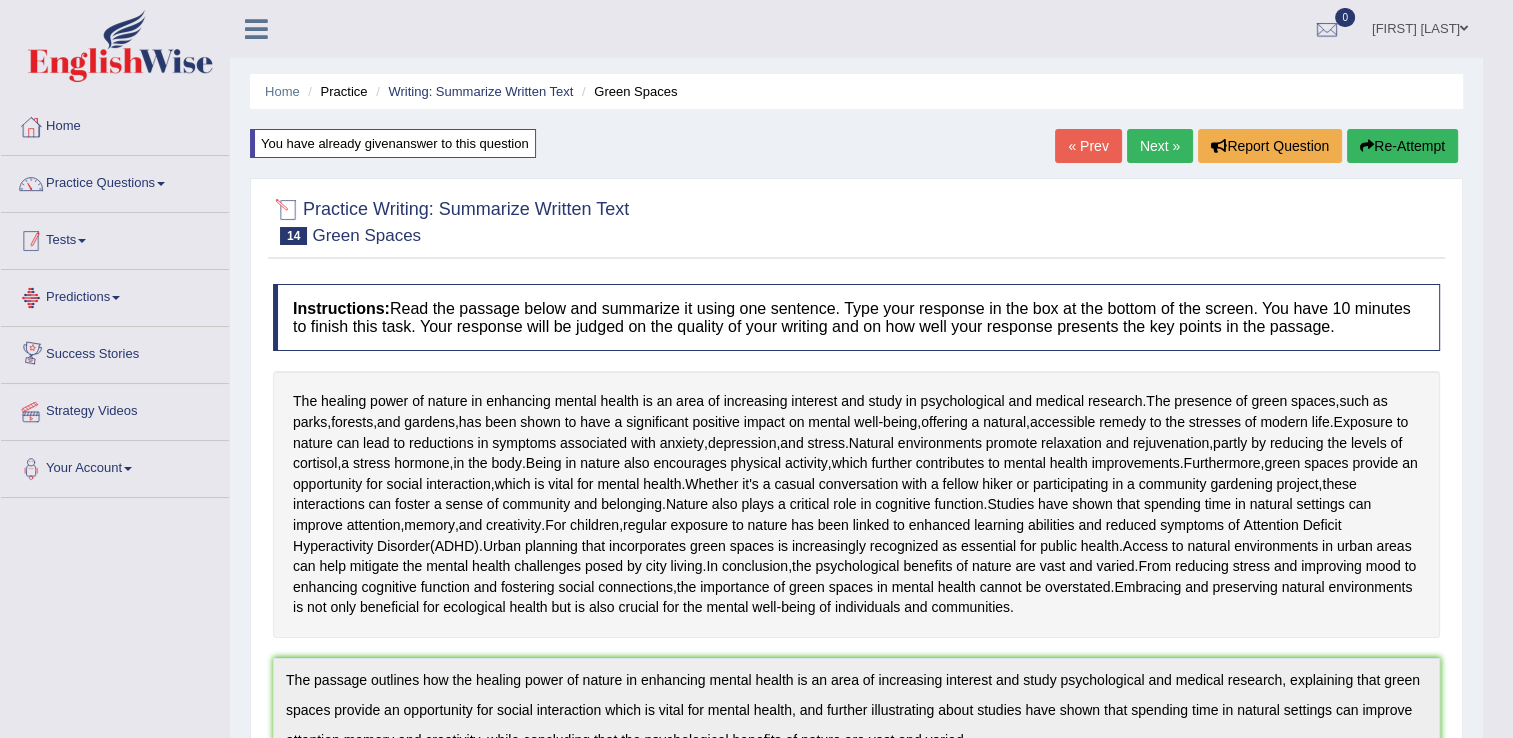 click on "Tests" at bounding box center (115, 238) 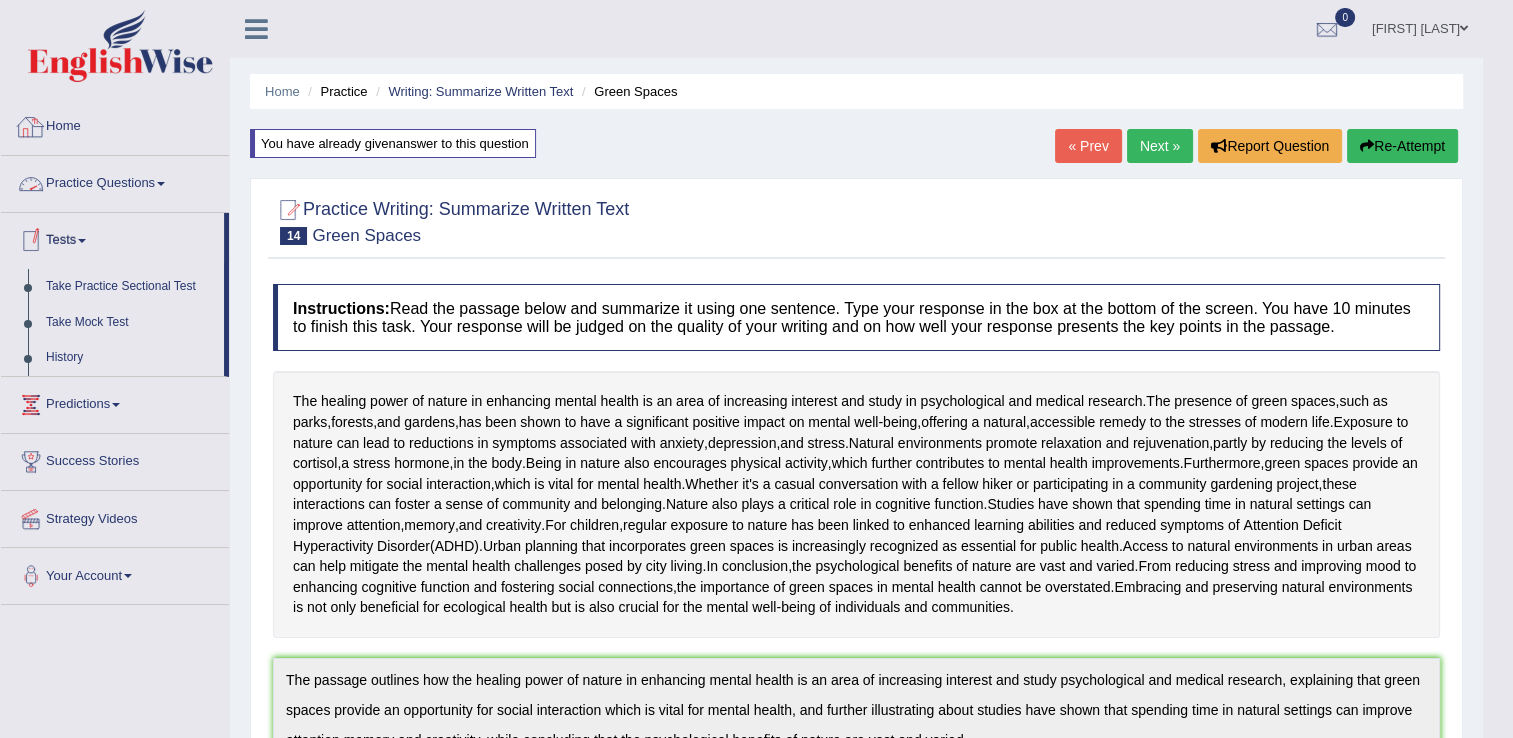 click on "Practice Questions" at bounding box center [115, 181] 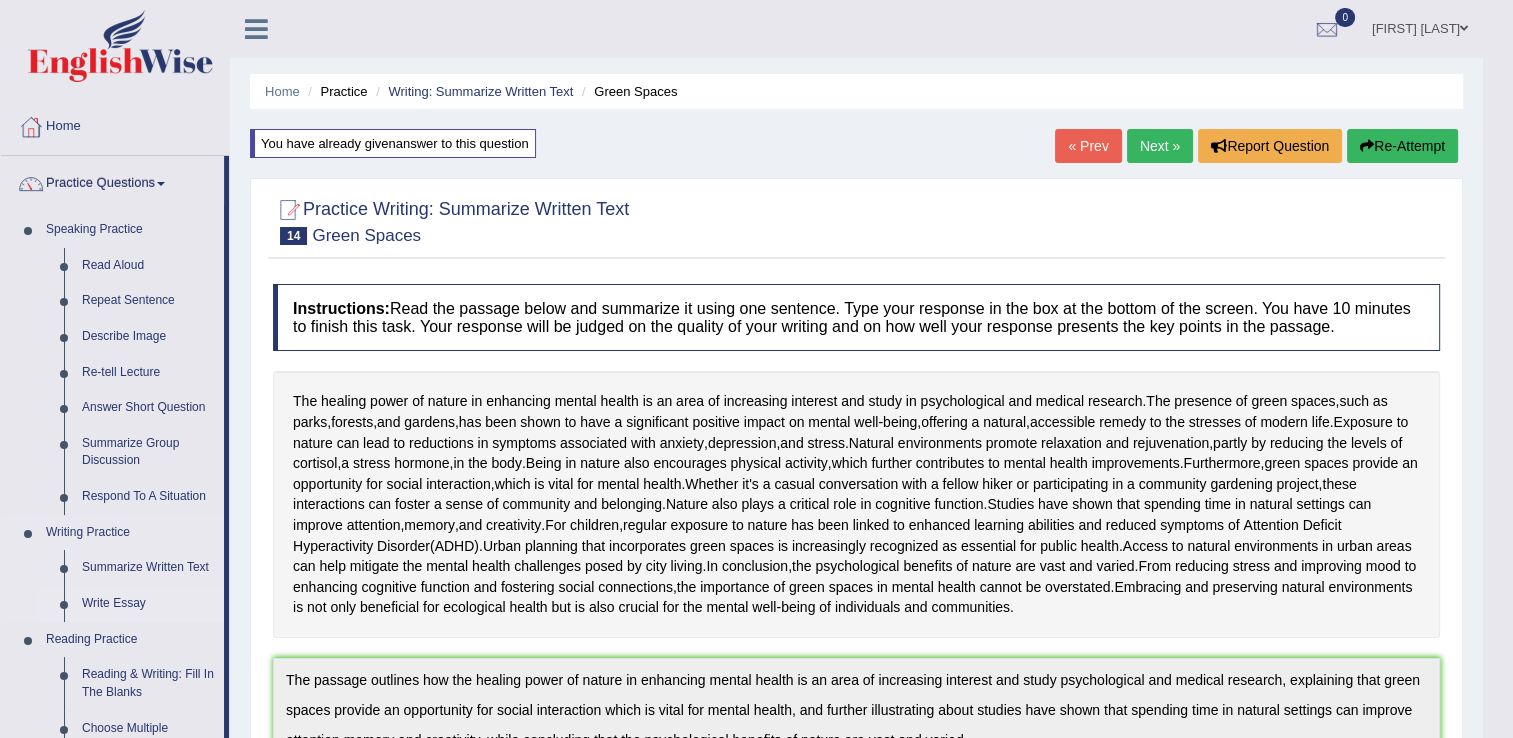 click on "Write Essay" at bounding box center [148, 604] 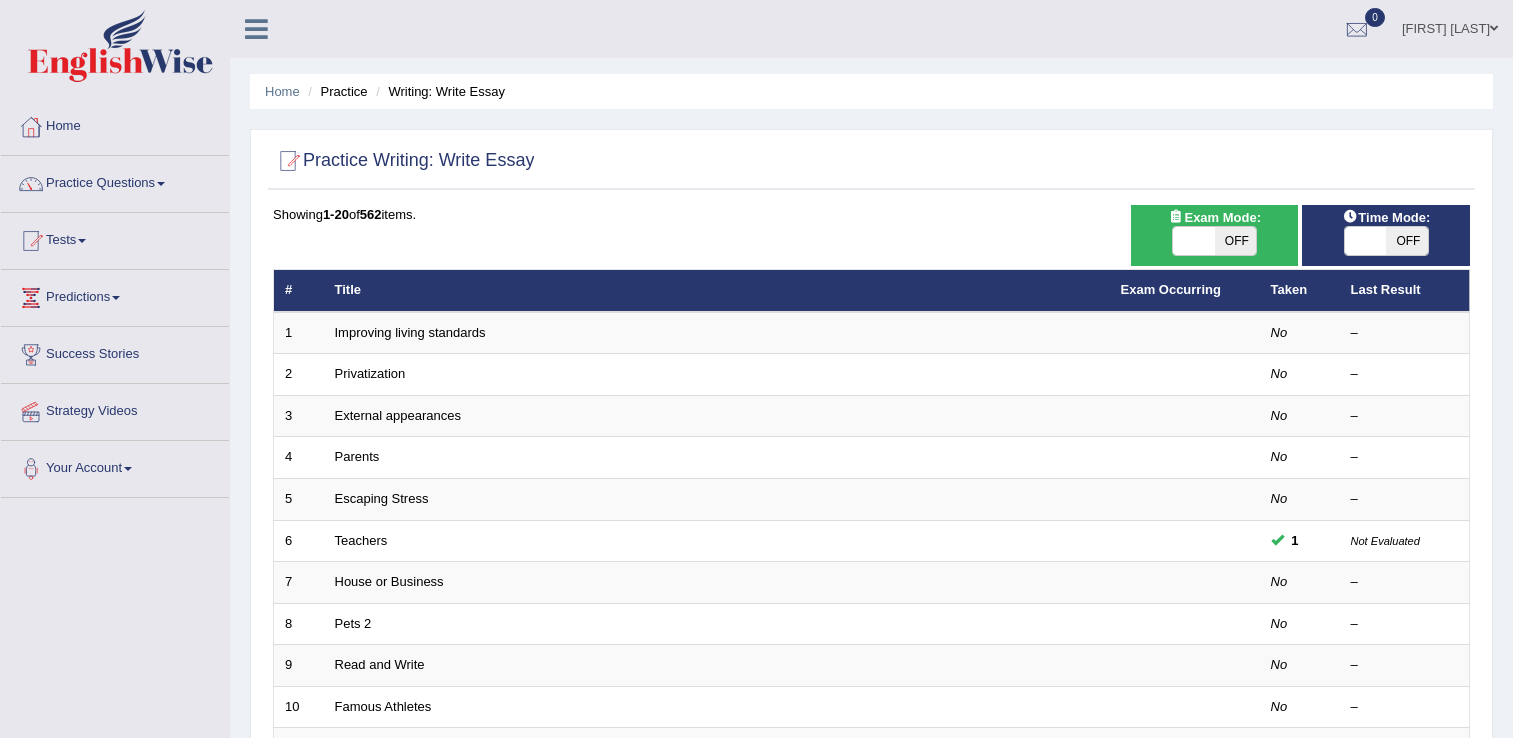 scroll, scrollTop: 0, scrollLeft: 0, axis: both 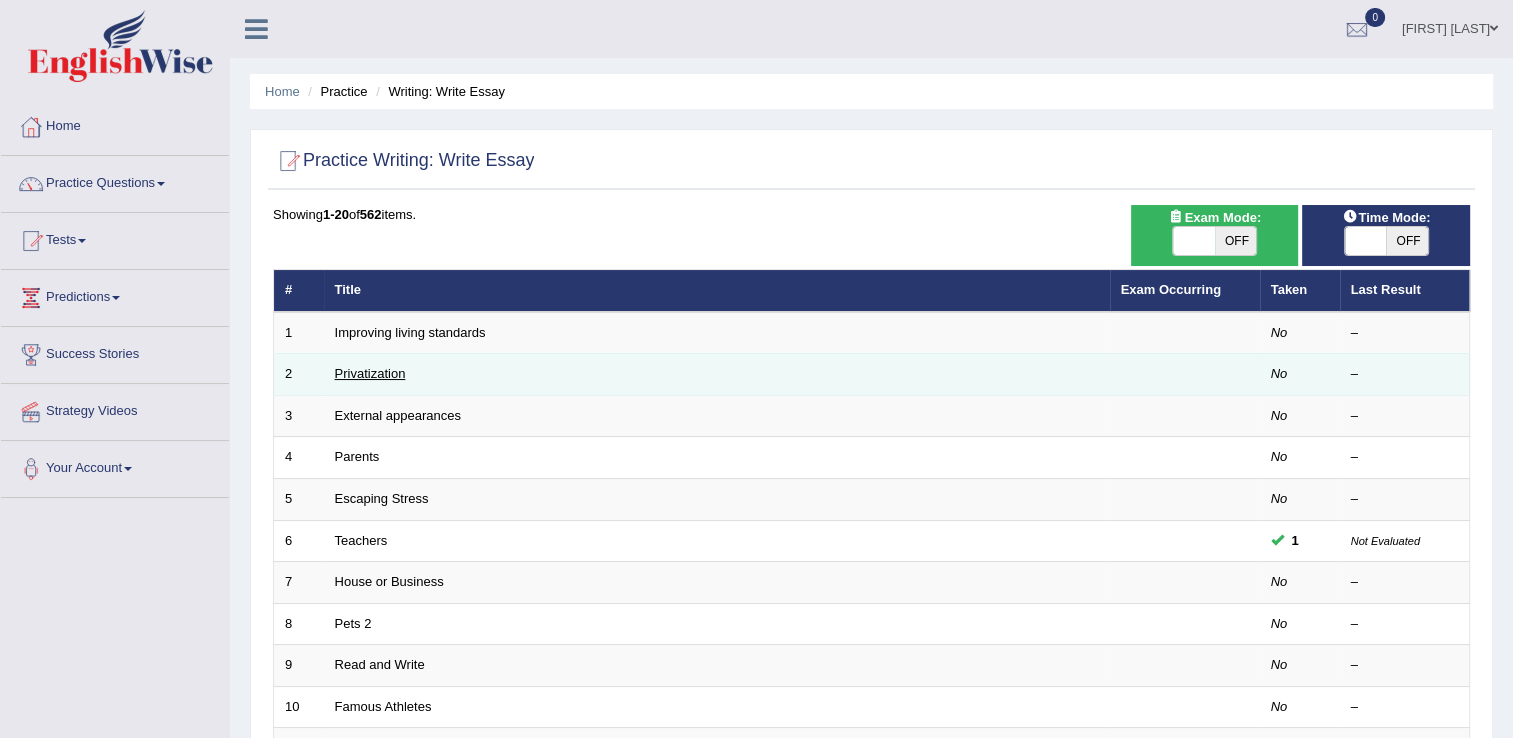 click on "Privatization" at bounding box center [370, 373] 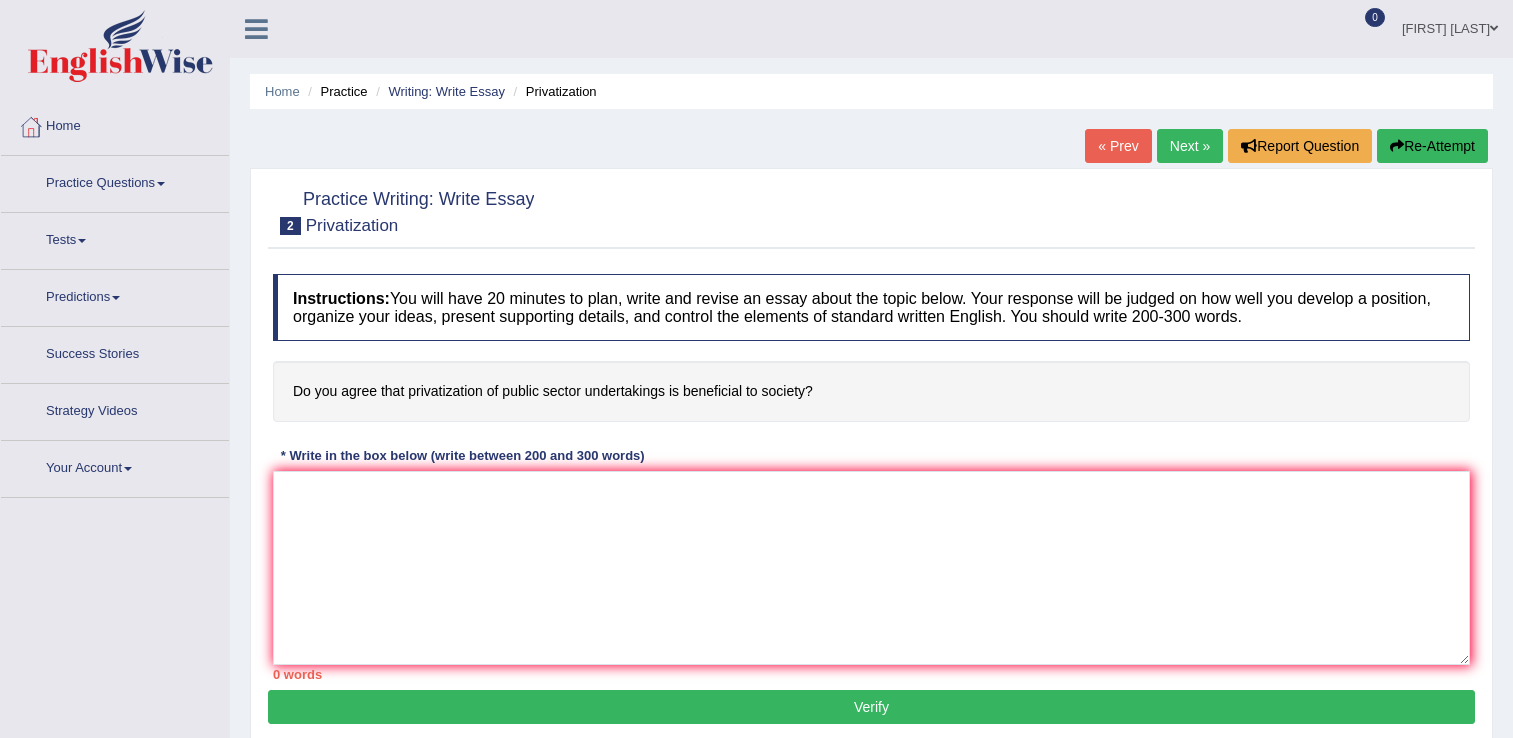 scroll, scrollTop: 0, scrollLeft: 0, axis: both 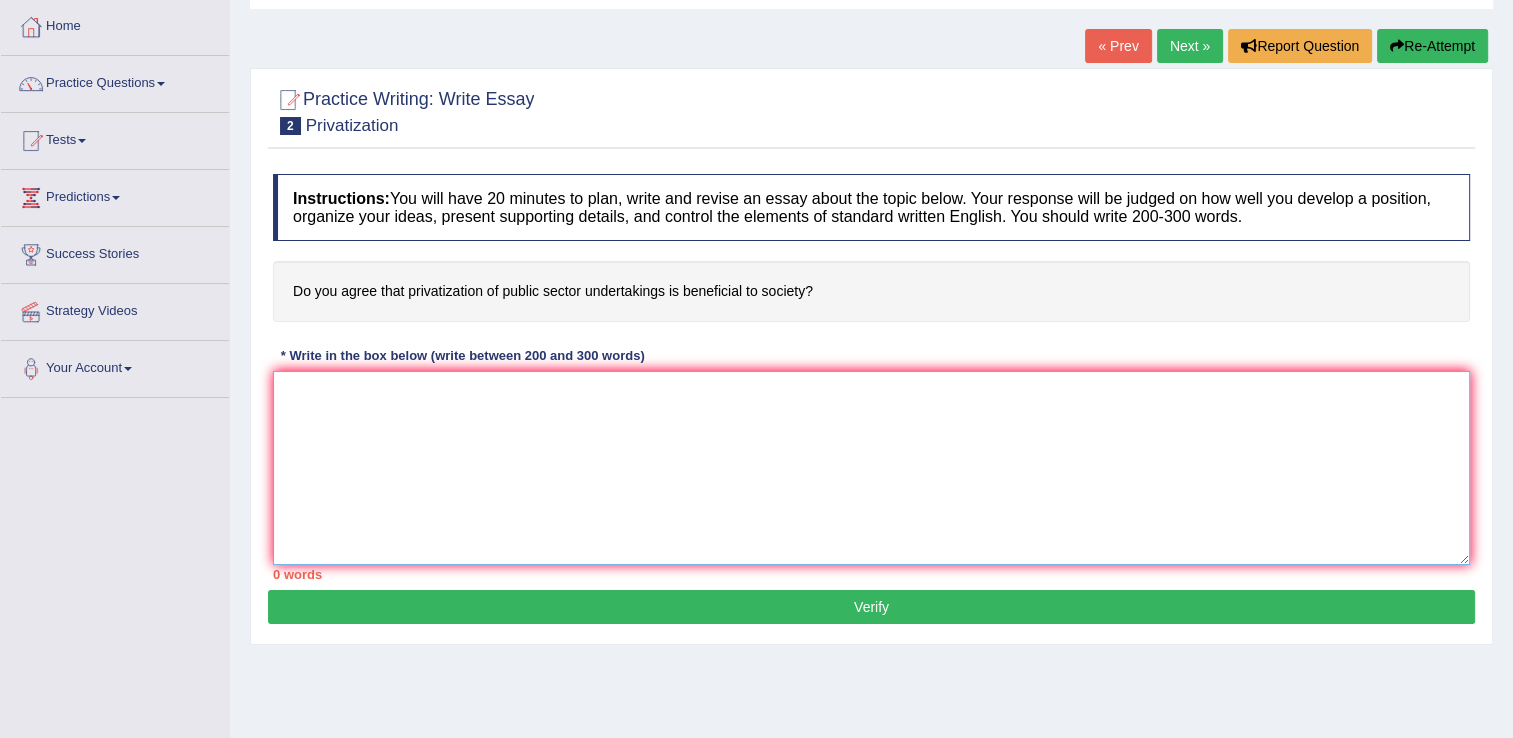 click at bounding box center (871, 468) 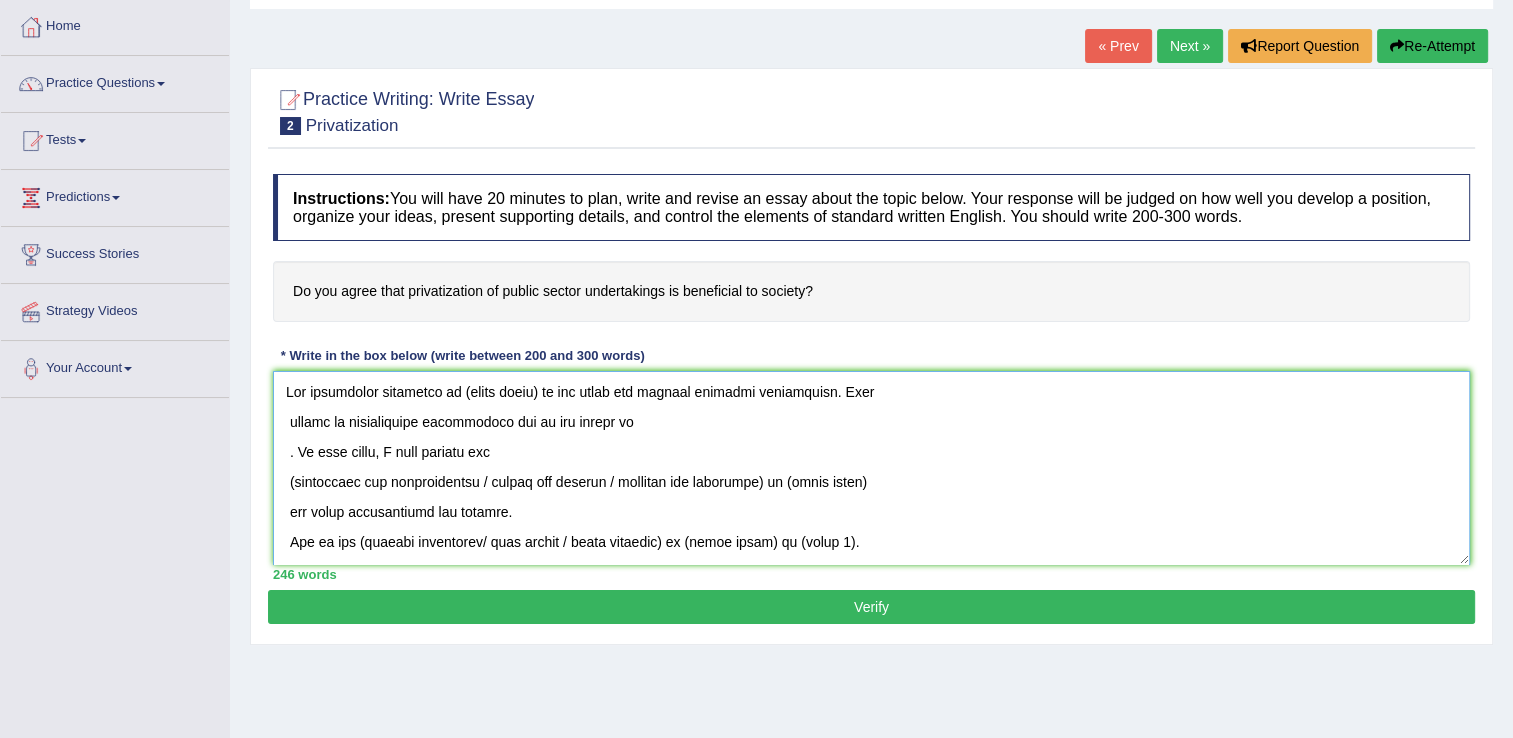scroll, scrollTop: 0, scrollLeft: 0, axis: both 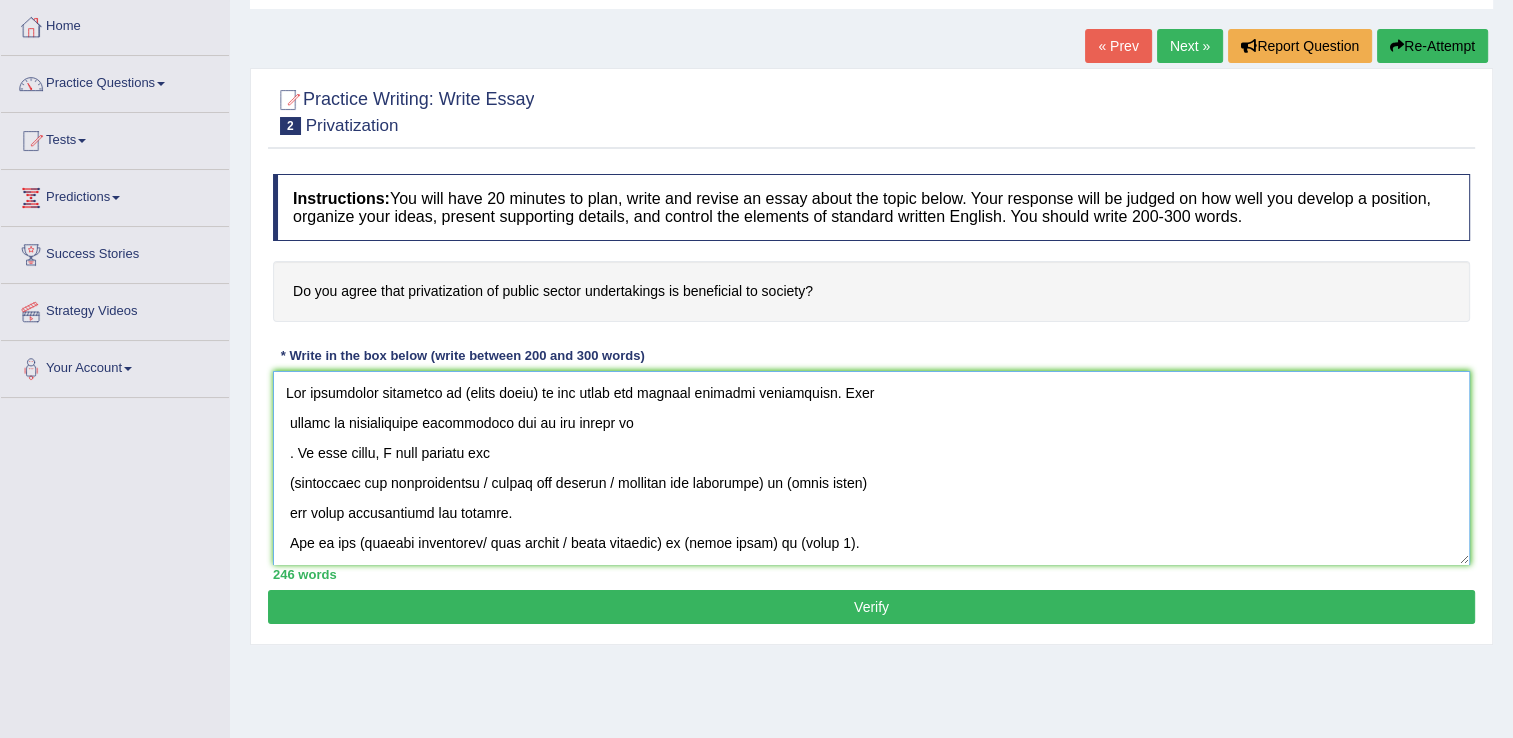 click at bounding box center [871, 468] 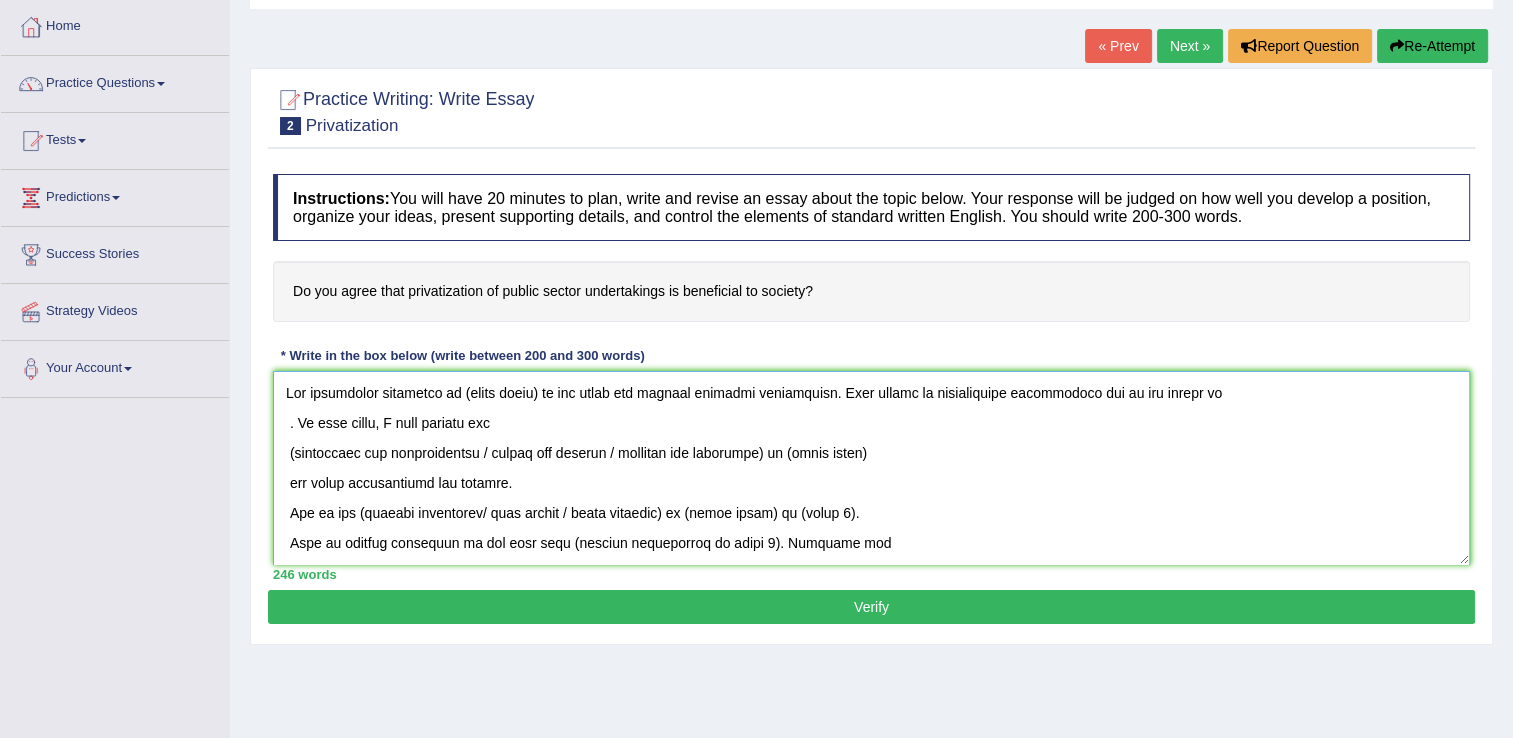 drag, startPoint x: 289, startPoint y: 425, endPoint x: 322, endPoint y: 420, distance: 33.37664 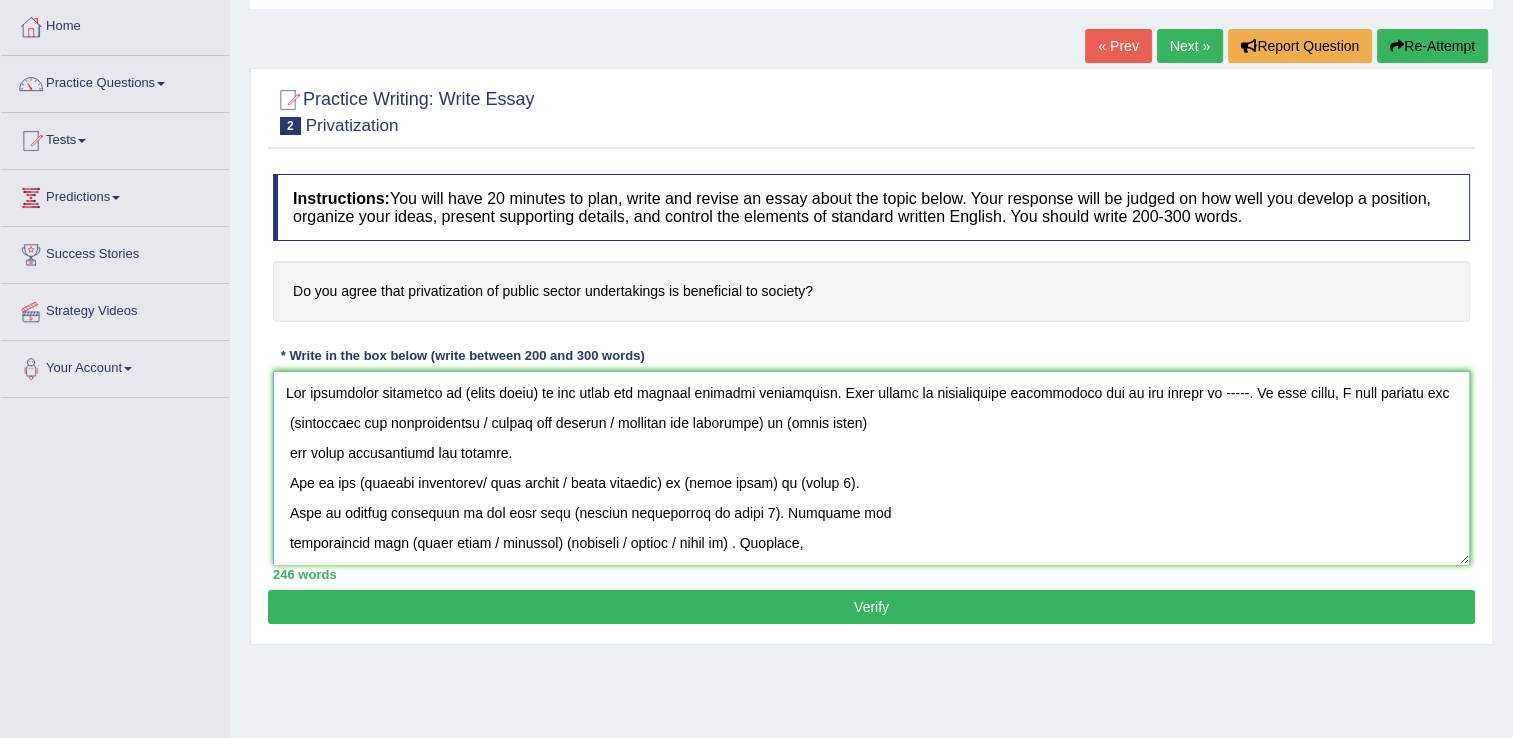 click at bounding box center (871, 468) 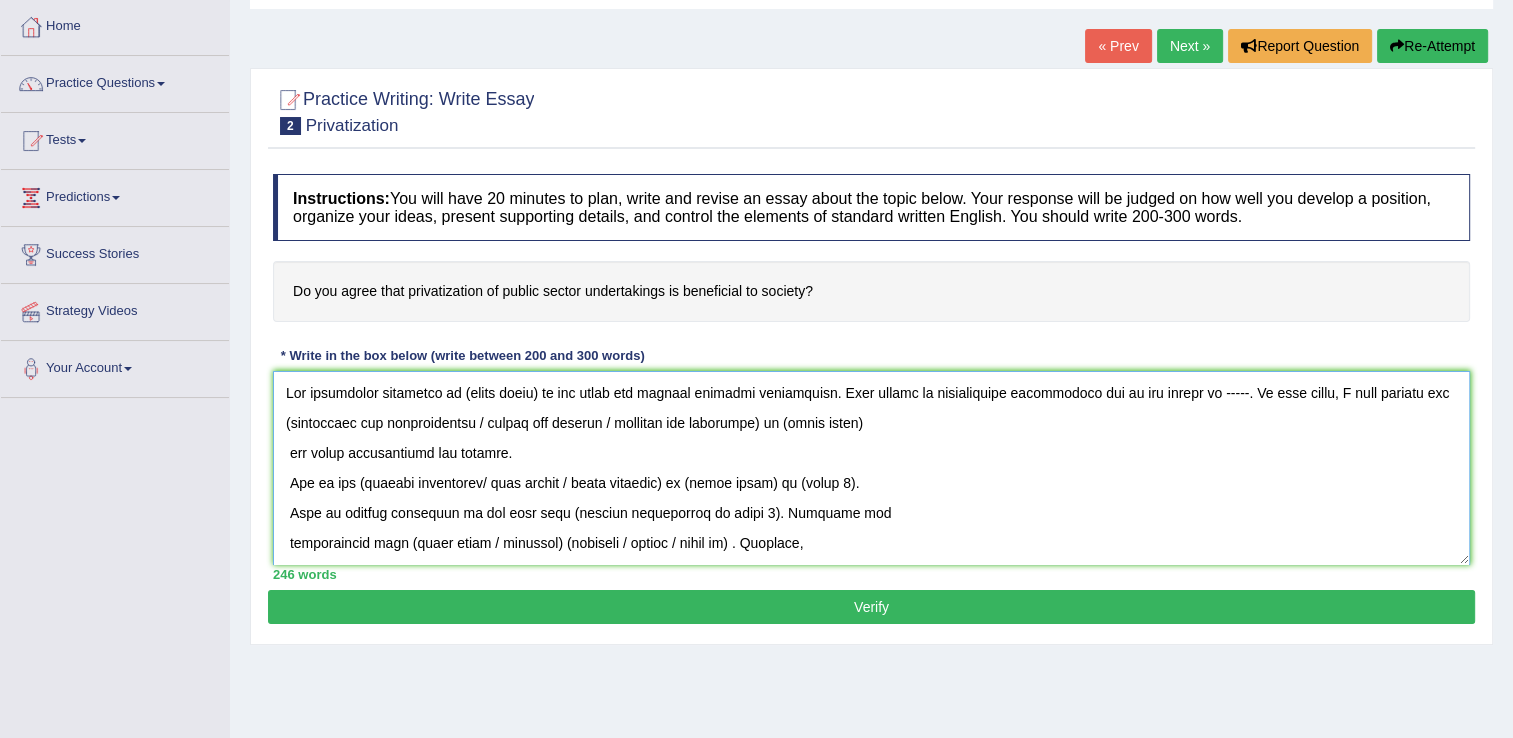 drag, startPoint x: 287, startPoint y: 453, endPoint x: 393, endPoint y: 454, distance: 106.004715 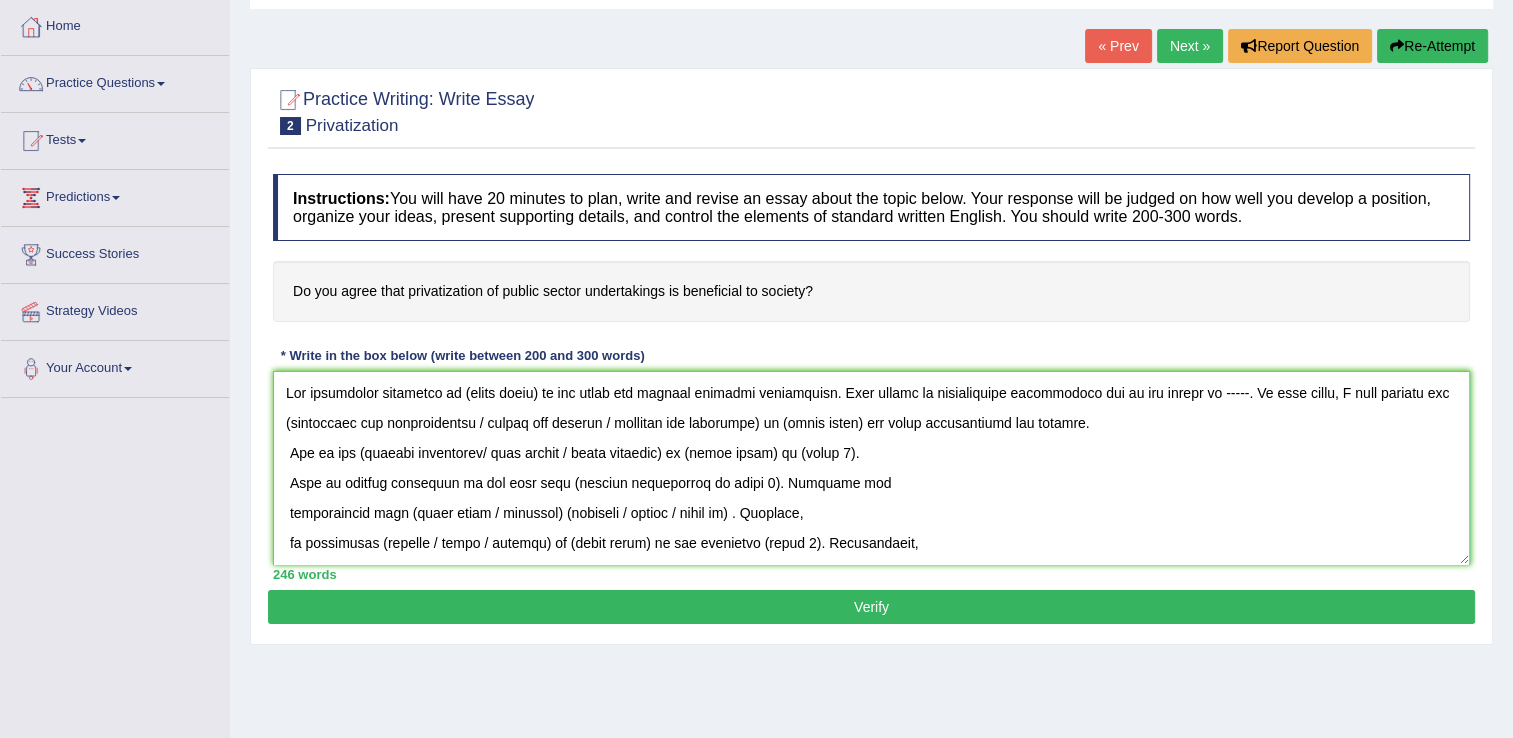 click at bounding box center (871, 468) 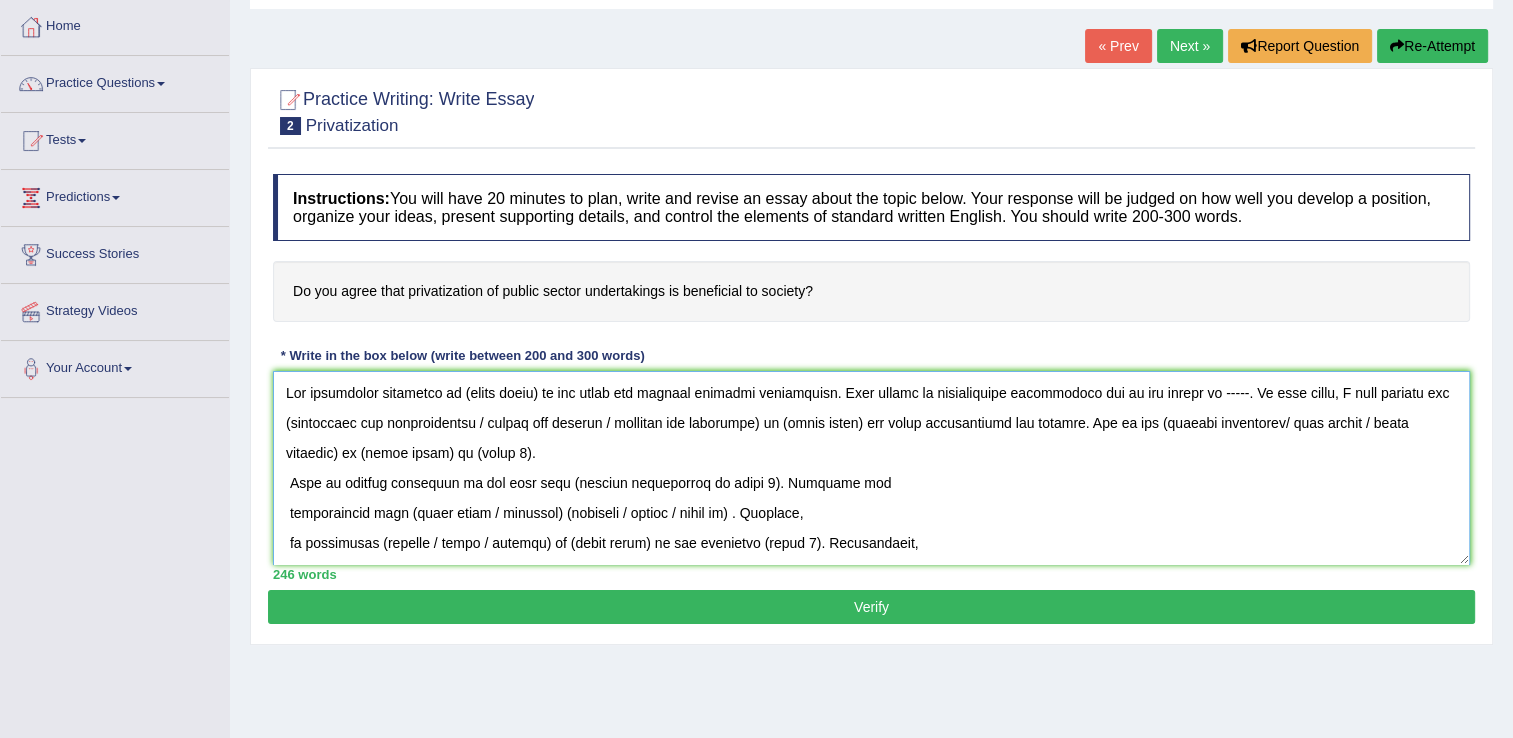 click at bounding box center (871, 468) 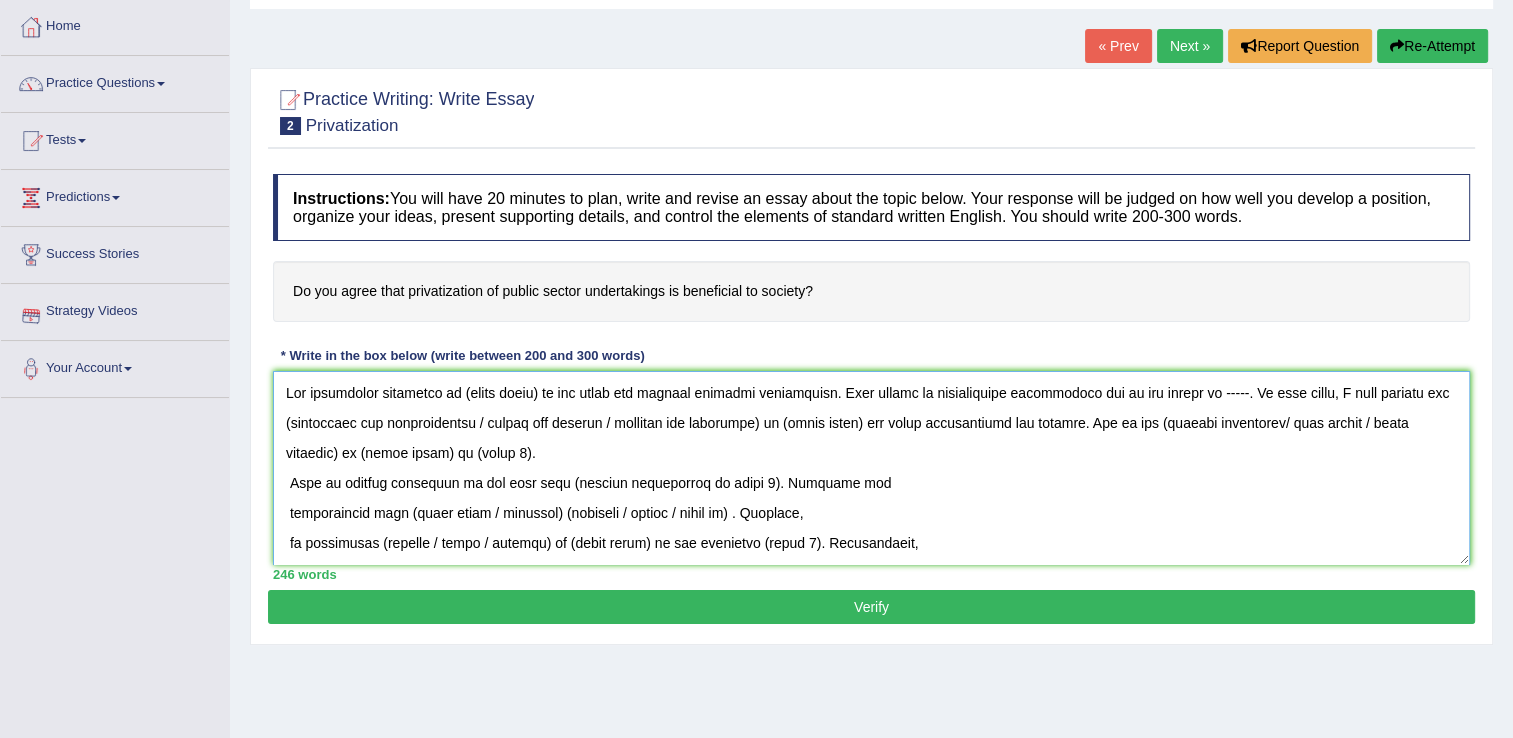 click at bounding box center [871, 468] 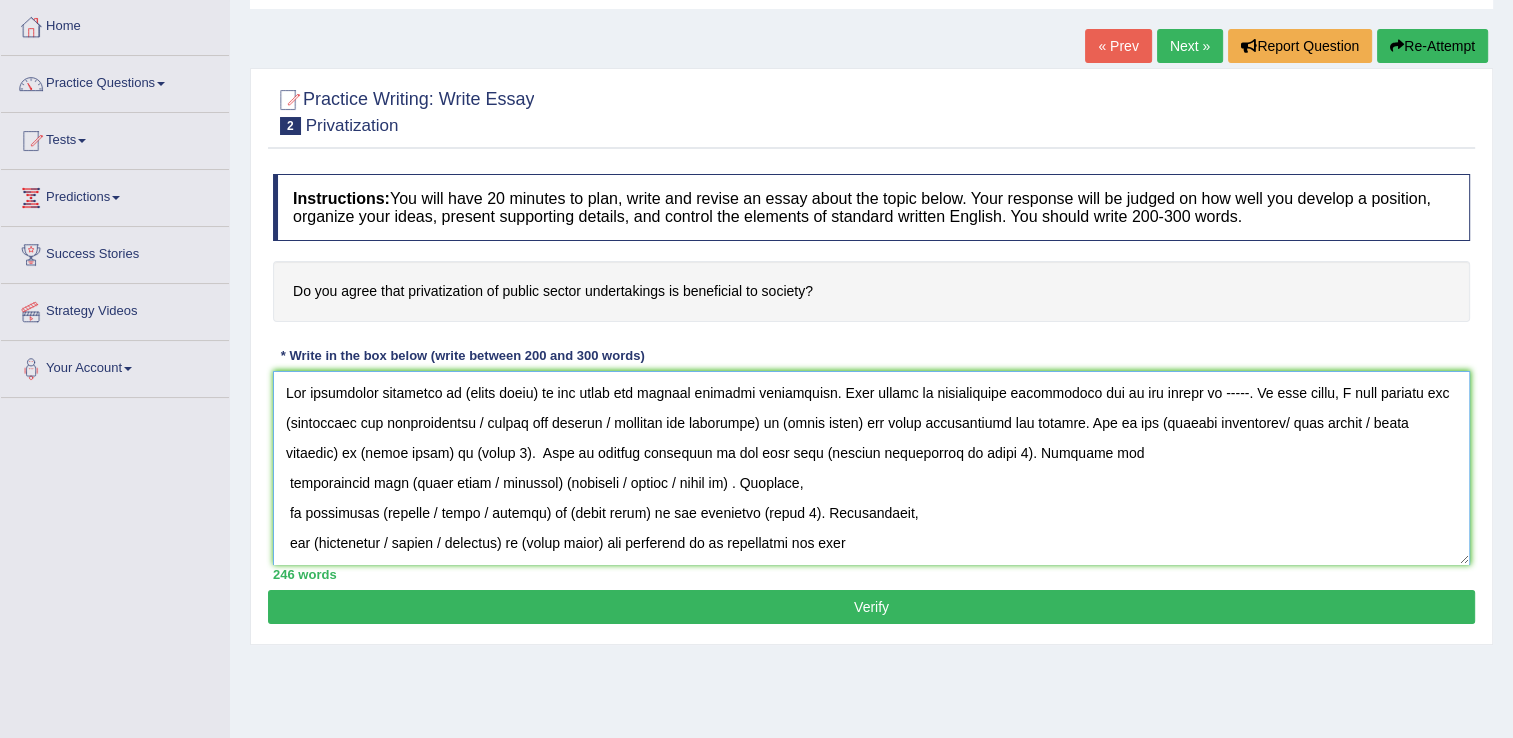 click at bounding box center (871, 468) 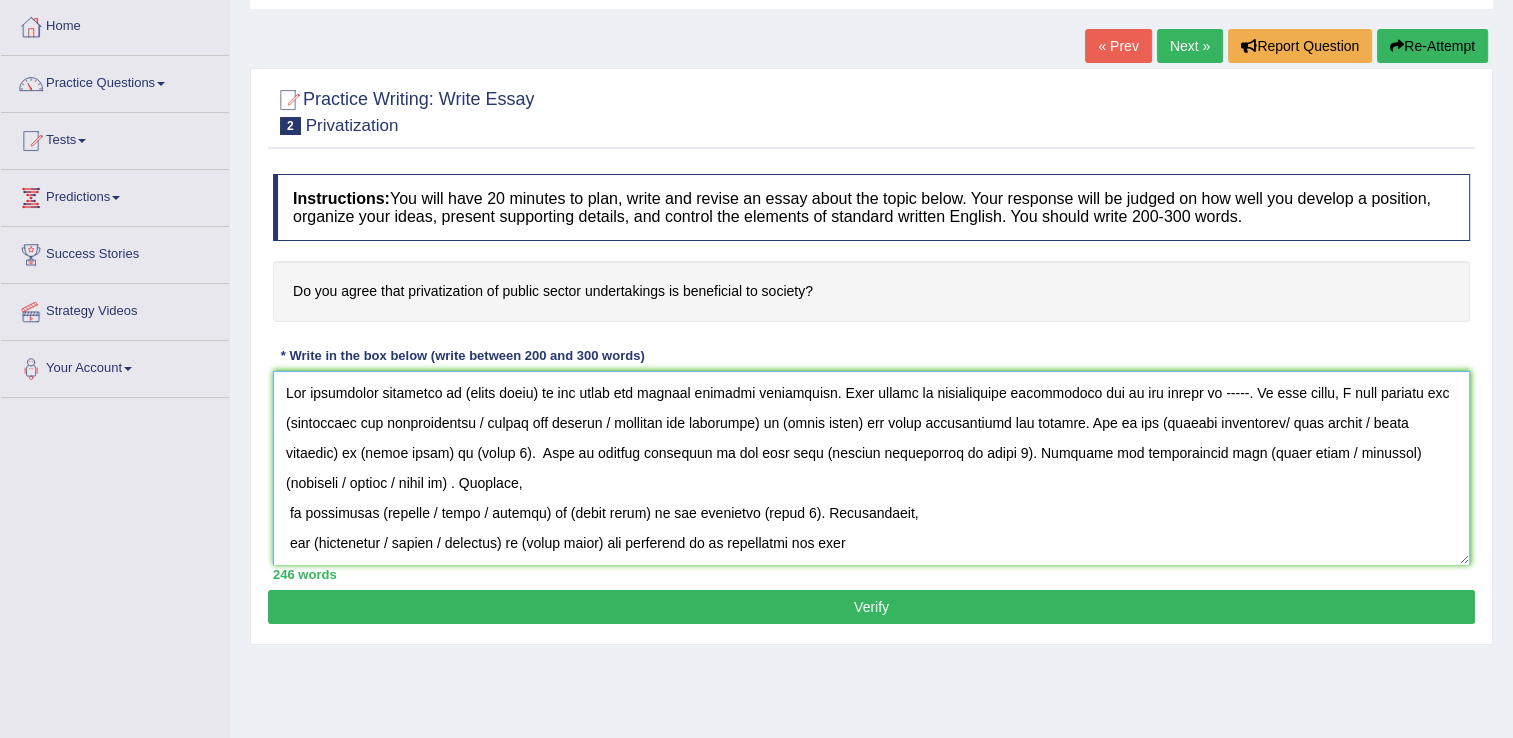 click at bounding box center [871, 468] 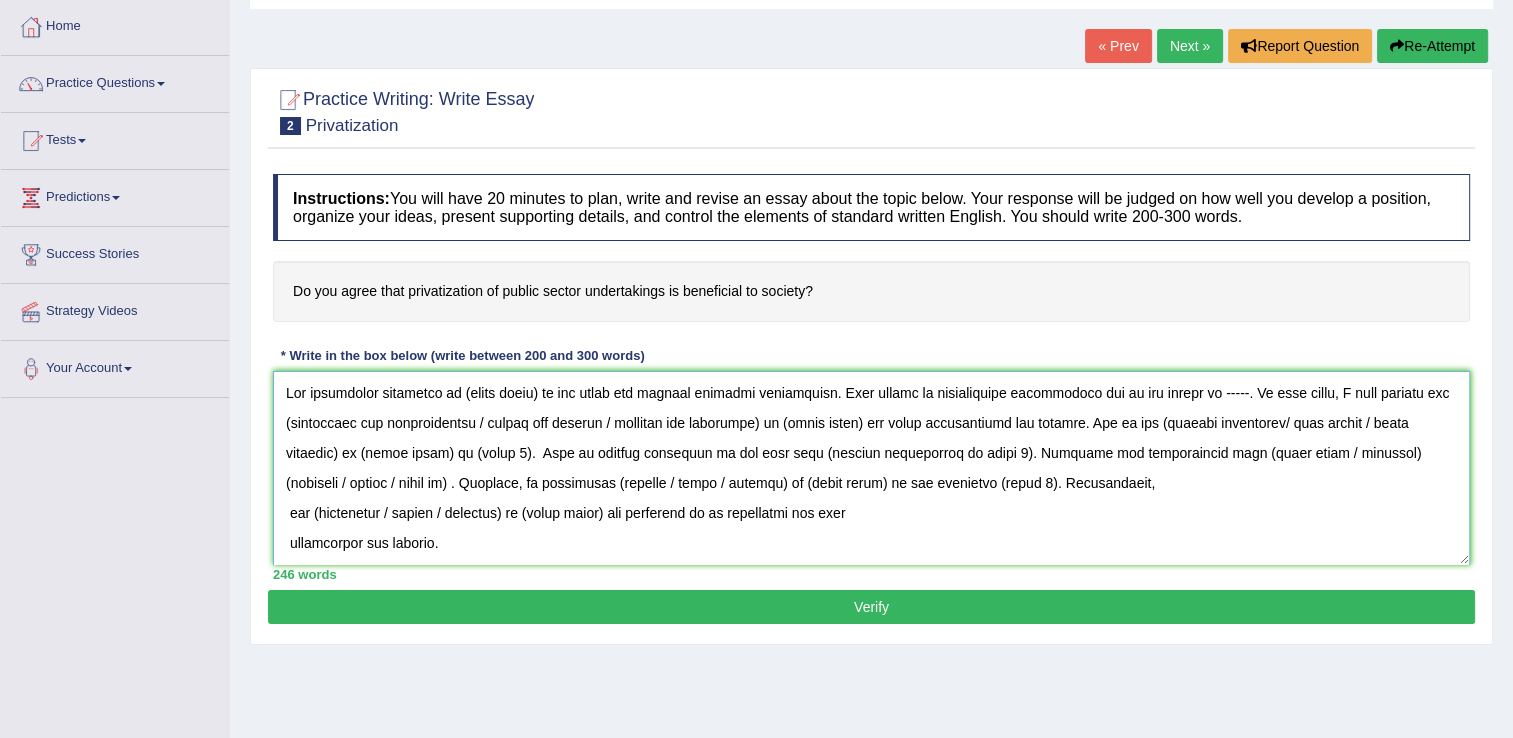 type on "The increasing influence of (essay topic) on our lives has ignited numerous discussions. This matter is particularly significant due to its impact on -----. In this essay, I will examine the (advantages and disadvantages / causes and effects / problems and solutions) of (essay topic) and their implications for society. One of the (primary advantages/ main causes / major problems) of (essay topic) is (point 1).  This is further supported by the fact that (further explanation of point 1). Research has demonstrated that (essay topic / keywords) (improves / causes / leads to) . Moreover, an additional (benefit / cause / problem) of (essay topic) is its abilityto (point 2). Consequently,
the (advantages / causes / problems) of (essay topic) are essential to be considered for both
individuals and society.
However, (alongside the benefits, there are drawbacks of / along with the causes, there are
several effects of / despite the problems, there are solutions to) the (essay topic). One
significant (drawback ..." 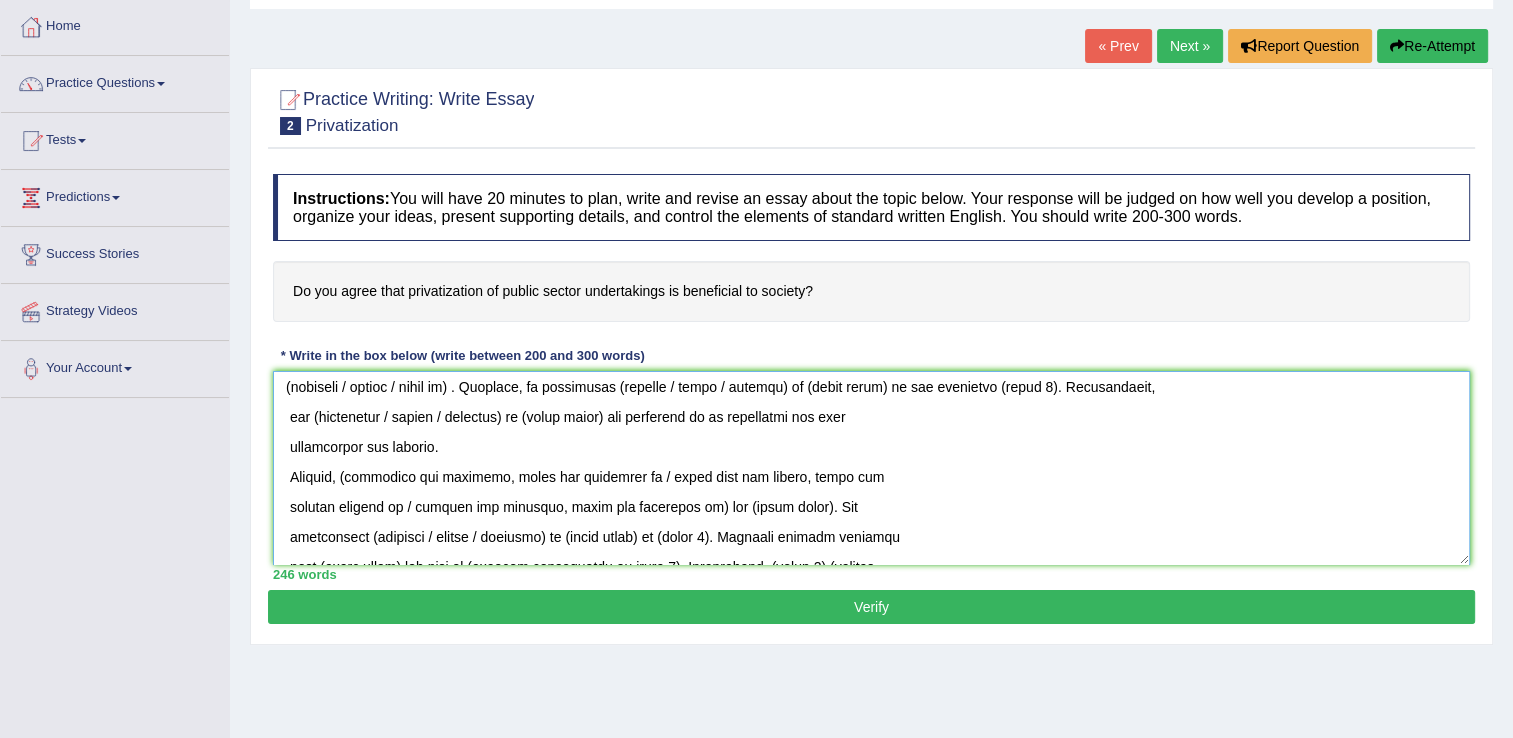 scroll, scrollTop: 329, scrollLeft: 0, axis: vertical 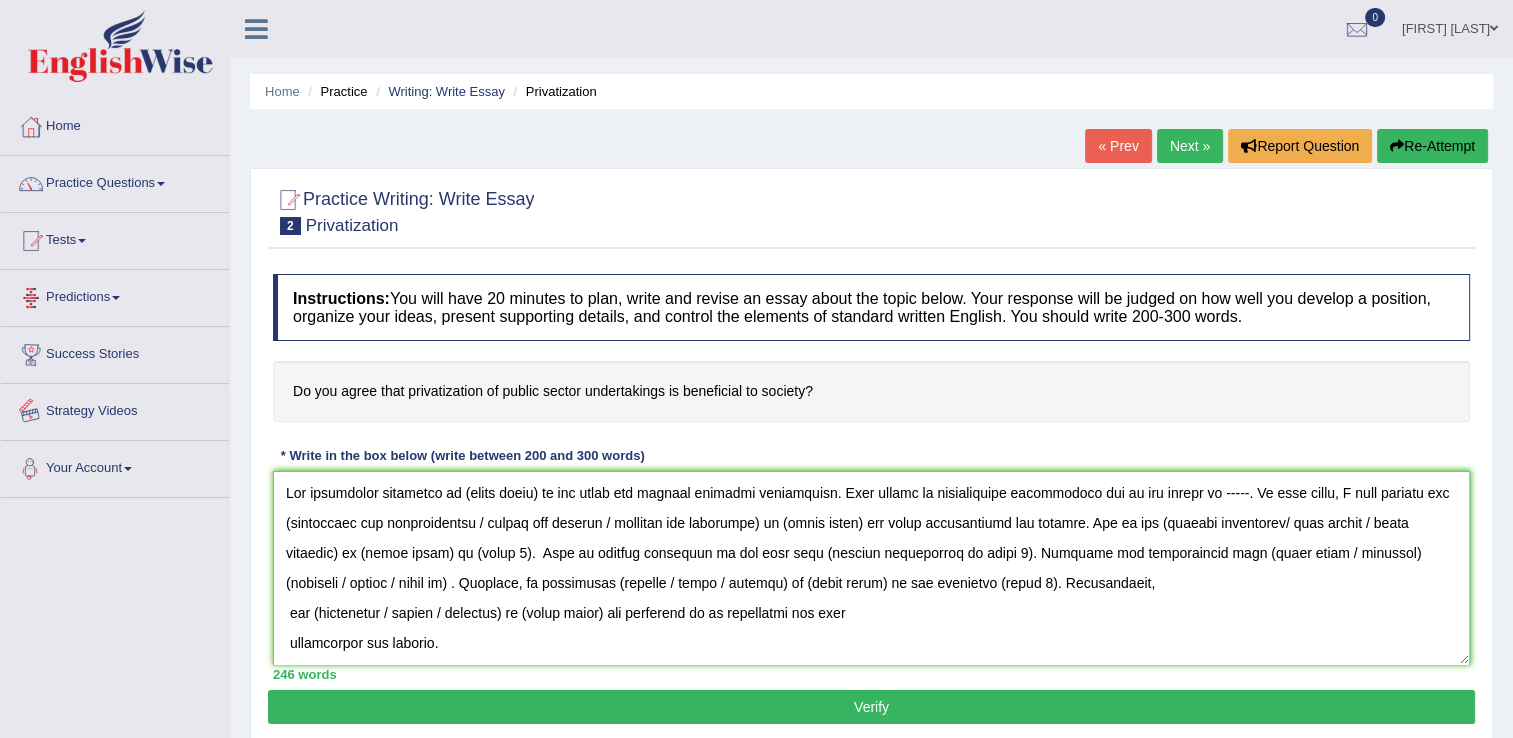 drag, startPoint x: 460, startPoint y: 330, endPoint x: 61, endPoint y: -27, distance: 535.39703 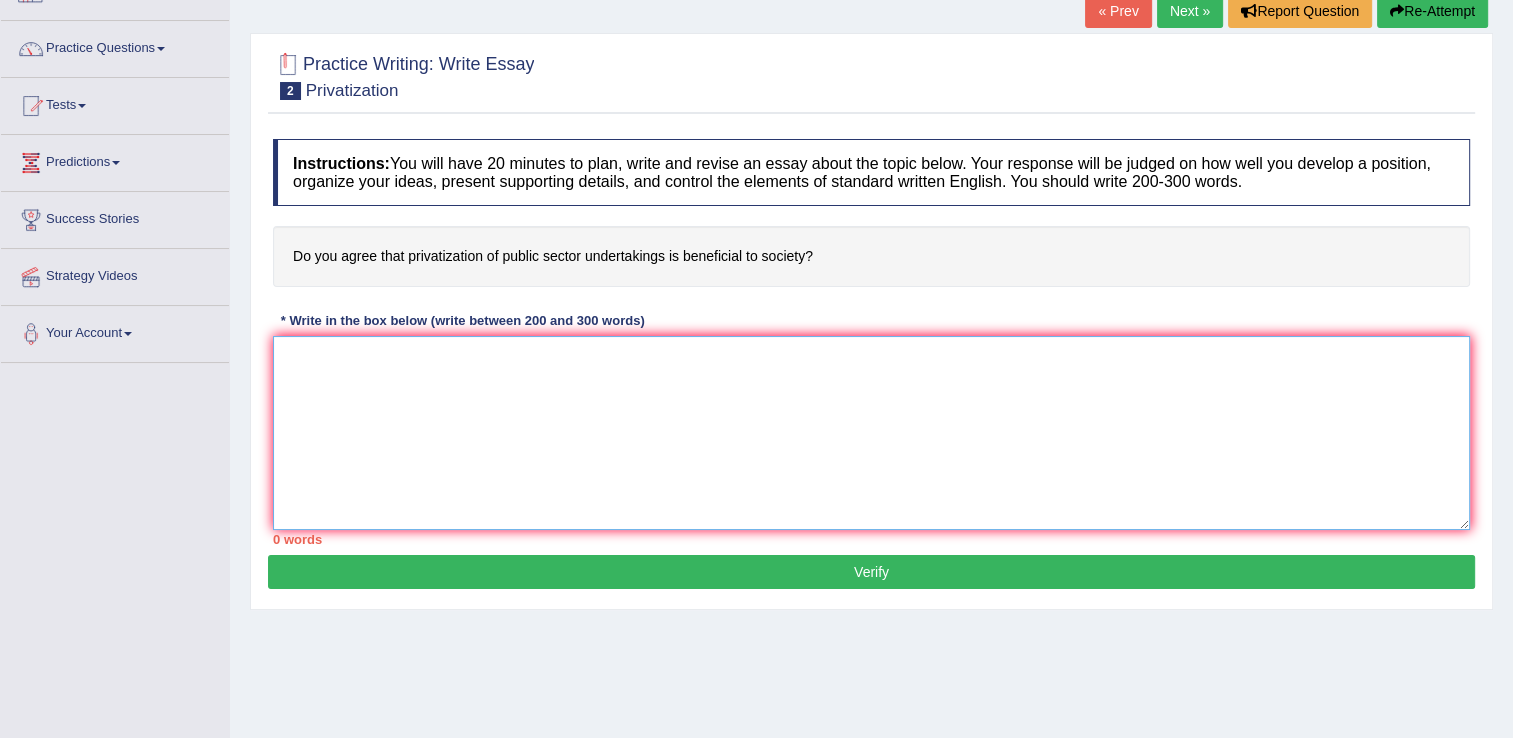 scroll, scrollTop: 112, scrollLeft: 0, axis: vertical 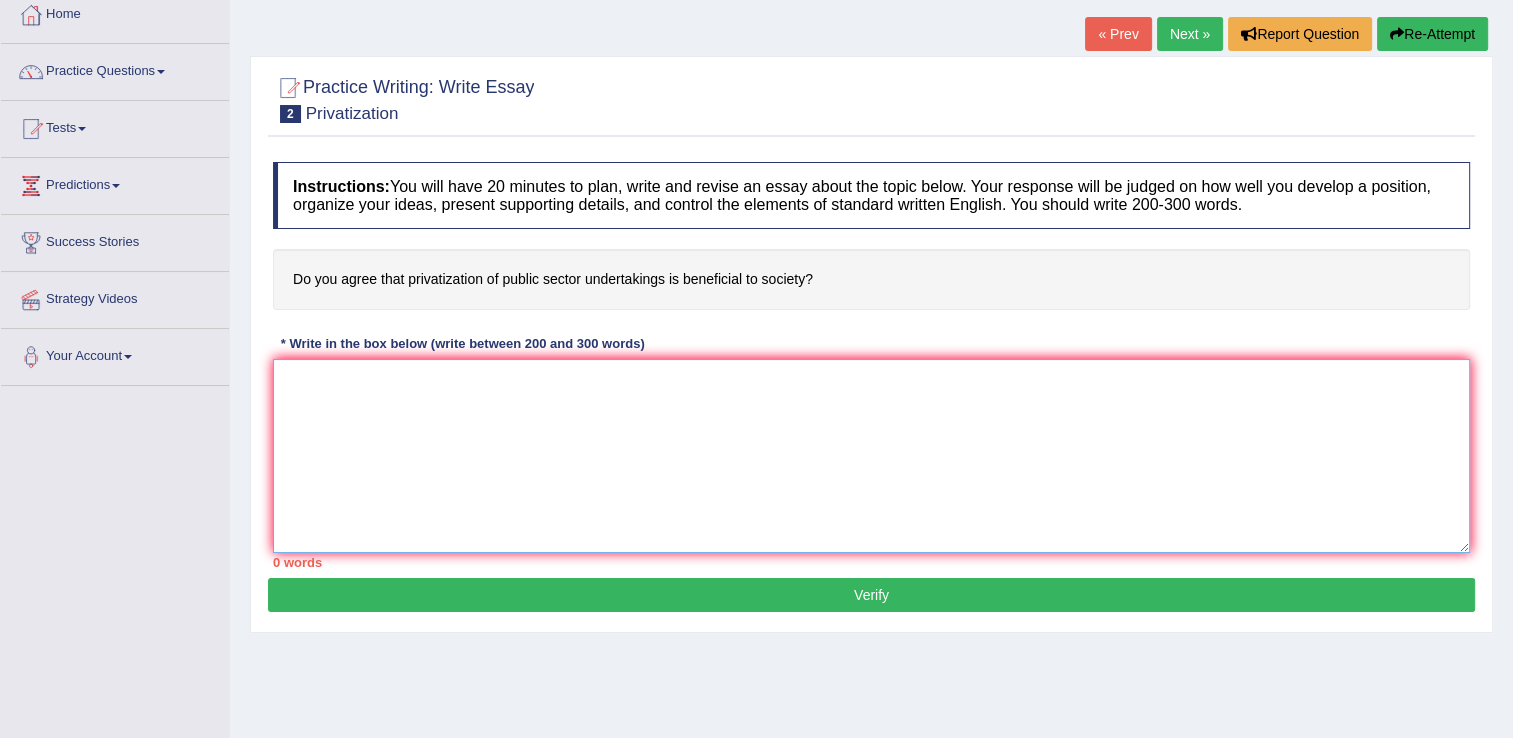 click at bounding box center (871, 456) 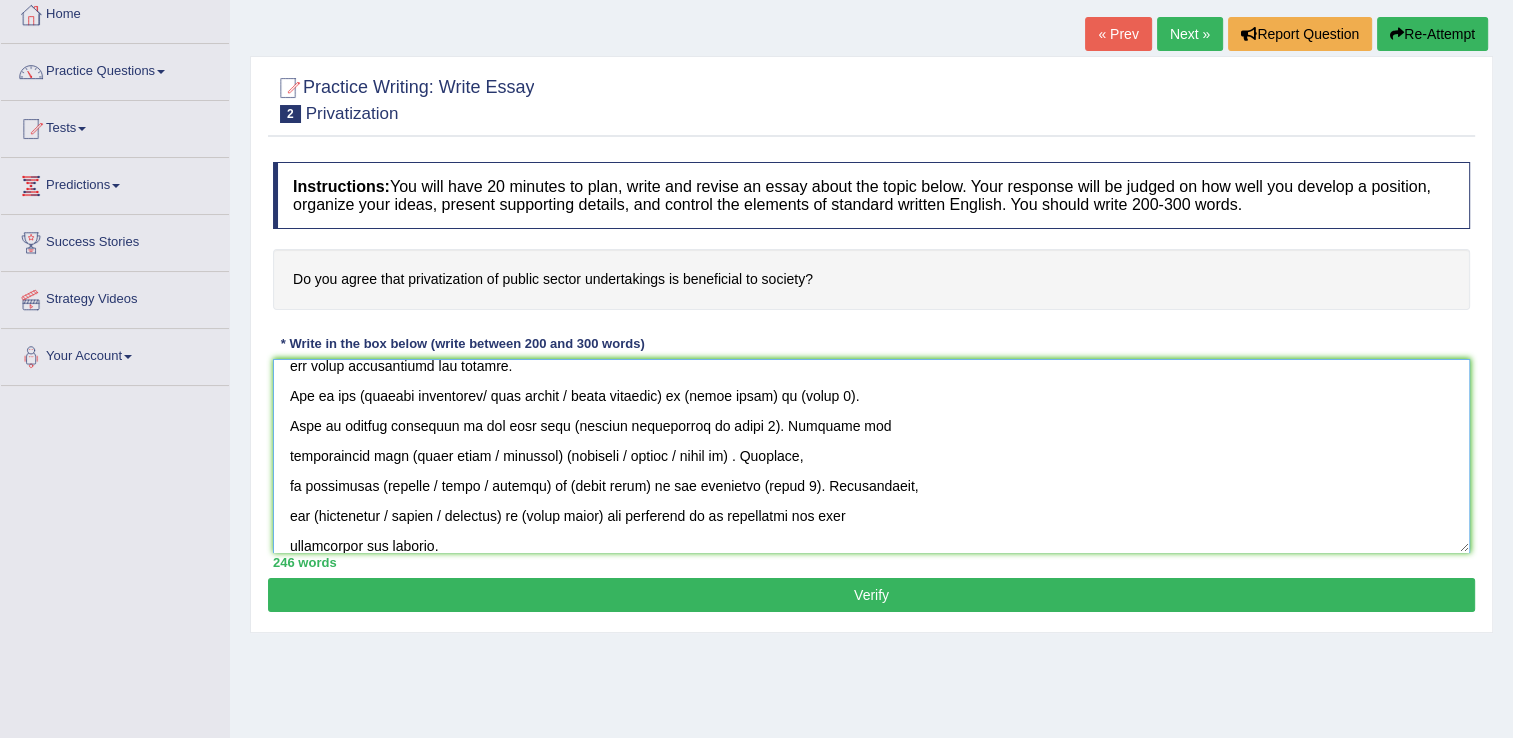 scroll, scrollTop: 480, scrollLeft: 0, axis: vertical 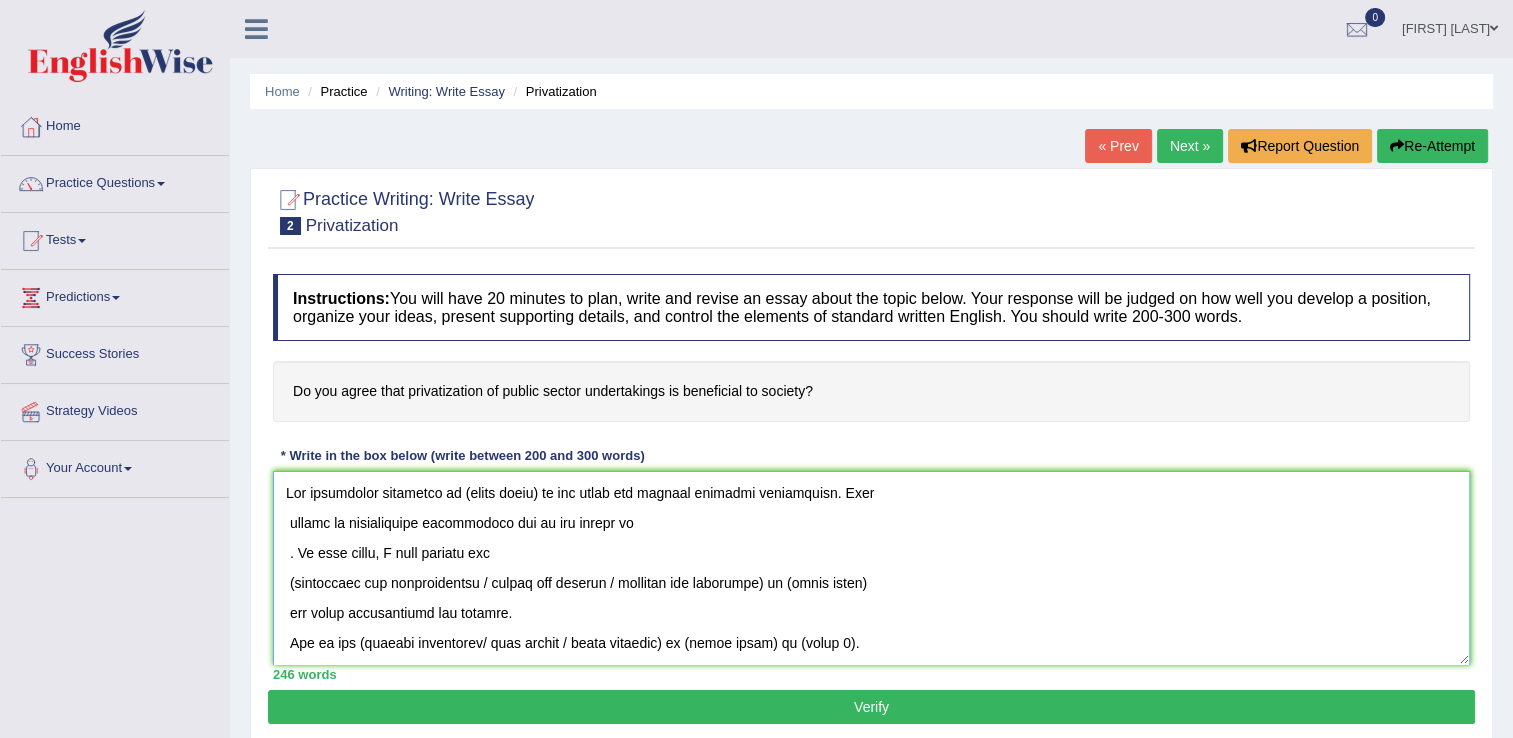 click at bounding box center (871, 568) 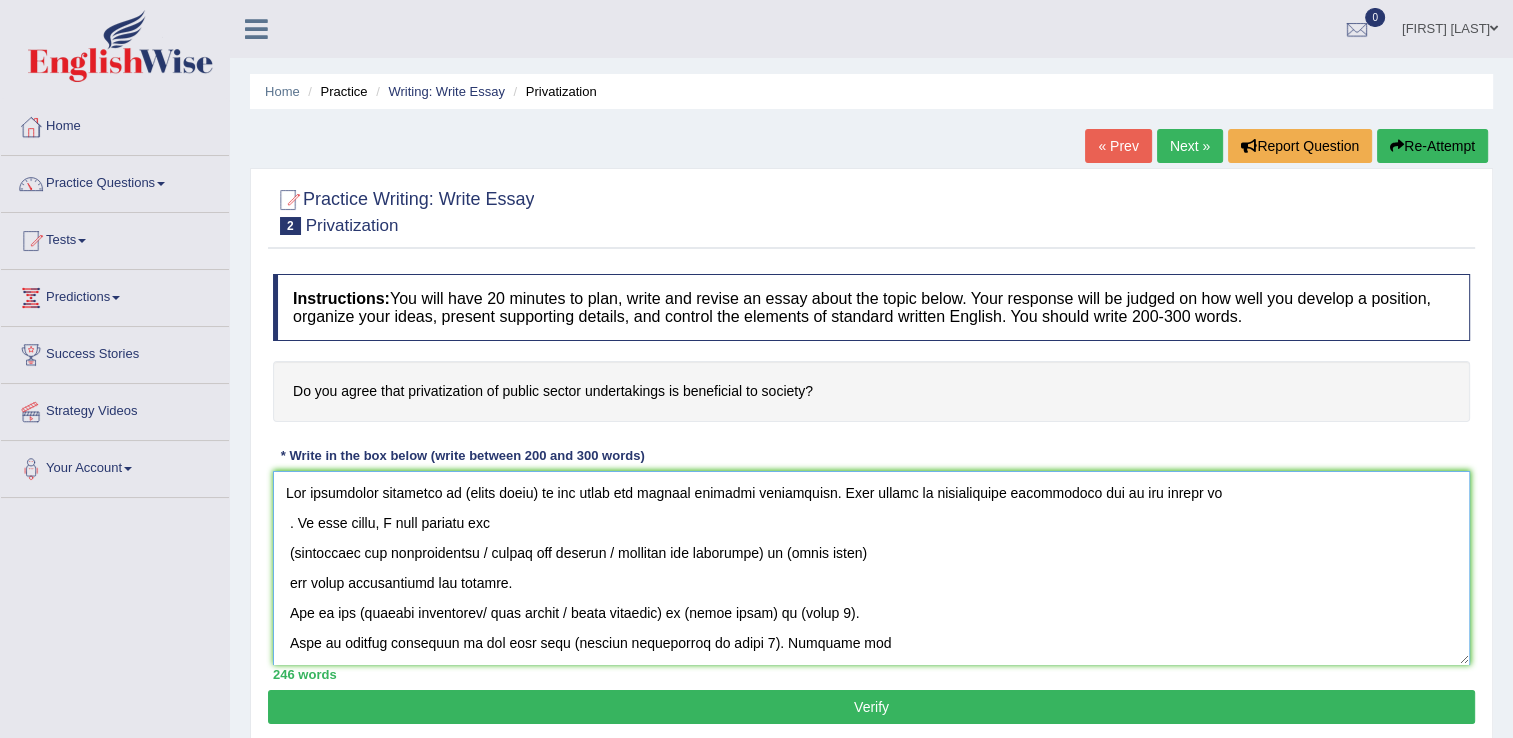click at bounding box center (871, 568) 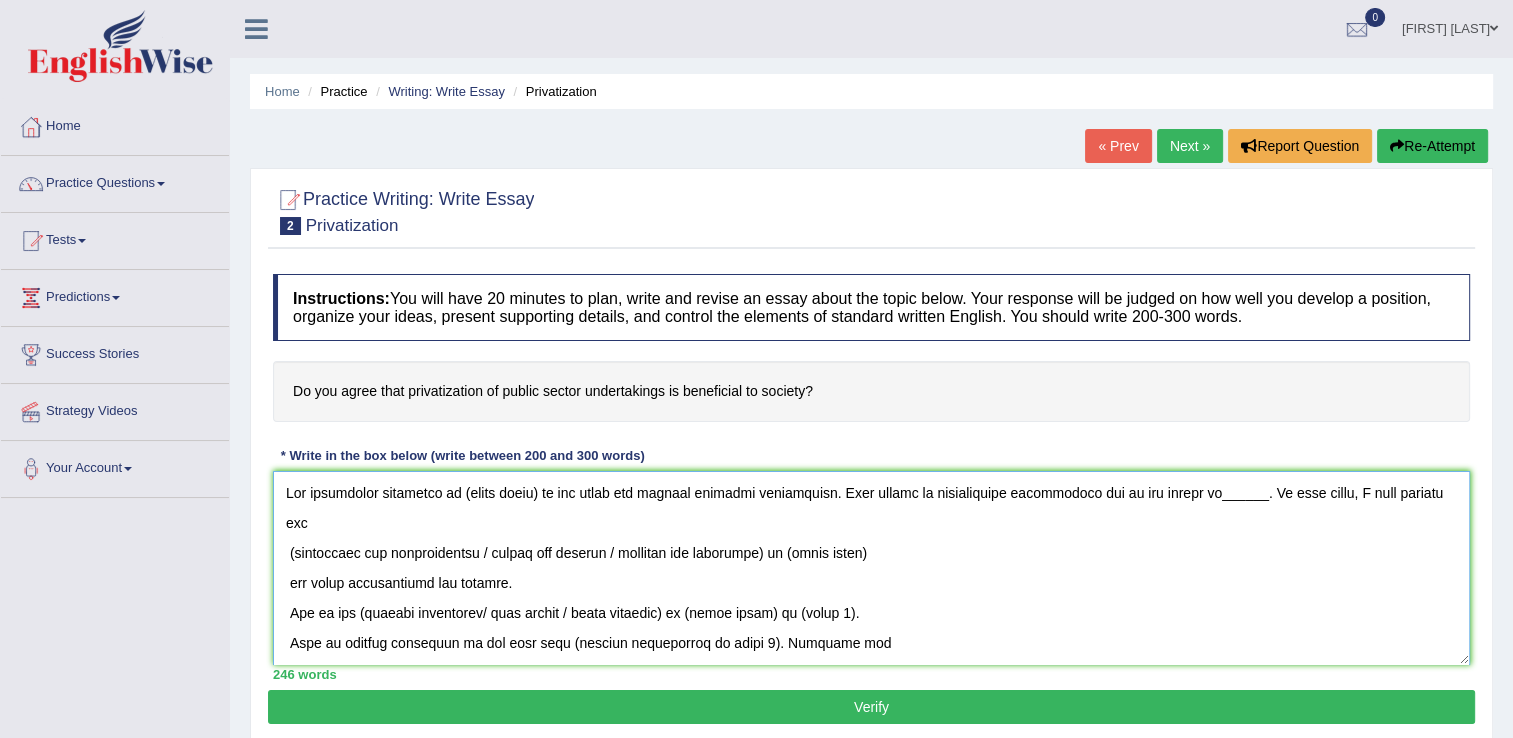 click at bounding box center [871, 568] 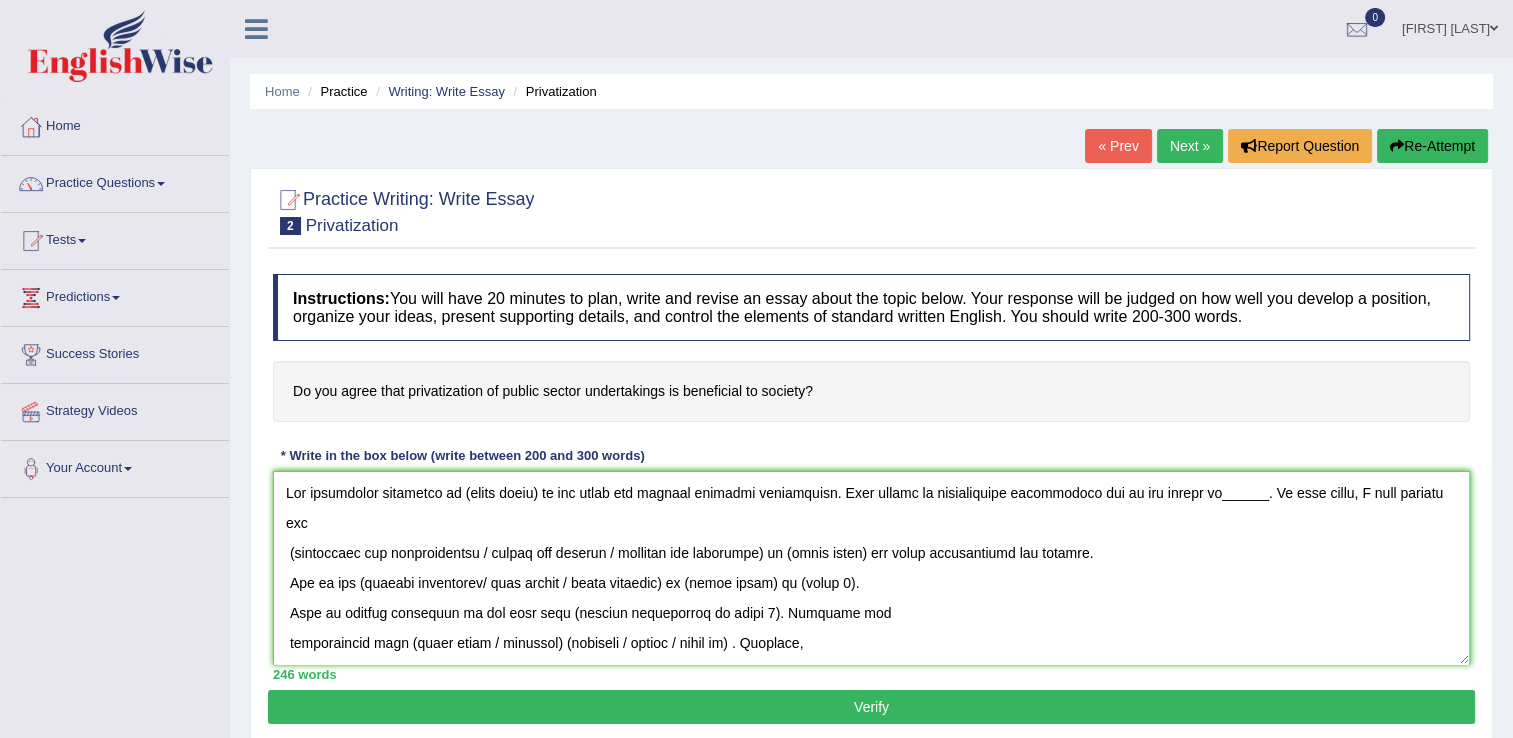 click at bounding box center (871, 568) 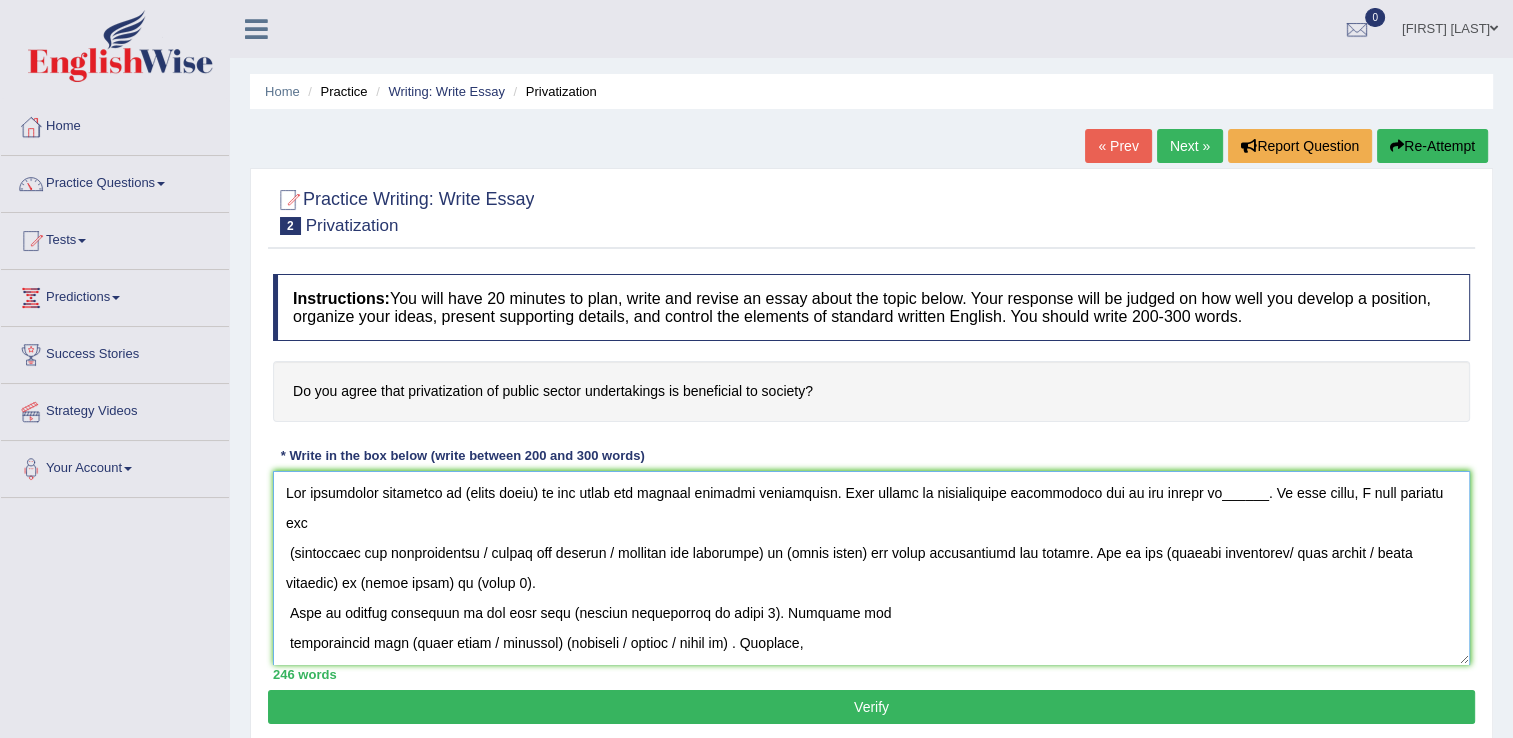 click at bounding box center (871, 568) 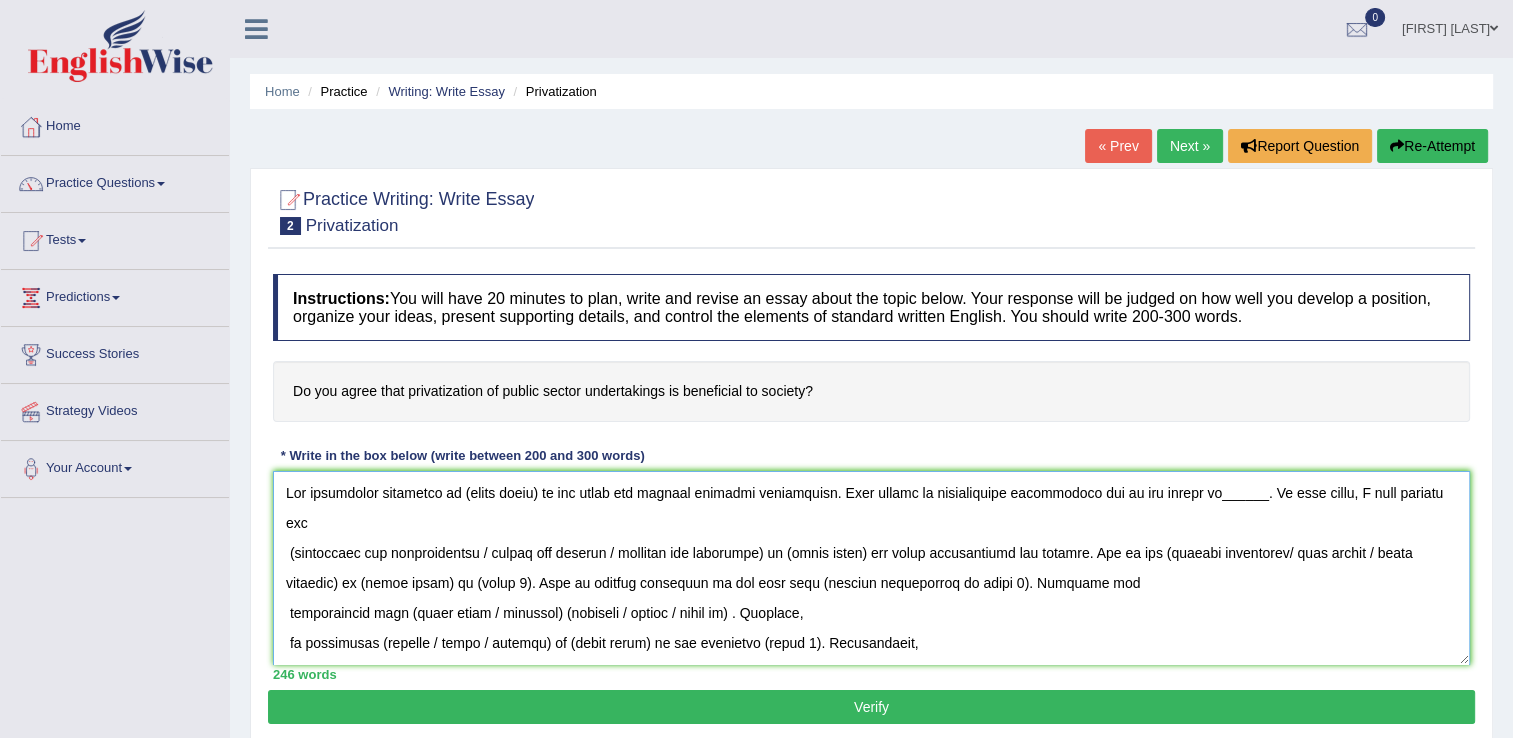 click at bounding box center (871, 568) 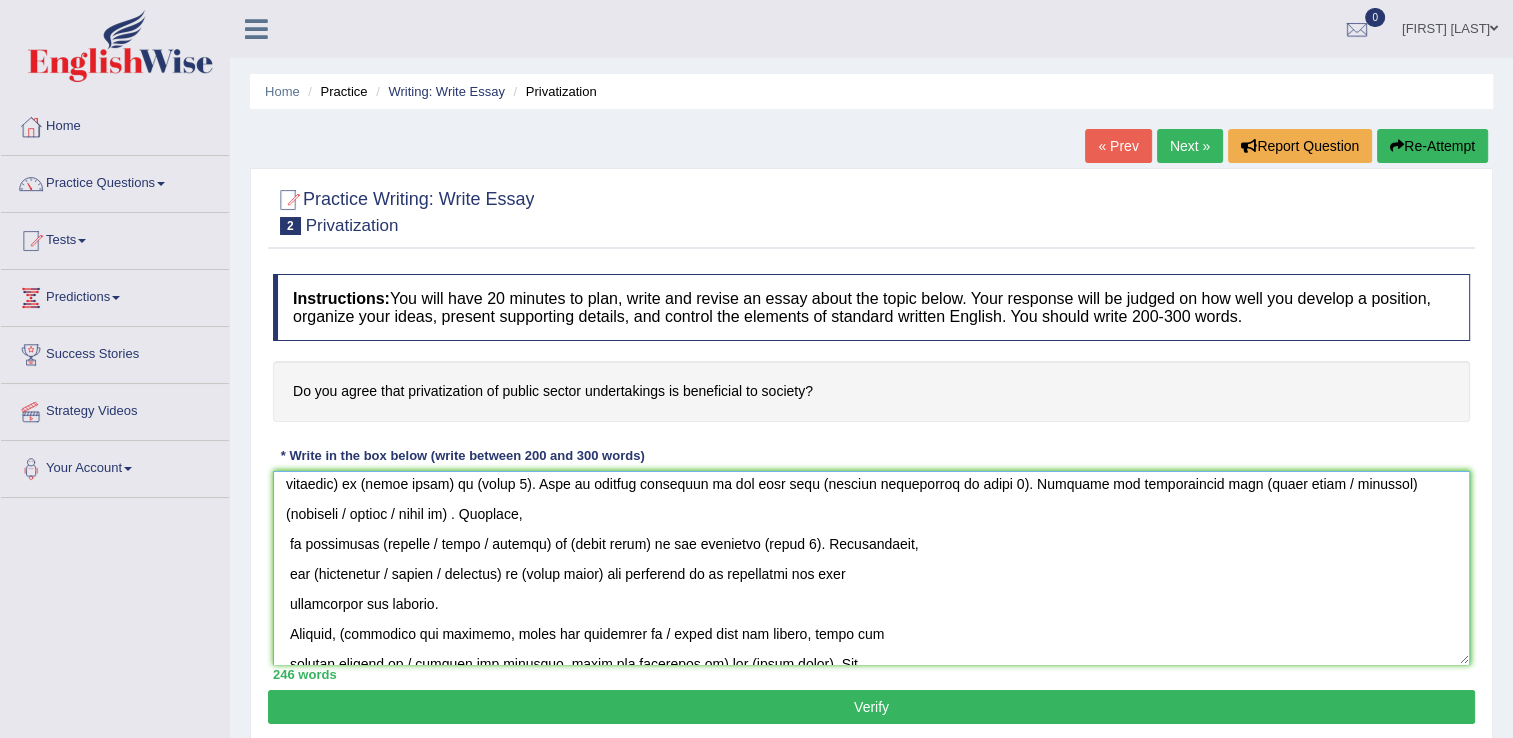 scroll, scrollTop: 100, scrollLeft: 0, axis: vertical 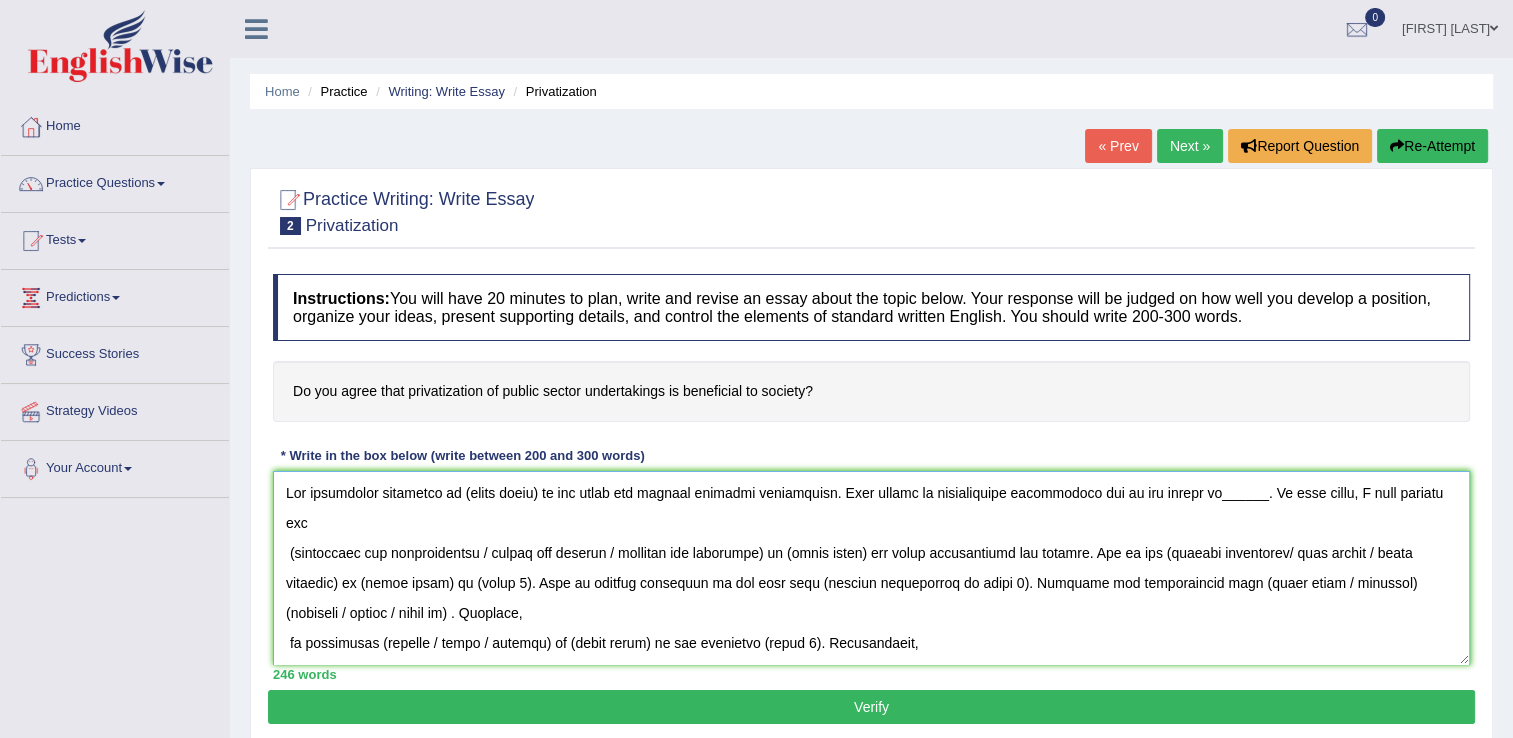 click at bounding box center [871, 568] 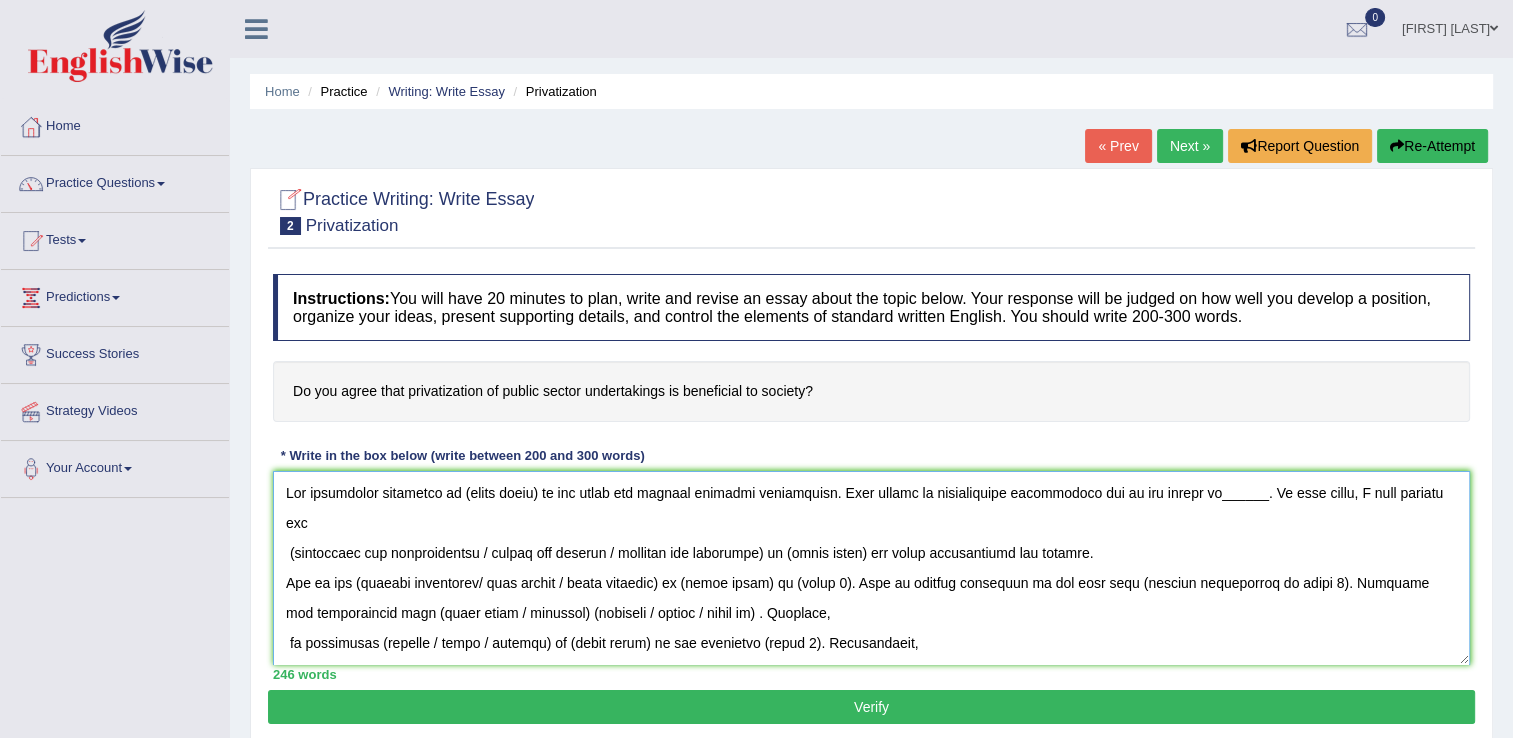 scroll, scrollTop: 360, scrollLeft: 0, axis: vertical 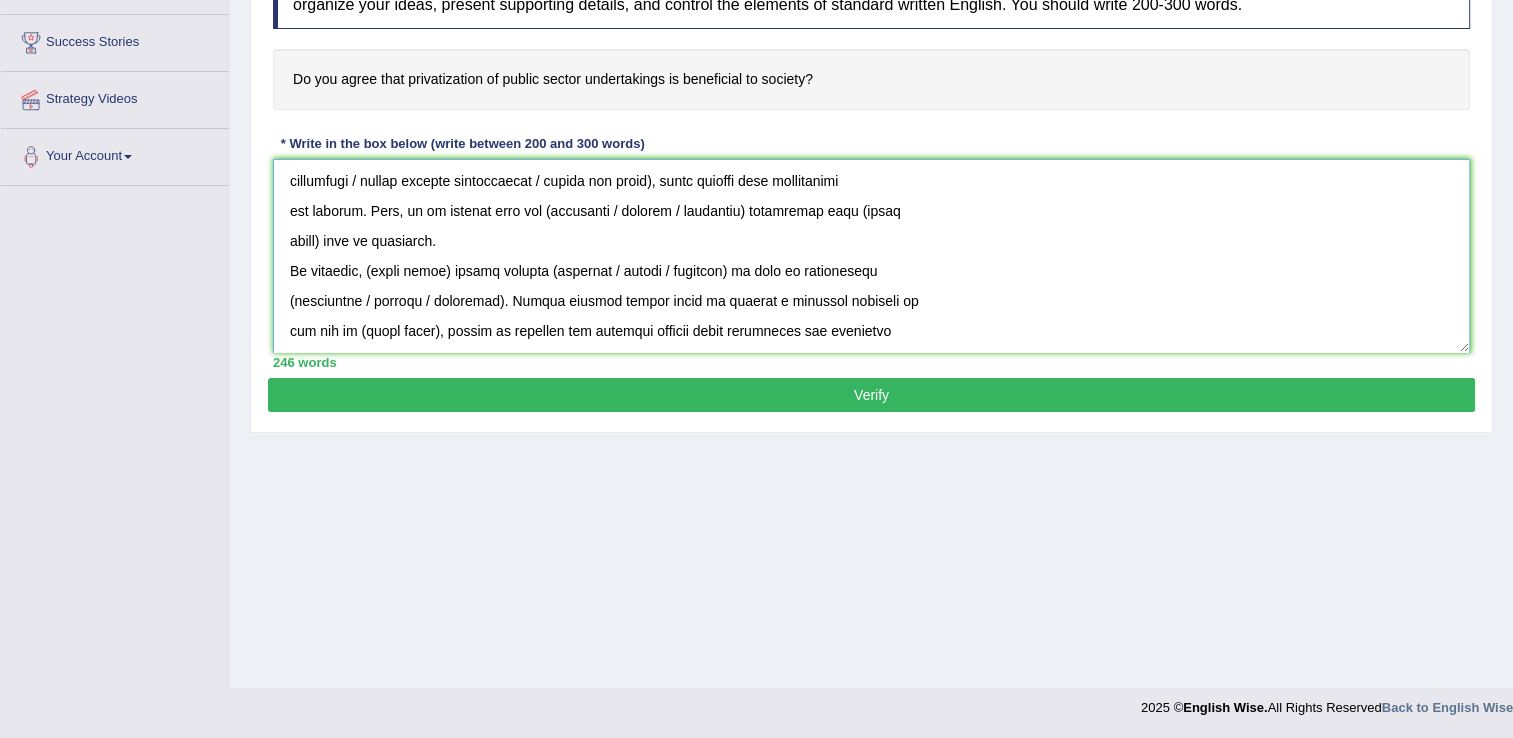 drag, startPoint x: 281, startPoint y: 545, endPoint x: 1232, endPoint y: 789, distance: 981.8029 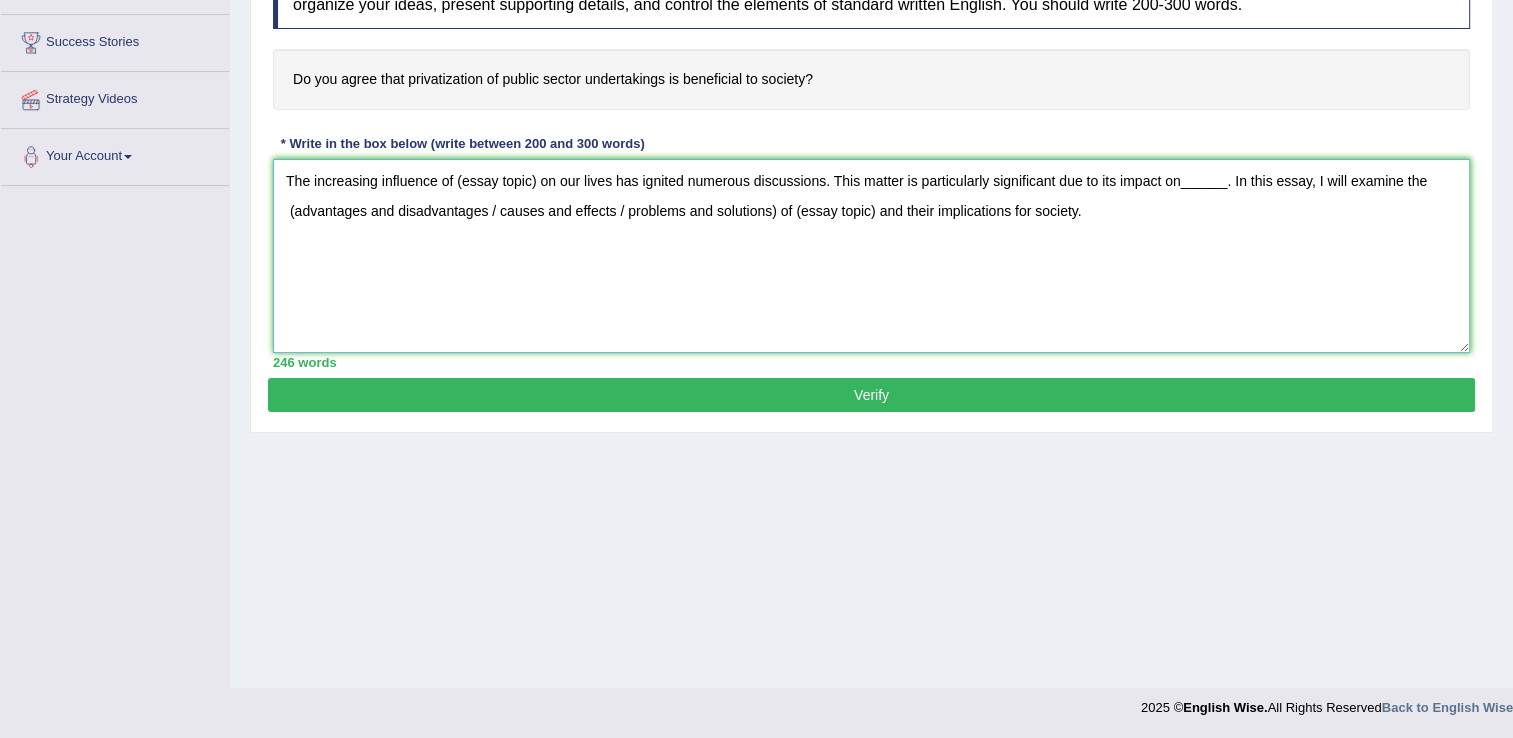 scroll, scrollTop: 0, scrollLeft: 0, axis: both 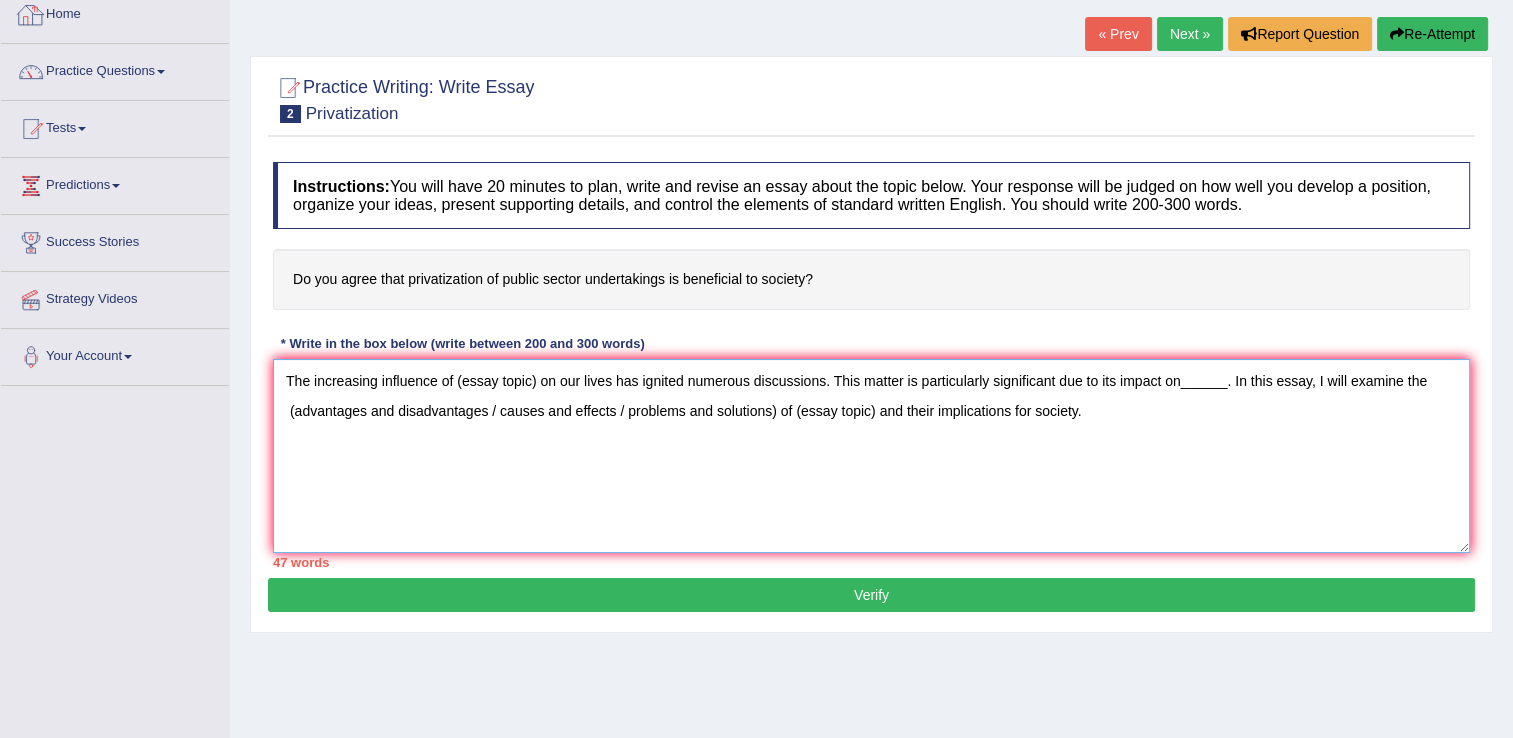 paste on "One of the (primary advantages/ main causes / major problems) of (essay topic) is (point 1).
This is further supported by the fact that (further explanation of point 1). Research has
demonstrated that (essay topic / keywords) (improves / causes / leads to) . Moreover,
an additional (benefit / cause / problem) of (essay topic) is its abilityto (point 2). Consequently,
the (advantages / causes / problems) of (essay topic) are essential to be considered for both
individuals and society." 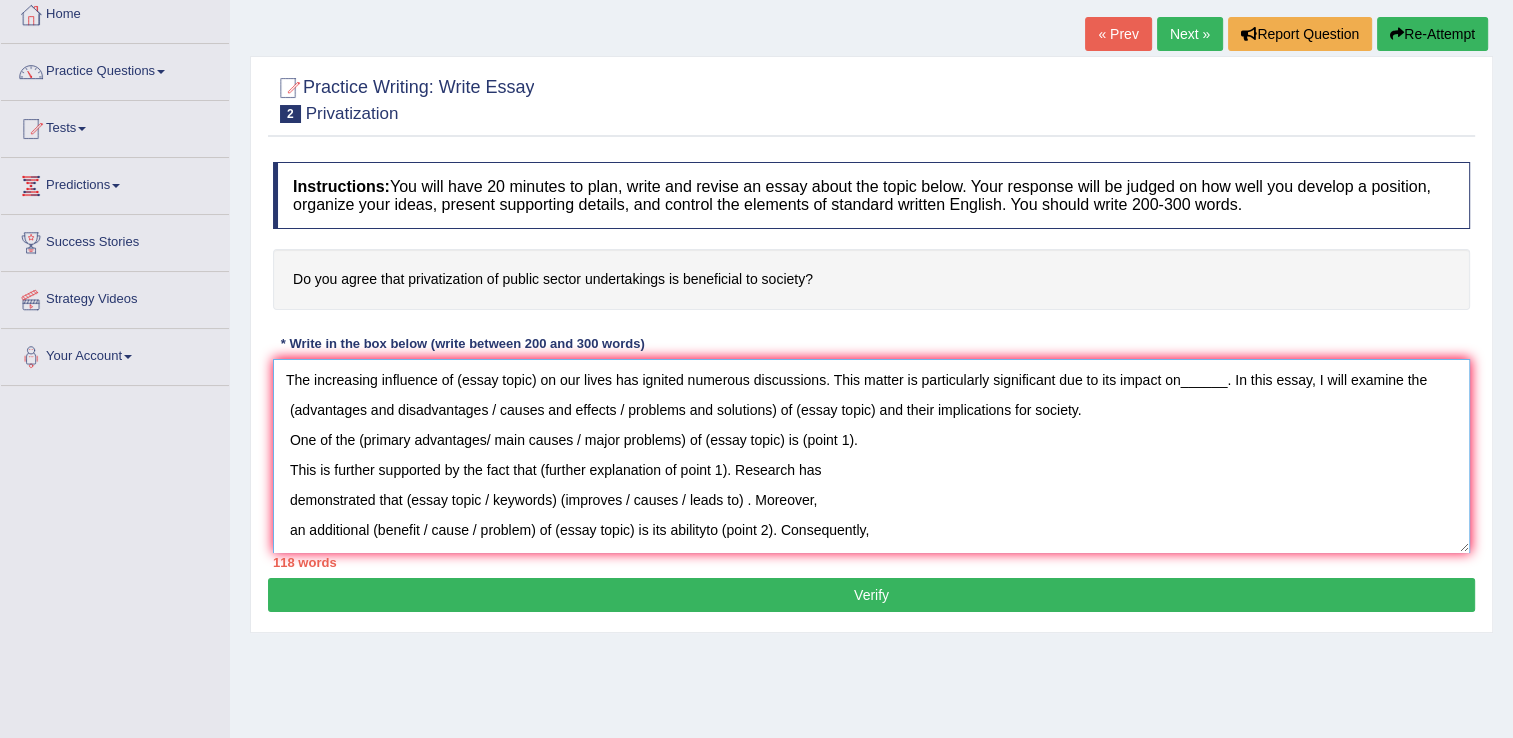 scroll, scrollTop: 0, scrollLeft: 0, axis: both 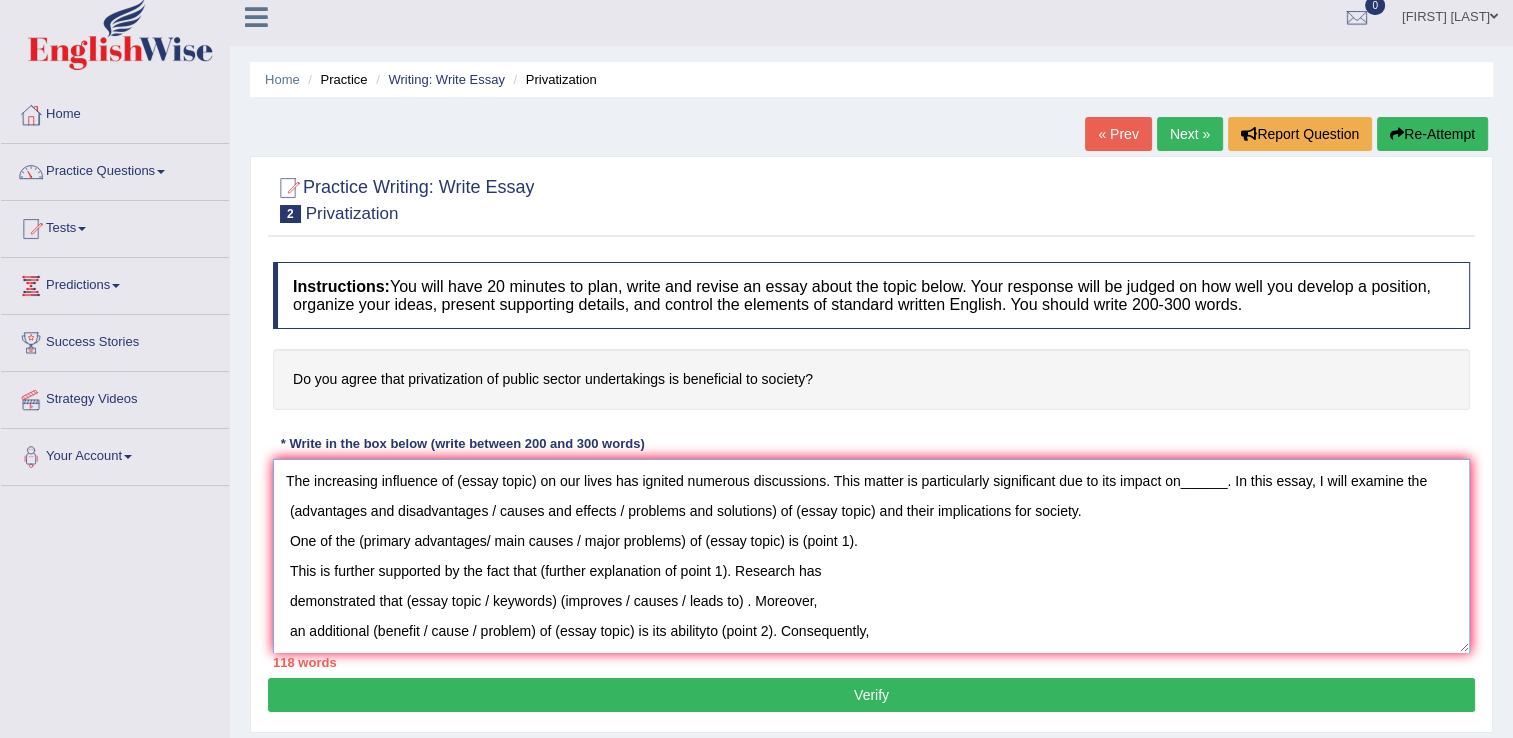click on "The increasing influence of (essay topic) on our lives has ignited numerous discussions. This matter is particularly significant due to its impact on______. In this essay, I will examine the
(advantages and disadvantages / causes and effects / problems and solutions) of (essay topic) and their implications for society.
One of the (primary advantages/ main causes / major problems) of (essay topic) is (point 1).
This is further supported by the fact that (further explanation of point 1). Research has
demonstrated that (essay topic / keywords) (improves / causes / leads to) . Moreover,
an additional (benefit / cause / problem) of (essay topic) is its abilityto (point 2). Consequently,
the (advantages / causes / problems) of (essay topic) are essential to be considered for both
individuals and society." at bounding box center [871, 556] 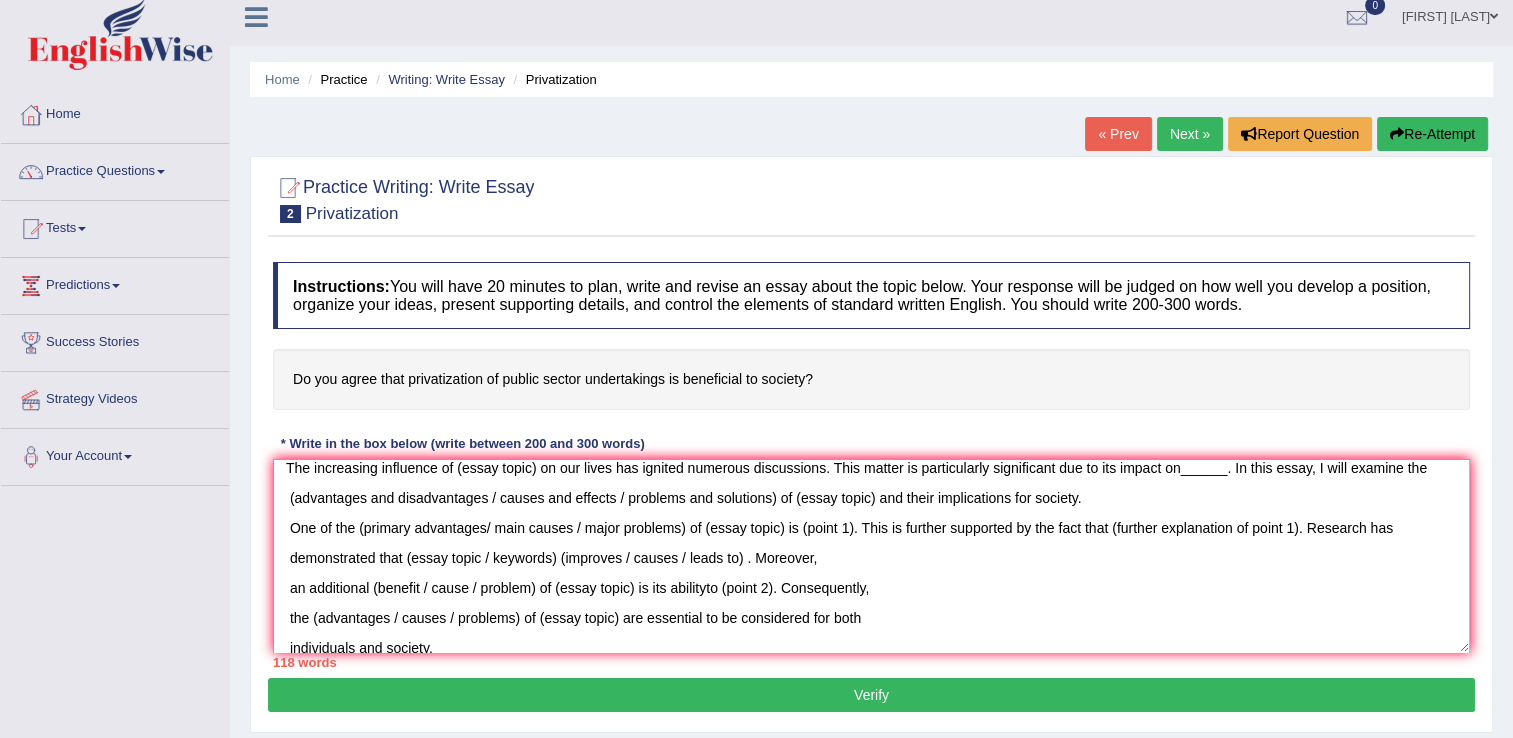 scroll, scrollTop: 29, scrollLeft: 0, axis: vertical 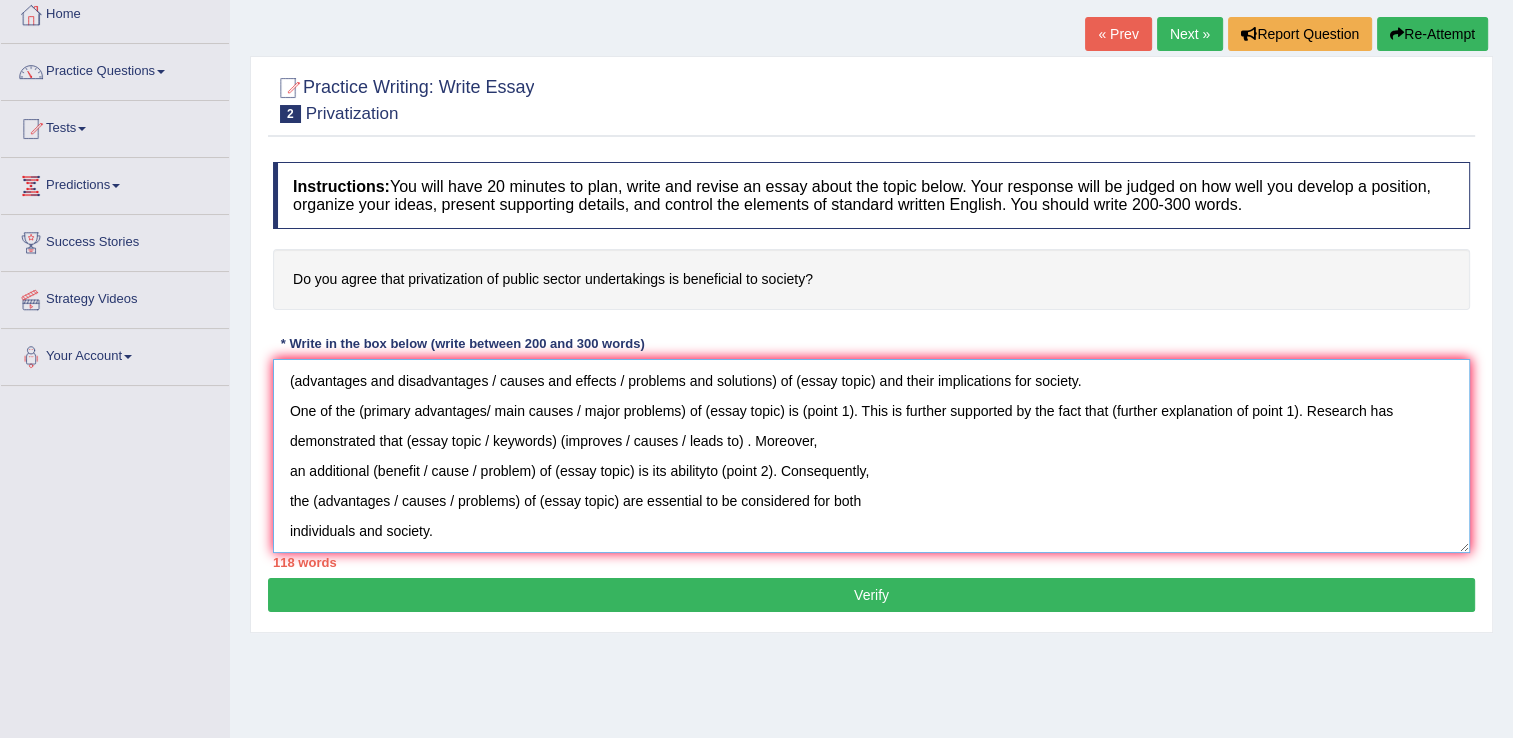 drag, startPoint x: 282, startPoint y: 438, endPoint x: 1113, endPoint y: 632, distance: 853.3446 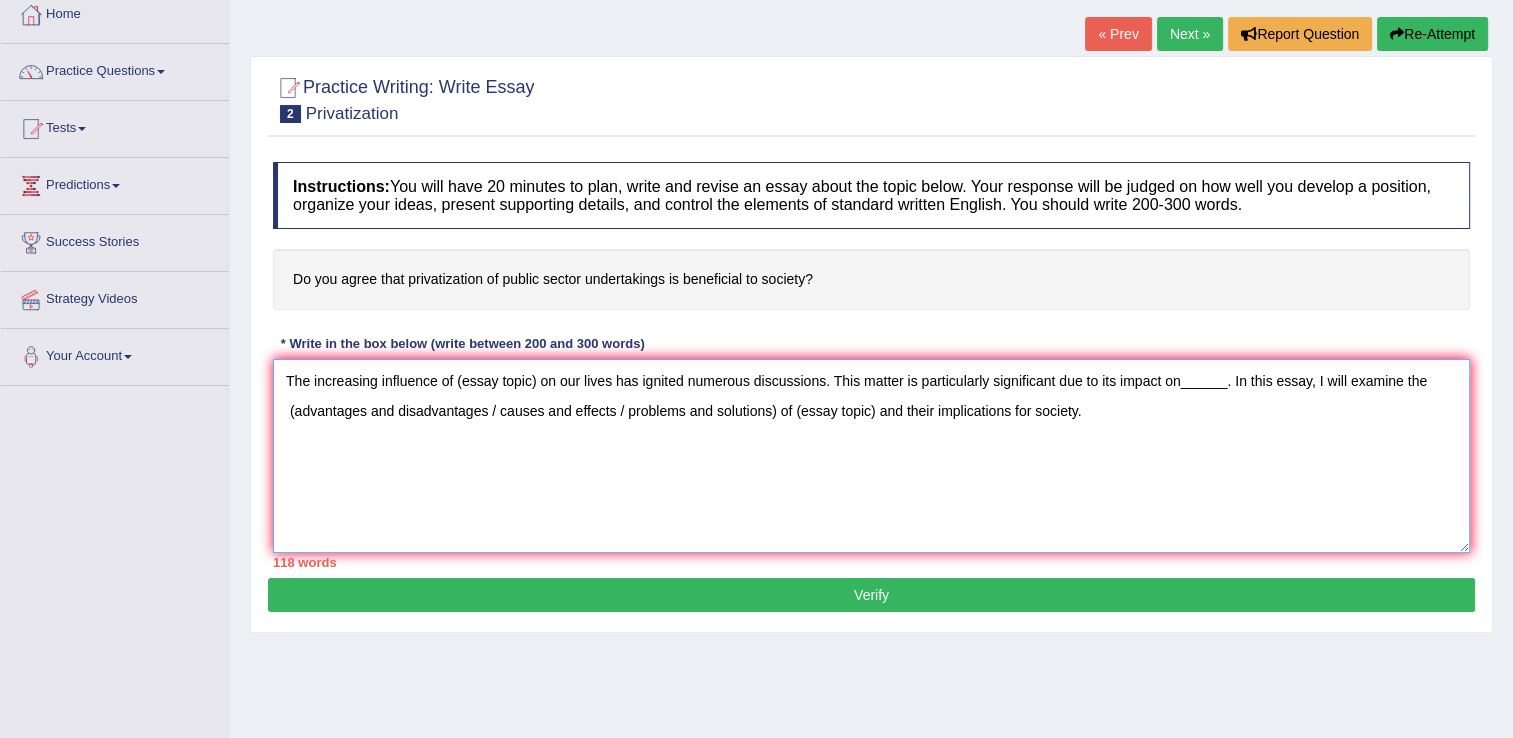 scroll, scrollTop: 0, scrollLeft: 0, axis: both 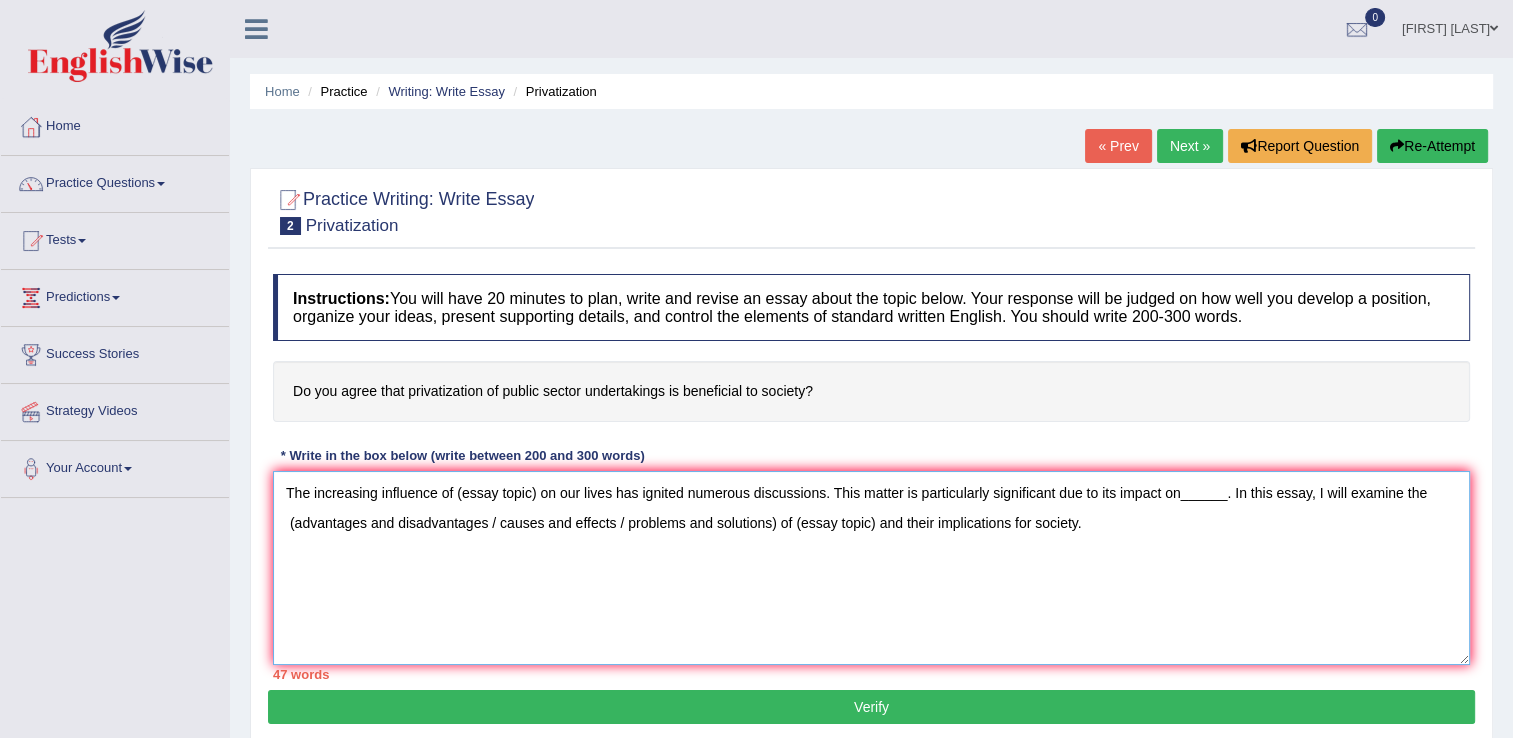 paste on "One of the (primary advantages/ main causes / major problems) of (essay topic) is (point 1)." 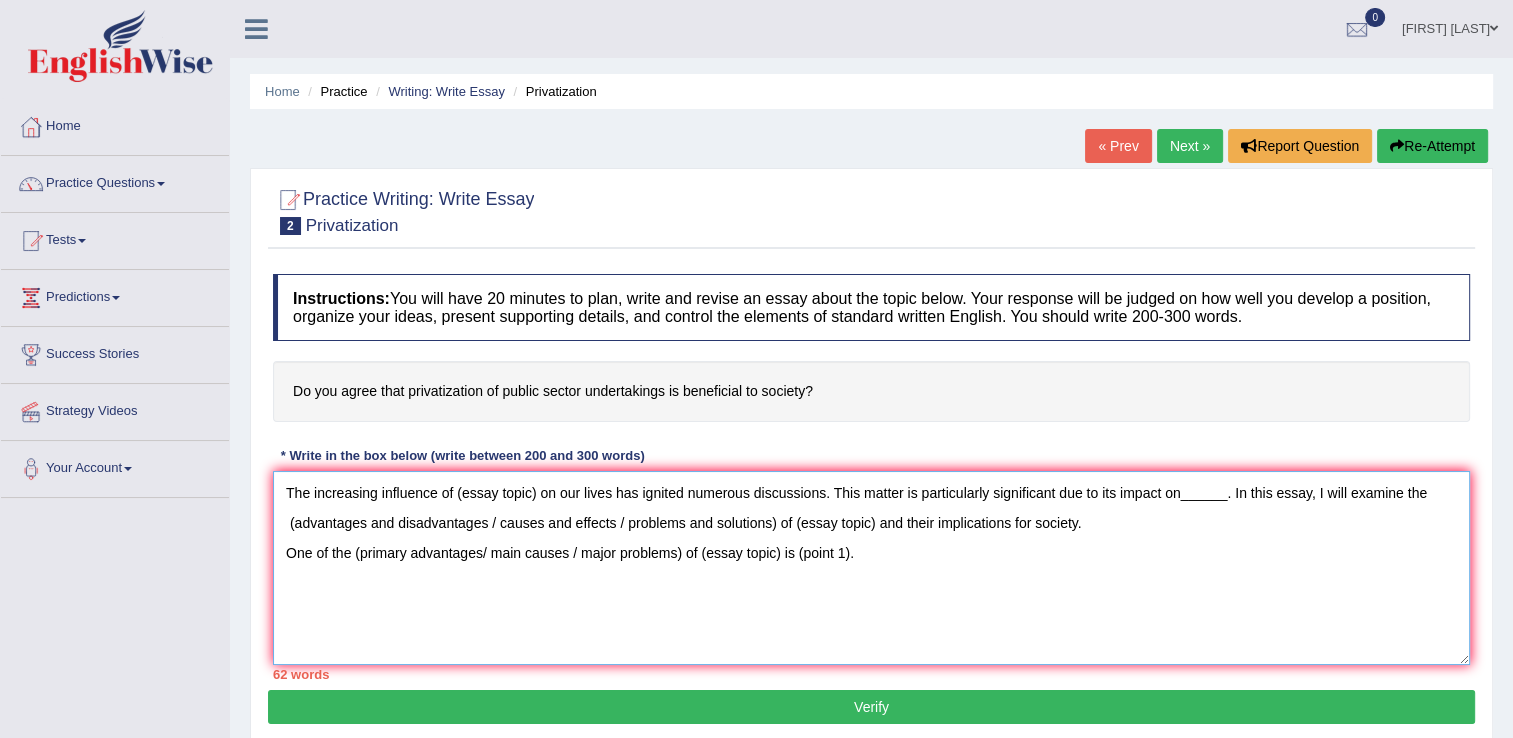 paste on "This is further supported by the fact that (further explanation of point 1). Research has" 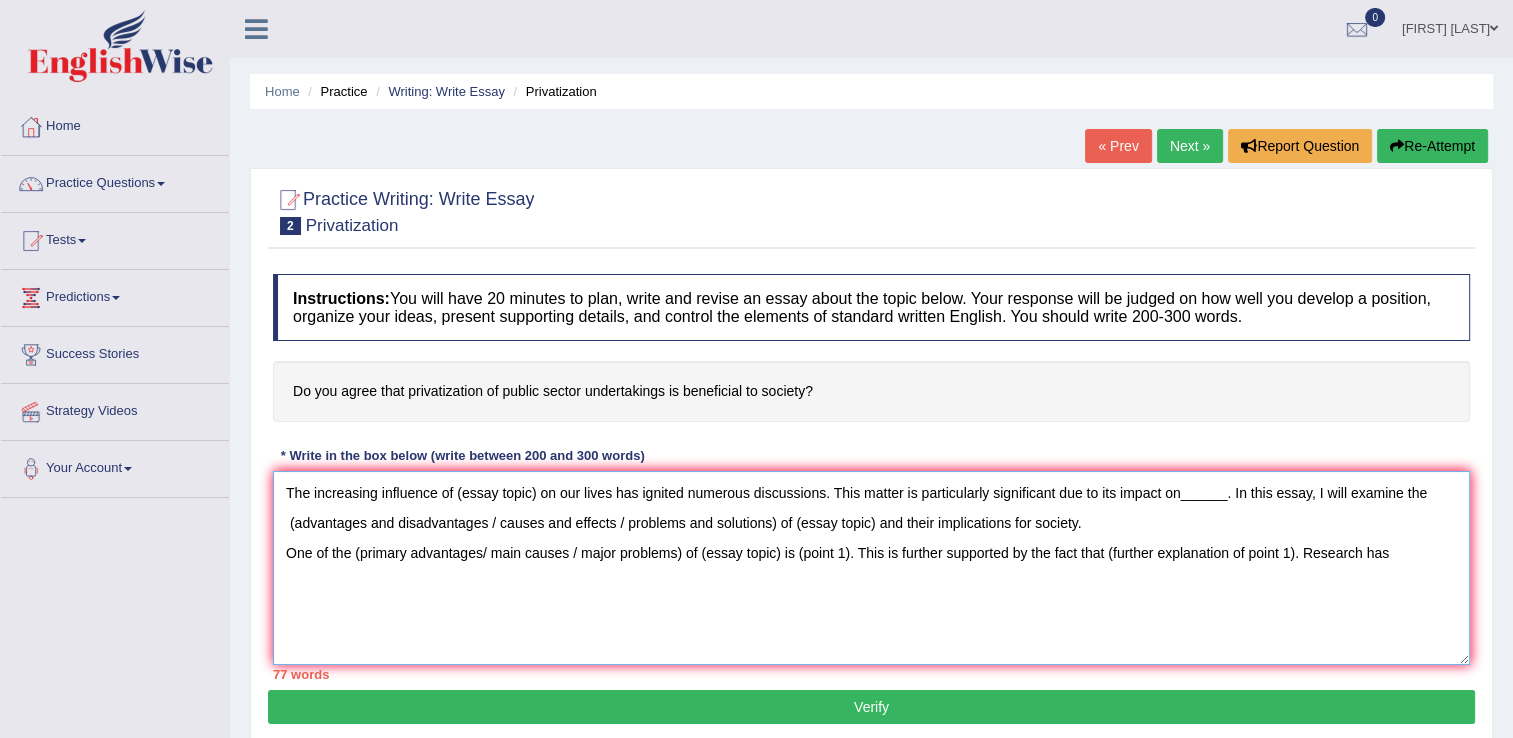paste on "demonstrated that (essay topic / keywords) (improves / causes / leads to) . Moreover," 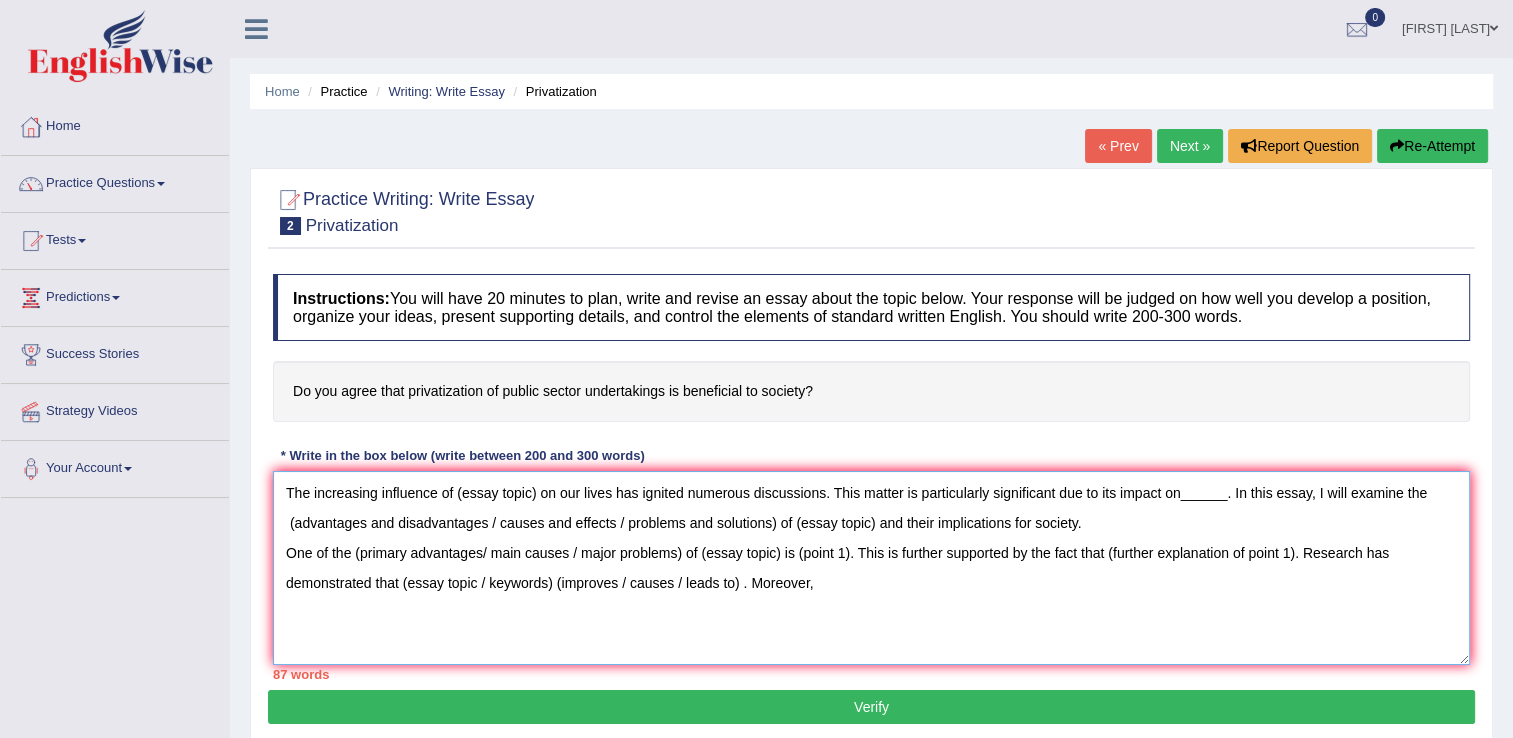 paste on "an additional (benefit / cause / problem) of (essay topic) is its abilityto (point 2). Consequently," 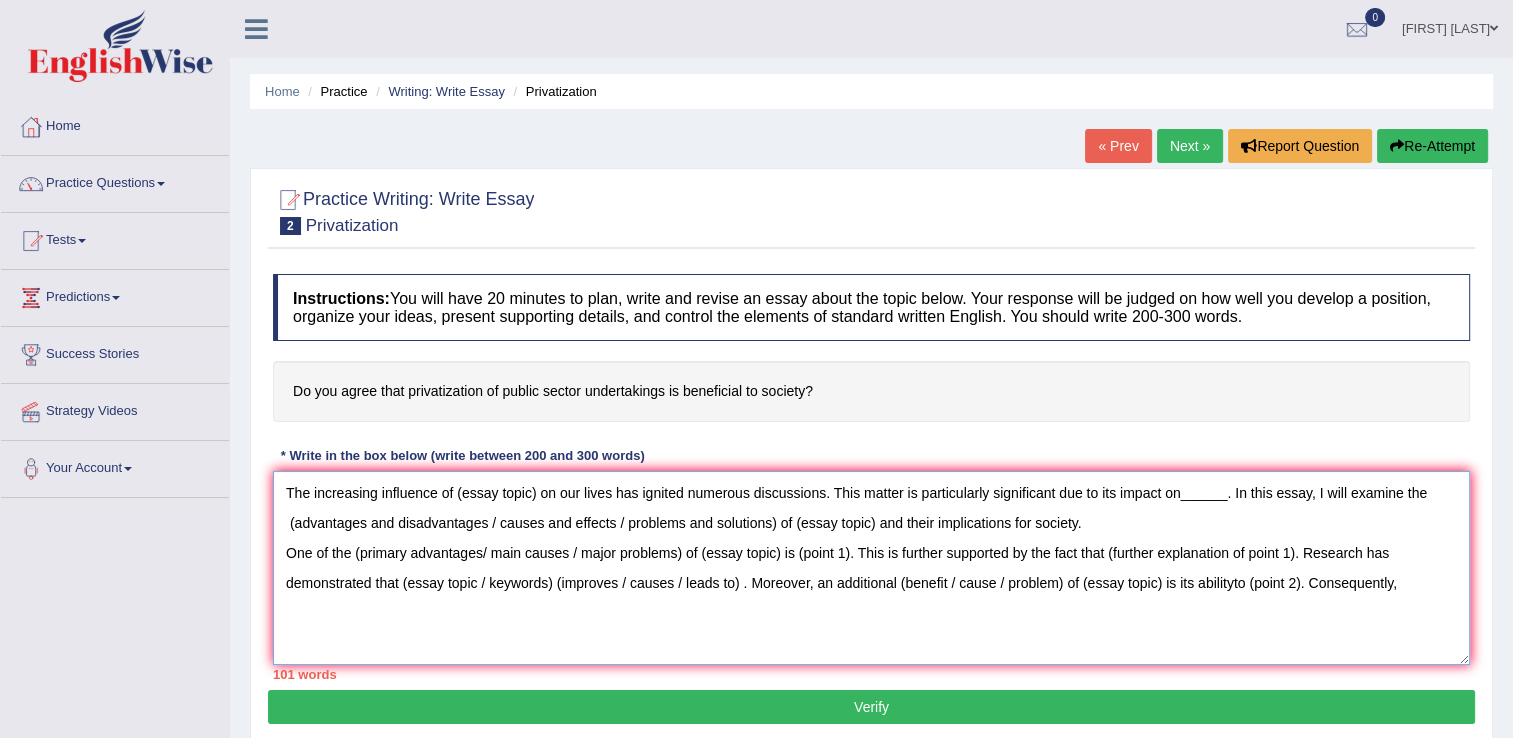 paste on "the (advantages / causes / problems) of (essay topic) are essential to be considered for both" 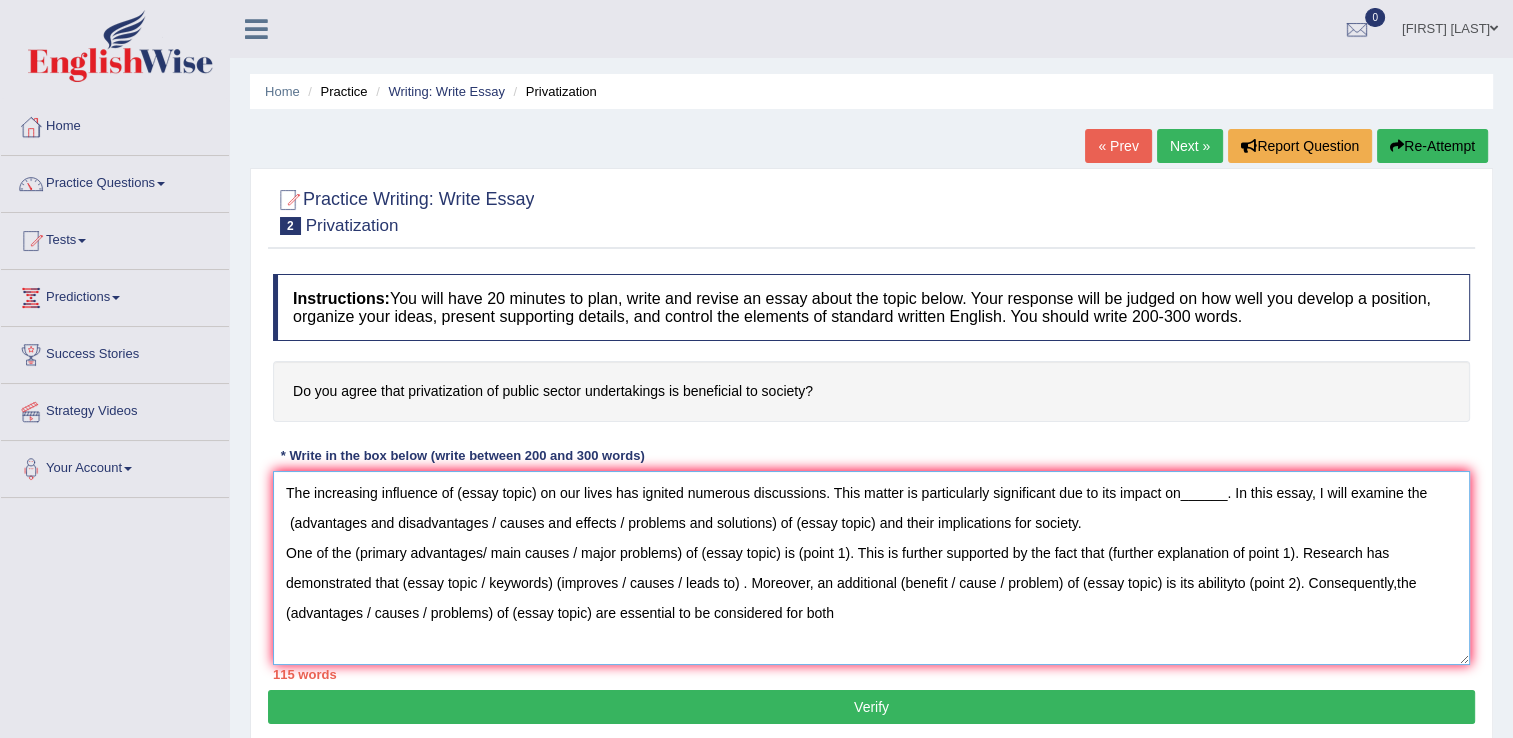 click on "The increasing influence of (essay topic) on our lives has ignited numerous discussions. This matter is particularly significant due to its impact on______. In this essay, I will examine the
(advantages and disadvantages / causes and effects / problems and solutions) of (essay topic) and their implications for society.
One of the (primary advantages/ main causes / major problems) of (essay topic) is (point 1). This is further supported by the fact that (further explanation of point 1). Research has  demonstrated that (essay topic / keywords) (improves / causes / leads to) . Moreover, an additional (benefit / cause / problem) of (essay topic) is its abilityto (point 2). Consequently,the (advantages / causes / problems) of (essay topic) are essential to be considered for both" at bounding box center (871, 568) 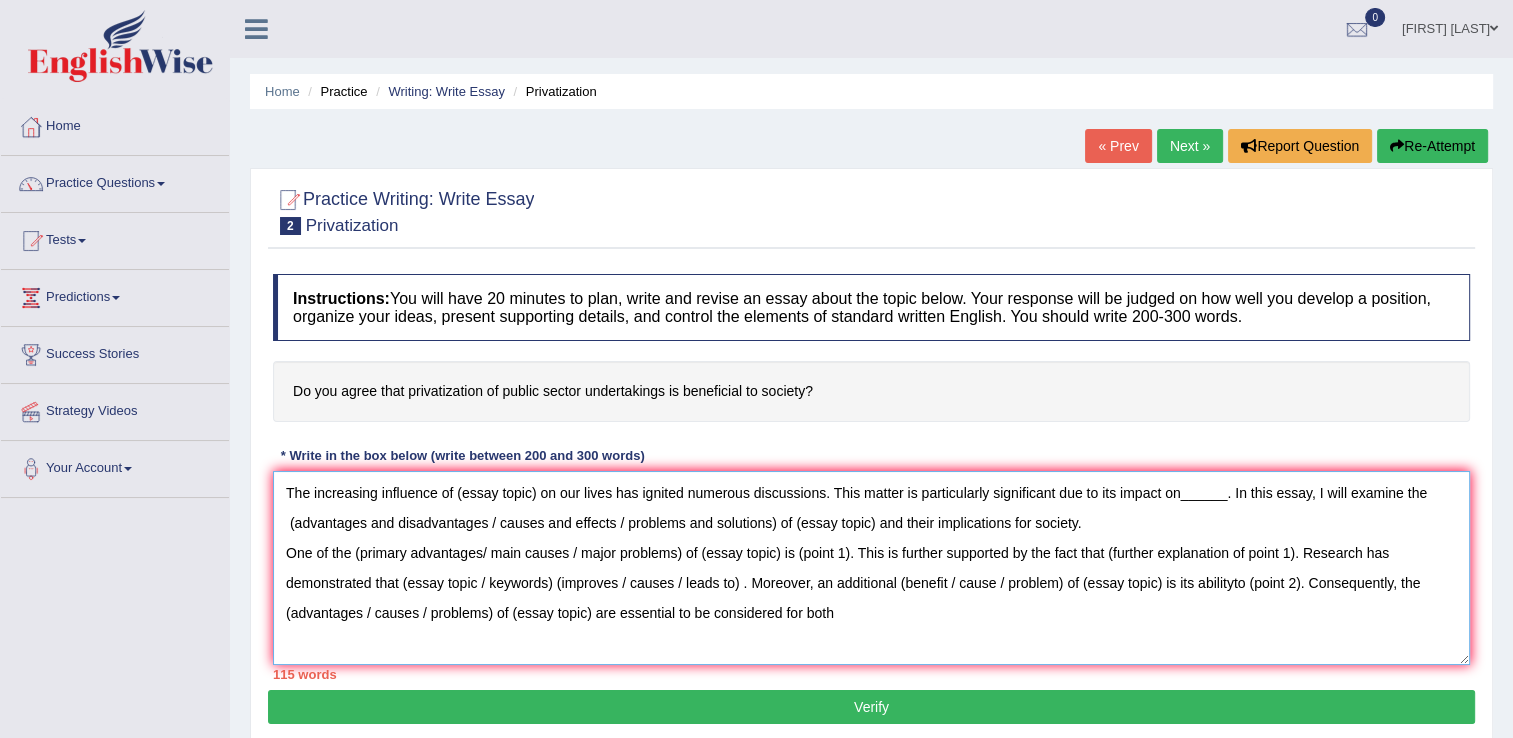 click on "The increasing influence of (essay topic) on our lives has ignited numerous discussions. This matter is particularly significant due to its impact on______. In this essay, I will examine the
(advantages and disadvantages / causes and effects / problems and solutions) of (essay topic) and their implications for society.
One of the (primary advantages/ main causes / major problems) of (essay topic) is (point 1). This is further supported by the fact that (further explanation of point 1). Research has  demonstrated that (essay topic / keywords) (improves / causes / leads to) . Moreover, an additional (benefit / cause / problem) of (essay topic) is its abilityto (point 2). Consequently, the (advantages / causes / problems) of (essay topic) are essential to be considered for both" at bounding box center [871, 568] 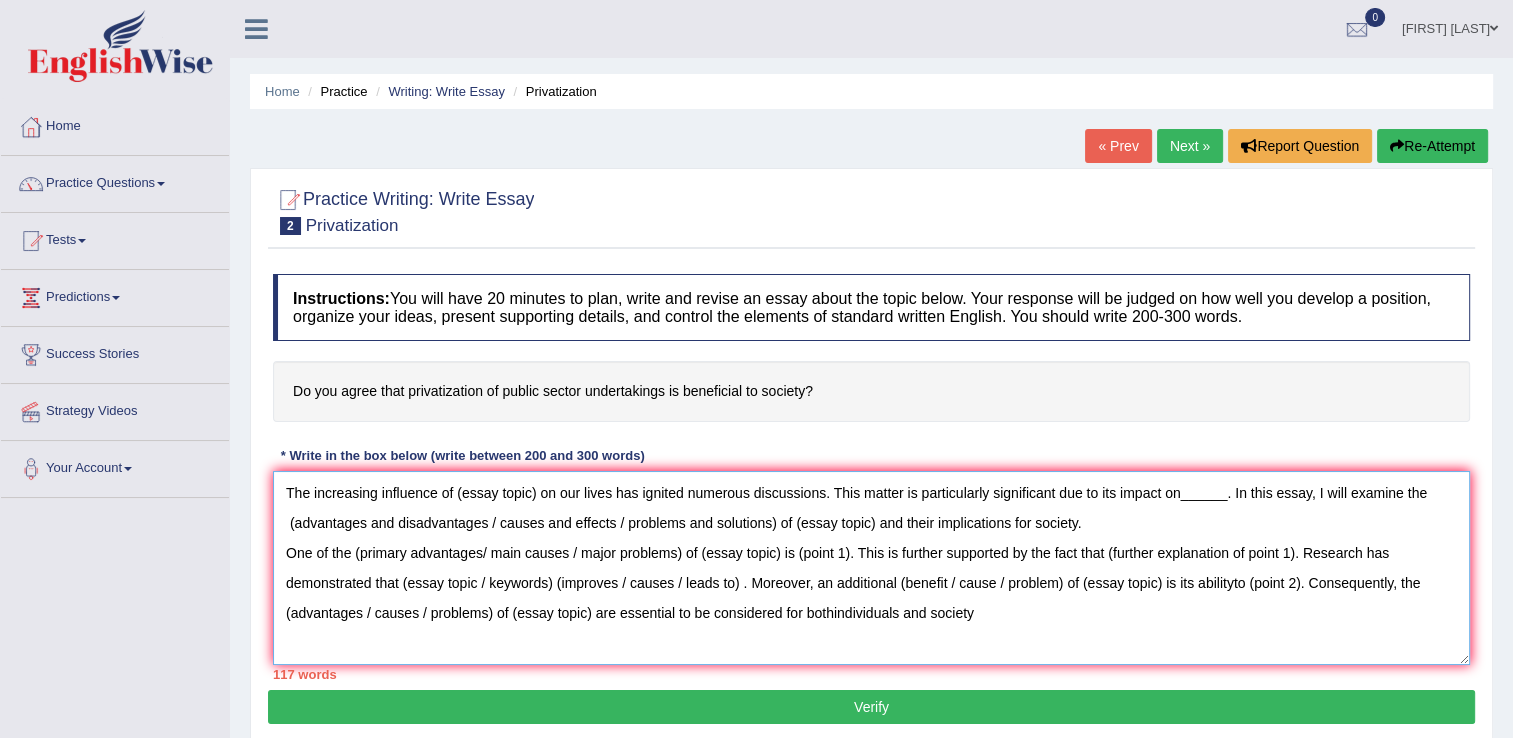 click on "The increasing influence of (essay topic) on our lives has ignited numerous discussions. This matter is particularly significant due to its impact on______. In this essay, I will examine the
(advantages and disadvantages / causes and effects / problems and solutions) of (essay topic) and their implications for society.
One of the (primary advantages/ main causes / major problems) of (essay topic) is (point 1). This is further supported by the fact that (further explanation of point 1). Research has  demonstrated that (essay topic / keywords) (improves / causes / leads to) . Moreover, an additional (benefit / cause / problem) of (essay topic) is its abilityto (point 2). Consequently, the (advantages / causes / problems) of (essay topic) are essential to be considered for bothindividuals and society" at bounding box center (871, 568) 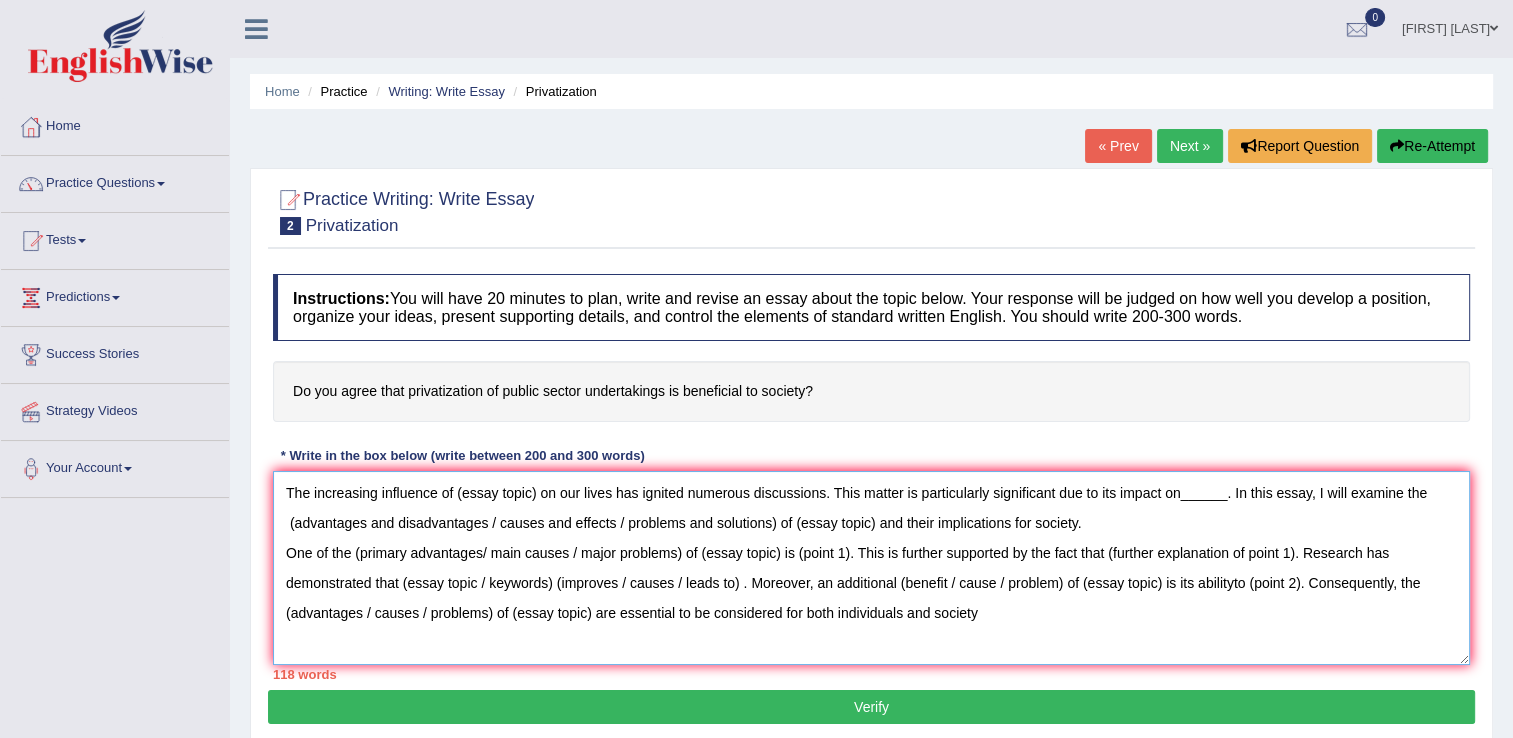 click on "The increasing influence of (essay topic) on our lives has ignited numerous discussions. This matter is particularly significant due to its impact on______. In this essay, I will examine the
(advantages and disadvantages / causes and effects / problems and solutions) of (essay topic) and their implications for society.
One of the (primary advantages/ main causes / major problems) of (essay topic) is (point 1). This is further supported by the fact that (further explanation of point 1). Research has  demonstrated that (essay topic / keywords) (improves / causes / leads to) . Moreover, an additional (benefit / cause / problem) of (essay topic) is its abilityto (point 2). Consequently, the (advantages / causes / problems) of (essay topic) are essential to be considered for both individuals and society" at bounding box center [871, 568] 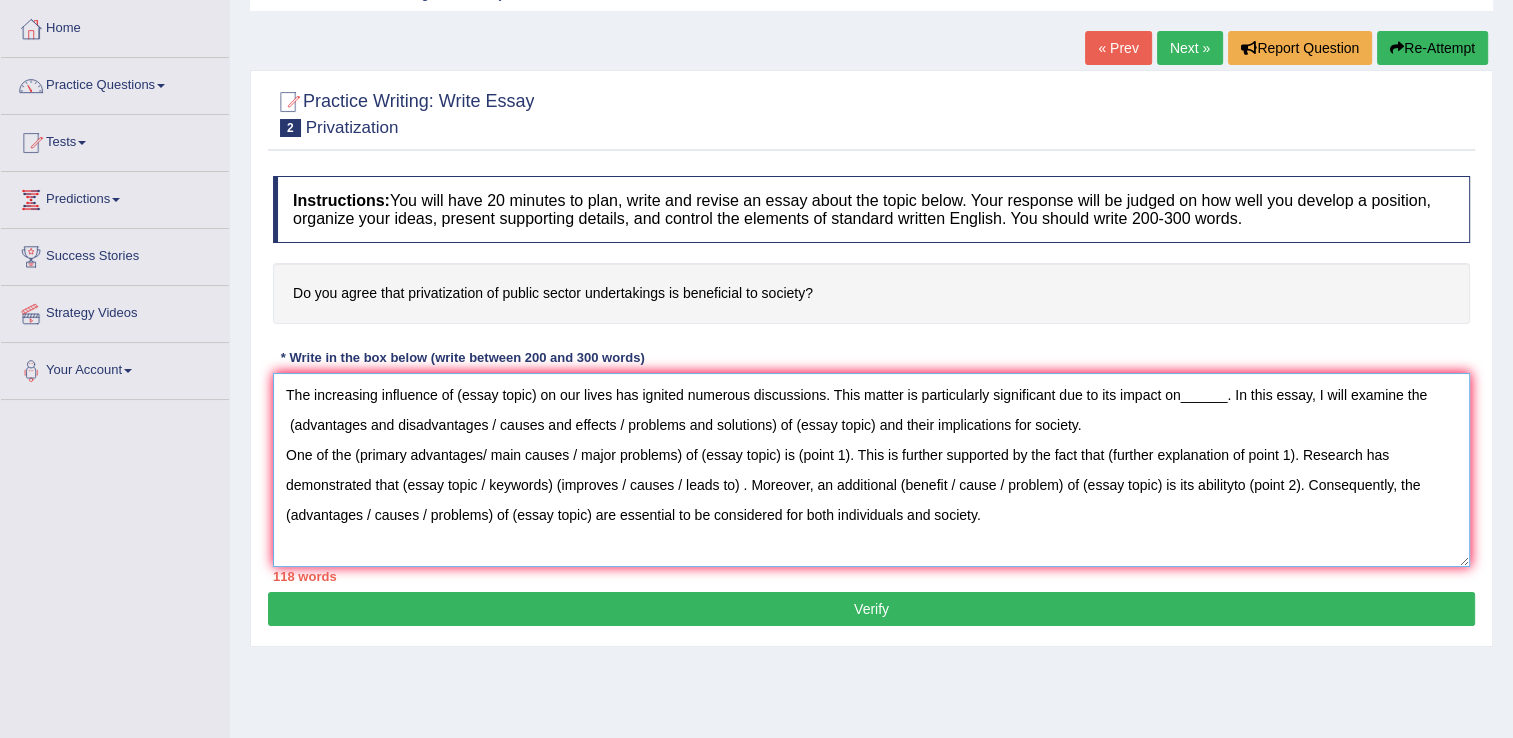 scroll, scrollTop: 100, scrollLeft: 0, axis: vertical 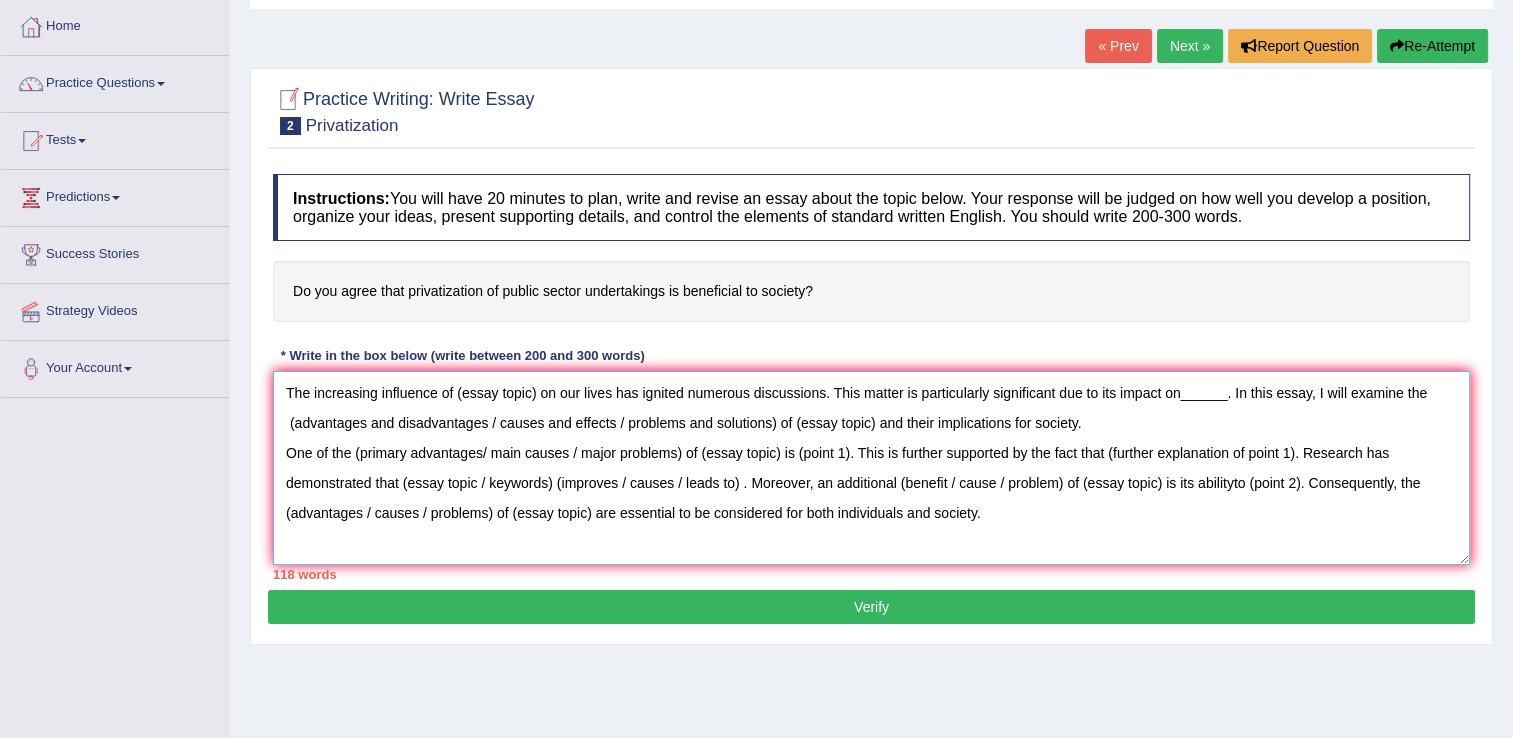 paste on "However, (alongside the benefits, there are drawbacks of / along with the causes, there are" 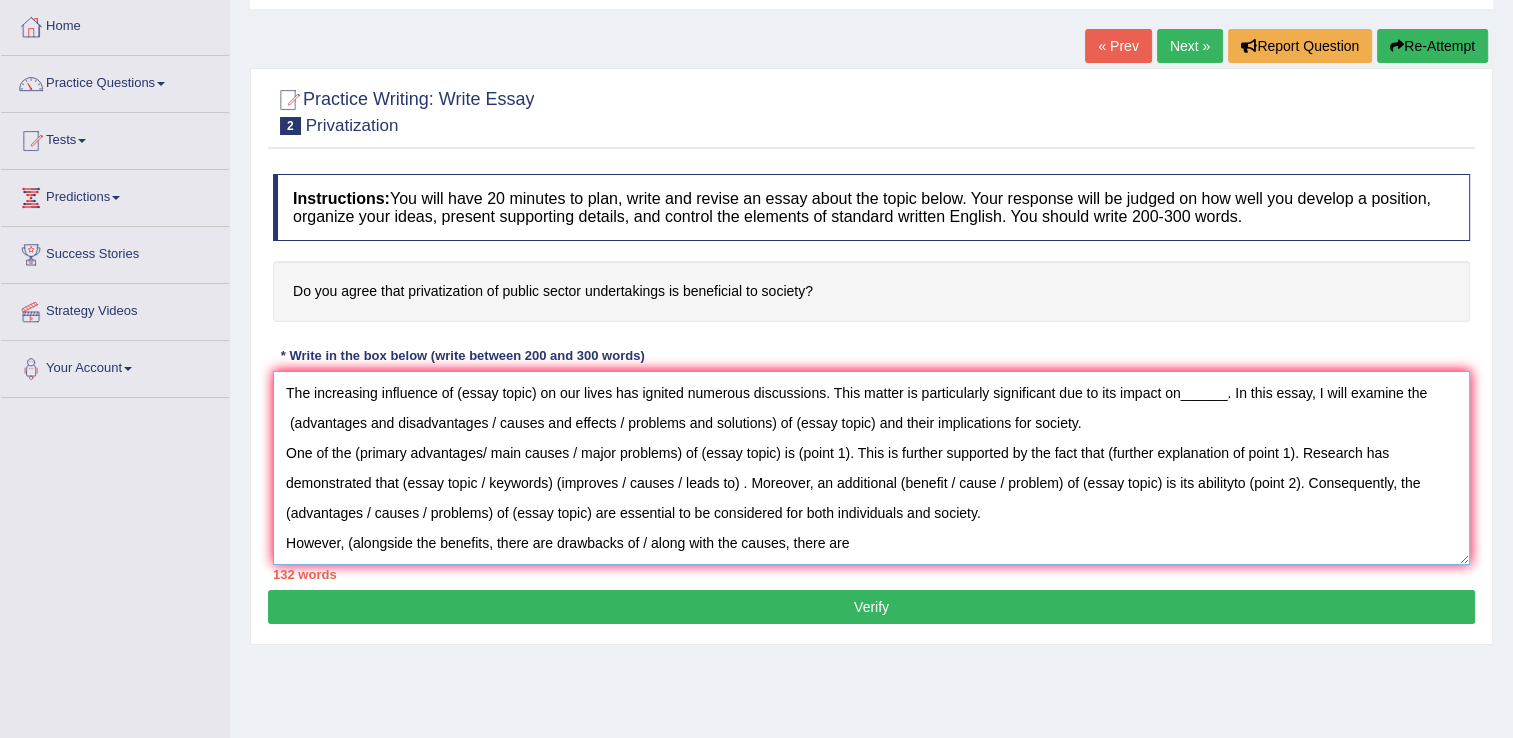 paste on "several effects of / despite the problems, there are solutions to) the (essay topic). One" 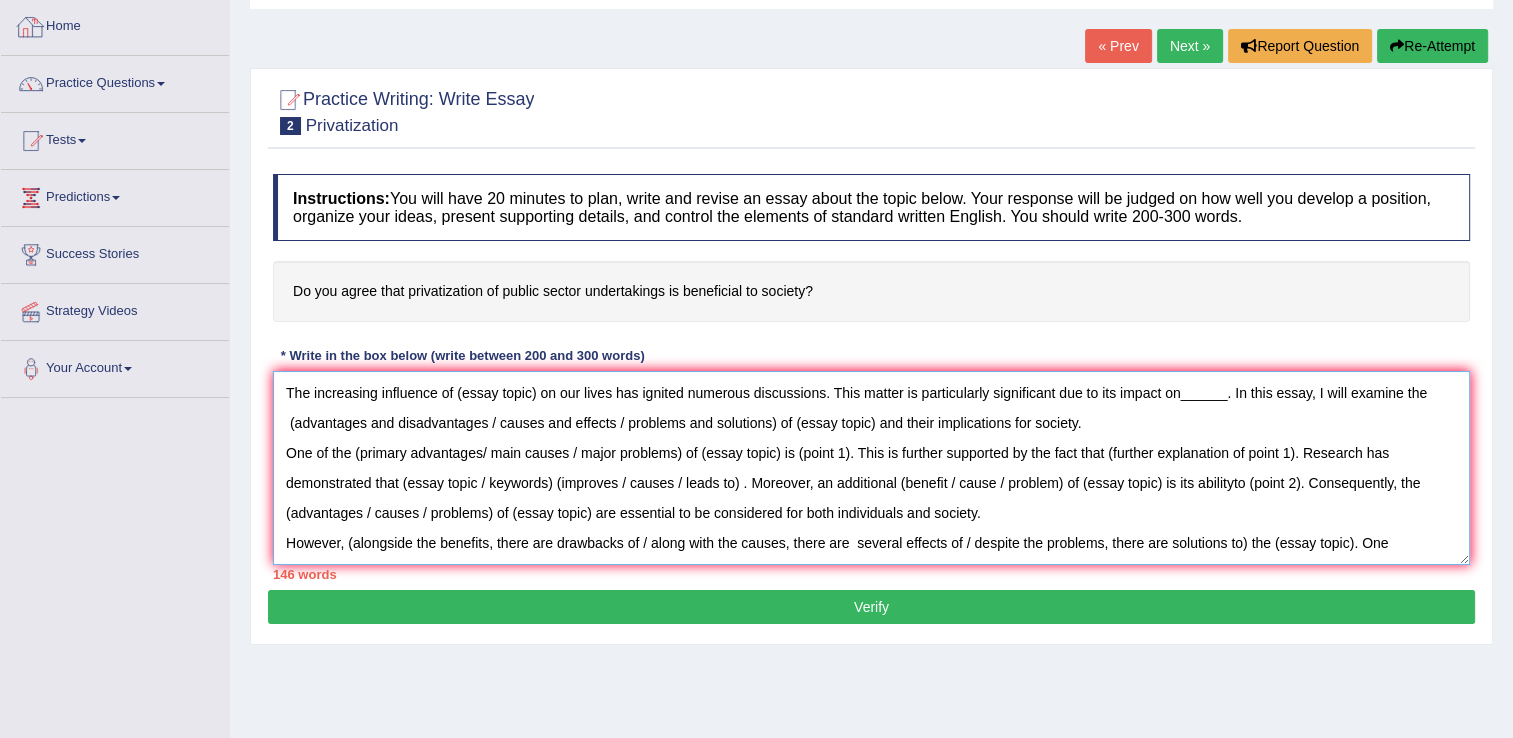 paste on "significant (drawback / effect / solution) of (essay topic) is (point 1). Numerous studies indicate" 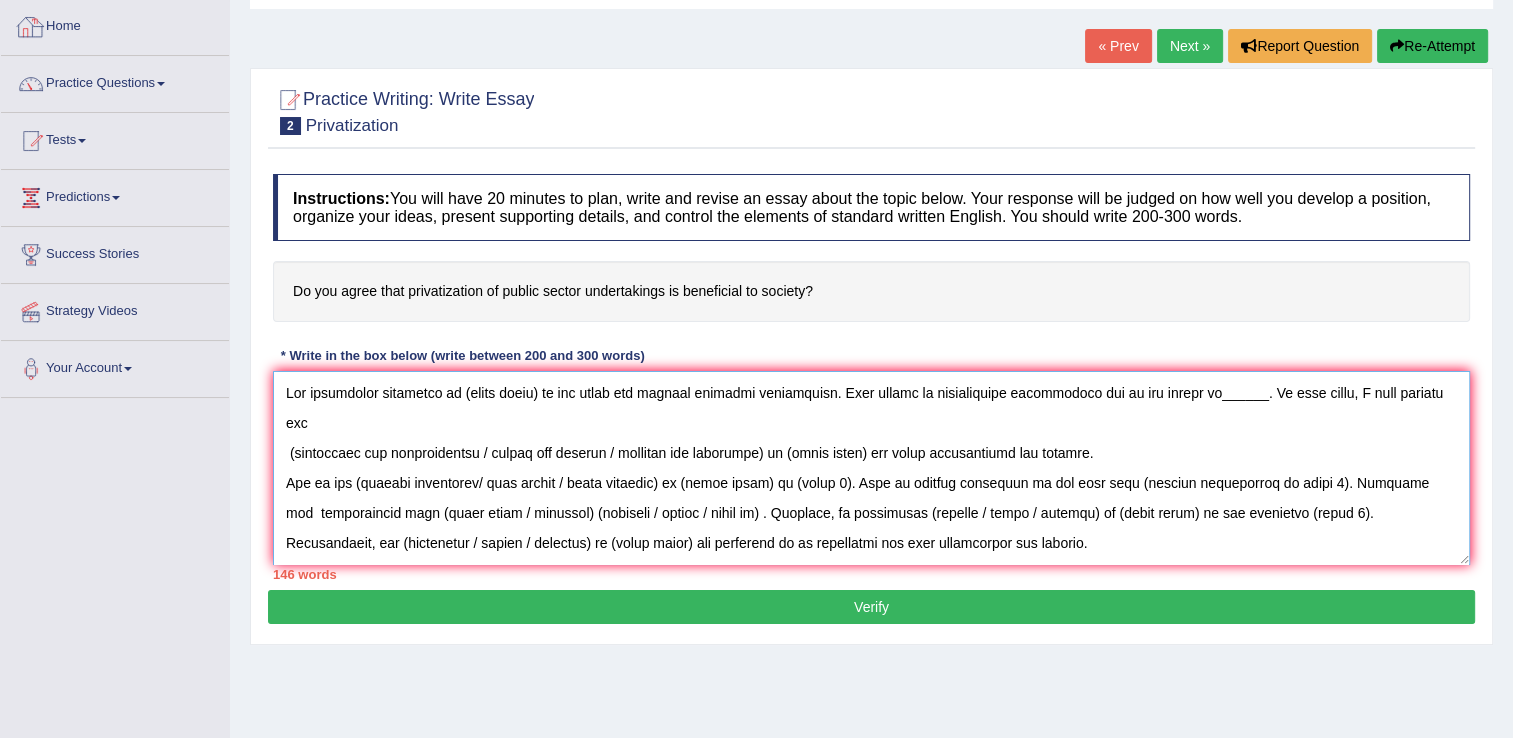 scroll, scrollTop: 17, scrollLeft: 0, axis: vertical 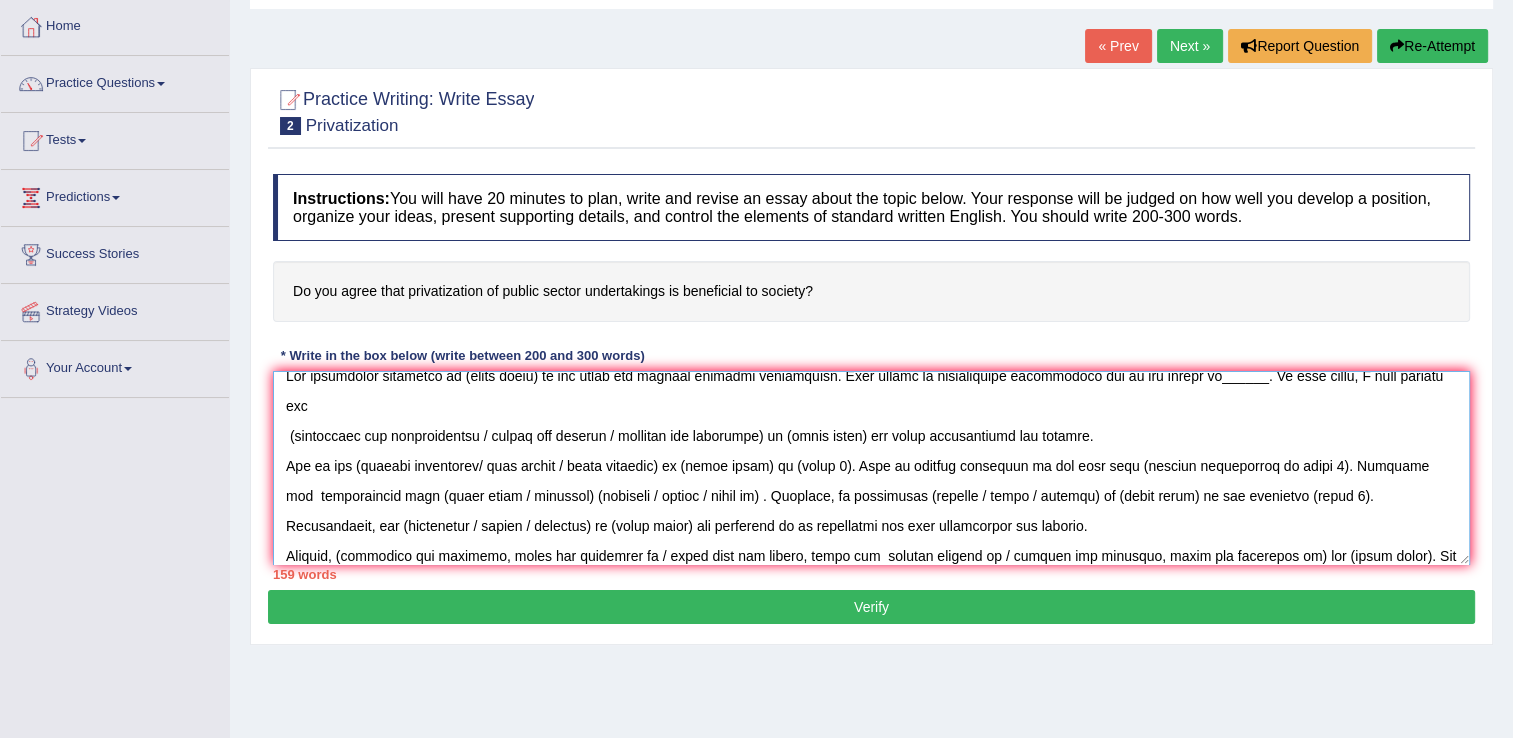paste on "that (essay topic) may lead to (further explanation to point 1). Furthermore, (point 2) (creates" 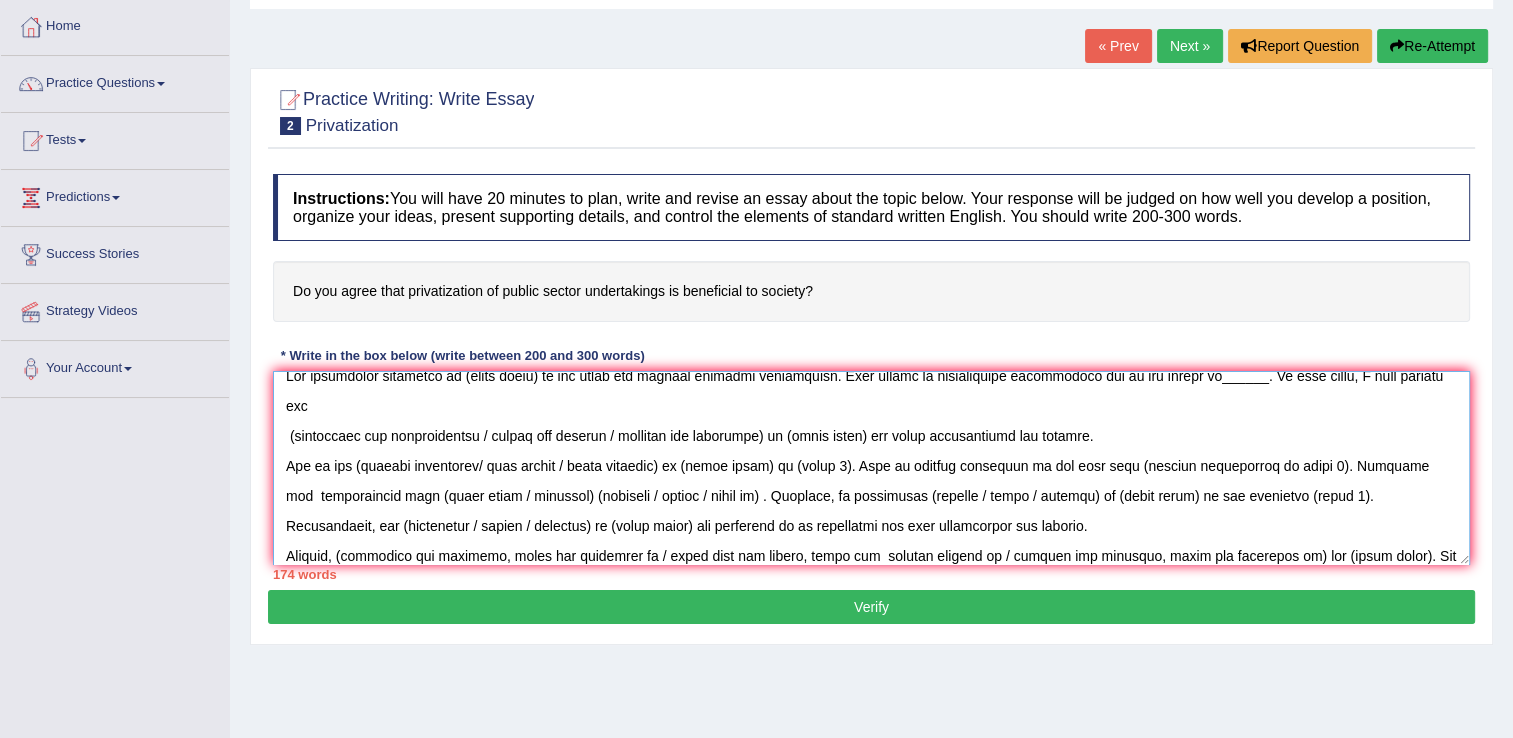 scroll, scrollTop: 47, scrollLeft: 0, axis: vertical 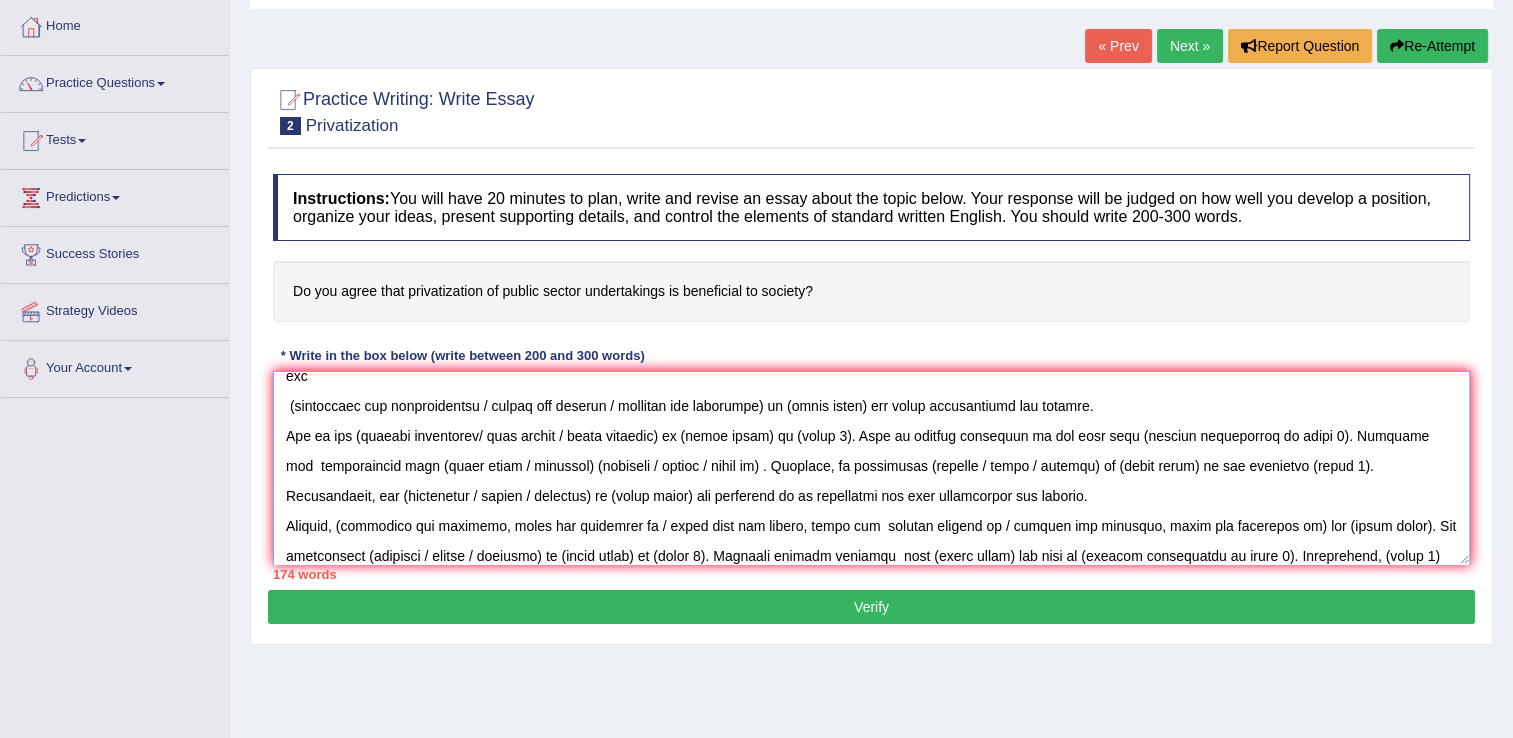 paste on "challenges / causes further consequences / solves the issue), which impacts both individuals" 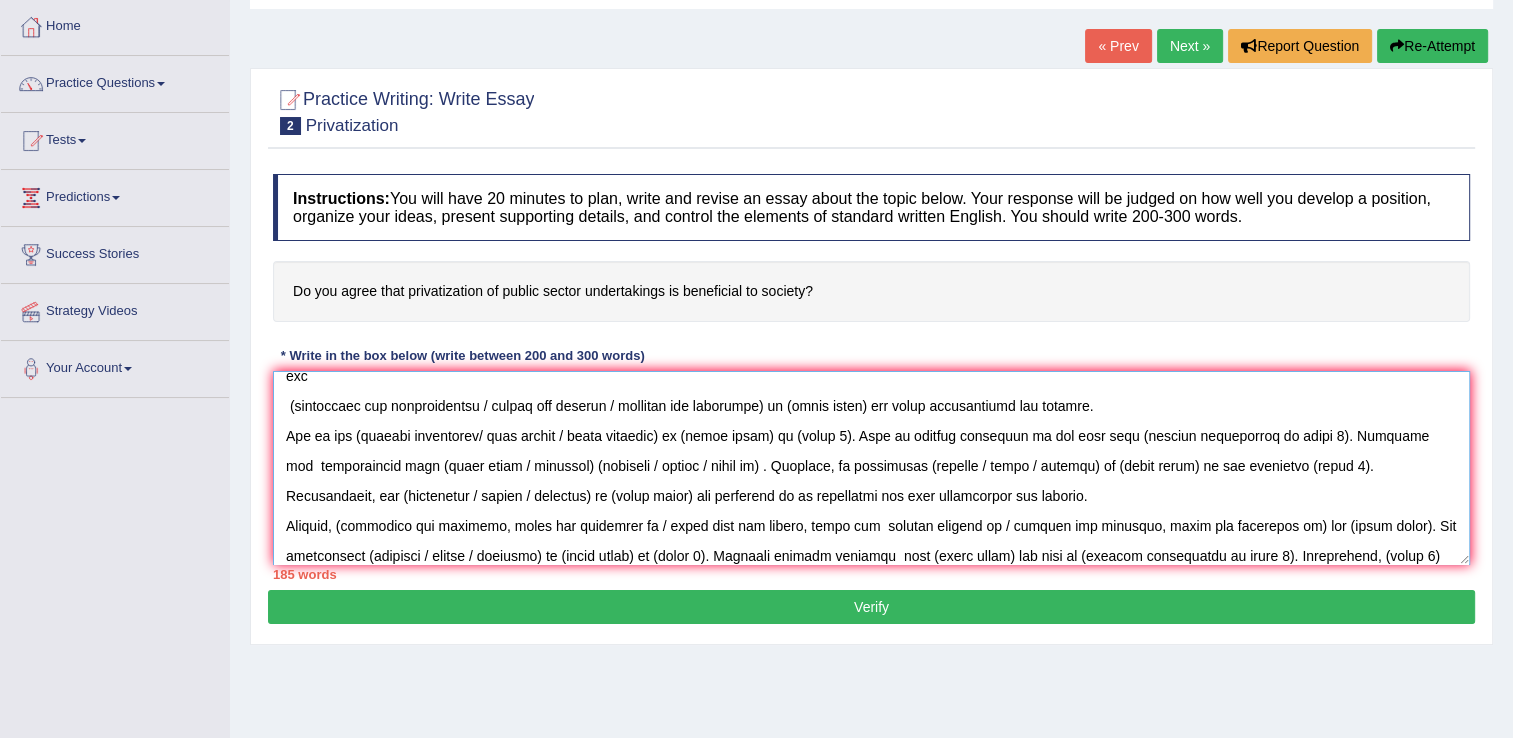 paste on "and society. Thus, it is evident that the (drawbacks / effects / solutions) associated with (essay" 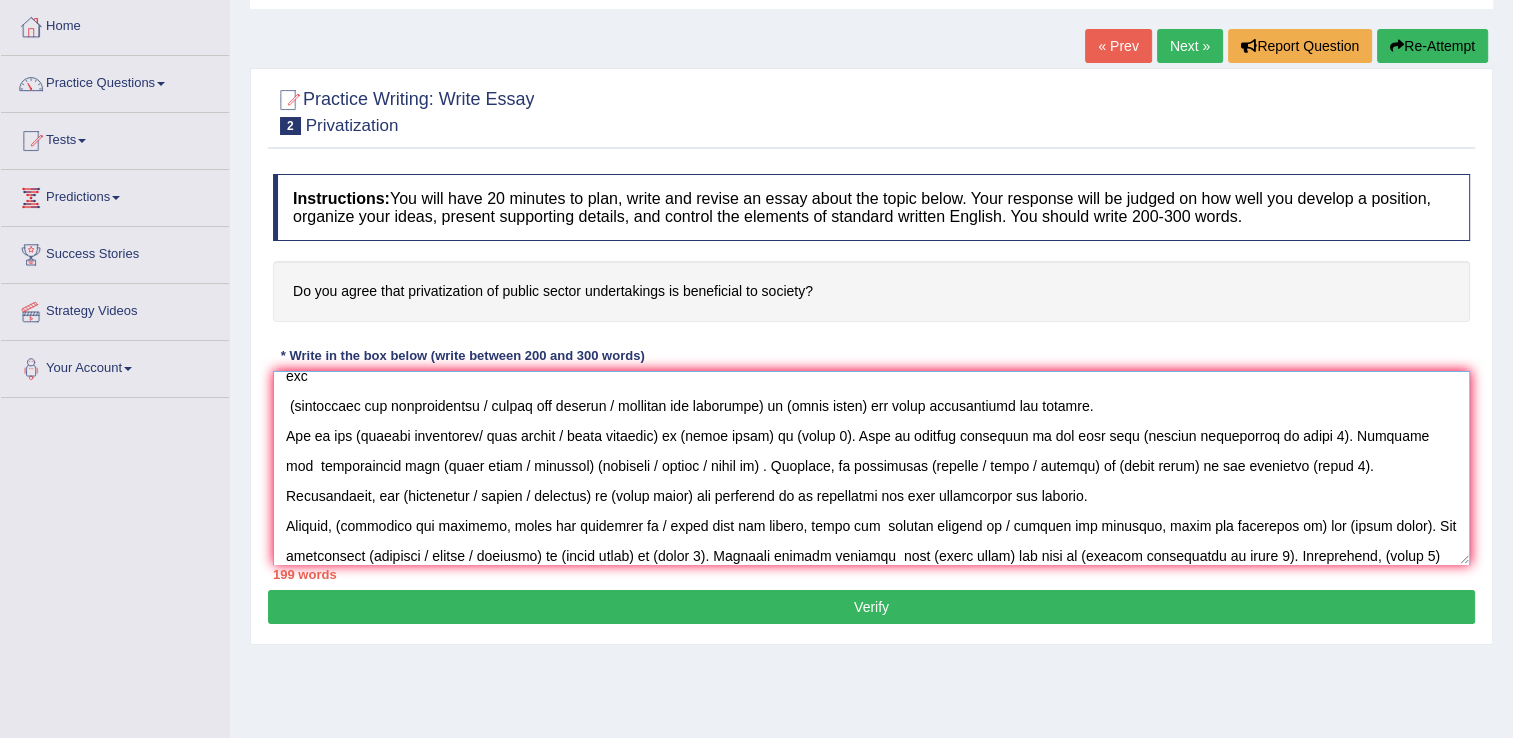 scroll, scrollTop: 77, scrollLeft: 0, axis: vertical 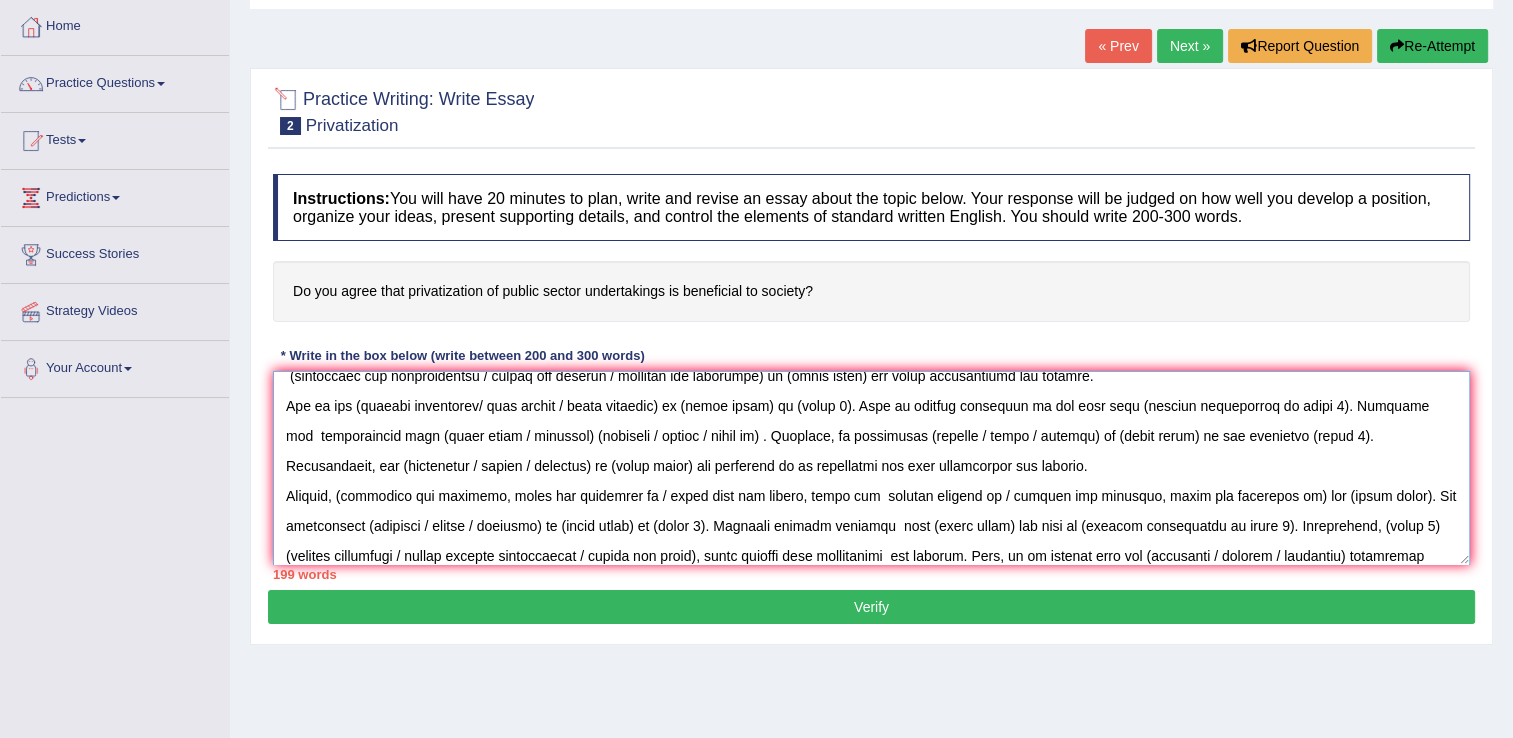 paste on "topic) must be addressed" 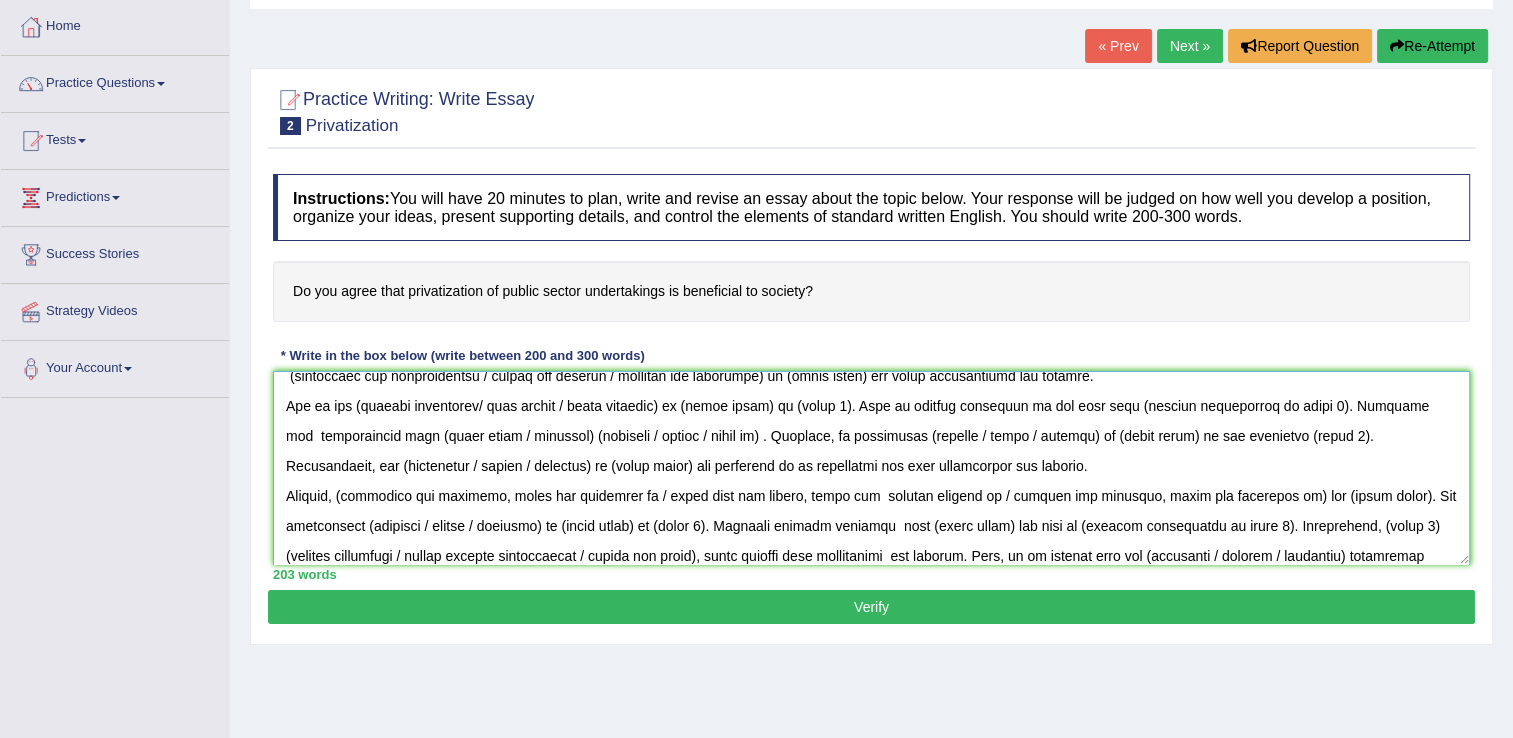 scroll, scrollTop: 107, scrollLeft: 0, axis: vertical 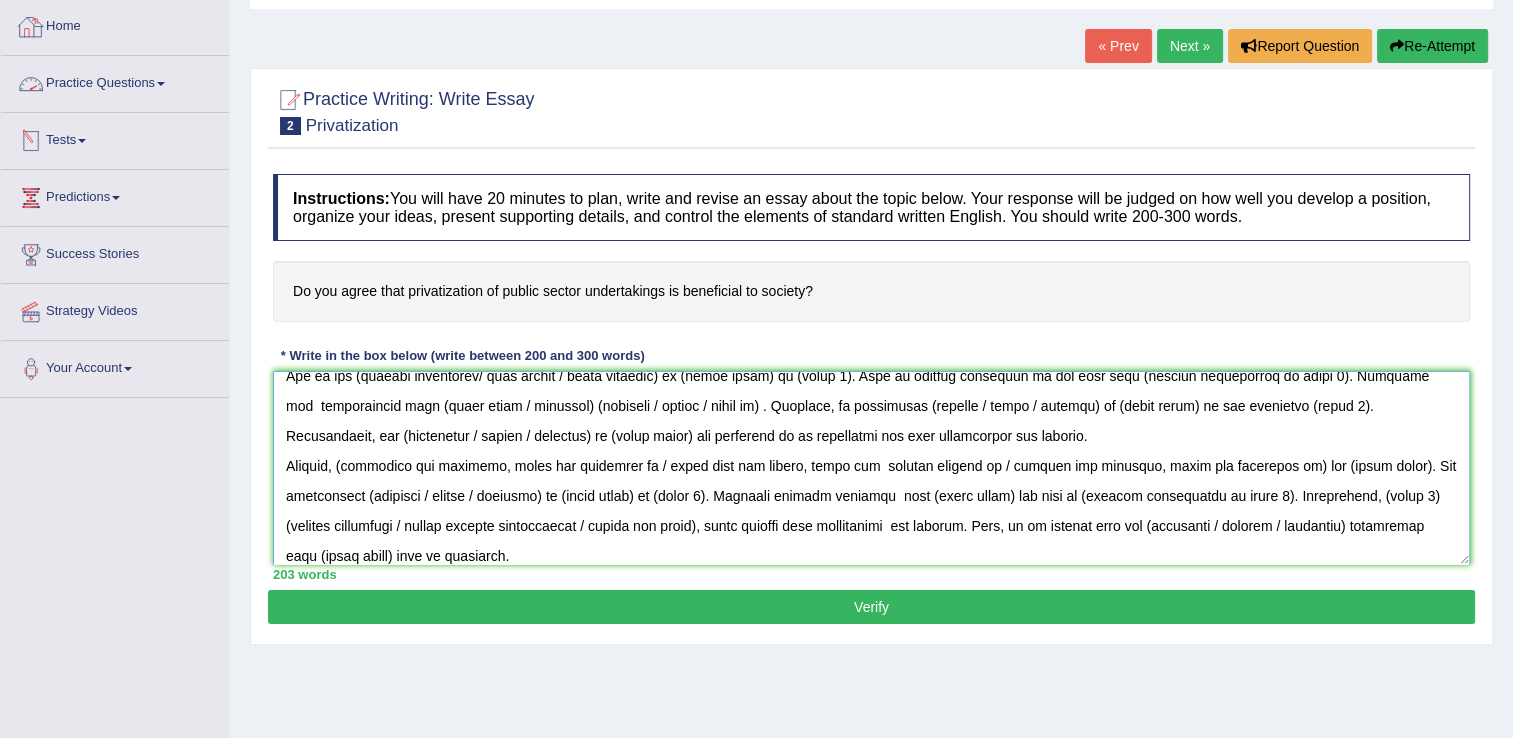 paste on "To conclude, (essay topic) offers notable (benefits / causes / problems) as well as significant" 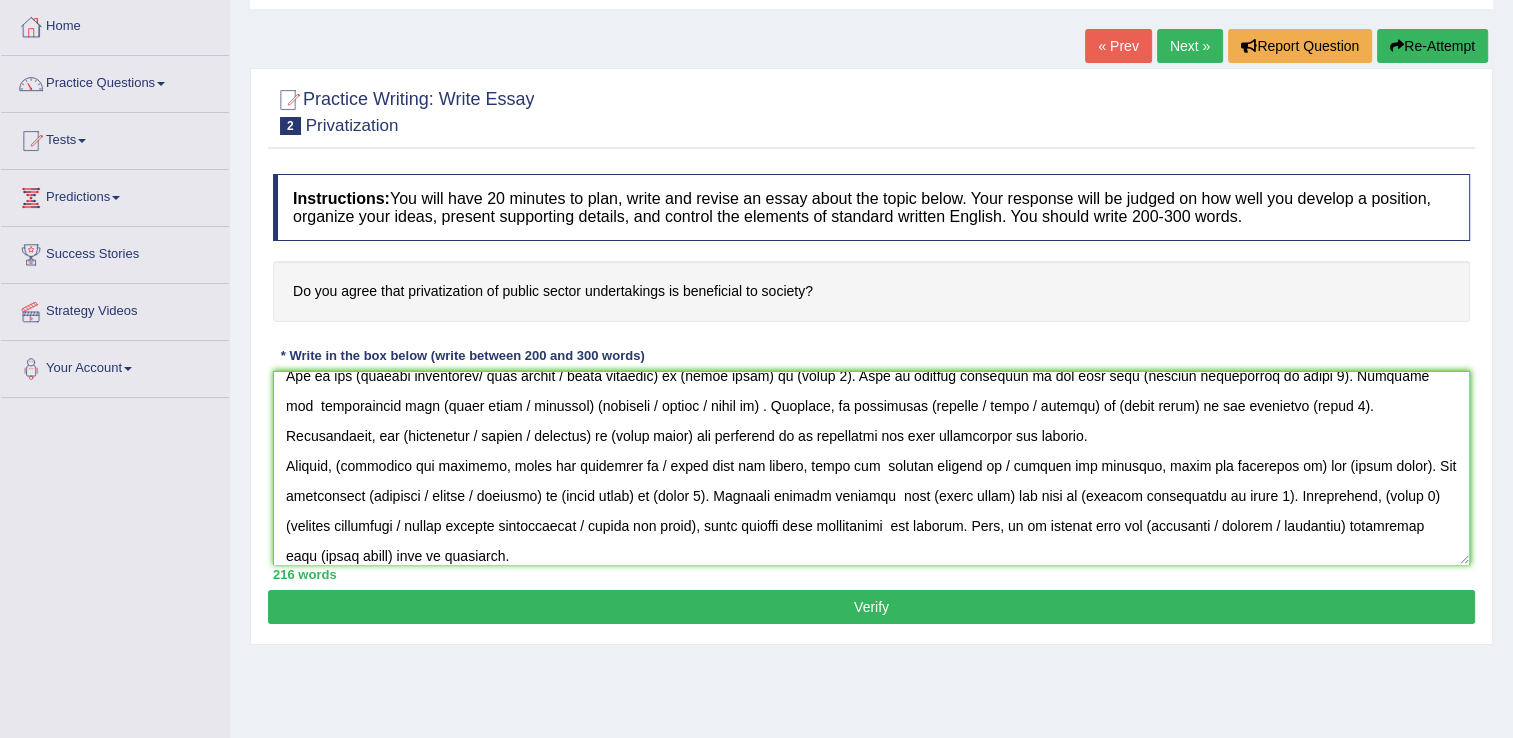 paste on "(challenges / effects / solutions). Future efforts should focus on finding a balanced approach to" 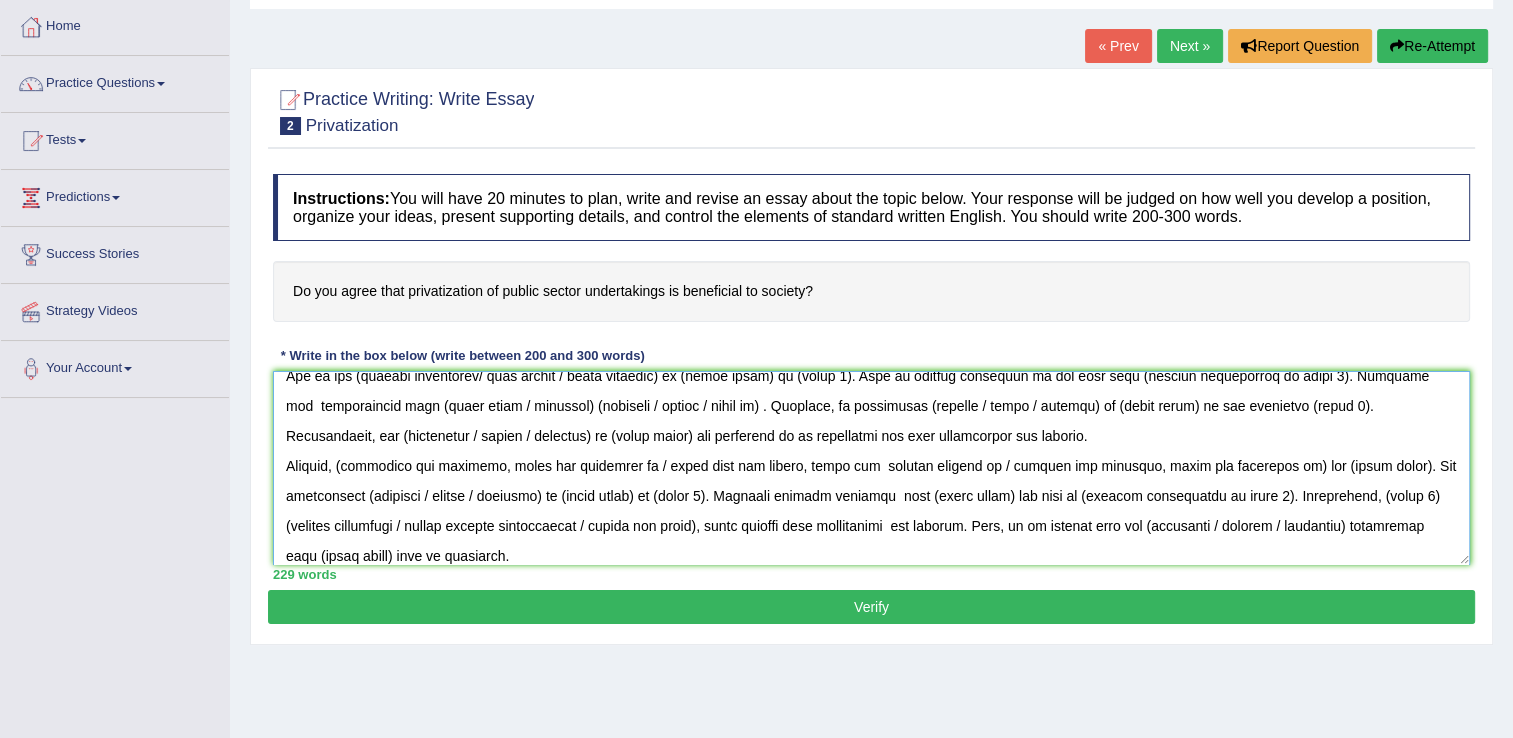 scroll, scrollTop: 137, scrollLeft: 0, axis: vertical 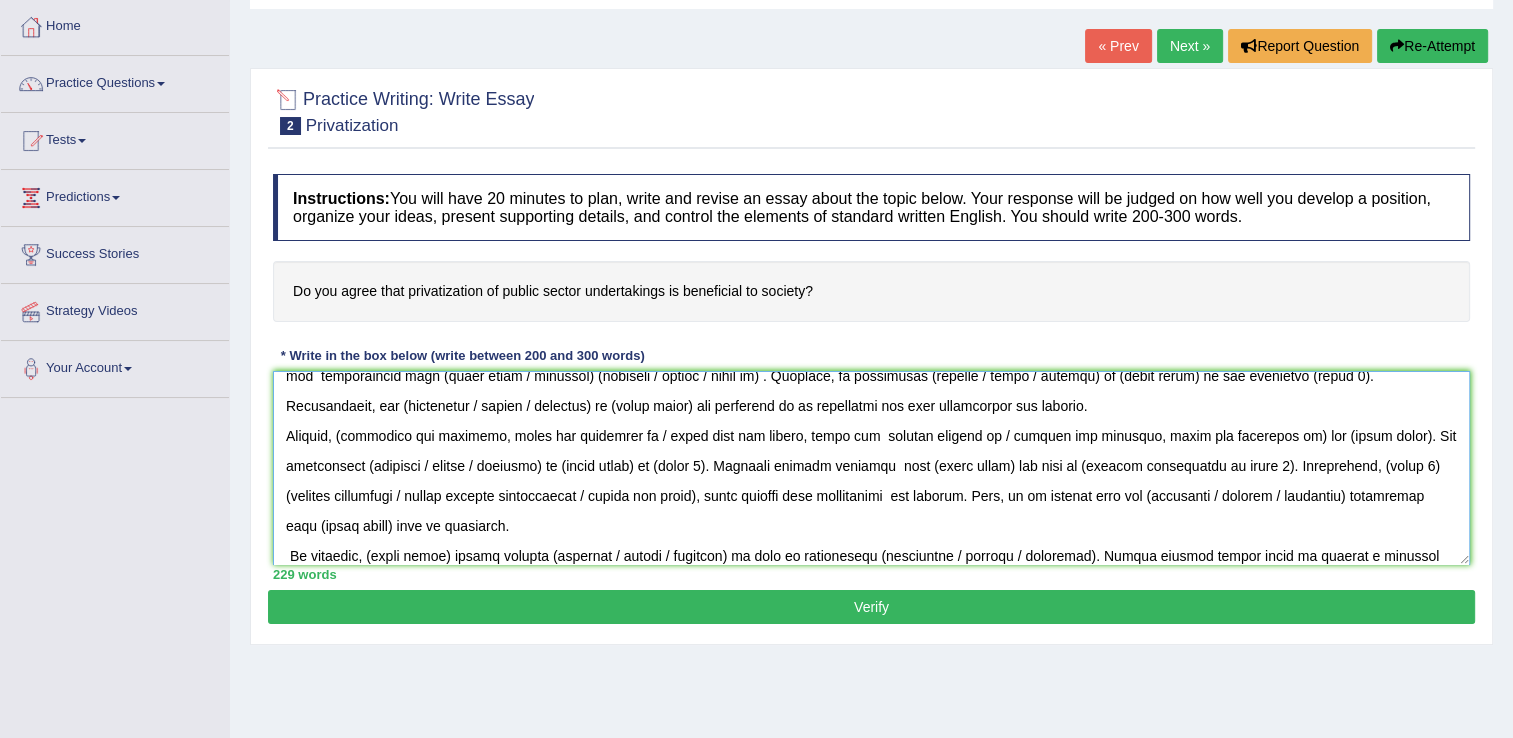 paste on "the use of (essay topic), aiming to maximize its positive impacts while minimizing any potentia" 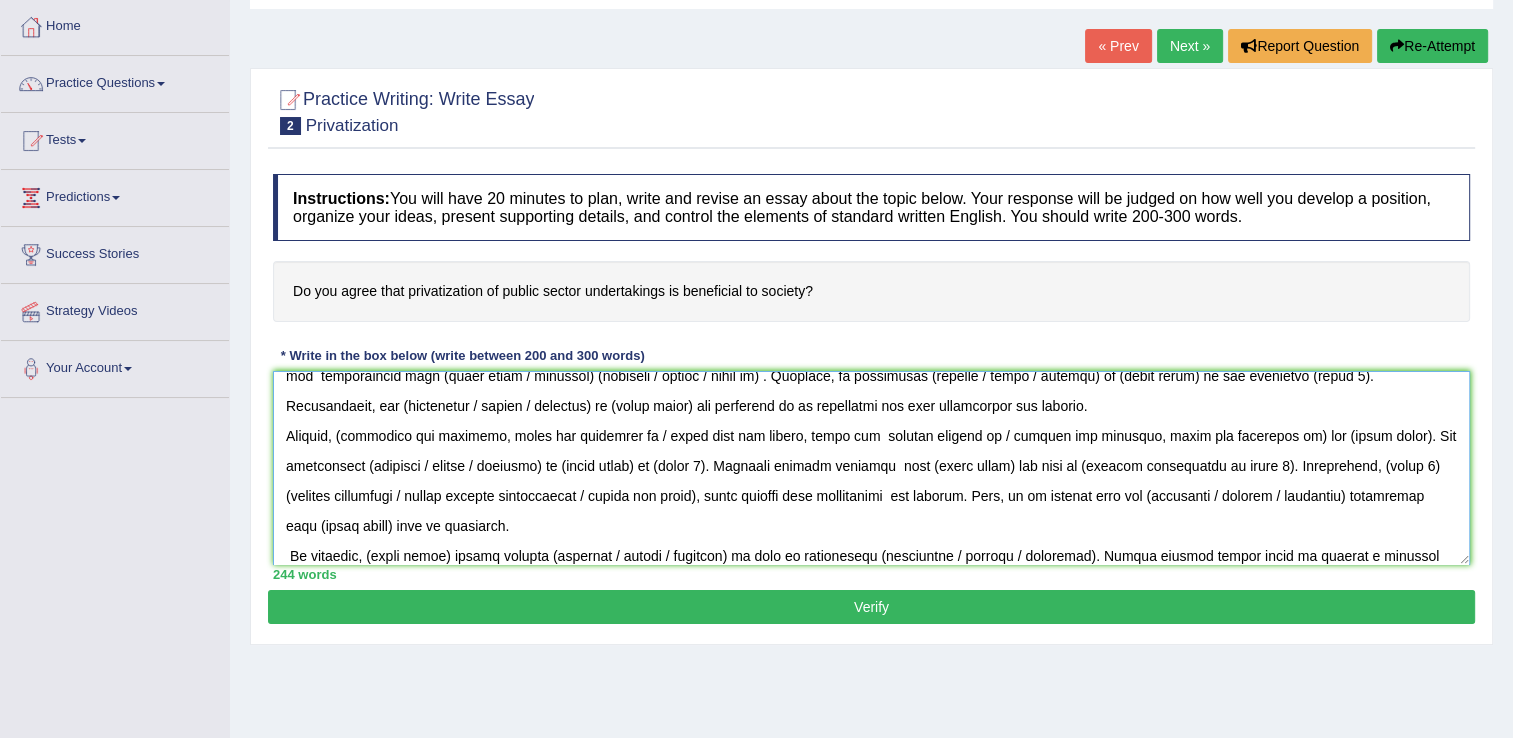 paste on "adverse effects." 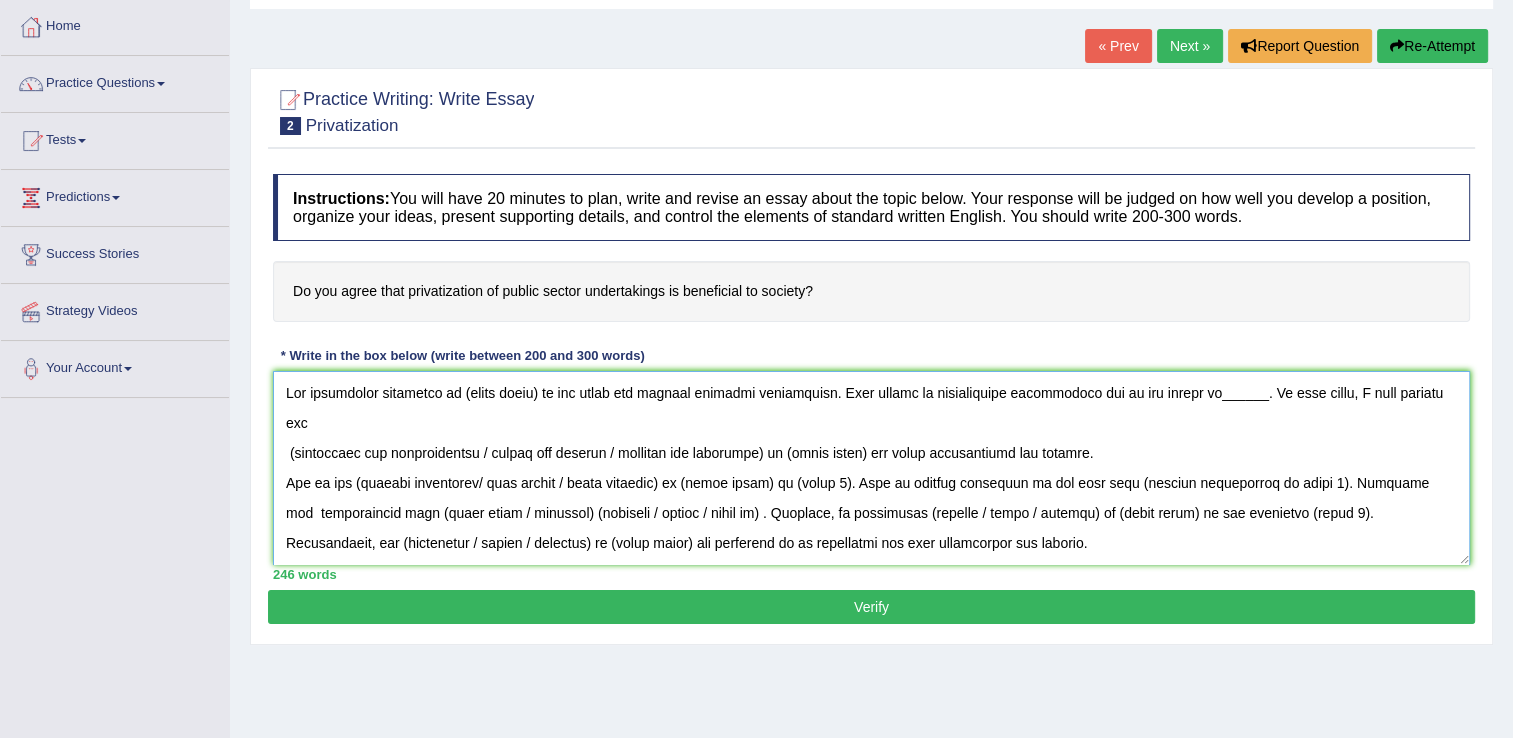 scroll, scrollTop: 0, scrollLeft: 0, axis: both 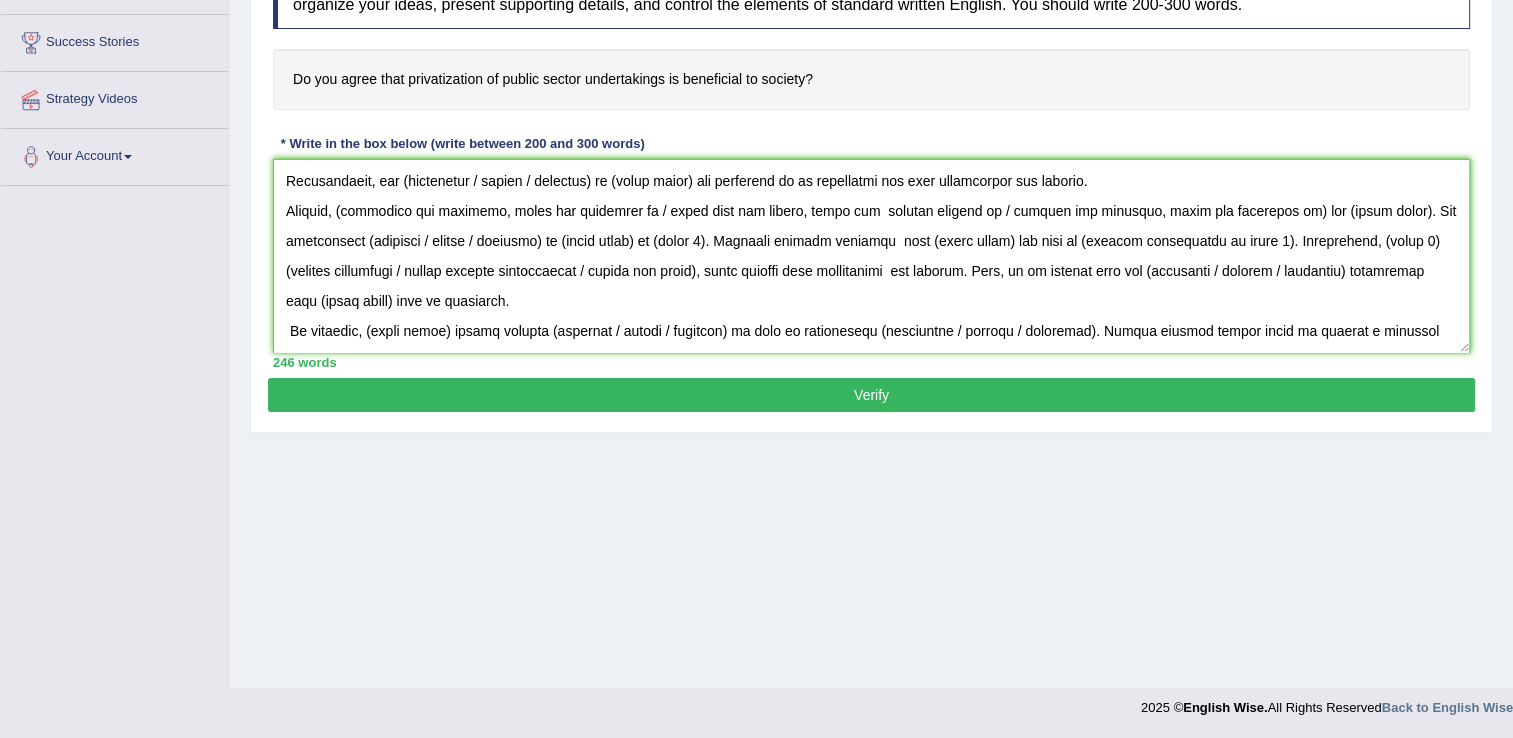 drag, startPoint x: 284, startPoint y: 390, endPoint x: 1531, endPoint y: 789, distance: 1309.2784 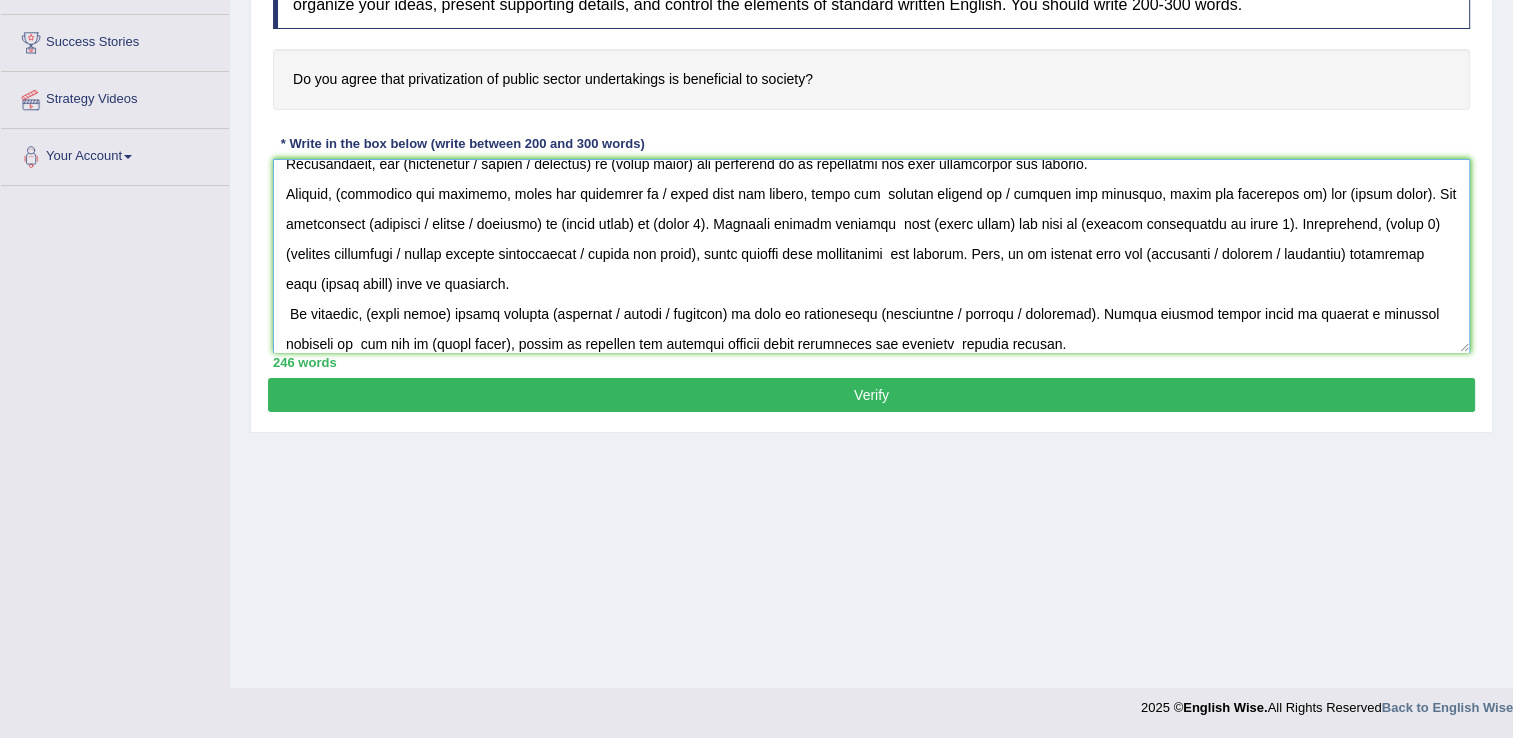 paste on "The increasing influence of (essay topic) on our lives has ignited numerous discussions. This matter is particularly significant due to its impact on______. In this essay, I will examine the
(advantages and disadvantages / causes and effects / problems and solutions) of (essay topic) and their implications for society.
One of the (primary advantages/ main causes / major problems) of (essay topic) is (point 1). This is further supported by the fact that (further explanation of point 1). Research has  demonstrated that (essay topic / keywords) (improves / causes / leads to) . Moreover, an additional (benefit / cause / problem) of (essay topic) is its abilityto (point 2). Consequently, the (advantages / causes / problems) of (essay topic) are essential to be considered for both individuals and society.
However, (alongside the benefits, there are drawbacks of / along with the causes, there are  several effects of / despite the problems, there are solutions to) the (essay topic). One  significant (drawback /..." 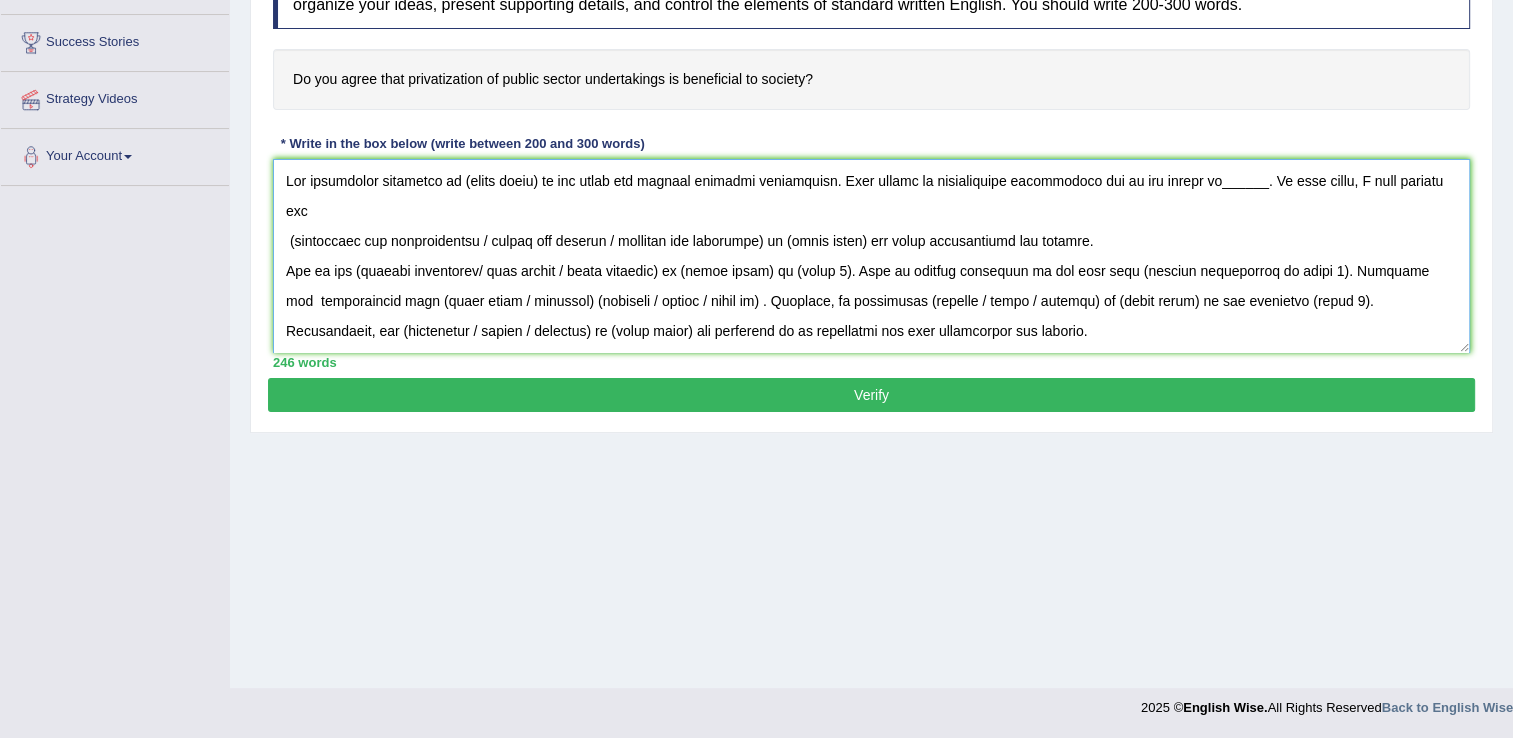 scroll, scrollTop: 0, scrollLeft: 0, axis: both 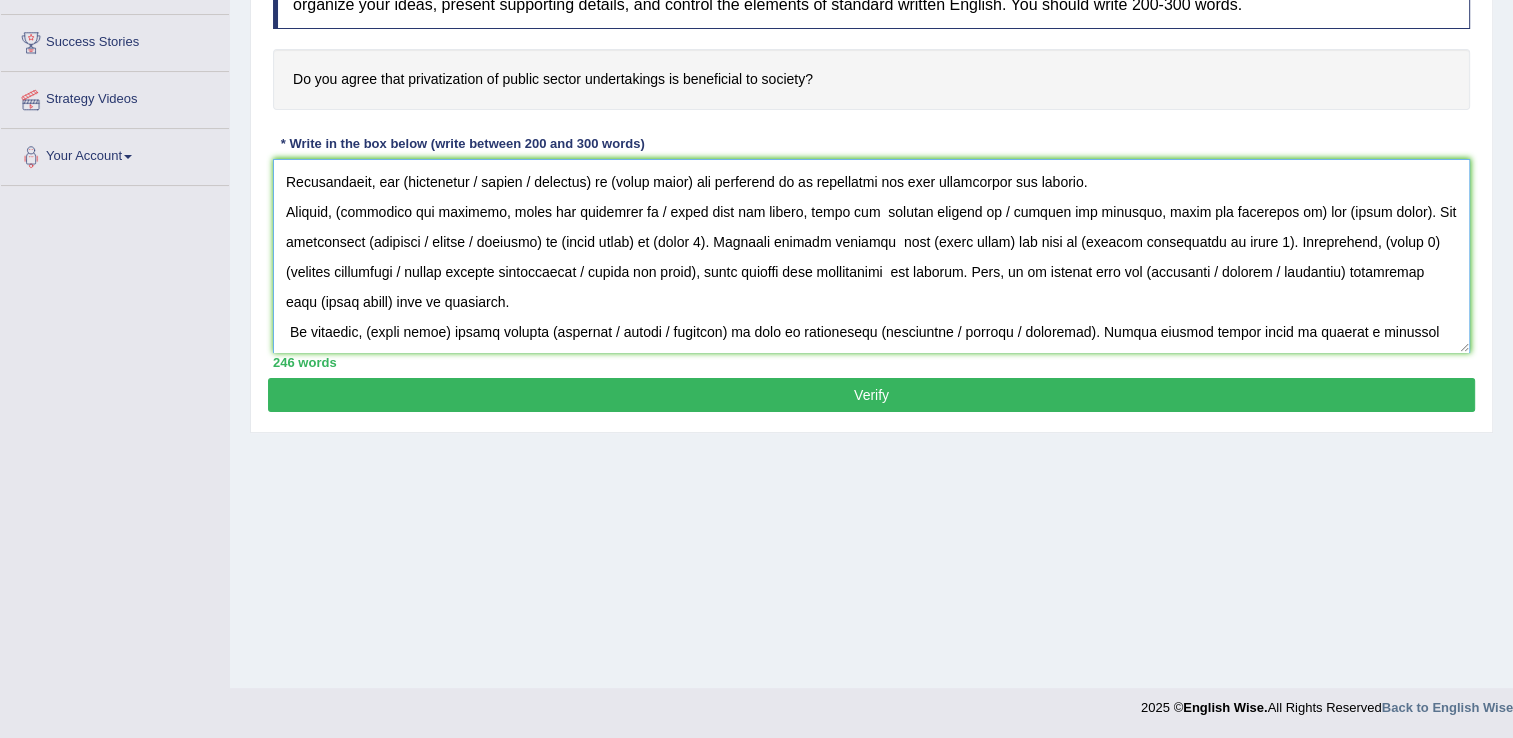 click at bounding box center [871, 256] 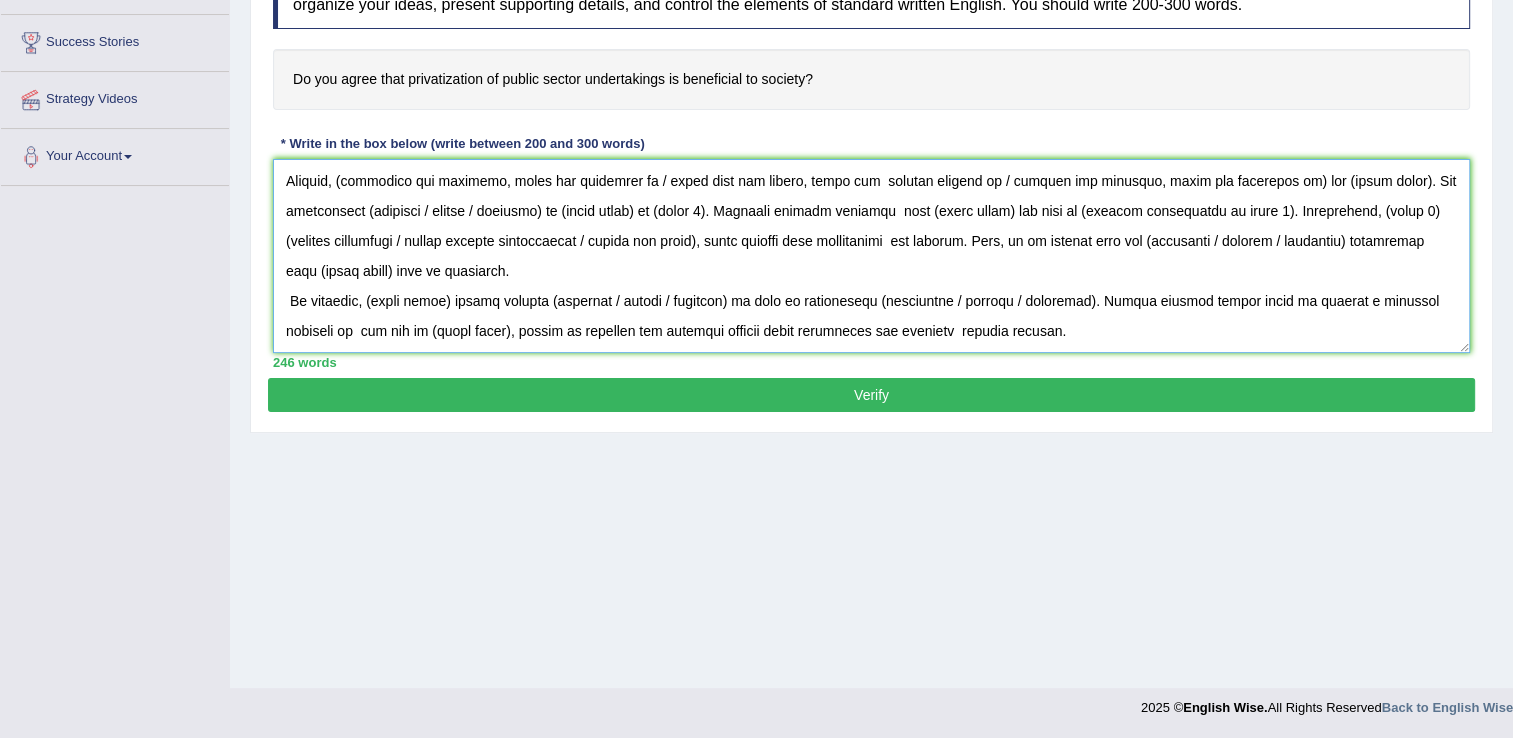 scroll, scrollTop: 227, scrollLeft: 0, axis: vertical 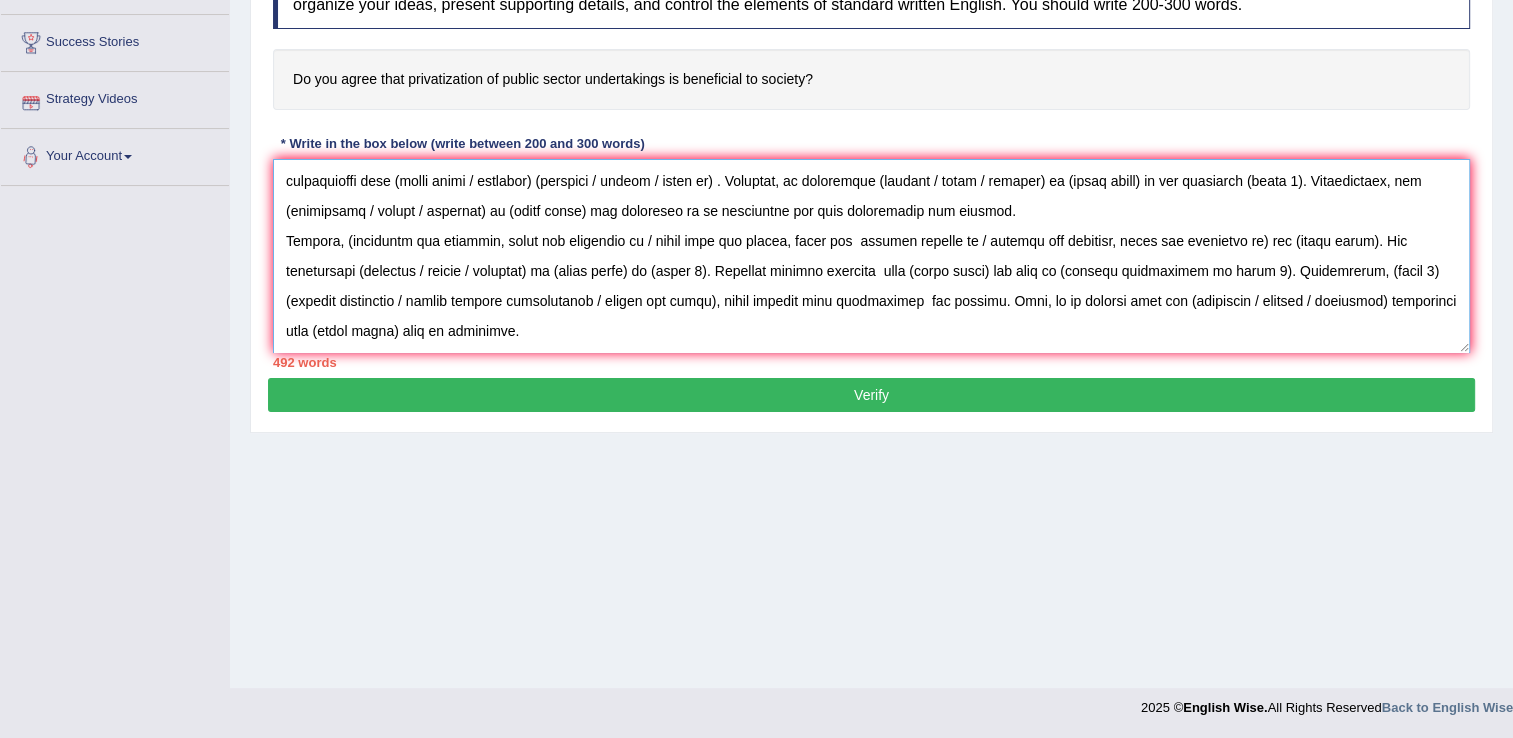 drag, startPoint x: 1134, startPoint y: 331, endPoint x: 20, endPoint y: 548, distance: 1134.9384 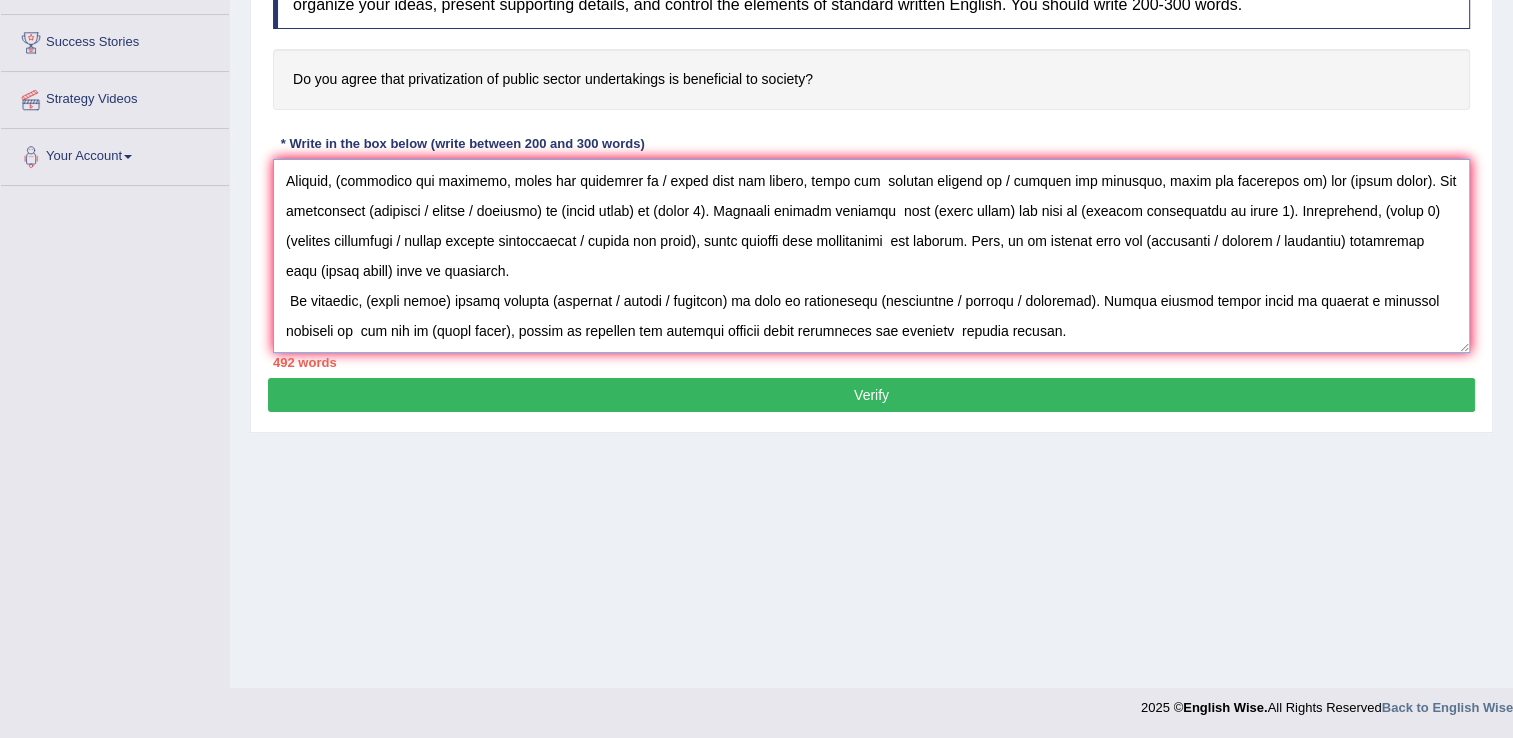 scroll, scrollTop: 240, scrollLeft: 0, axis: vertical 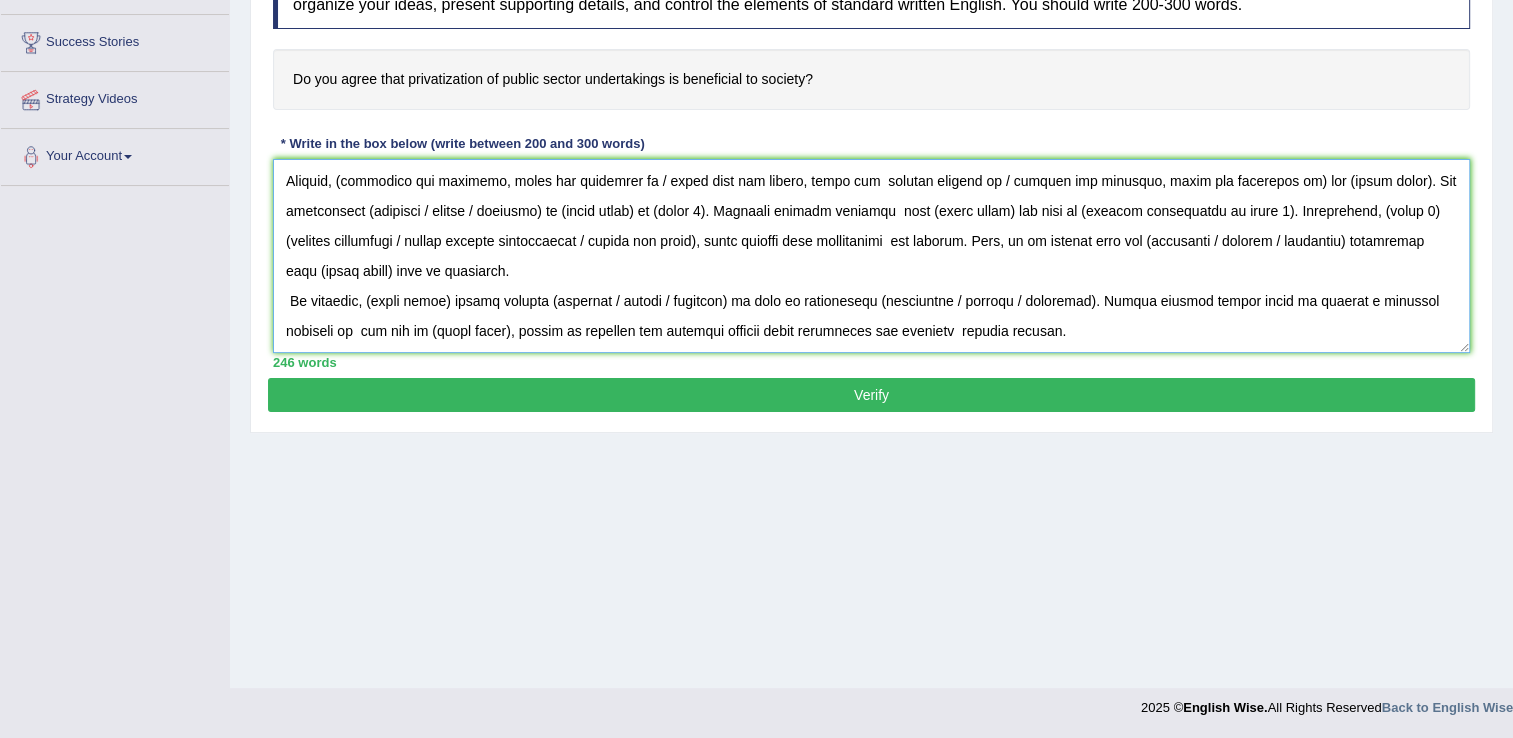type on "The increasing influence of (essay topic) on our lives has ignited numerous discussions. This matter is particularly significant due to its impact on______. In this essay, I will examine the
(advantages and disadvantages / causes and effects / problems and solutions) of (essay topic) and their implications for society.
One of the (primary advantages/ main causes / major problems) of (essay topic) is (point 1). This is further supported by the fact that (further explanation of point 1). Research has  demonstrated that (essay topic / keywords) (improves / causes / leads to) . Moreover, an additional (benefit / cause / problem) of (essay topic) is its abilityto (point 2). Consequently, the (advantages / causes / problems) of (essay topic) are essential to be considered for both individuals and society.
However, (alongside the benefits, there are drawbacks of / along with the causes, there are  several effects of / despite the problems, there are solutions to) the (essay topic). One  significant (drawback /..." 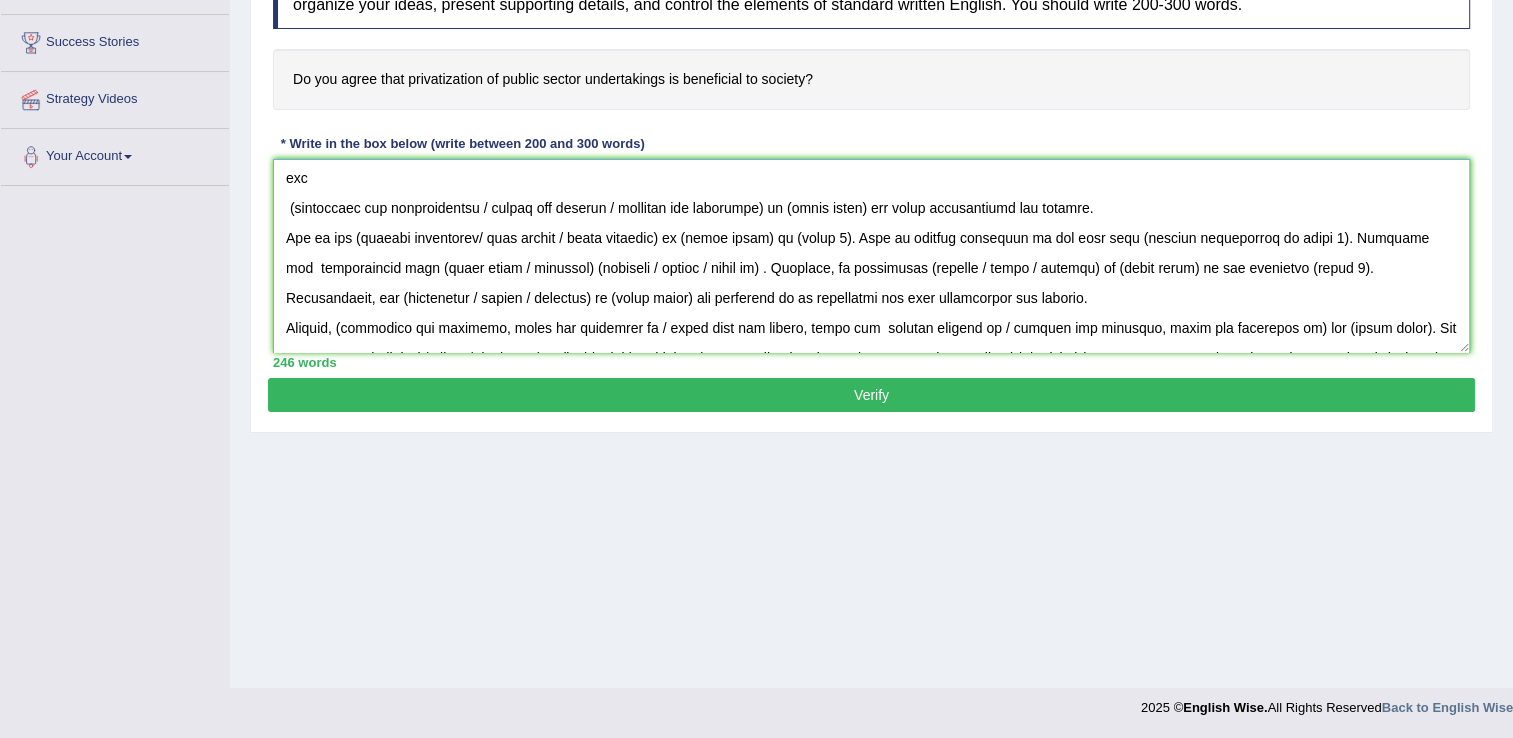 scroll, scrollTop: 0, scrollLeft: 0, axis: both 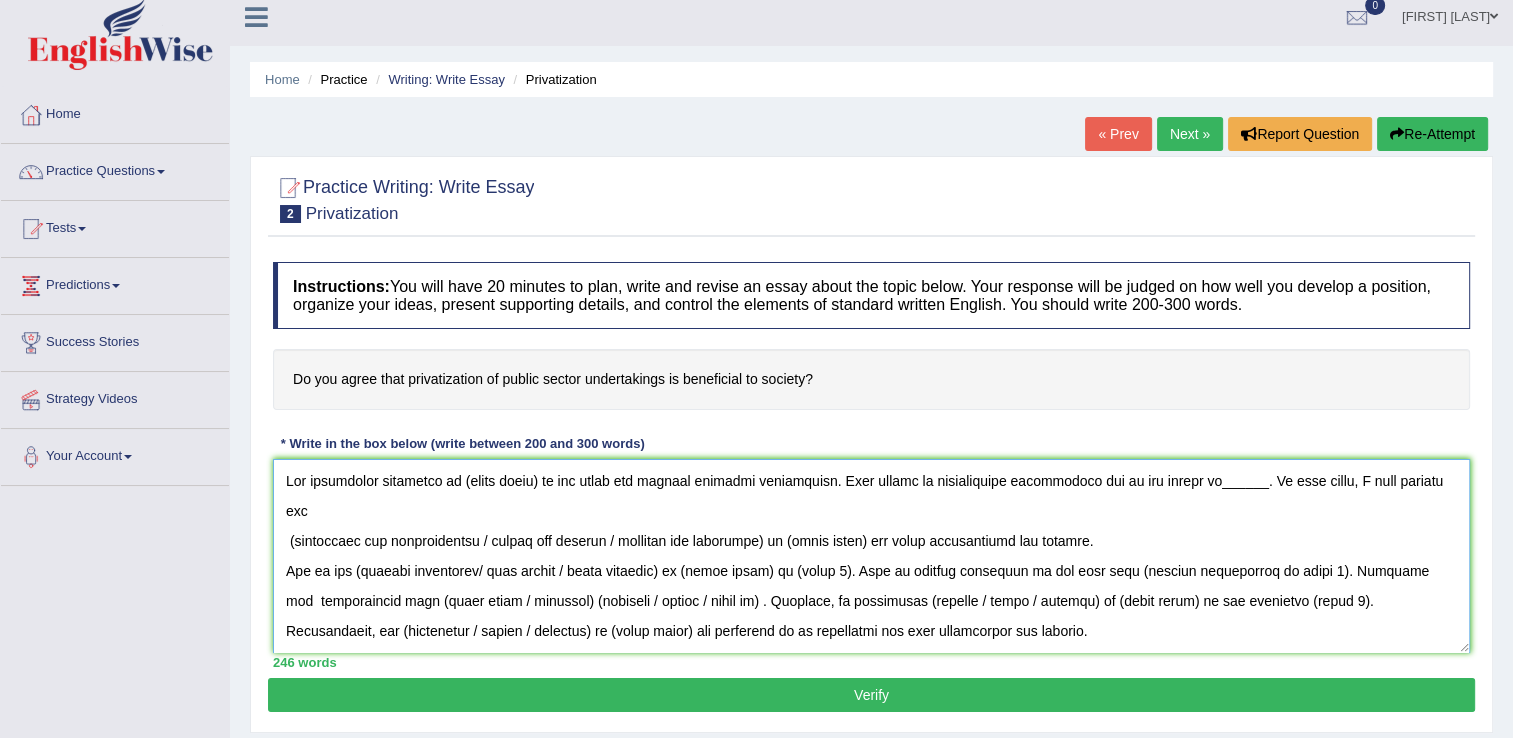 click at bounding box center (871, 556) 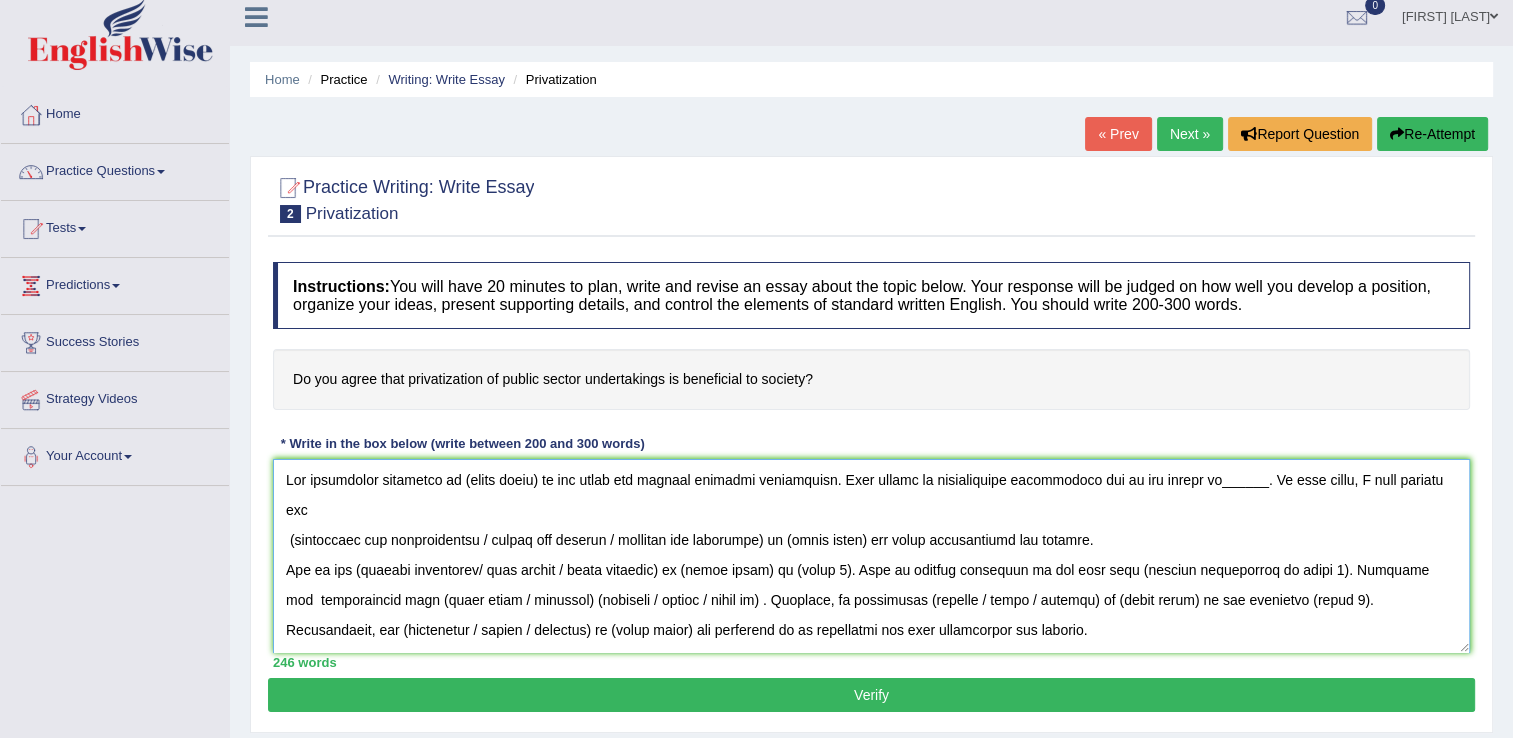 scroll, scrollTop: 0, scrollLeft: 0, axis: both 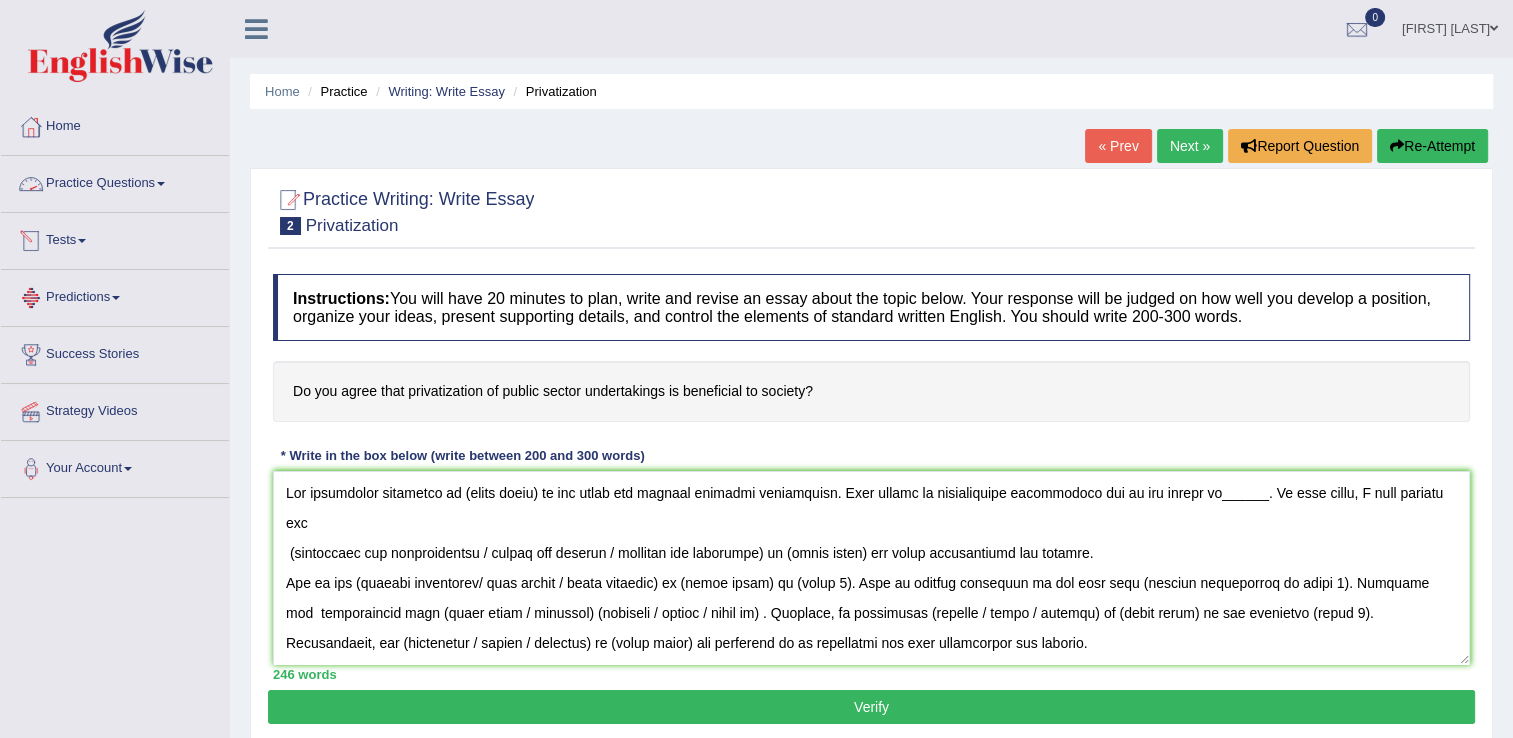 click on "Tests" at bounding box center (115, 238) 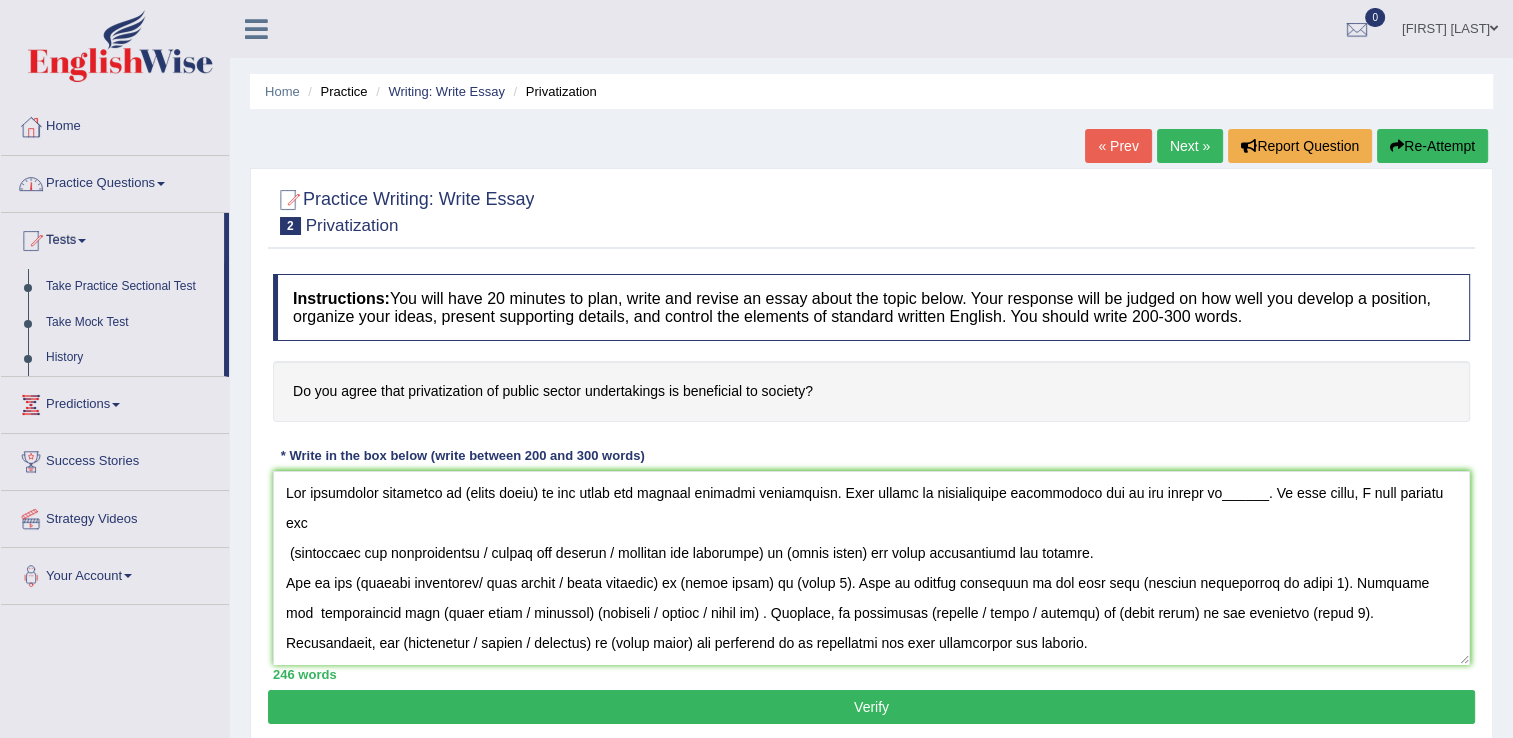 click on "Practice Questions" at bounding box center (115, 181) 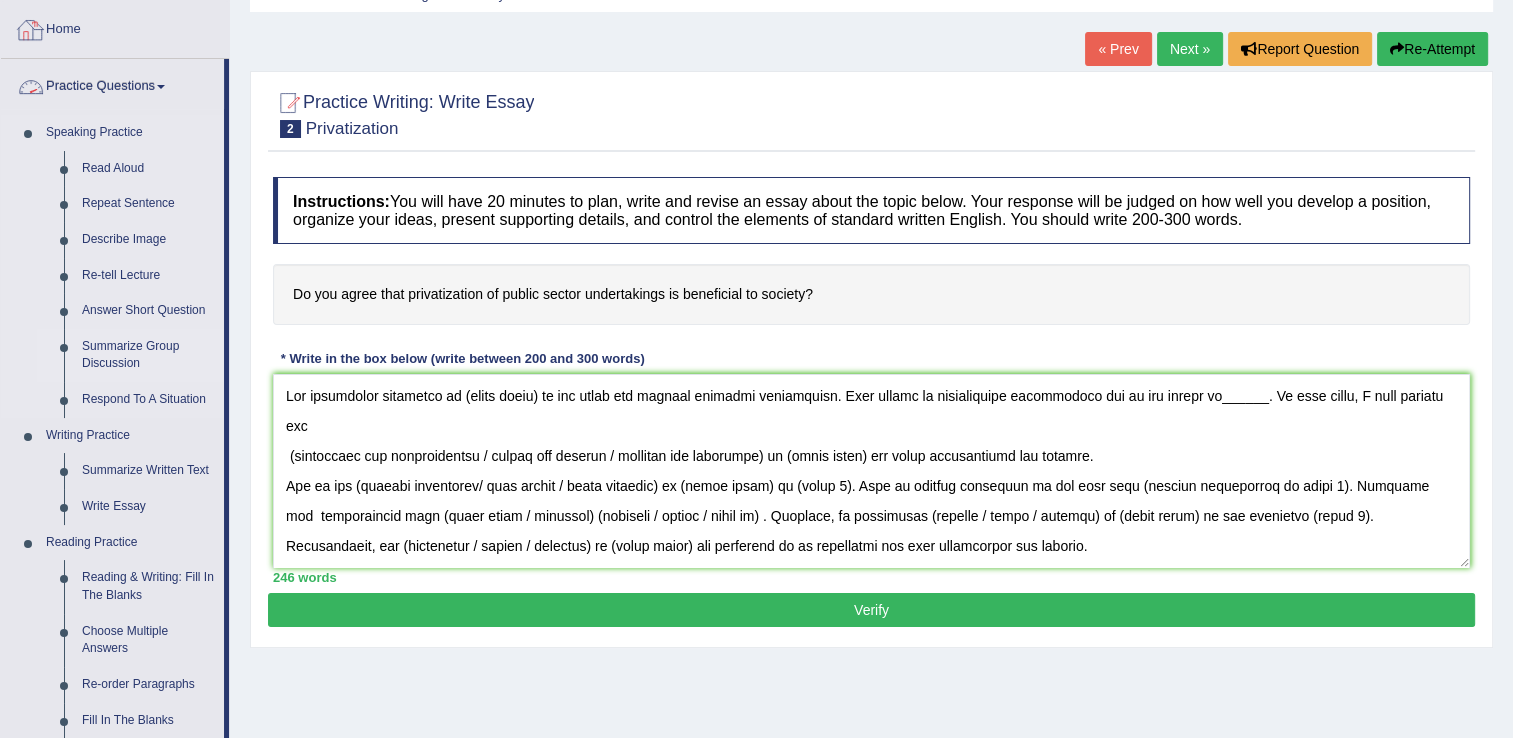 scroll, scrollTop: 100, scrollLeft: 0, axis: vertical 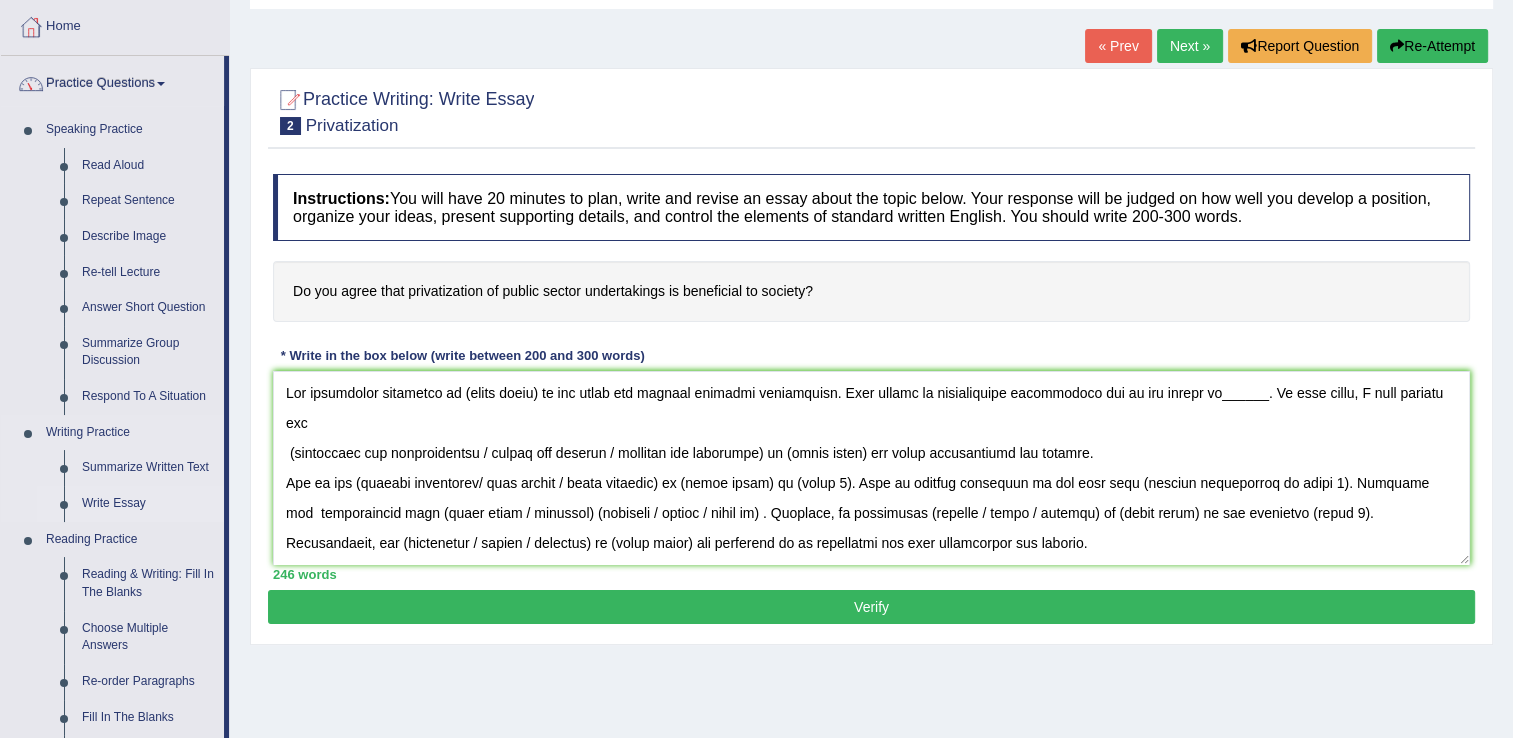 click on "Write Essay" at bounding box center (148, 504) 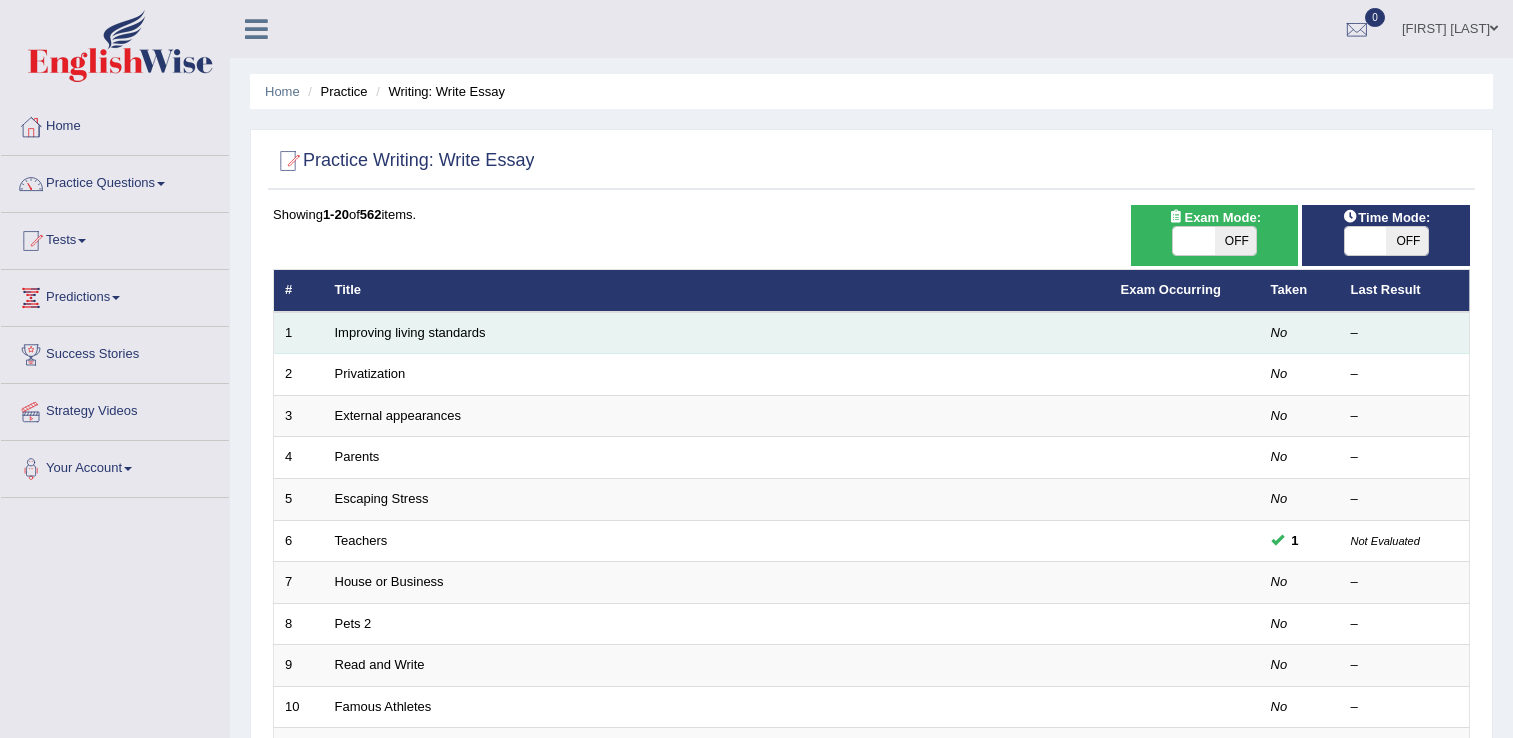 scroll, scrollTop: 0, scrollLeft: 0, axis: both 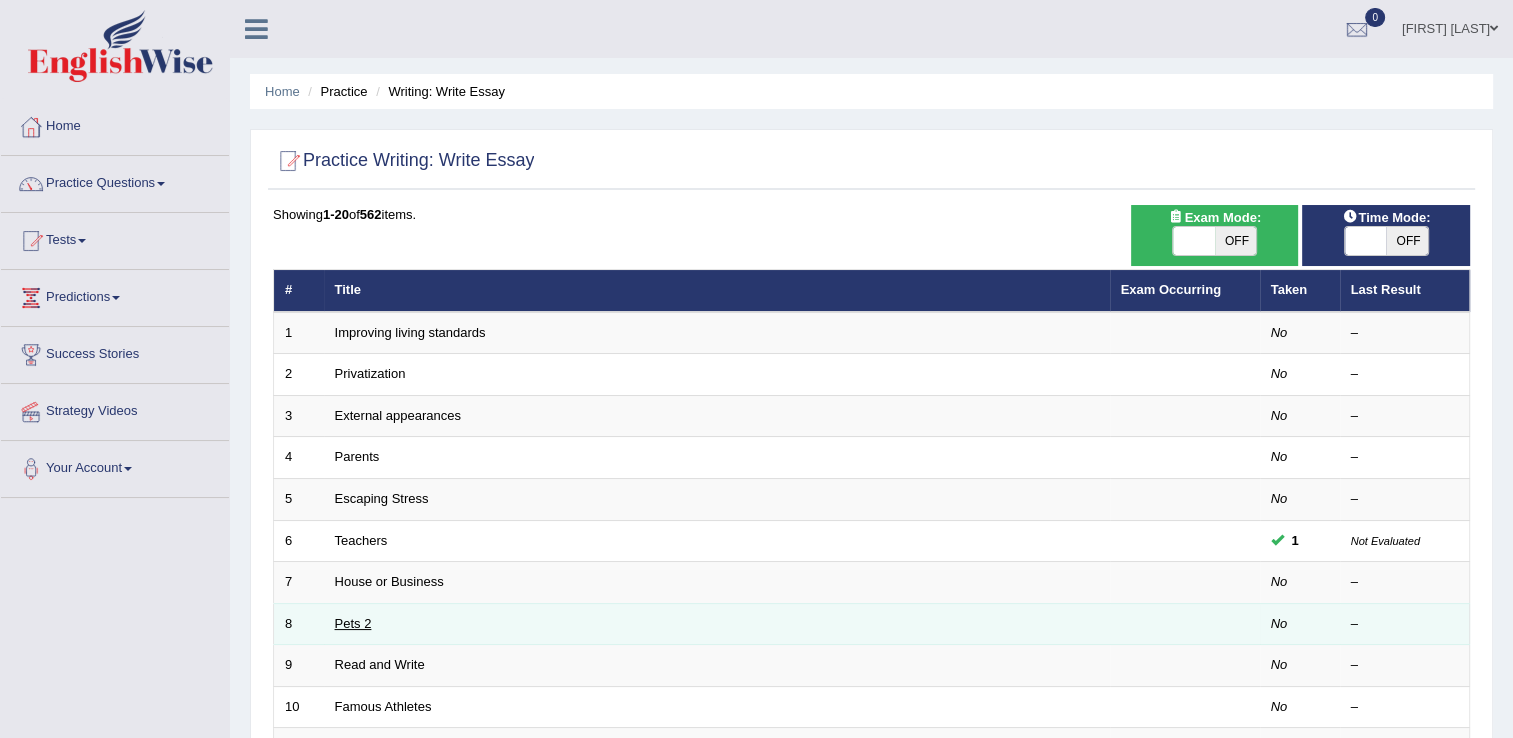 click on "Pets 2" at bounding box center [353, 623] 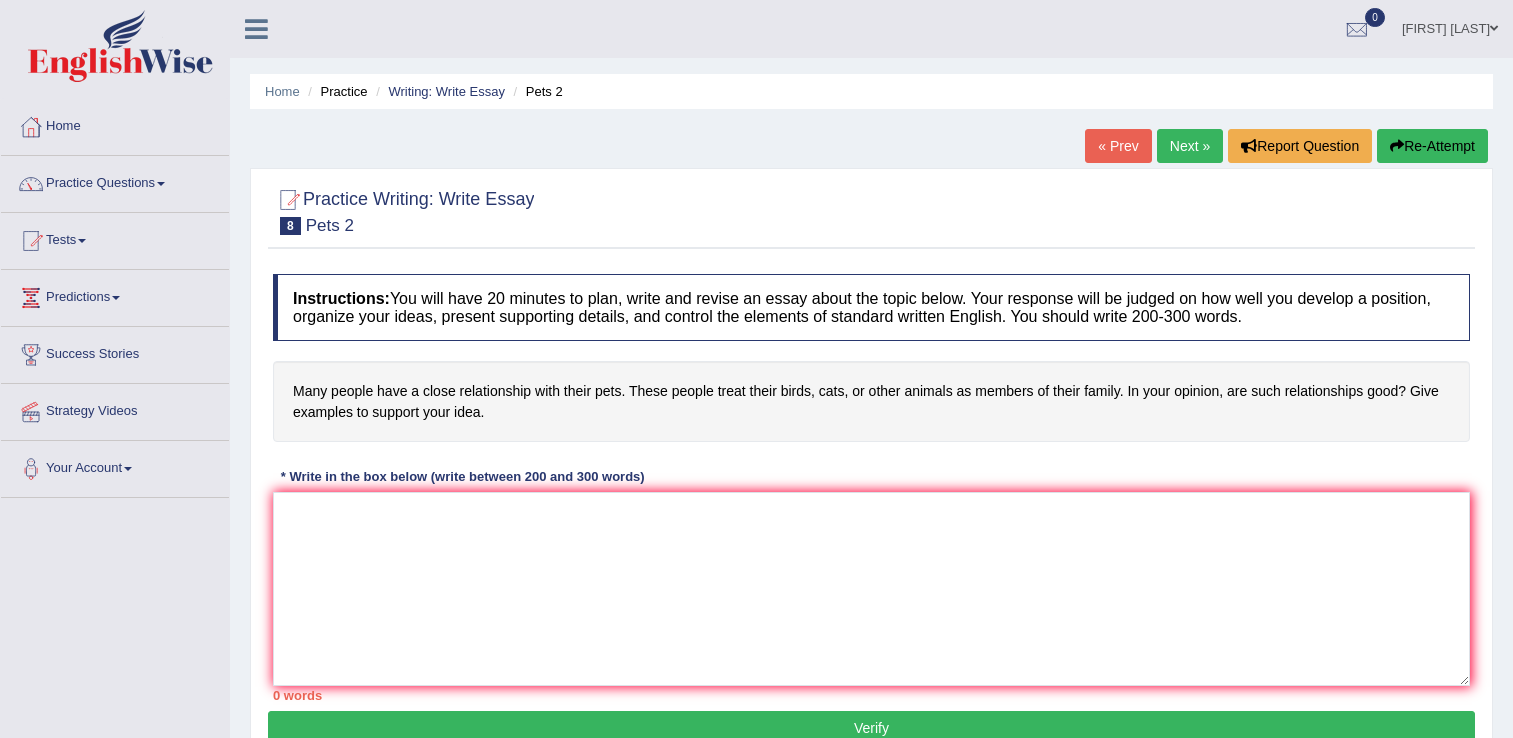 scroll, scrollTop: 0, scrollLeft: 0, axis: both 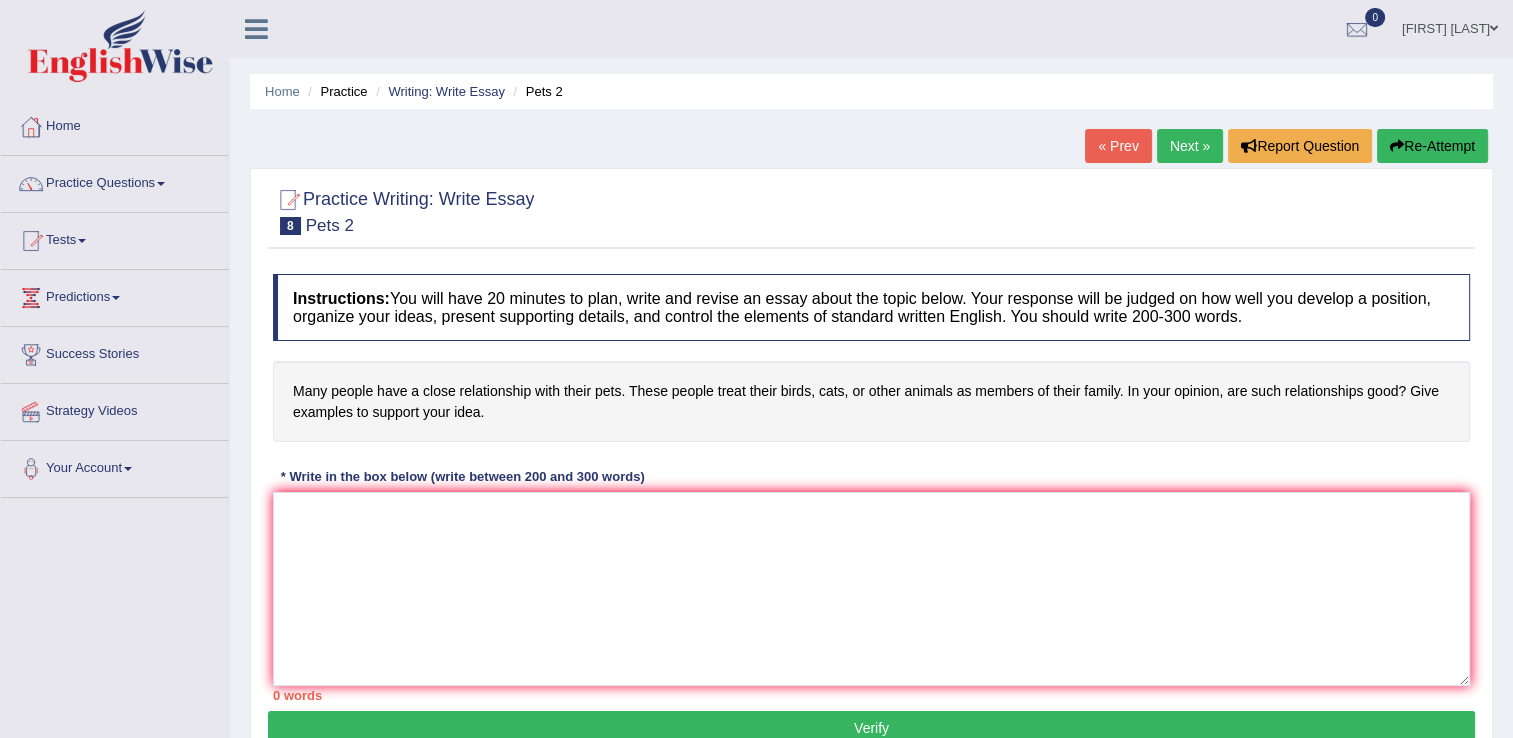 drag, startPoint x: 289, startPoint y: 373, endPoint x: 444, endPoint y: 399, distance: 157.16551 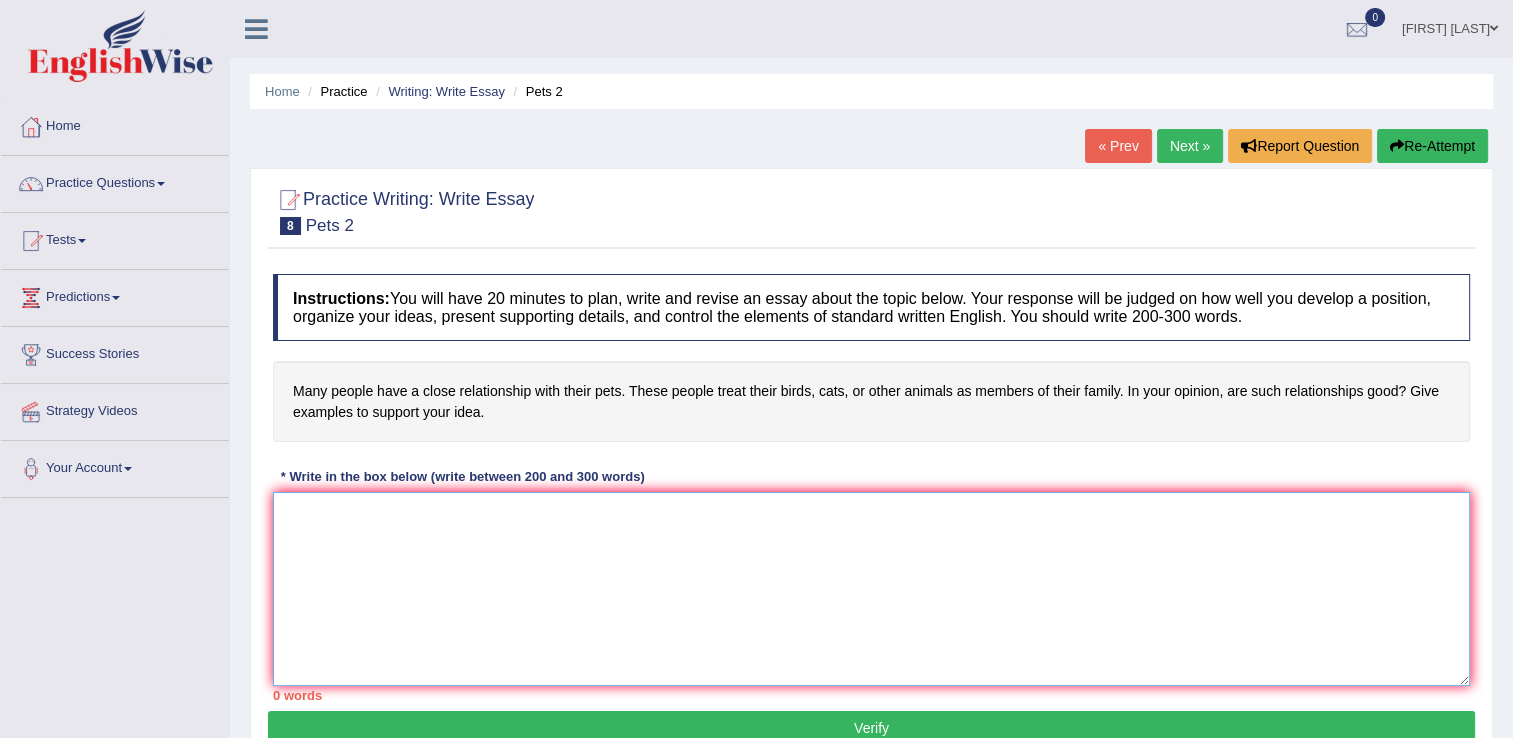 click at bounding box center (871, 589) 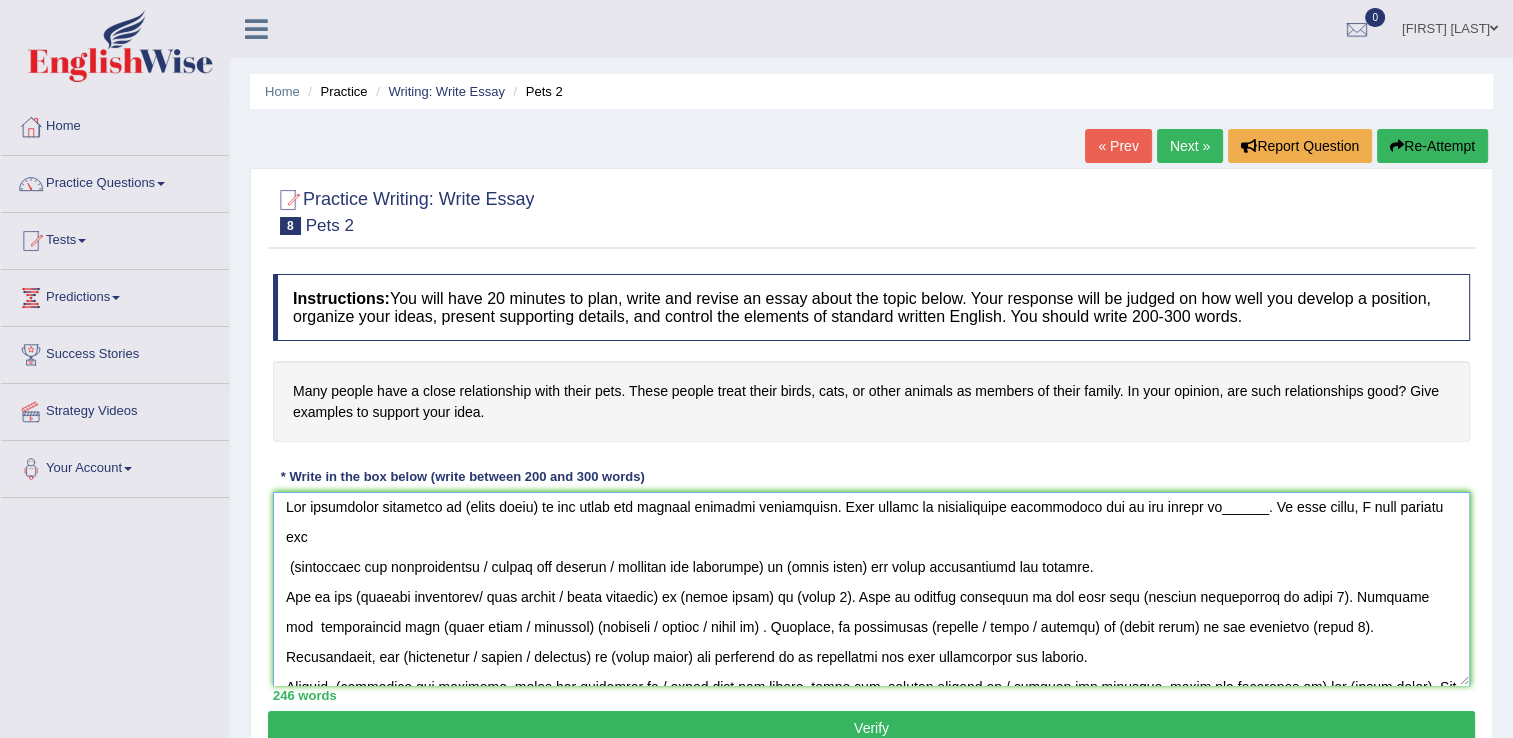 scroll, scrollTop: 0, scrollLeft: 0, axis: both 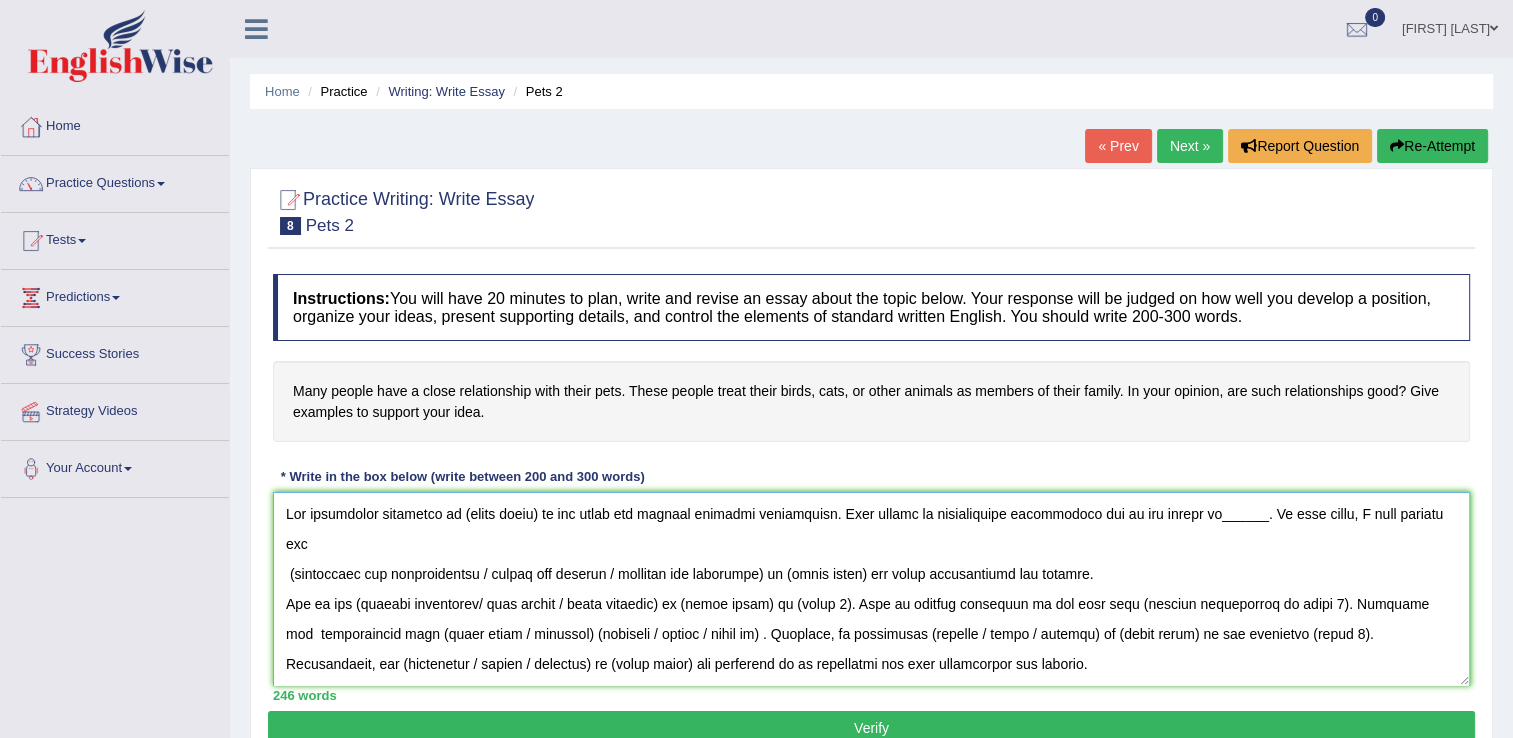 click at bounding box center [871, 589] 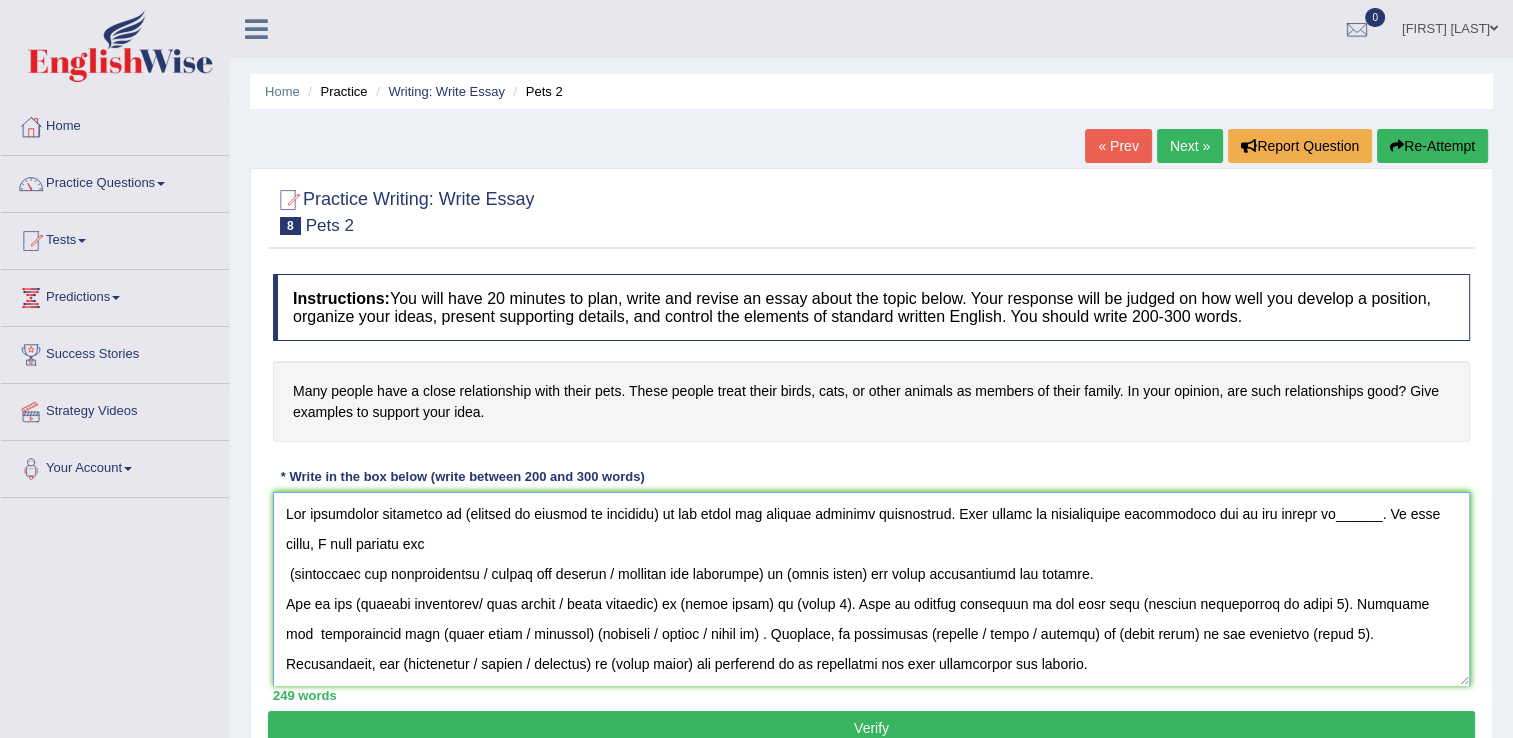 click at bounding box center (871, 589) 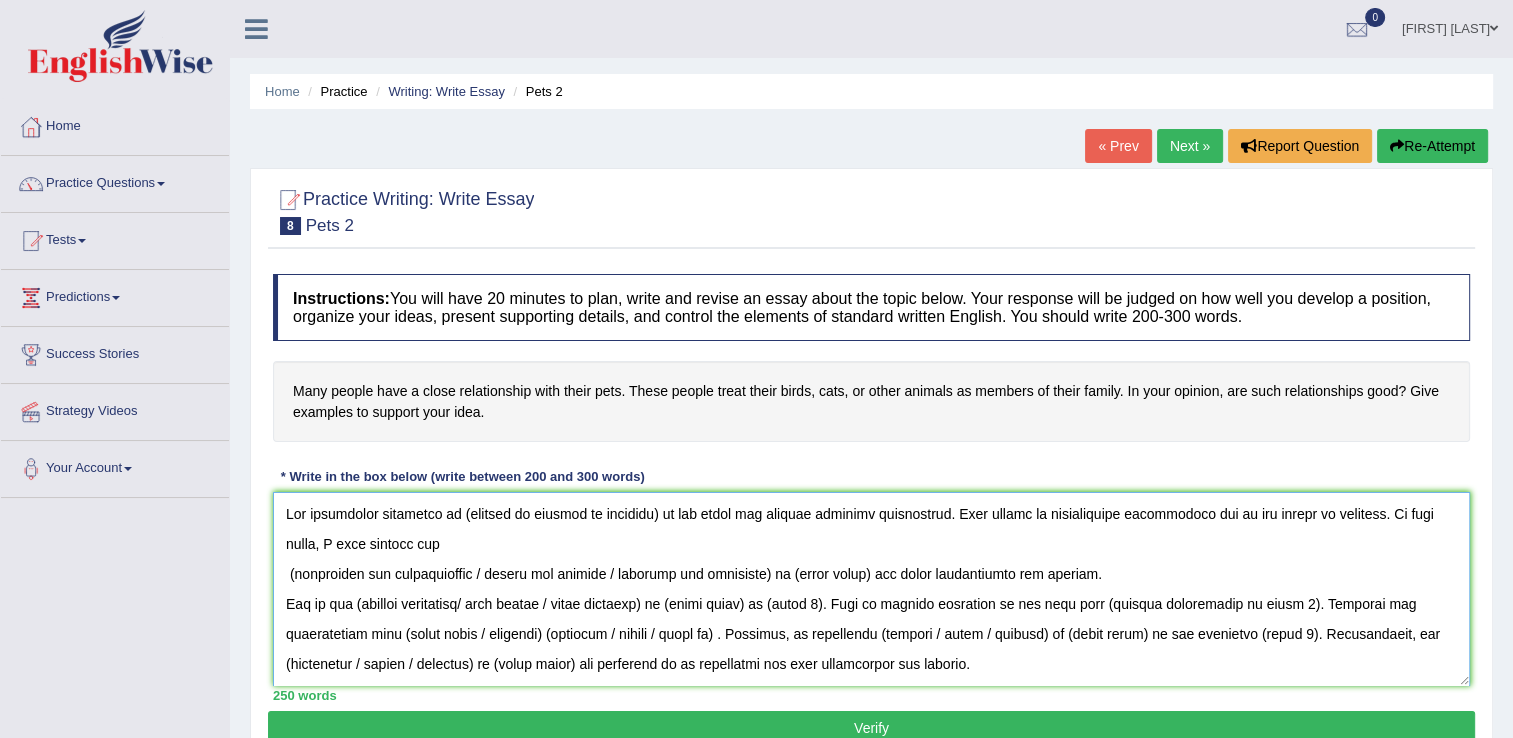 click at bounding box center (871, 589) 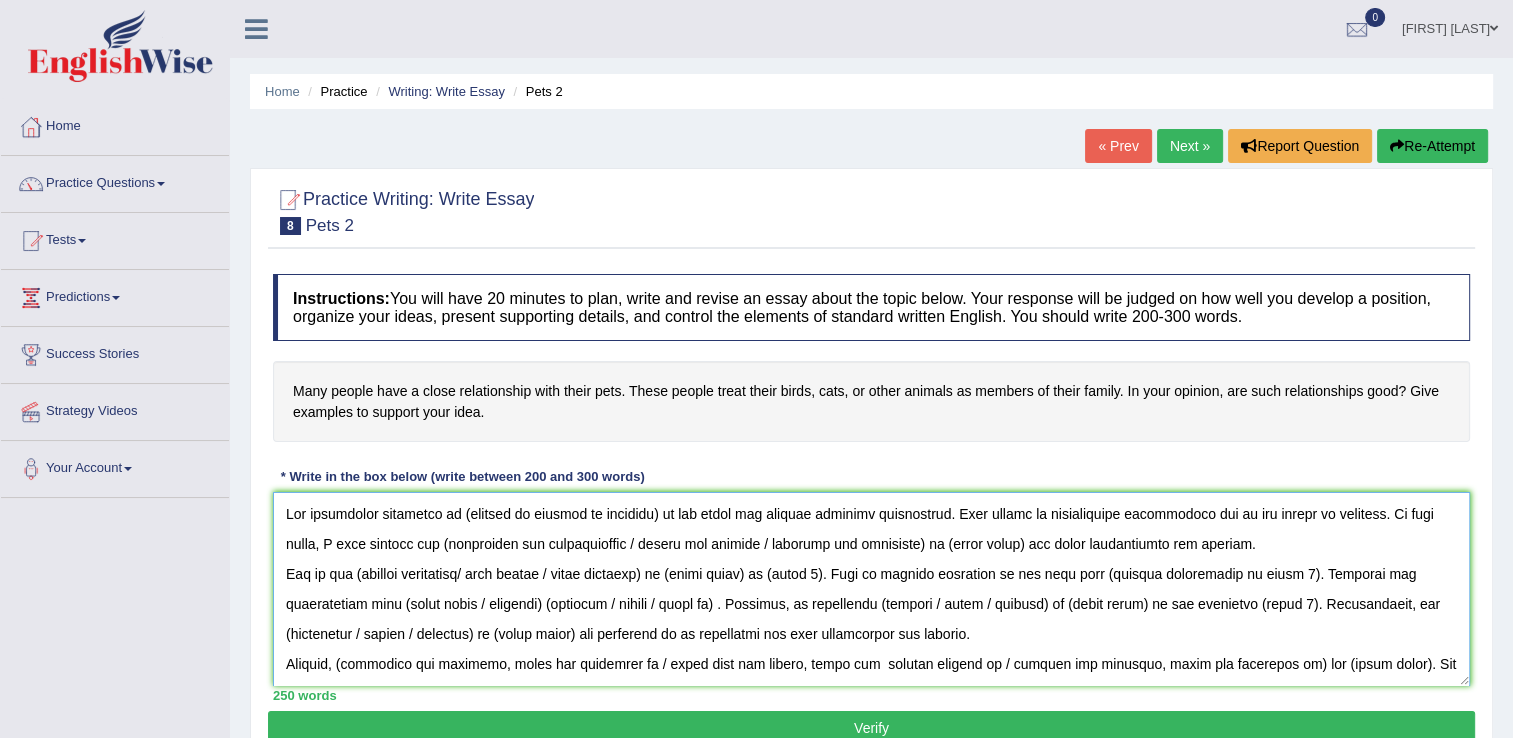 drag, startPoint x: 781, startPoint y: 542, endPoint x: 443, endPoint y: 538, distance: 338.02368 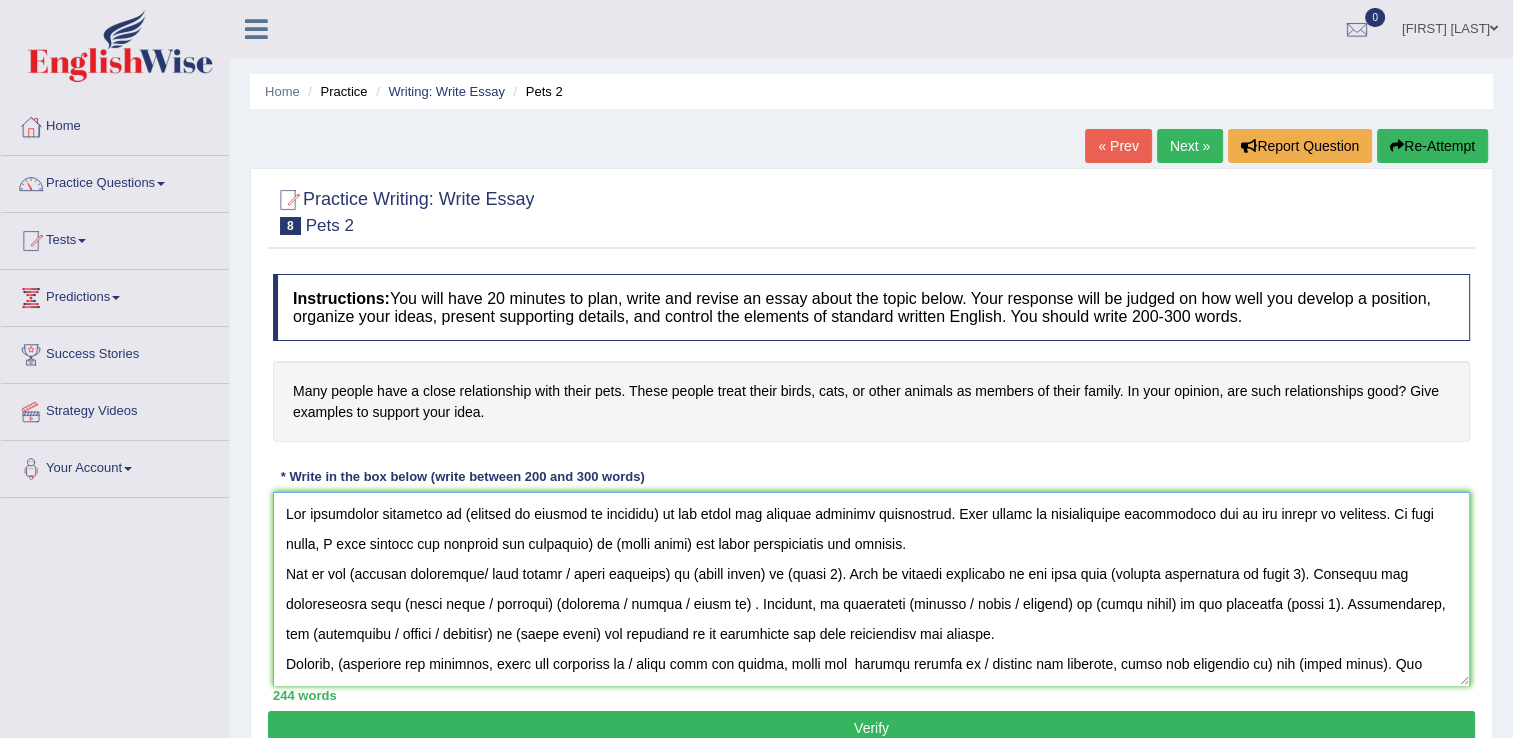 drag, startPoint x: 588, startPoint y: 546, endPoint x: 685, endPoint y: 533, distance: 97.867256 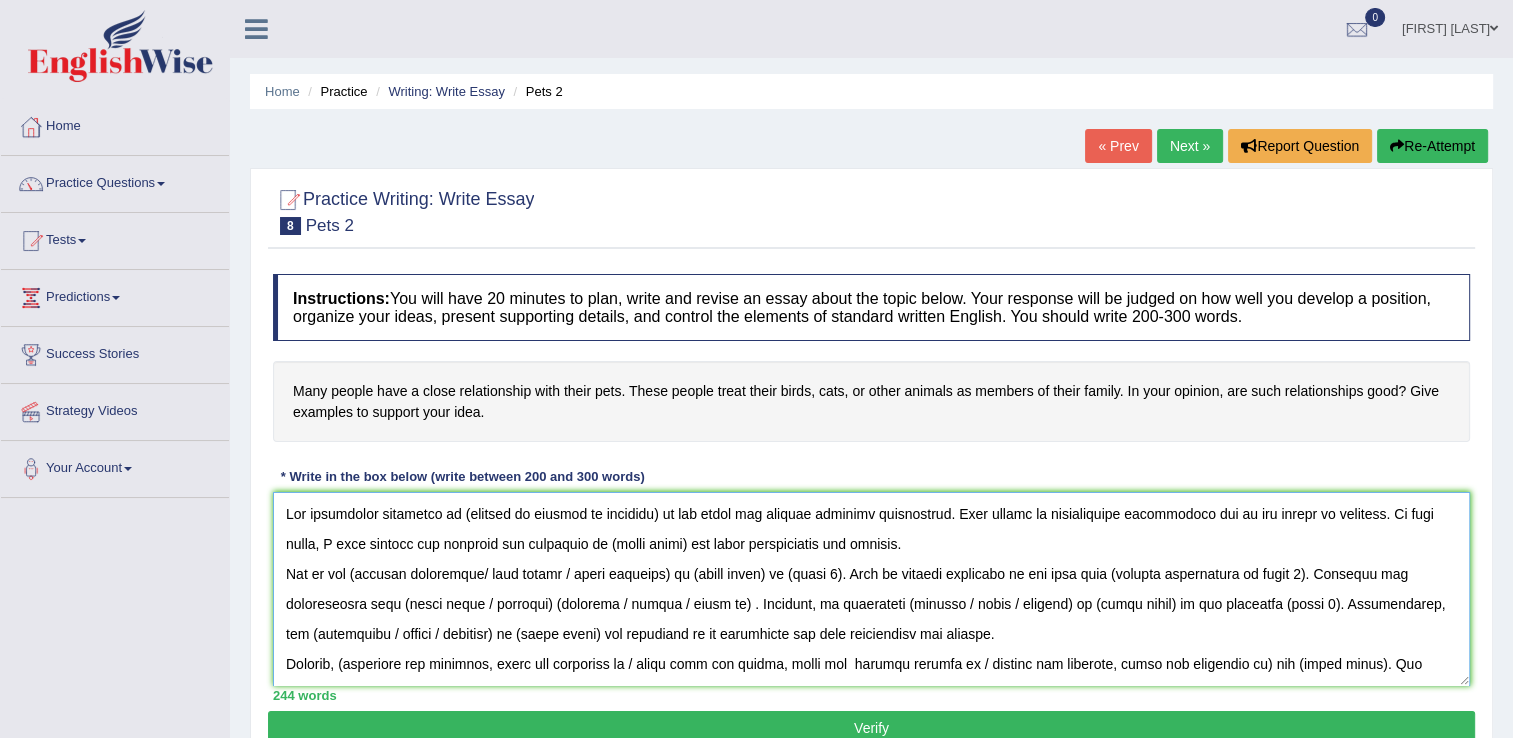click at bounding box center [871, 589] 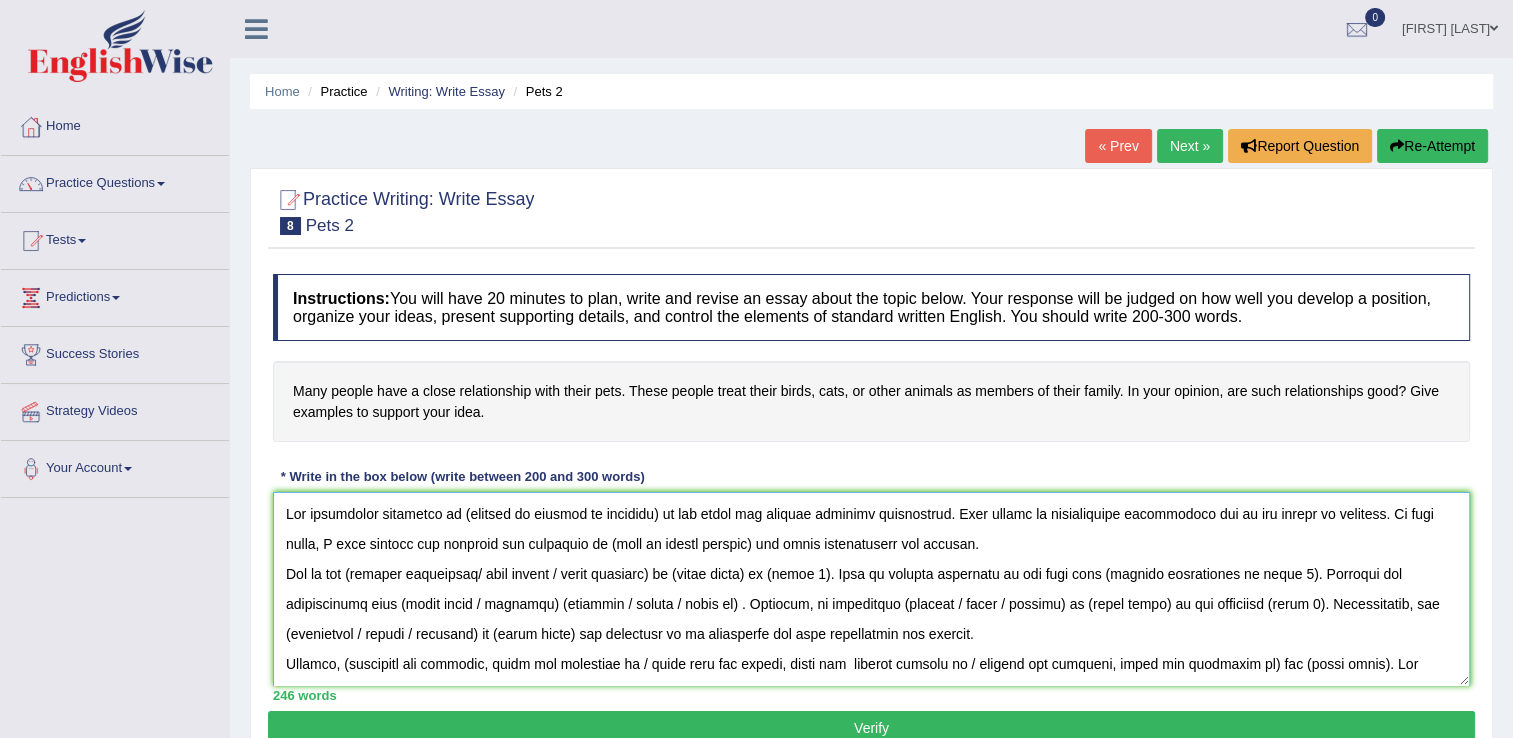 click at bounding box center [871, 589] 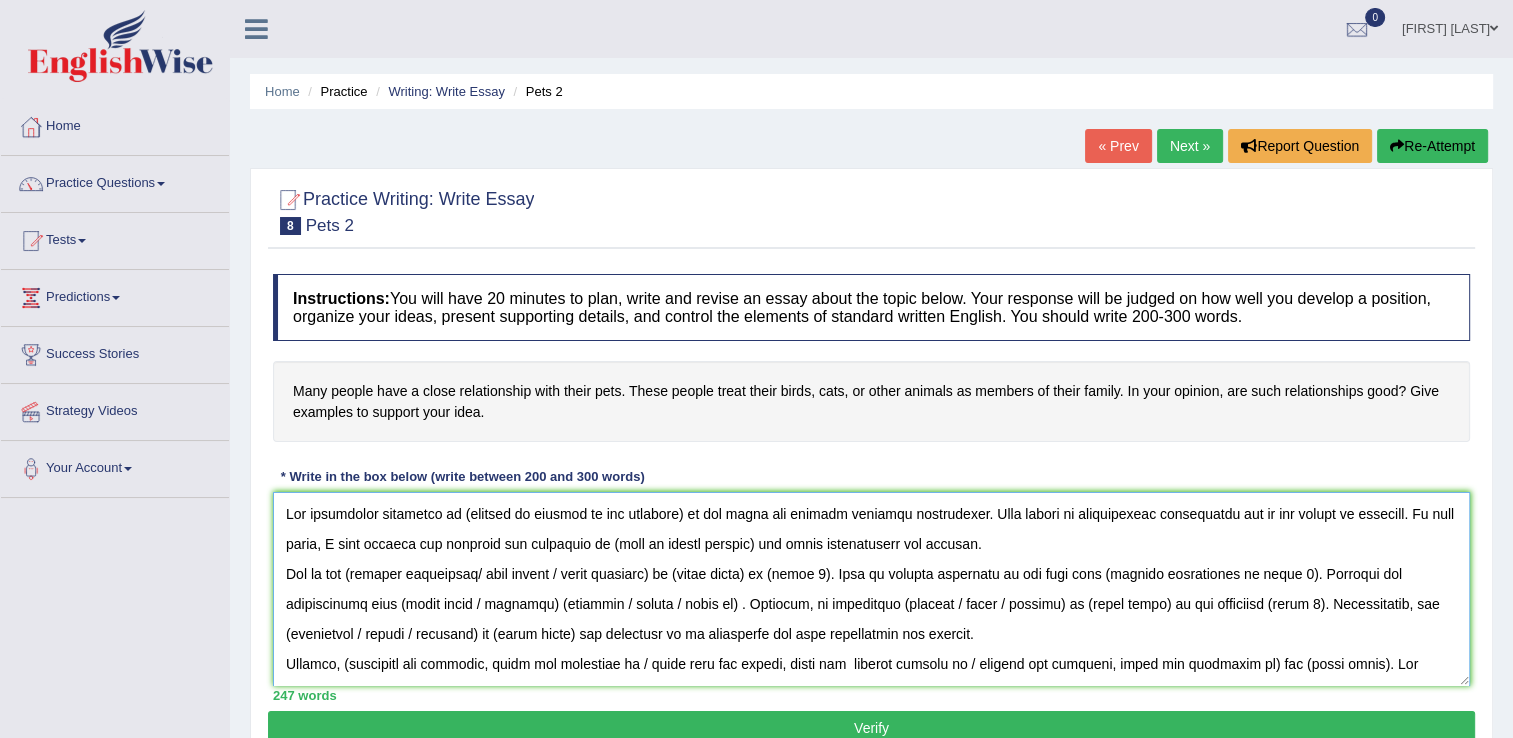 click at bounding box center (871, 589) 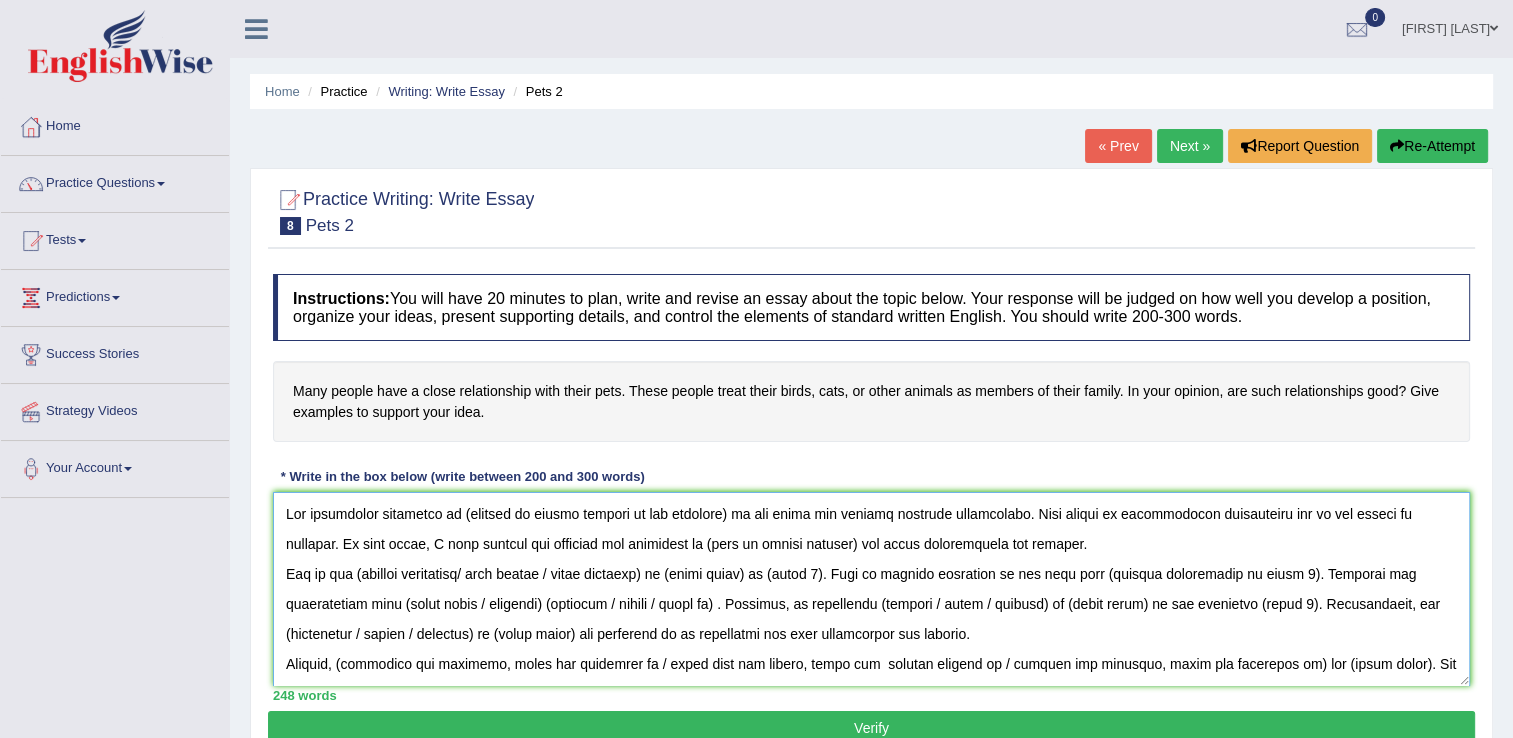 click at bounding box center (871, 589) 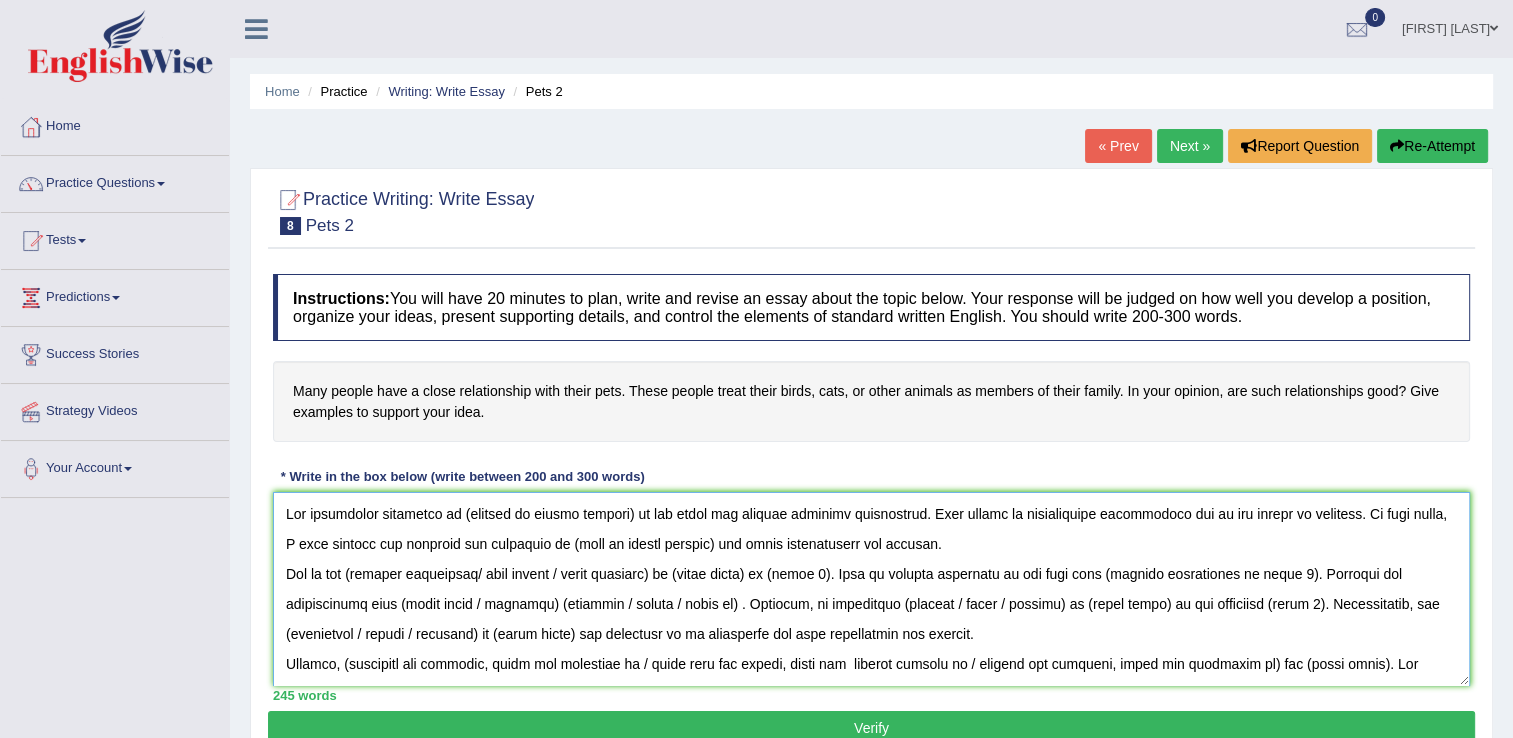 drag, startPoint x: 580, startPoint y: 570, endPoint x: 360, endPoint y: 578, distance: 220.1454 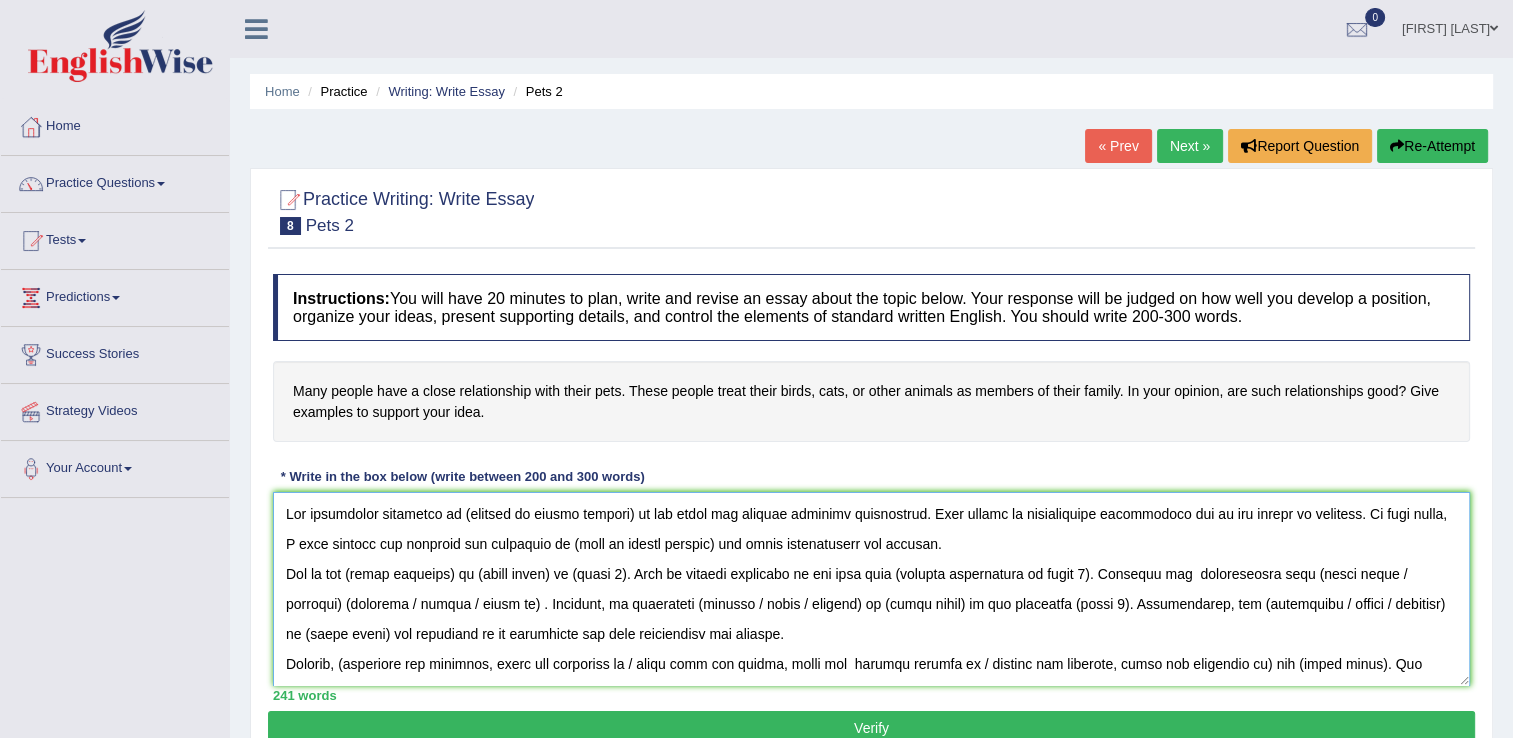click at bounding box center [871, 589] 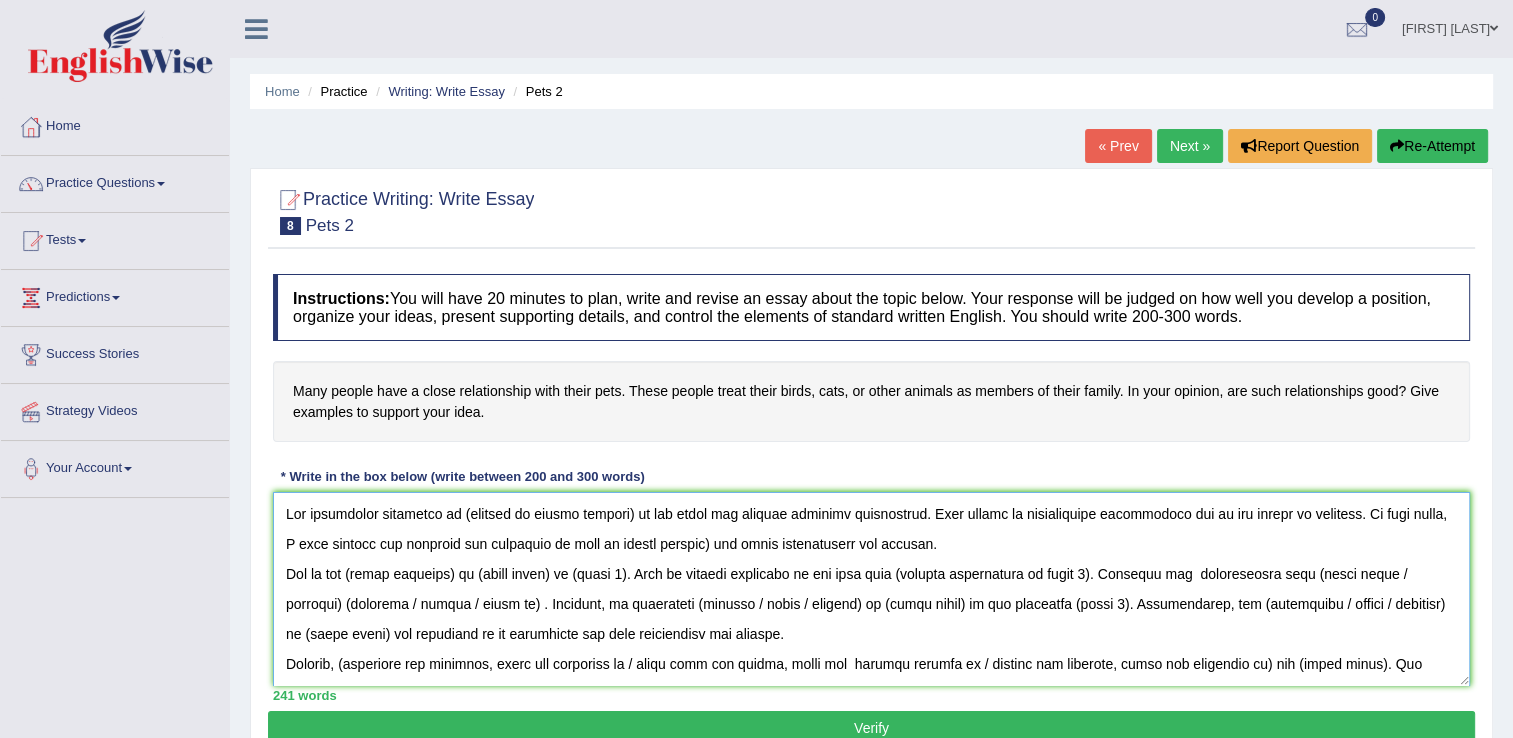 click at bounding box center [871, 589] 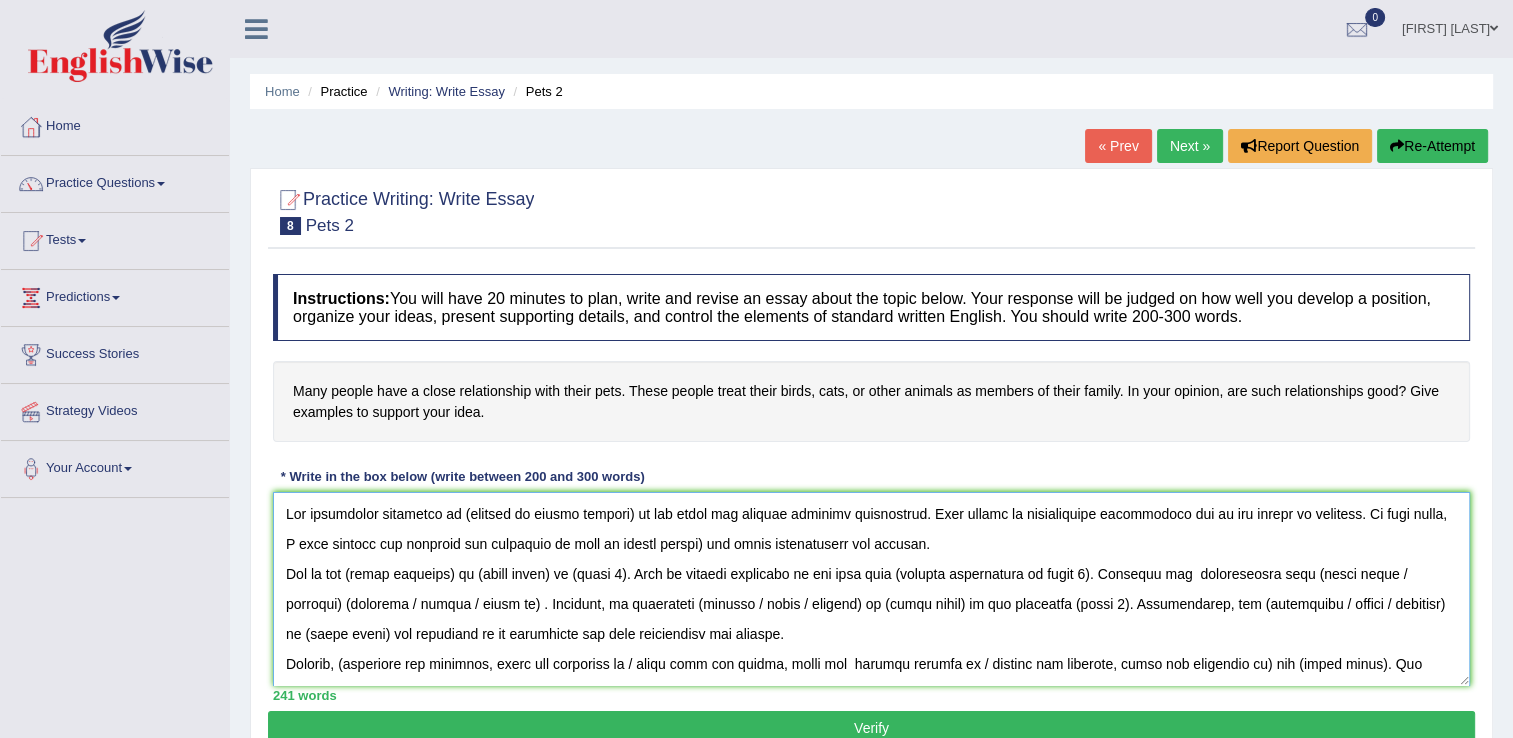 click at bounding box center [871, 589] 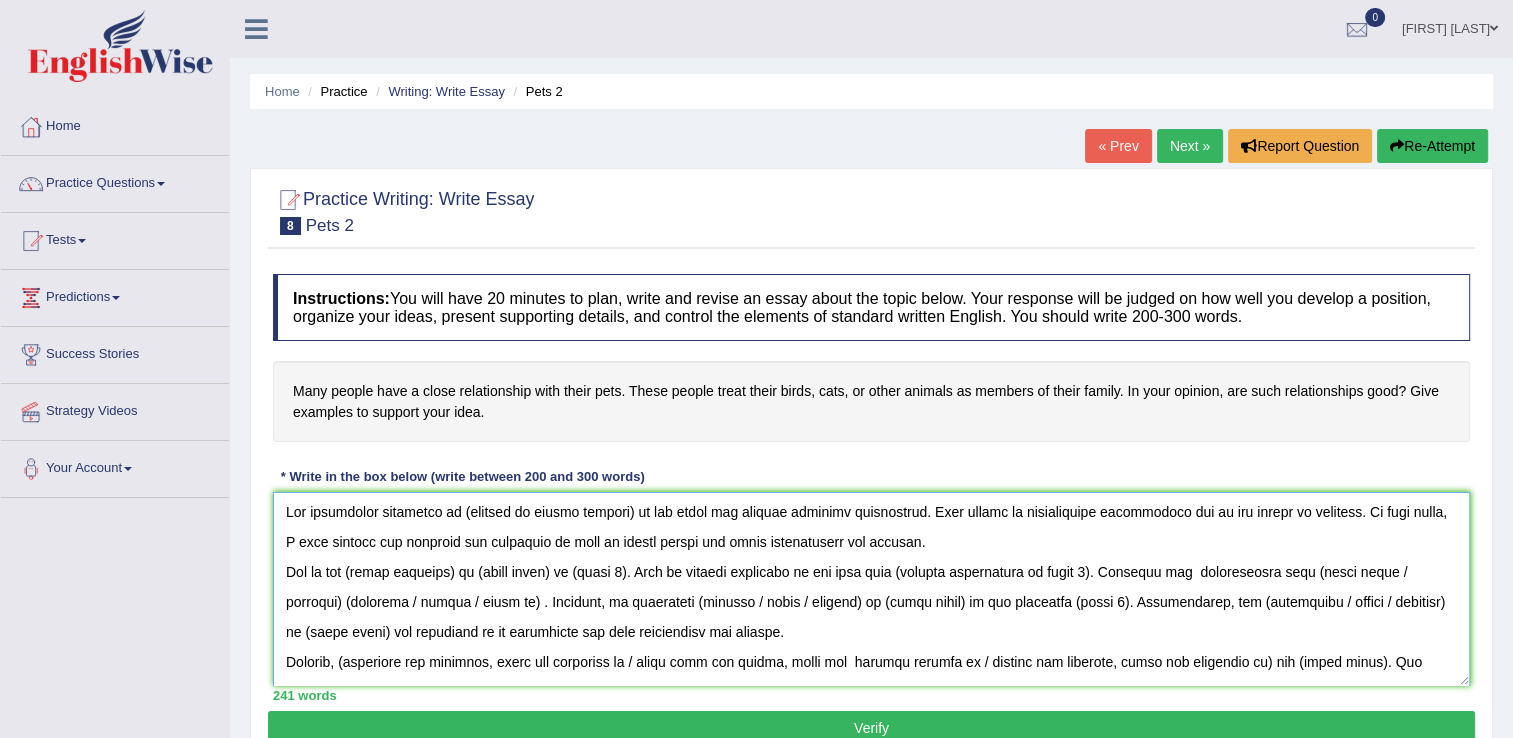 scroll, scrollTop: 0, scrollLeft: 0, axis: both 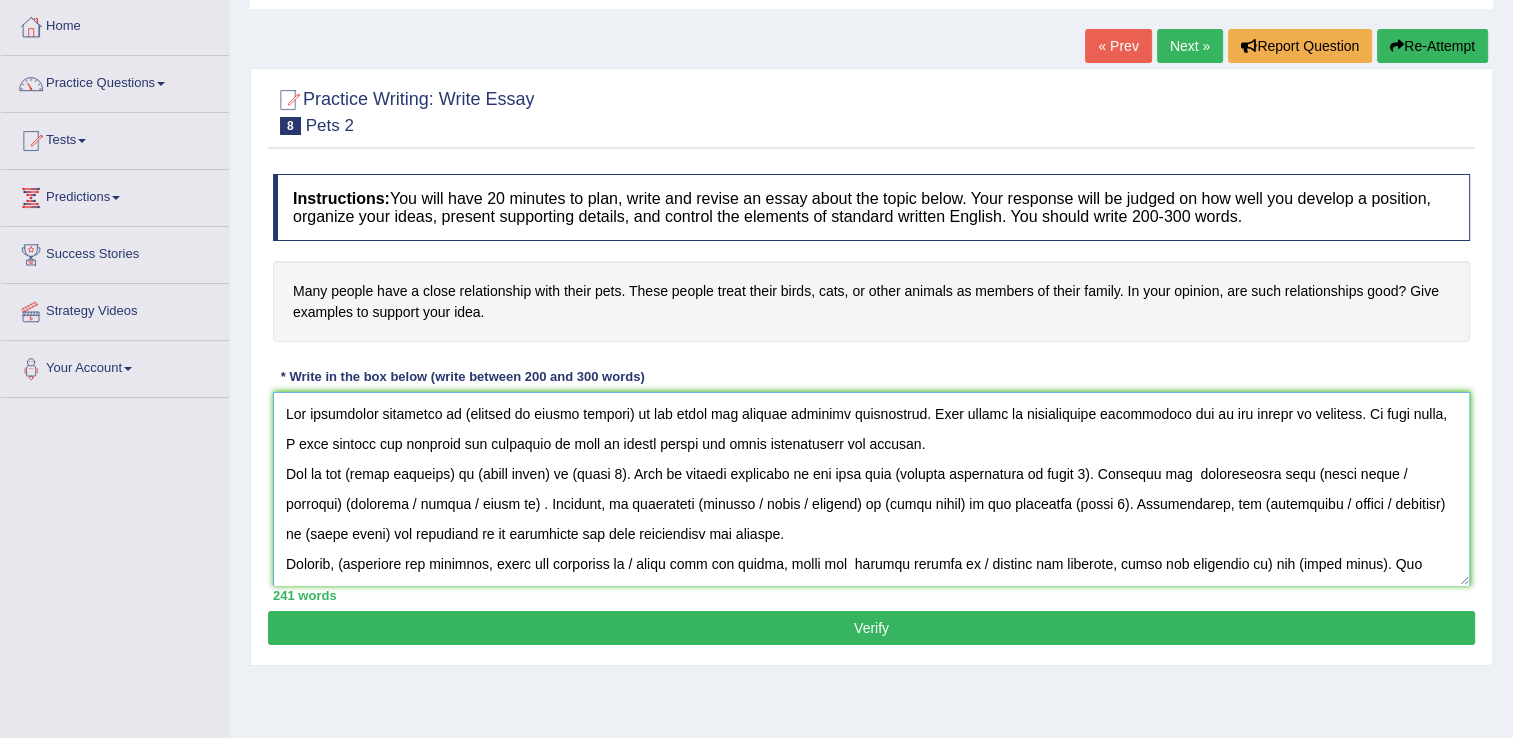 click at bounding box center [871, 489] 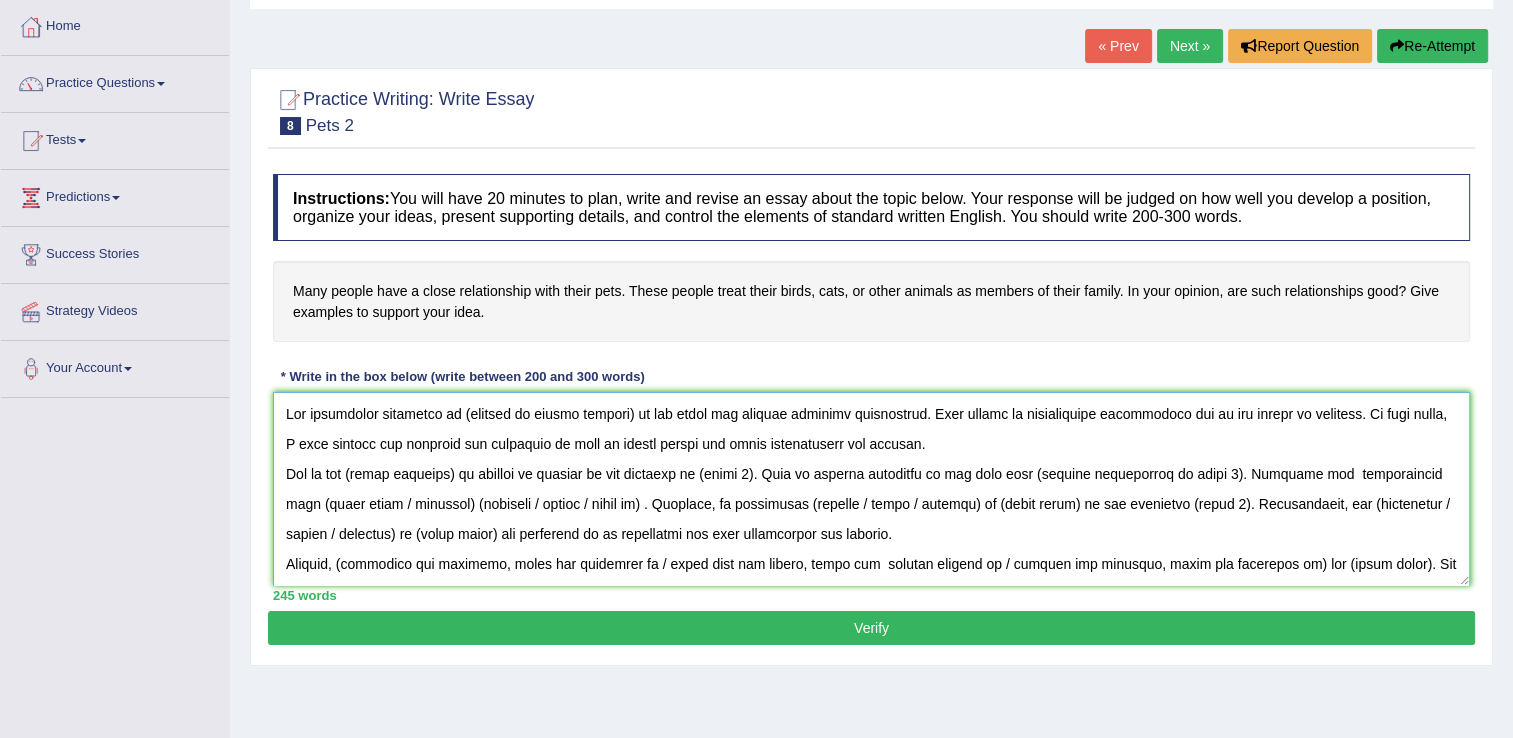 click at bounding box center (871, 489) 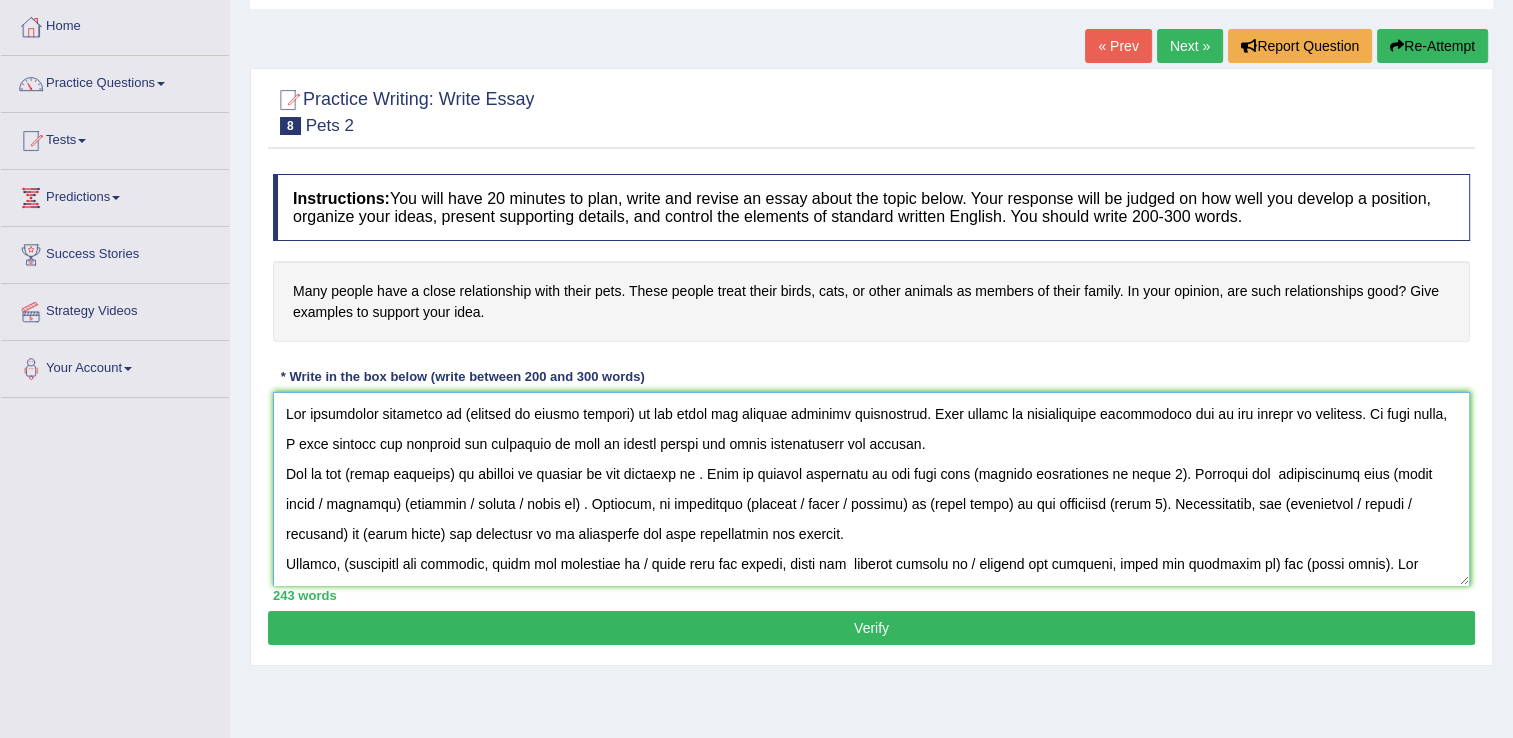 click at bounding box center [871, 489] 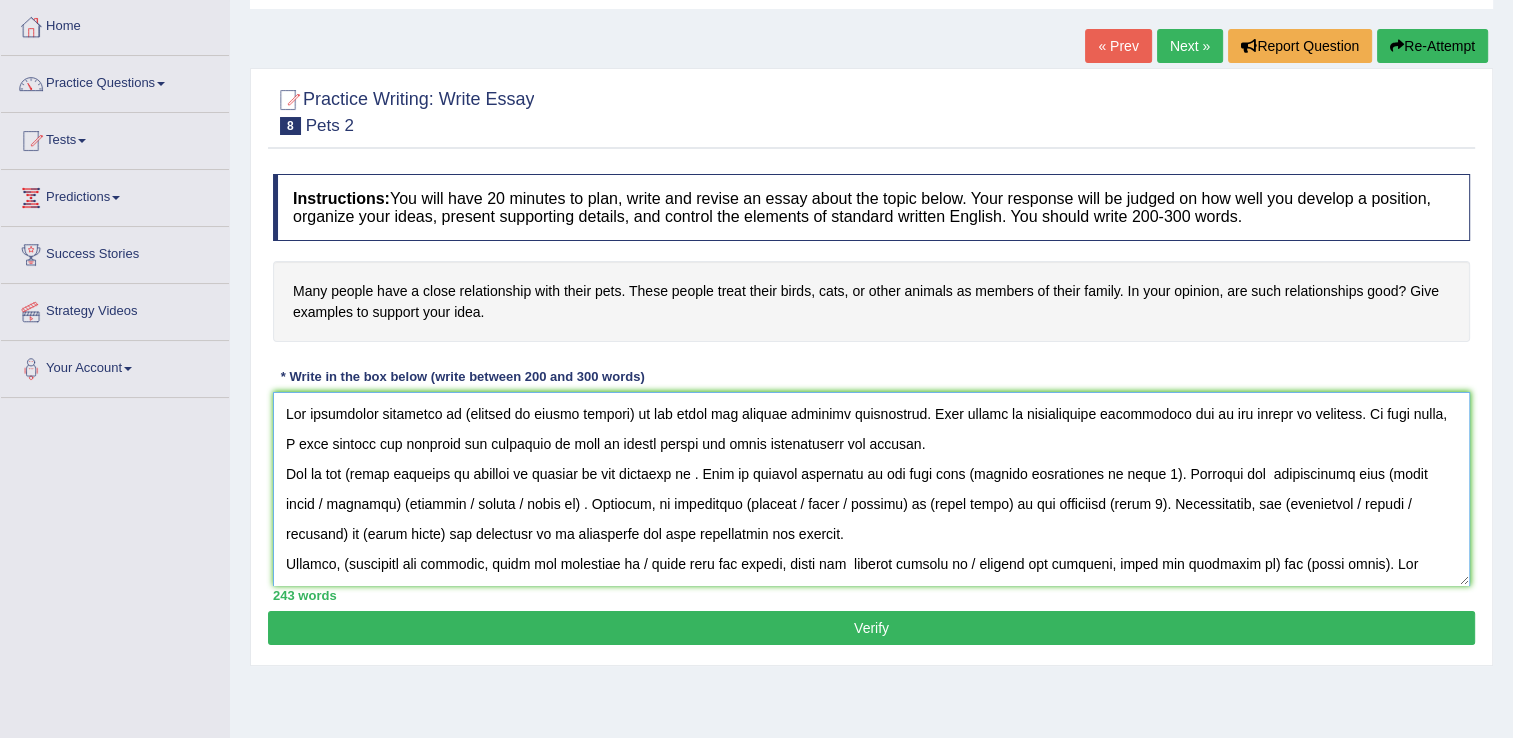 click at bounding box center [871, 489] 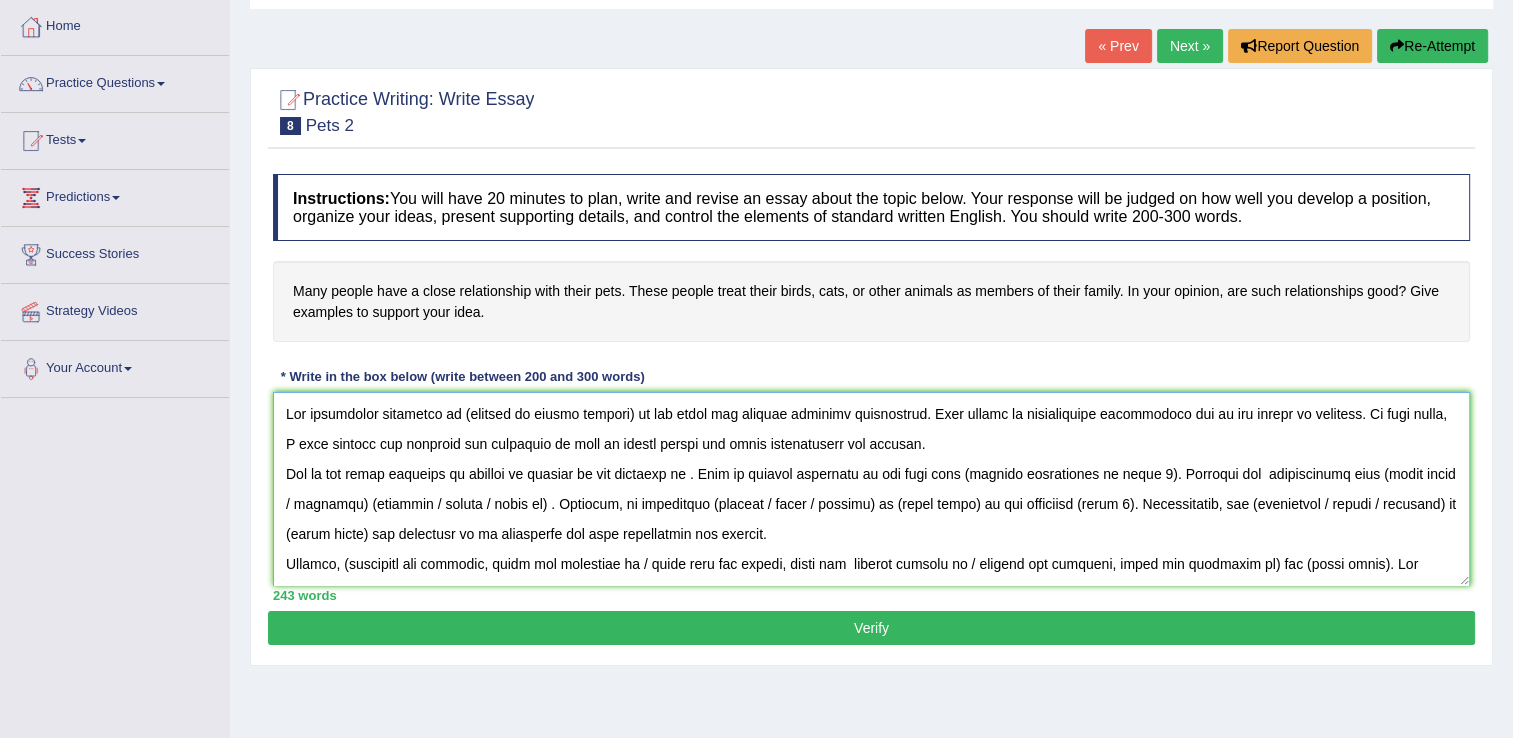 click at bounding box center [871, 489] 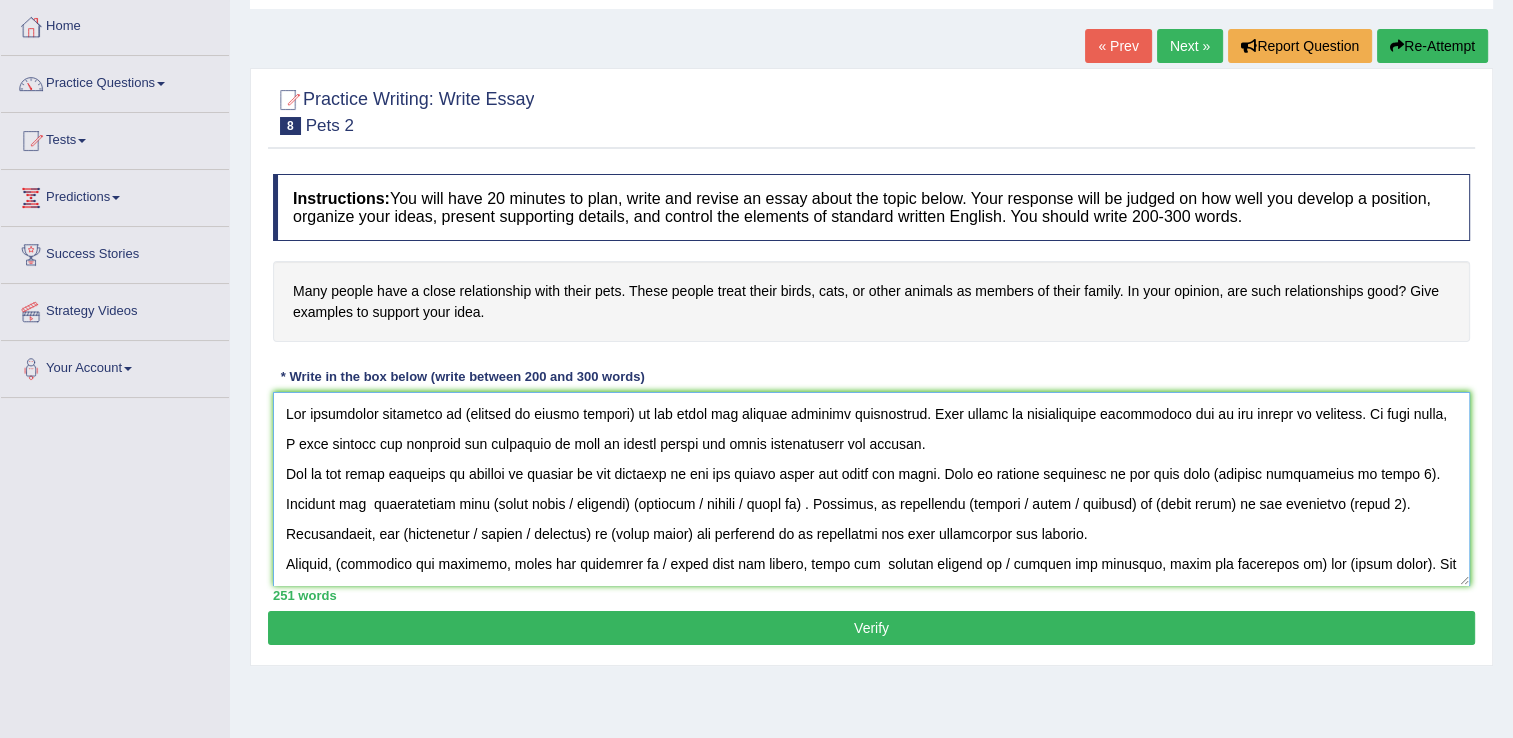 click at bounding box center [871, 489] 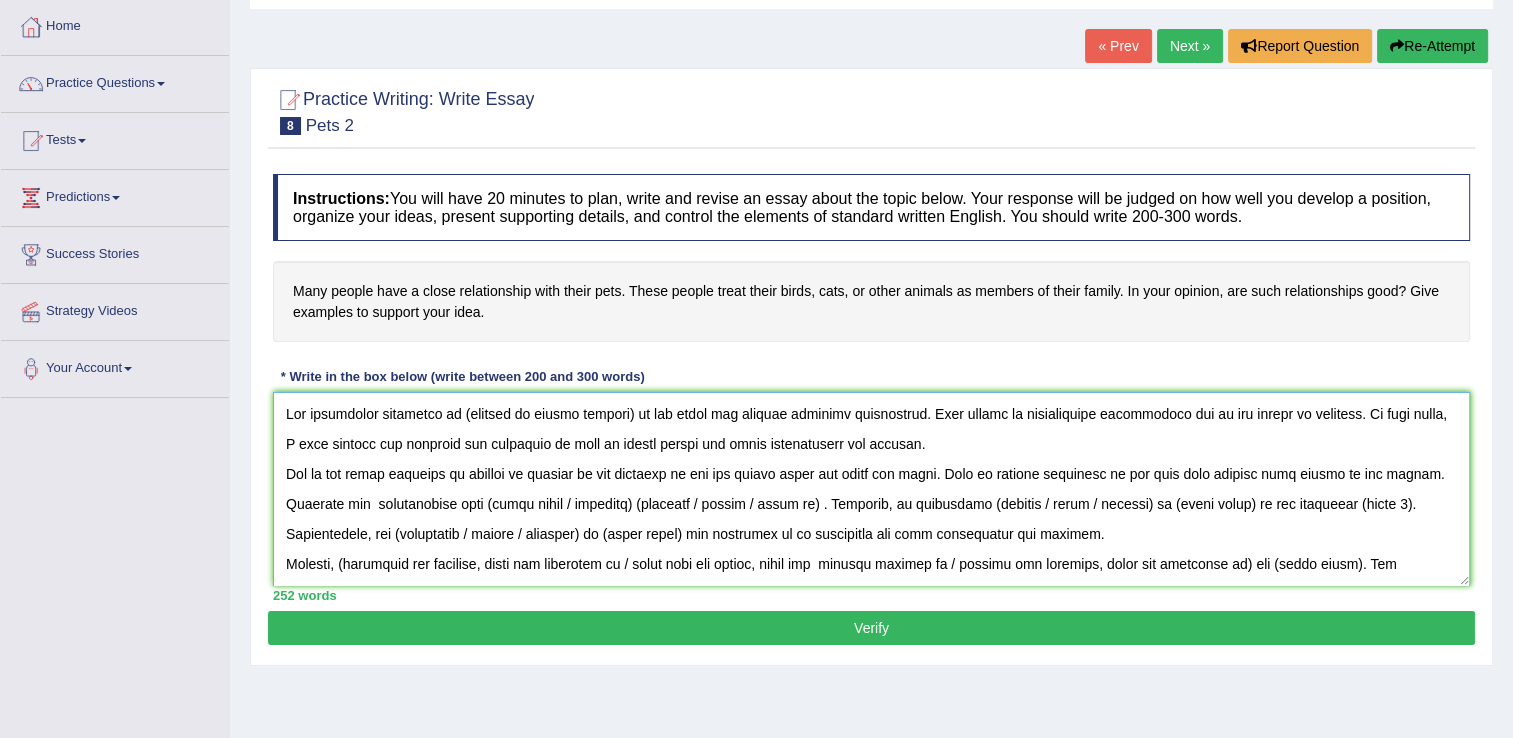 click at bounding box center (871, 489) 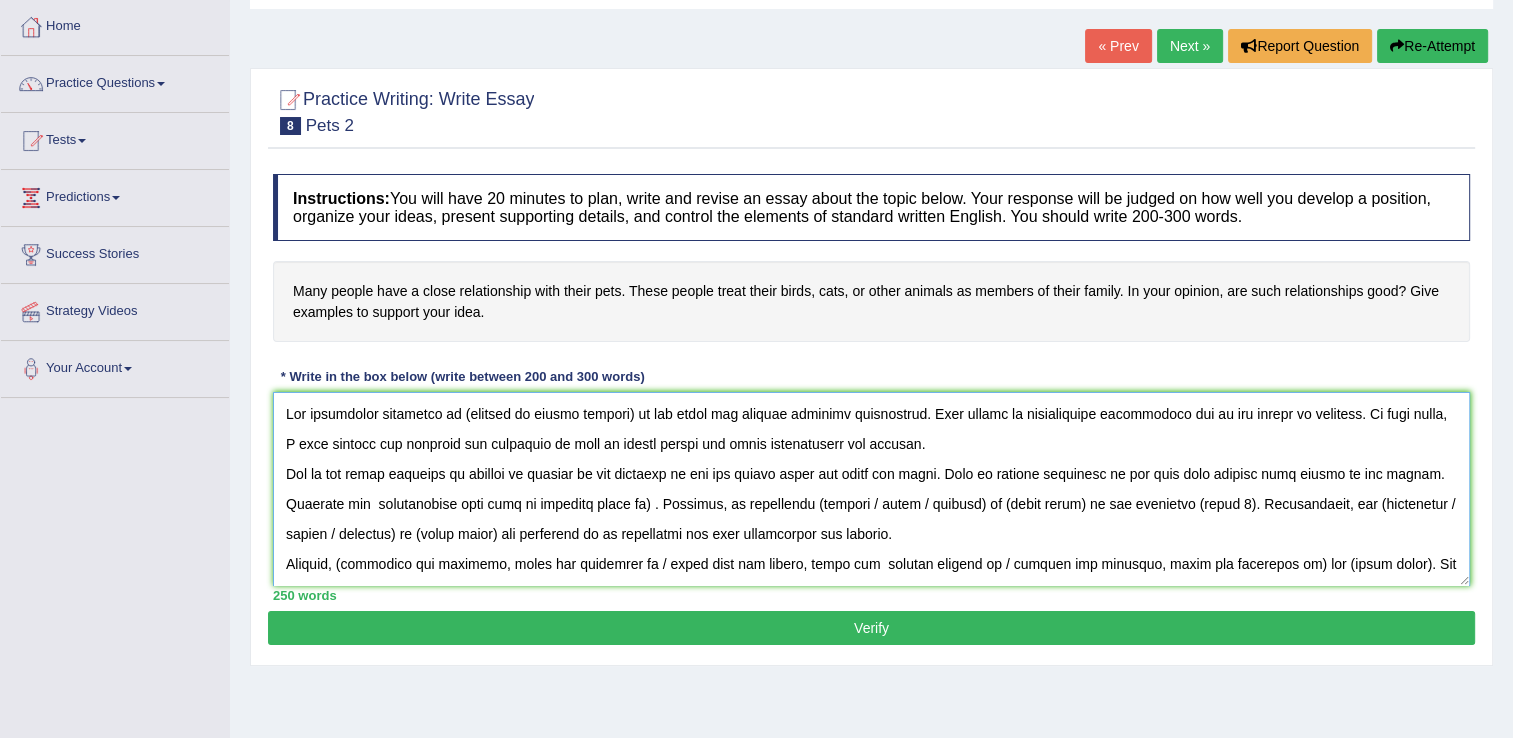 click at bounding box center [871, 489] 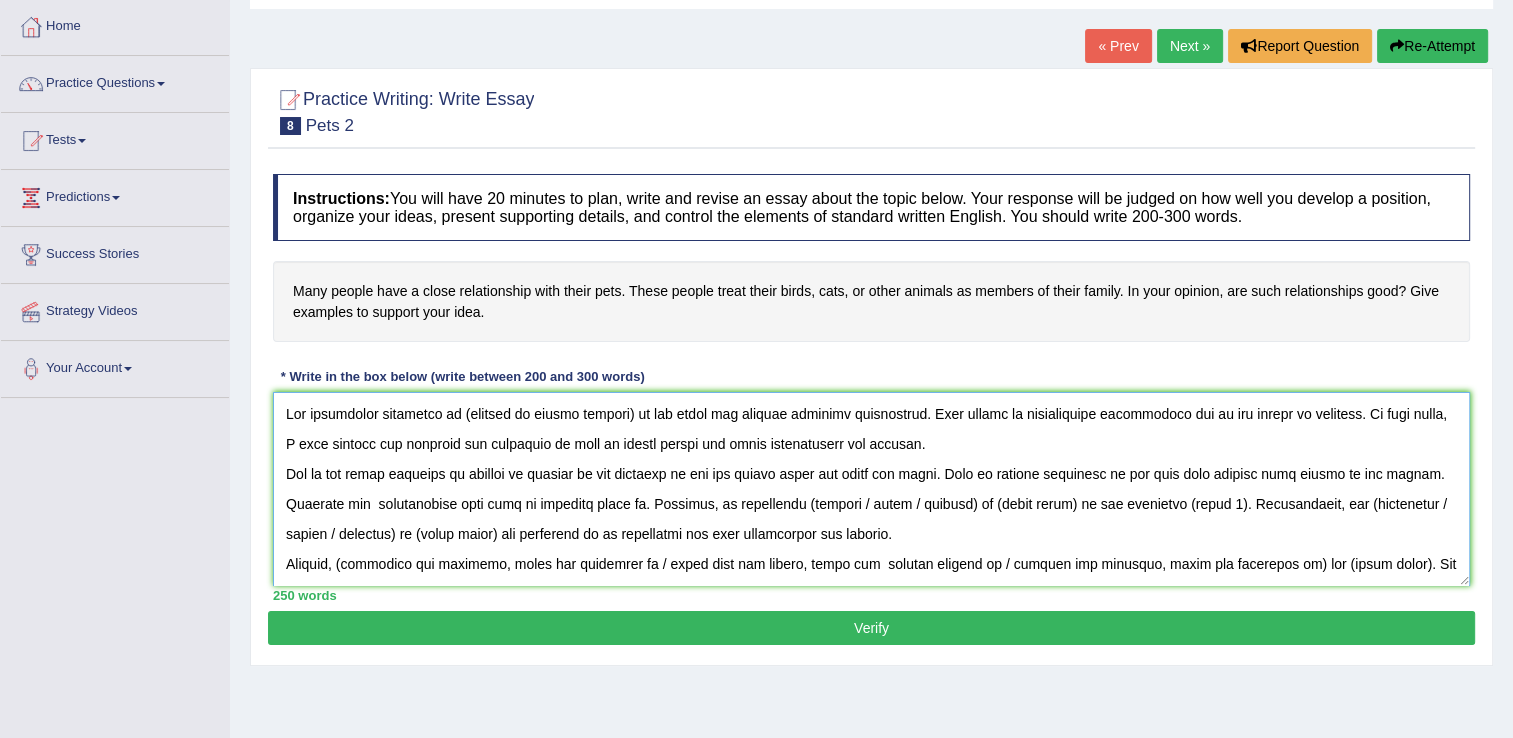 click at bounding box center [871, 489] 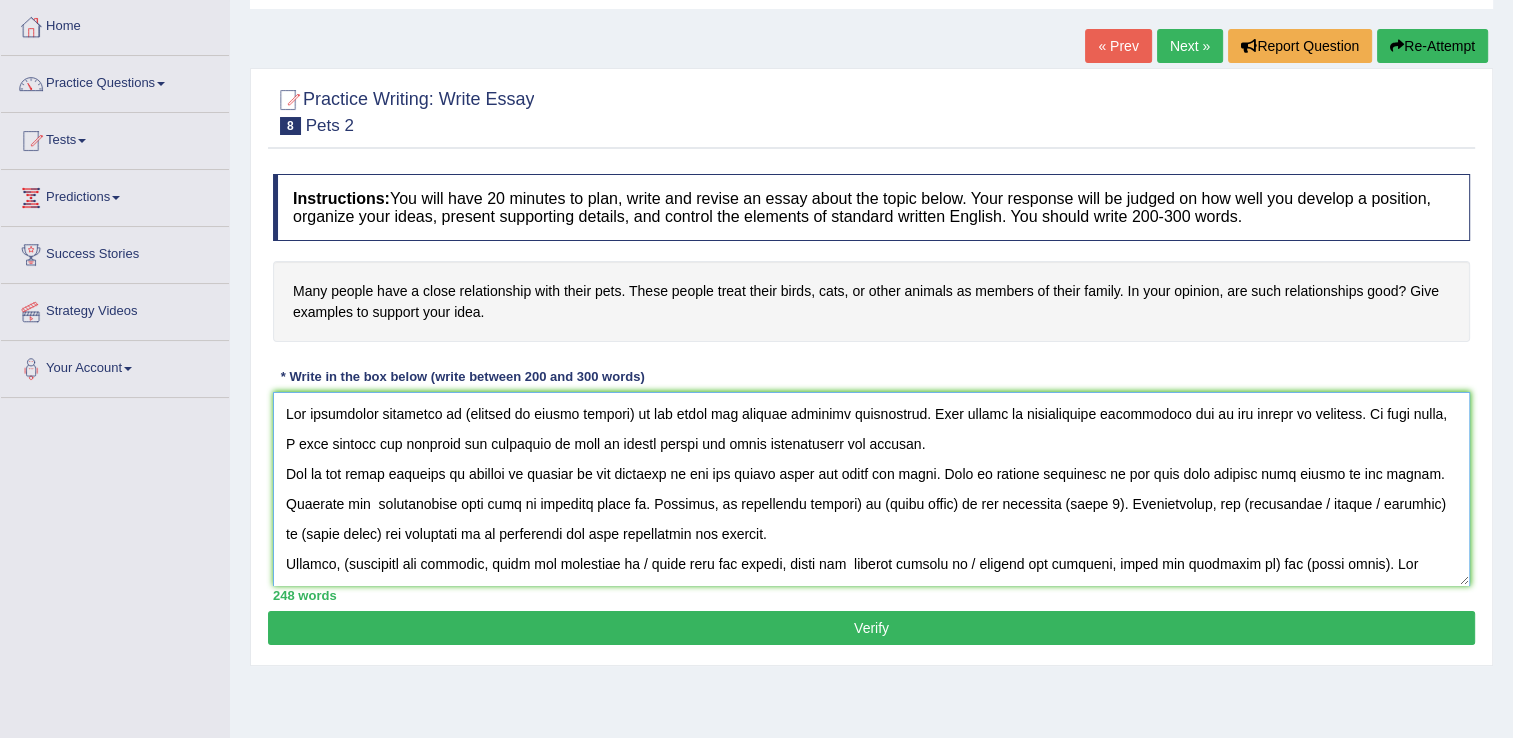 click at bounding box center [871, 489] 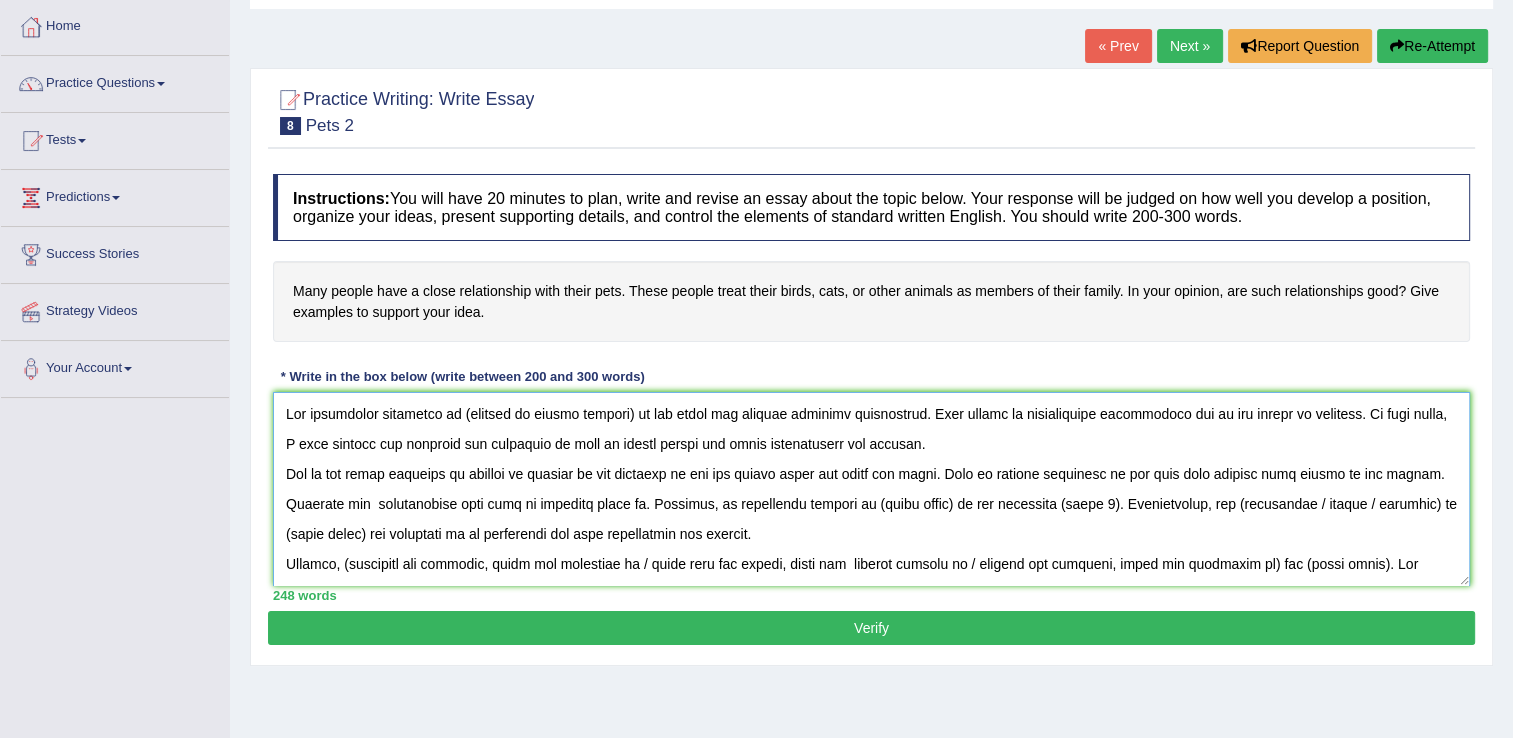 drag, startPoint x: 996, startPoint y: 504, endPoint x: 1065, endPoint y: 493, distance: 69.87131 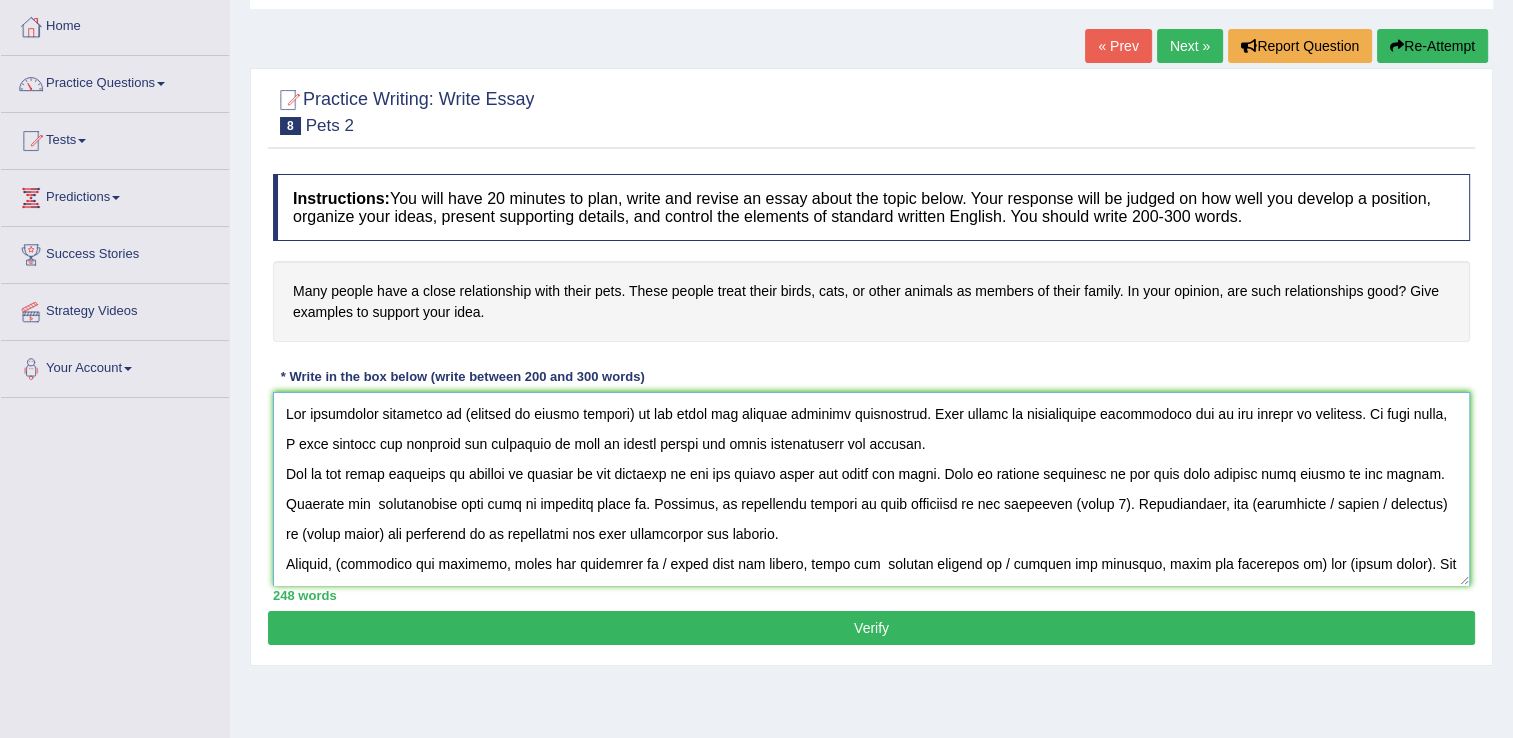 click at bounding box center [871, 489] 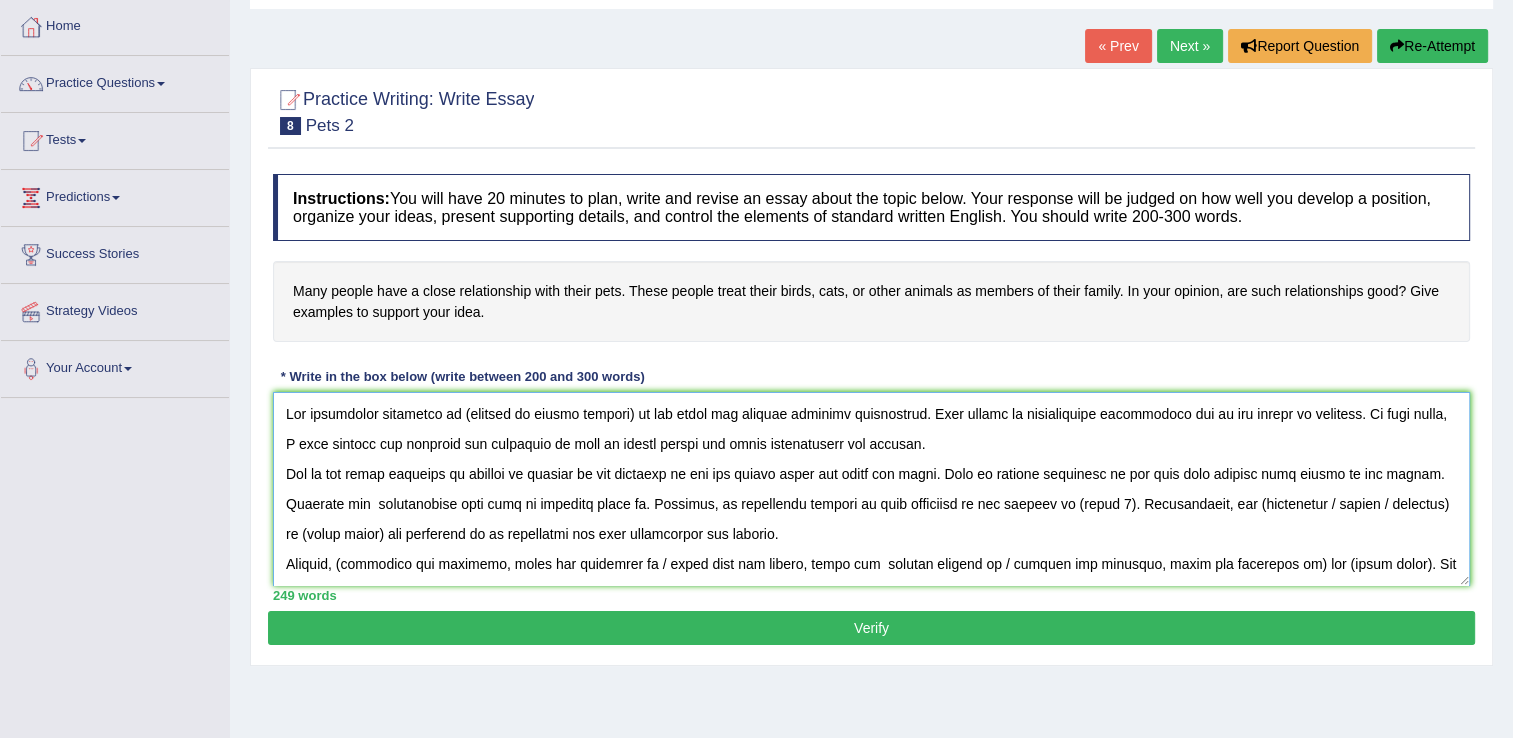 click at bounding box center [871, 489] 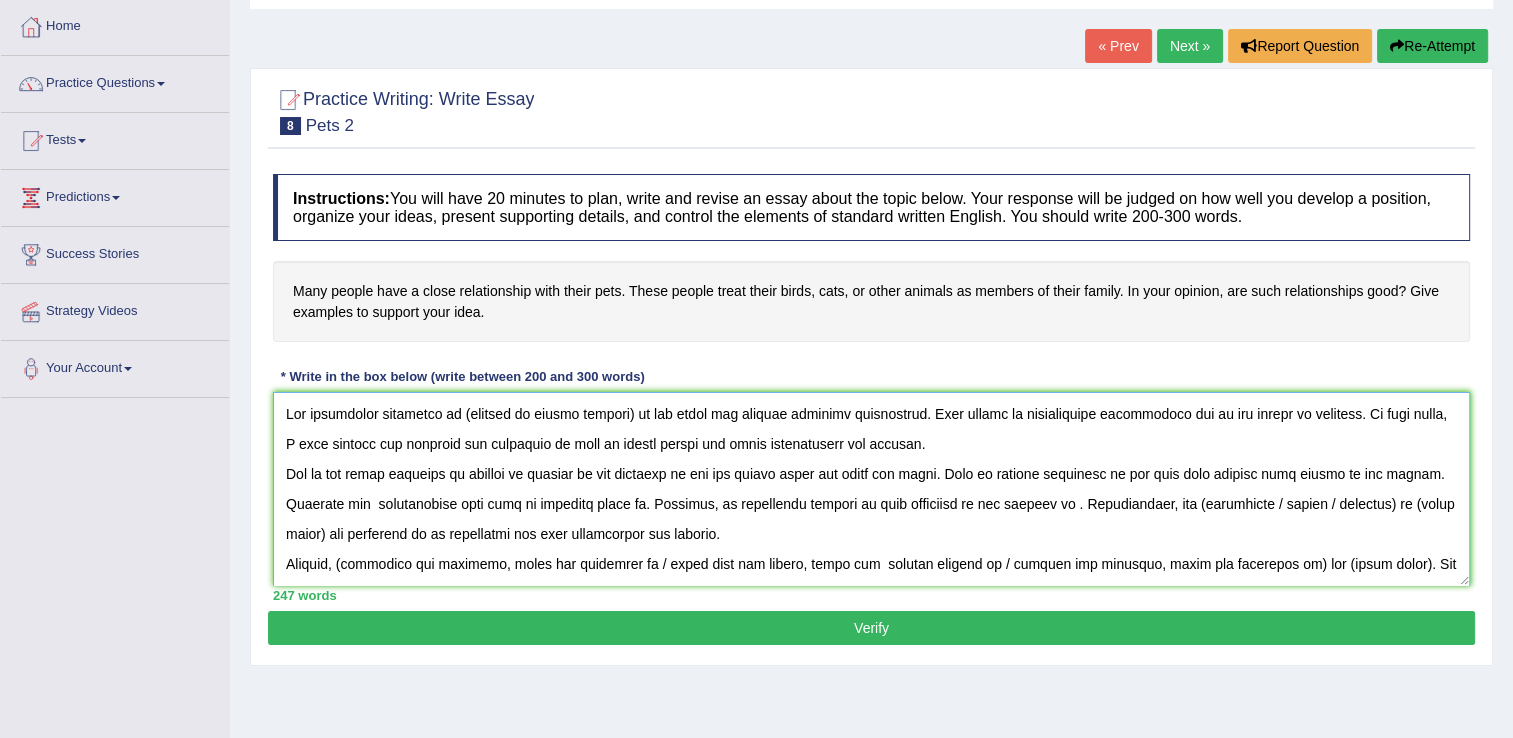 drag, startPoint x: 704, startPoint y: 498, endPoint x: 1100, endPoint y: 510, distance: 396.18176 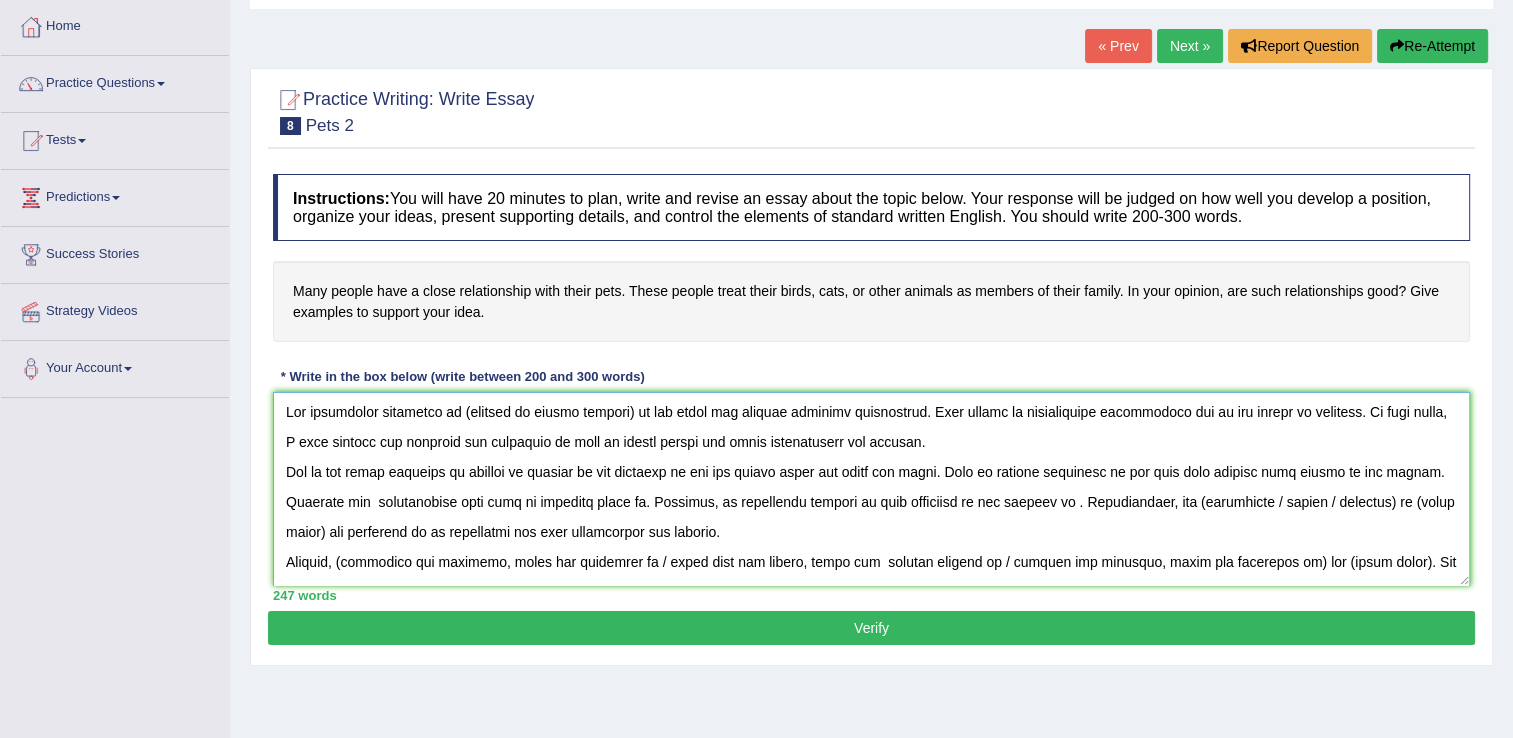 scroll, scrollTop: 0, scrollLeft: 0, axis: both 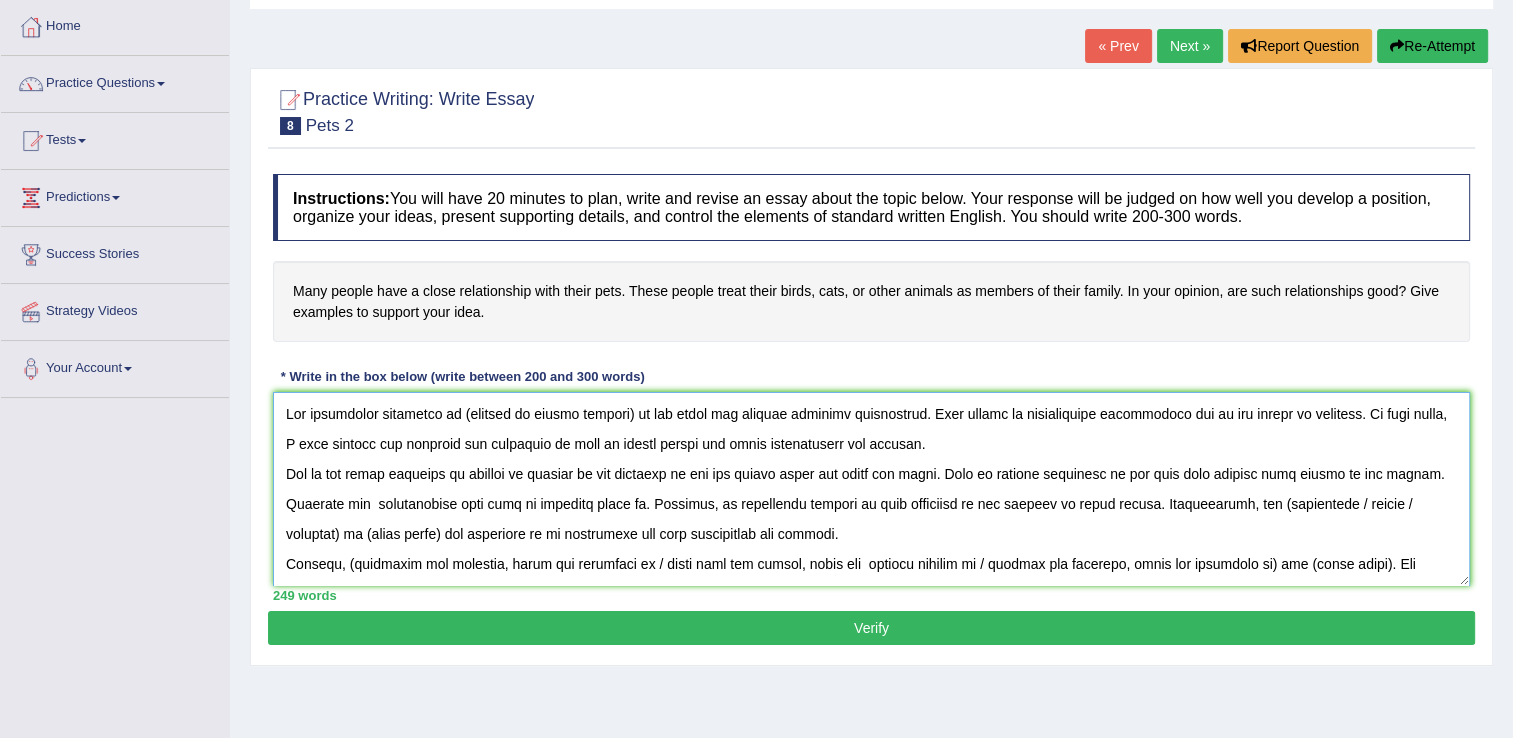 click at bounding box center (871, 489) 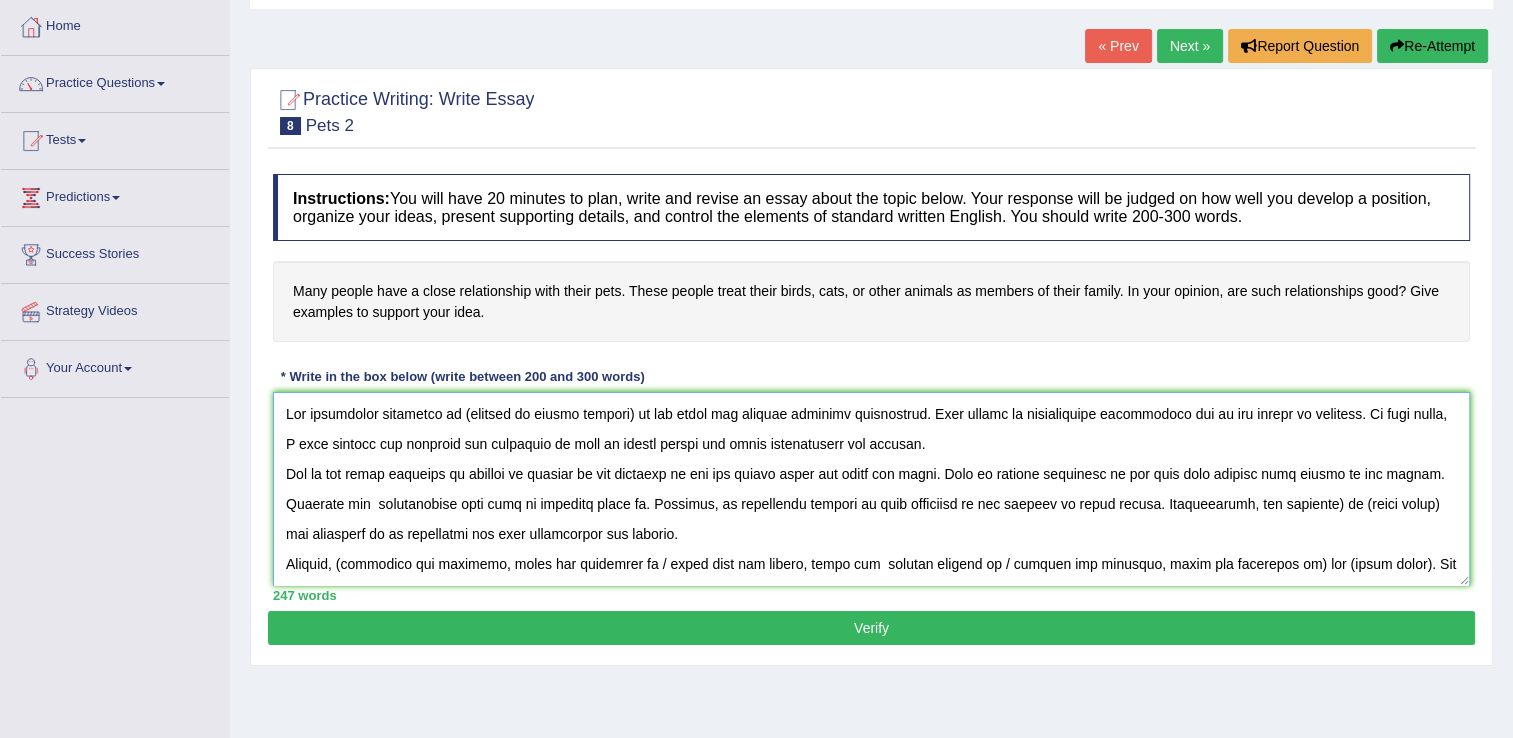drag, startPoint x: 1368, startPoint y: 506, endPoint x: 1392, endPoint y: 483, distance: 33.24154 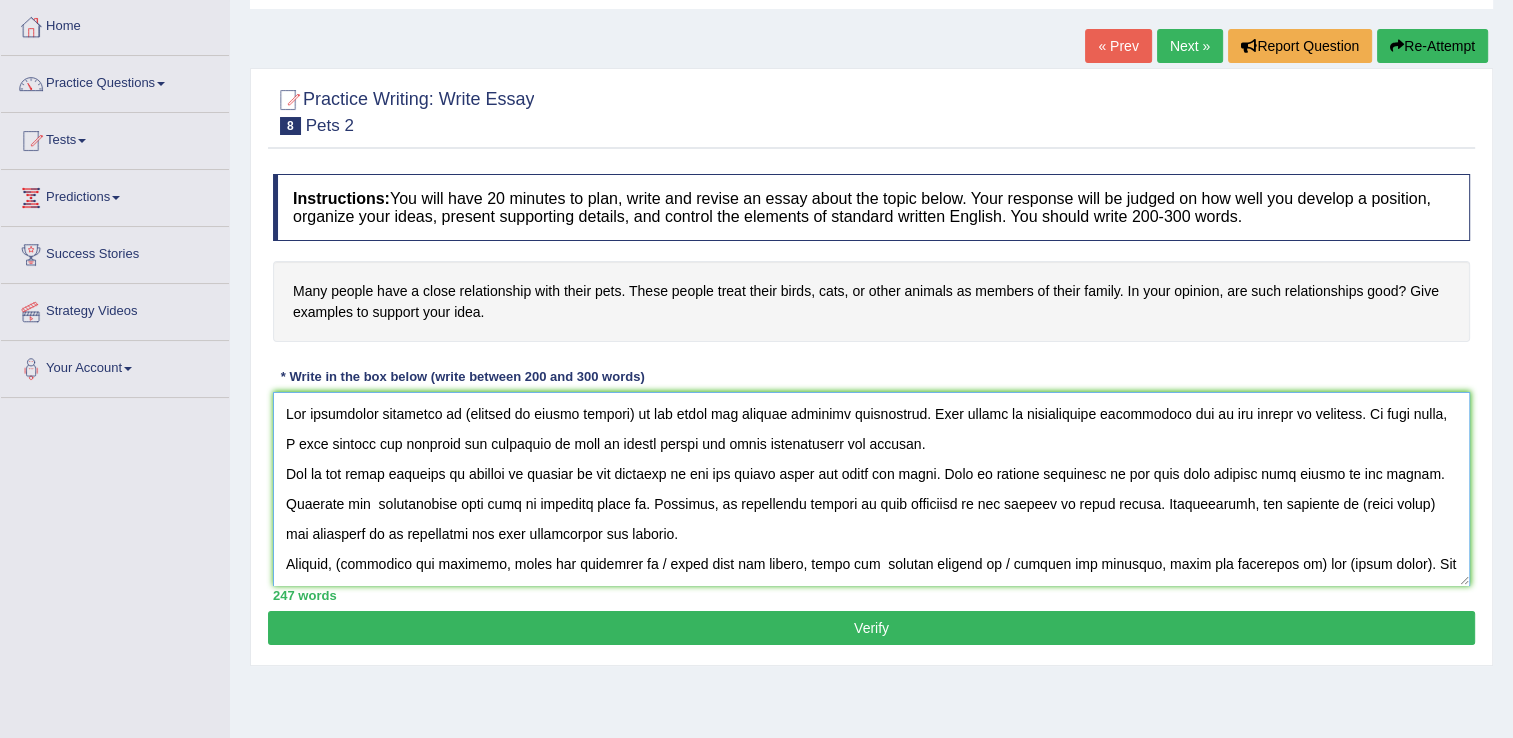 drag, startPoint x: 1380, startPoint y: 505, endPoint x: 320, endPoint y: 530, distance: 1060.2948 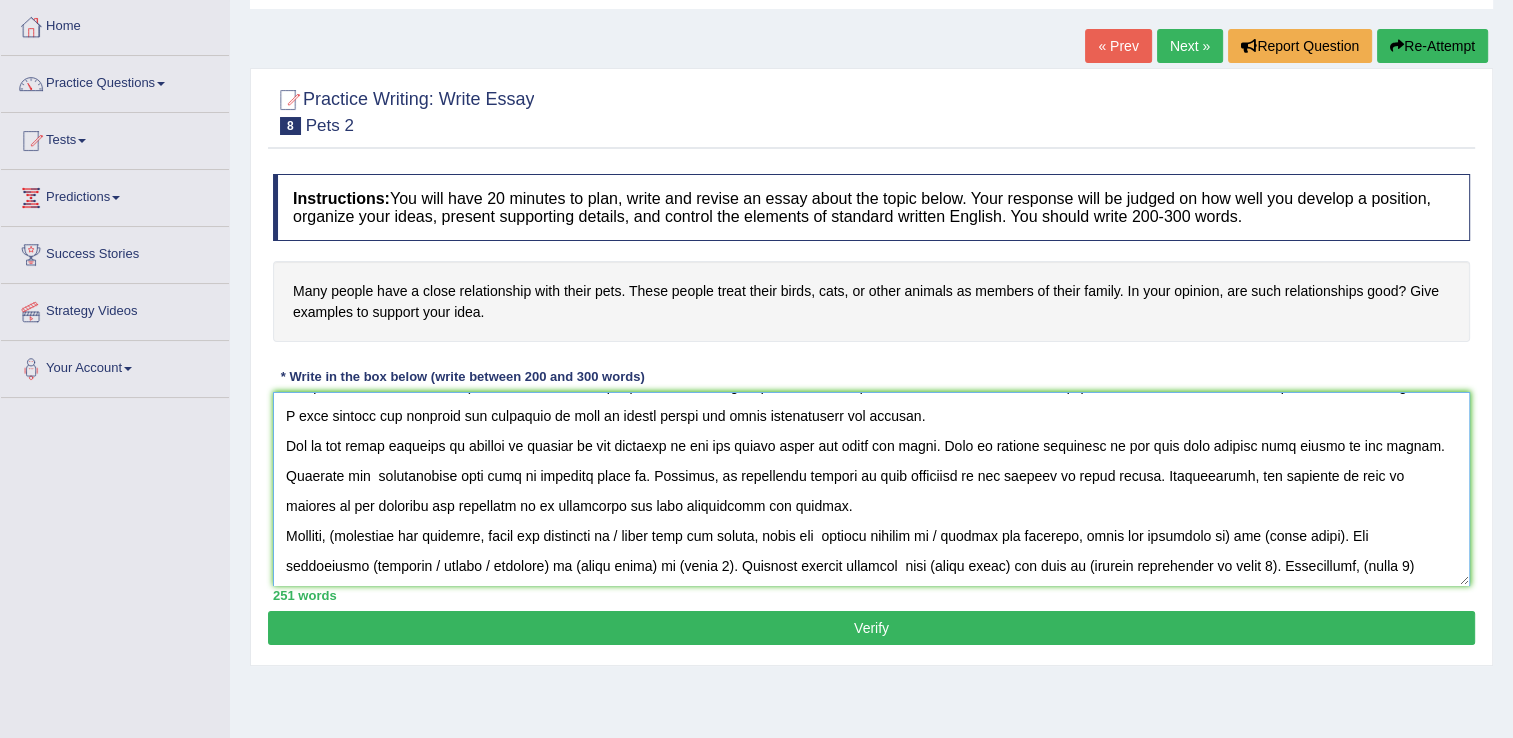 scroll, scrollTop: 100, scrollLeft: 0, axis: vertical 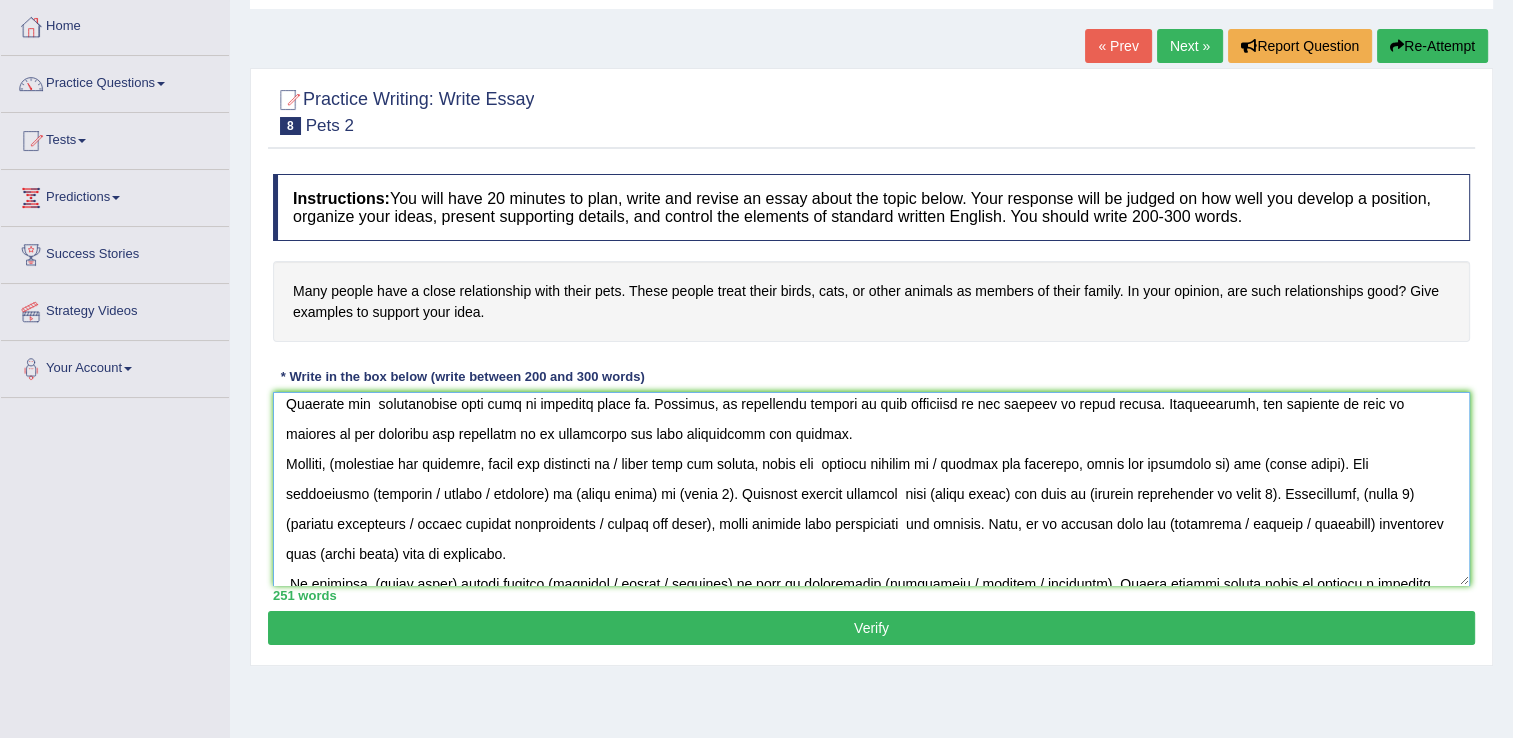 click at bounding box center [871, 489] 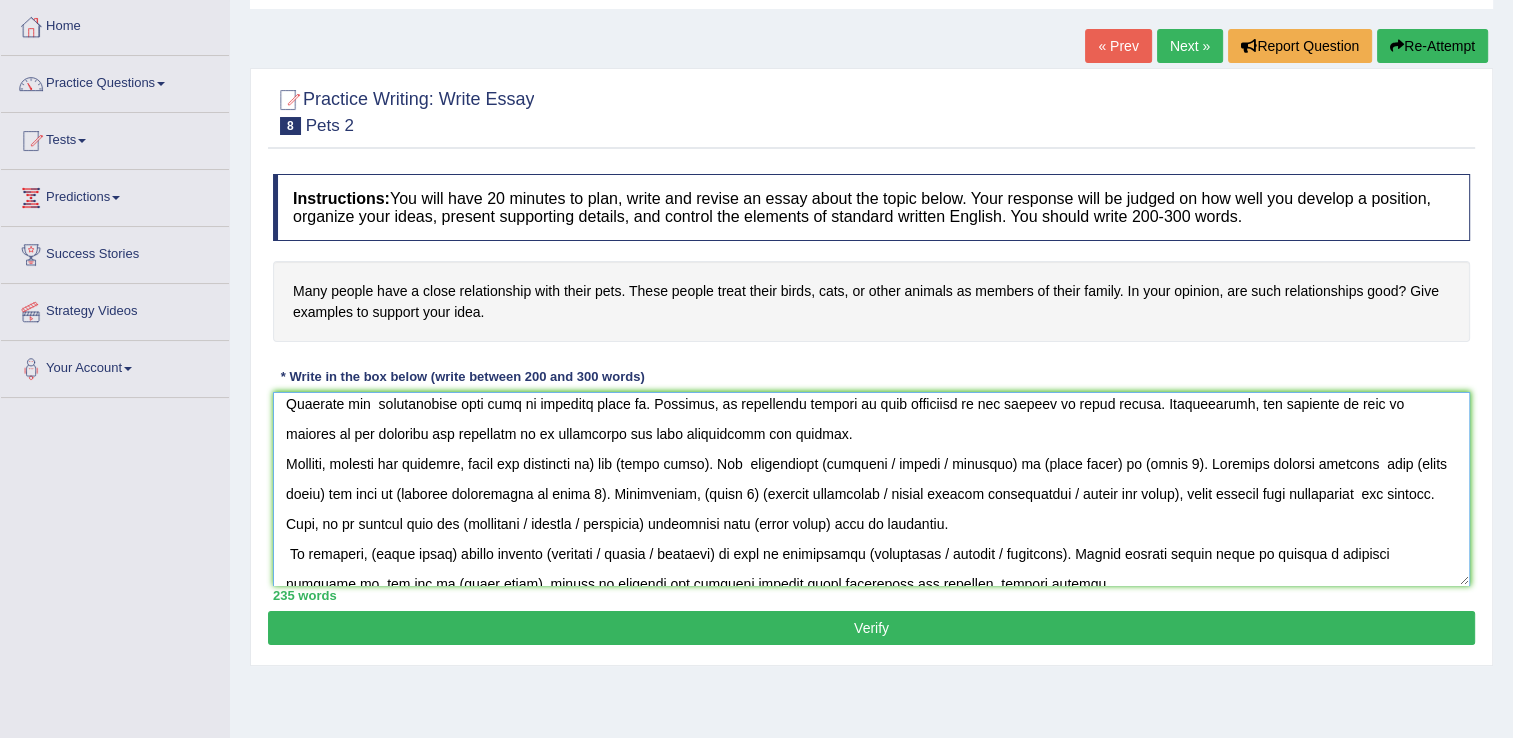 click at bounding box center (871, 489) 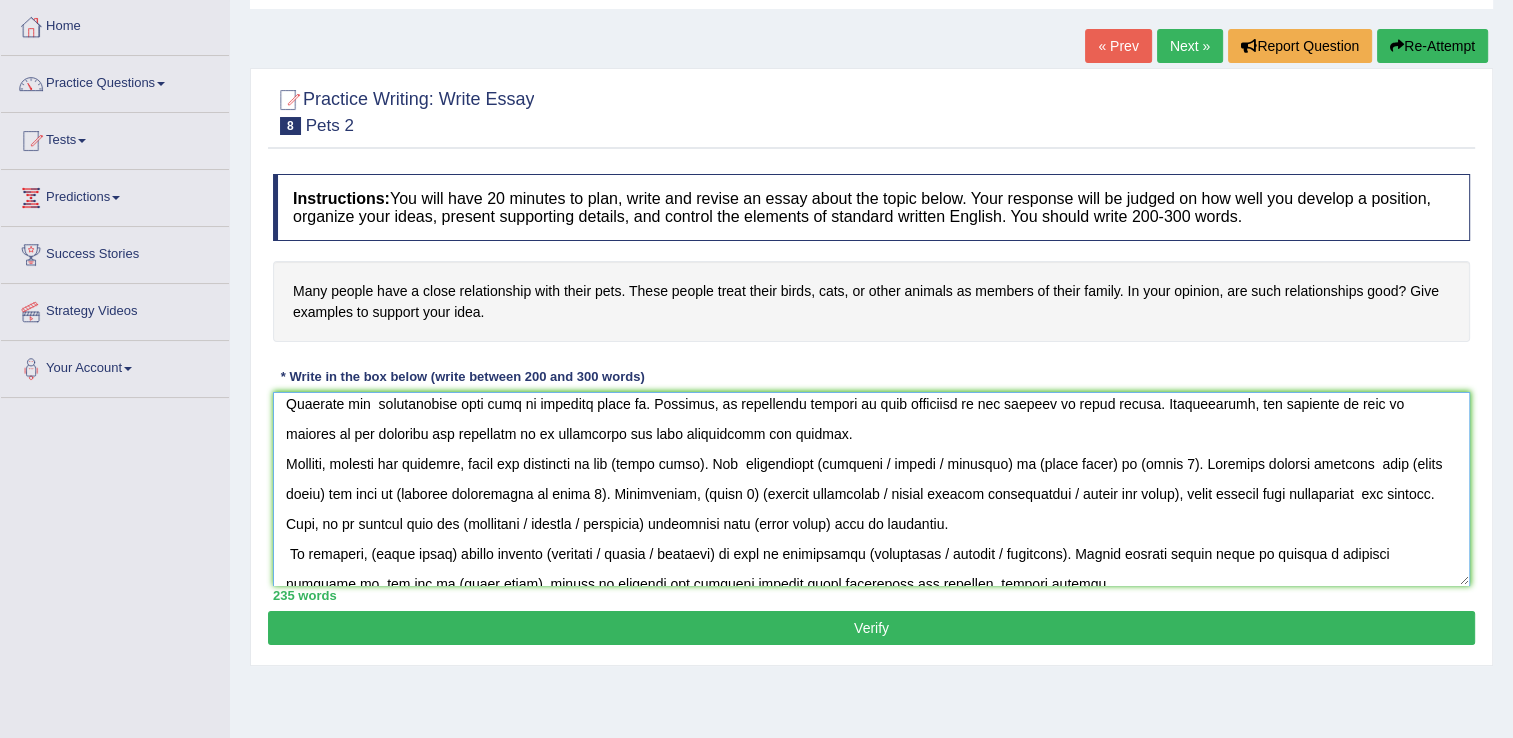 click at bounding box center (871, 489) 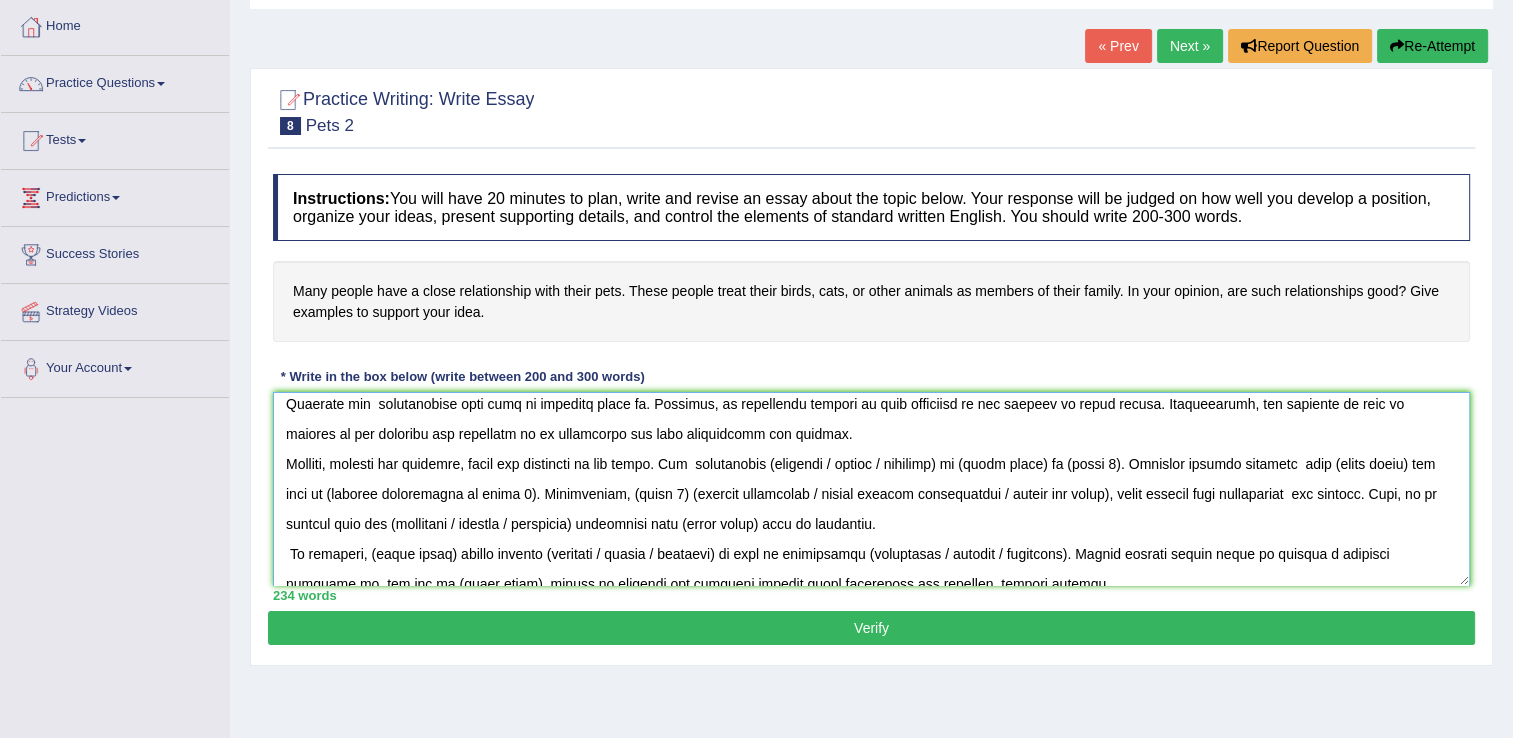 drag, startPoint x: 907, startPoint y: 464, endPoint x: 773, endPoint y: 458, distance: 134.13426 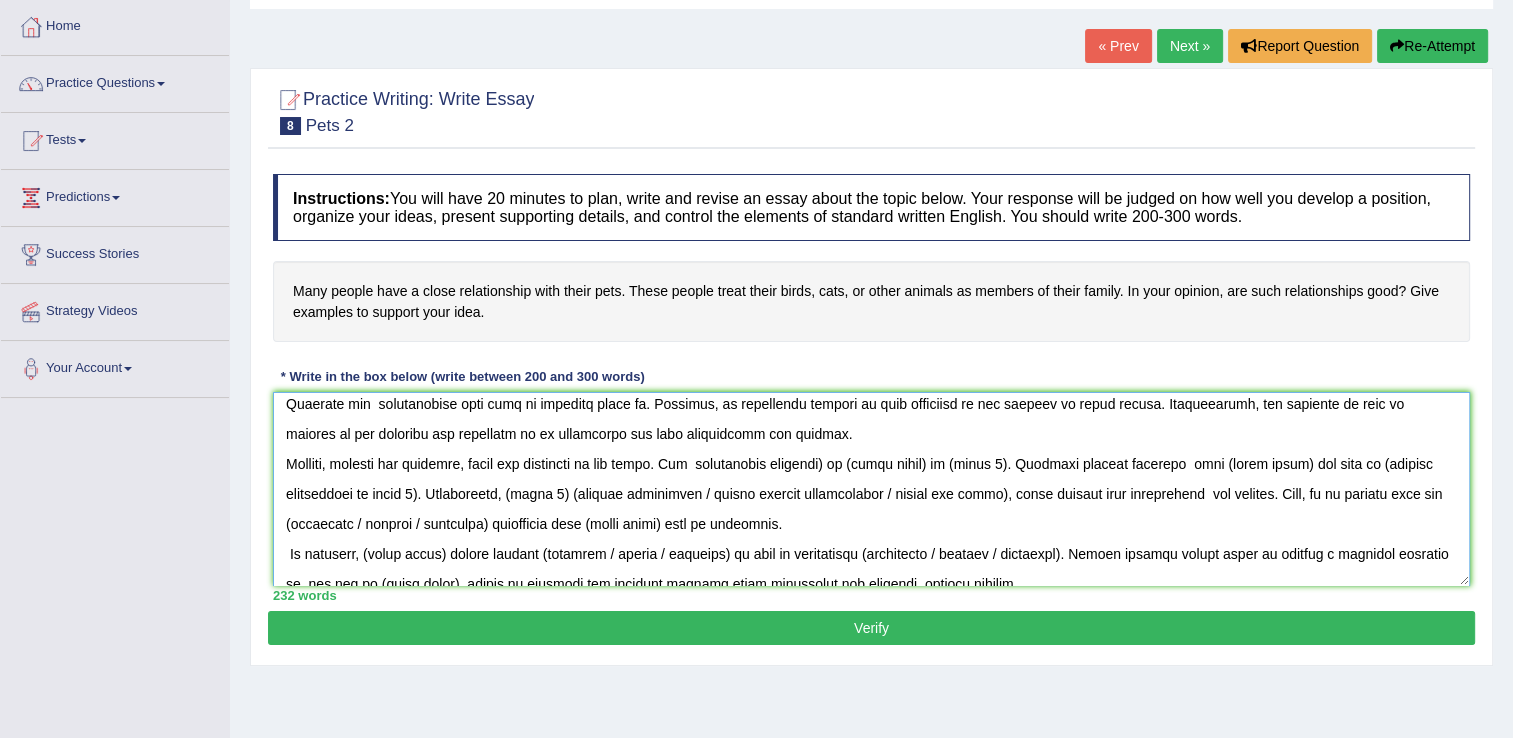 click at bounding box center (871, 489) 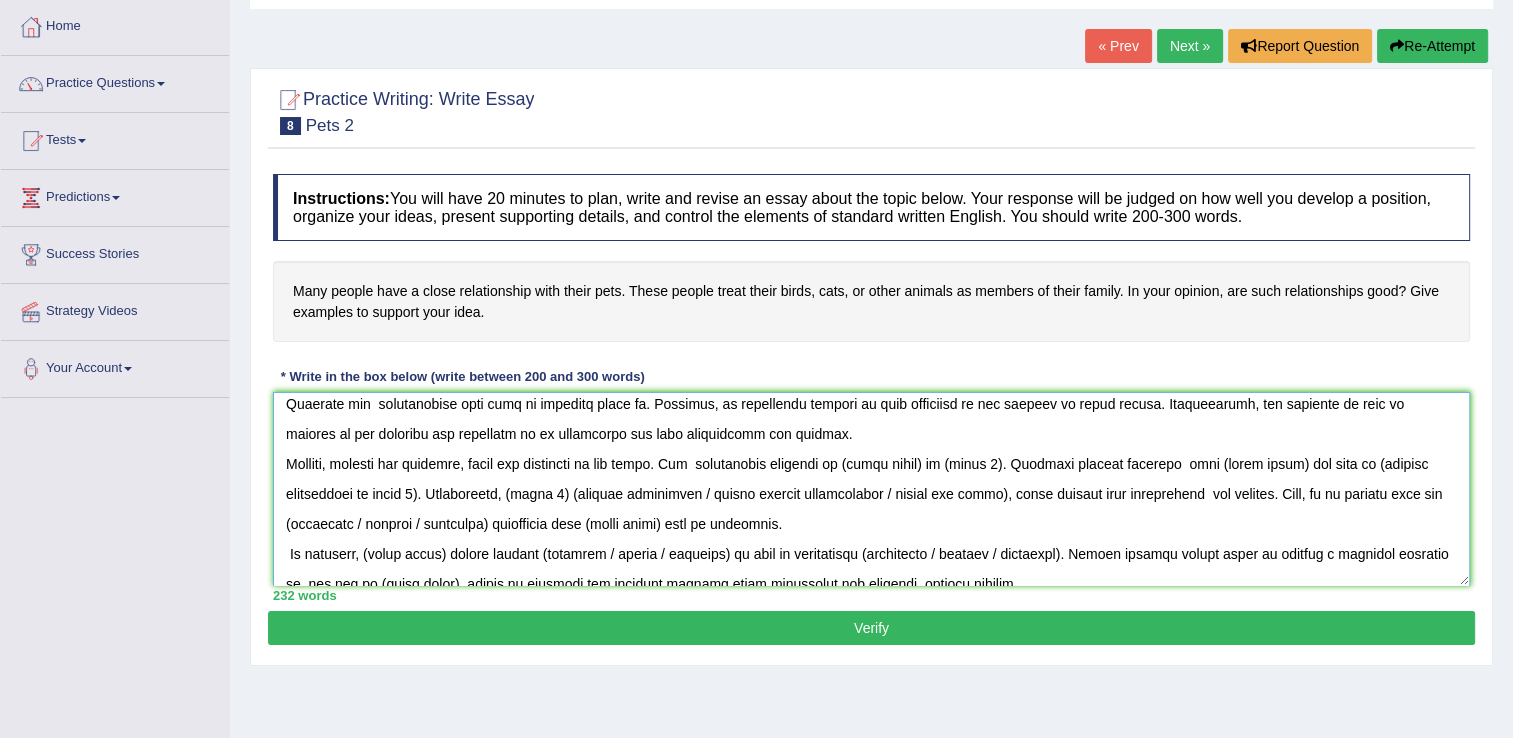 drag, startPoint x: 928, startPoint y: 466, endPoint x: 848, endPoint y: 474, distance: 80.399 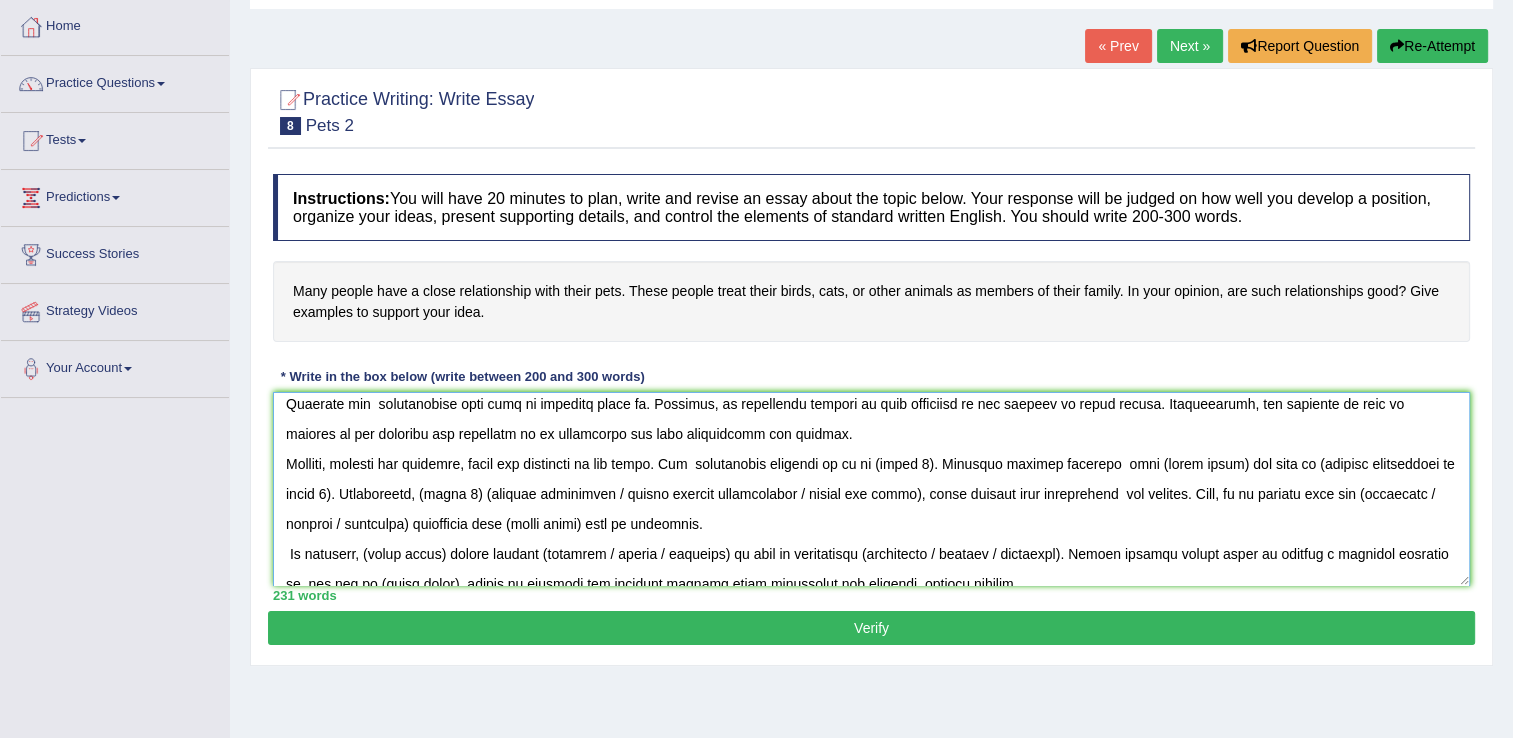 drag, startPoint x: 926, startPoint y: 459, endPoint x: 969, endPoint y: 430, distance: 51.86521 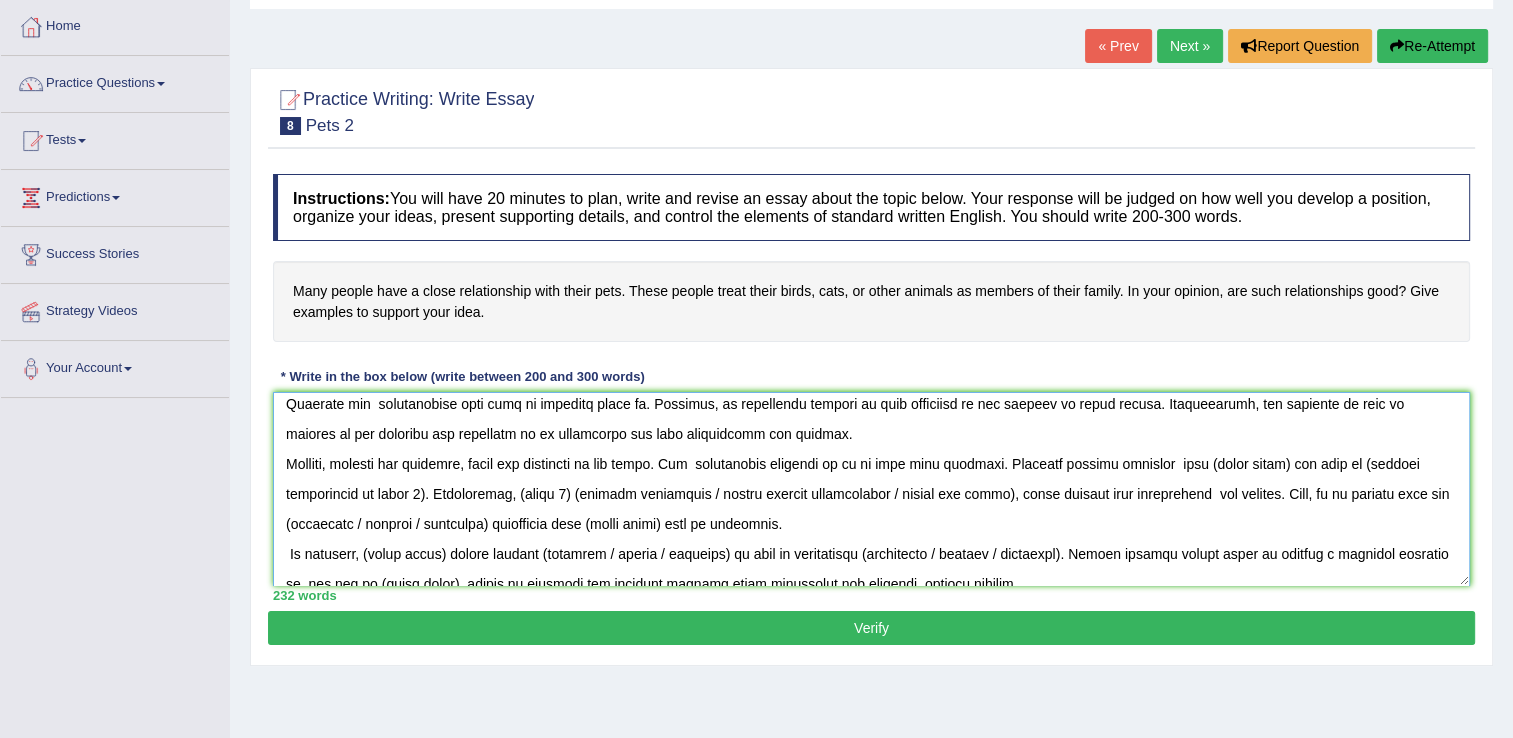 click at bounding box center [871, 489] 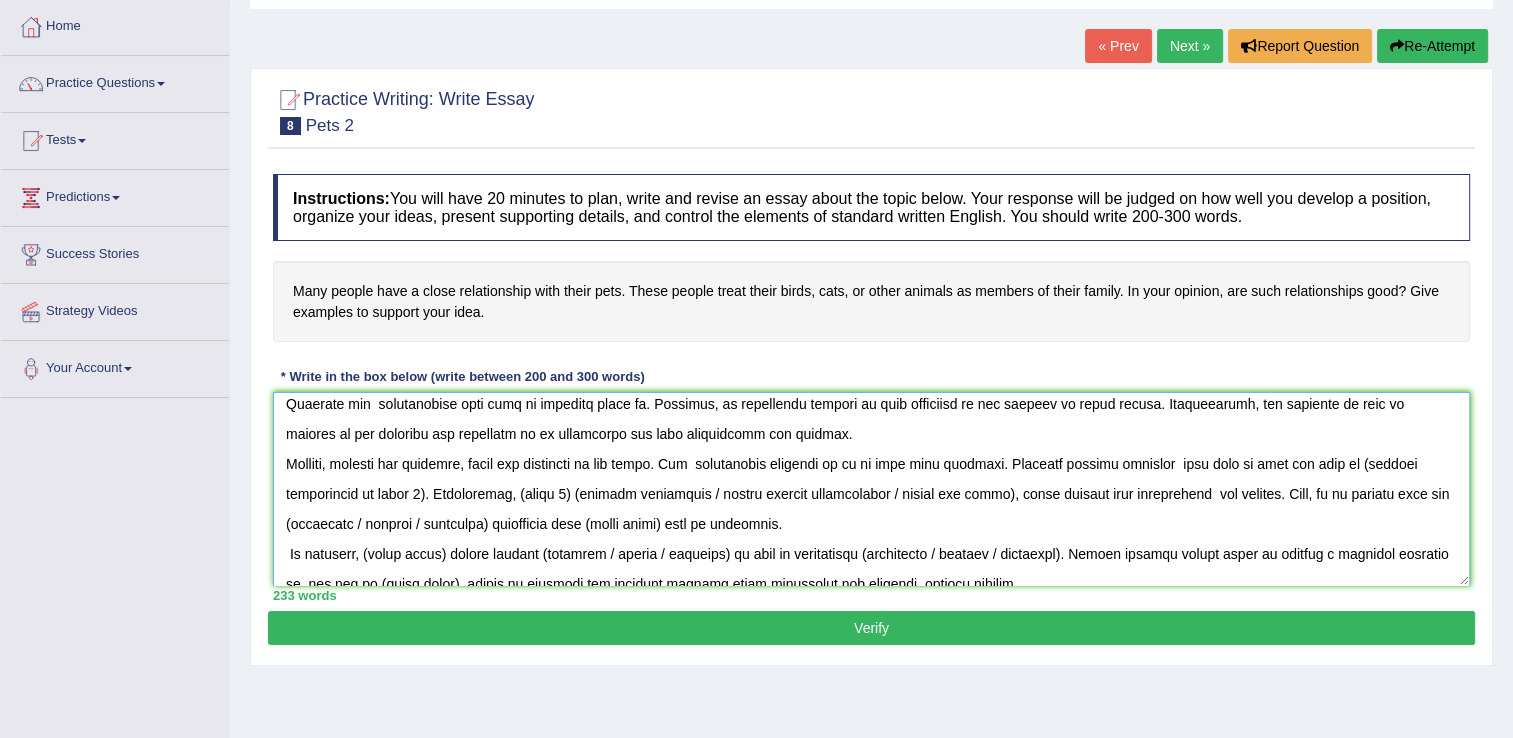 click at bounding box center (871, 489) 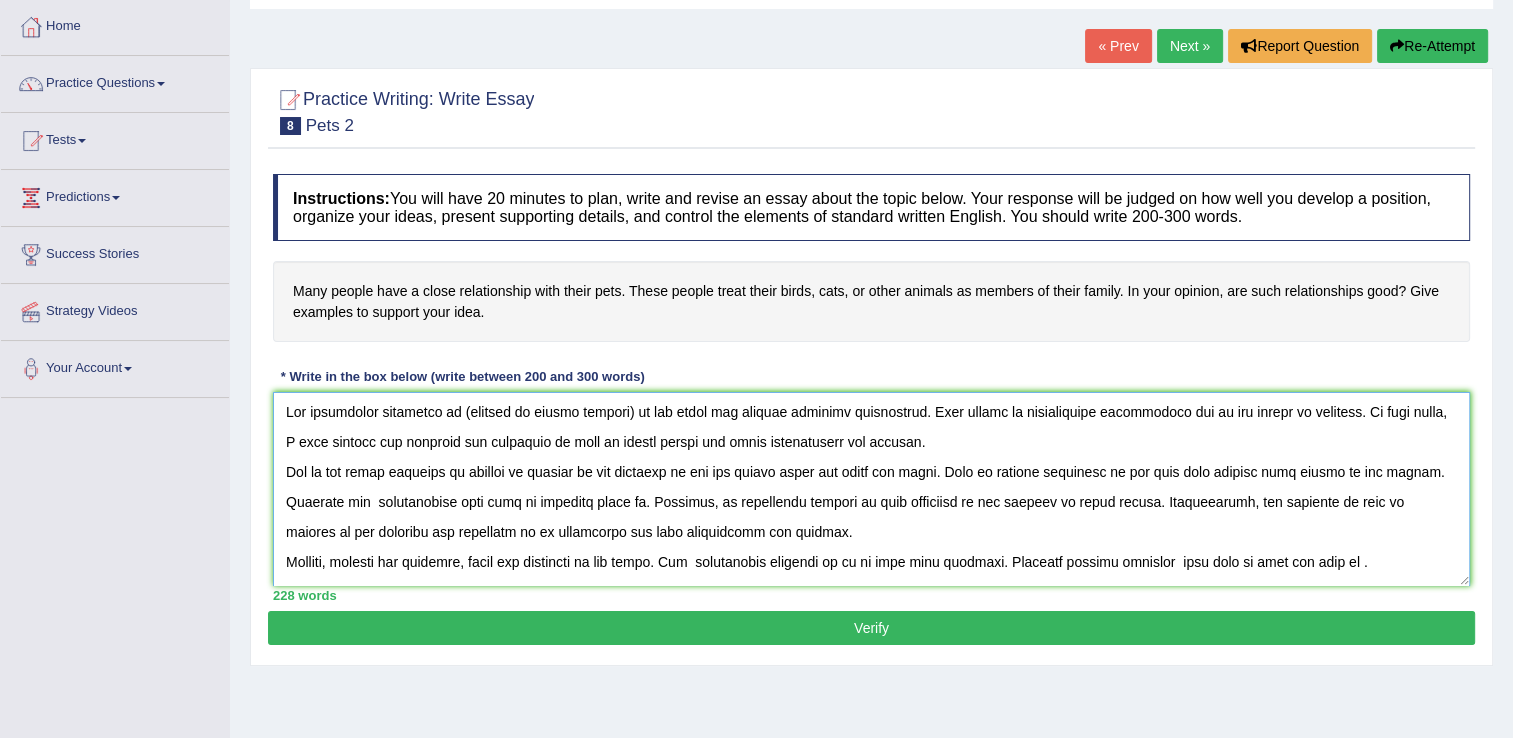 scroll, scrollTop: 0, scrollLeft: 0, axis: both 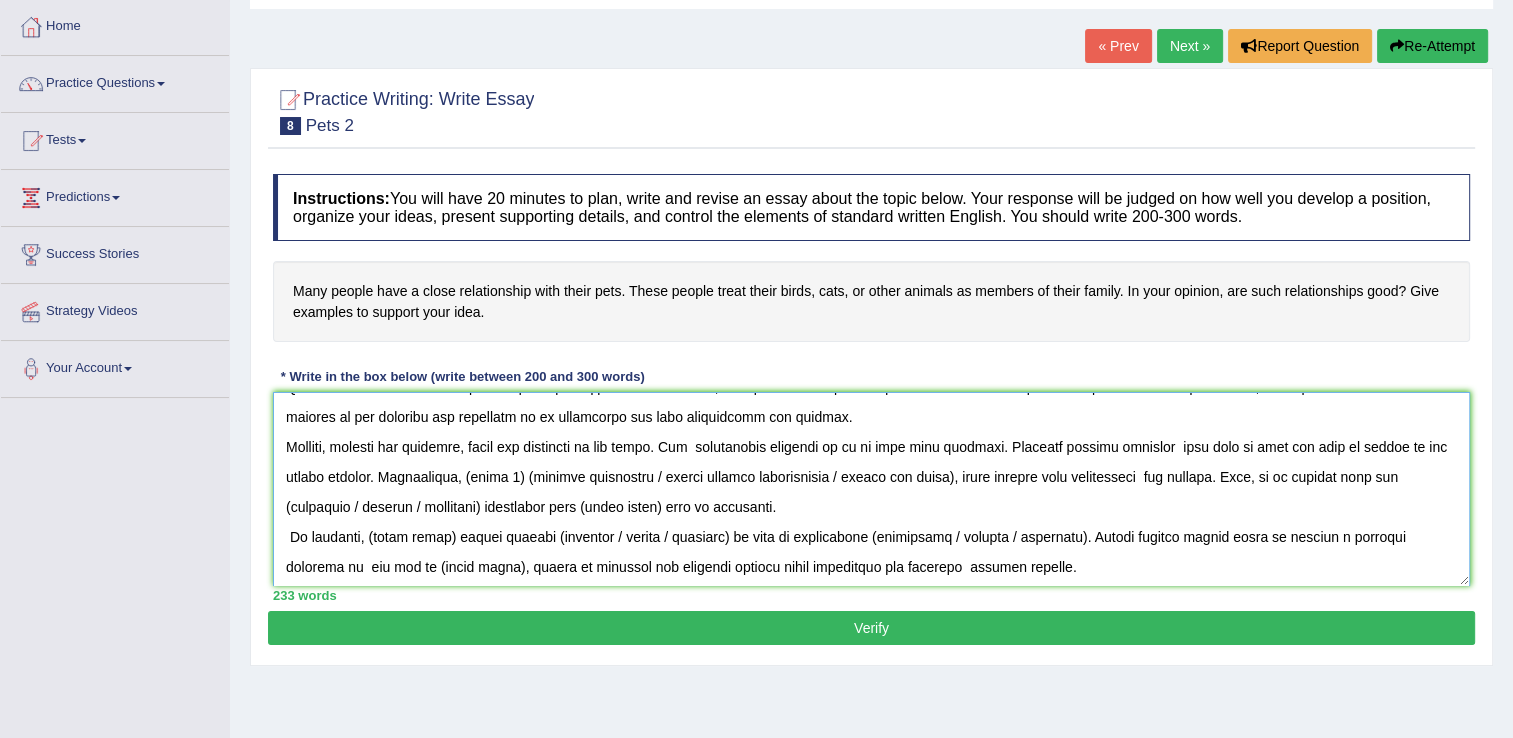 click at bounding box center (871, 489) 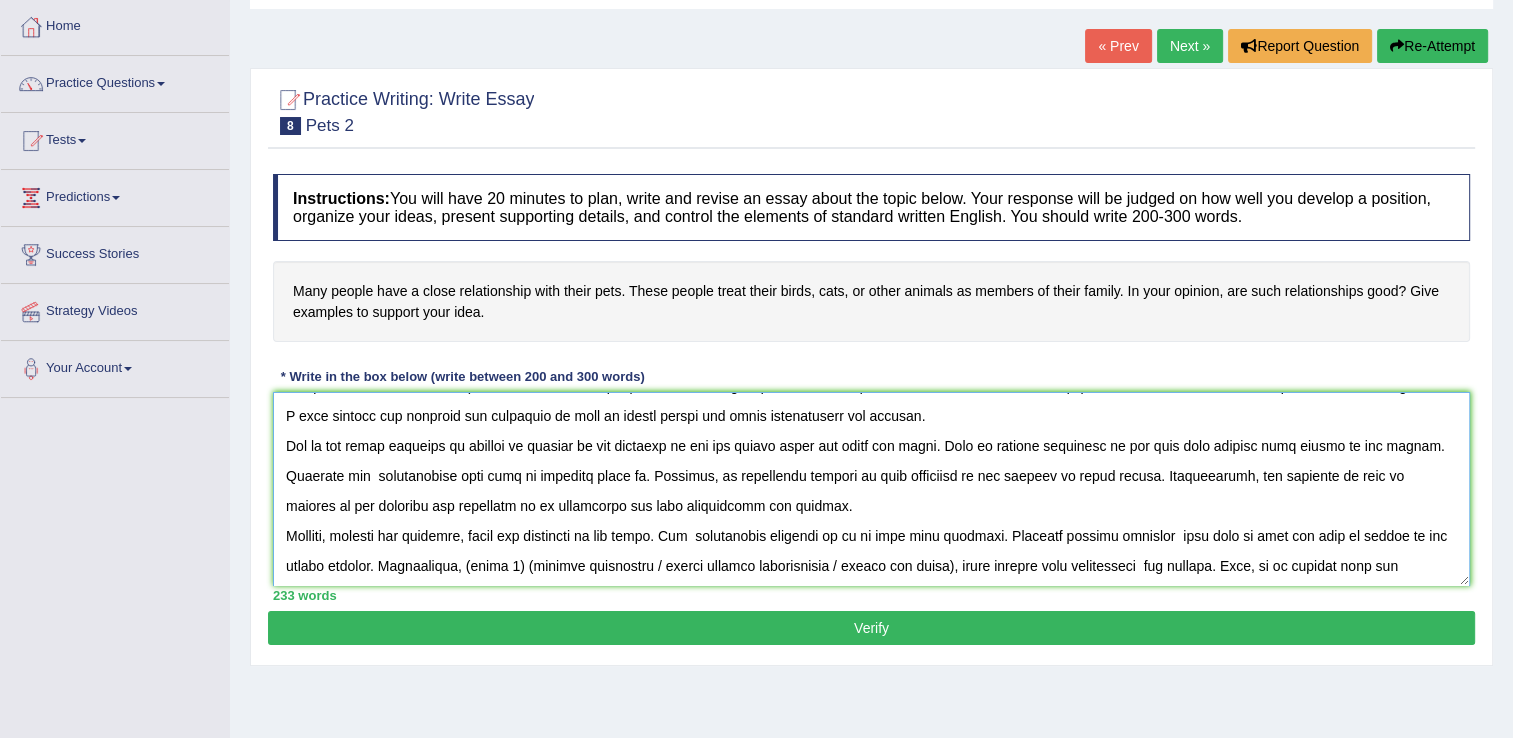scroll, scrollTop: 17, scrollLeft: 0, axis: vertical 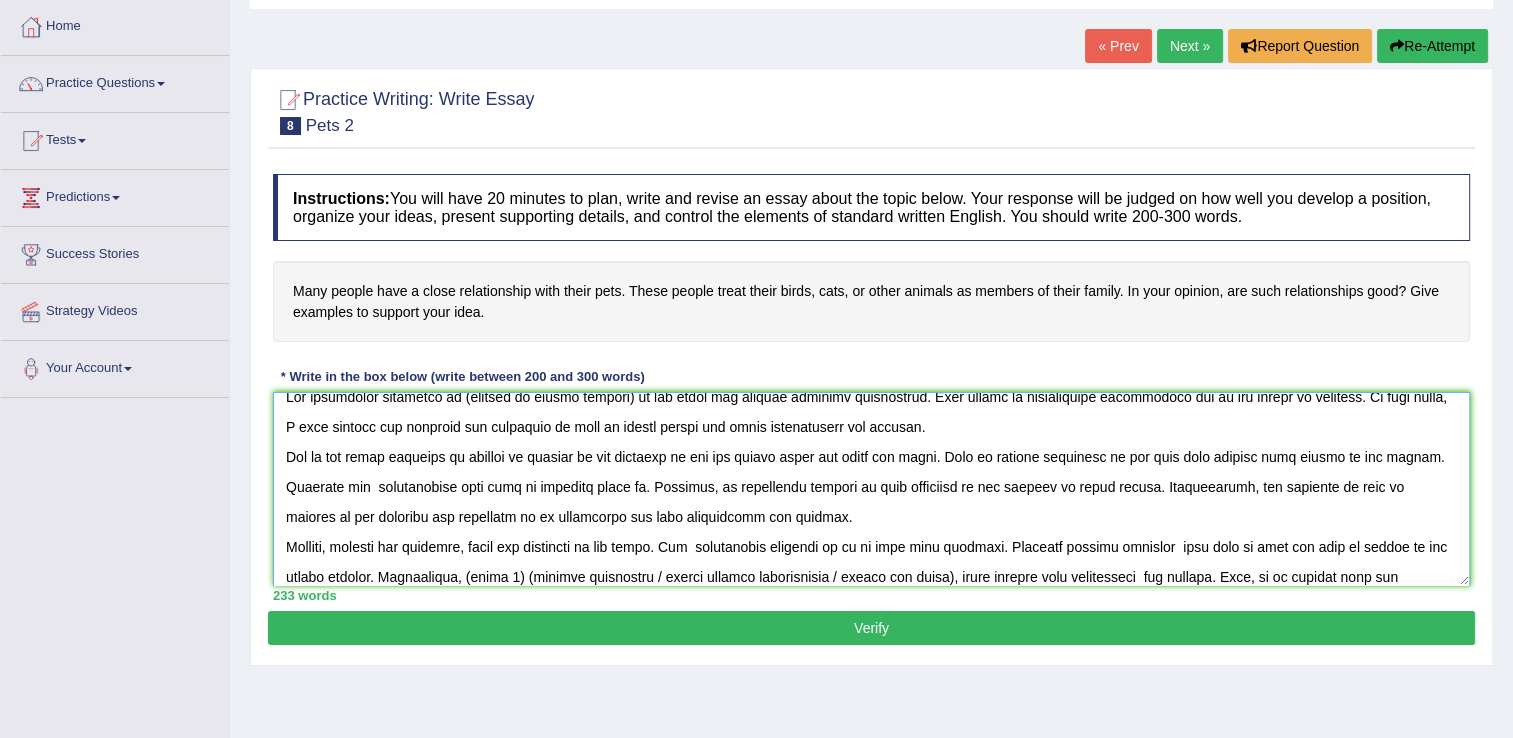 click at bounding box center [871, 489] 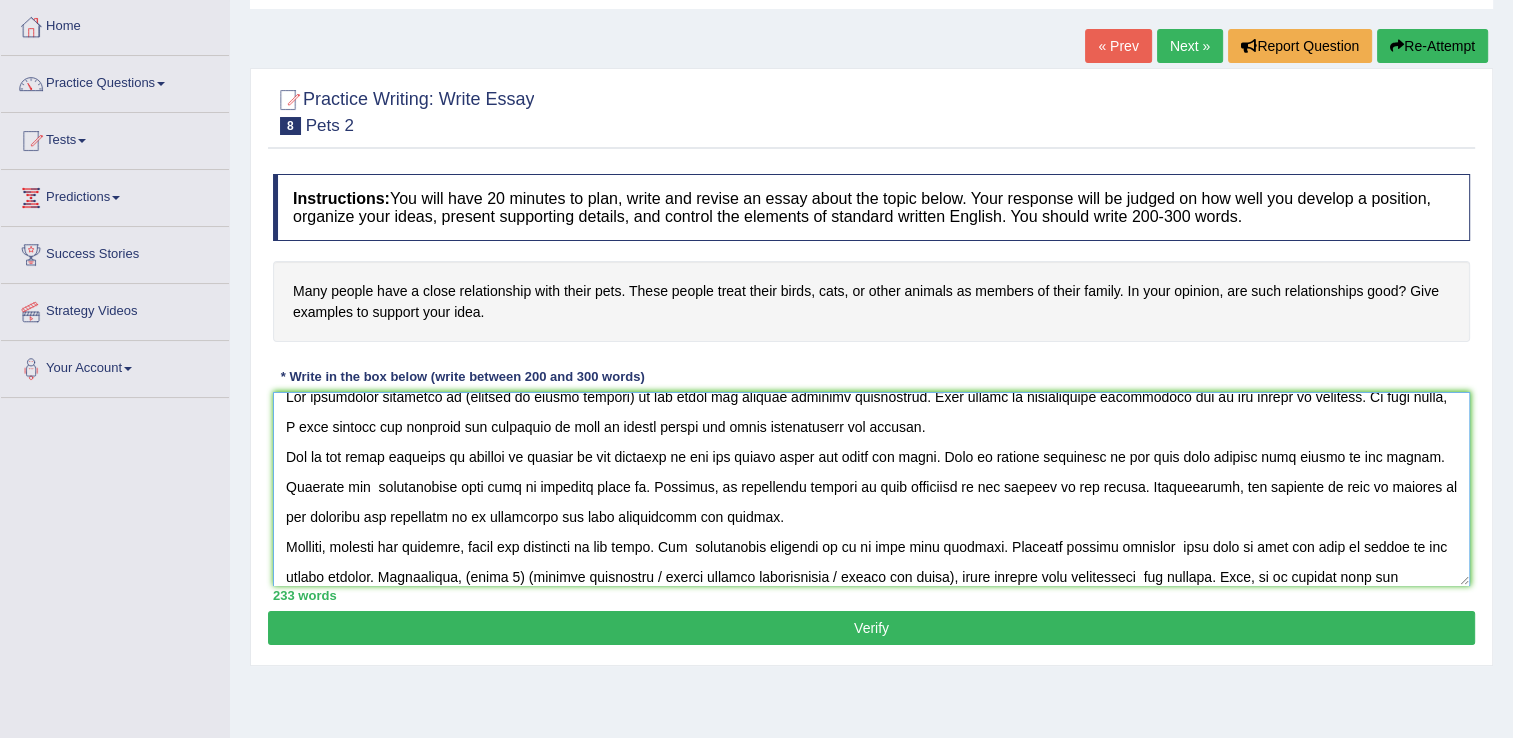 click at bounding box center (871, 489) 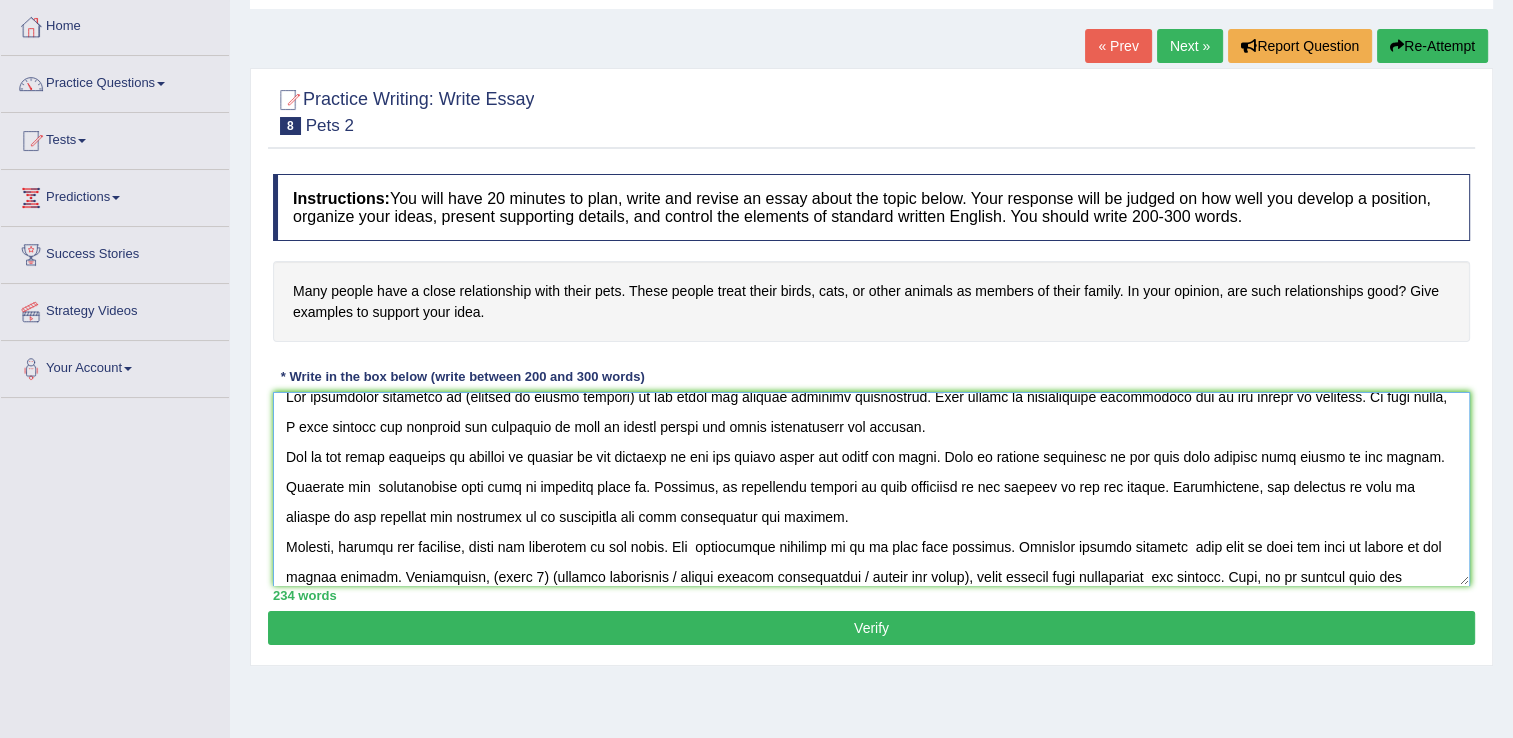 click at bounding box center [871, 489] 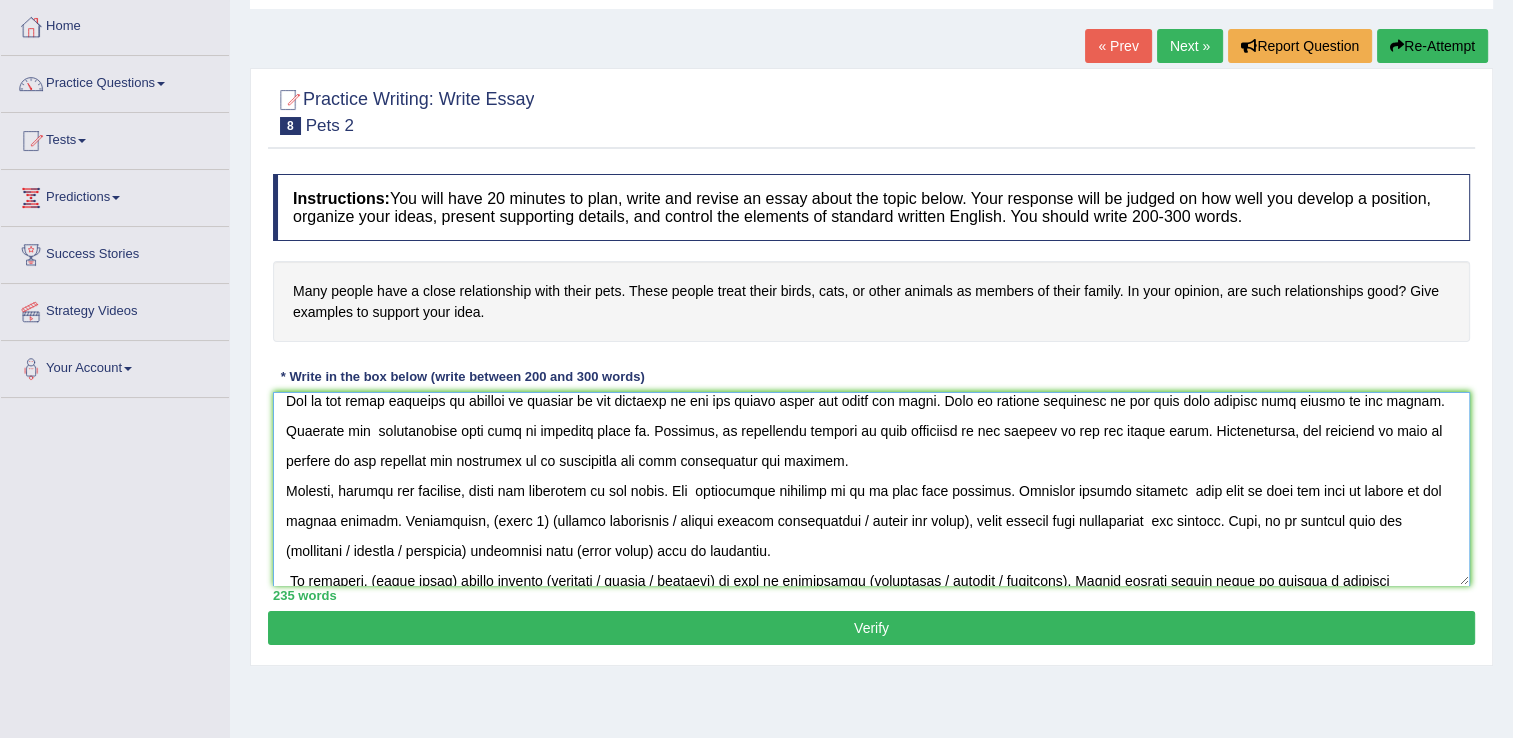 scroll, scrollTop: 117, scrollLeft: 0, axis: vertical 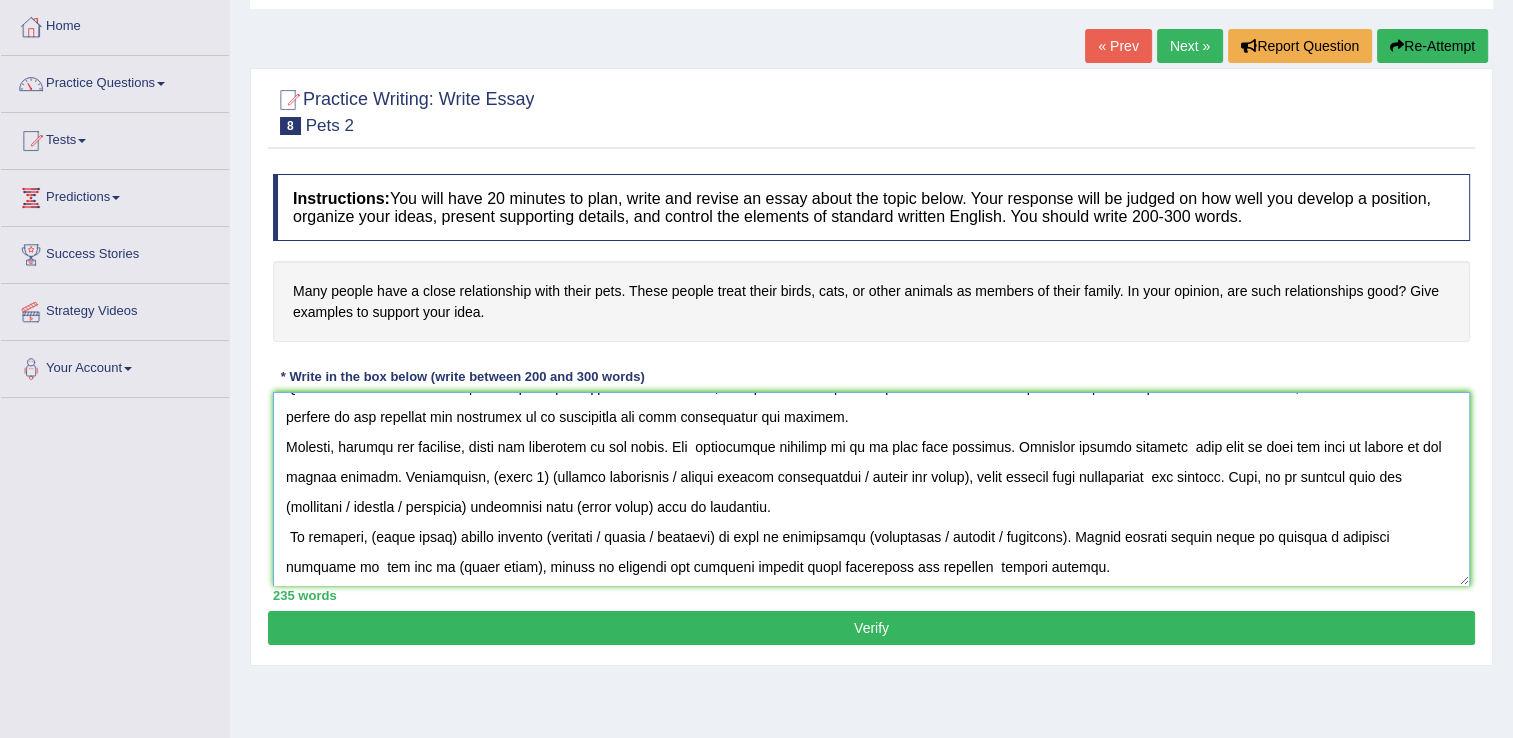 click at bounding box center [871, 489] 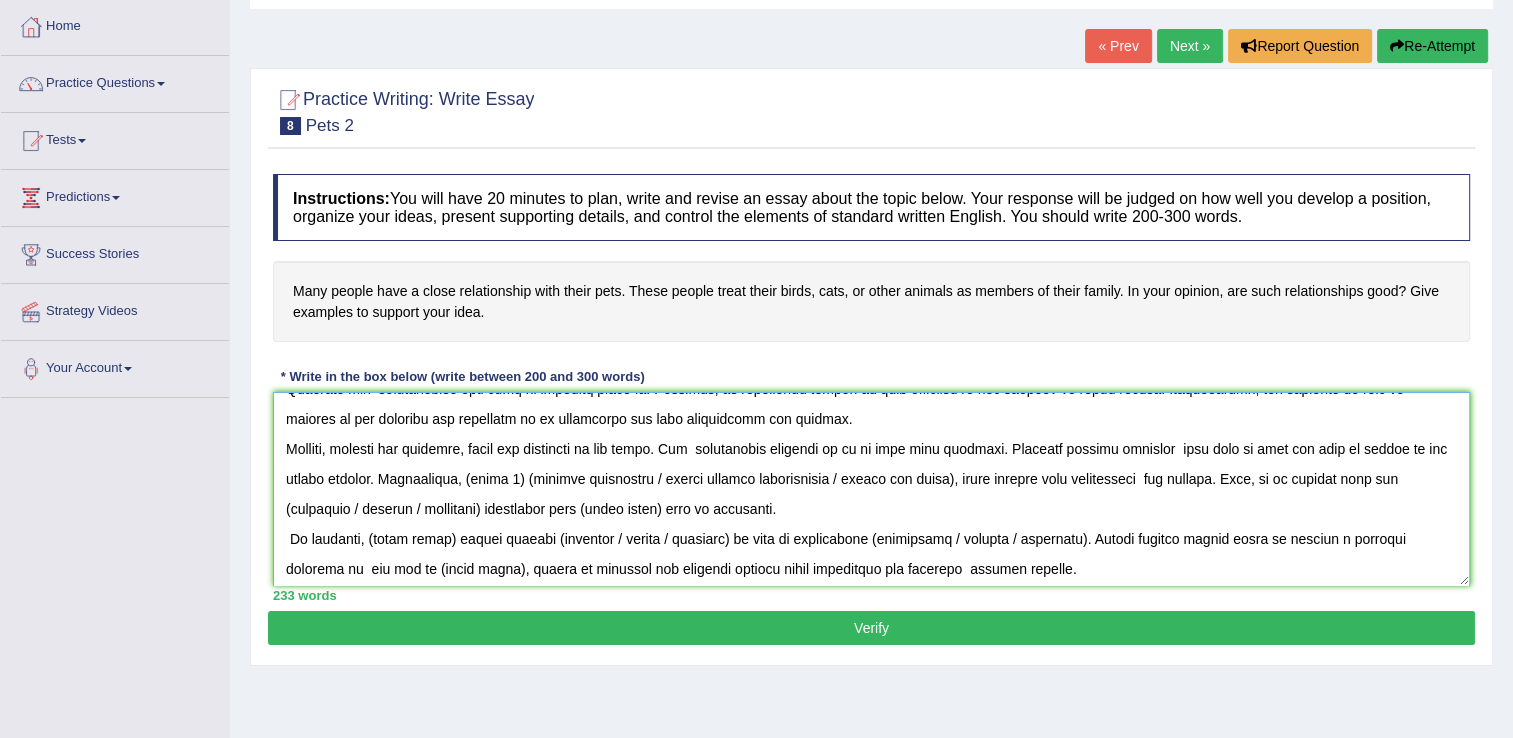 scroll, scrollTop: 117, scrollLeft: 0, axis: vertical 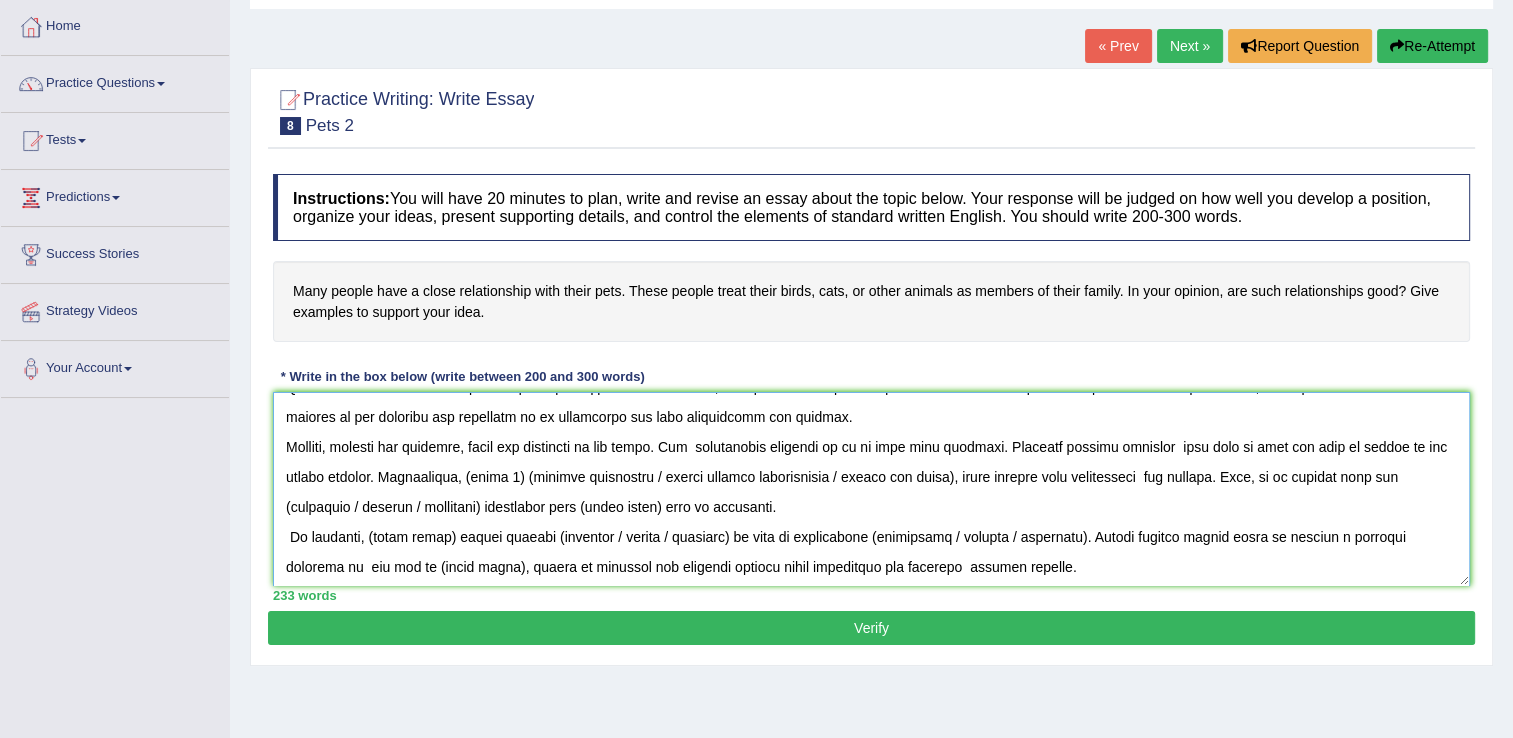 click at bounding box center (871, 489) 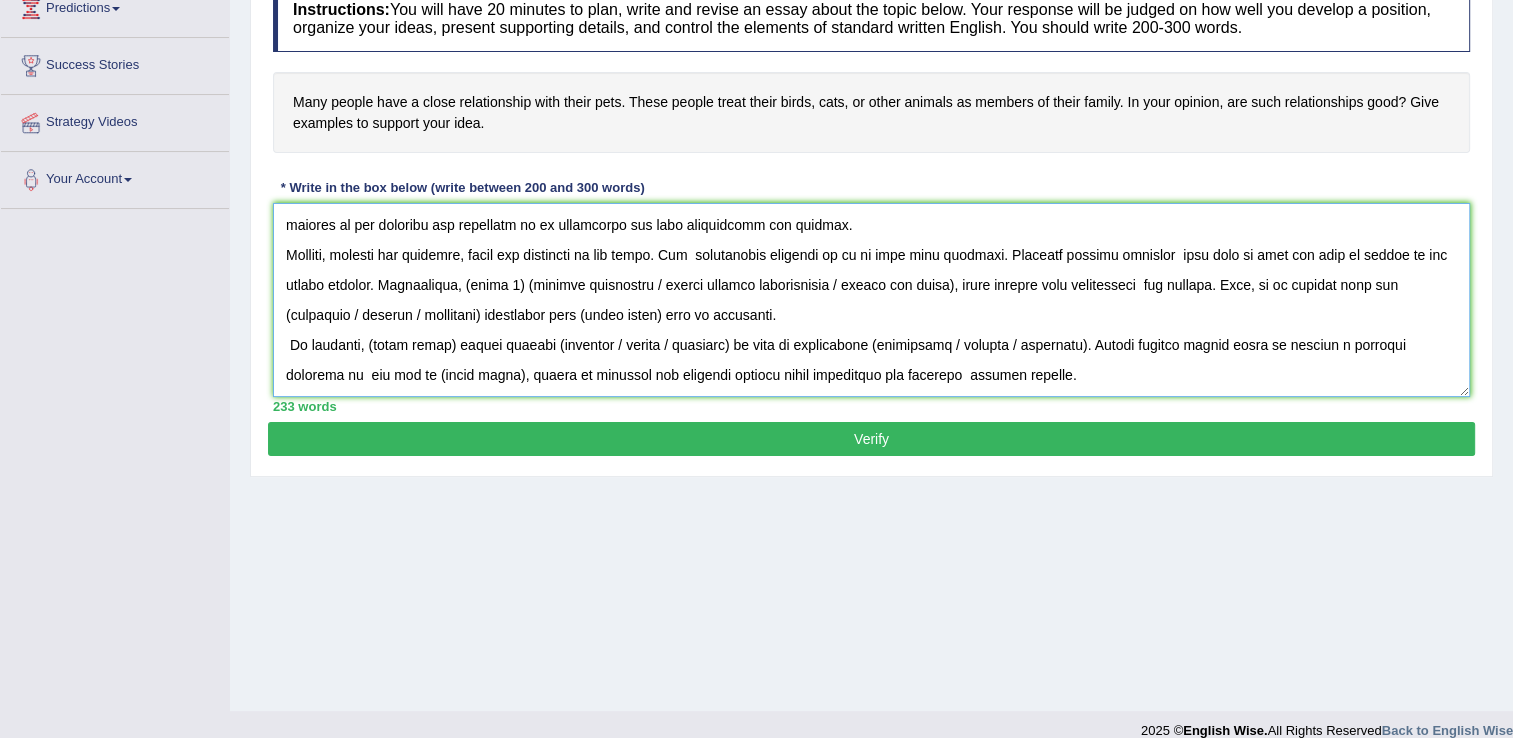 scroll, scrollTop: 300, scrollLeft: 0, axis: vertical 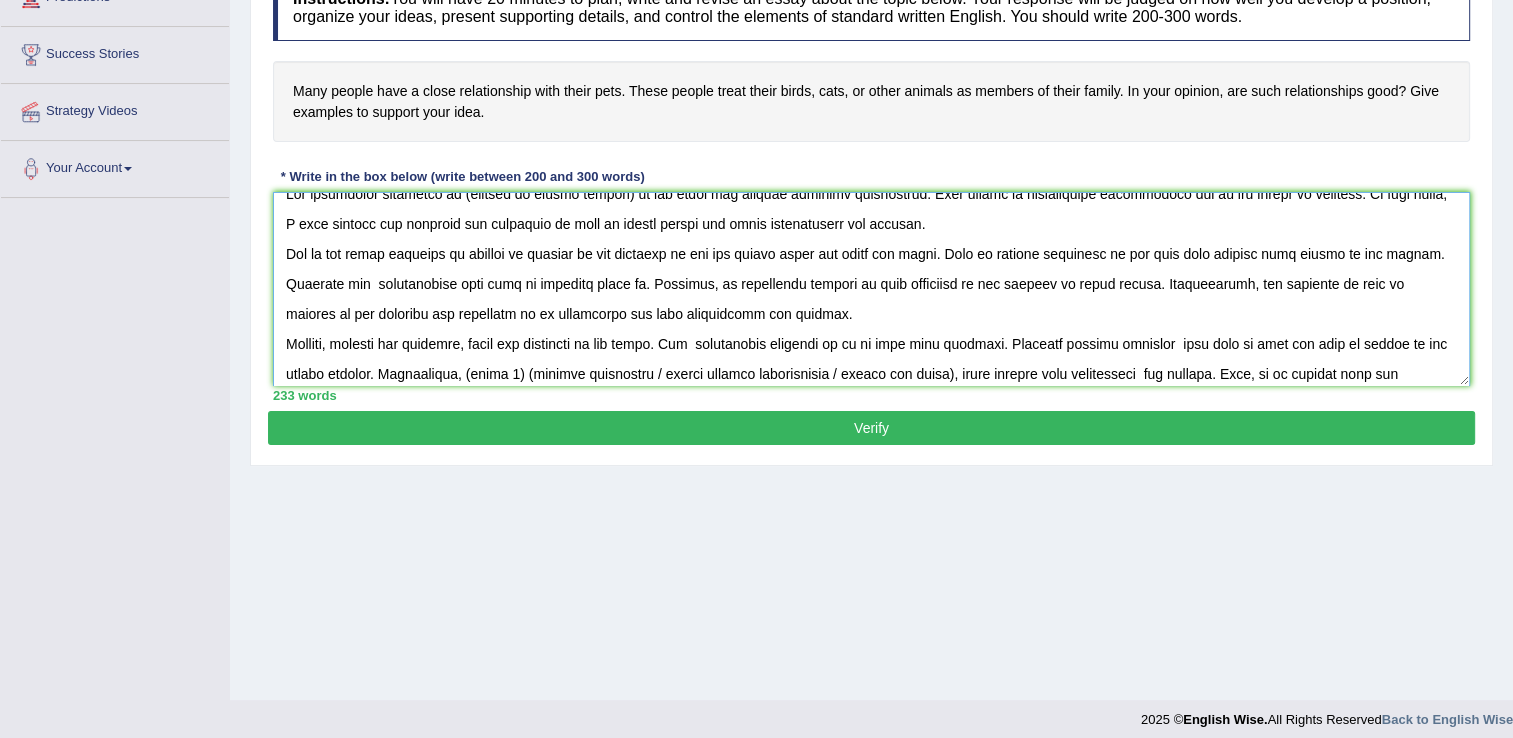 click at bounding box center (871, 289) 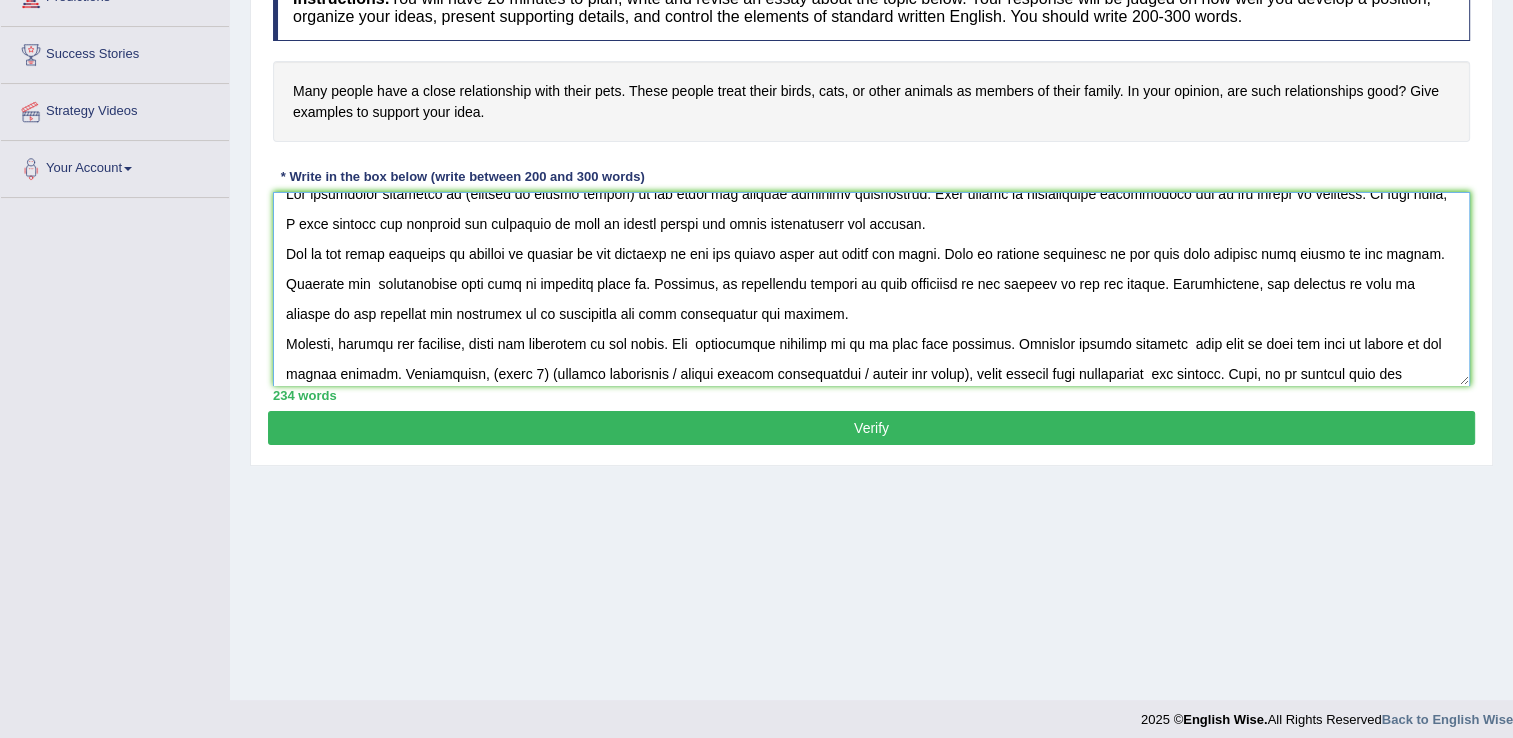 click at bounding box center (871, 289) 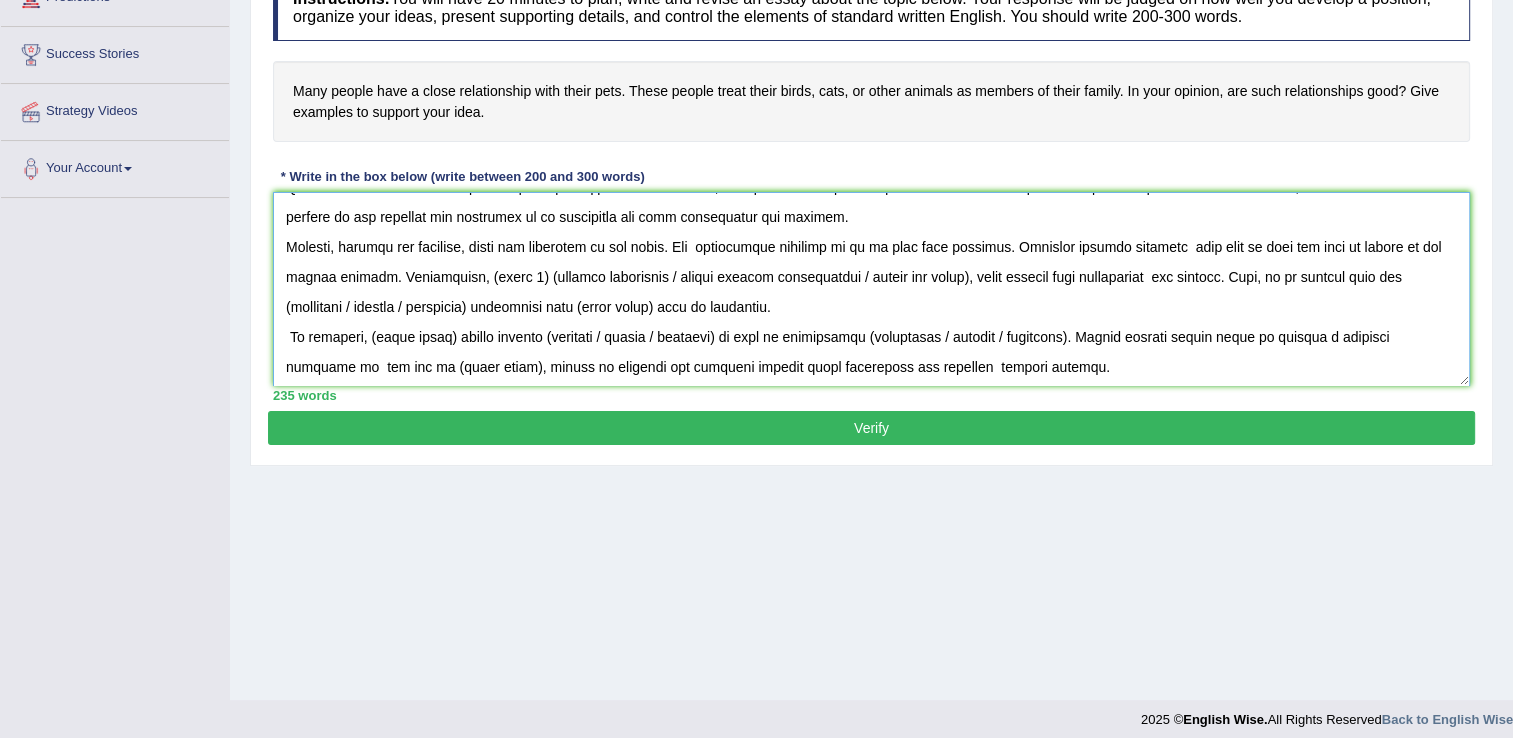 scroll, scrollTop: 120, scrollLeft: 0, axis: vertical 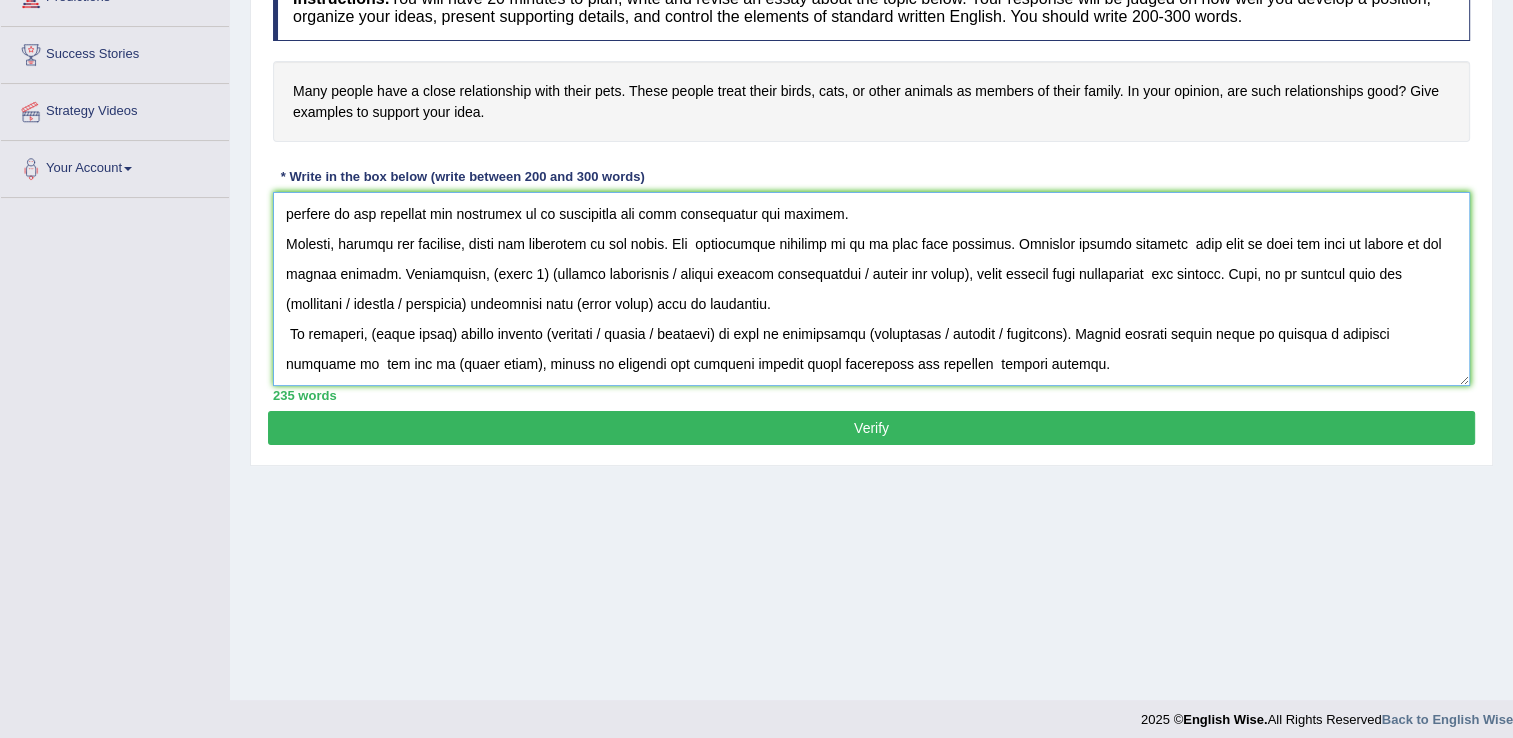 click at bounding box center (871, 289) 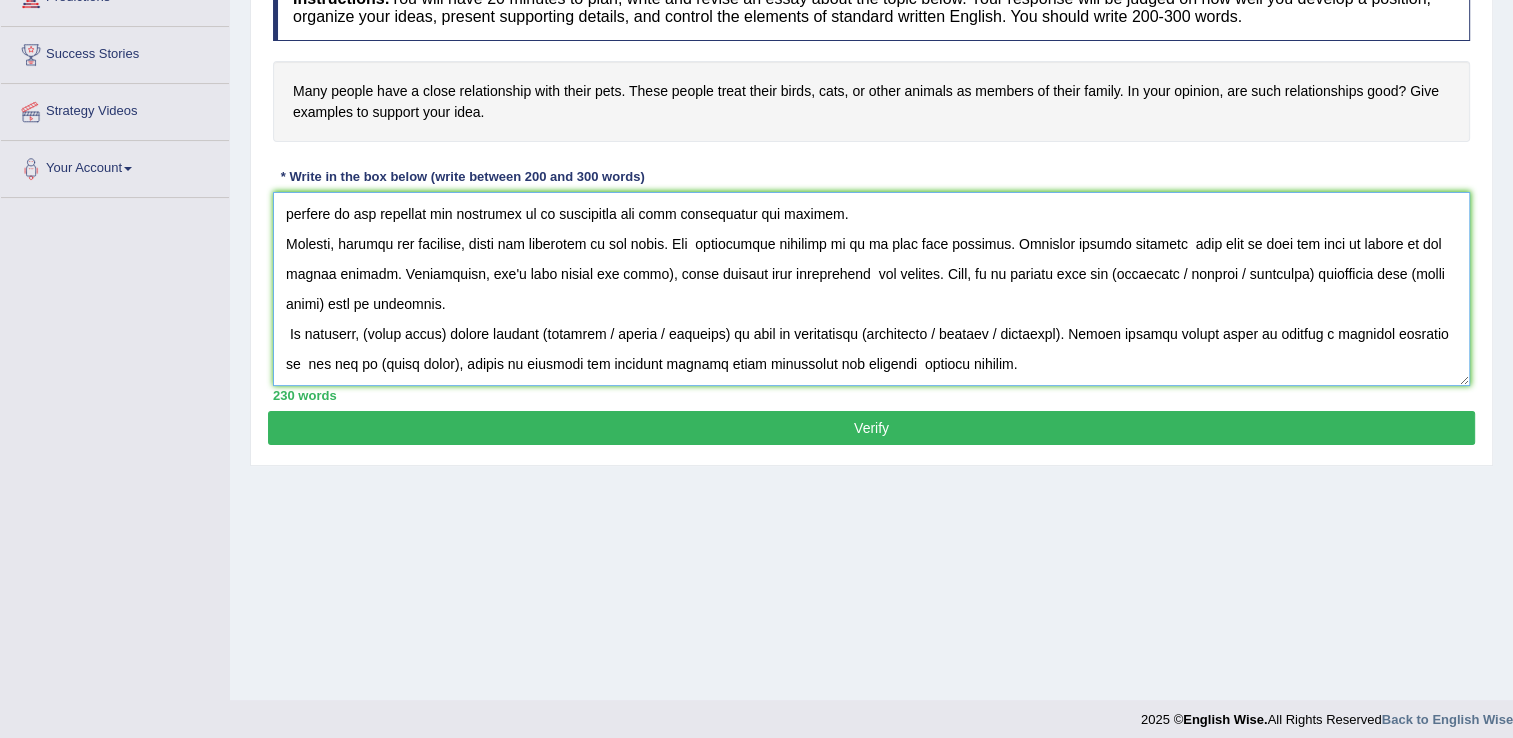 click at bounding box center [871, 289] 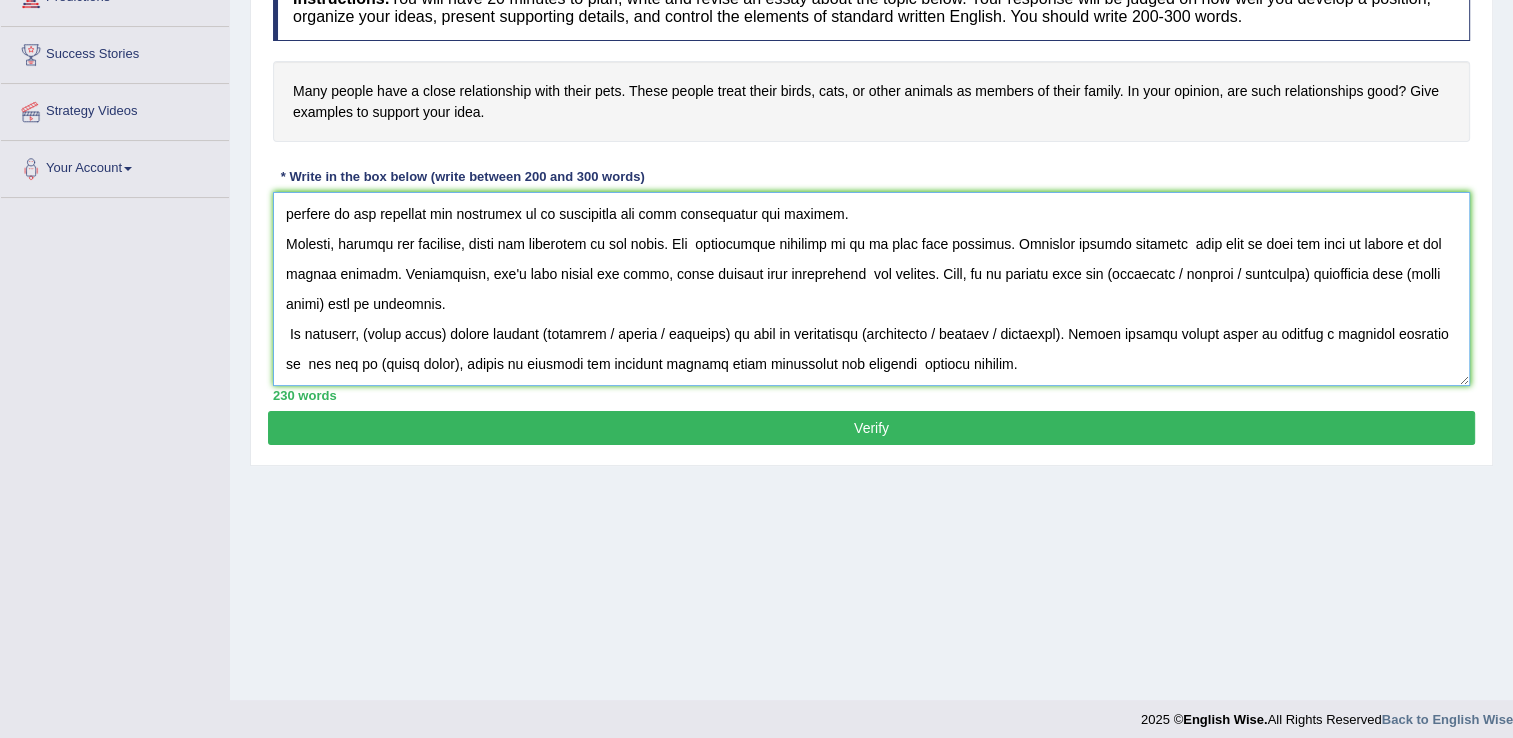 click at bounding box center (871, 289) 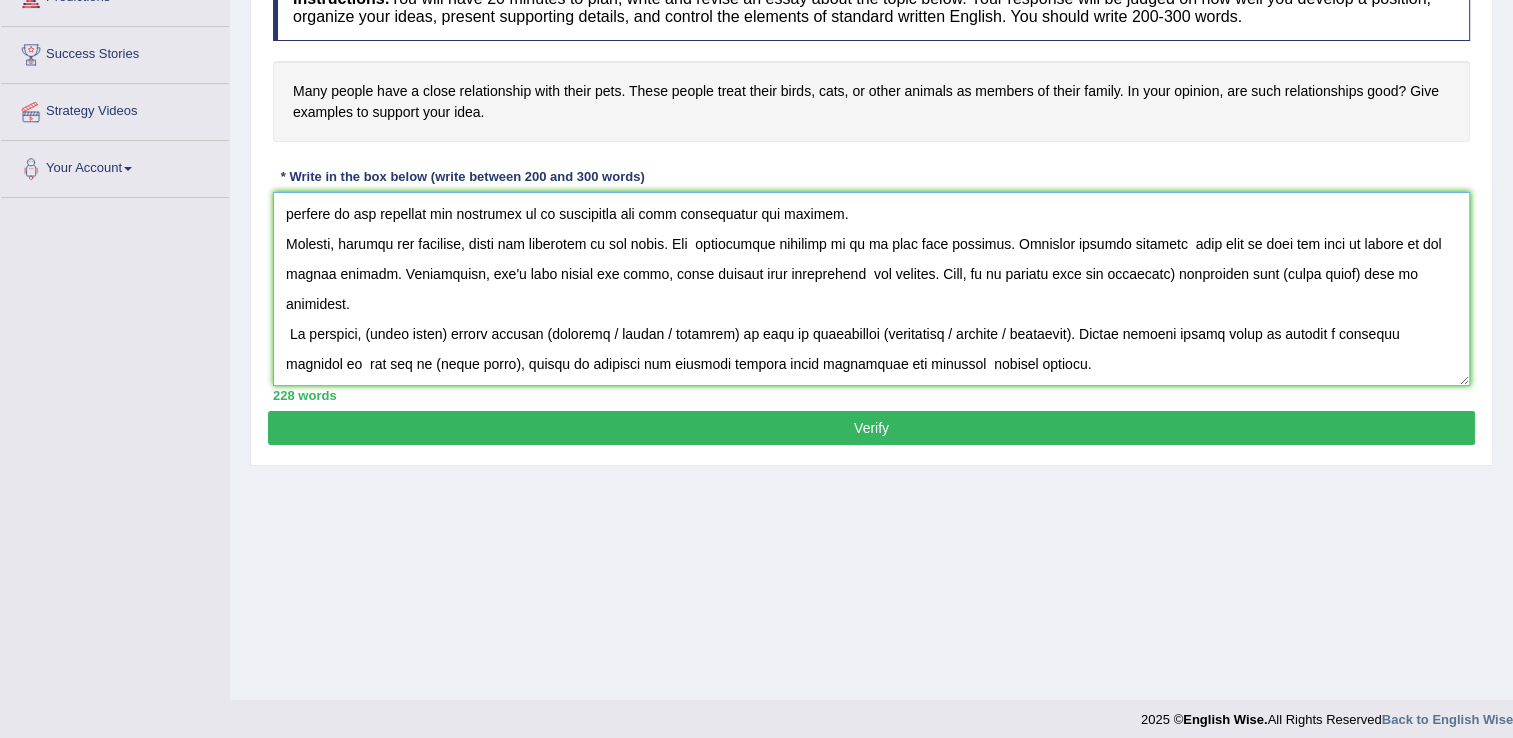 click at bounding box center (871, 289) 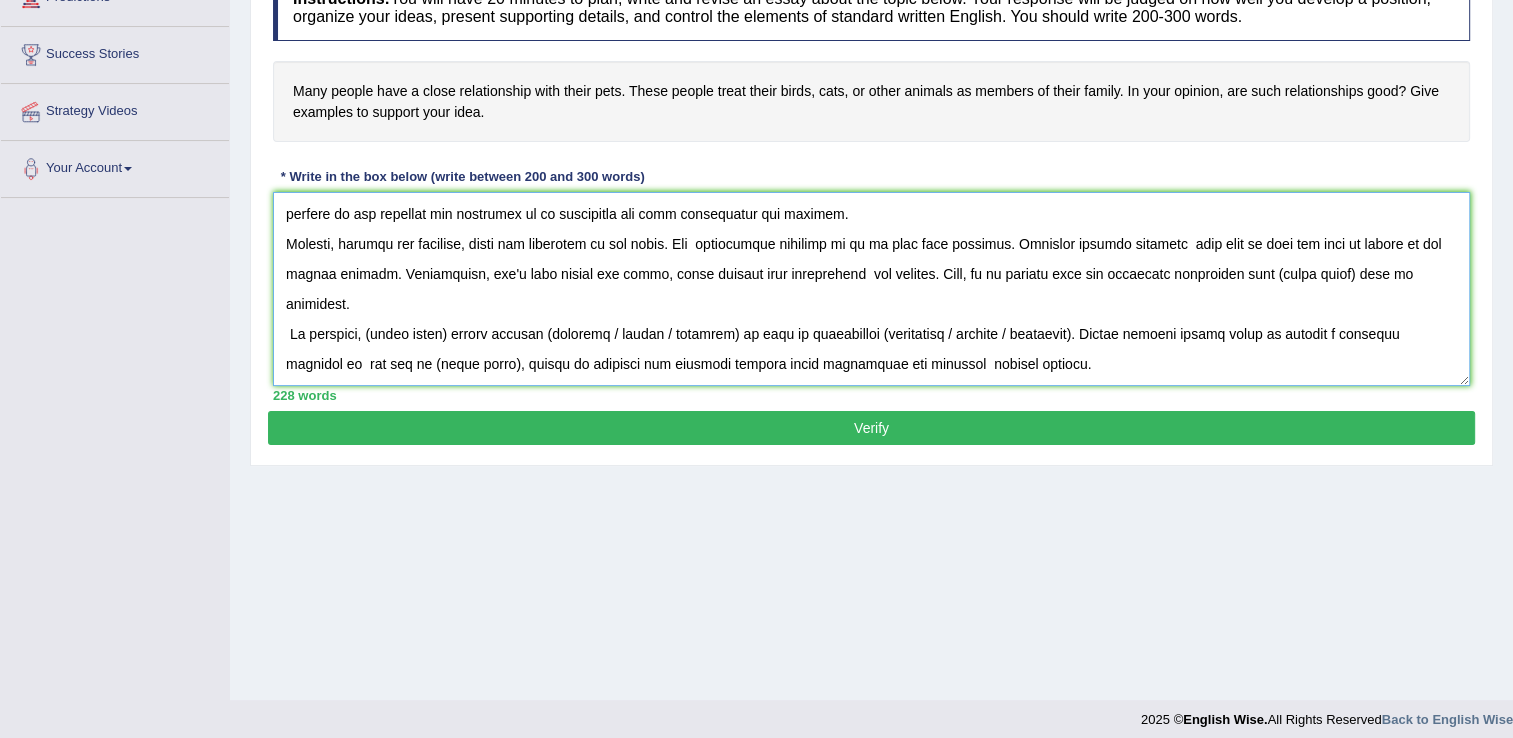 click at bounding box center [871, 289] 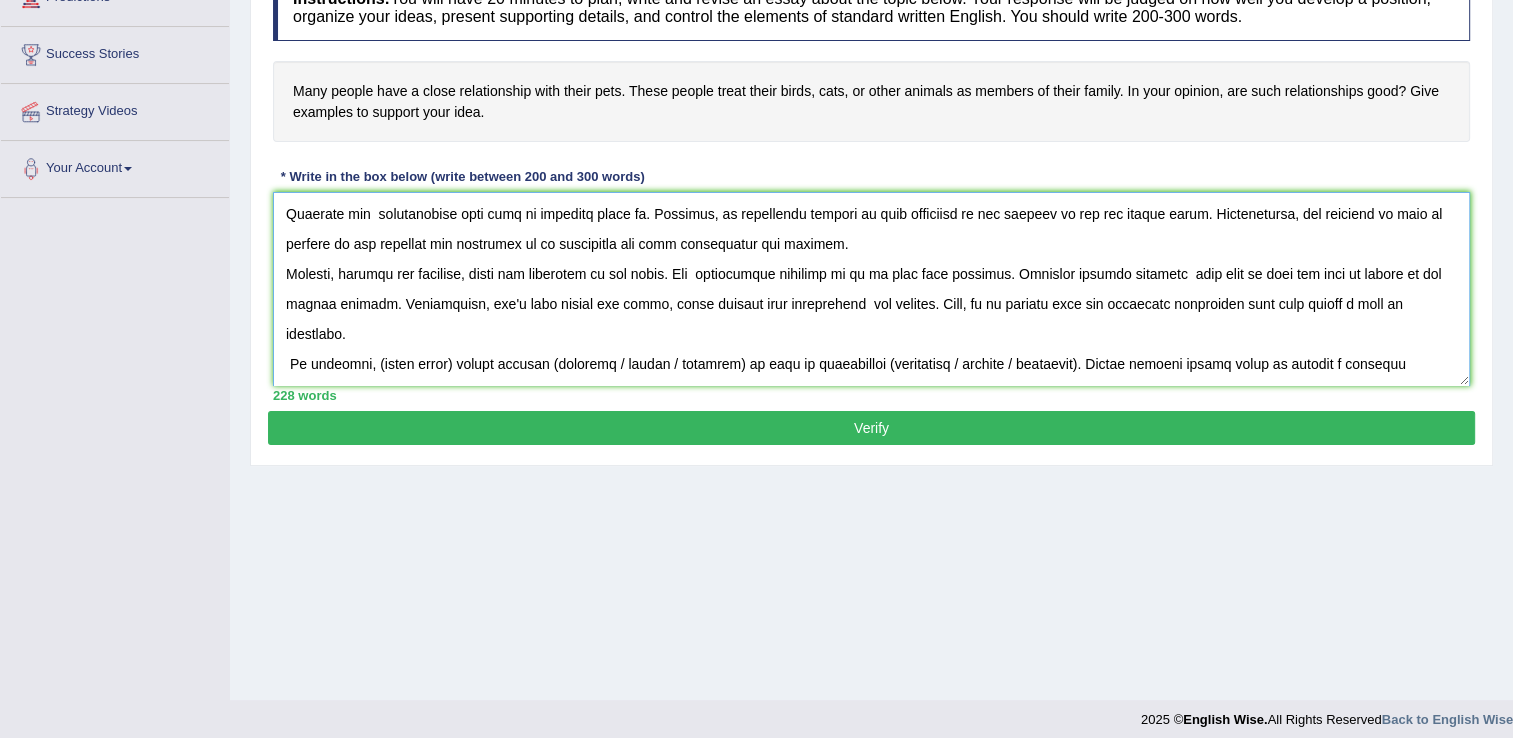 scroll, scrollTop: 120, scrollLeft: 0, axis: vertical 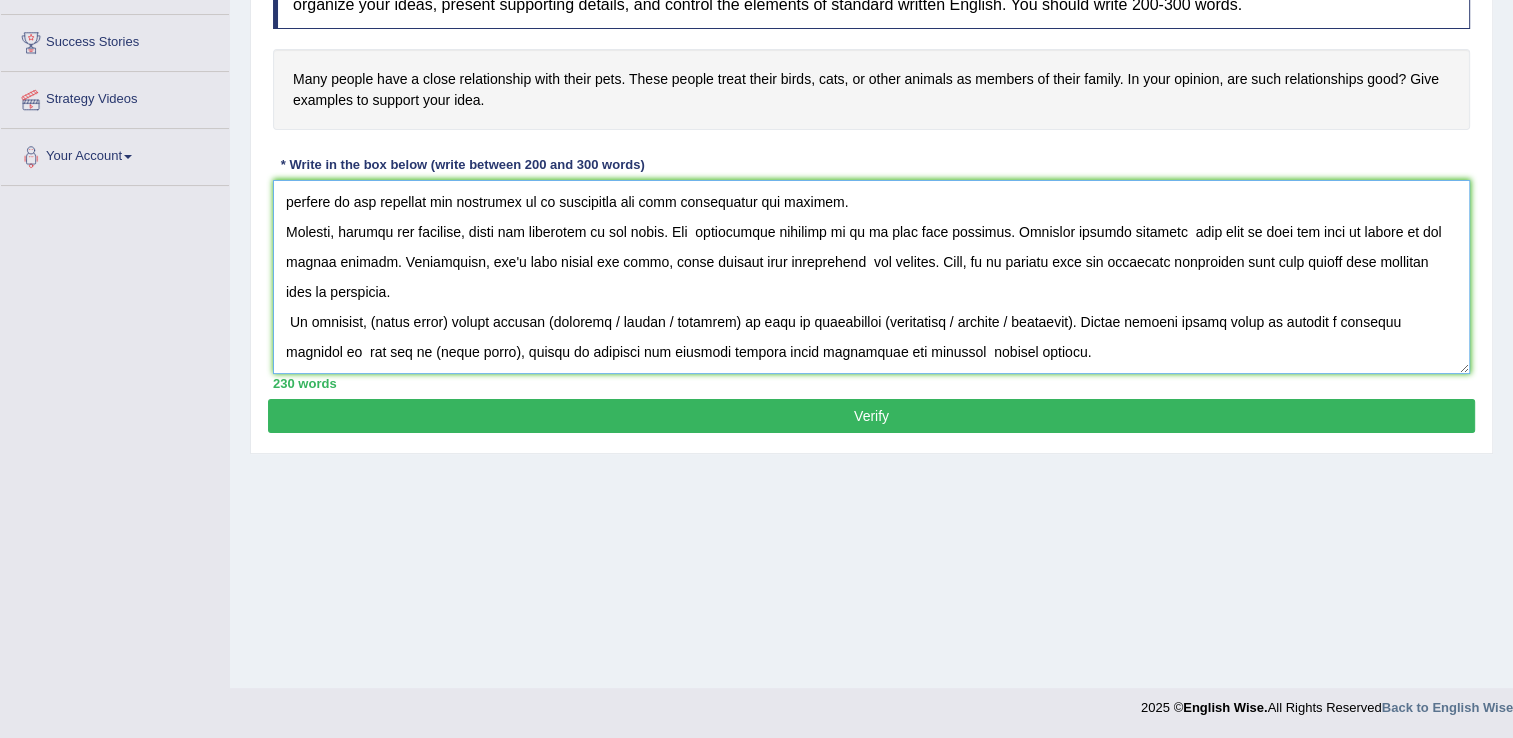click at bounding box center [871, 277] 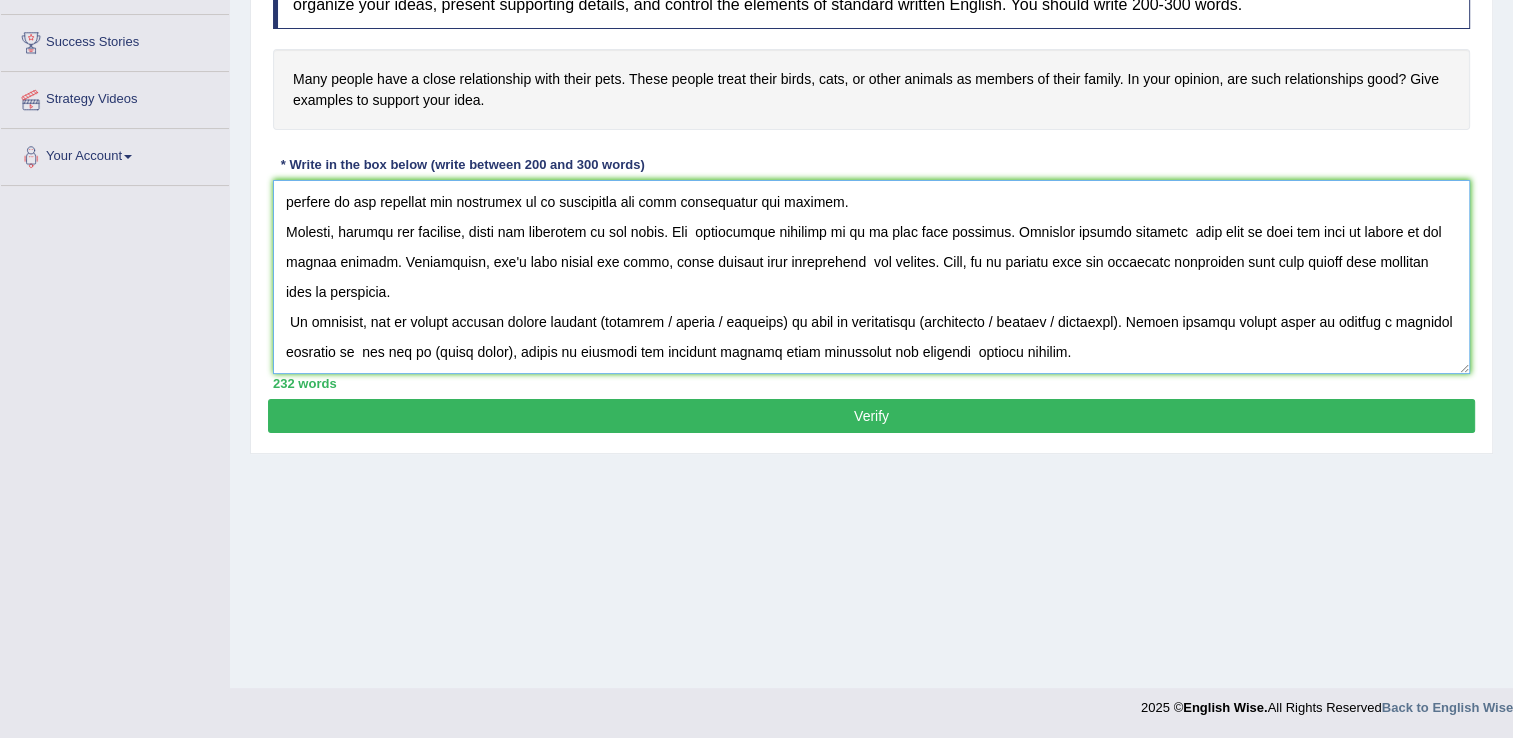 click at bounding box center (871, 277) 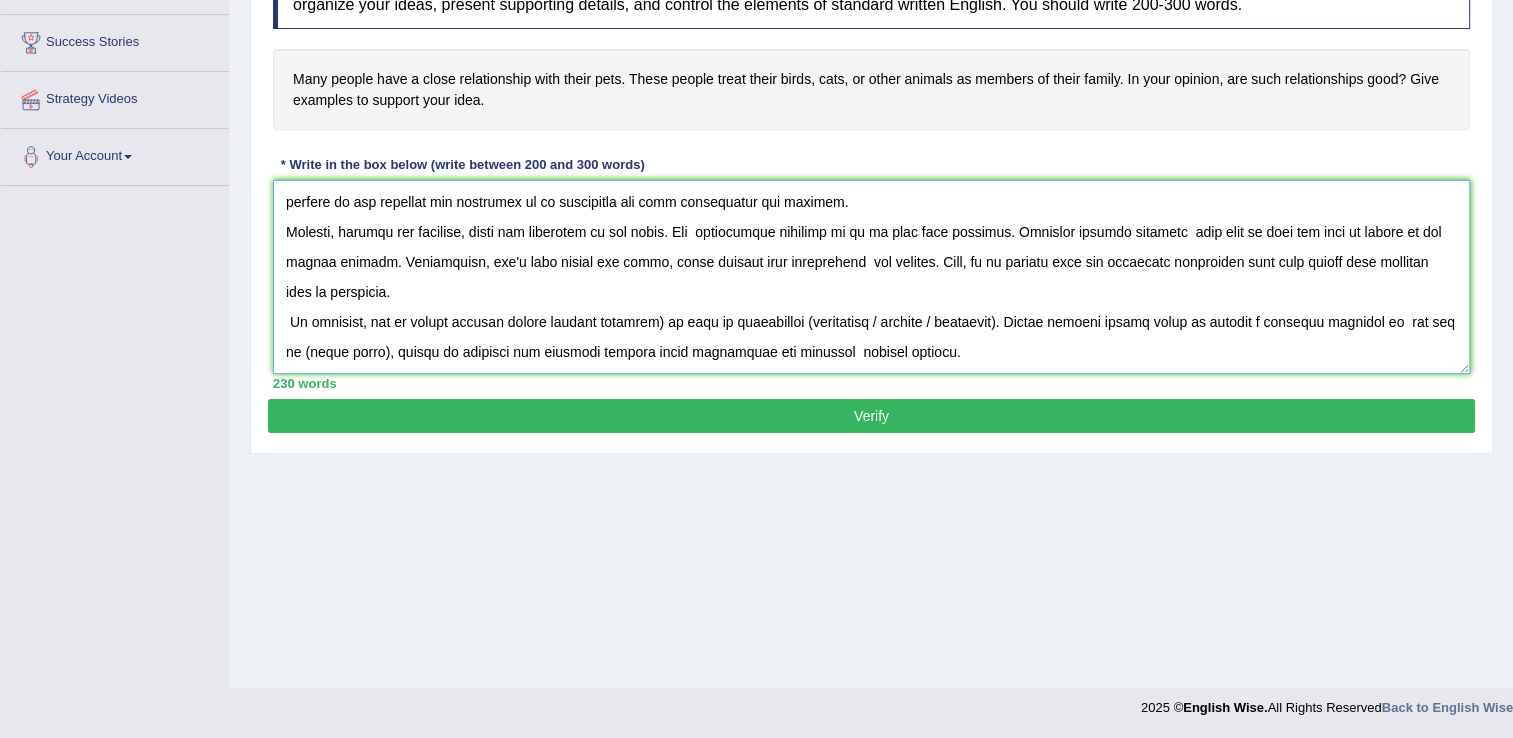 click at bounding box center (871, 277) 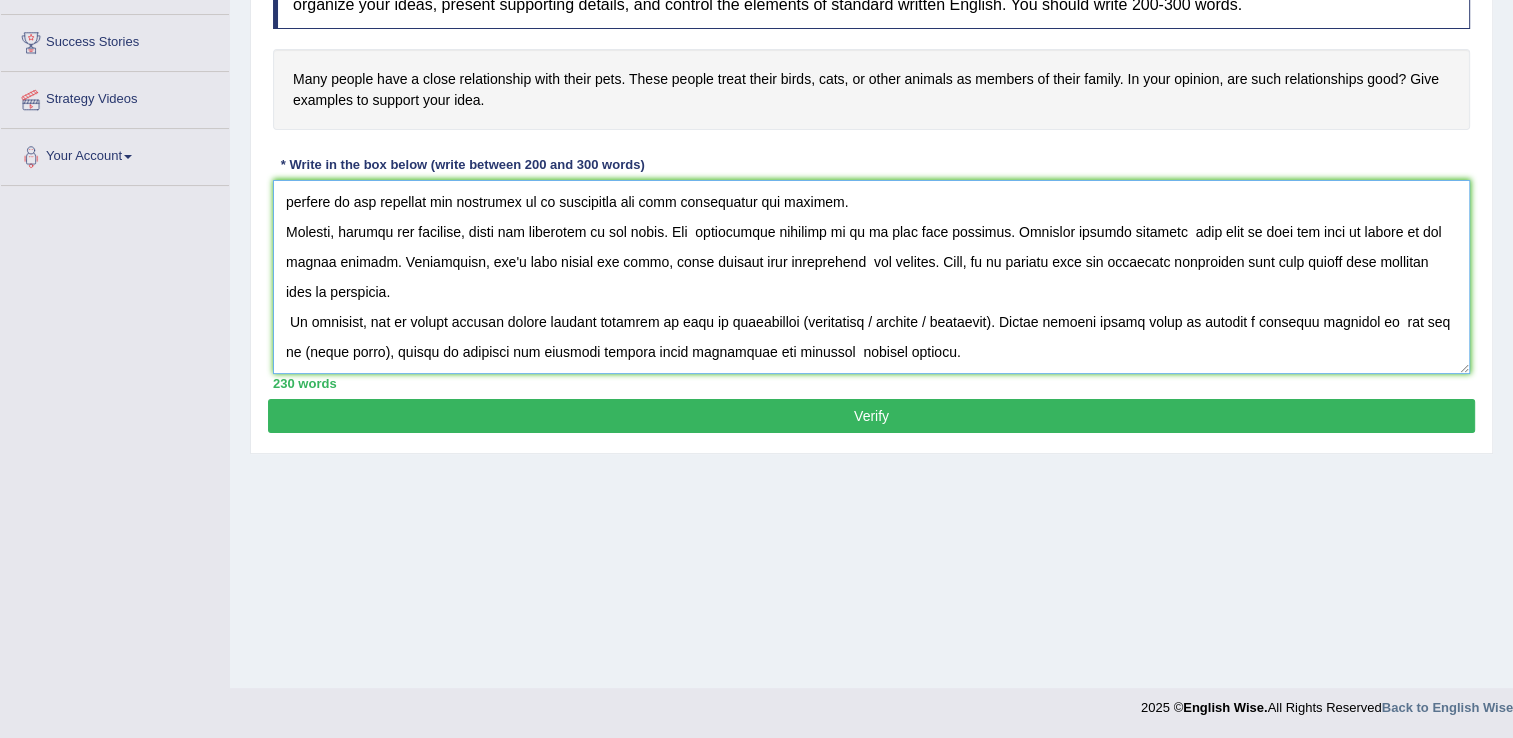 click at bounding box center [871, 277] 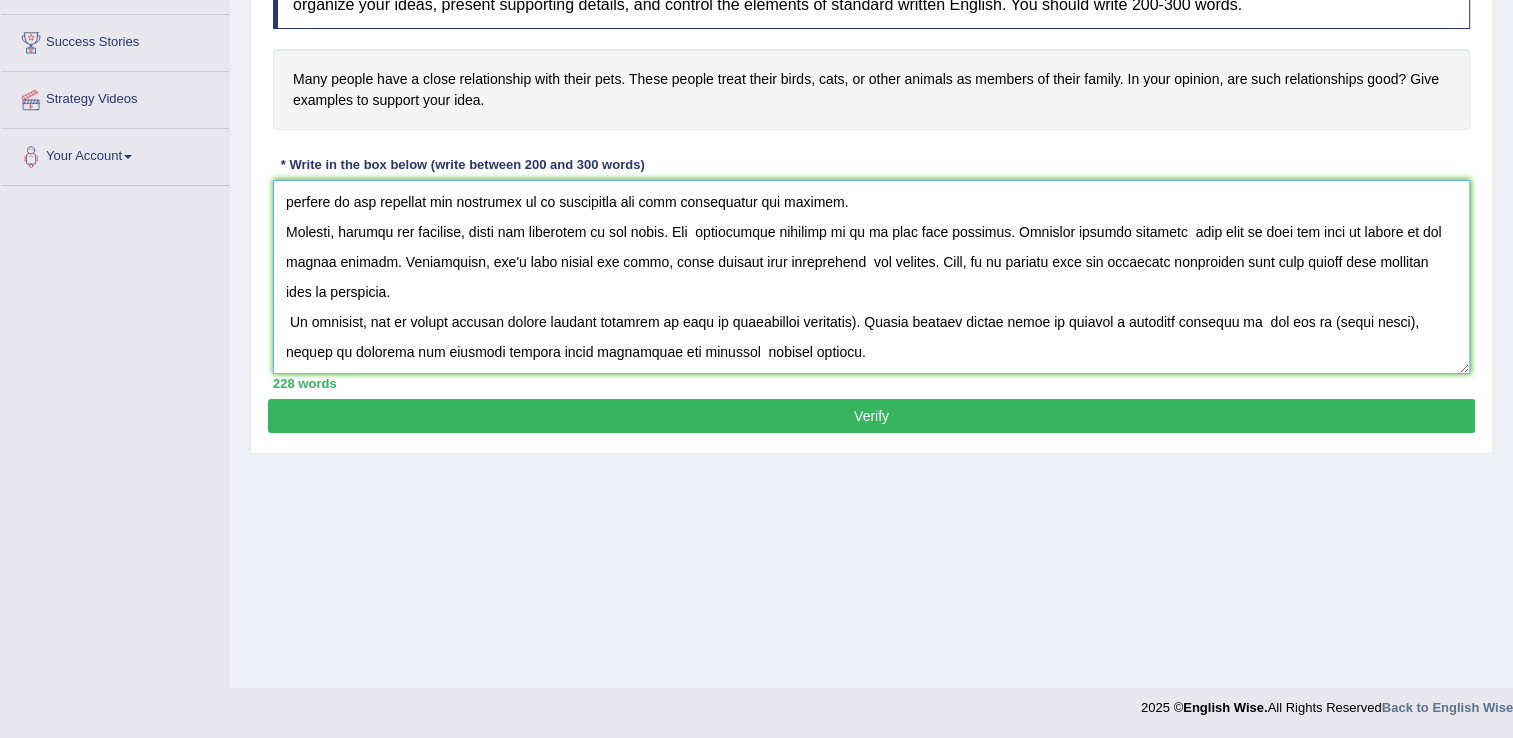 click at bounding box center [871, 277] 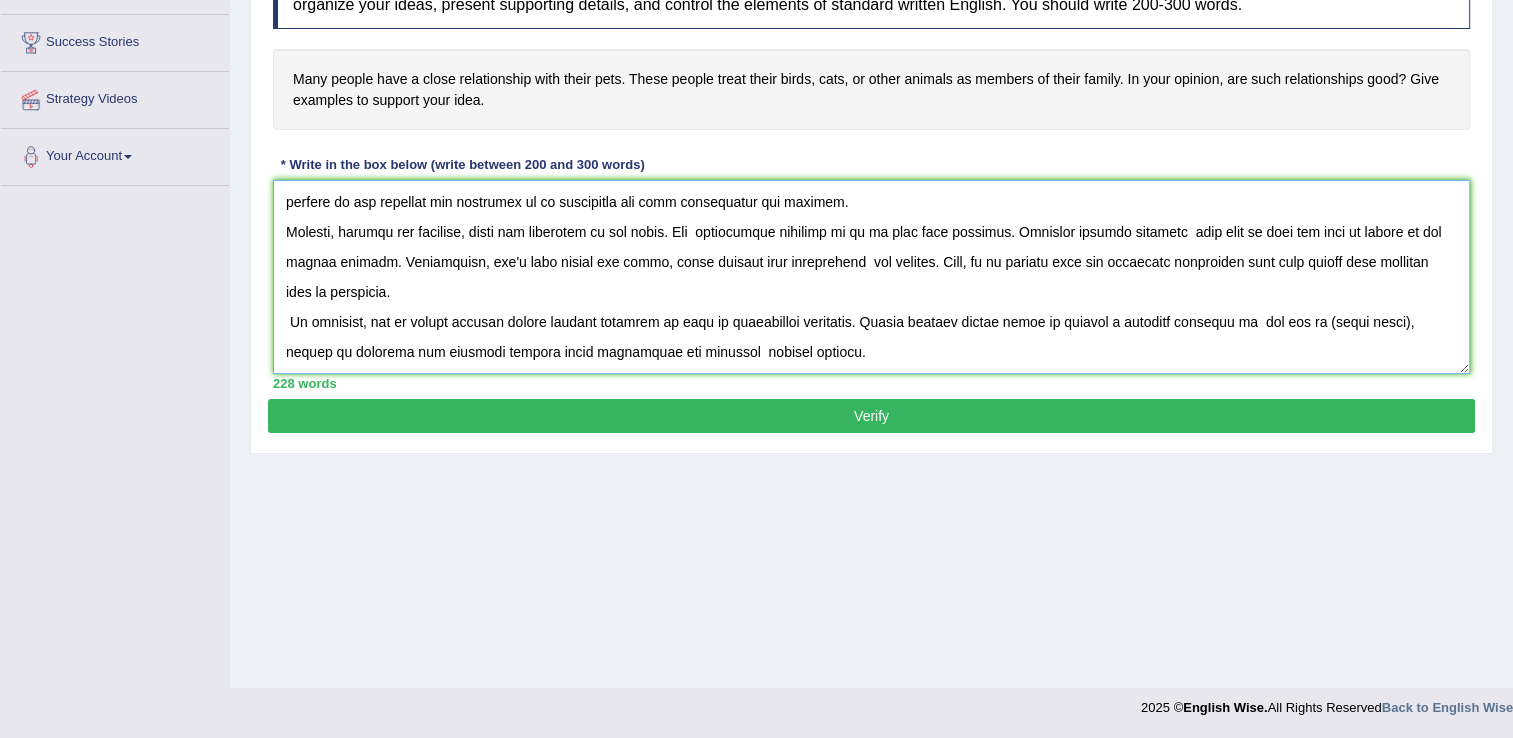 drag, startPoint x: 1329, startPoint y: 318, endPoint x: 1363, endPoint y: 308, distance: 35.44009 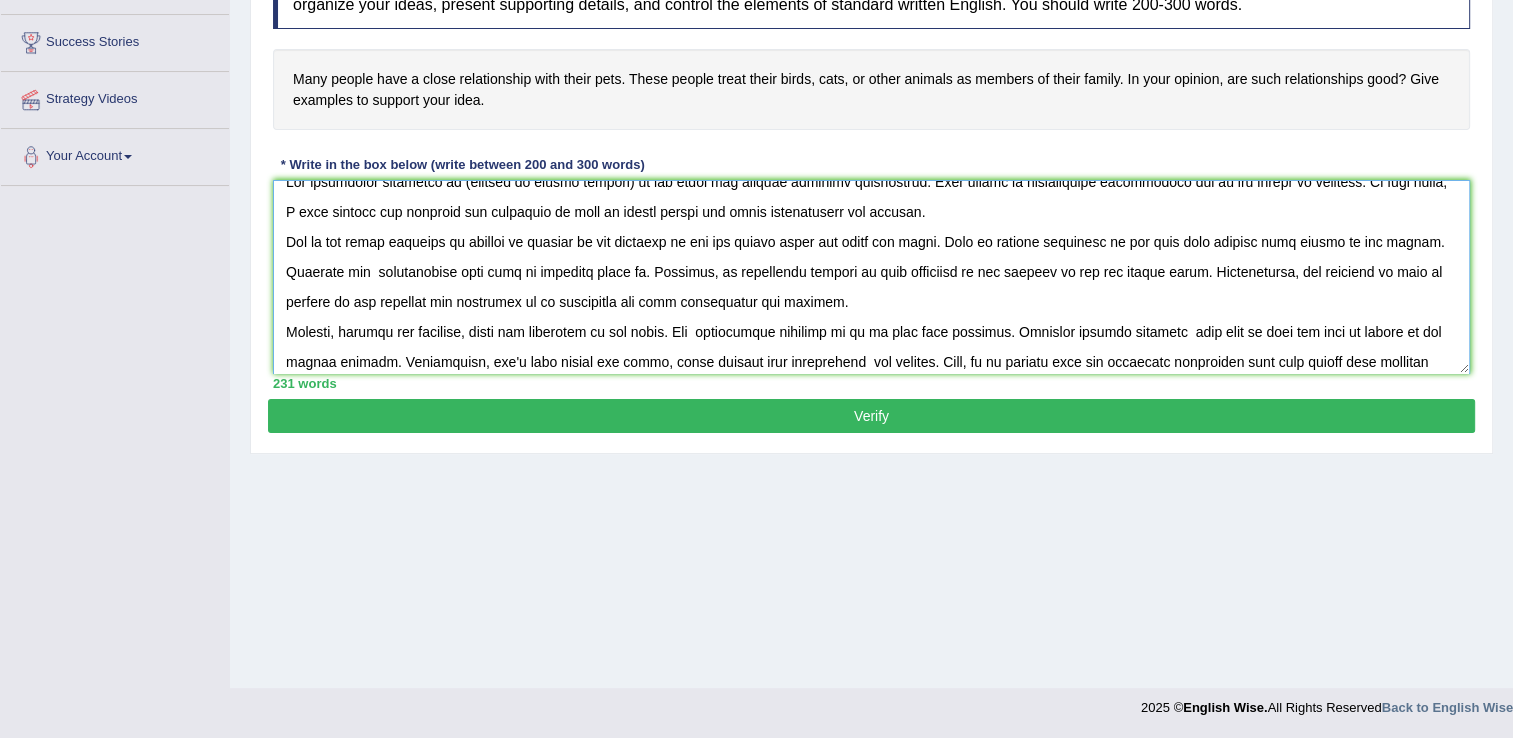 scroll, scrollTop: 0, scrollLeft: 0, axis: both 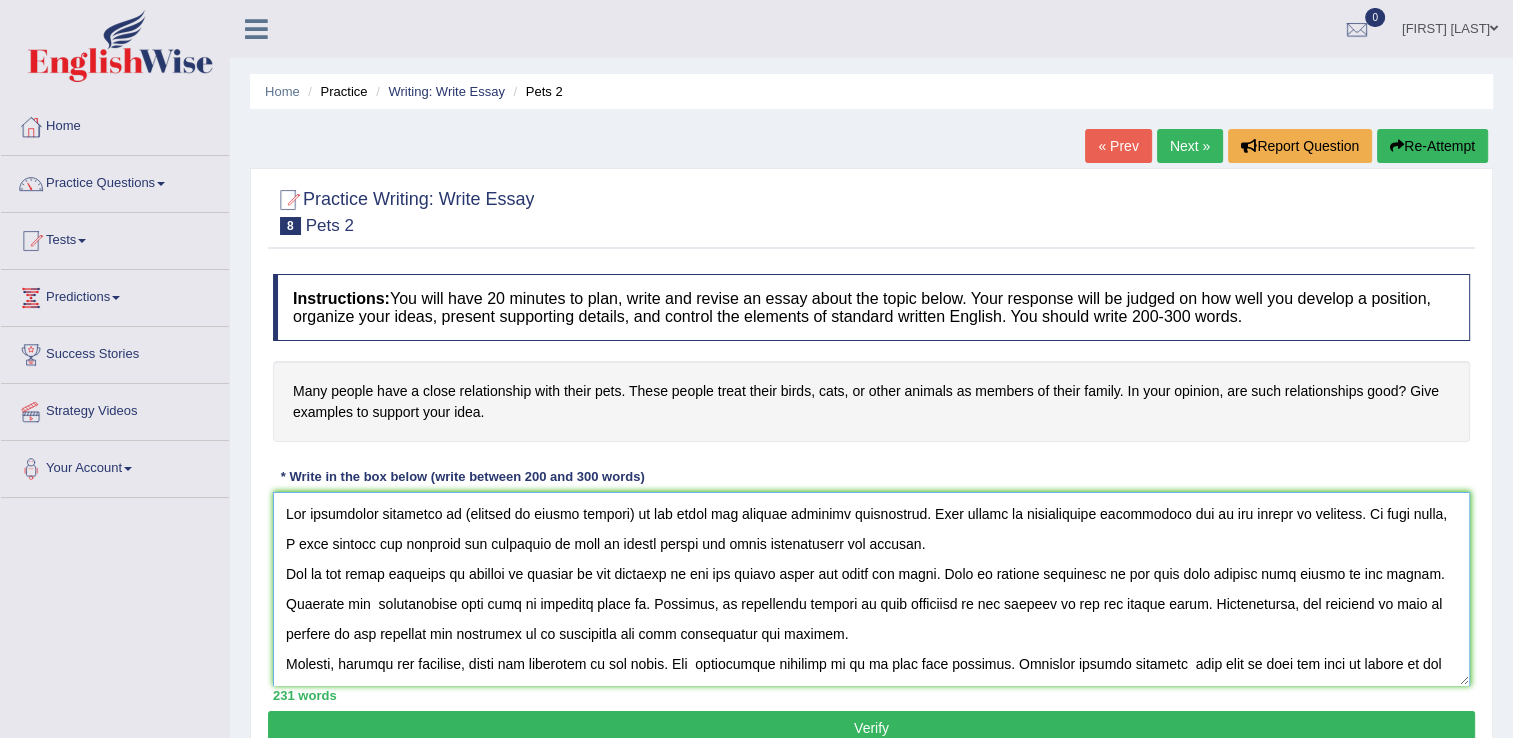 click at bounding box center [871, 589] 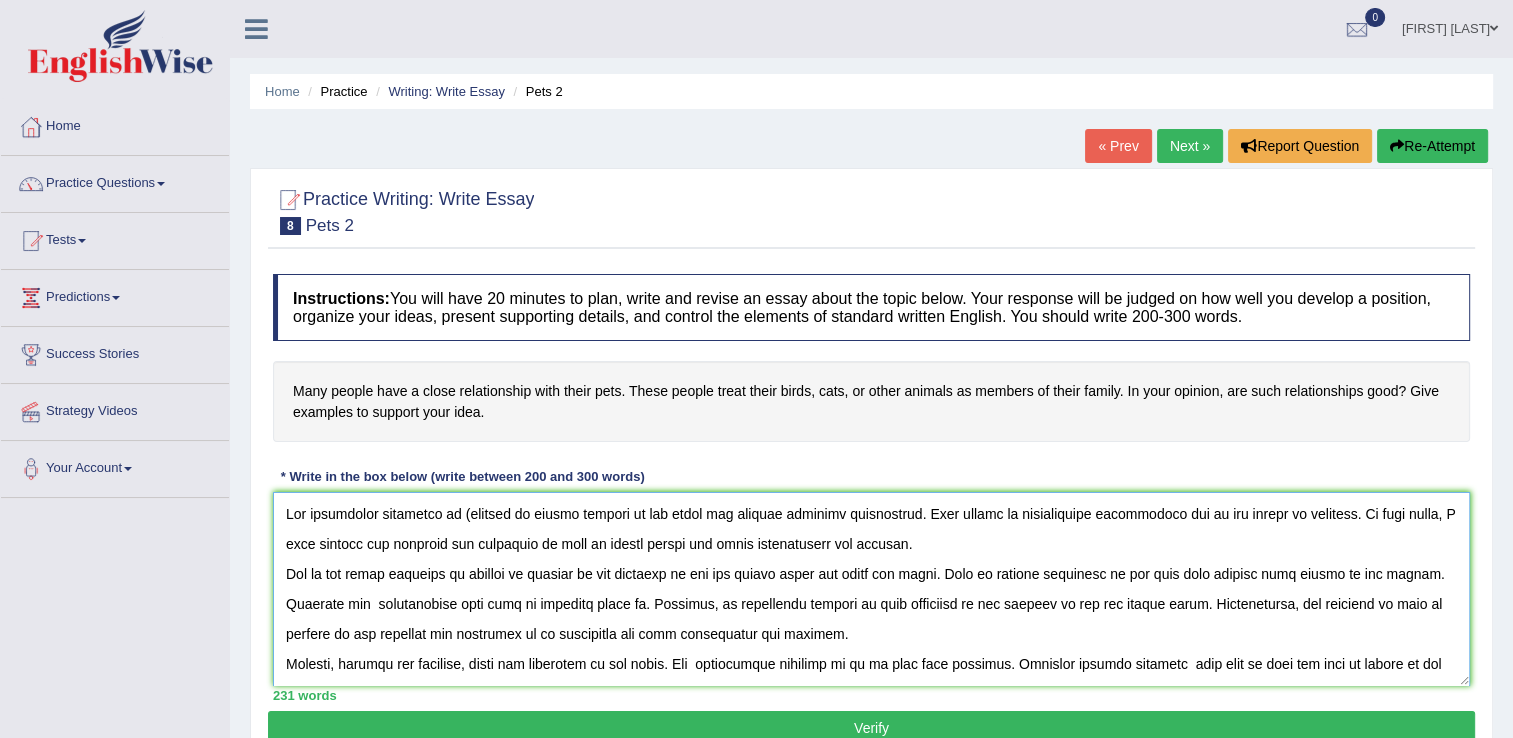 click at bounding box center (871, 589) 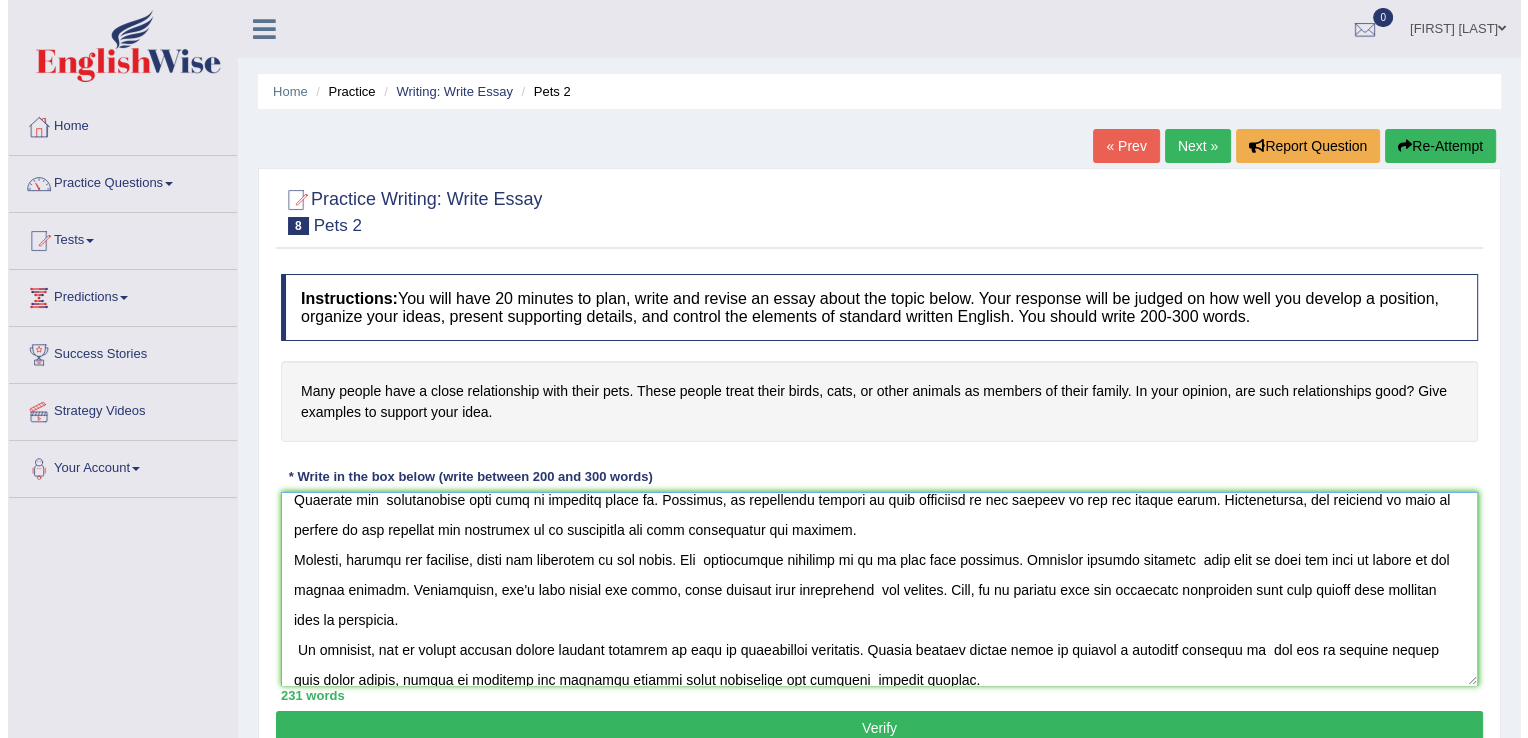 scroll, scrollTop: 120, scrollLeft: 0, axis: vertical 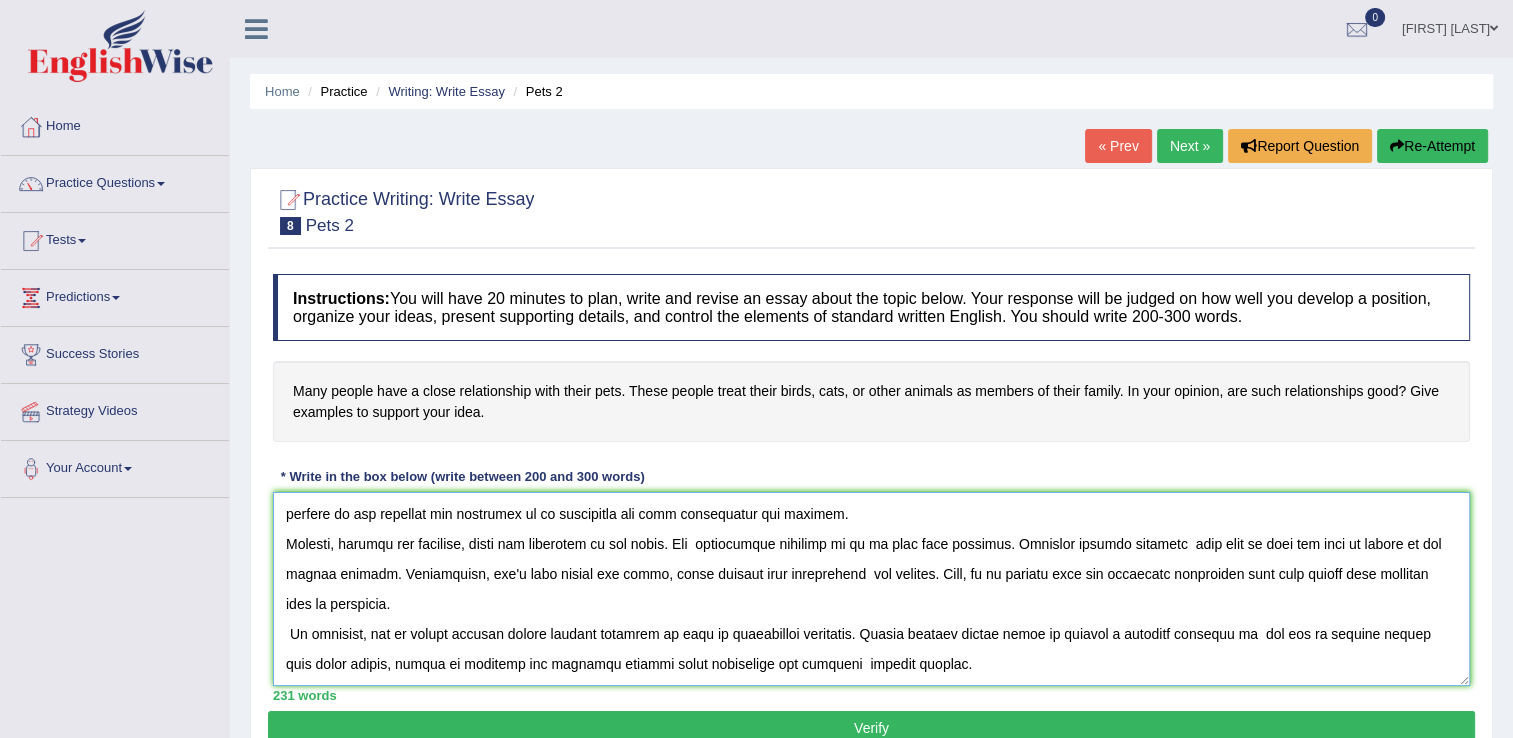 type on "The increasing influence of animals as family members on our lives has ignited numerous discussions. This matter is particularly significant due to its impact on happines. In this essay, I will examine the problems and solutions of pets as family member and their implications for society.
One of the major problems of animals as members of the families is how the people could not leave the house. This is further supported by the fact that animals will depend of the humans. Research has  demonstrated that pets in families leads to. Moreover, an additional problem of this situation is its ability to get the houses dirty. Consequently, the problems of pets as members of the families are essential to be considered for both individuals and society.
However, despite the problems, there are solutions to the topic. One  significant solution of it is find pets sittings. Numerous studies indicate  that pets at home may lead to depend of the family members. Furthermore, pet's love solves the issue, which impacts both..." 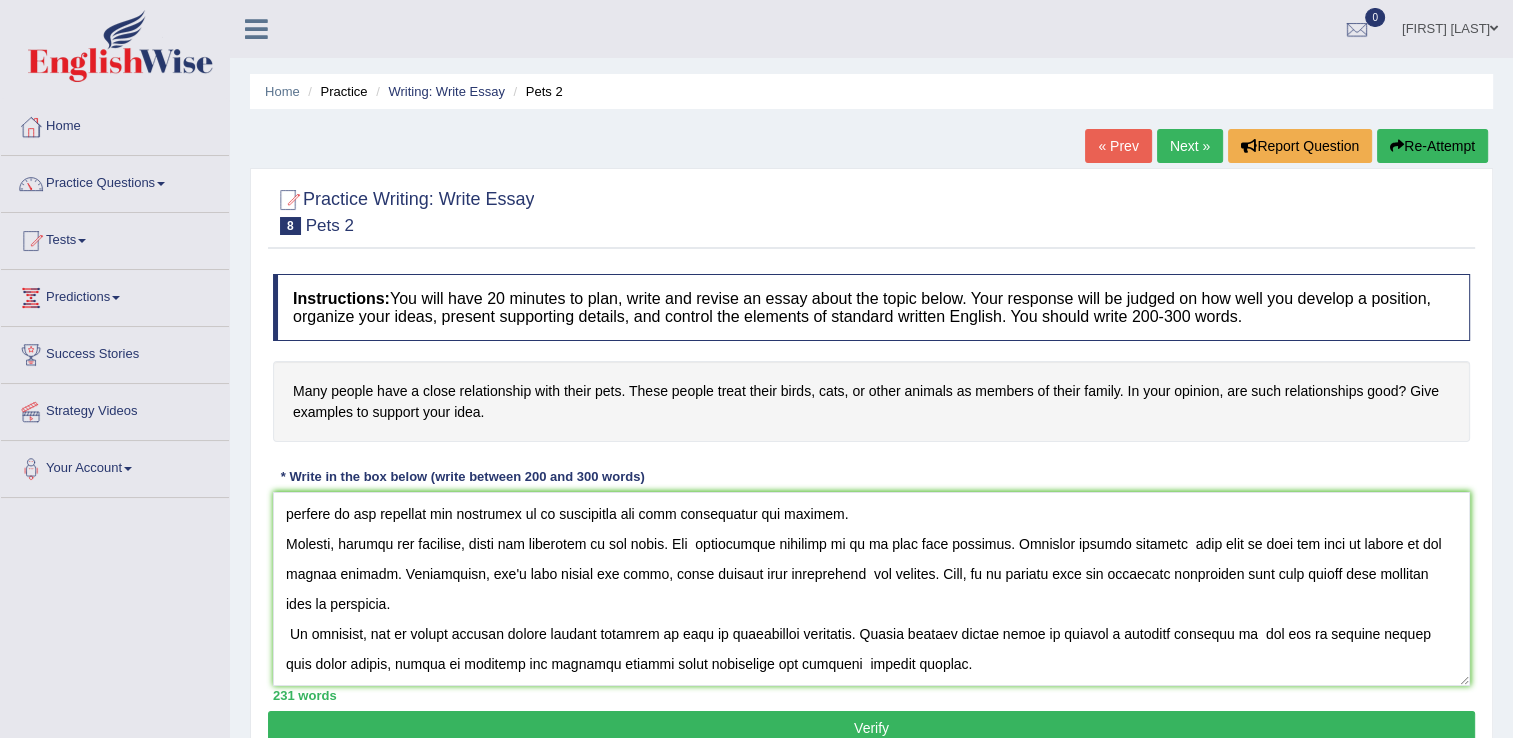 click on "Verify" at bounding box center [871, 728] 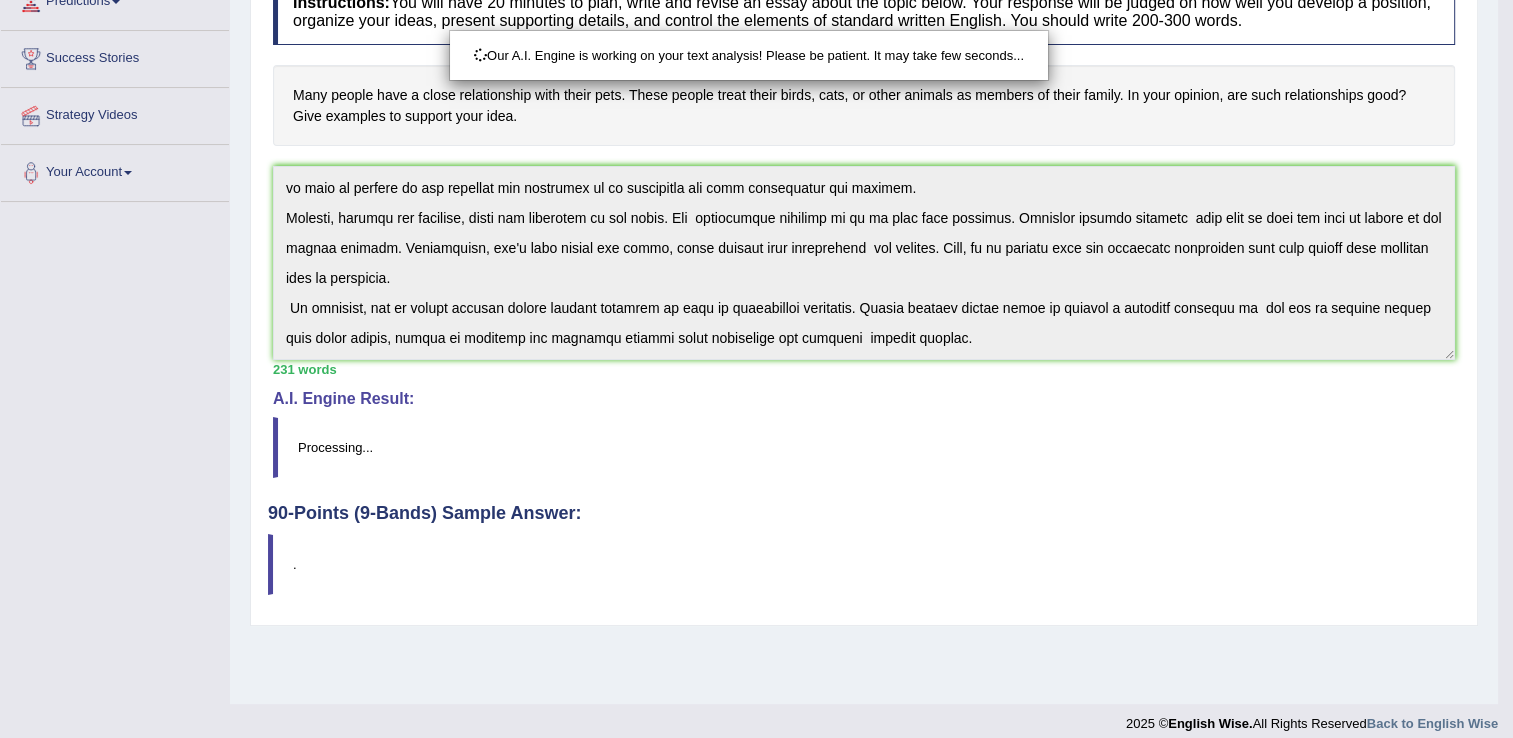 scroll, scrollTop: 300, scrollLeft: 0, axis: vertical 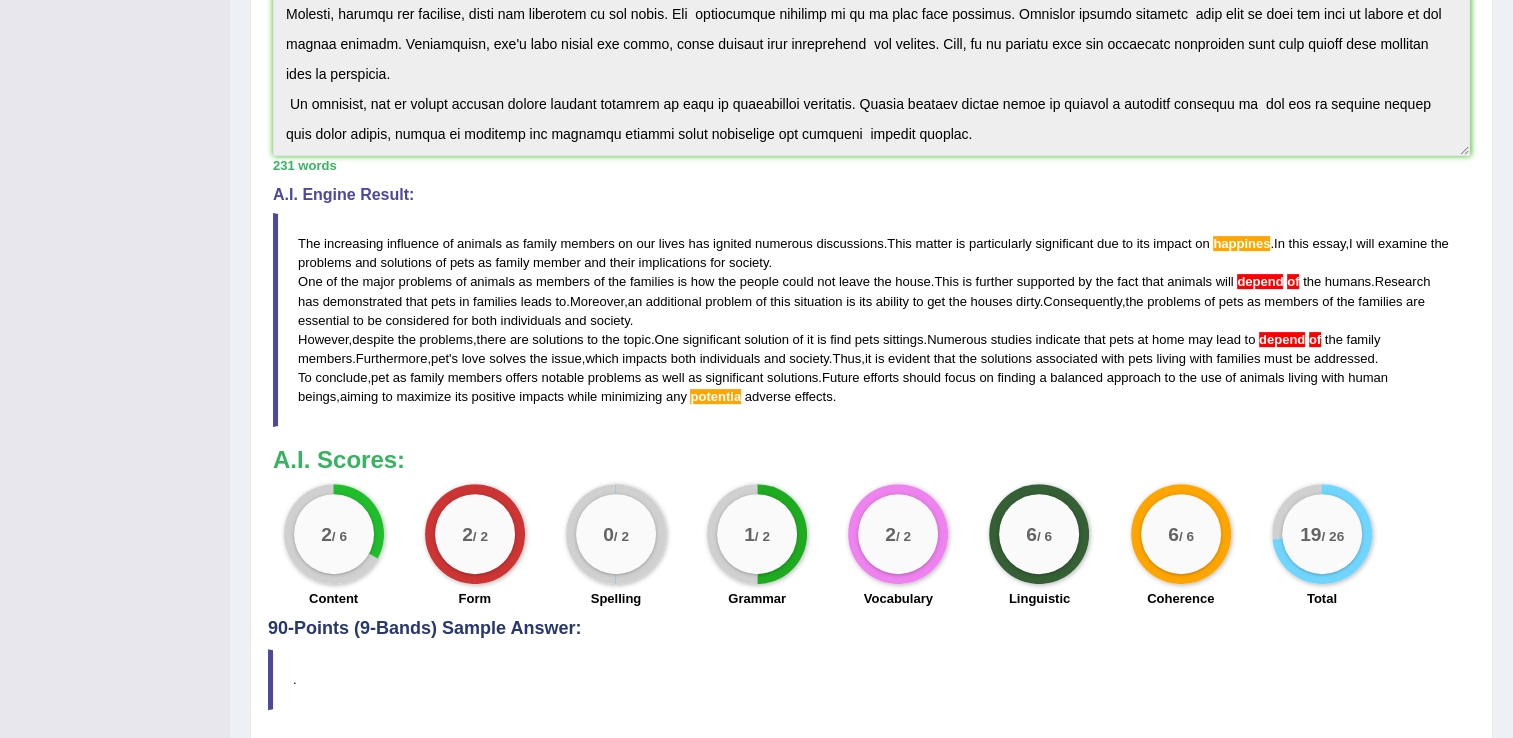 drag, startPoint x: 808, startPoint y: 397, endPoint x: 531, endPoint y: 350, distance: 280.95908 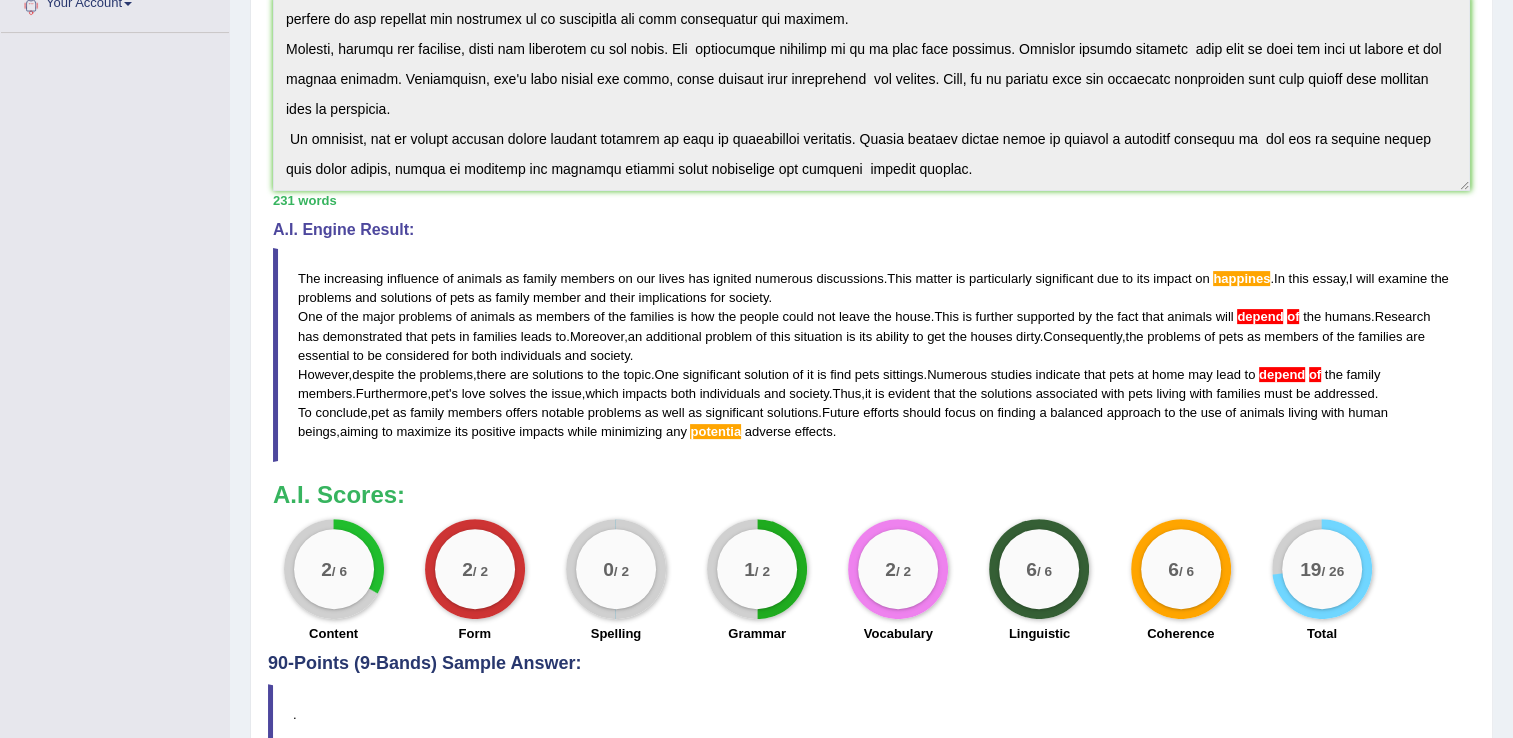 scroll, scrollTop: 99, scrollLeft: 0, axis: vertical 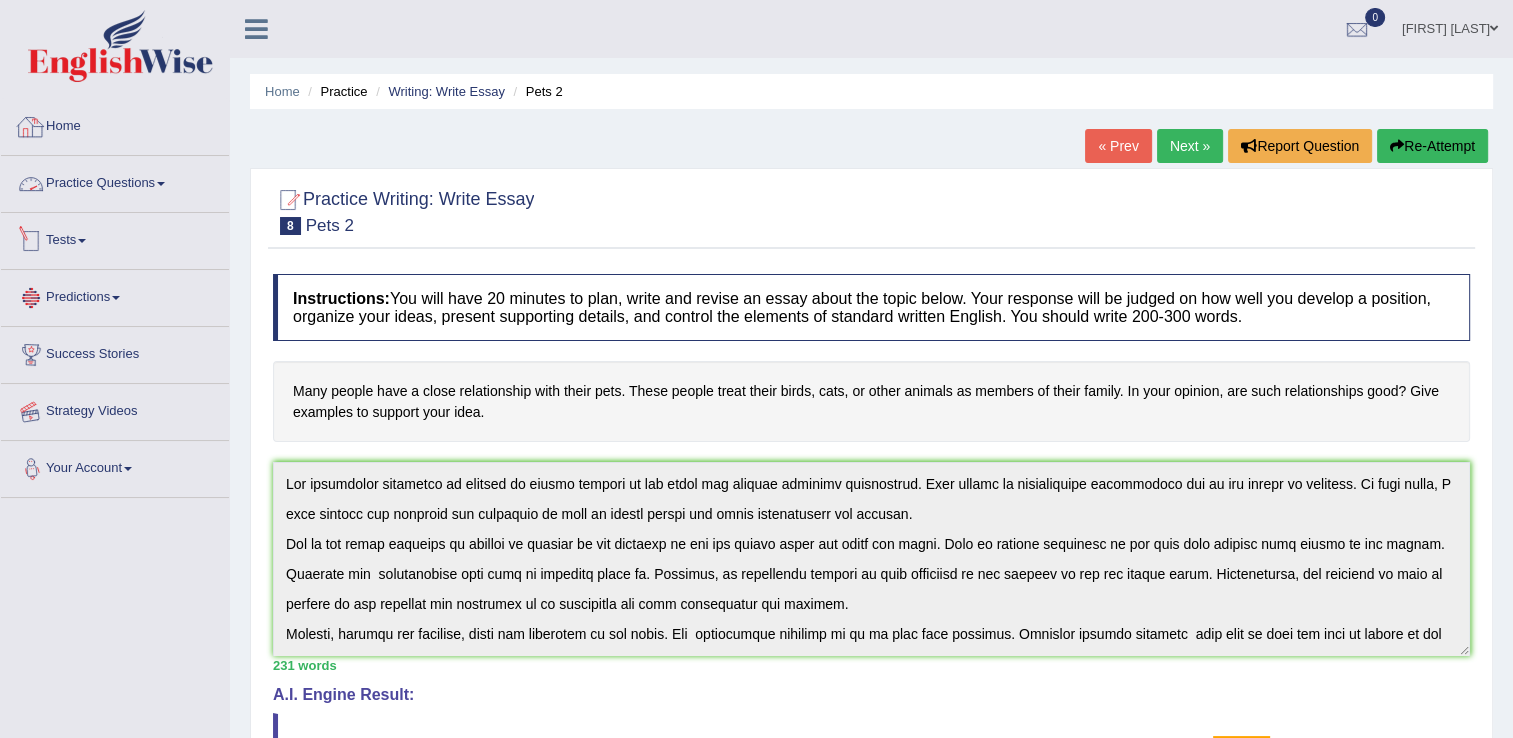 click on "Toggle navigation
Home
Practice Questions   Speaking Practice Read Aloud
Repeat Sentence
Describe Image
Re-tell Lecture
Answer Short Question
Summarize Group Discussion
Respond To A Situation
Writing Practice  Summarize Written Text
Write Essay
Reading Practice  Reading & Writing: Fill In The Blanks
Choose Multiple Answers
Re-order Paragraphs
Fill In The Blanks
Choose Single Answer
Listening Practice  Summarize Spoken Text
Highlight Incorrect Words
Highlight Correct Summary
Select Missing Word
Choose Single Answer
Choose Multiple Answers
Fill In The Blanks
Write From Dictation
Pronunciation
Tests  Take Practice Sectional Test
Take Mock Test" at bounding box center (756, 648) 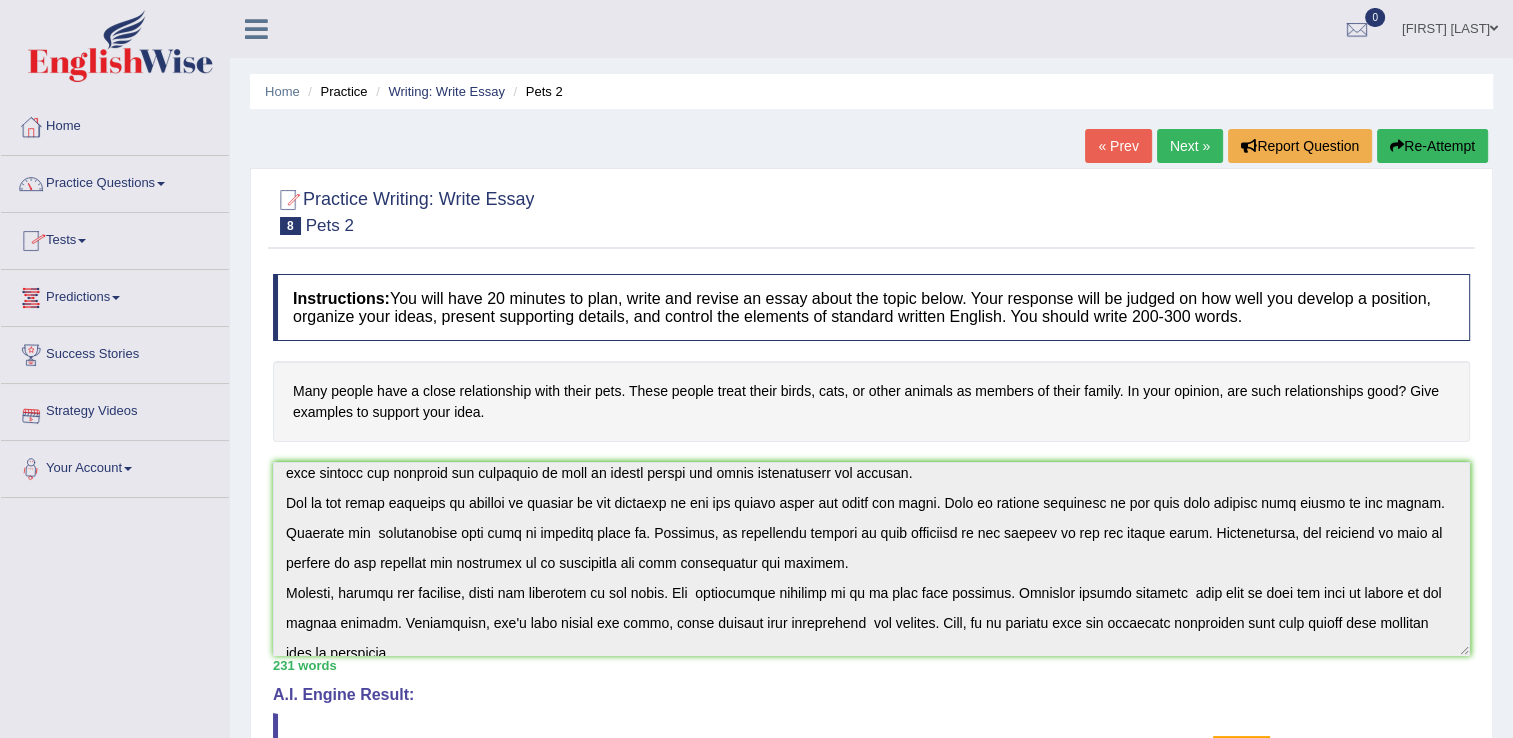 scroll, scrollTop: 120, scrollLeft: 0, axis: vertical 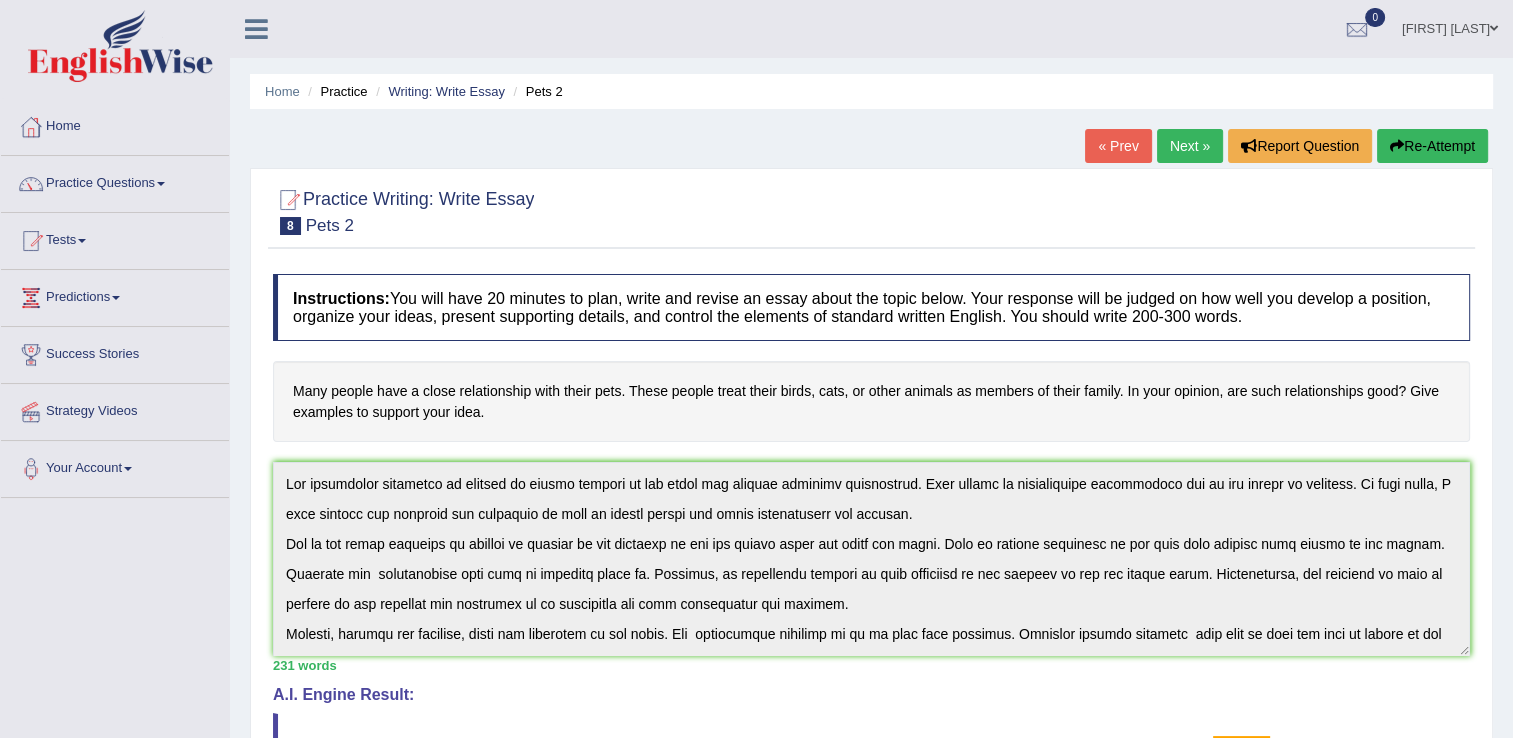 click on "Re-Attempt" at bounding box center [1432, 146] 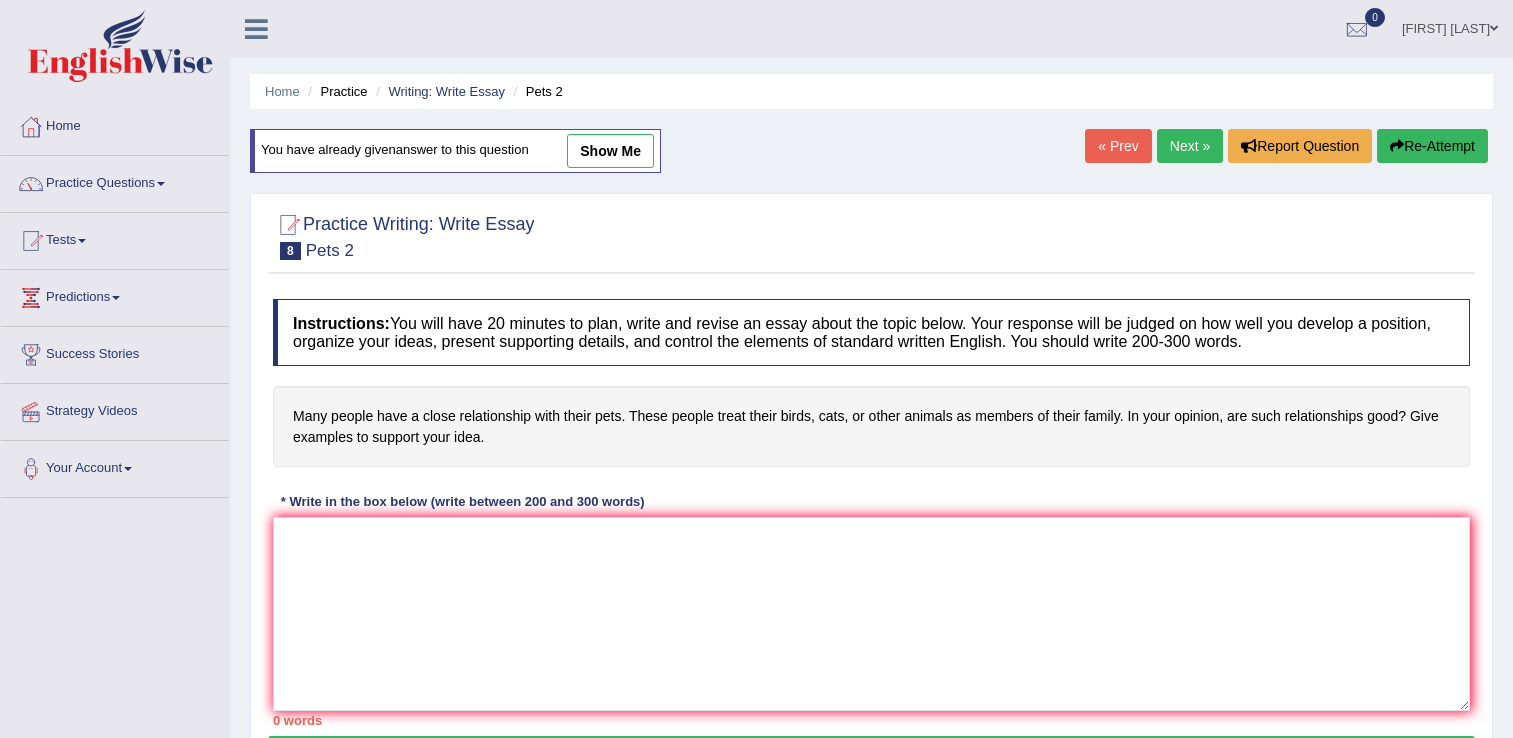 scroll, scrollTop: 0, scrollLeft: 0, axis: both 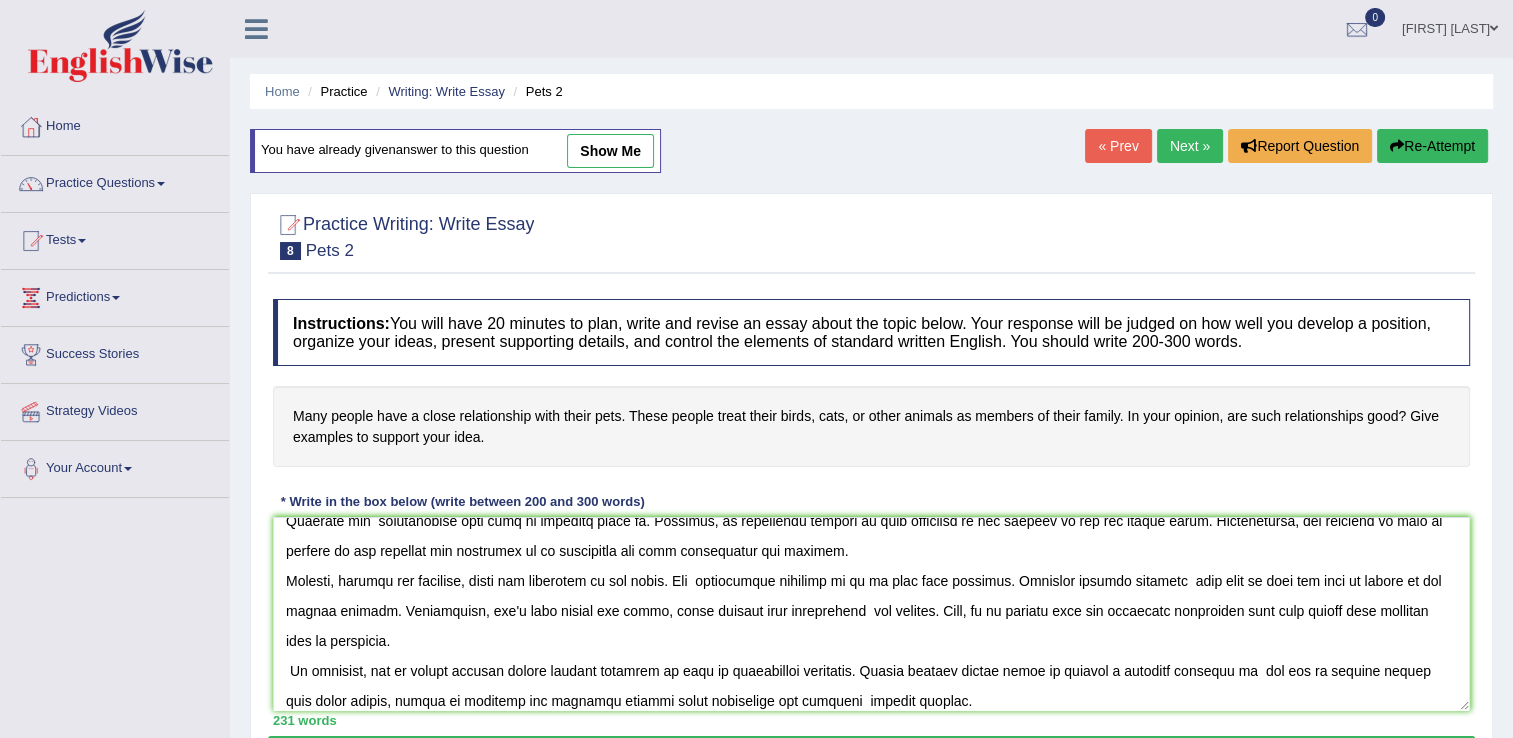 click at bounding box center (871, 614) 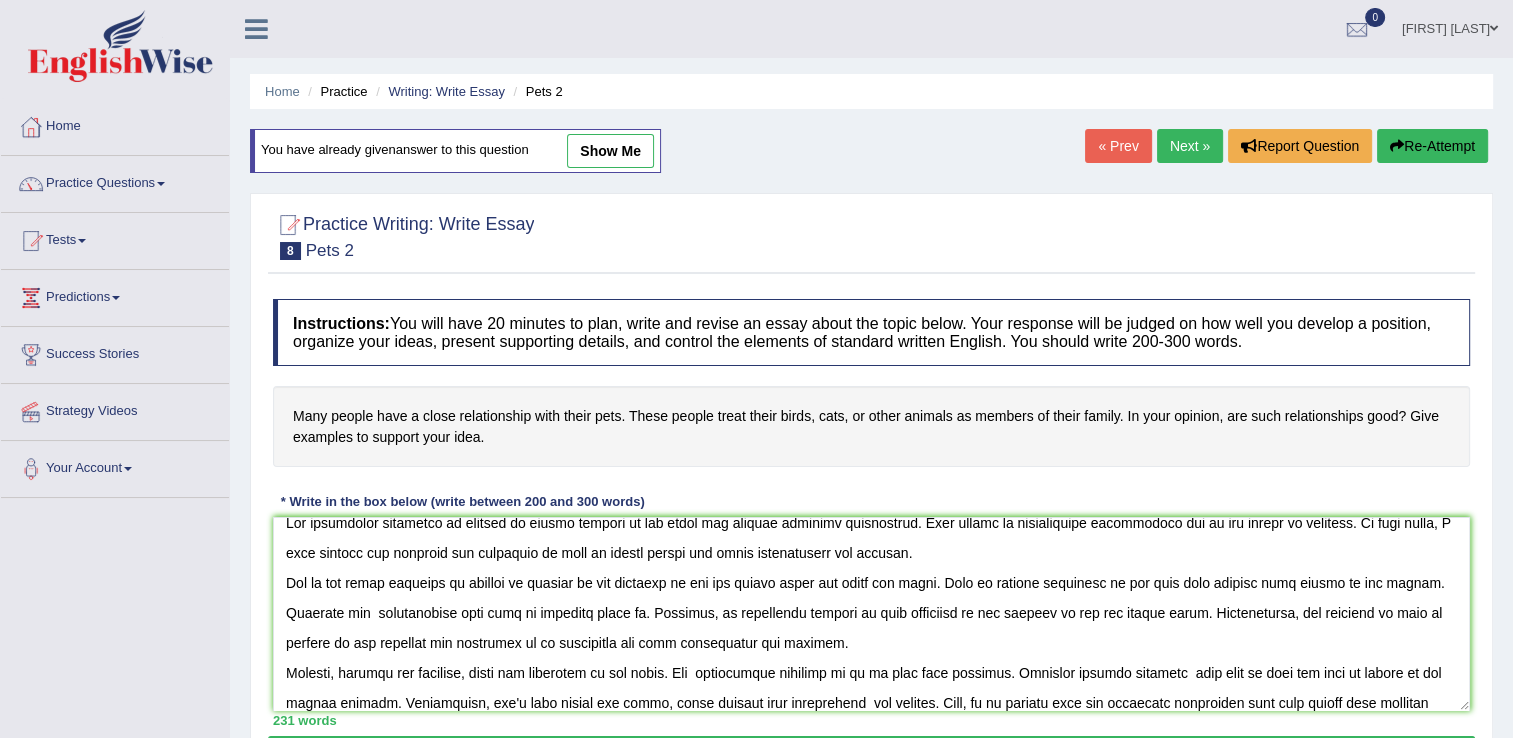 scroll, scrollTop: 0, scrollLeft: 0, axis: both 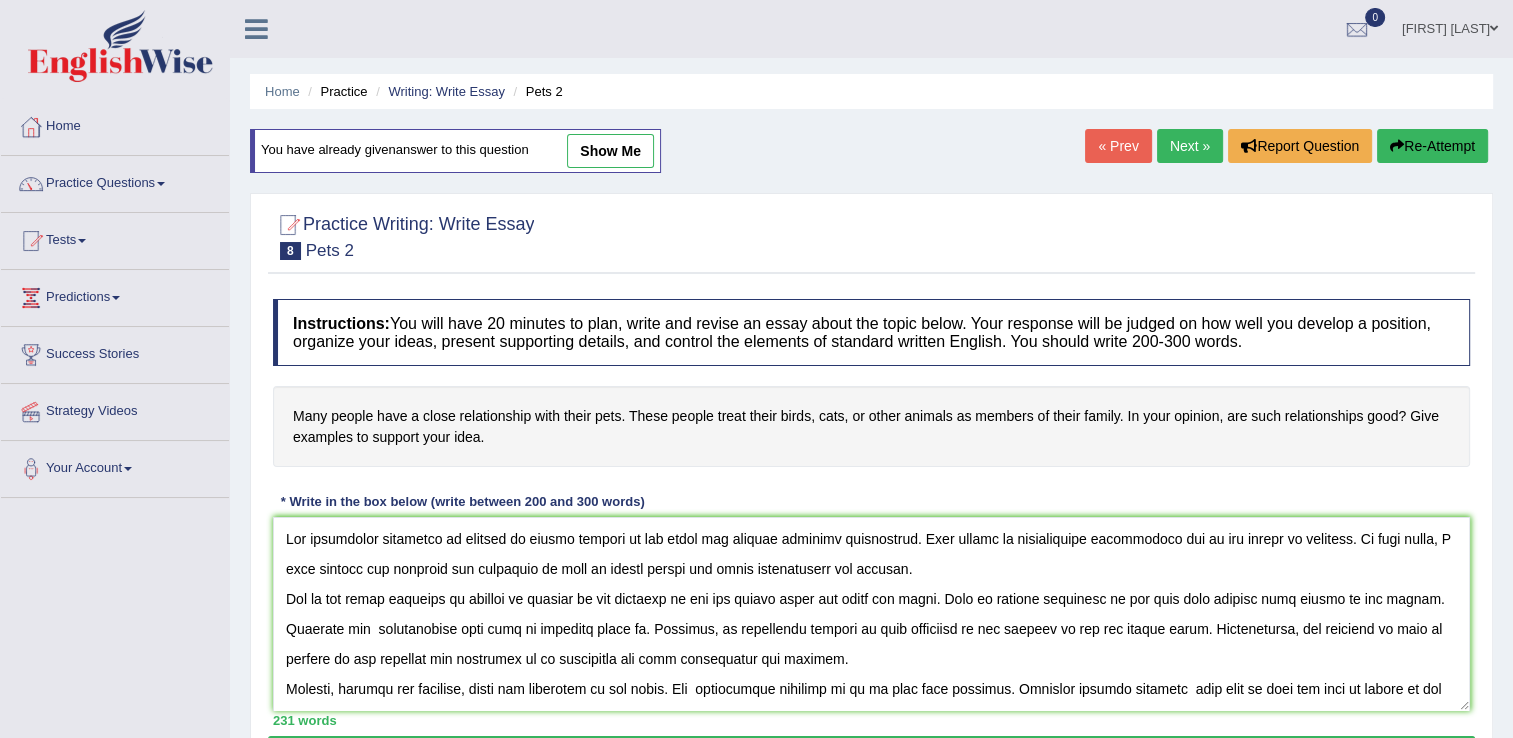 click at bounding box center [871, 614] 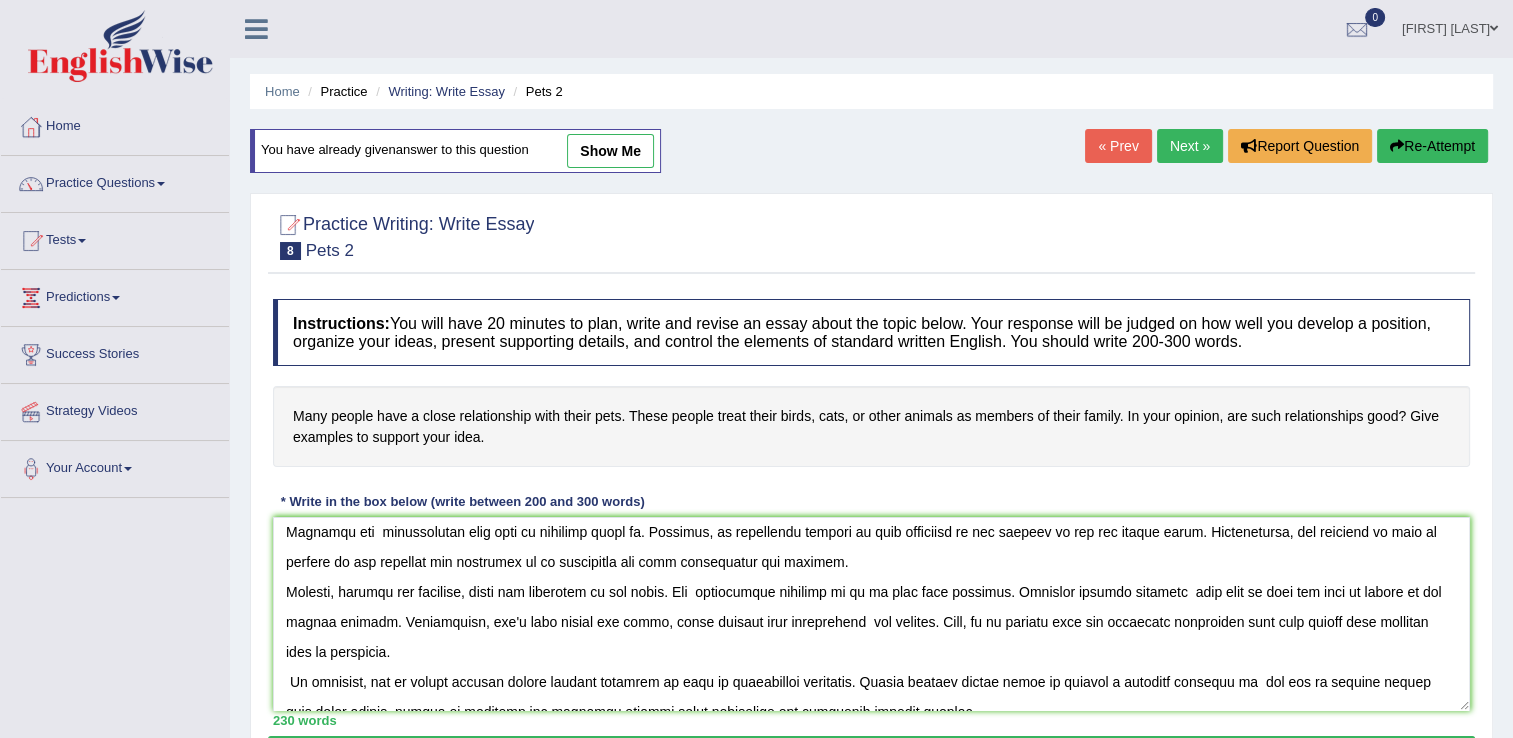 scroll, scrollTop: 100, scrollLeft: 0, axis: vertical 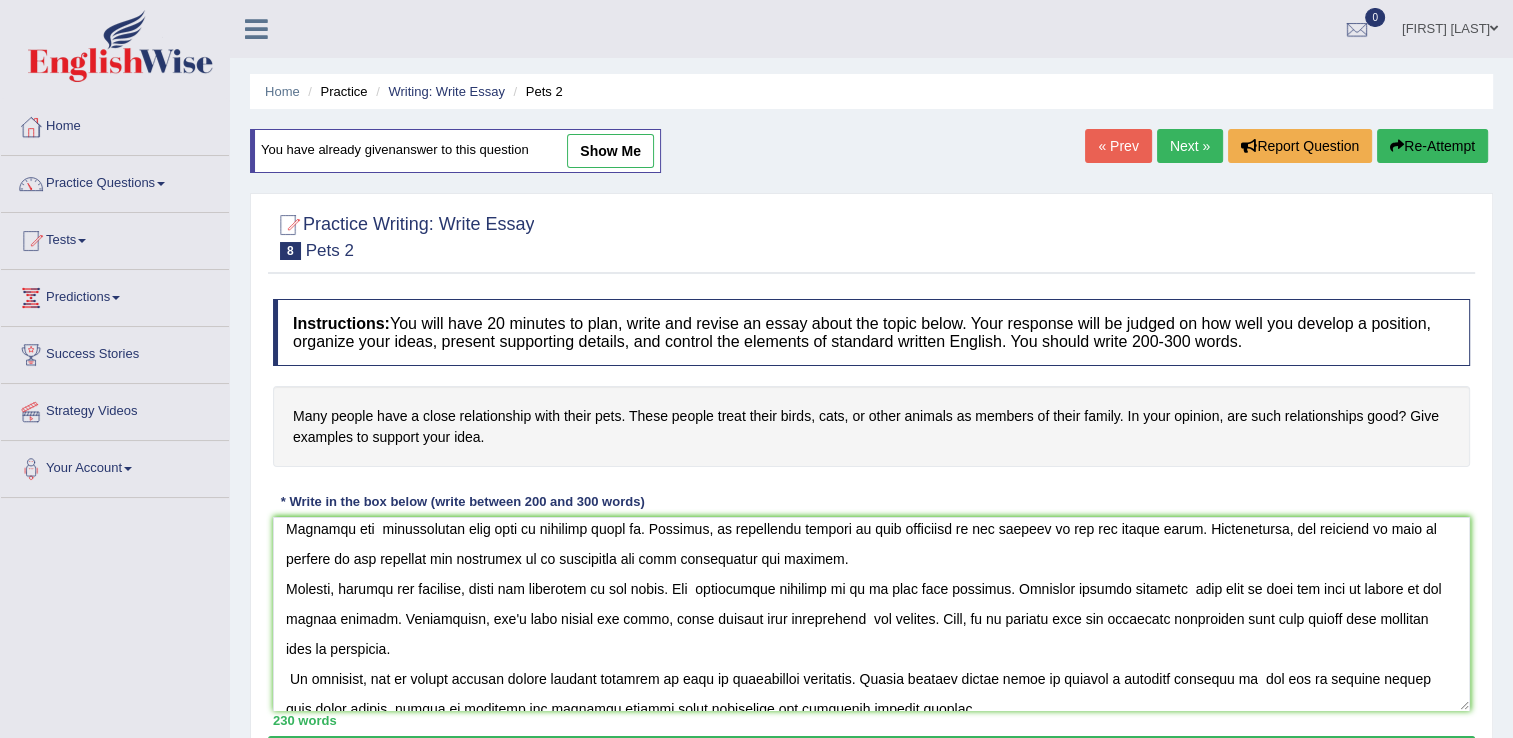 click at bounding box center [871, 614] 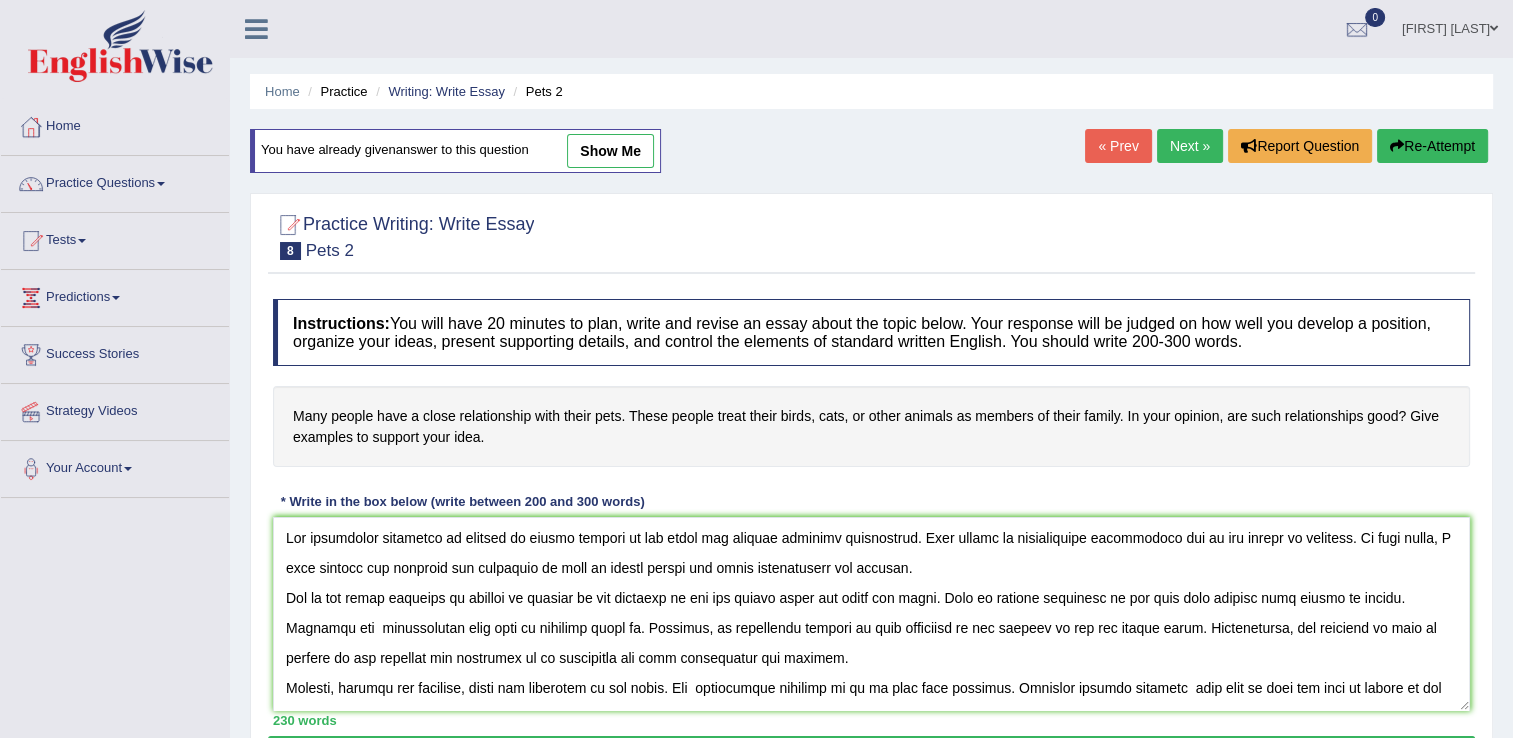 scroll, scrollTop: 0, scrollLeft: 0, axis: both 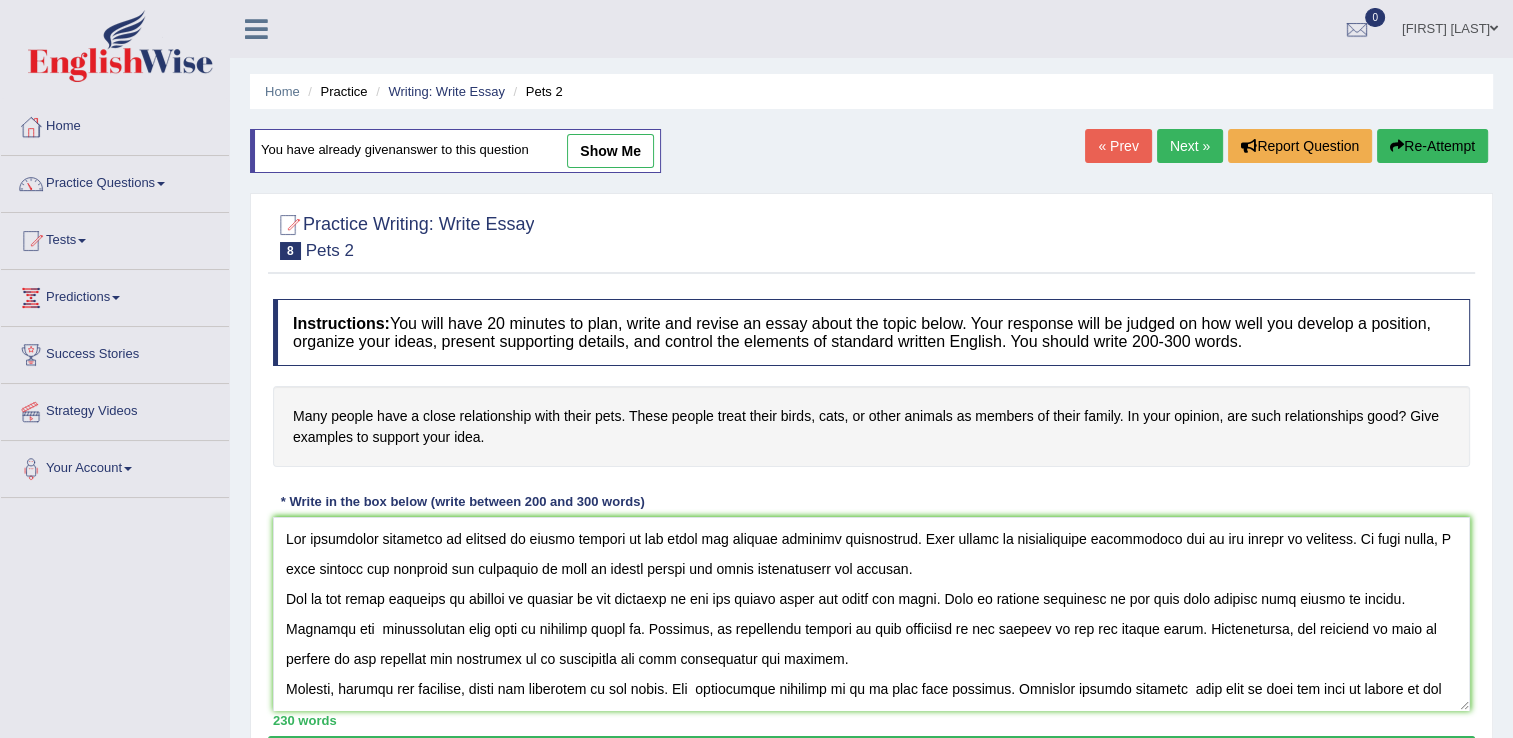 click at bounding box center (871, 614) 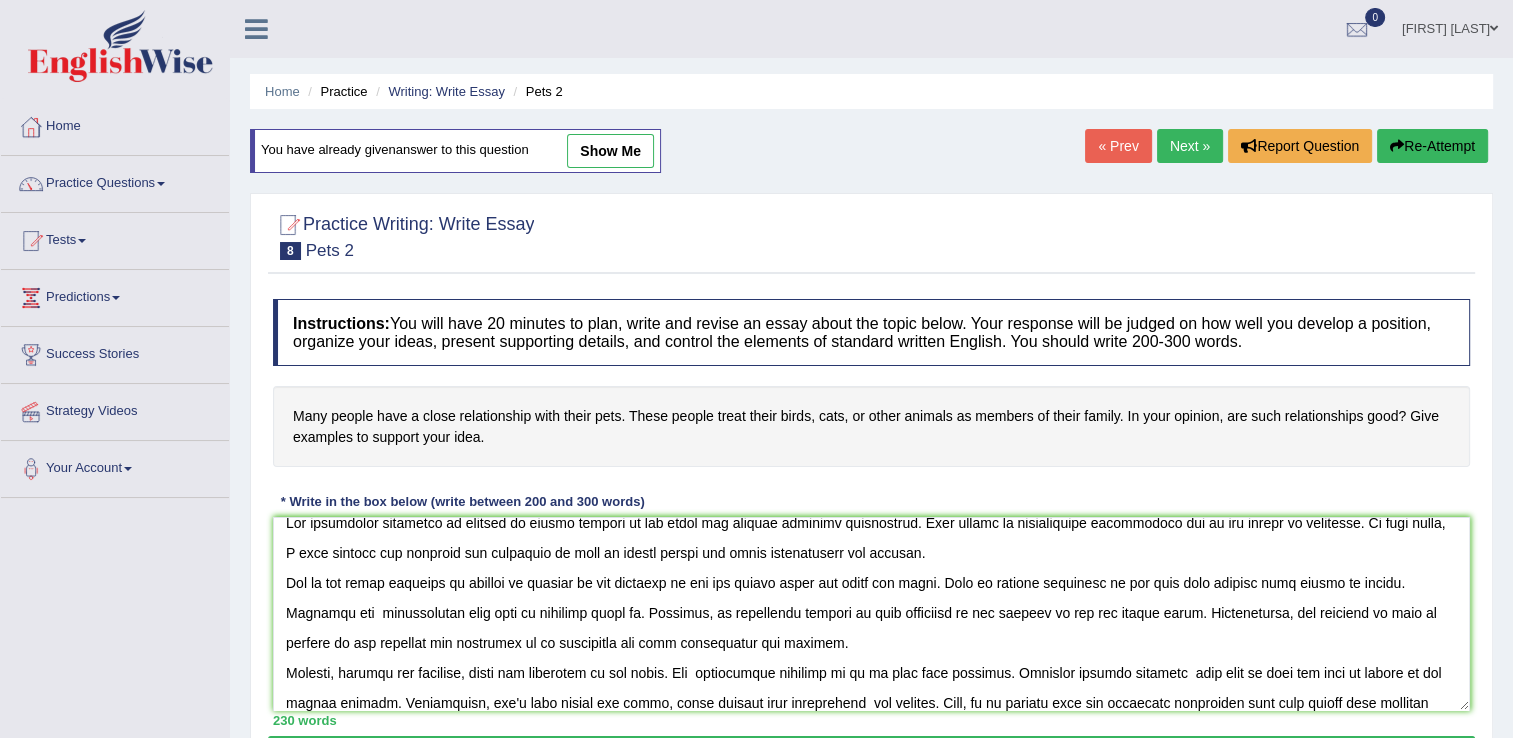 scroll, scrollTop: 0, scrollLeft: 0, axis: both 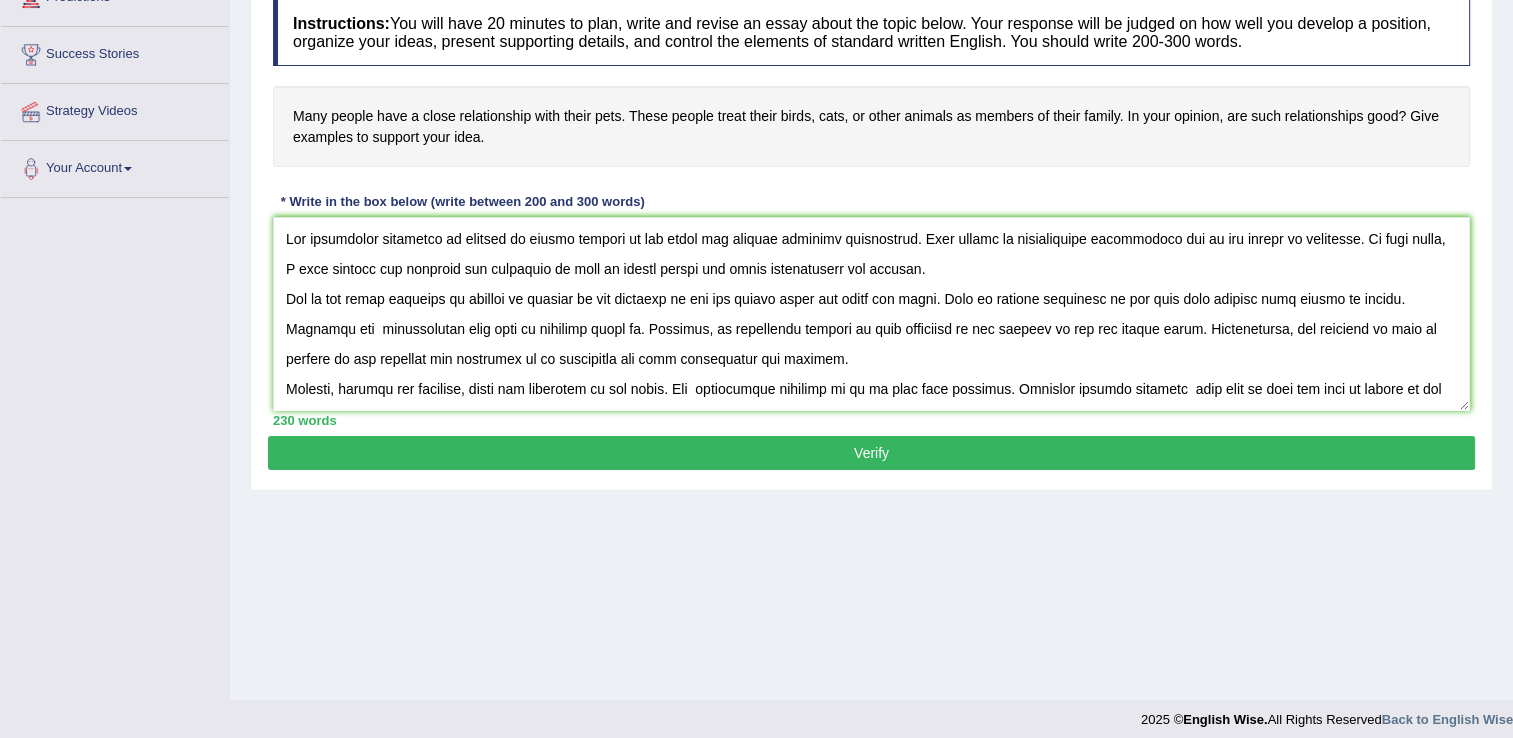 type on "The increasing influence of animals as family members on our lives has ignited numerous discussions. This matter is particularly significant due to its impact on happiness. In this essay, I will examine the problems and solutions of pets as family member and their implications for society.
One of the major problems of animals as members of the families is how the people could not leave the house. This is further supported by the fact that animals will depend on humans. Research has  demonstrated that pets in families leads to. Moreover, an additional problem of this situation is its ability to get the houses dirty. Consequently, the problems of pets as members of the families are essential to be considered for both individuals and society.
However, despite the problems, there are solutions to the topic. One  significant solution of it is find pets sittings. Numerous studies indicate  that pets at home may lead to depend on the family members. Furthermore, pet's love solves the issue, which impacts both in..." 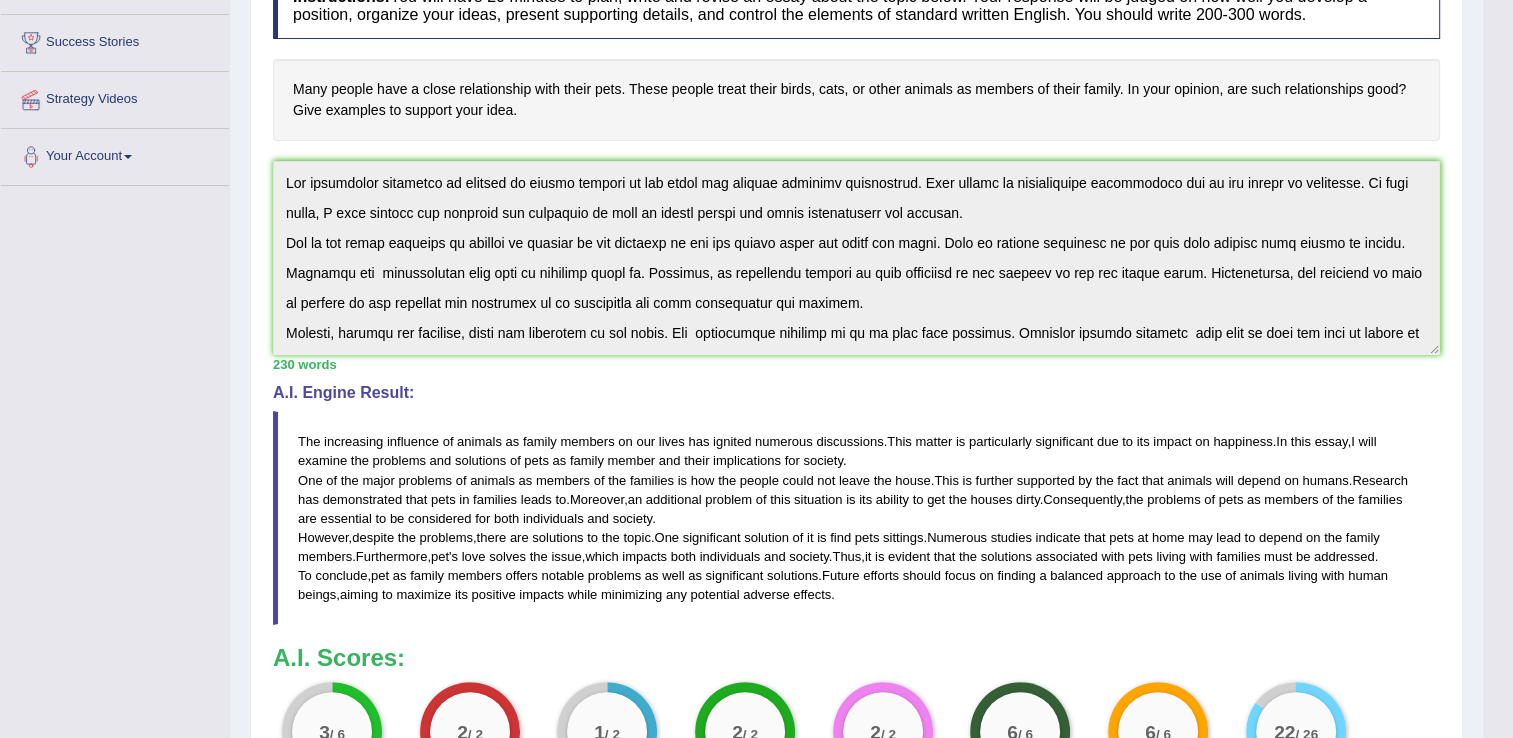 scroll, scrollTop: 300, scrollLeft: 0, axis: vertical 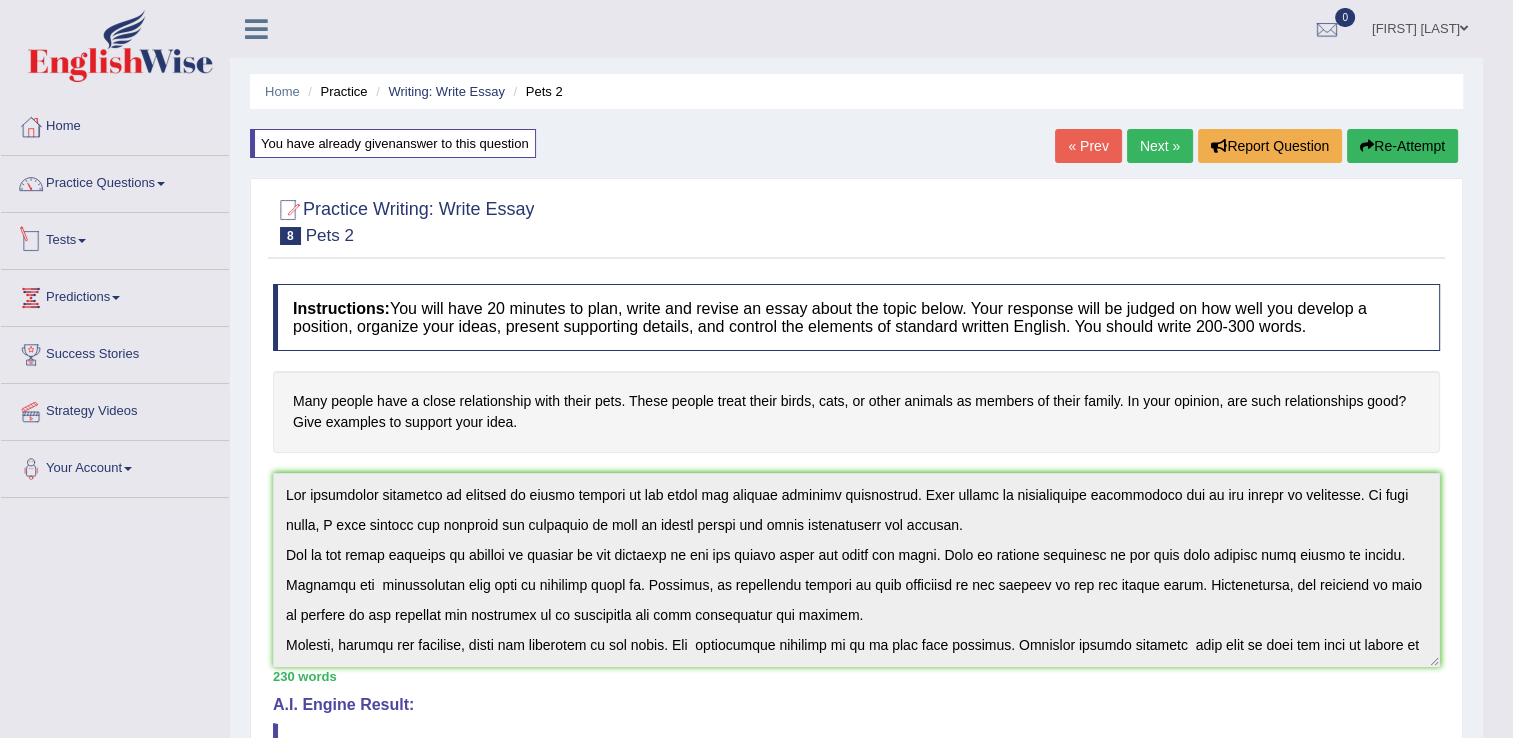click on "Tests" at bounding box center (115, 238) 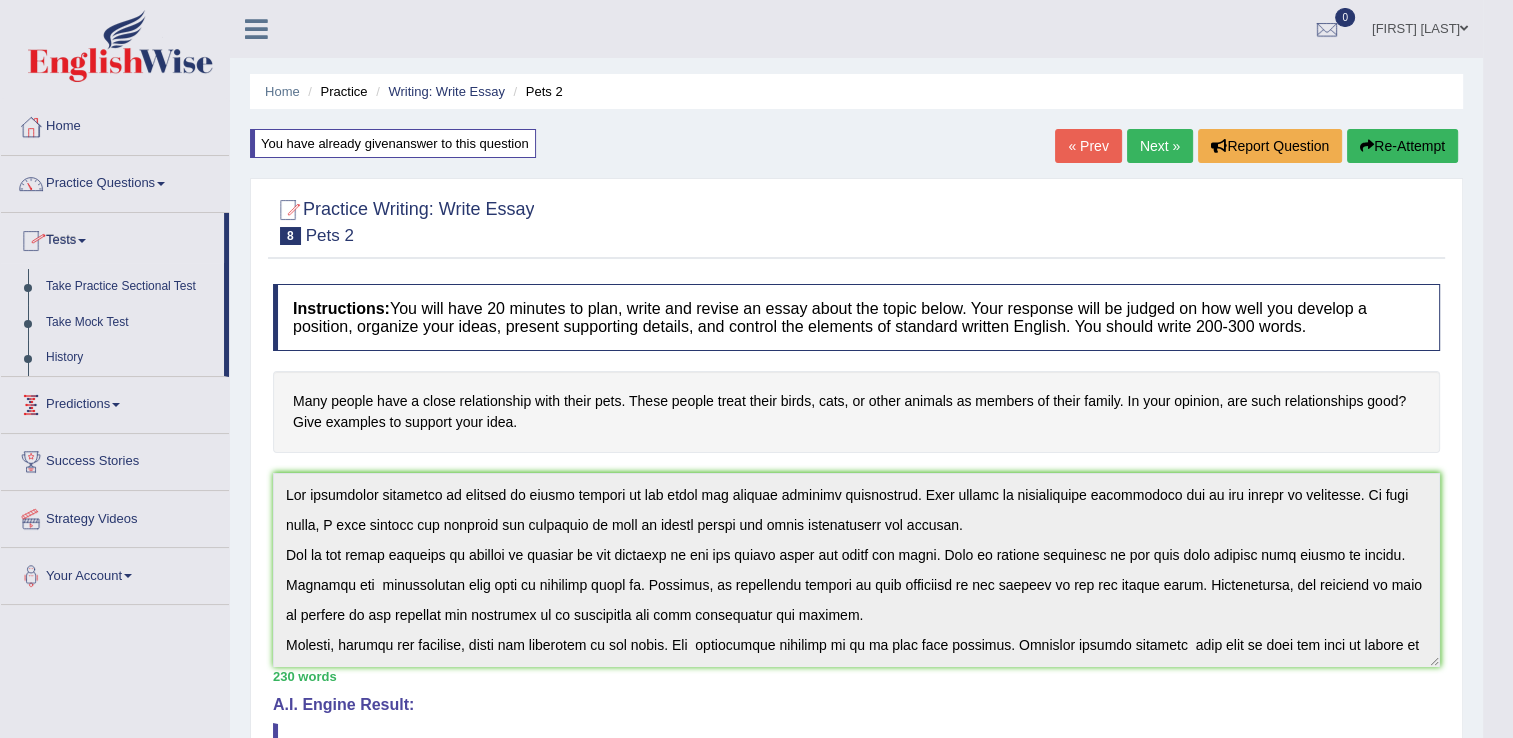 click on "Predictions" at bounding box center [115, 402] 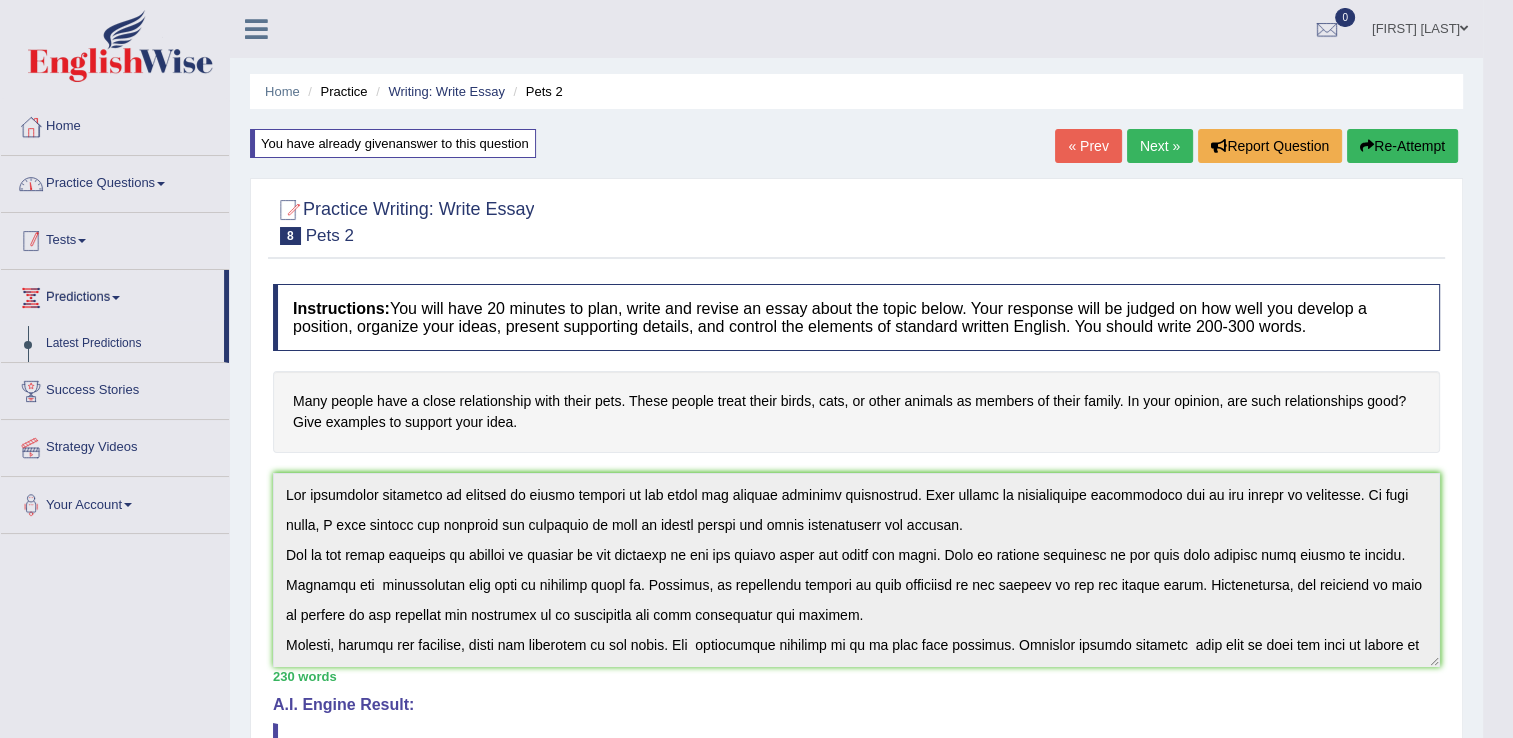 click on "Practice Questions" at bounding box center (115, 181) 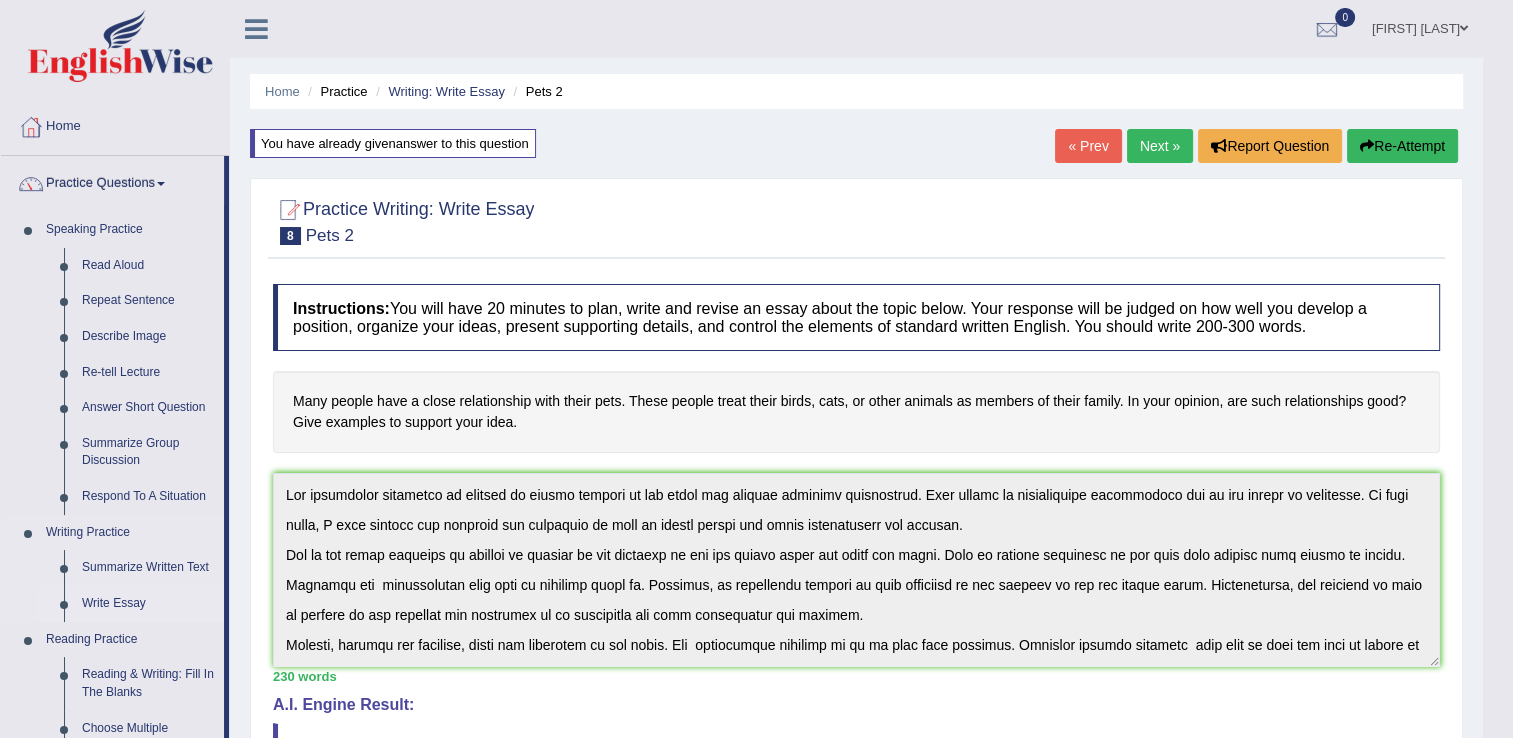click on "Write Essay" at bounding box center (148, 604) 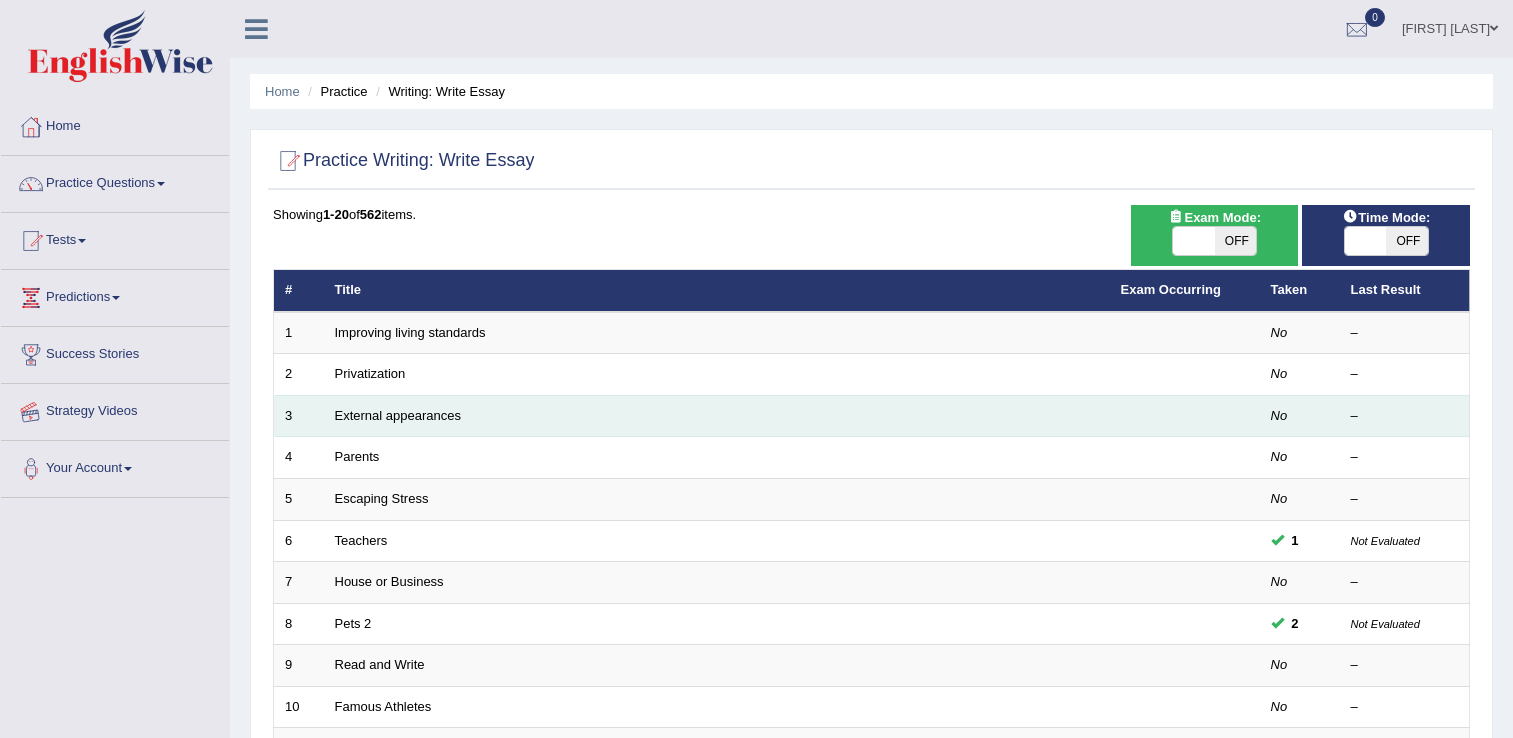 scroll, scrollTop: 0, scrollLeft: 0, axis: both 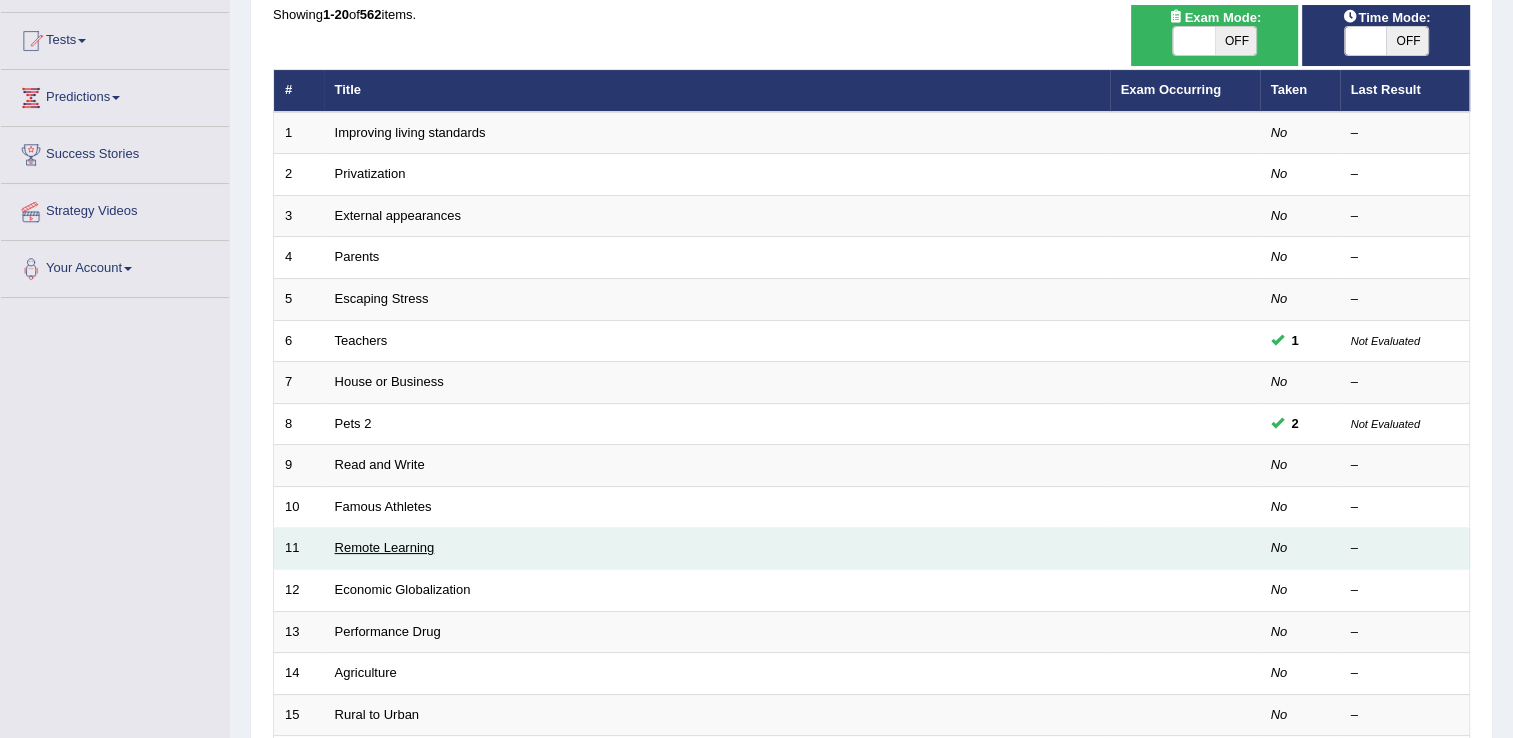 click on "Remote Learning" at bounding box center (385, 547) 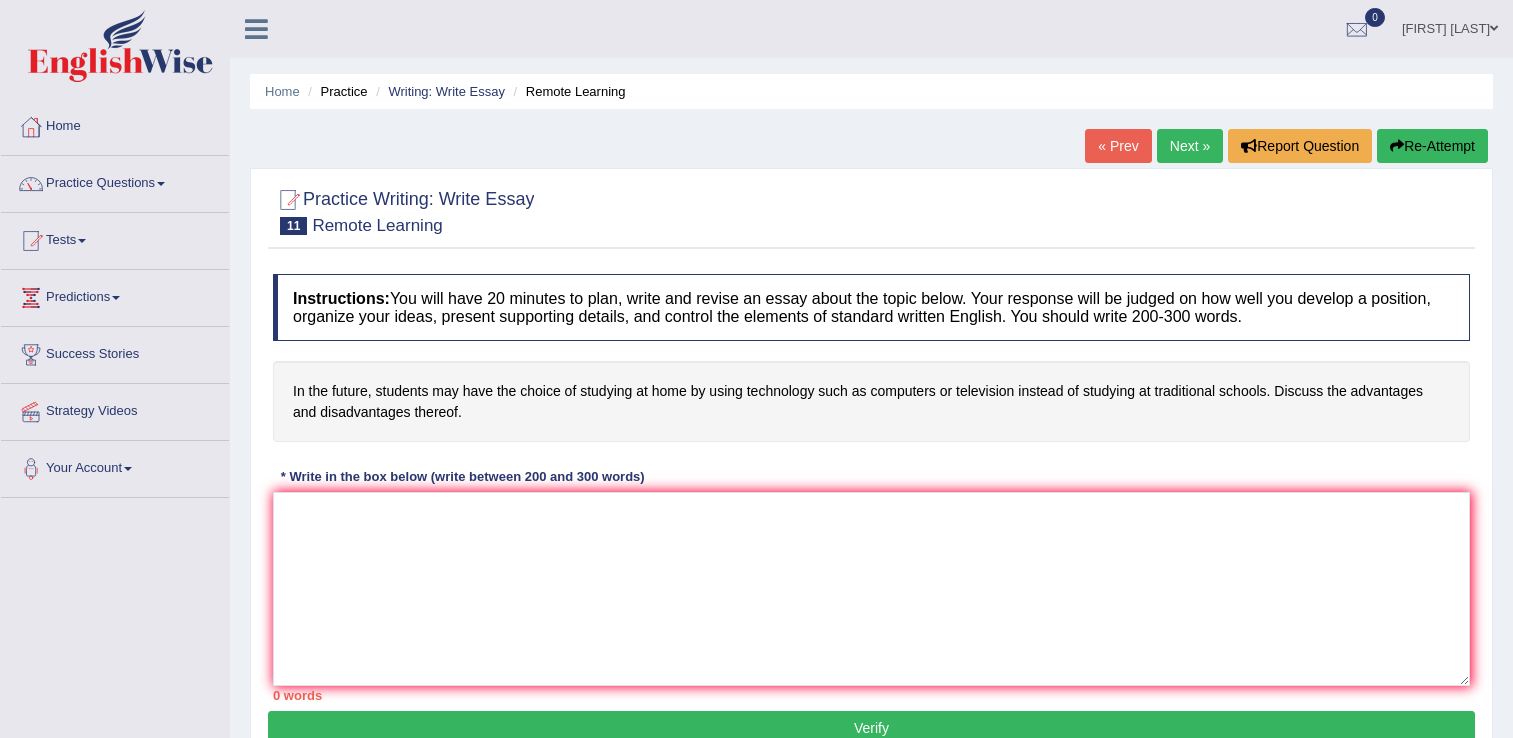 scroll, scrollTop: 0, scrollLeft: 0, axis: both 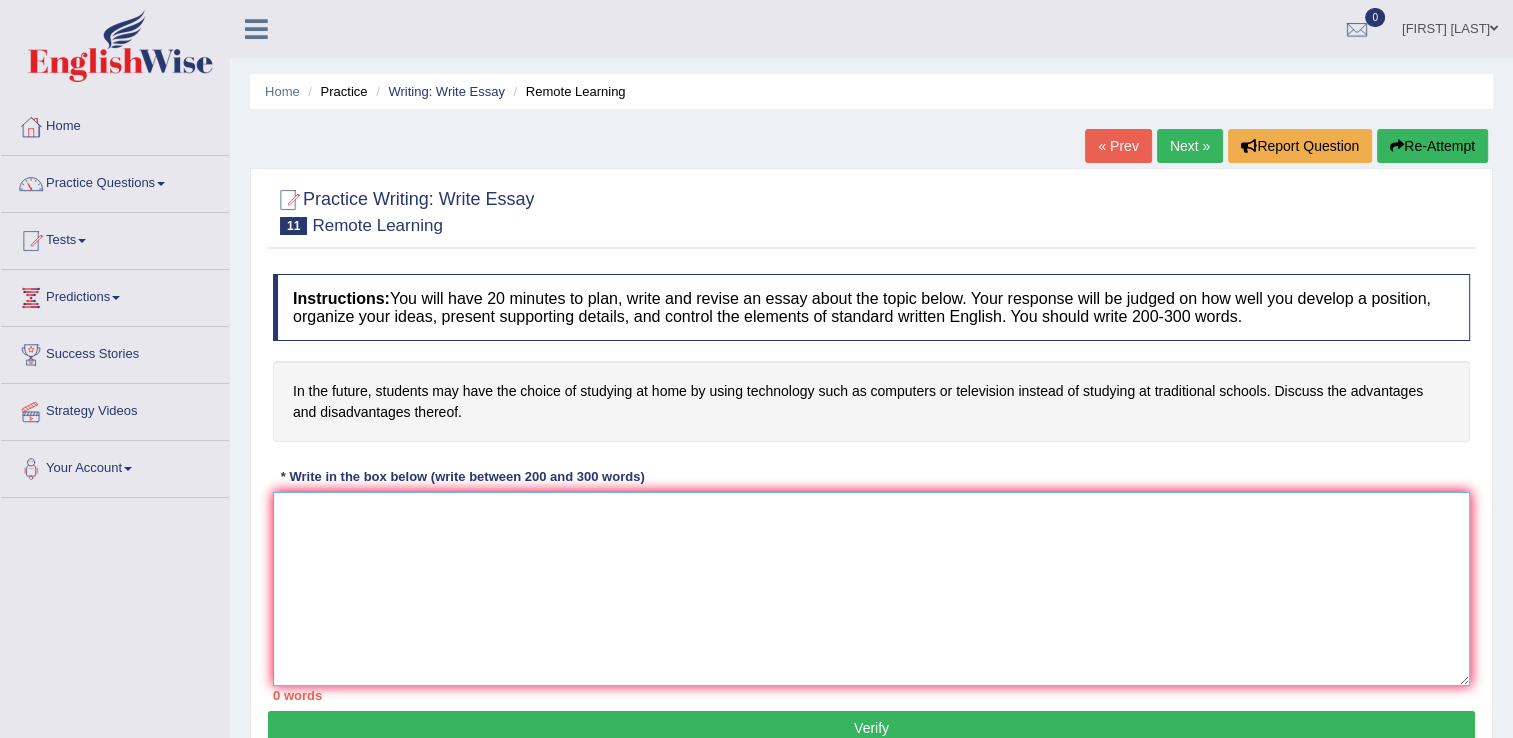 click at bounding box center (871, 589) 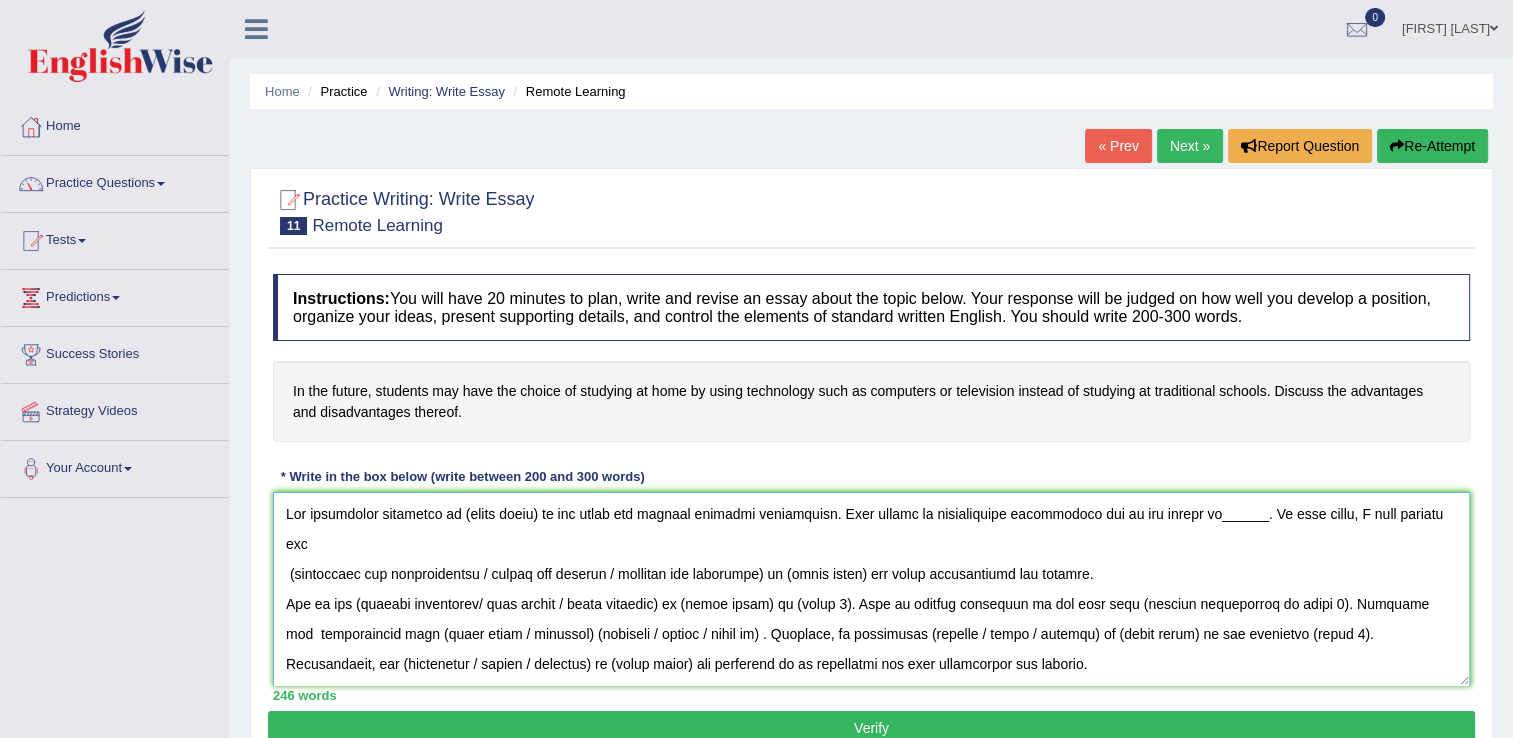 scroll, scrollTop: 0, scrollLeft: 0, axis: both 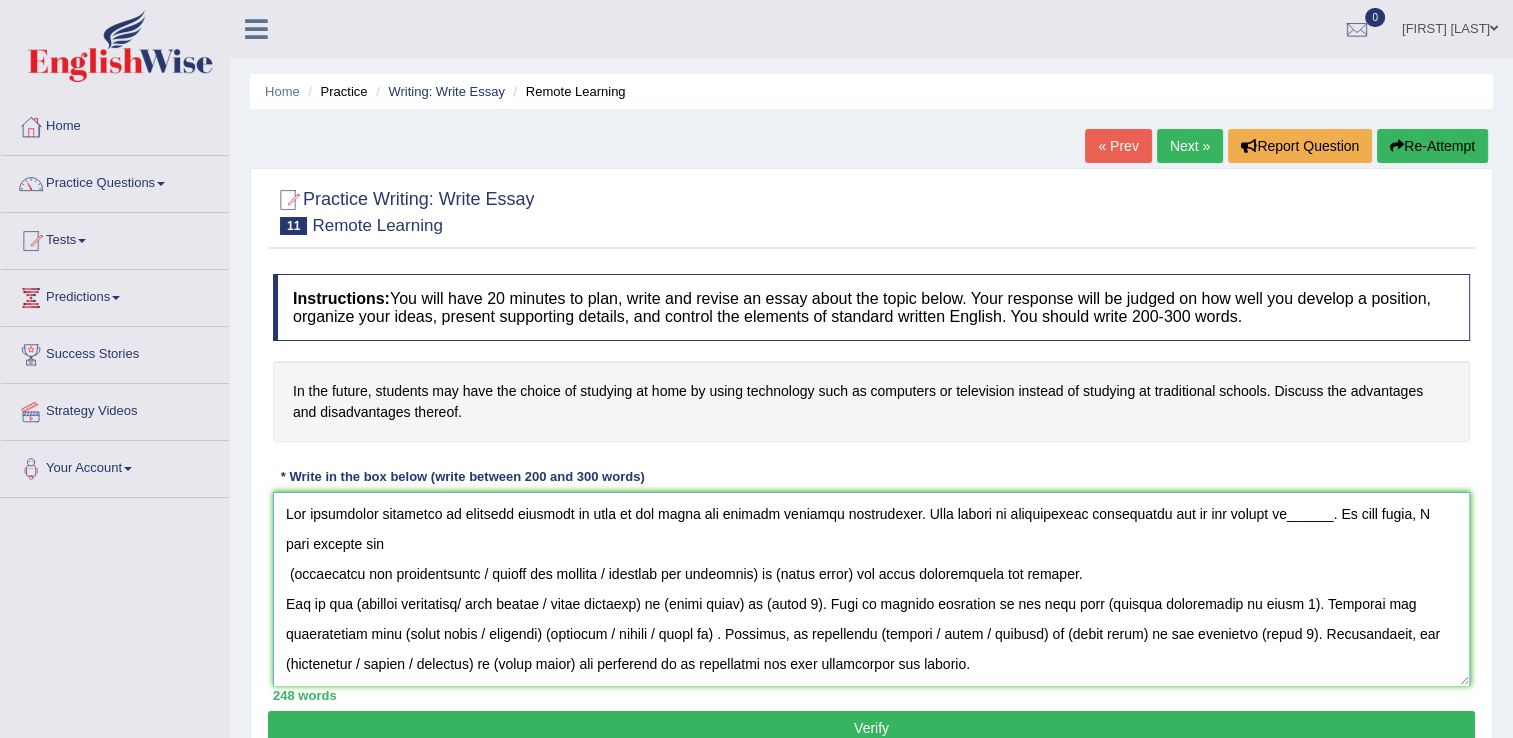 click at bounding box center [871, 589] 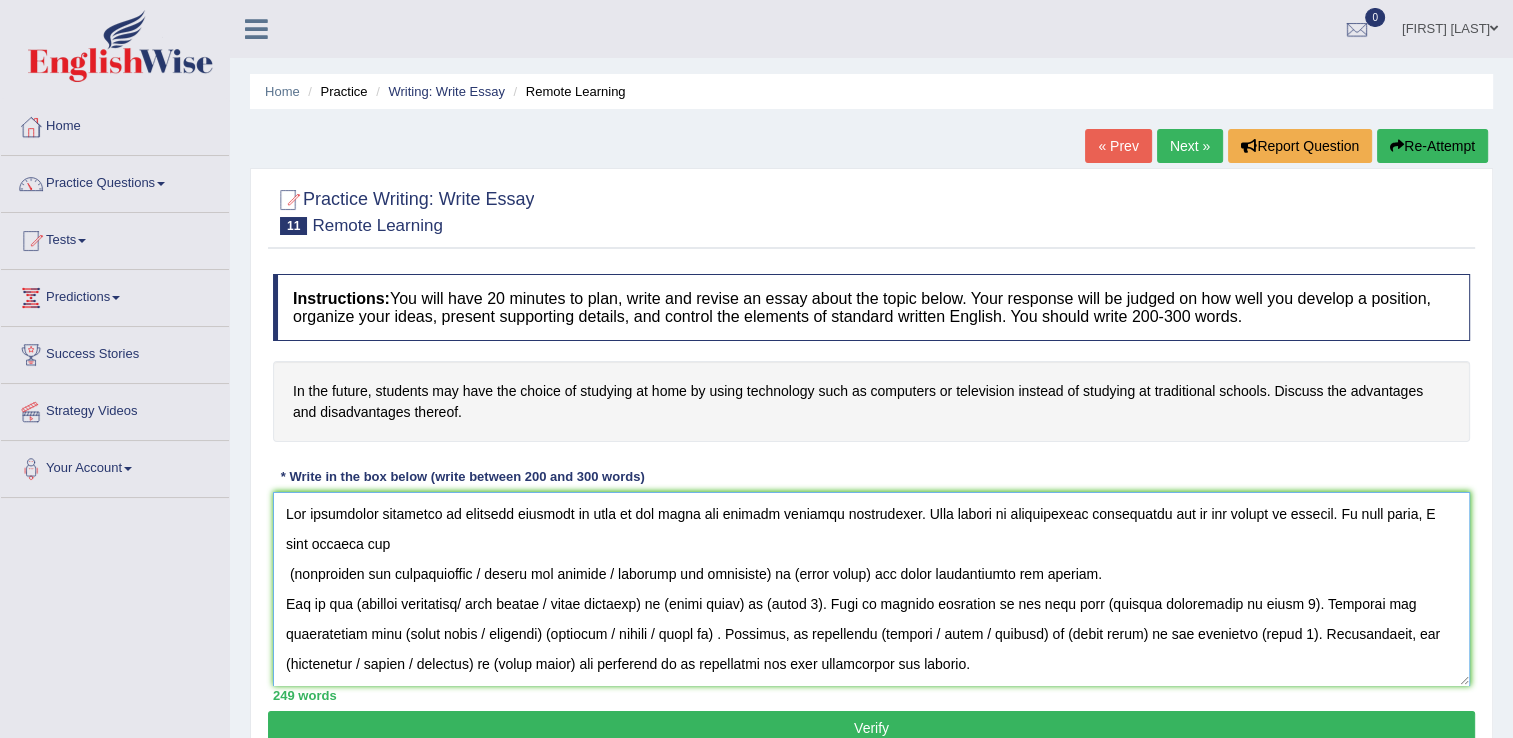 click at bounding box center [871, 589] 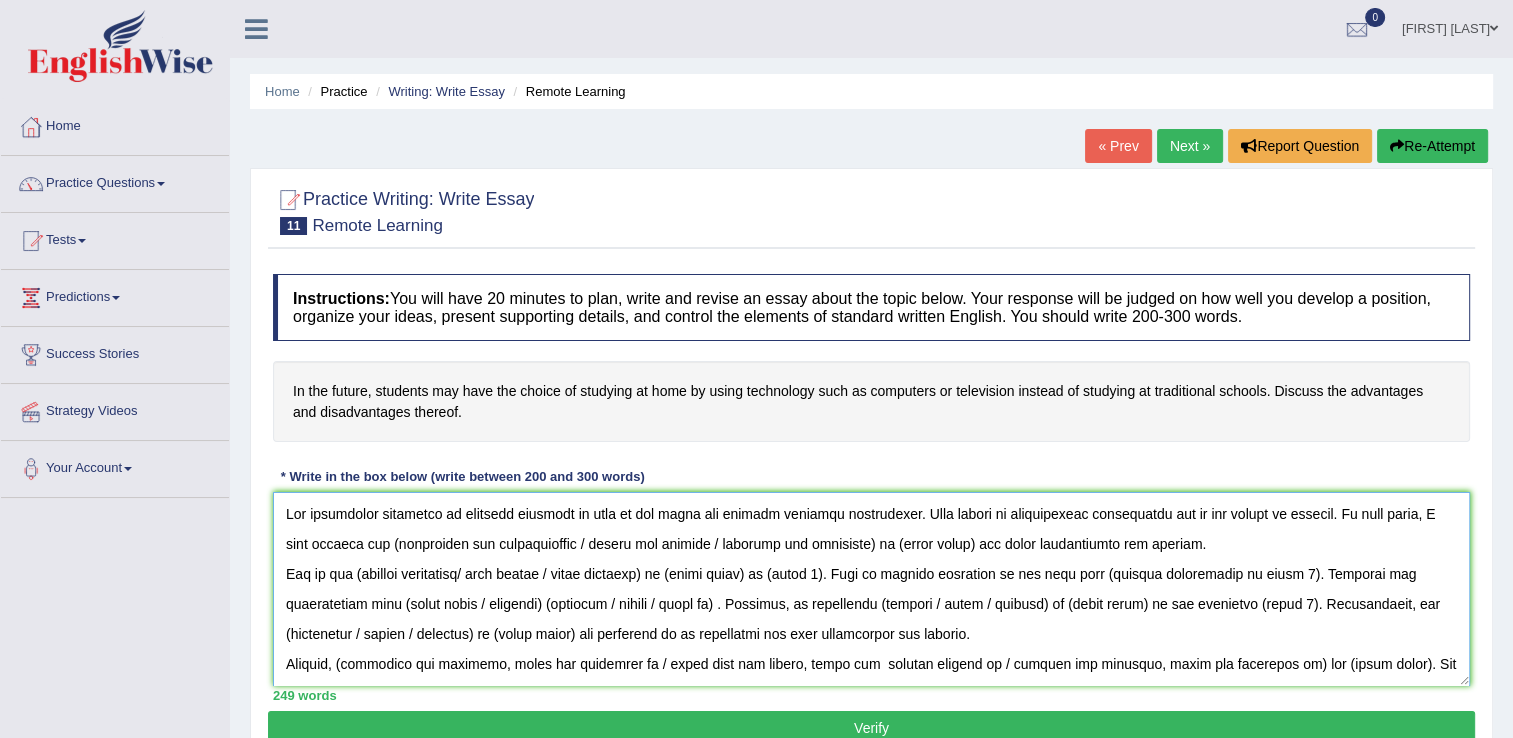 drag, startPoint x: 367, startPoint y: 539, endPoint x: 706, endPoint y: 538, distance: 339.00146 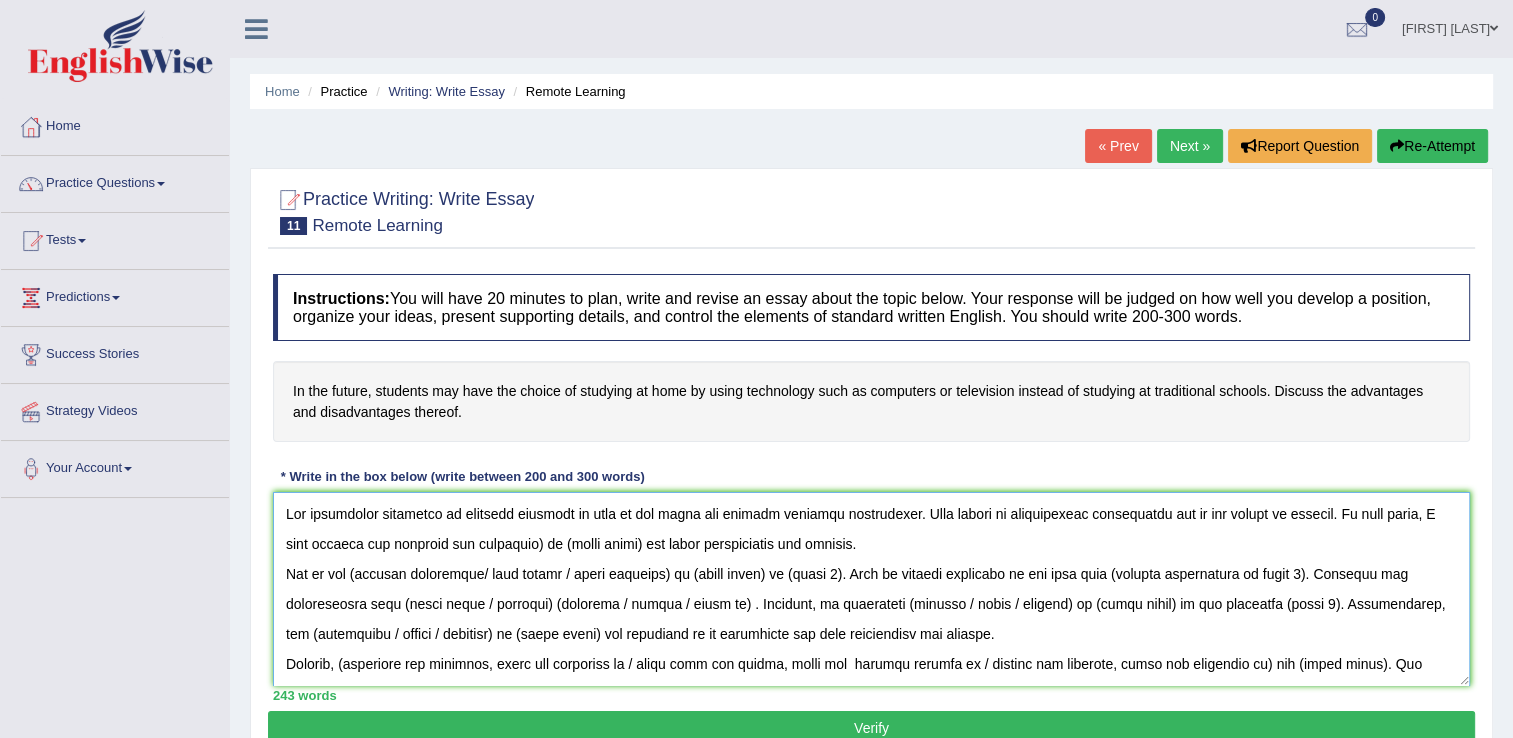 click at bounding box center (871, 589) 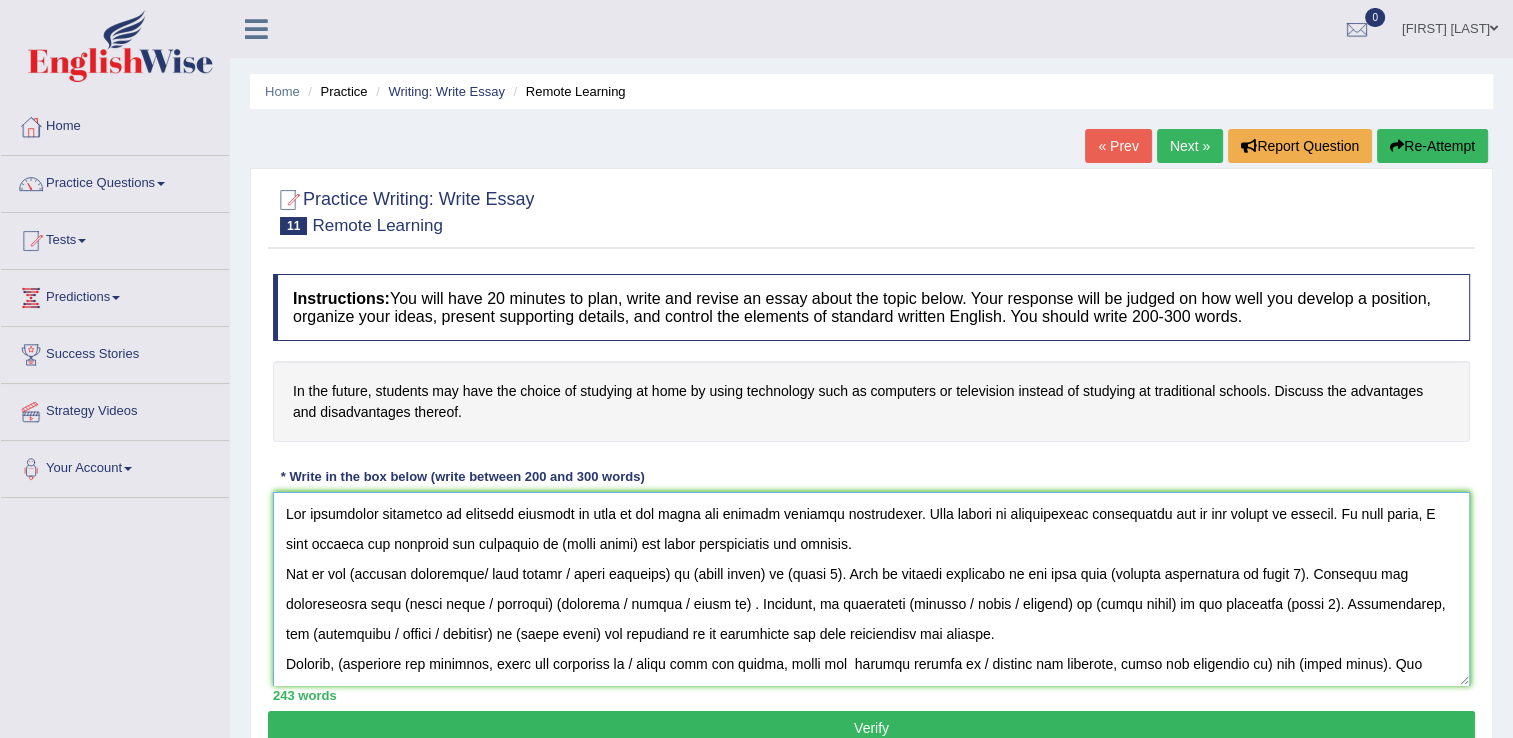 click at bounding box center [871, 589] 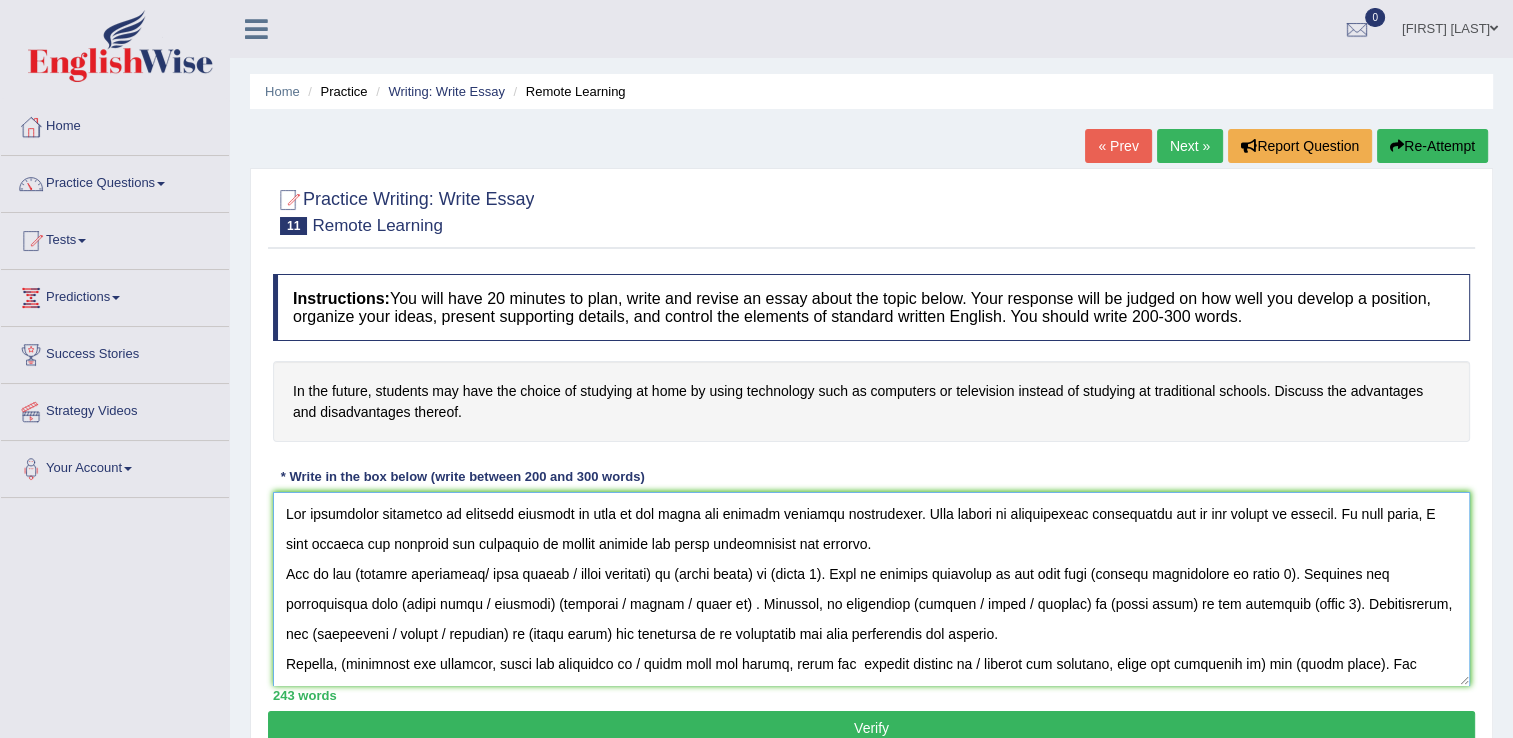click at bounding box center (871, 589) 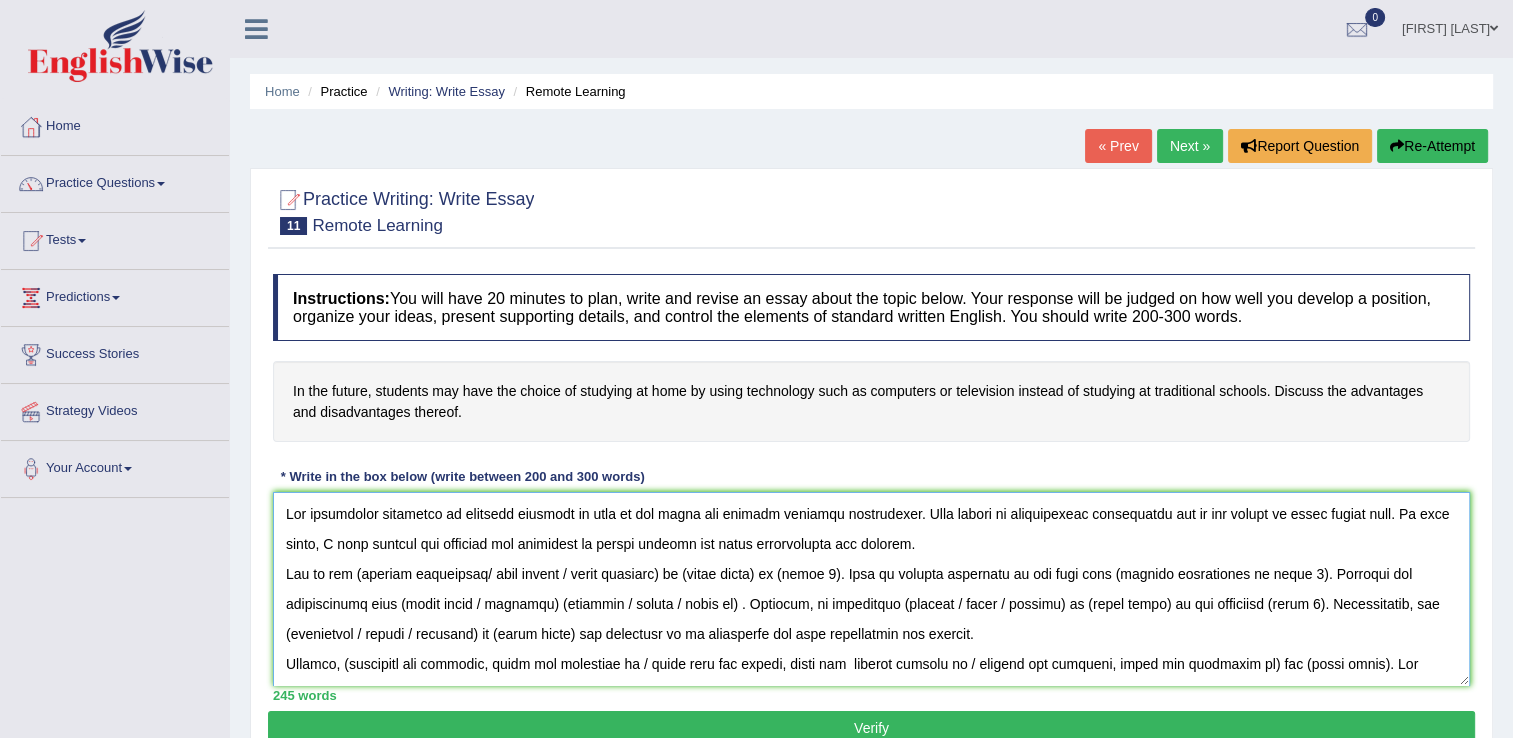 drag, startPoint x: 585, startPoint y: 572, endPoint x: 353, endPoint y: 570, distance: 232.00862 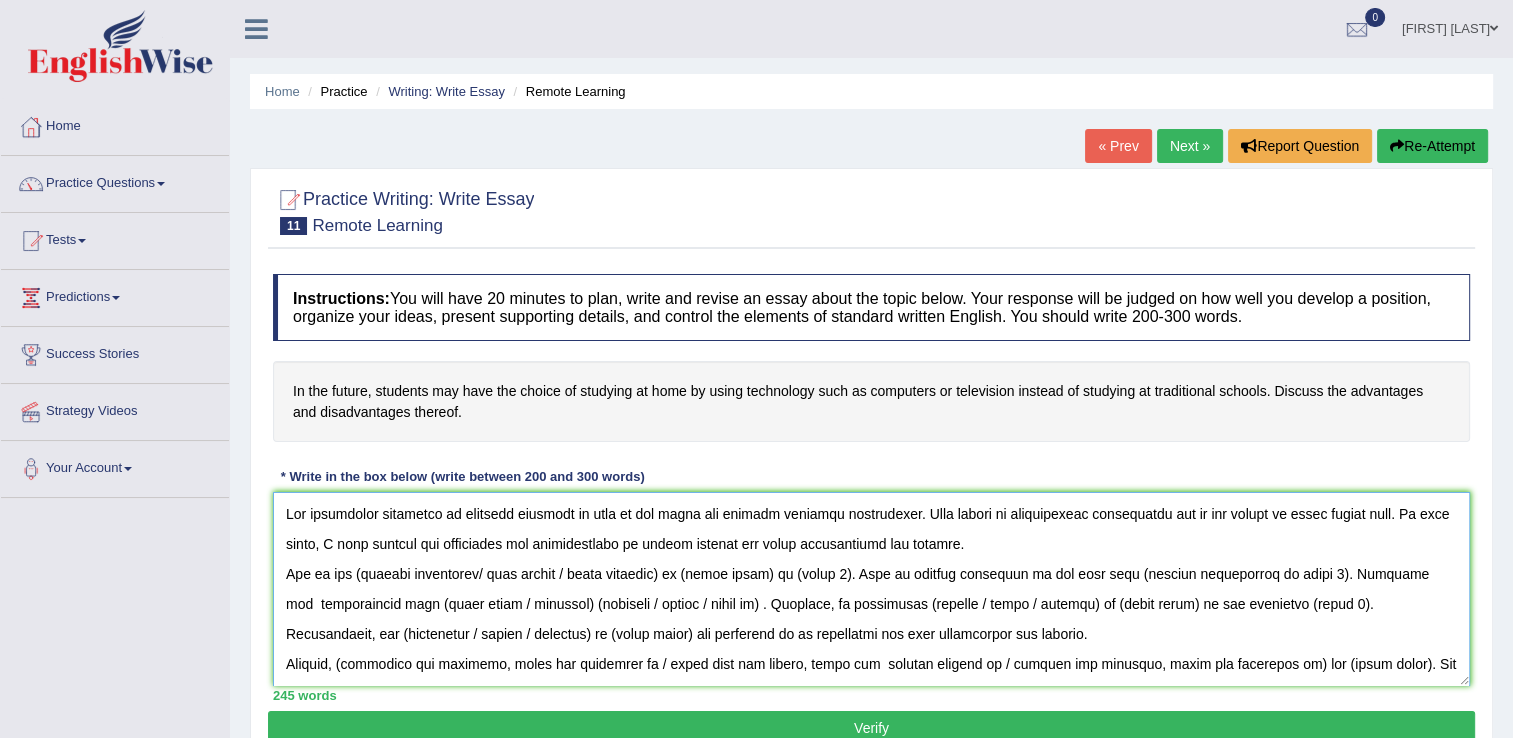 click at bounding box center (871, 589) 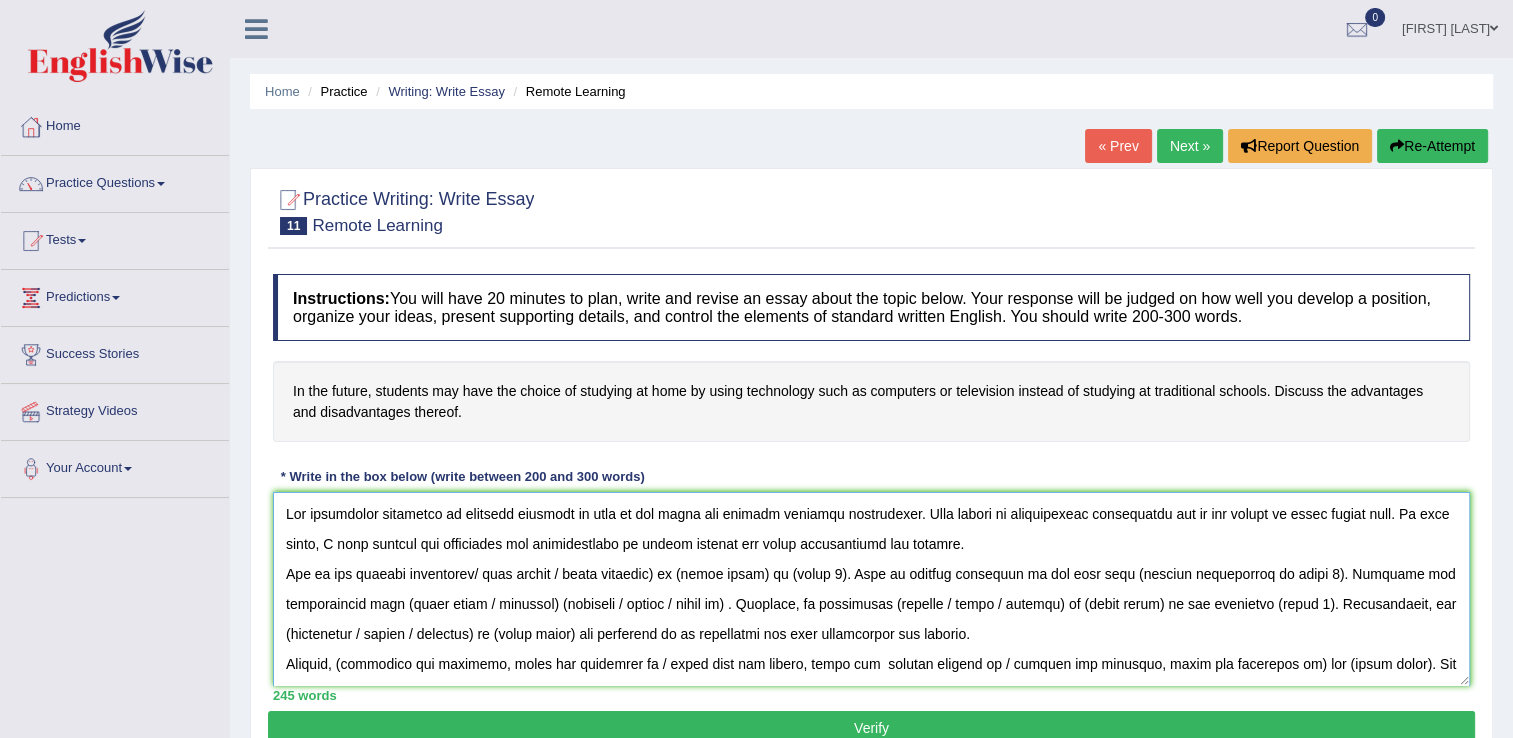 click at bounding box center [871, 589] 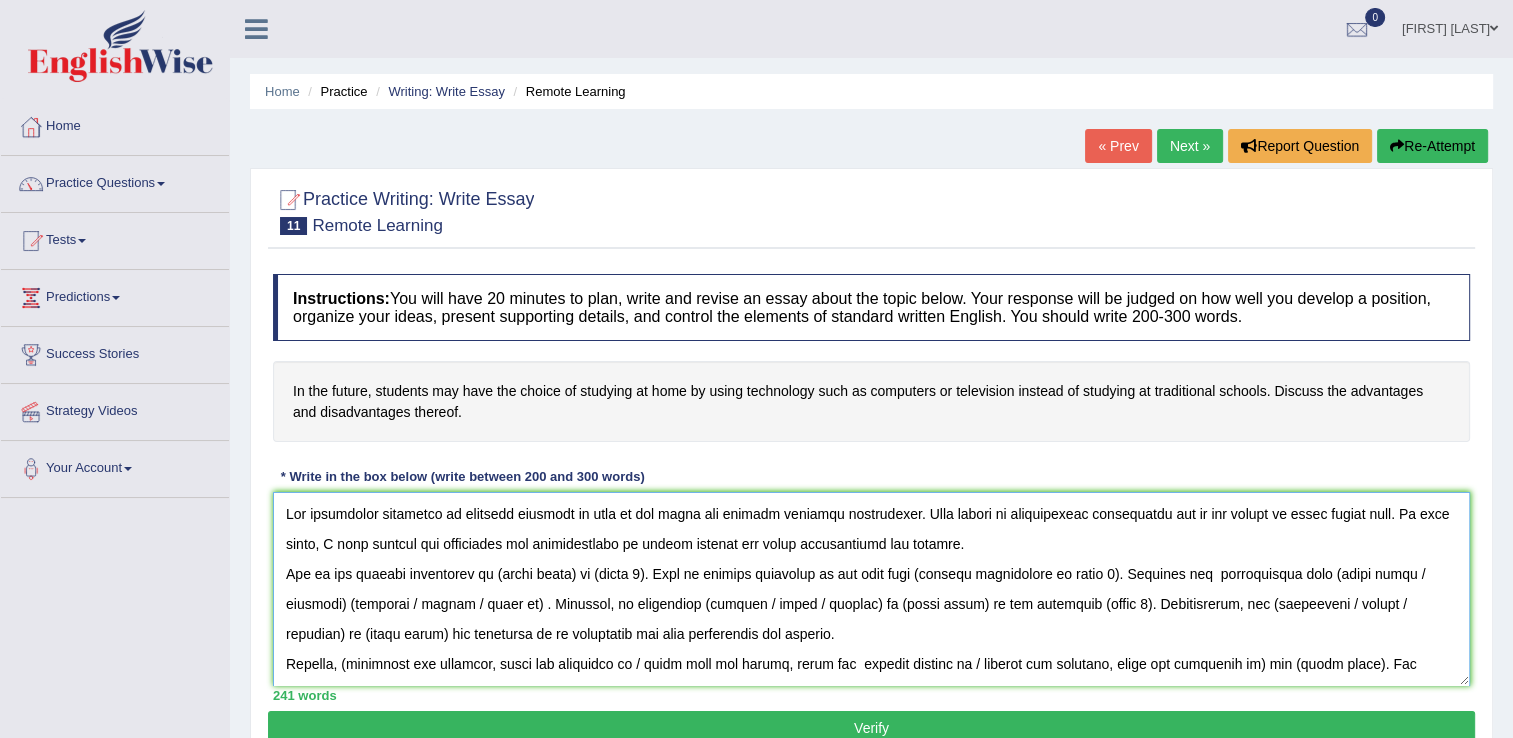 click at bounding box center (871, 589) 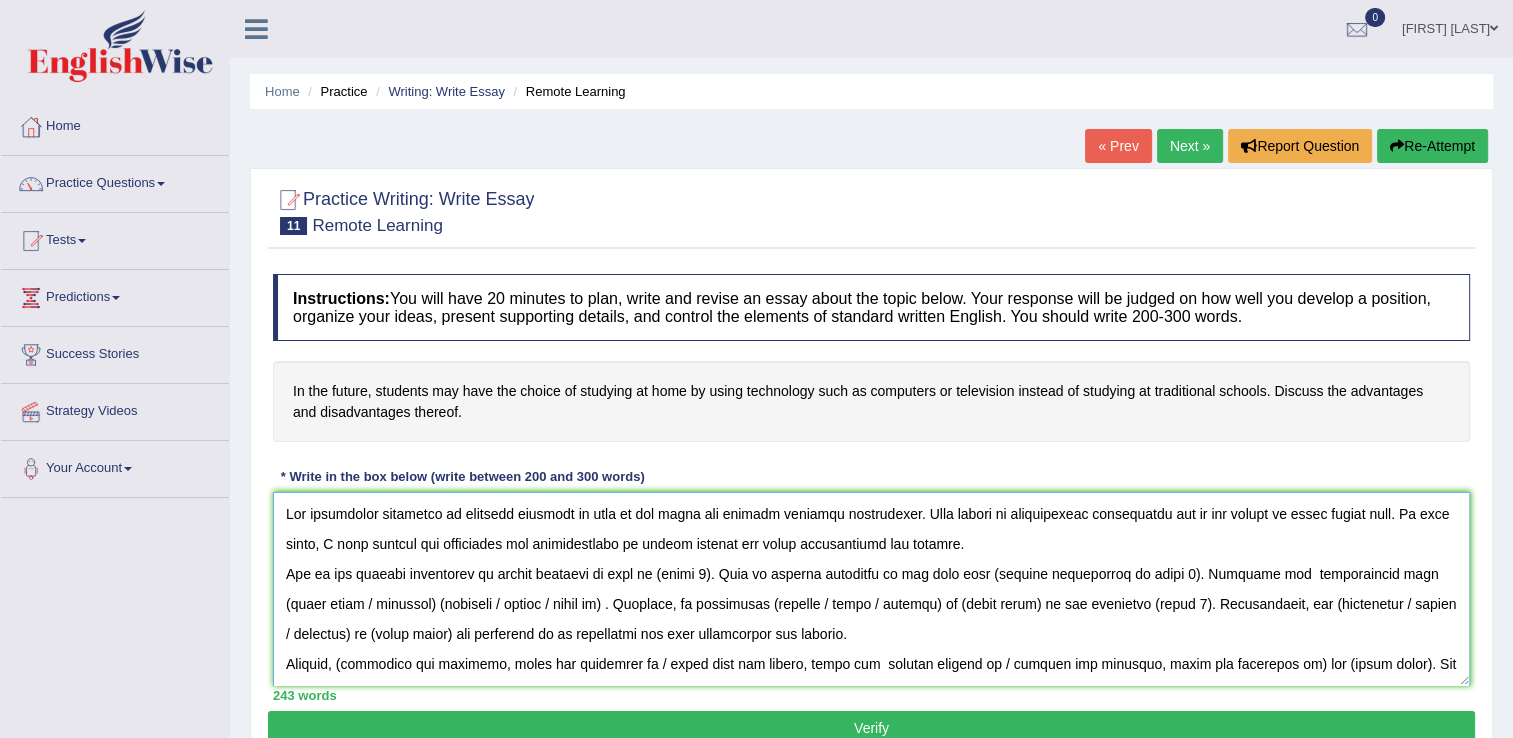 click at bounding box center [871, 589] 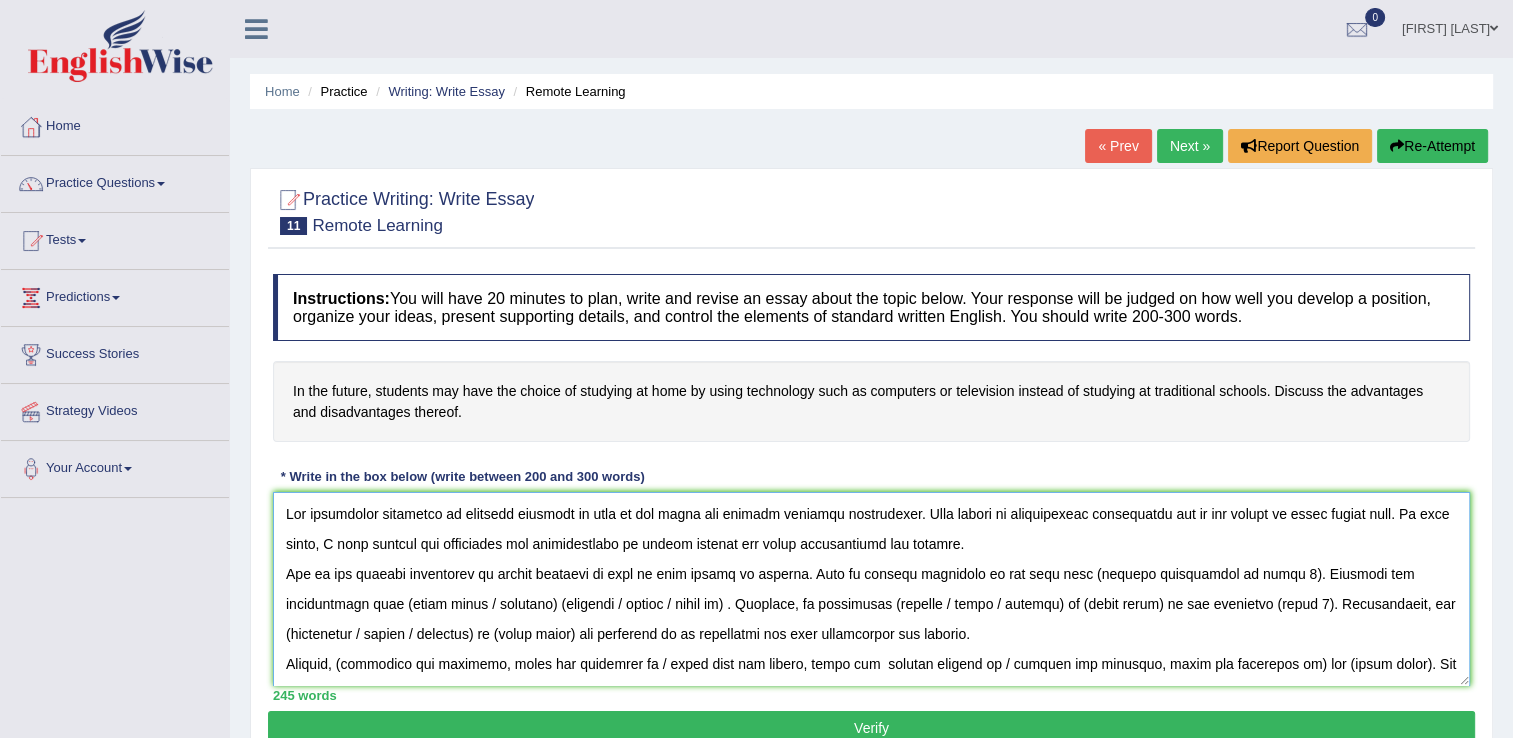 click at bounding box center (871, 589) 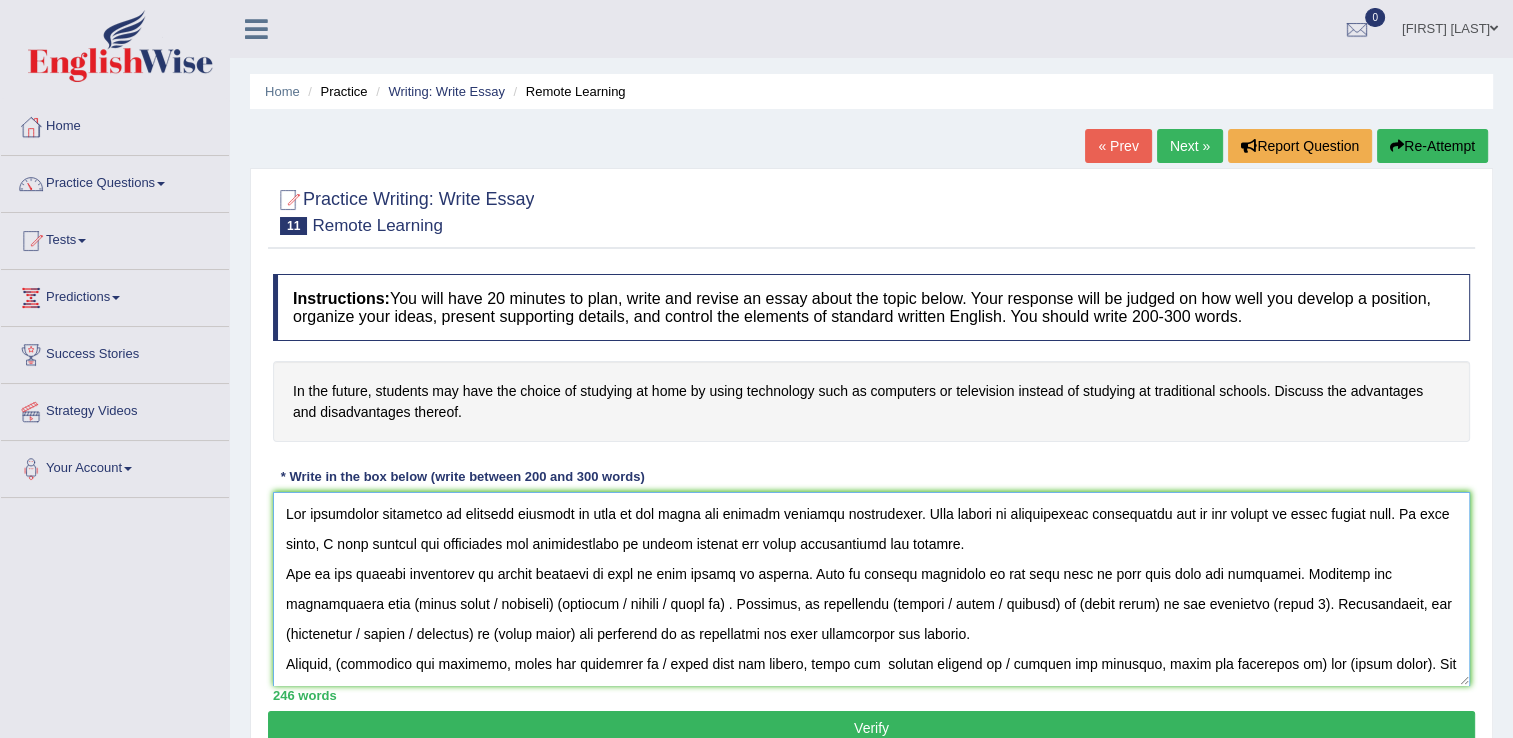 click at bounding box center (871, 589) 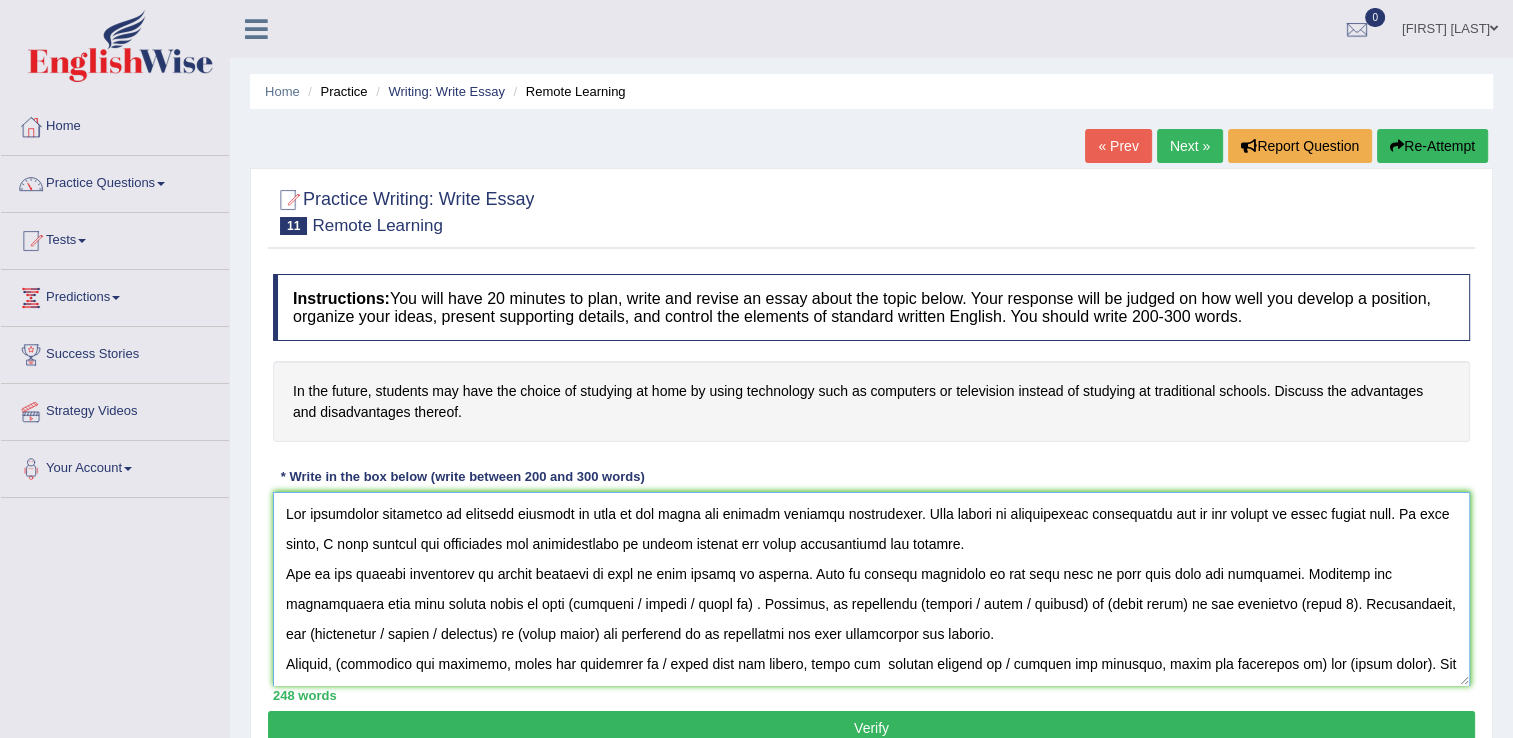 click at bounding box center [871, 589] 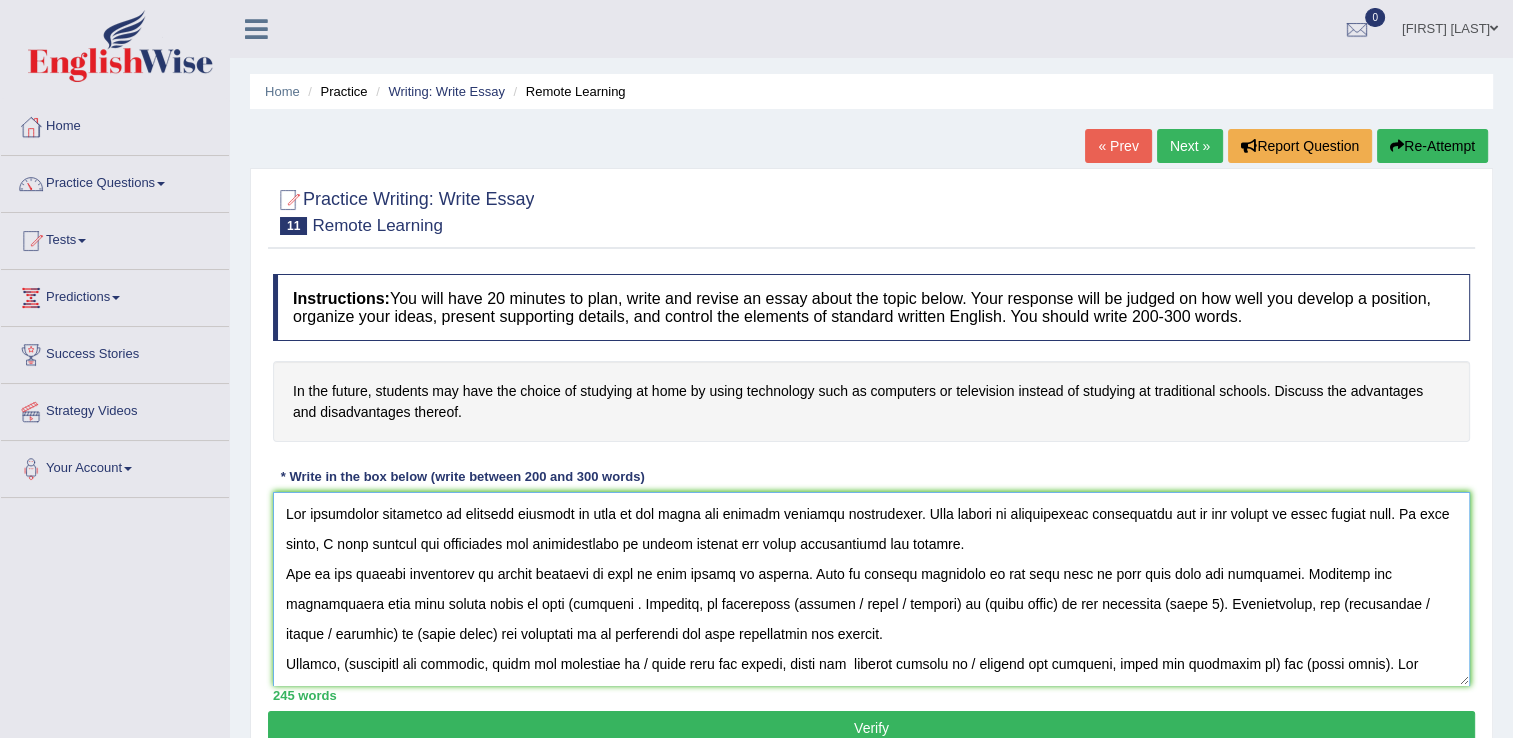 click at bounding box center [871, 589] 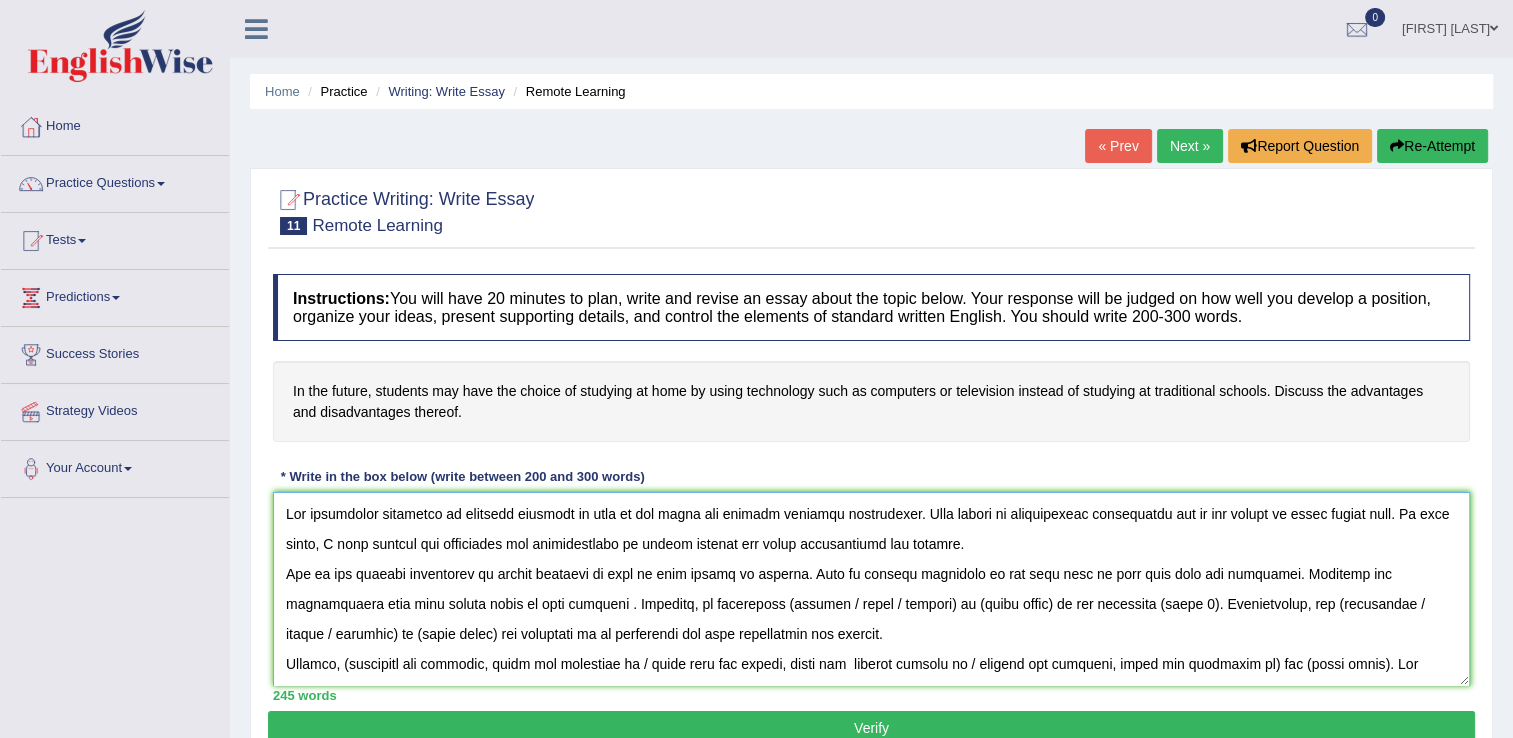 click at bounding box center (871, 589) 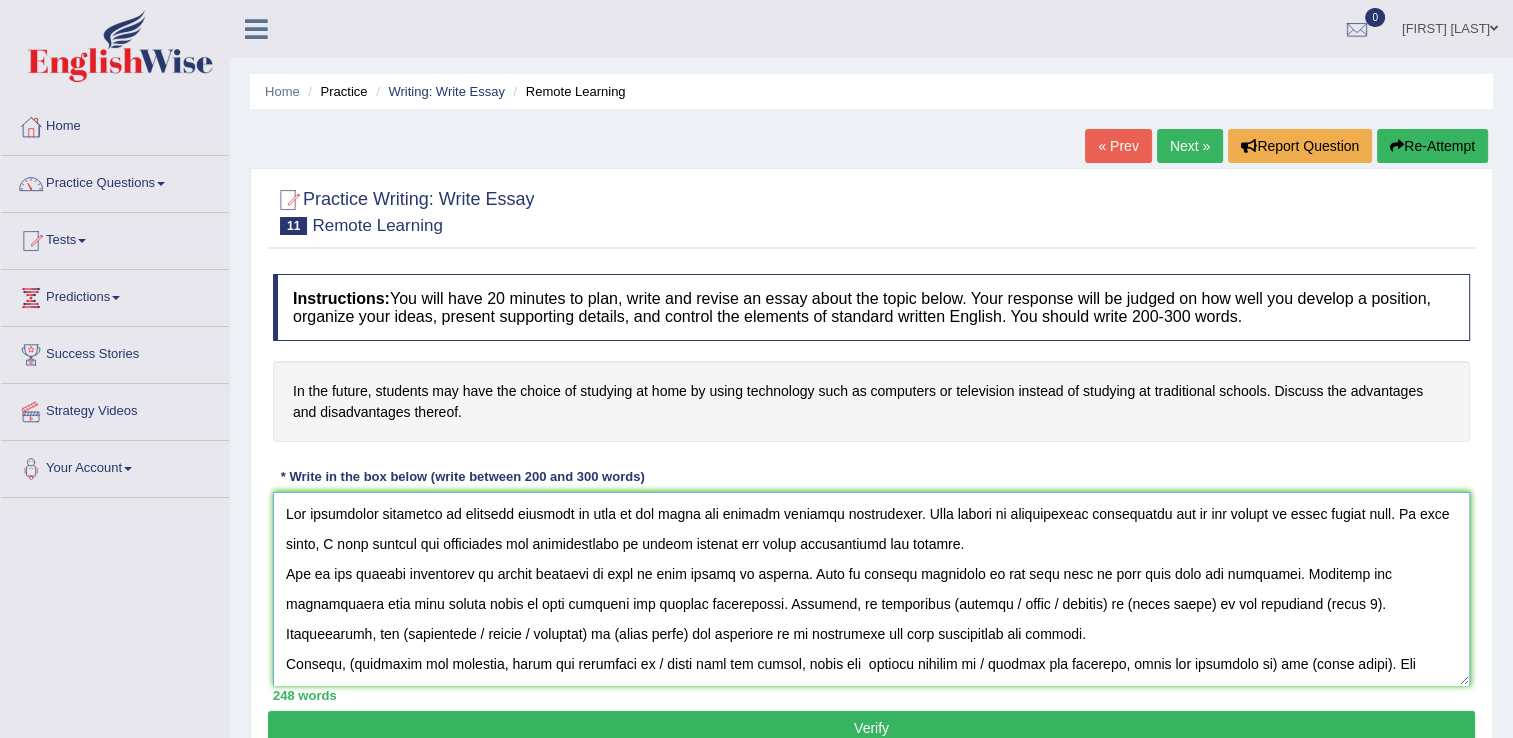 click at bounding box center (871, 589) 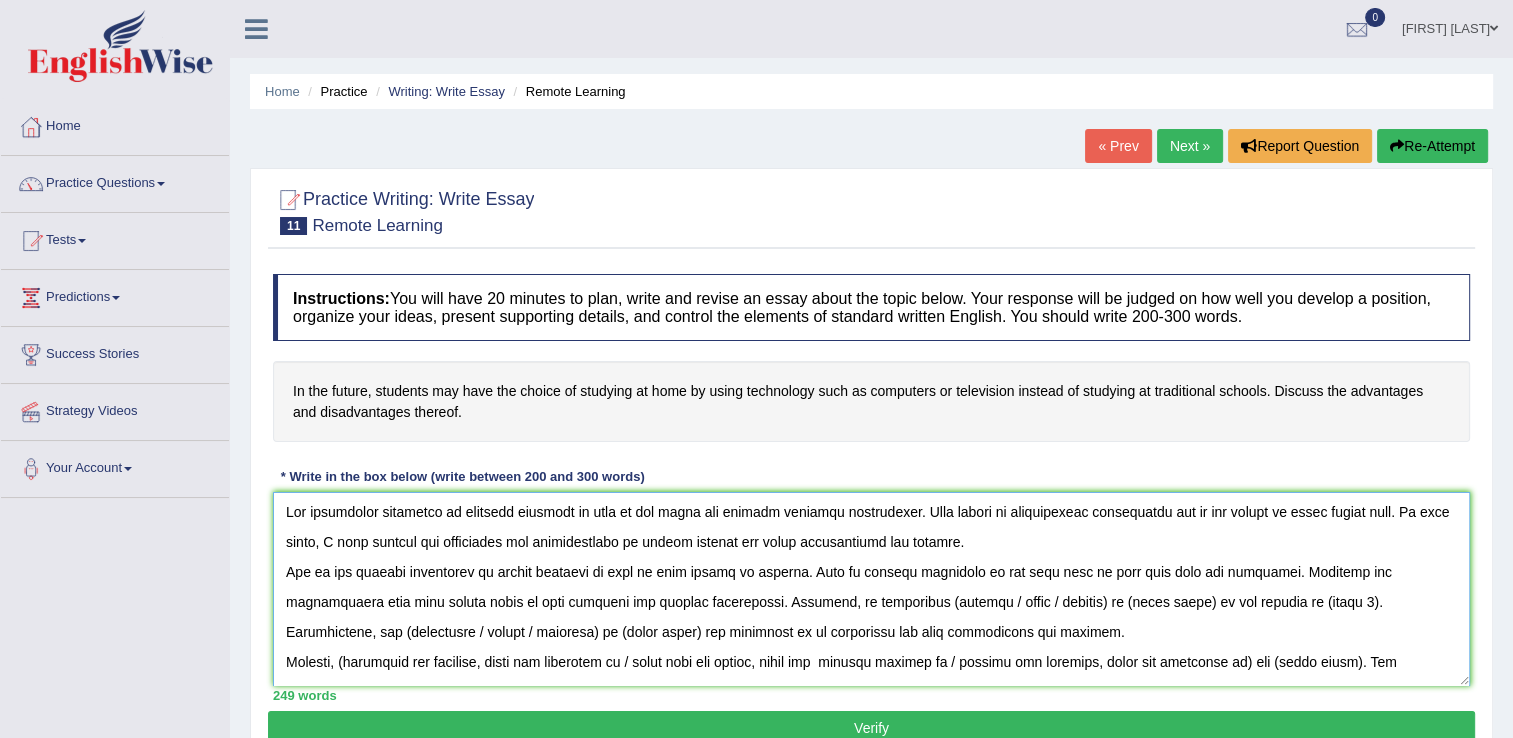 scroll, scrollTop: 0, scrollLeft: 0, axis: both 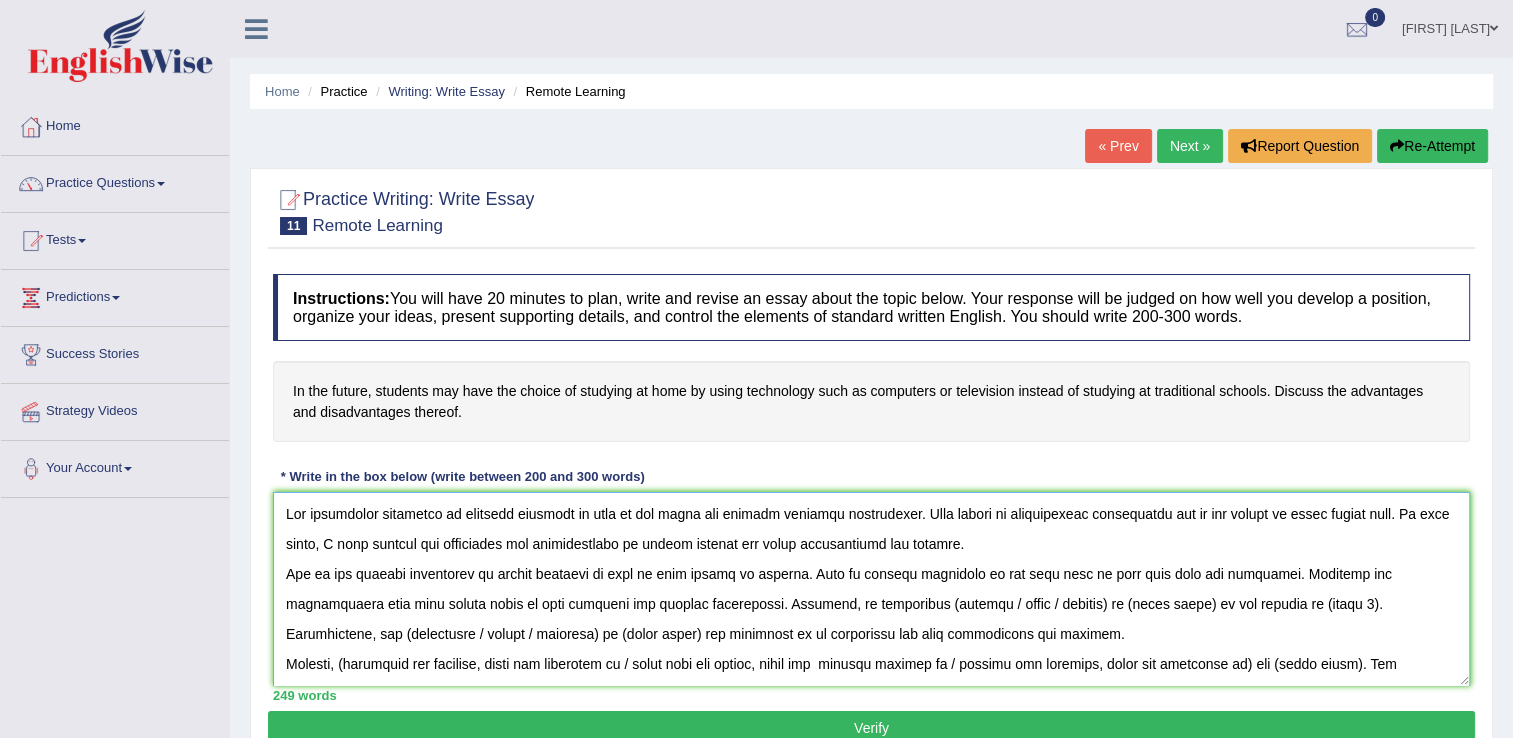 click at bounding box center (871, 589) 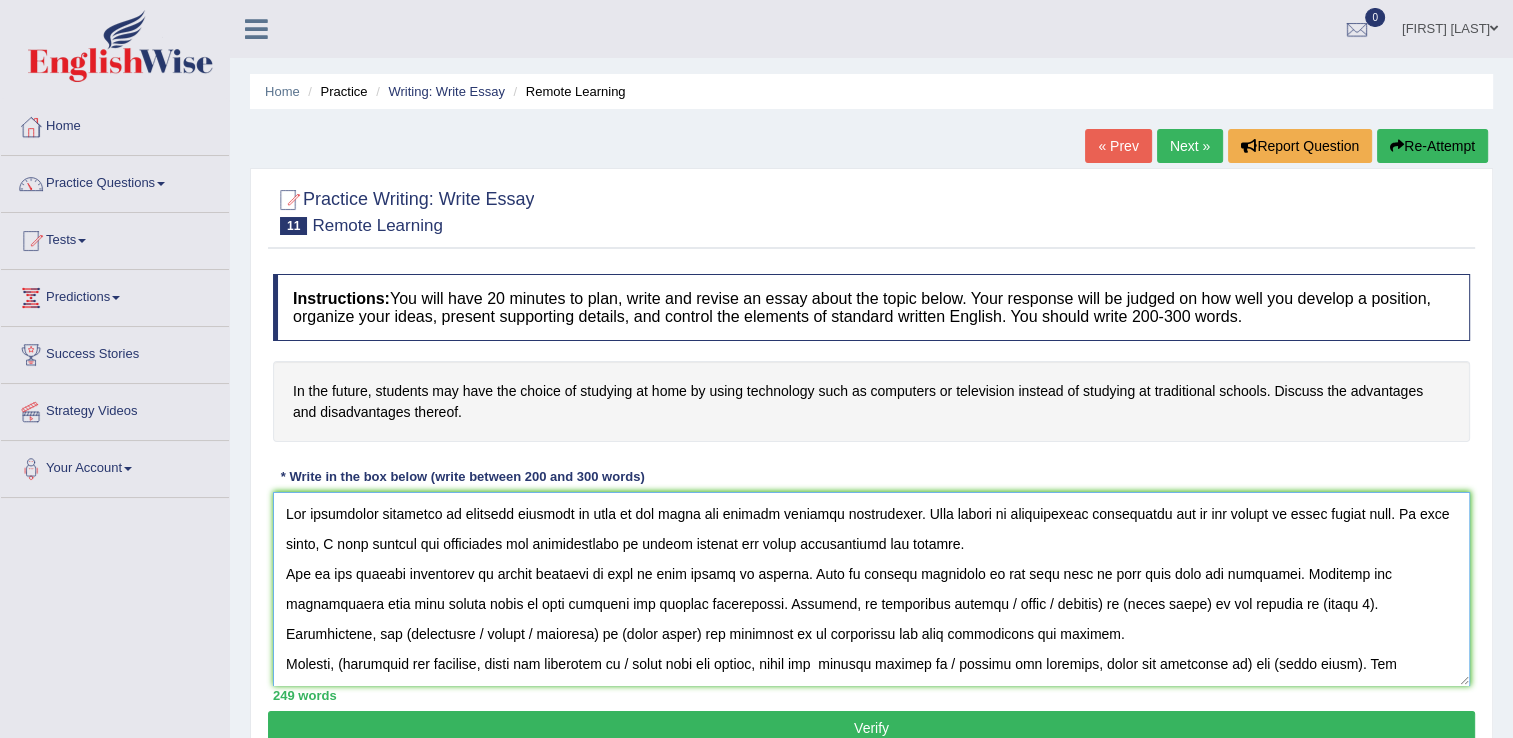 click at bounding box center (871, 589) 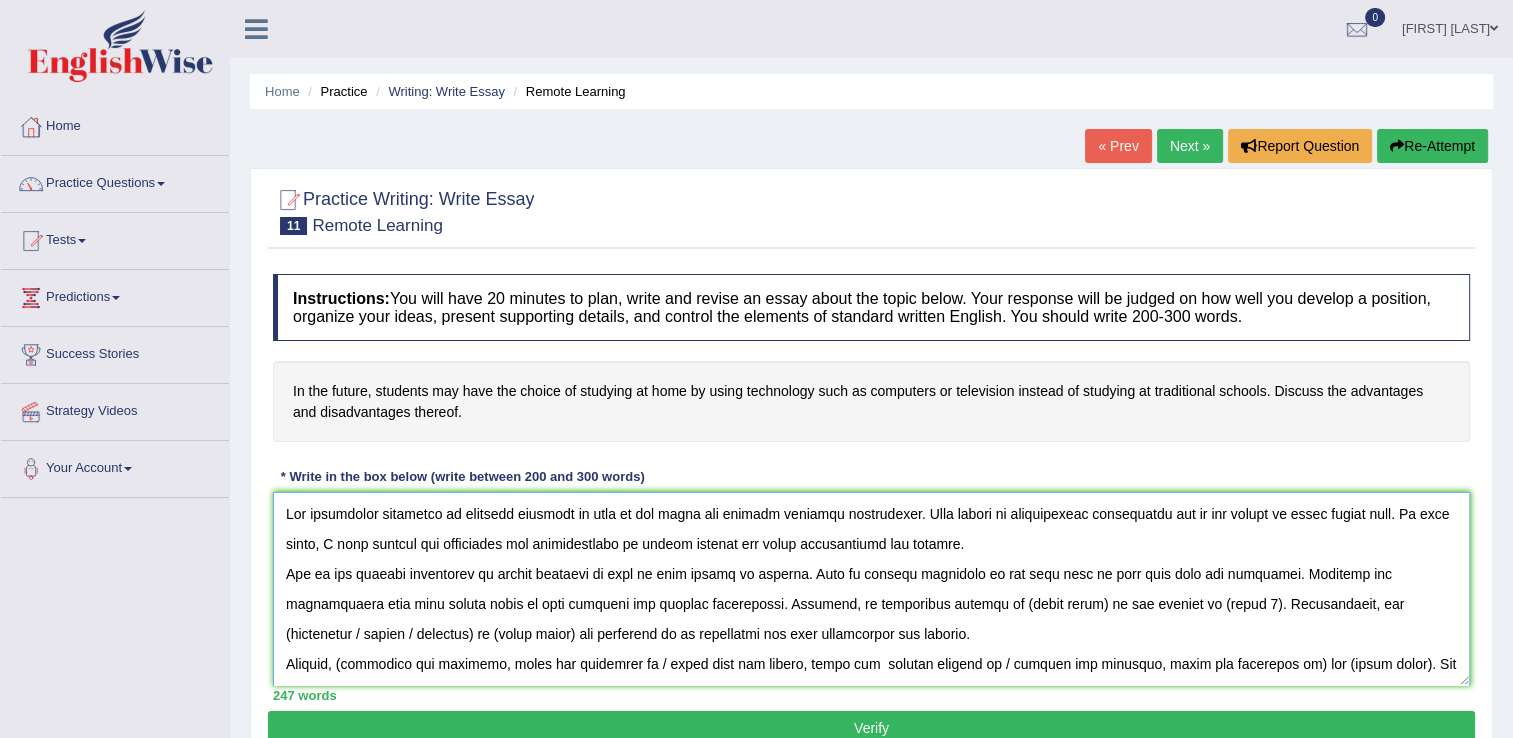 click at bounding box center (871, 589) 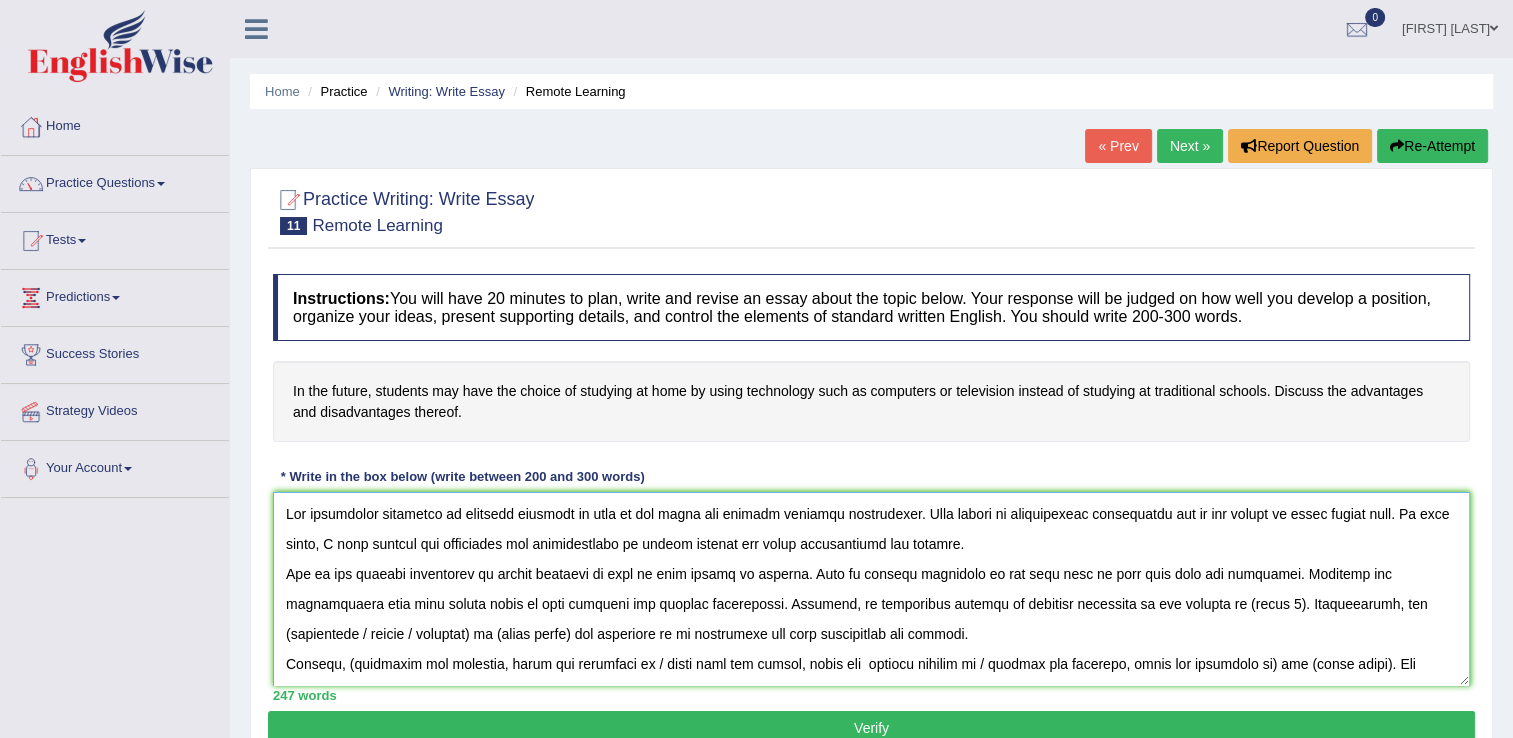 click at bounding box center [871, 589] 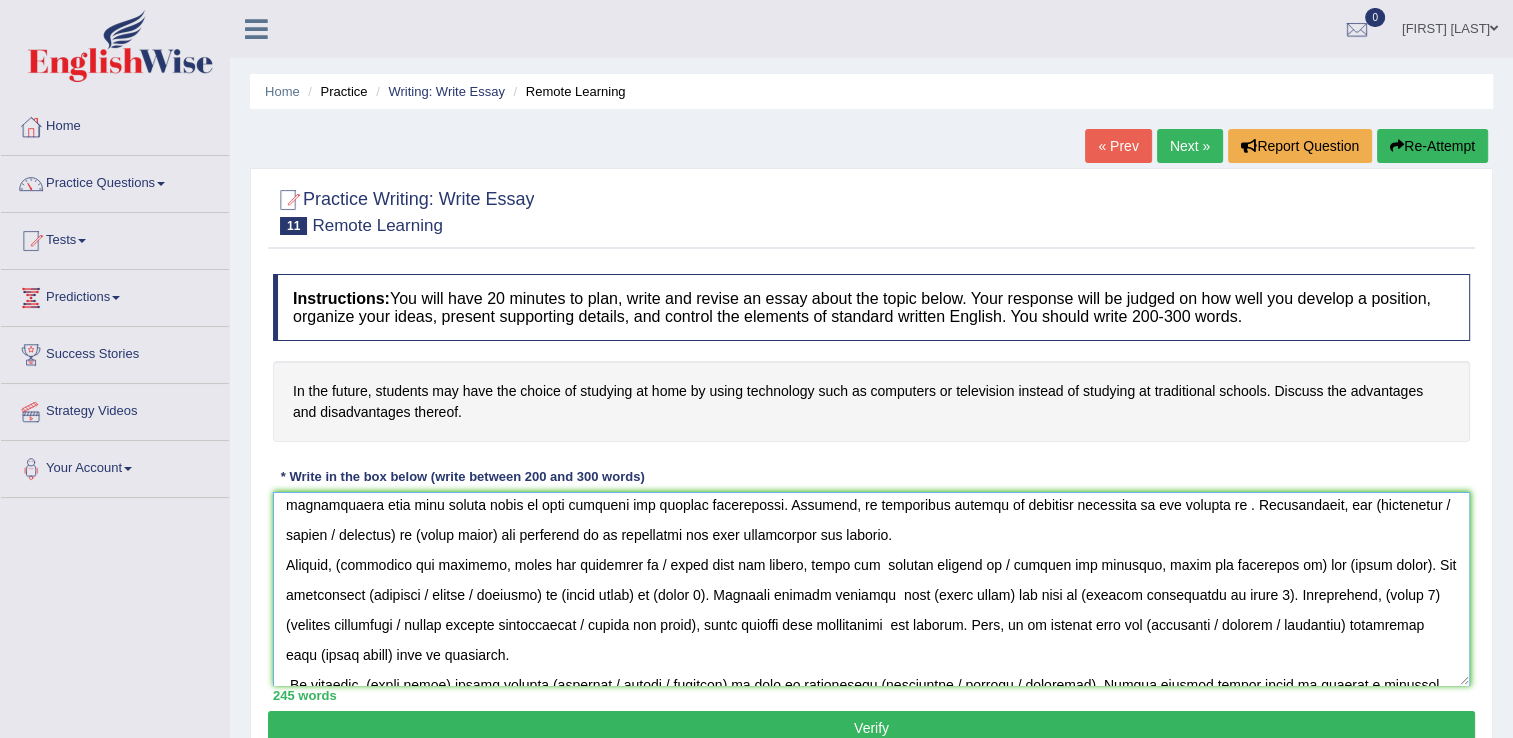 scroll, scrollTop: 100, scrollLeft: 0, axis: vertical 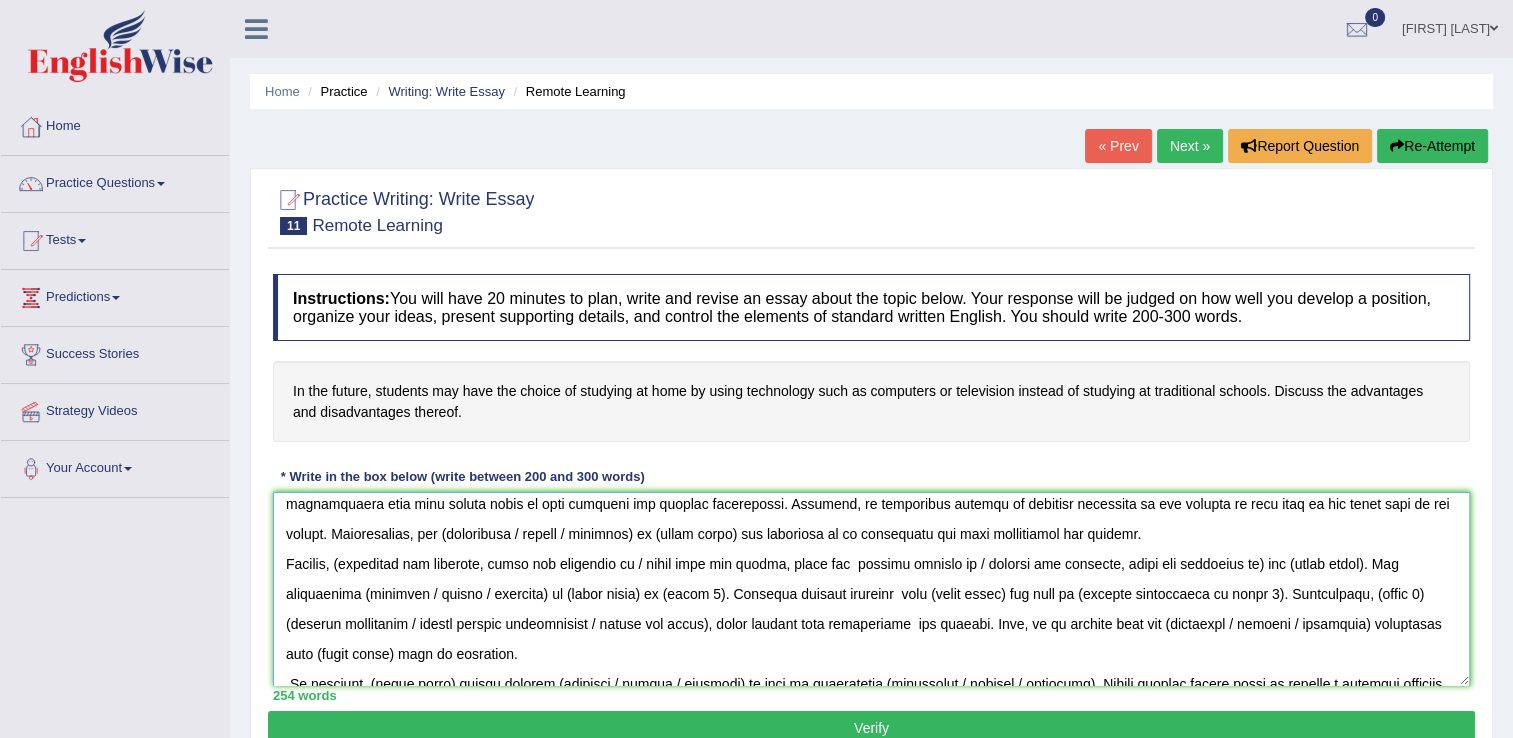 click at bounding box center [871, 589] 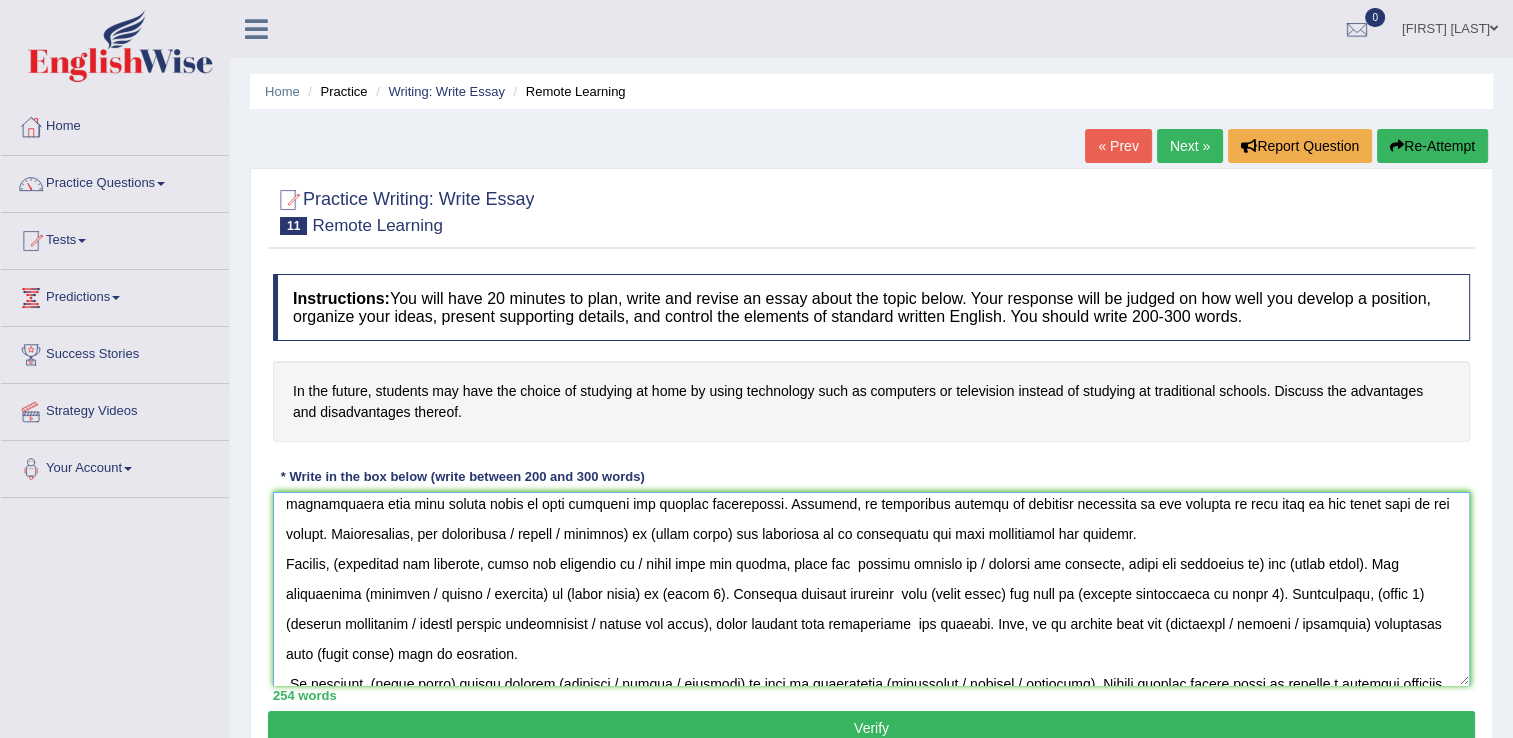 click at bounding box center [871, 589] 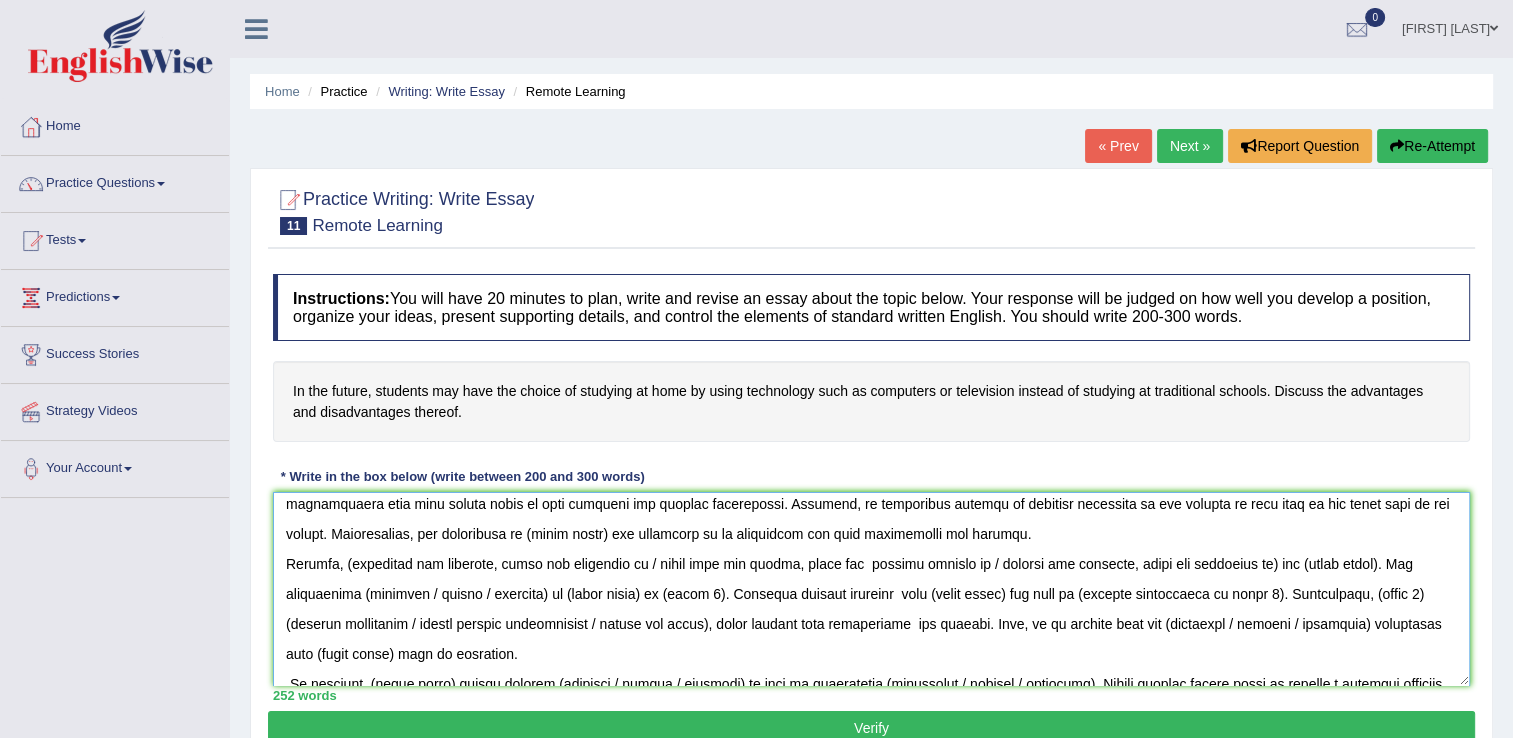 click at bounding box center (871, 589) 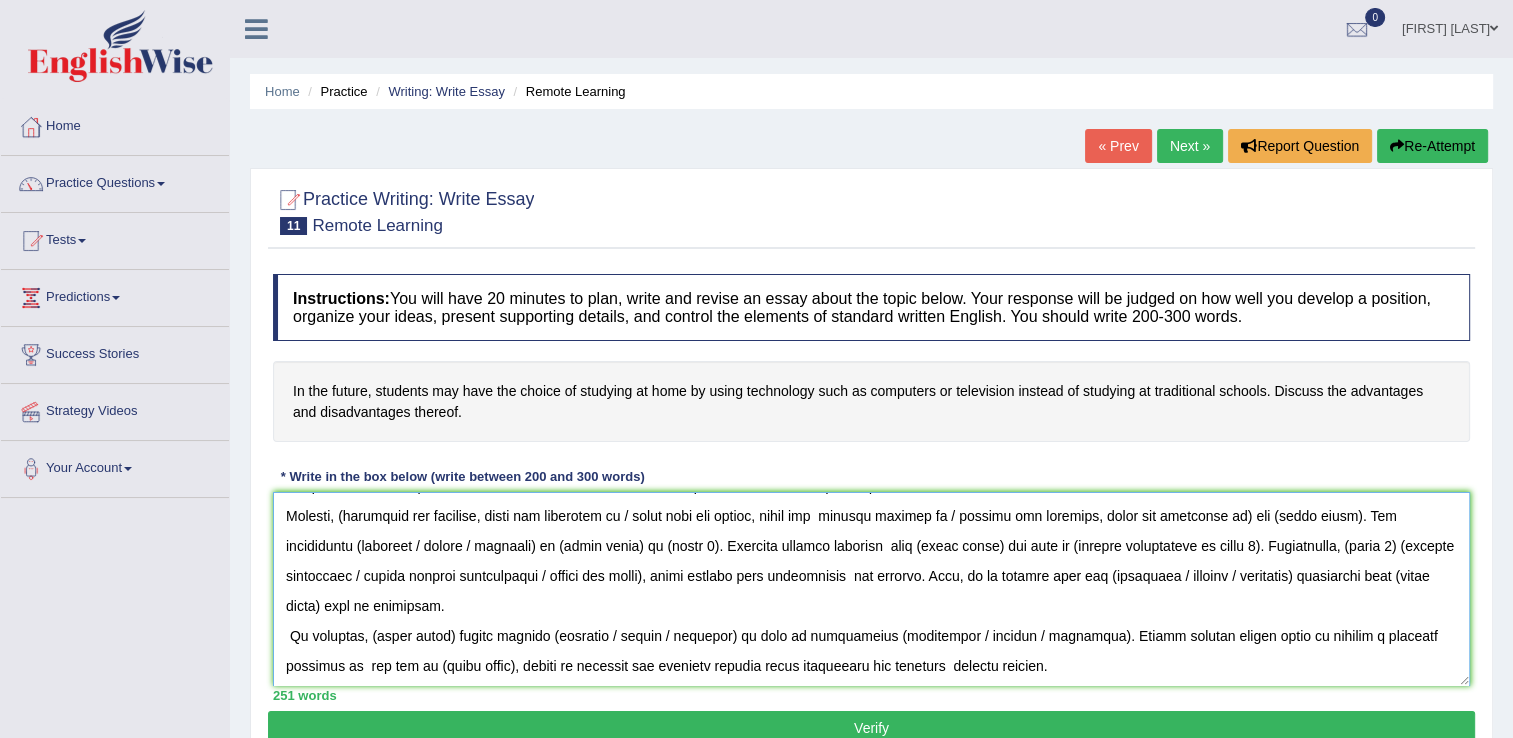 scroll, scrollTop: 150, scrollLeft: 0, axis: vertical 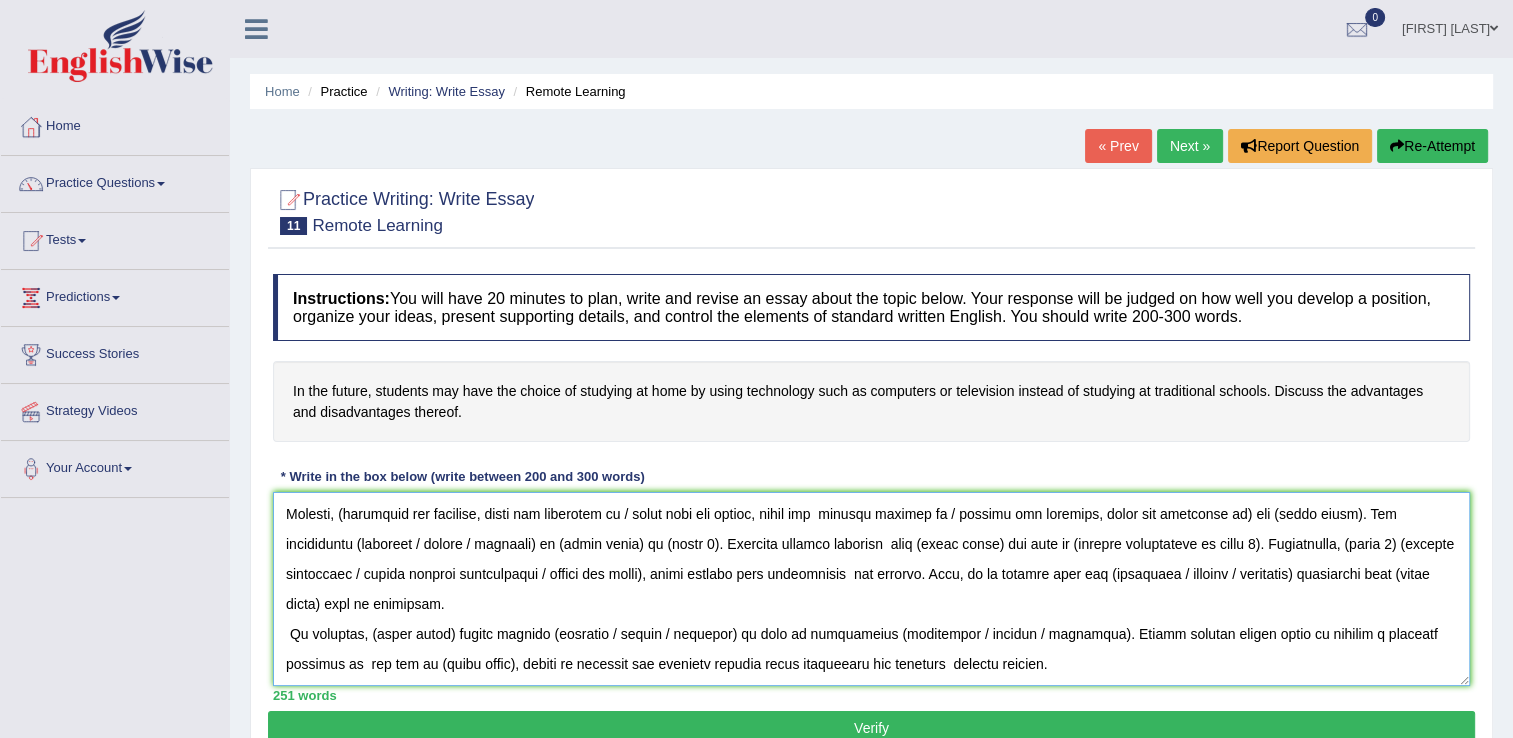 click at bounding box center (871, 589) 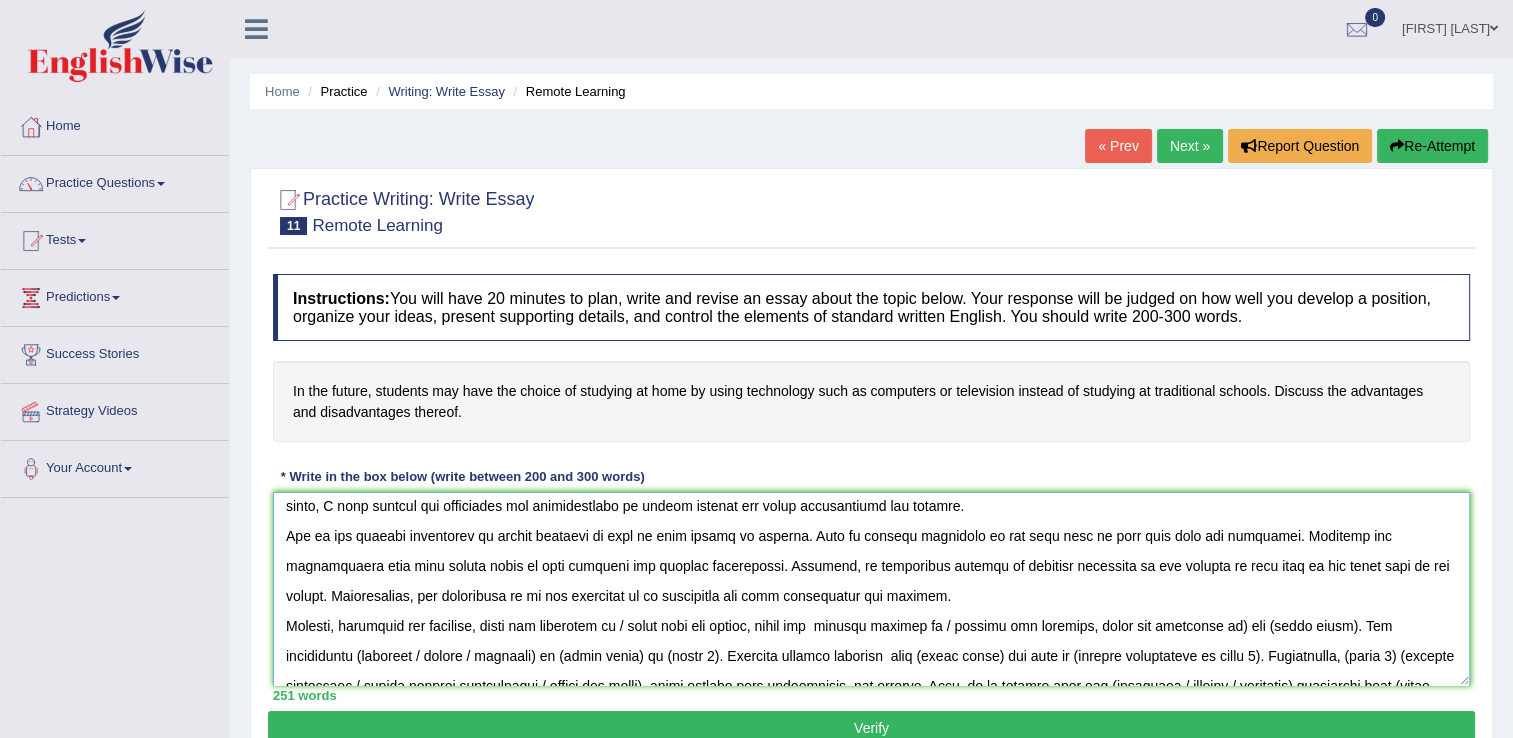 scroll, scrollTop: 27, scrollLeft: 0, axis: vertical 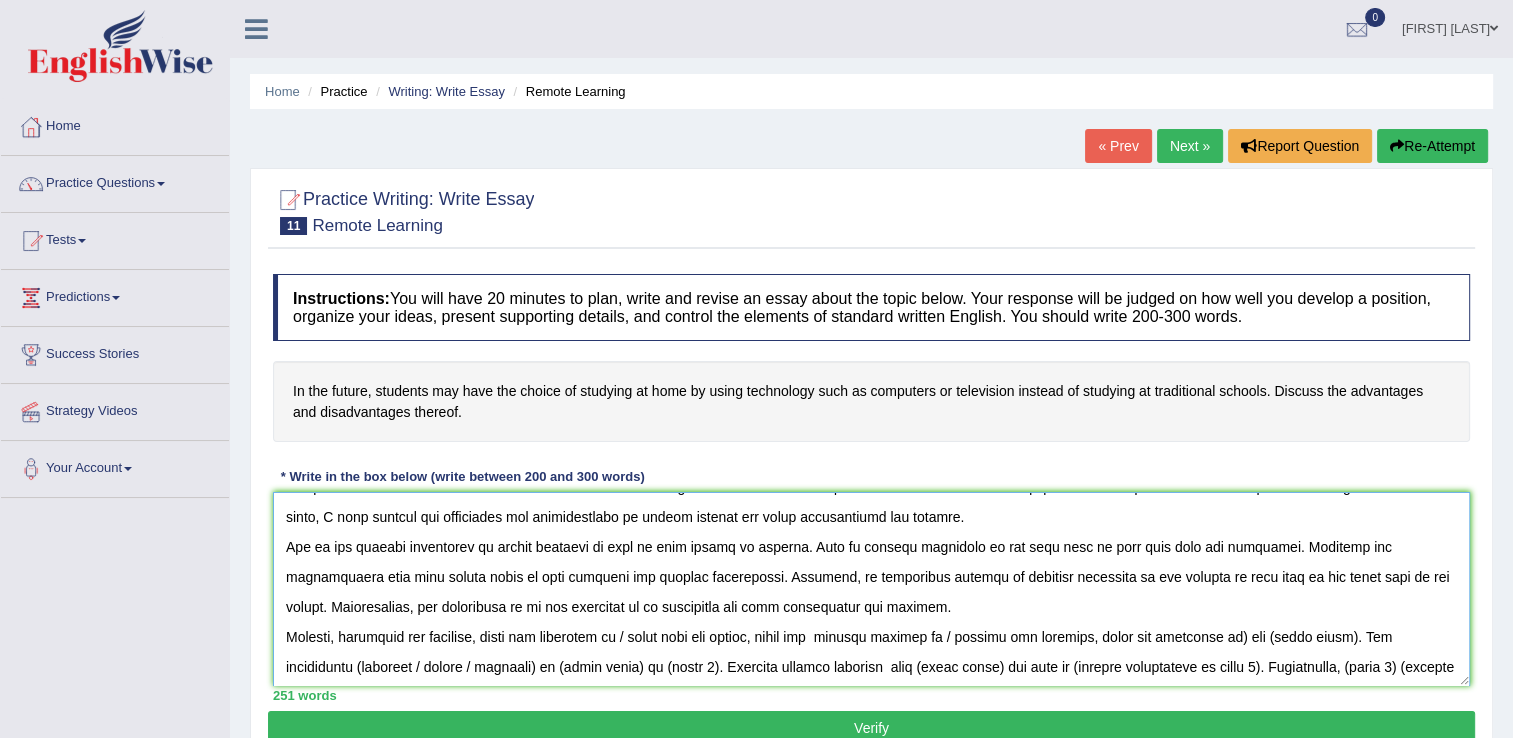 drag, startPoint x: 480, startPoint y: 512, endPoint x: 788, endPoint y: 631, distance: 330.18933 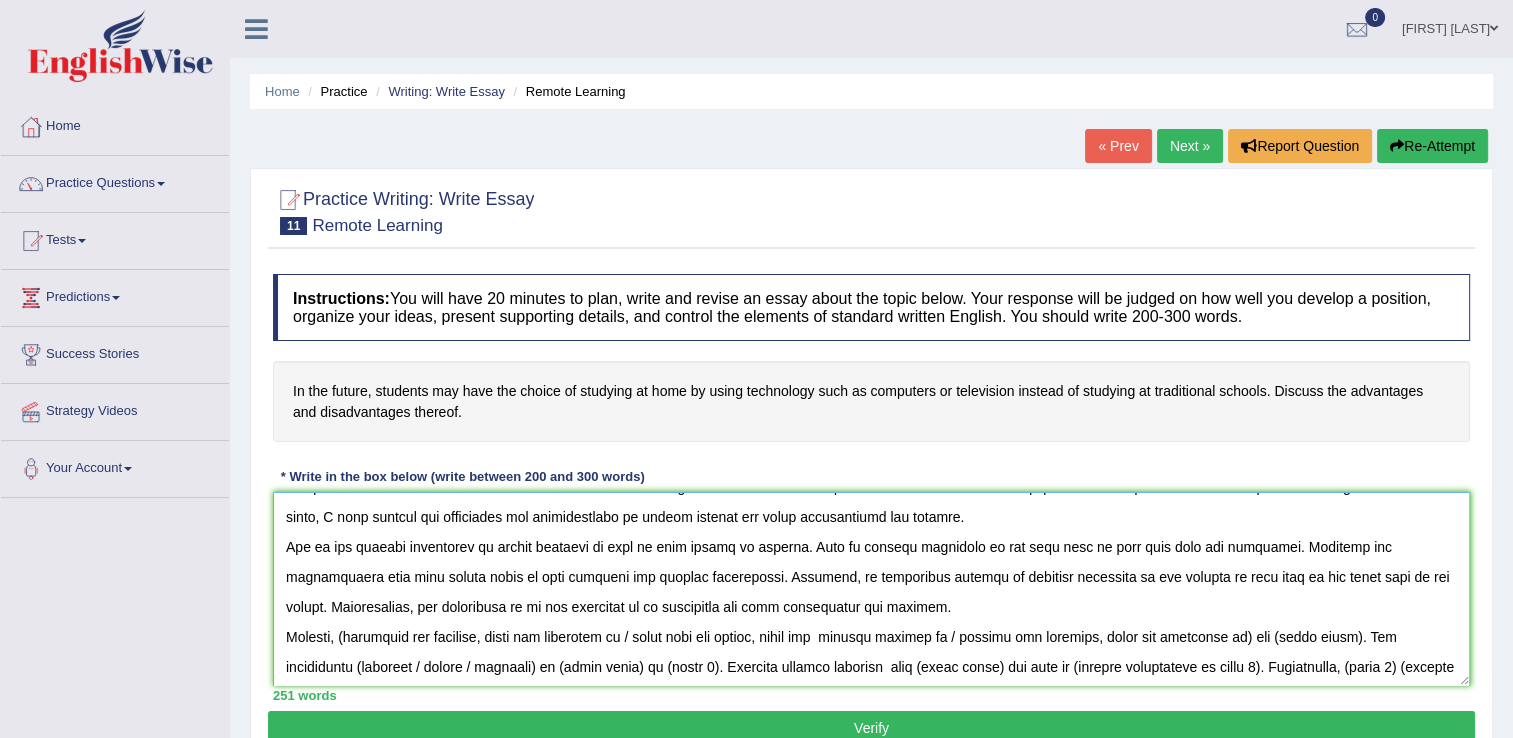 click at bounding box center (871, 589) 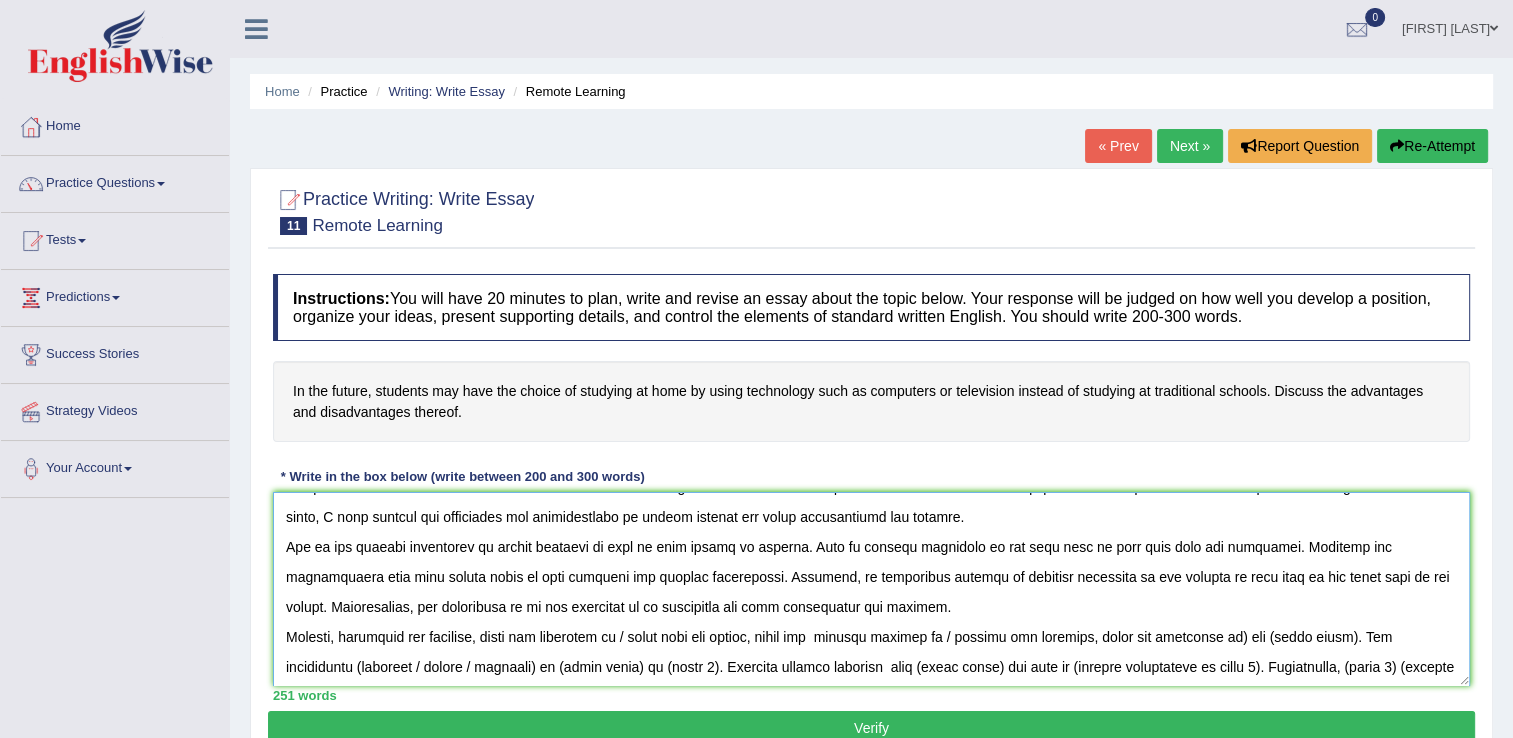 click at bounding box center (871, 589) 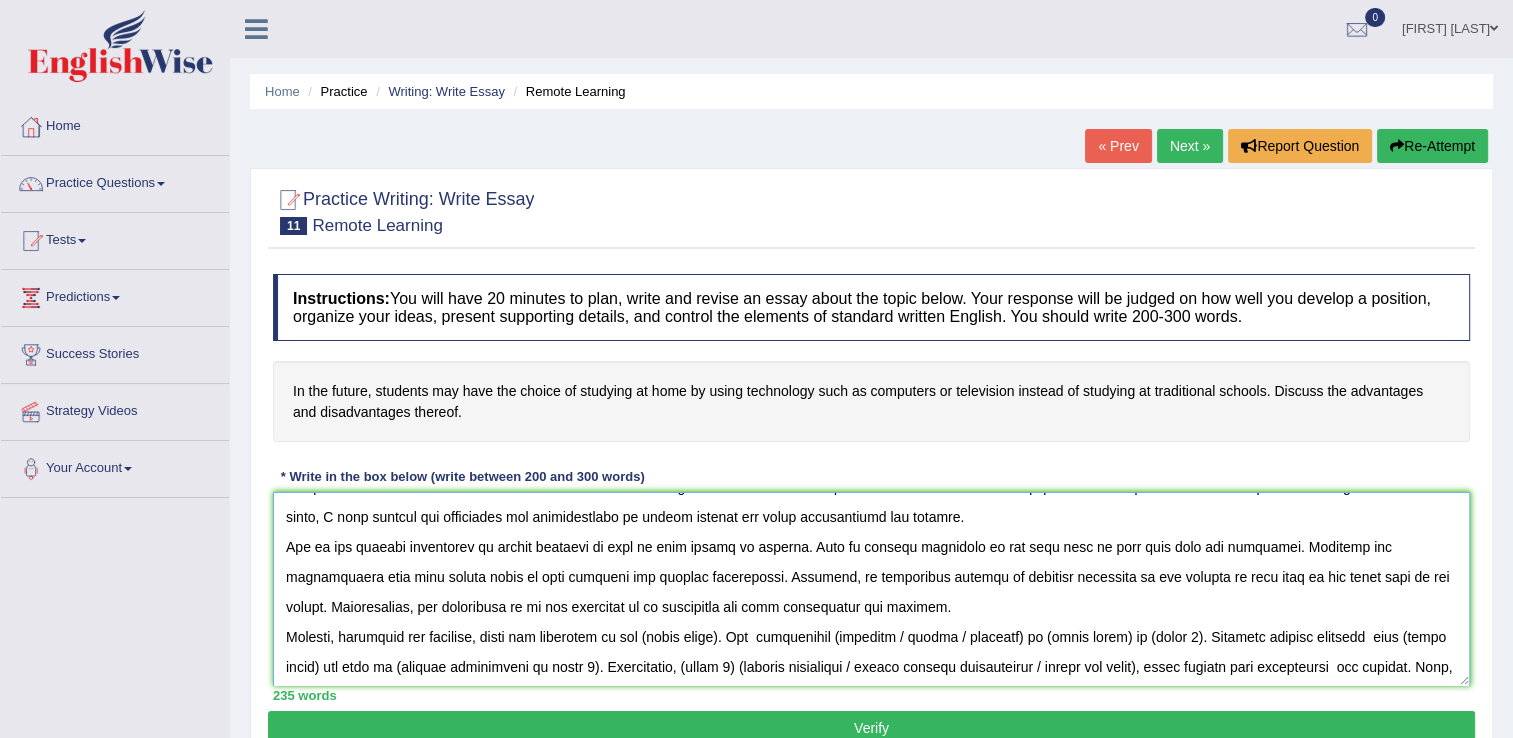 click at bounding box center [871, 589] 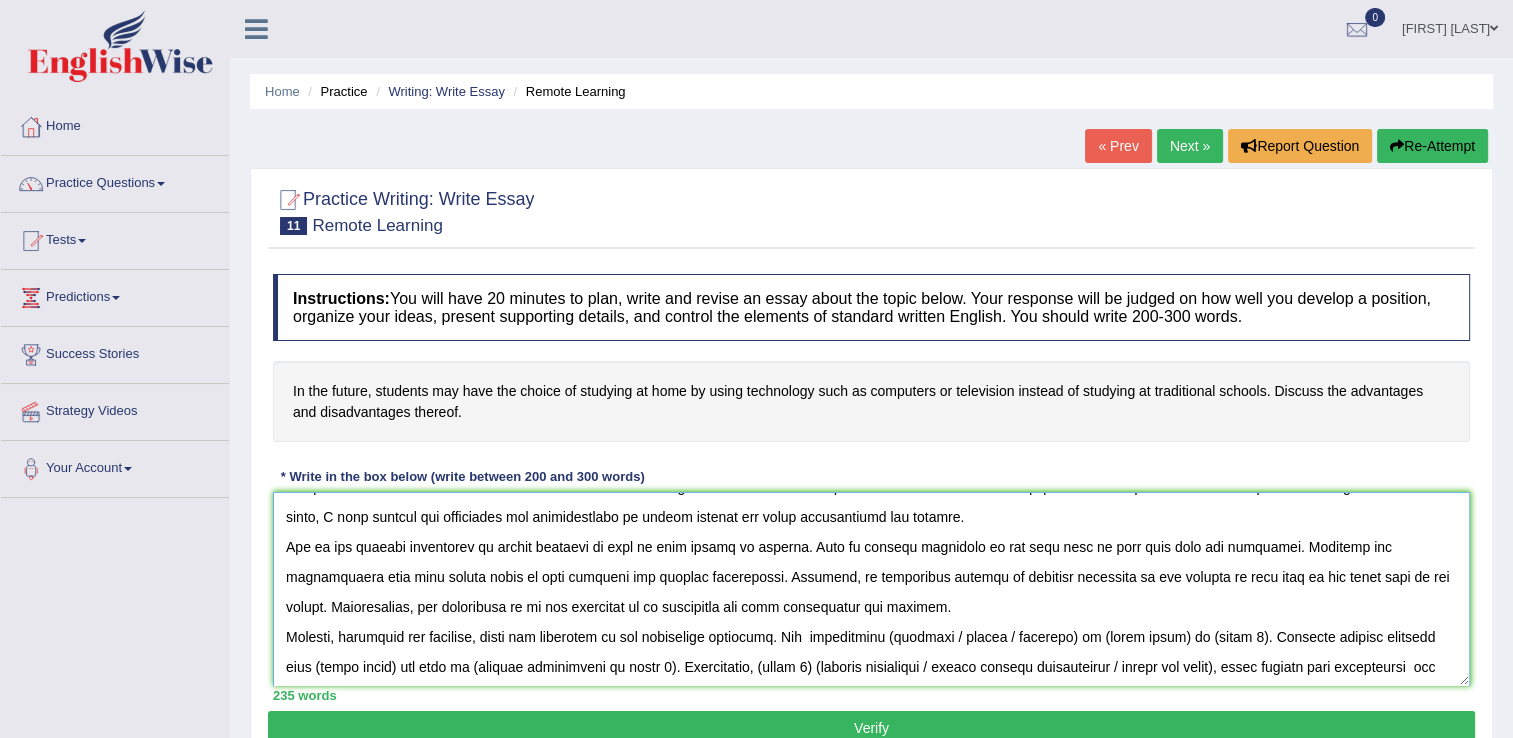 click at bounding box center [871, 589] 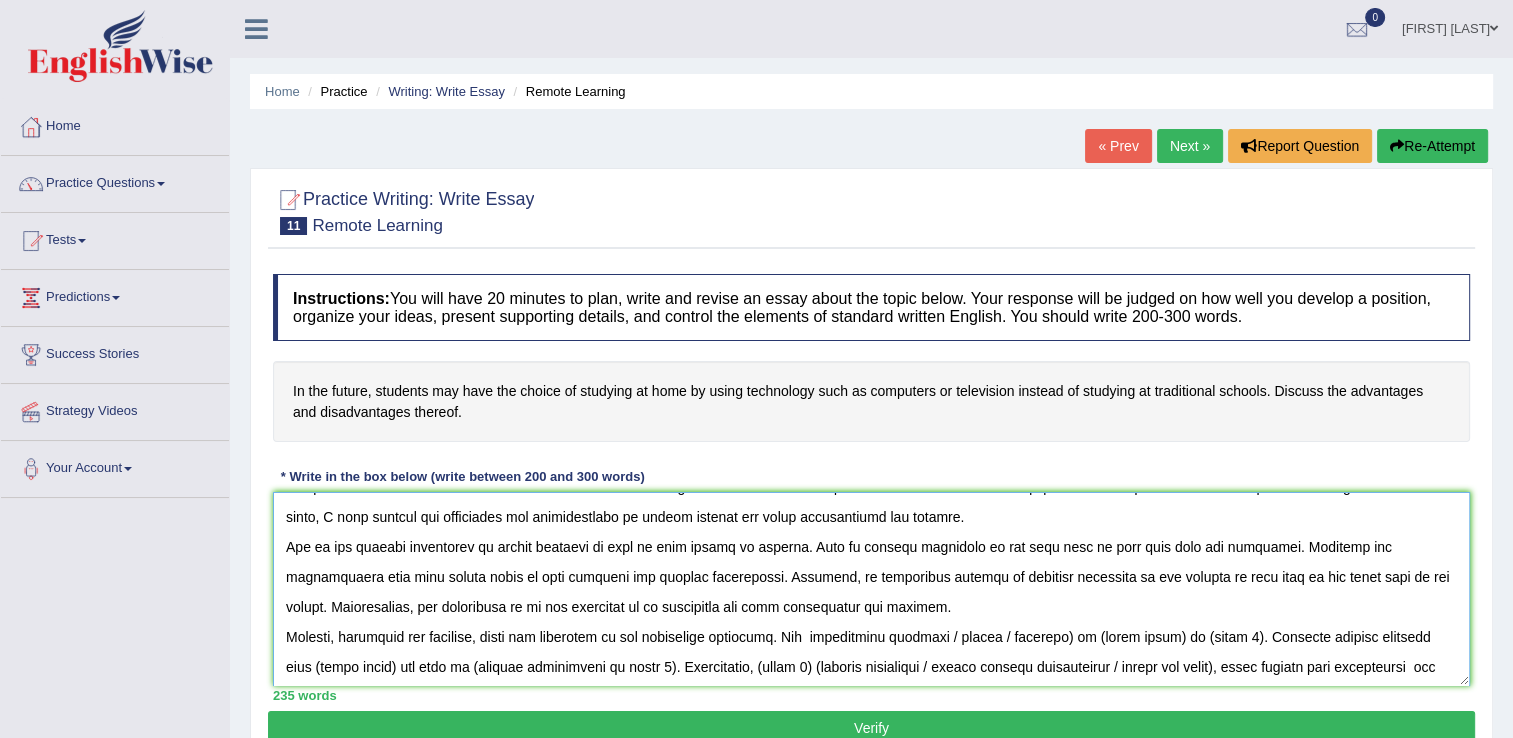 click at bounding box center [871, 589] 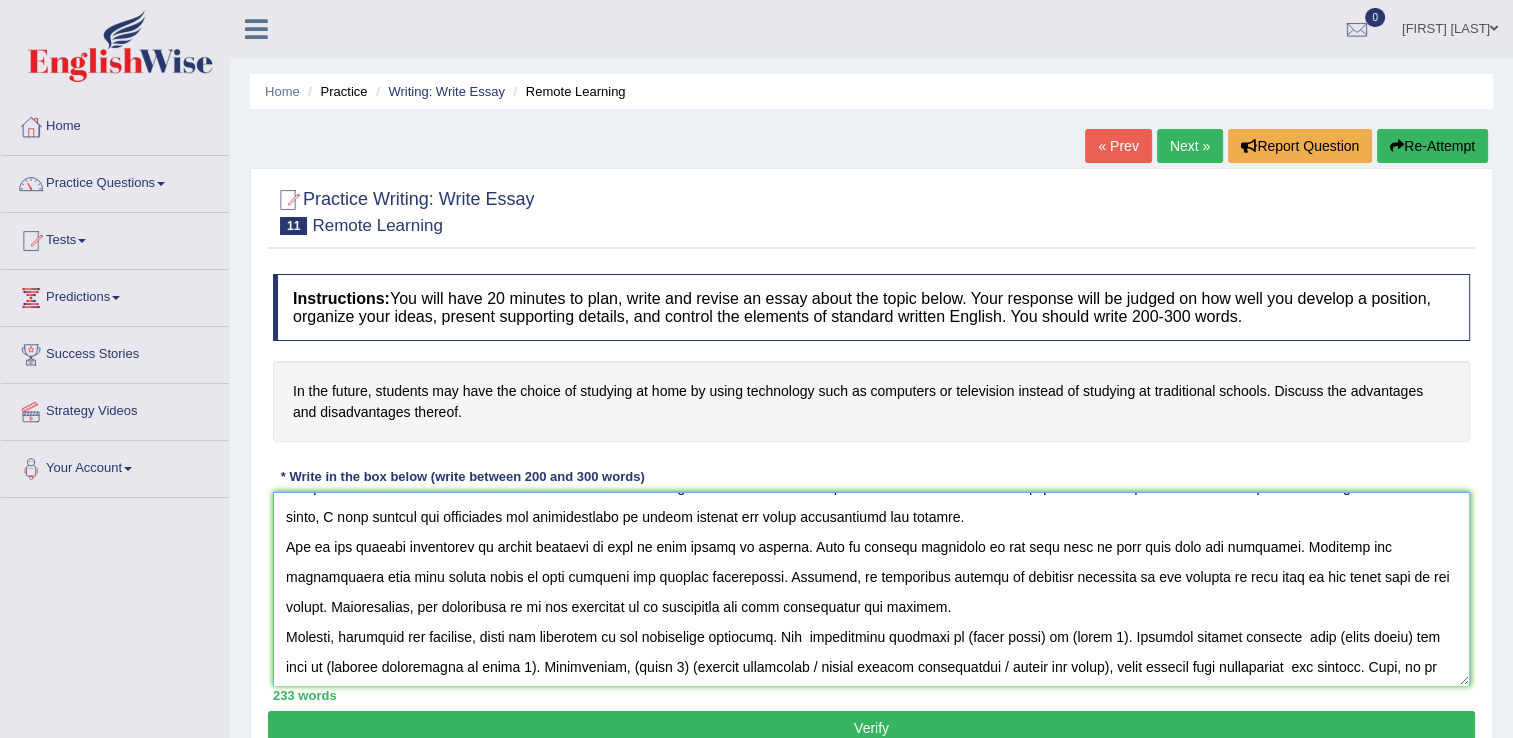 click at bounding box center (871, 589) 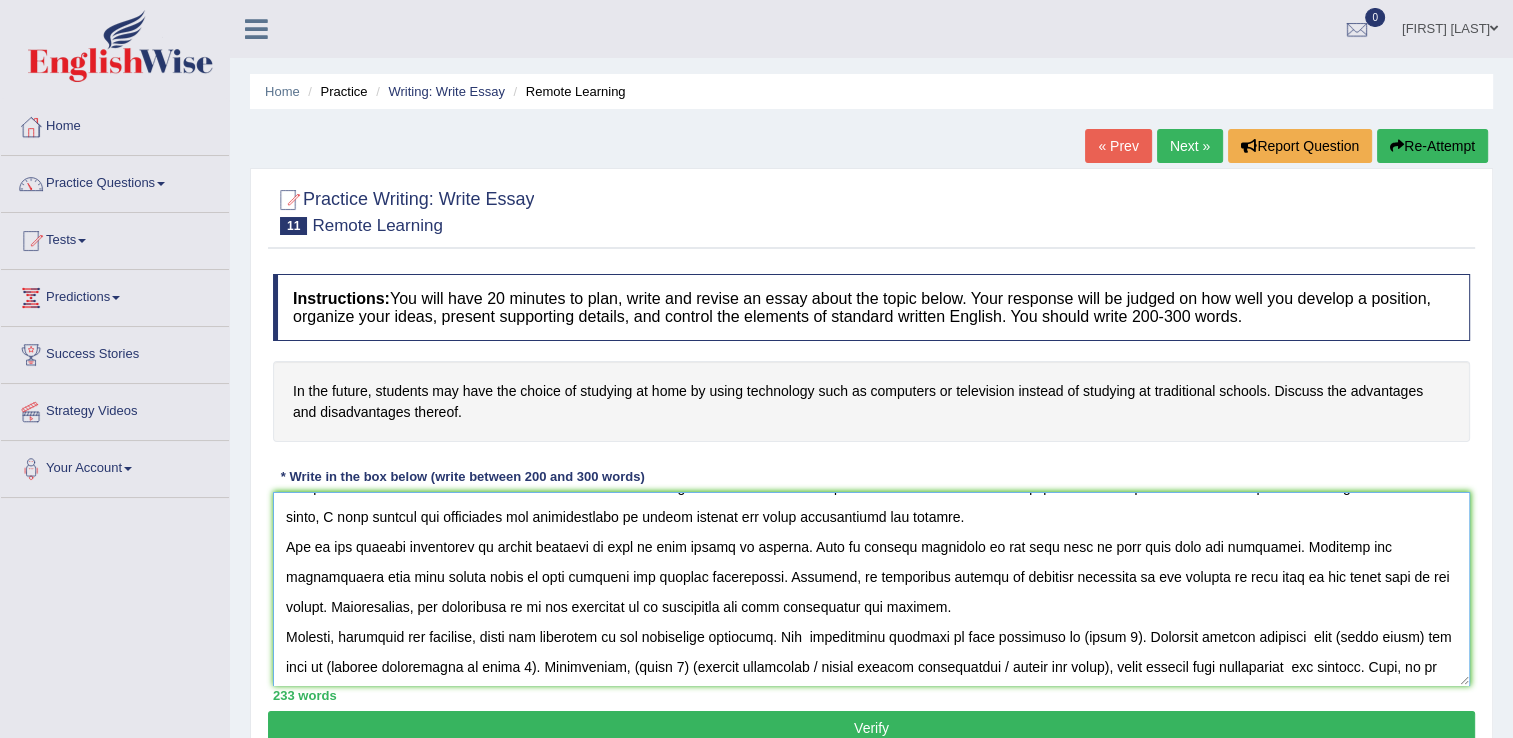 drag, startPoint x: 1125, startPoint y: 636, endPoint x: 1145, endPoint y: 619, distance: 26.24881 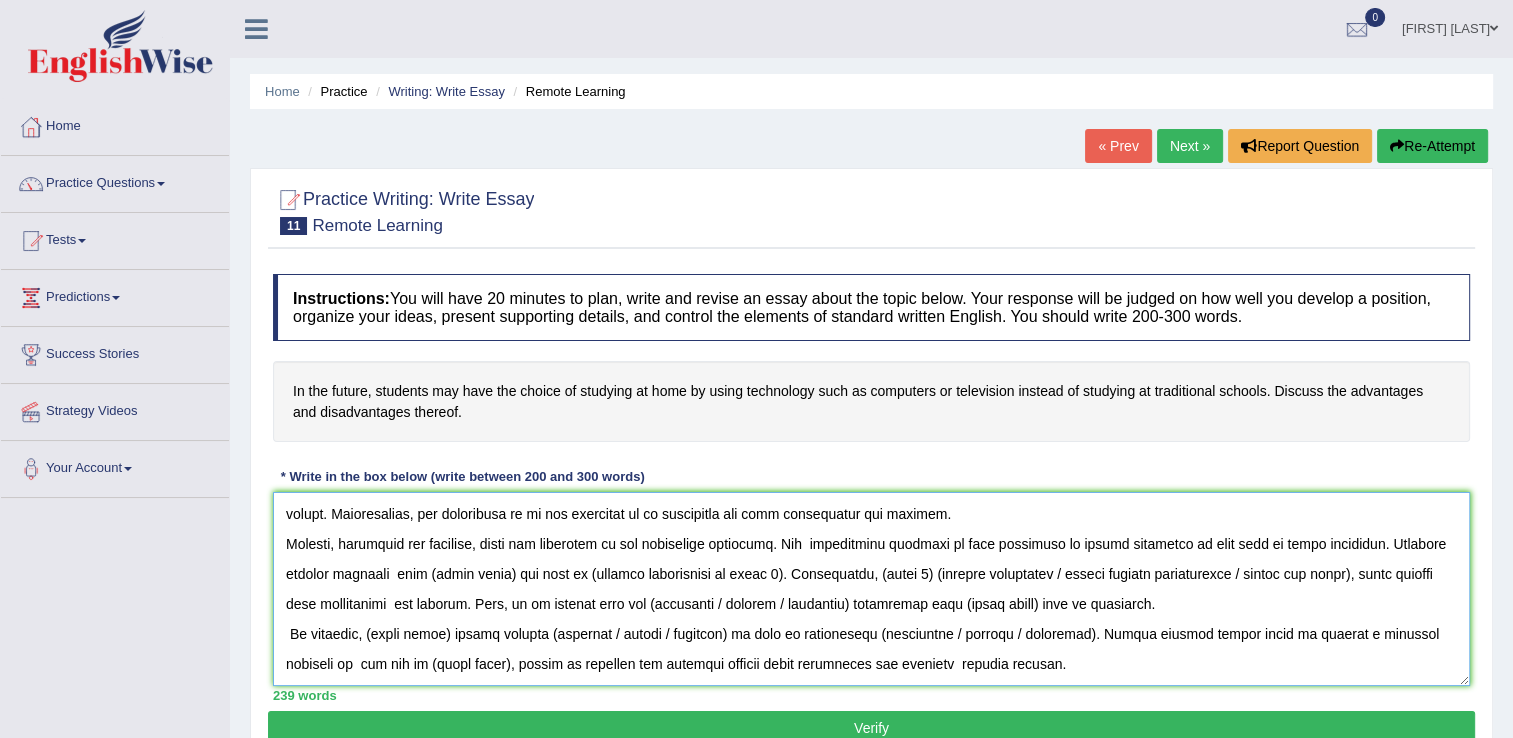 click at bounding box center (871, 589) 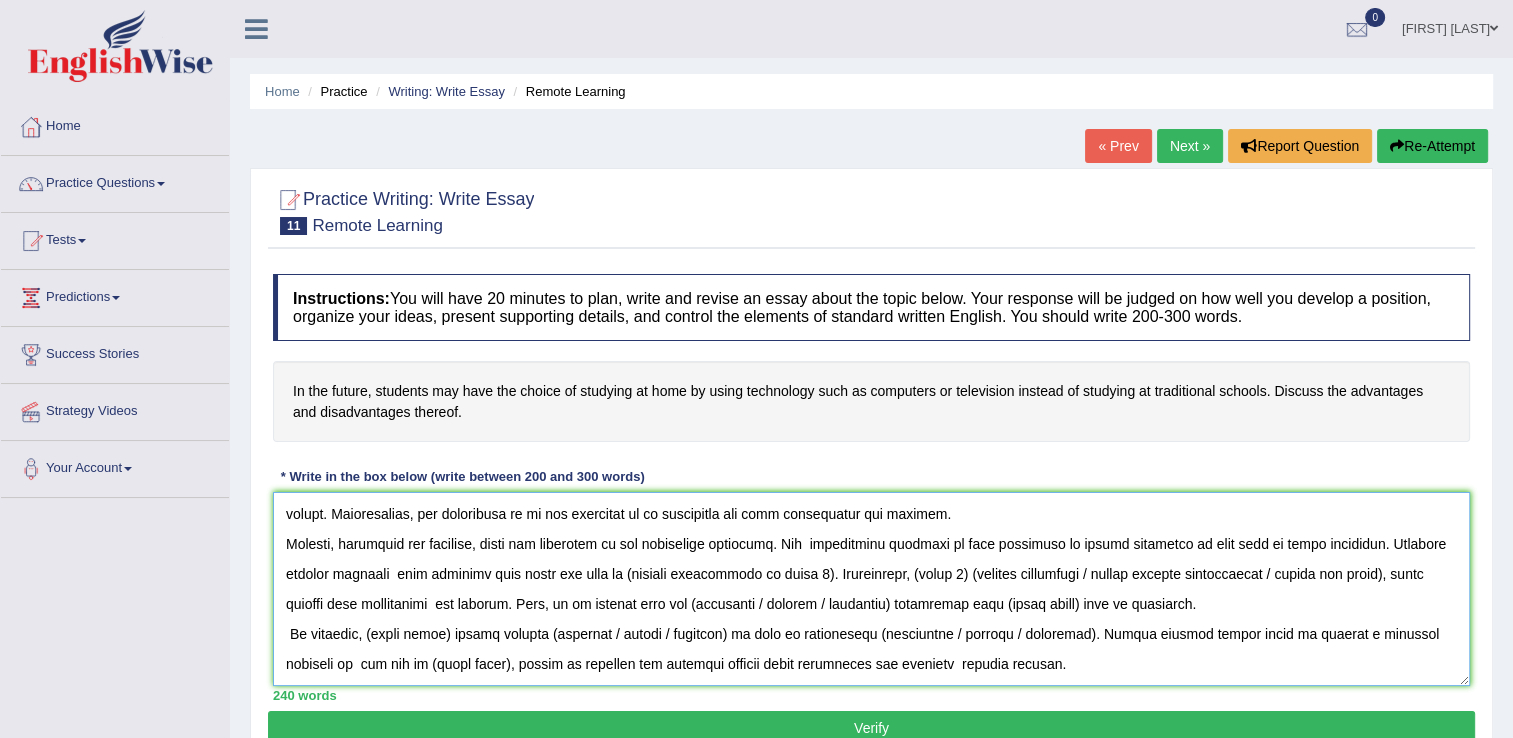 click at bounding box center [871, 589] 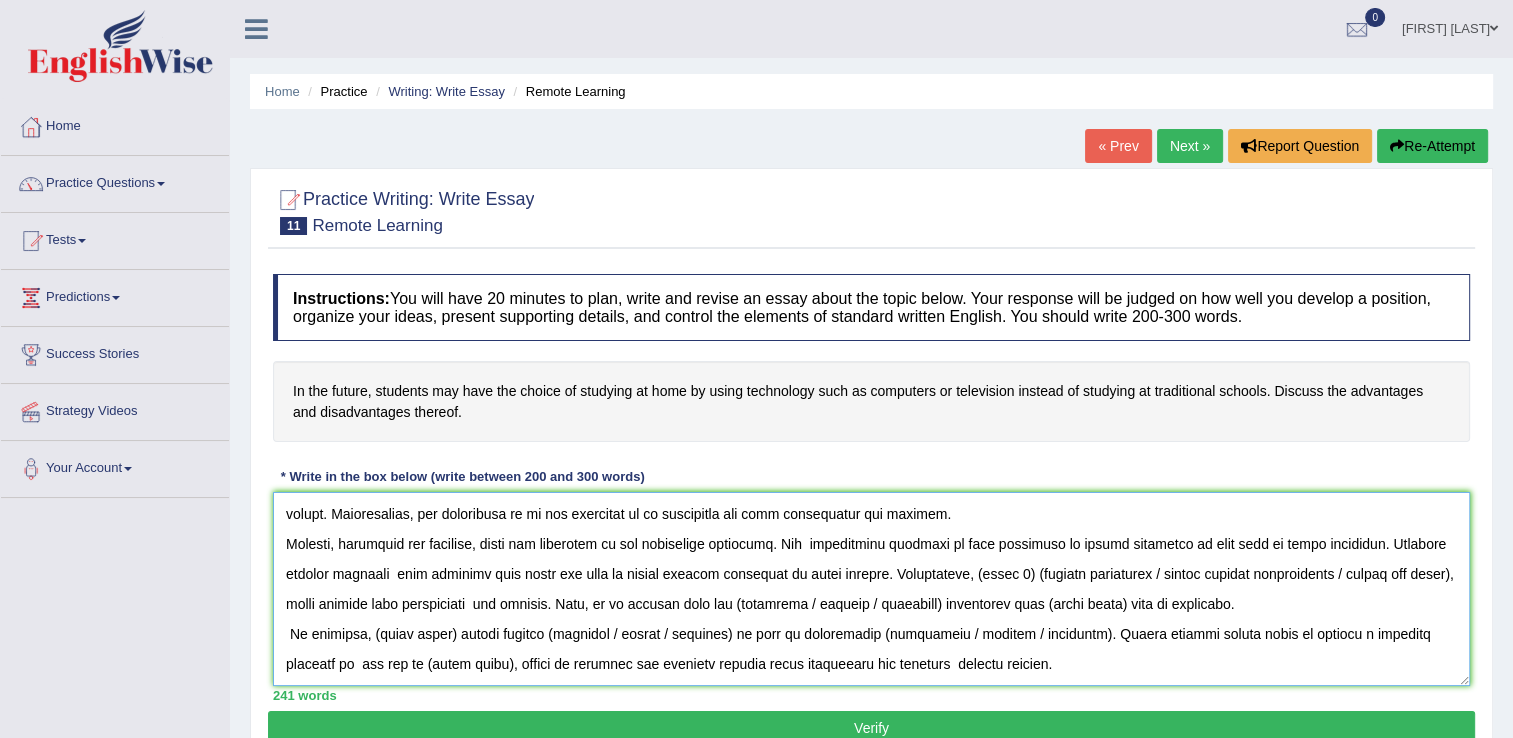 click at bounding box center (871, 589) 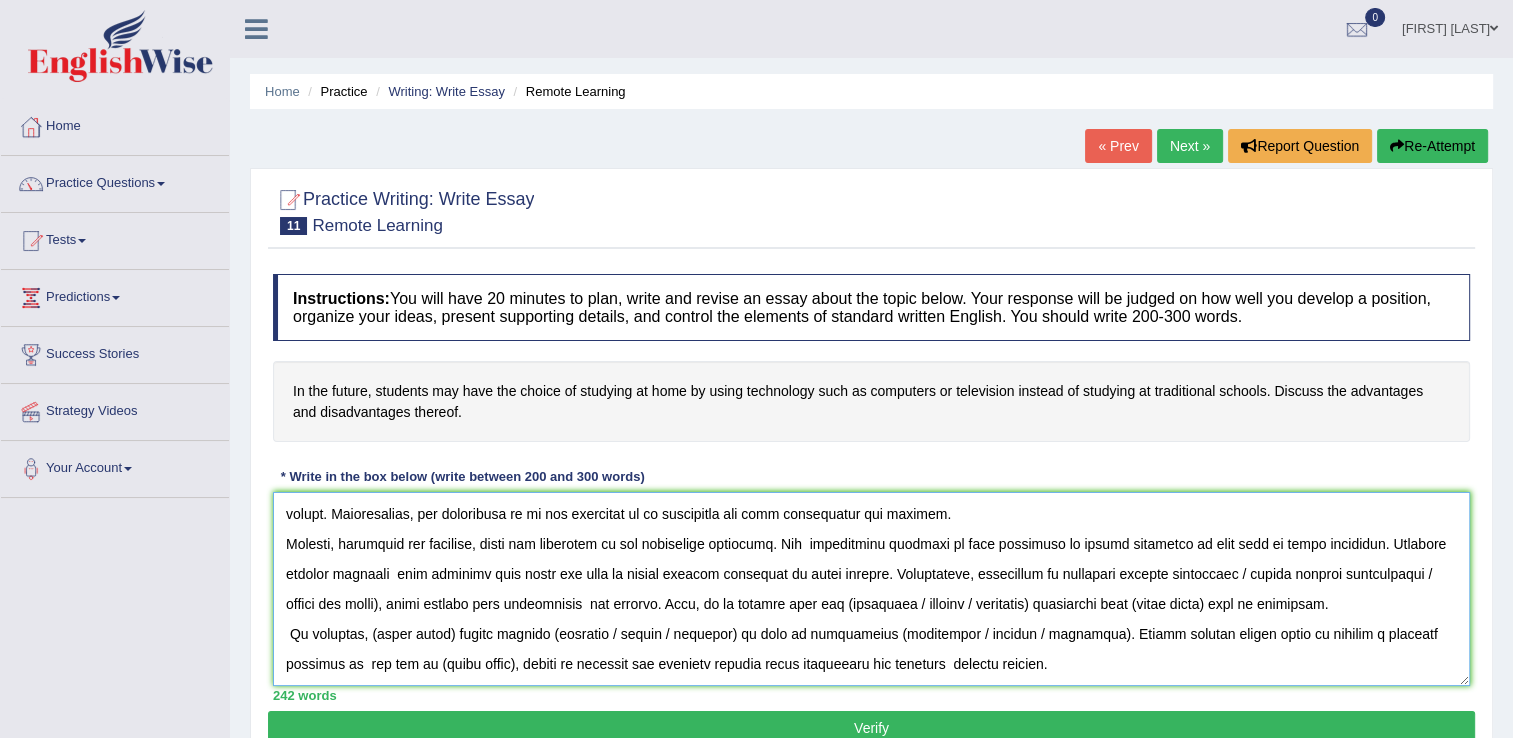click at bounding box center [871, 589] 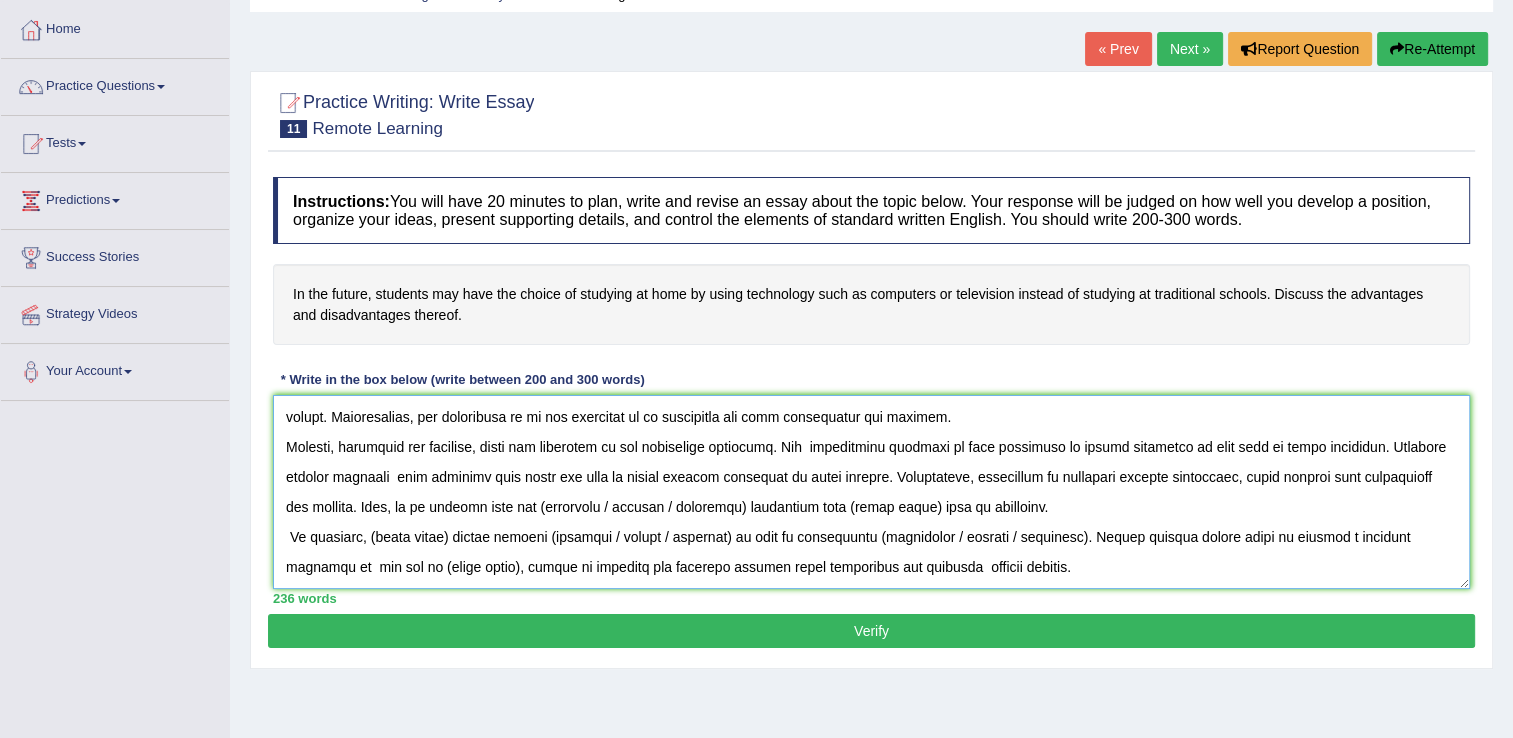 scroll, scrollTop: 100, scrollLeft: 0, axis: vertical 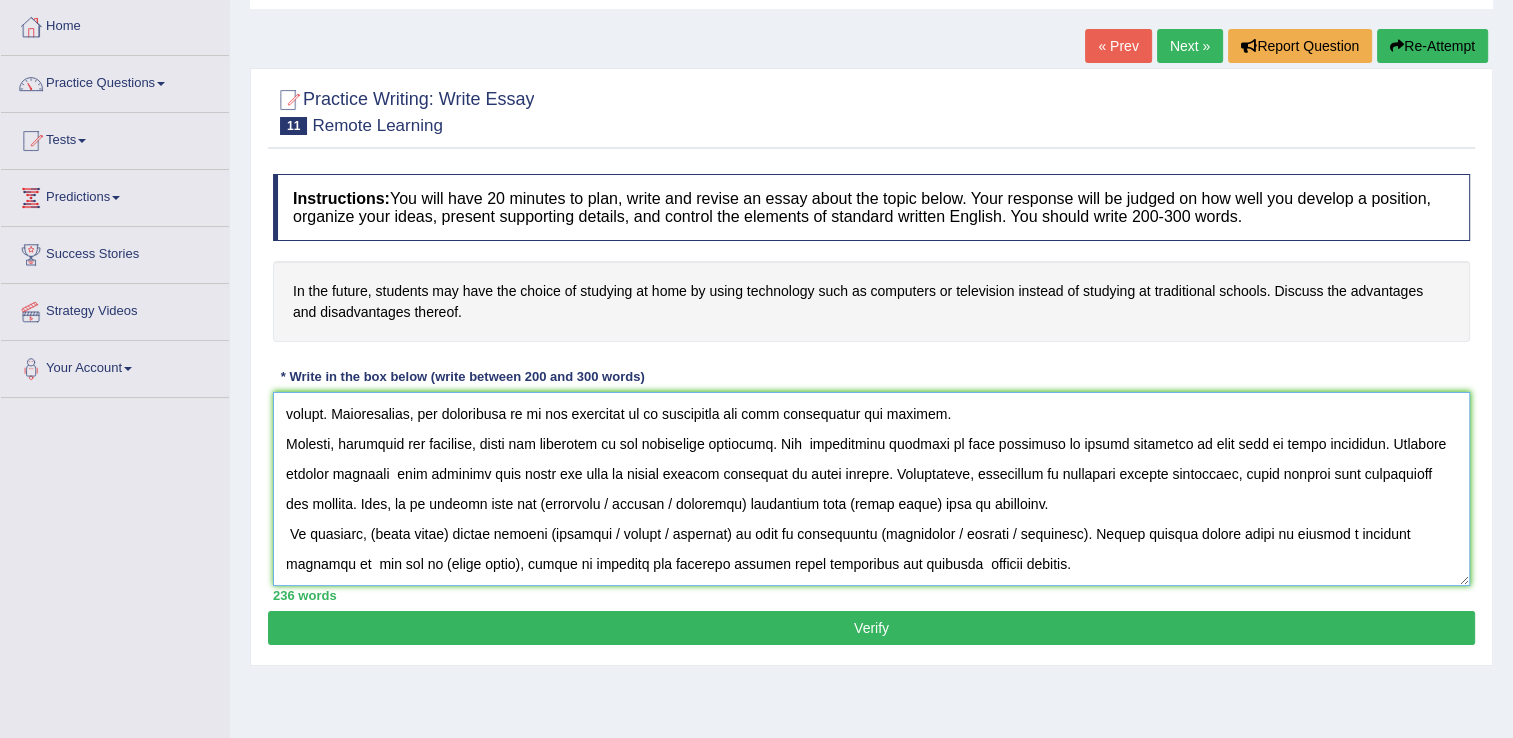 click at bounding box center (871, 489) 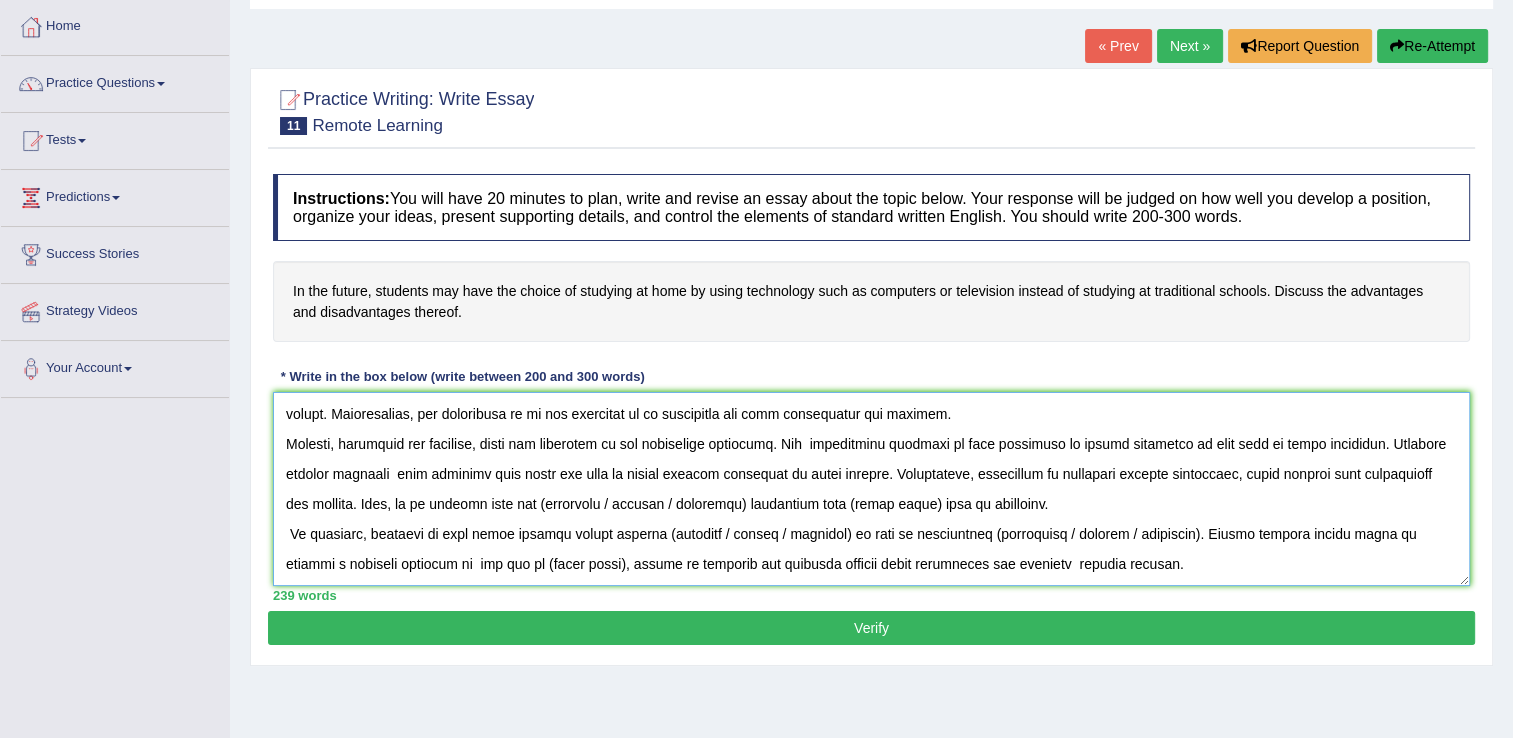 click at bounding box center [871, 489] 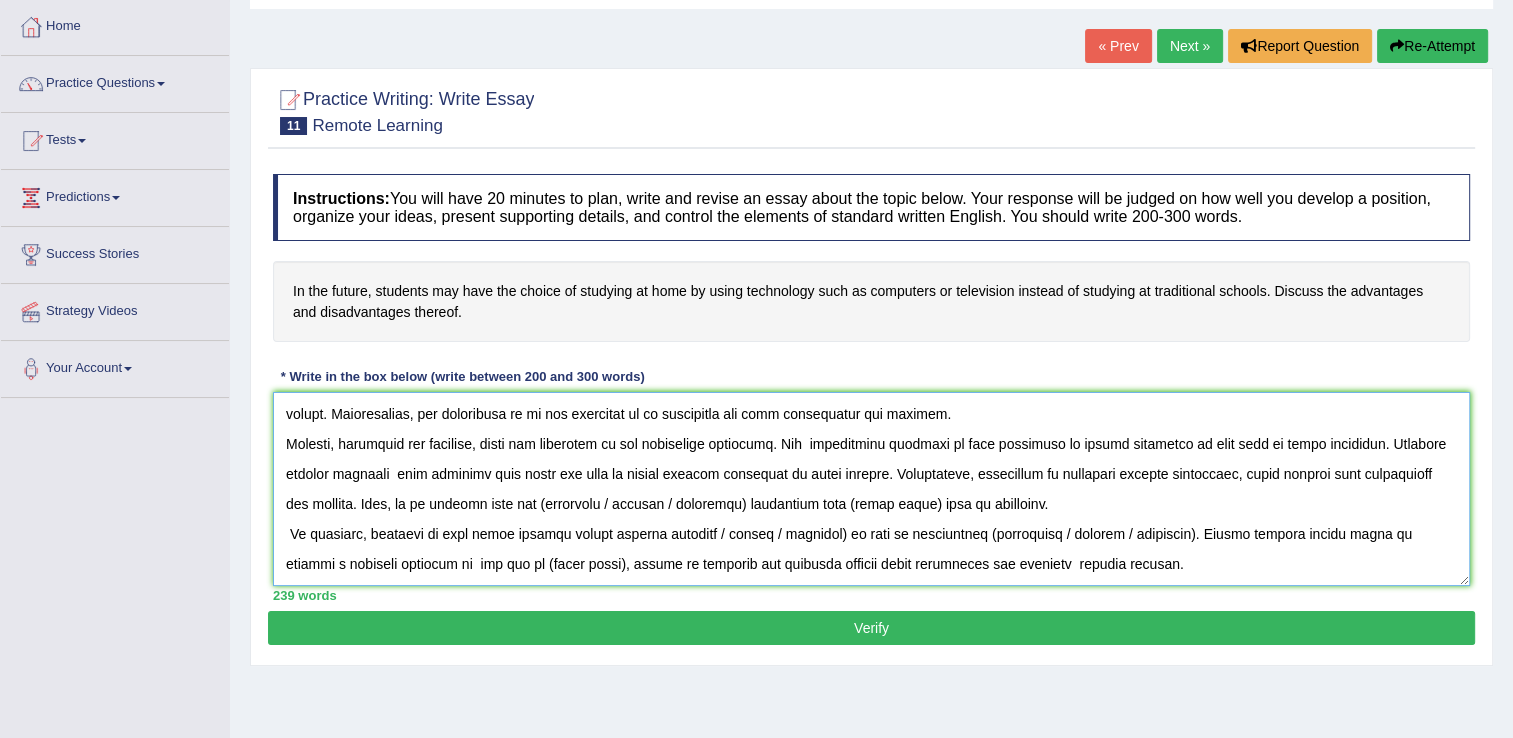 click at bounding box center (871, 489) 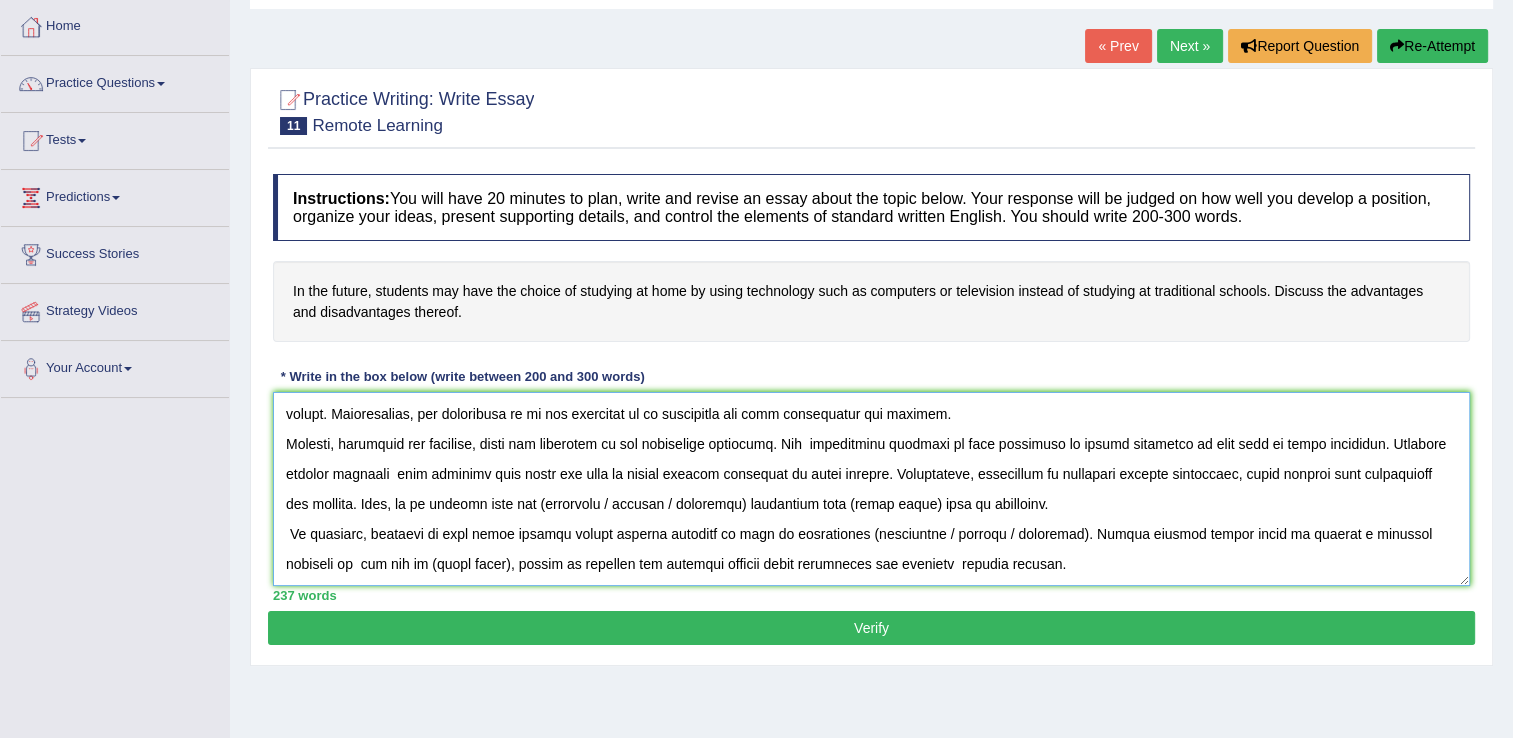 click at bounding box center [871, 489] 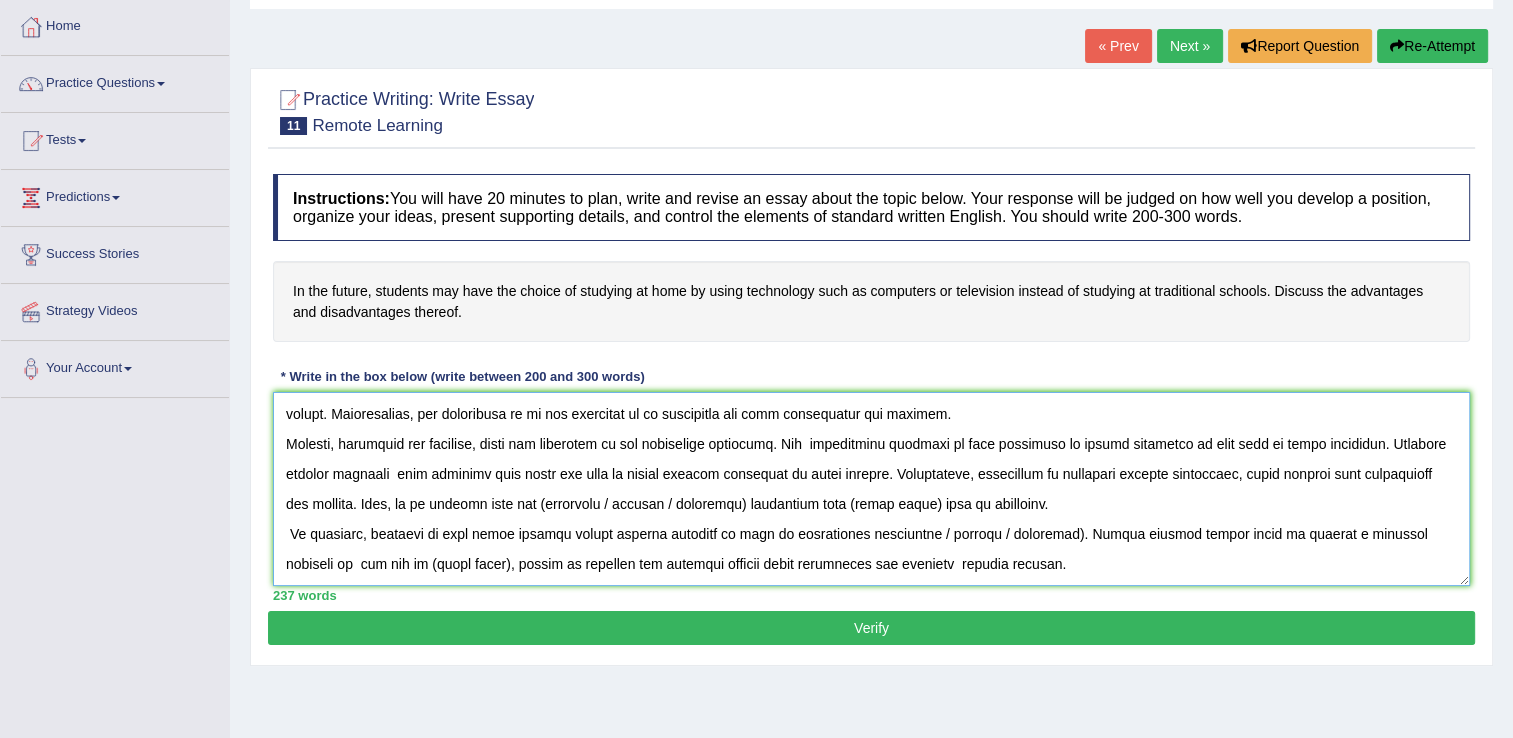 click at bounding box center (871, 489) 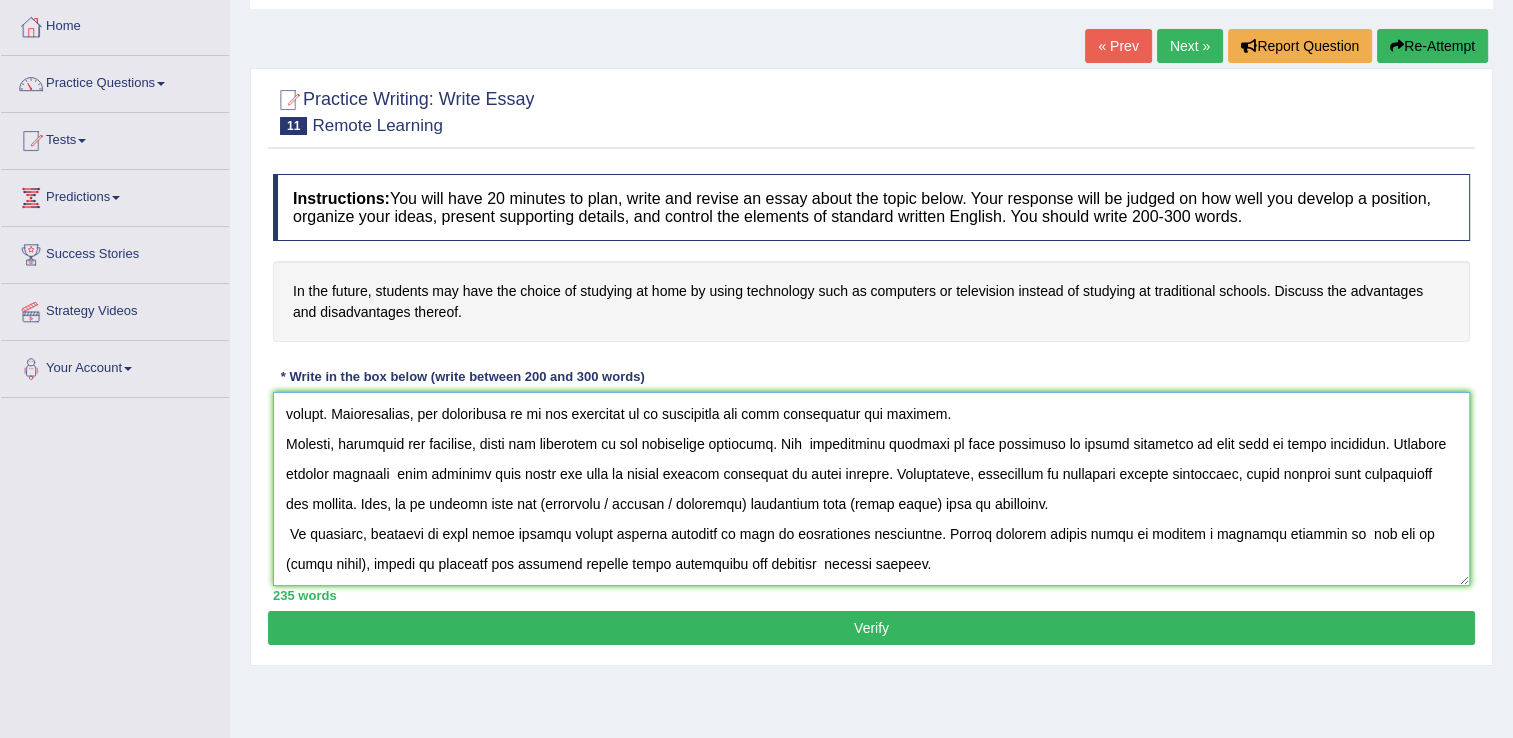 click at bounding box center (871, 489) 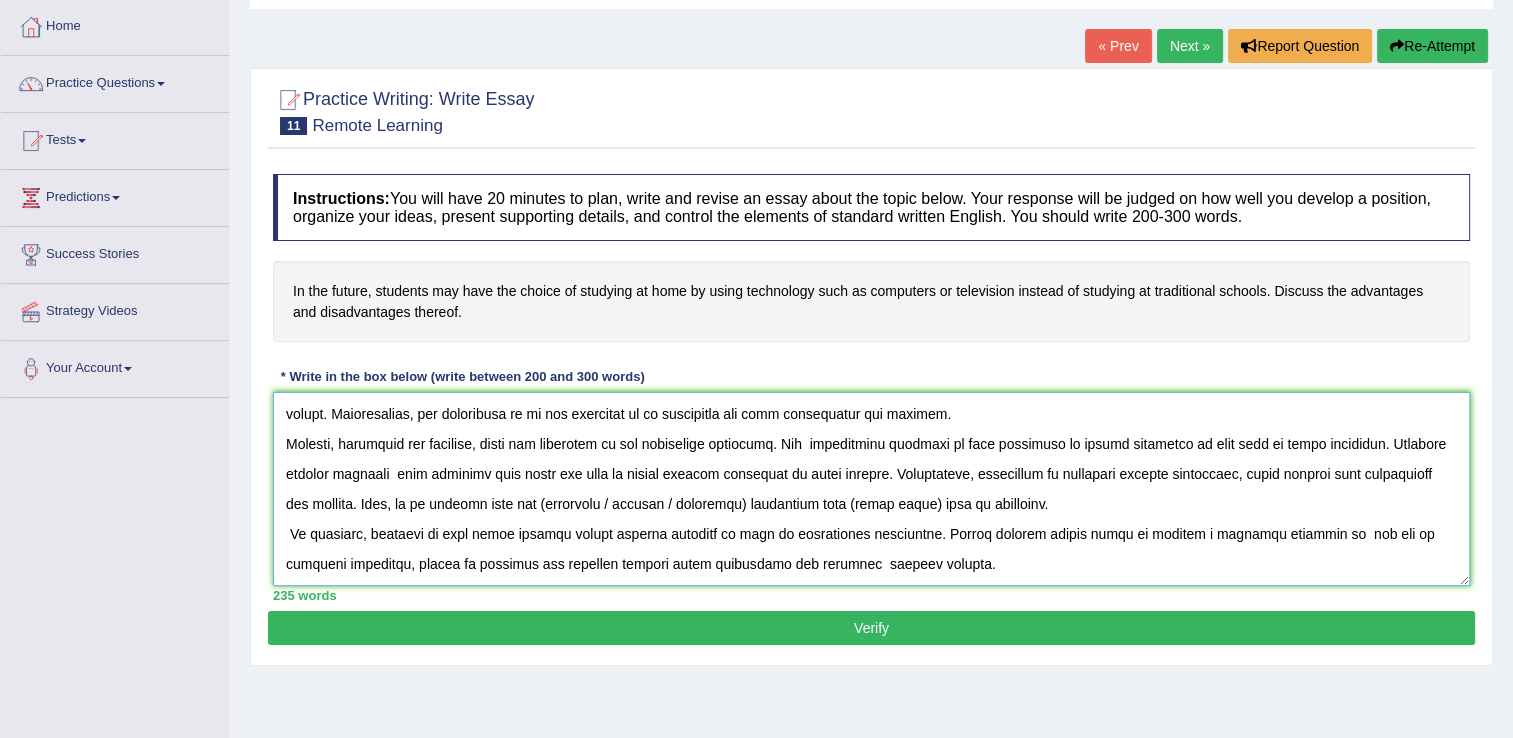 click at bounding box center [871, 489] 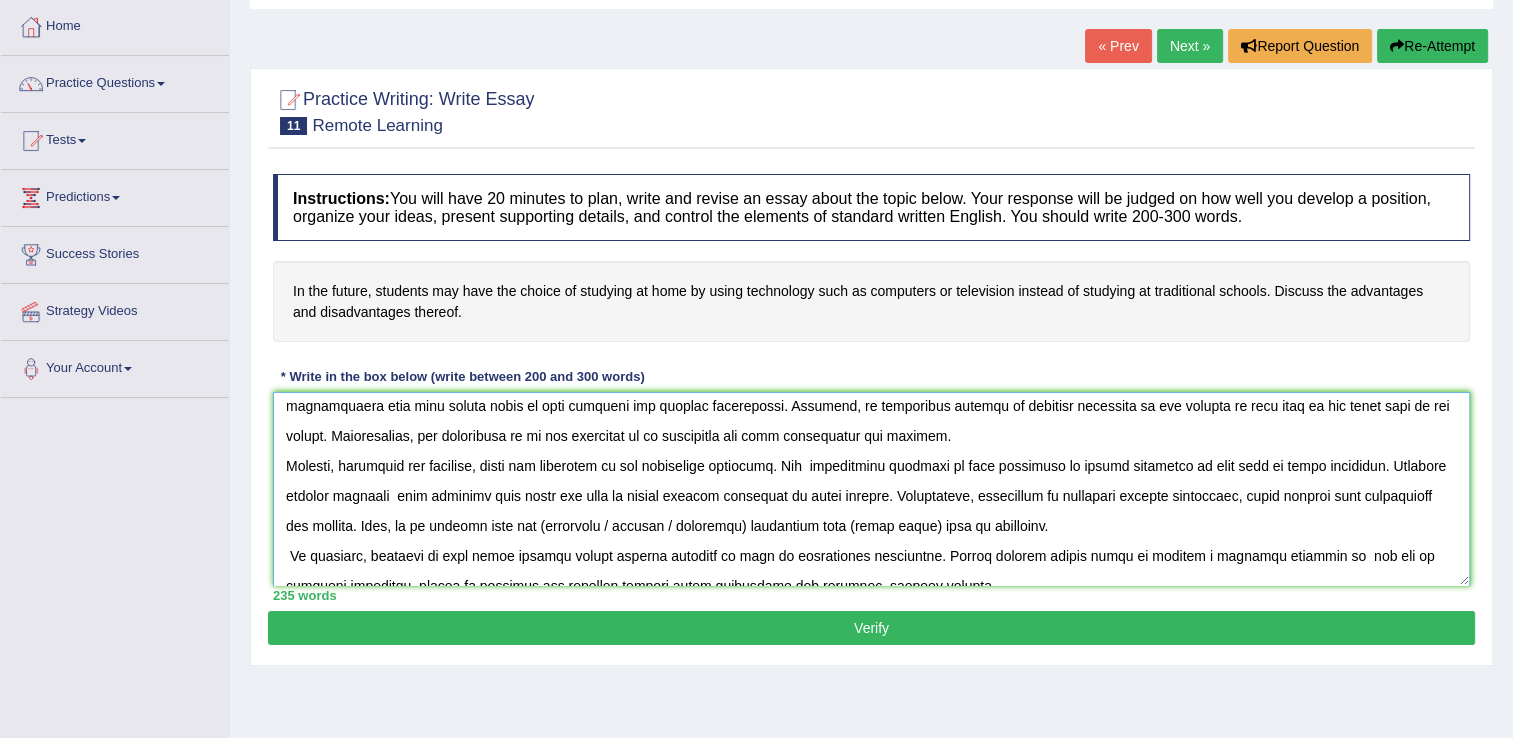 scroll, scrollTop: 100, scrollLeft: 0, axis: vertical 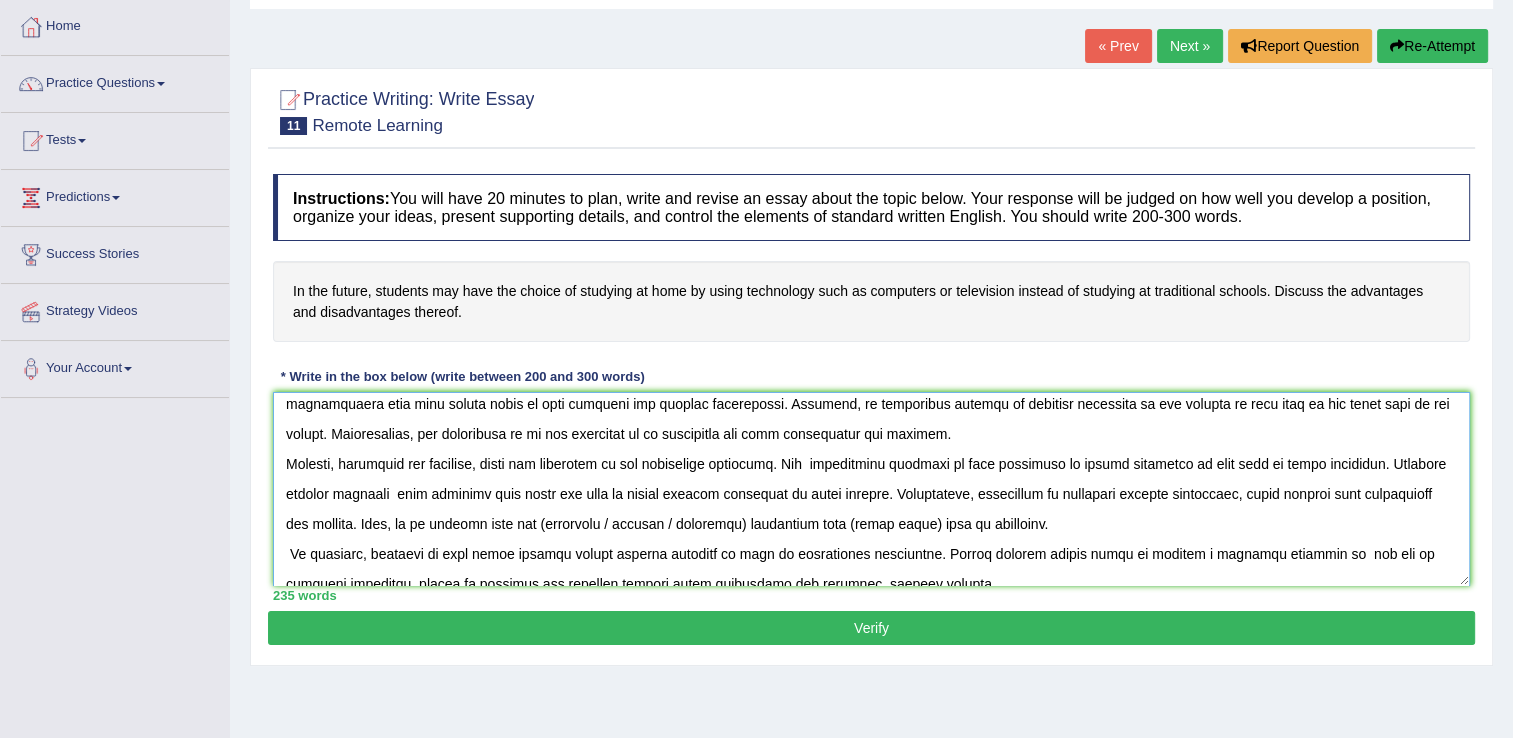 click at bounding box center (871, 489) 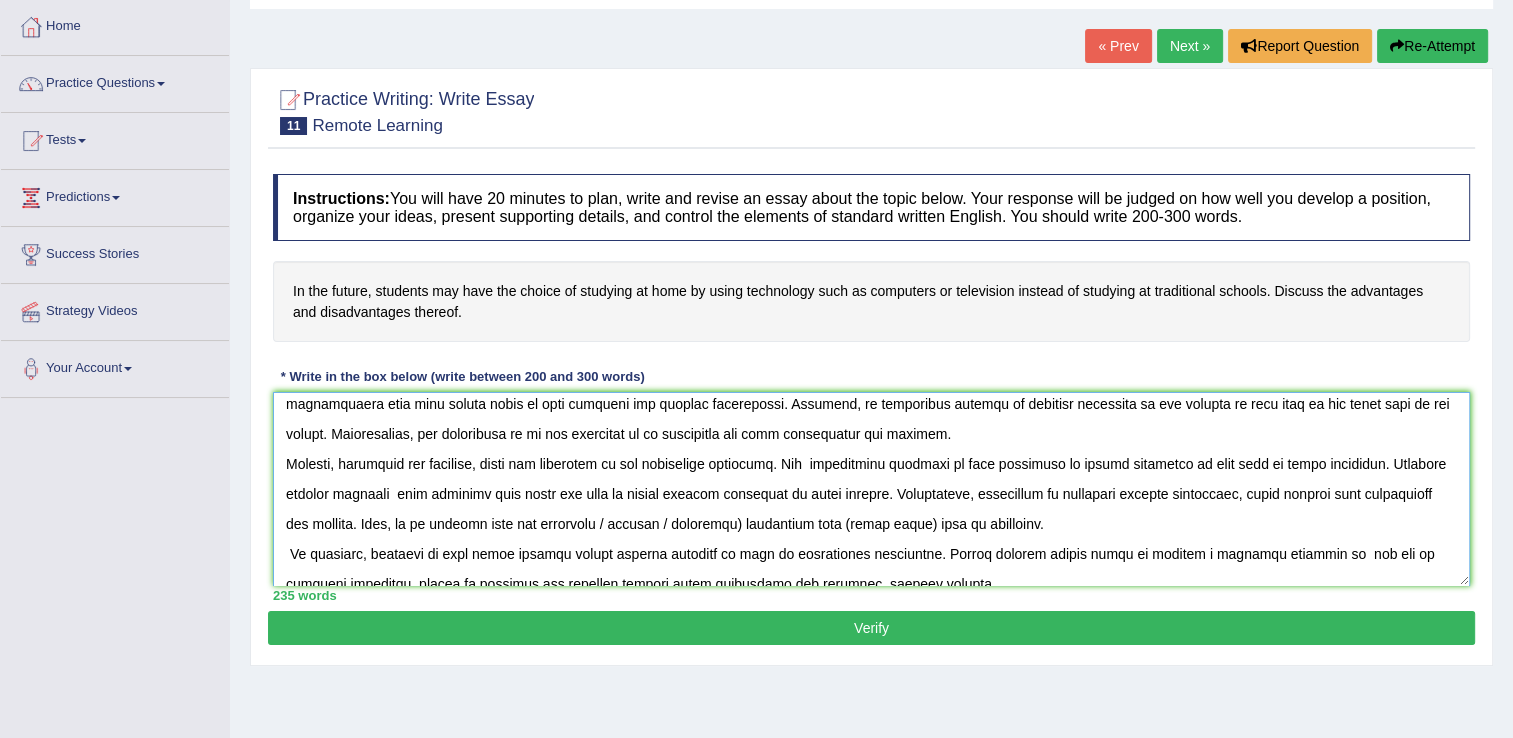 drag, startPoint x: 664, startPoint y: 523, endPoint x: 797, endPoint y: 518, distance: 133.09395 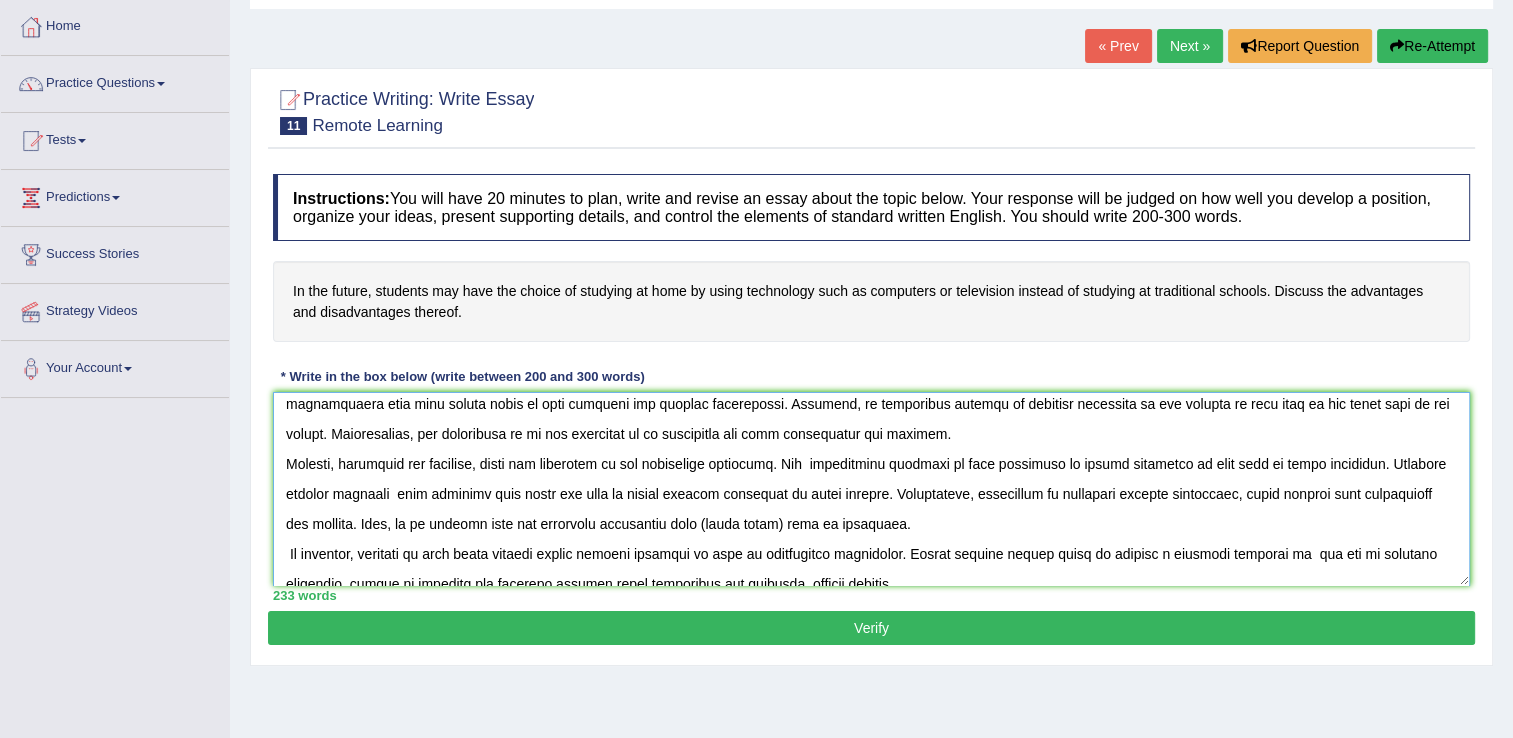 click at bounding box center (871, 489) 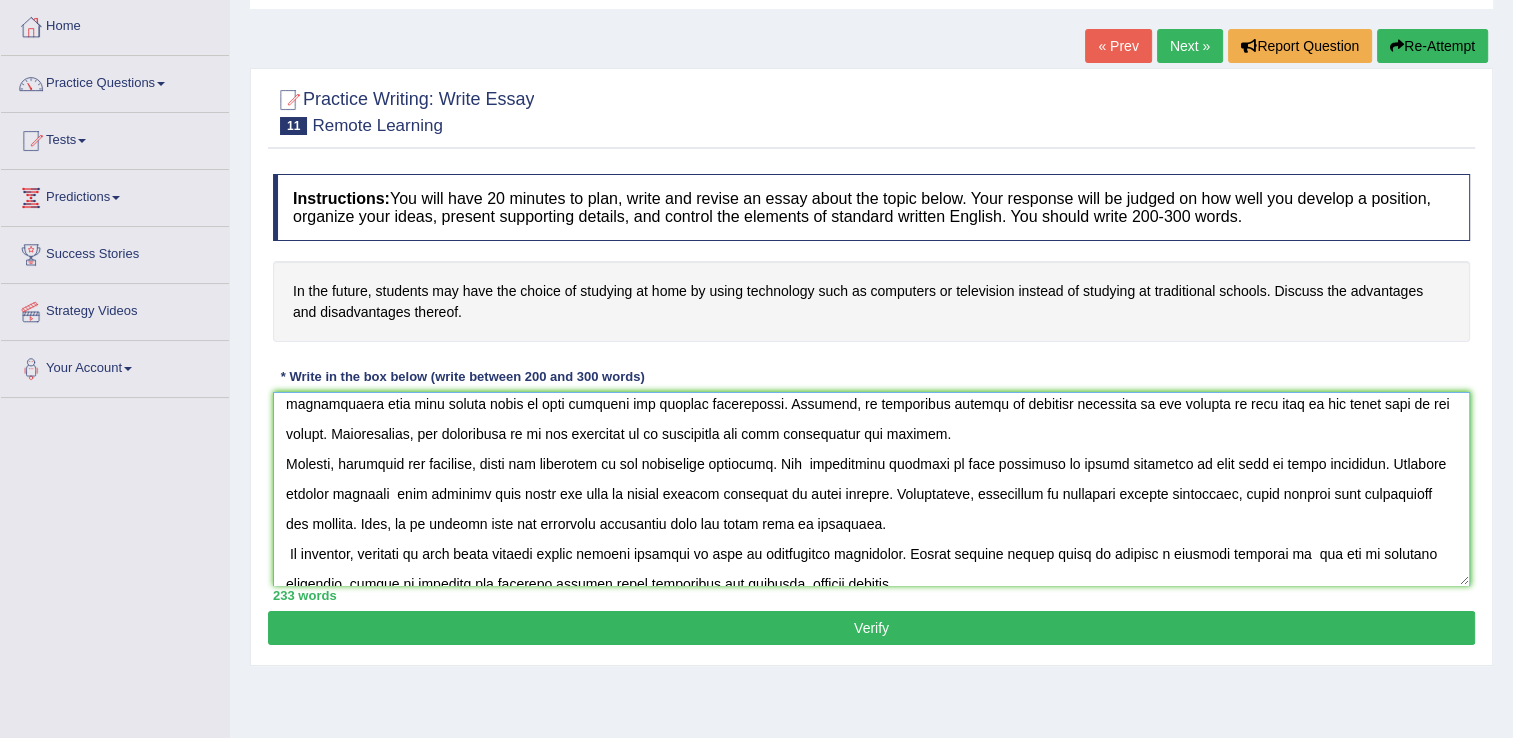 click at bounding box center [871, 489] 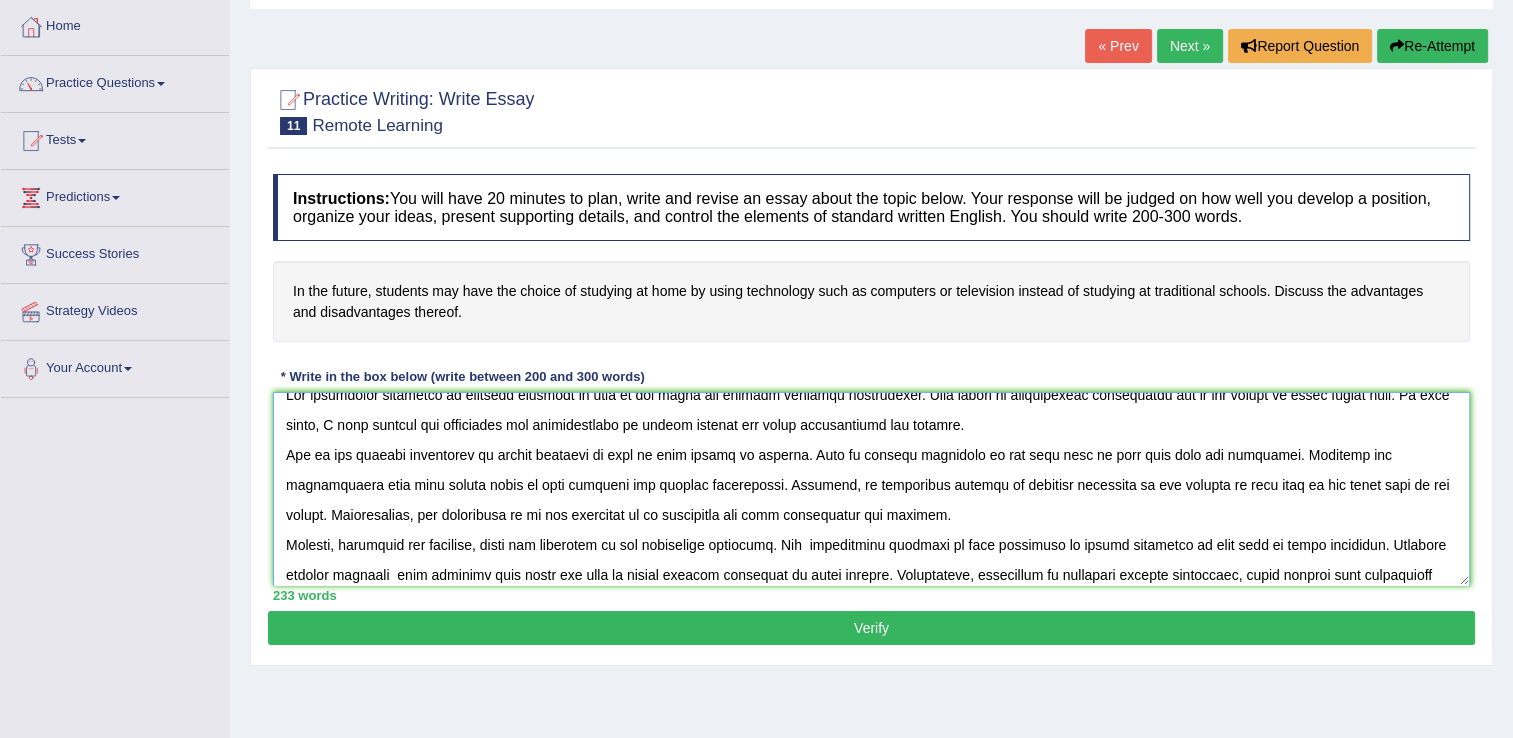 scroll, scrollTop: 0, scrollLeft: 0, axis: both 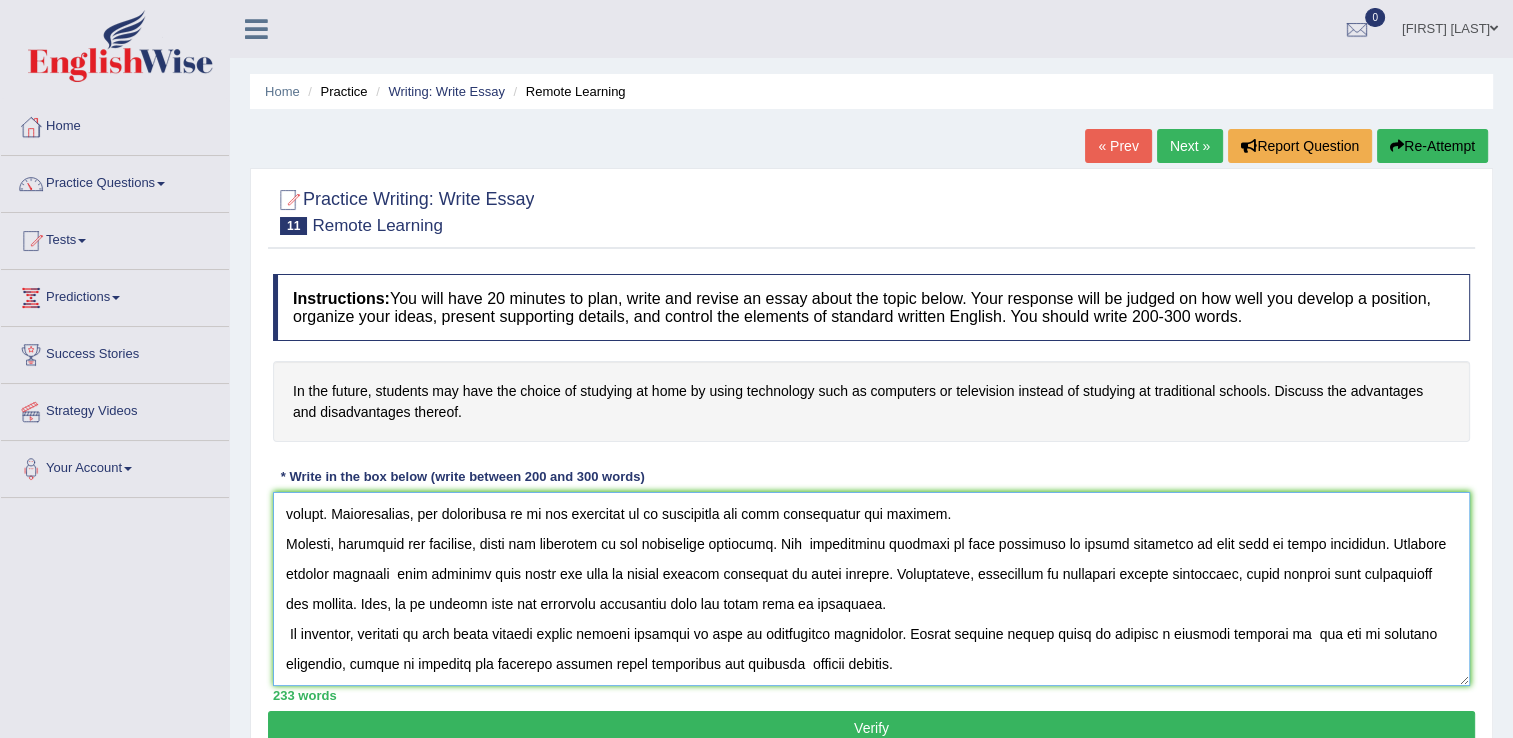 type on "The increasing influence of students studying at home on our lives has ignited numerous discussions. This matter is particularly significant due to its impact on their social life. In this essay, I will examine the advantages and disadvantajes of remote schools and their implications for society.
One of the primary advantages of people studying at home is less people in traffic. This is further supported by the fact that we will have less car accidents. Research has  demonstrated that when humans study at home improves the traffic circulation. Moreover, an additional benefit of remotely education is its ability to save time in the daily life of the people. Consequently, the advantages of it are essential to be considered for both individuals and society.
However, alongside the benefits, there are drawbacks of the technology education. One  significant drawback of this situation is people expending so much time in their computers. Numerous studies indicate  that remotely life style may lead to people gett..." 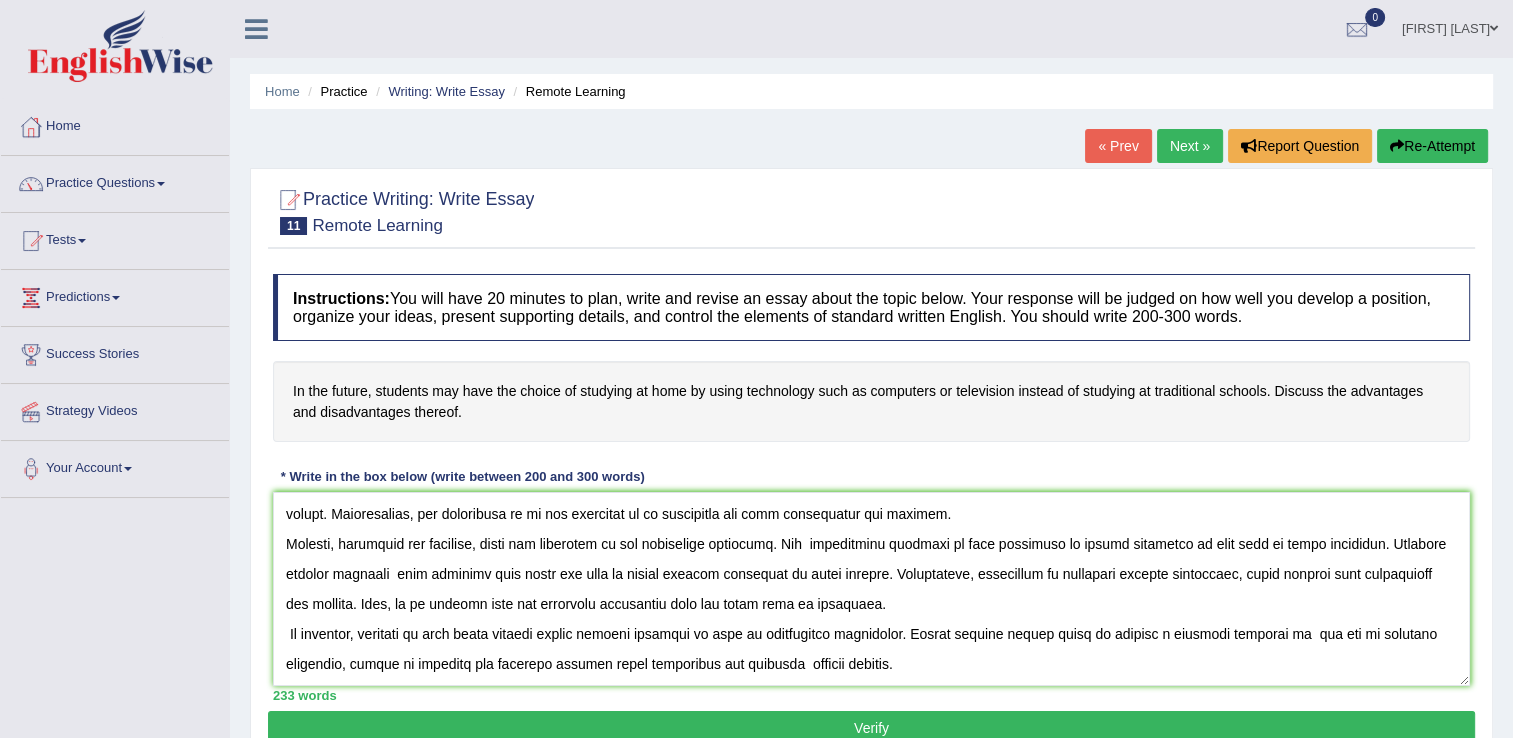 click on "Verify" at bounding box center [871, 728] 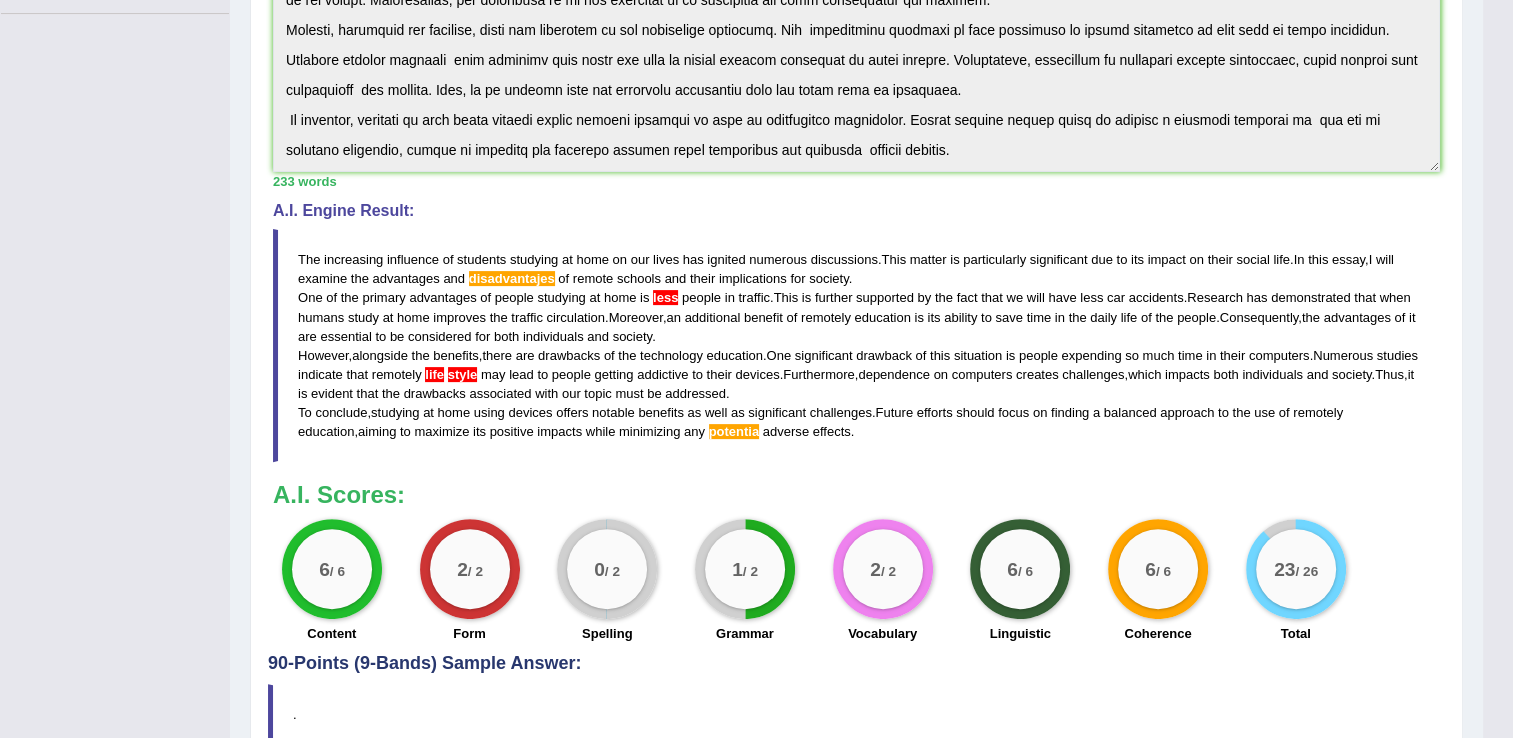 scroll, scrollTop: 387, scrollLeft: 0, axis: vertical 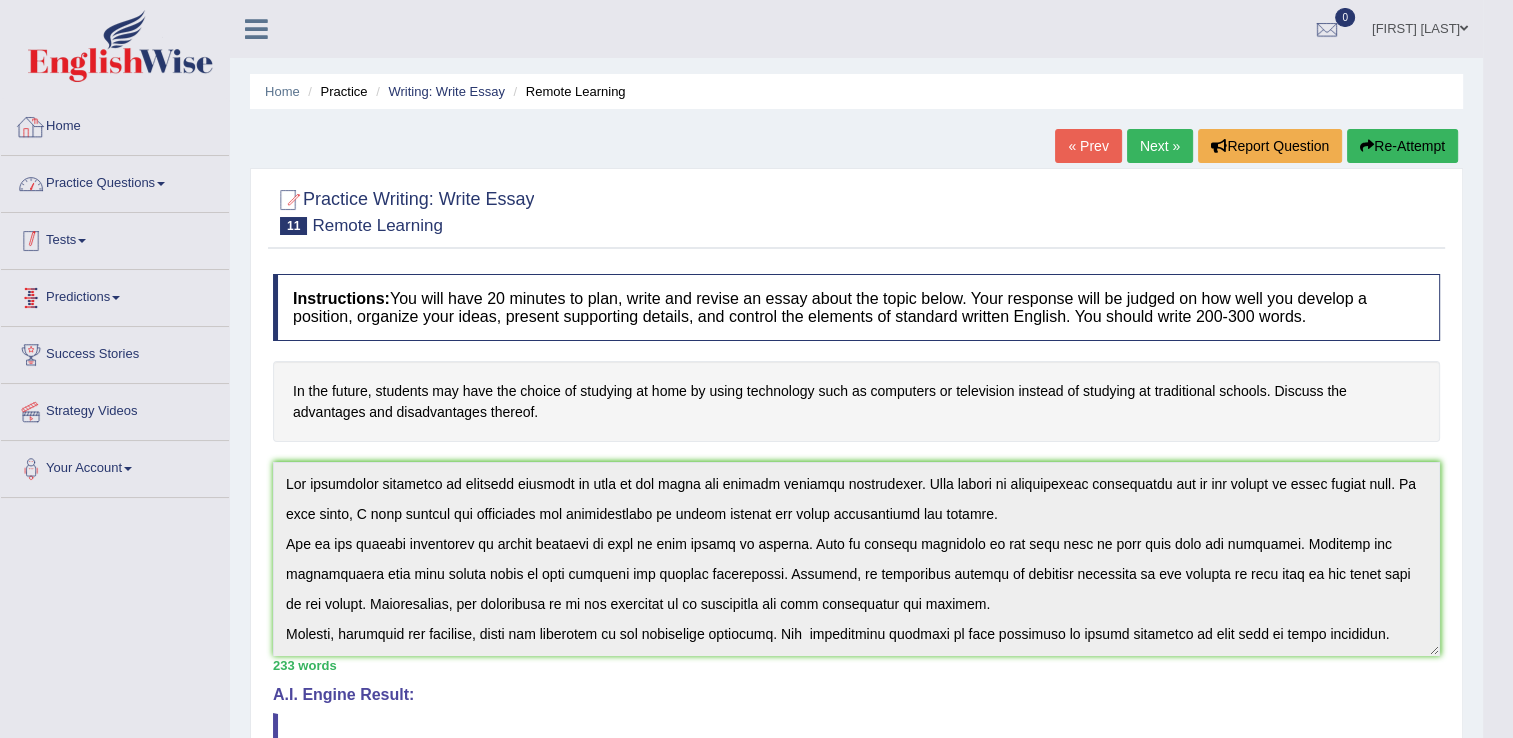 click on "Toggle navigation
Home
Practice Questions   Speaking Practice Read Aloud
Repeat Sentence
Describe Image
Re-tell Lecture
Answer Short Question
Summarize Group Discussion
Respond To A Situation
Writing Practice  Summarize Written Text
Write Essay
Reading Practice  Reading & Writing: Fill In The Blanks
Choose Multiple Answers
Re-order Paragraphs
Fill In The Blanks
Choose Single Answer
Listening Practice  Summarize Spoken Text
Highlight Incorrect Words
Highlight Correct Summary
Select Missing Word
Choose Single Answer
Choose Multiple Answers
Fill In The Blanks
Write From Dictation
Pronunciation
Tests  Take Practice Sectional Test
Take Mock Test" at bounding box center (741, 657) 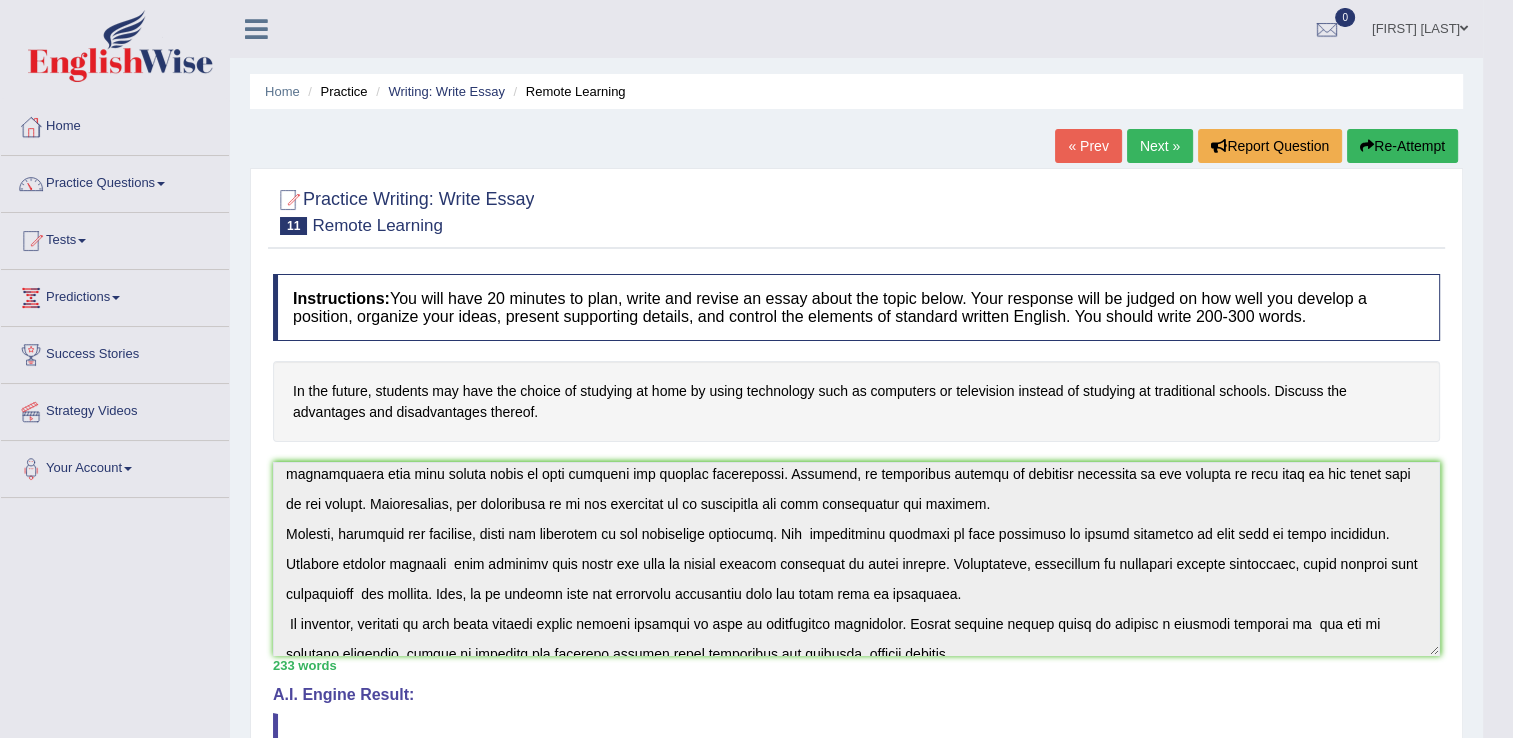 scroll, scrollTop: 120, scrollLeft: 0, axis: vertical 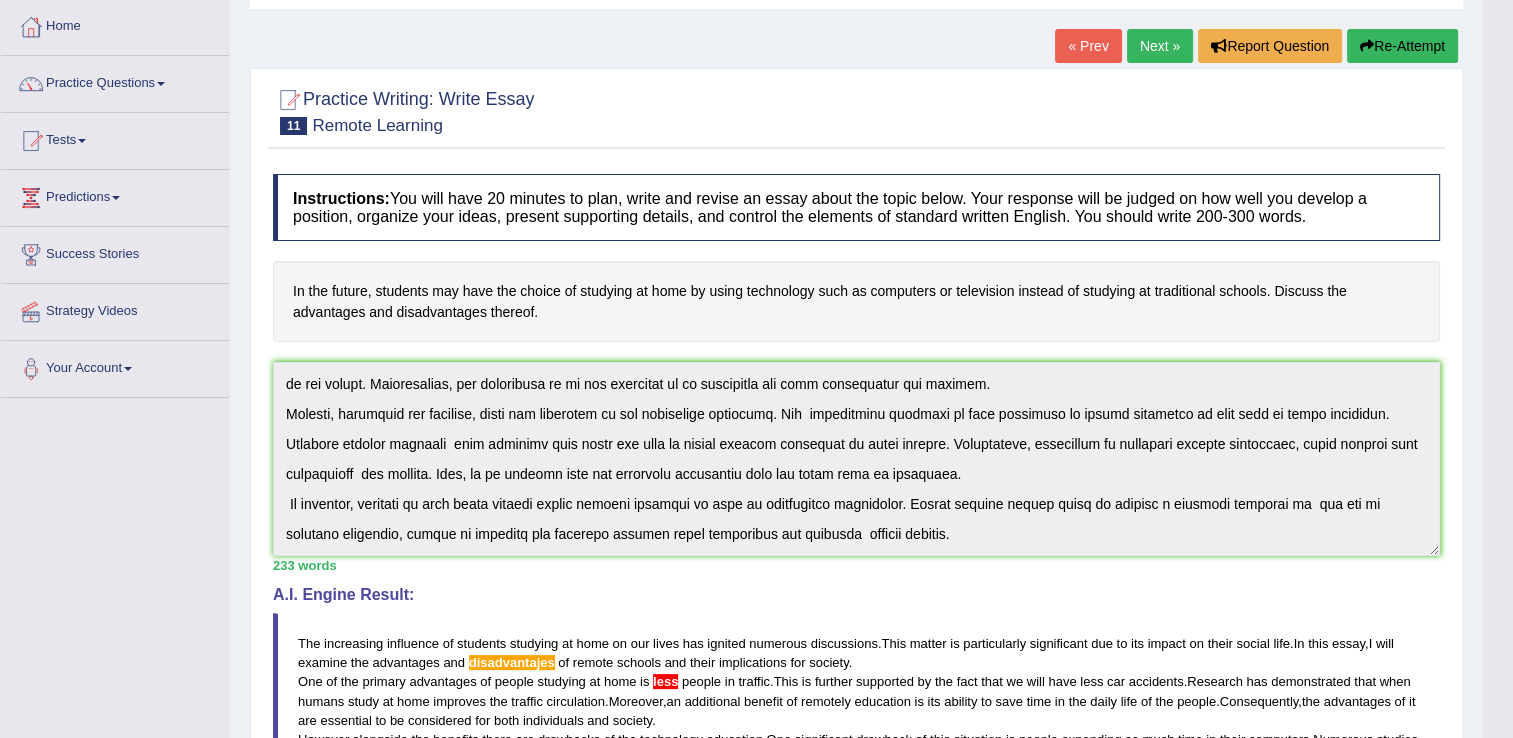 click on "Re-Attempt" at bounding box center (1402, 46) 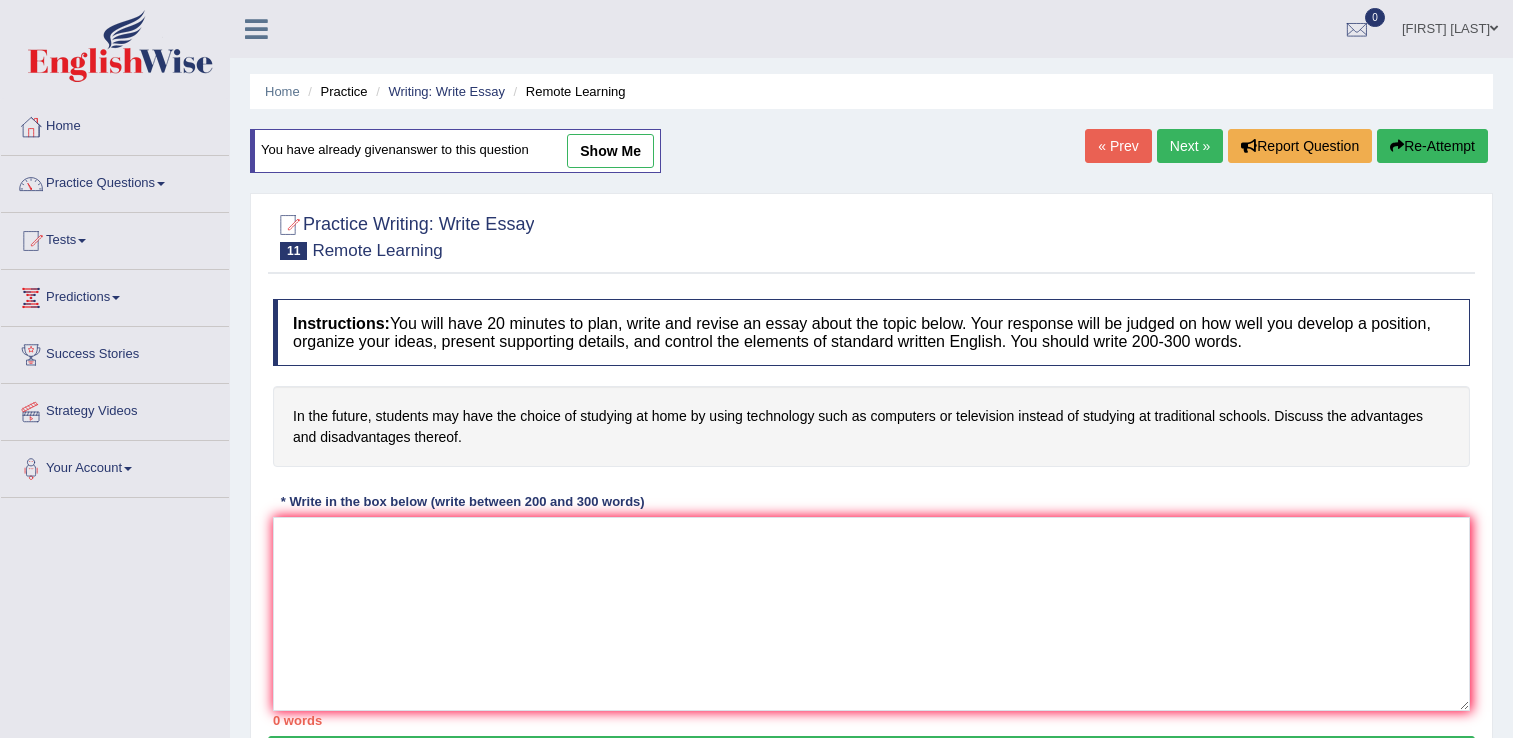 scroll, scrollTop: 100, scrollLeft: 0, axis: vertical 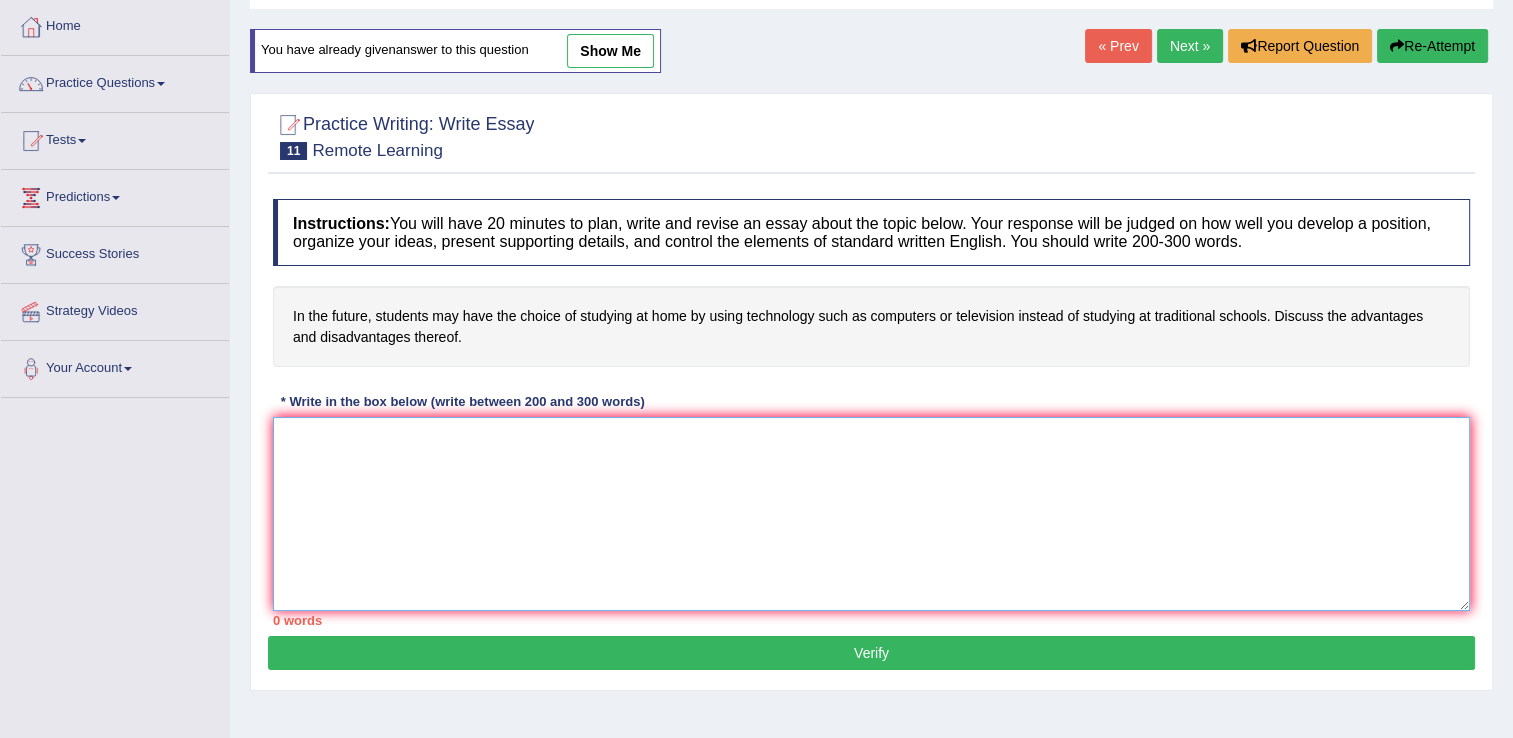 click at bounding box center [871, 514] 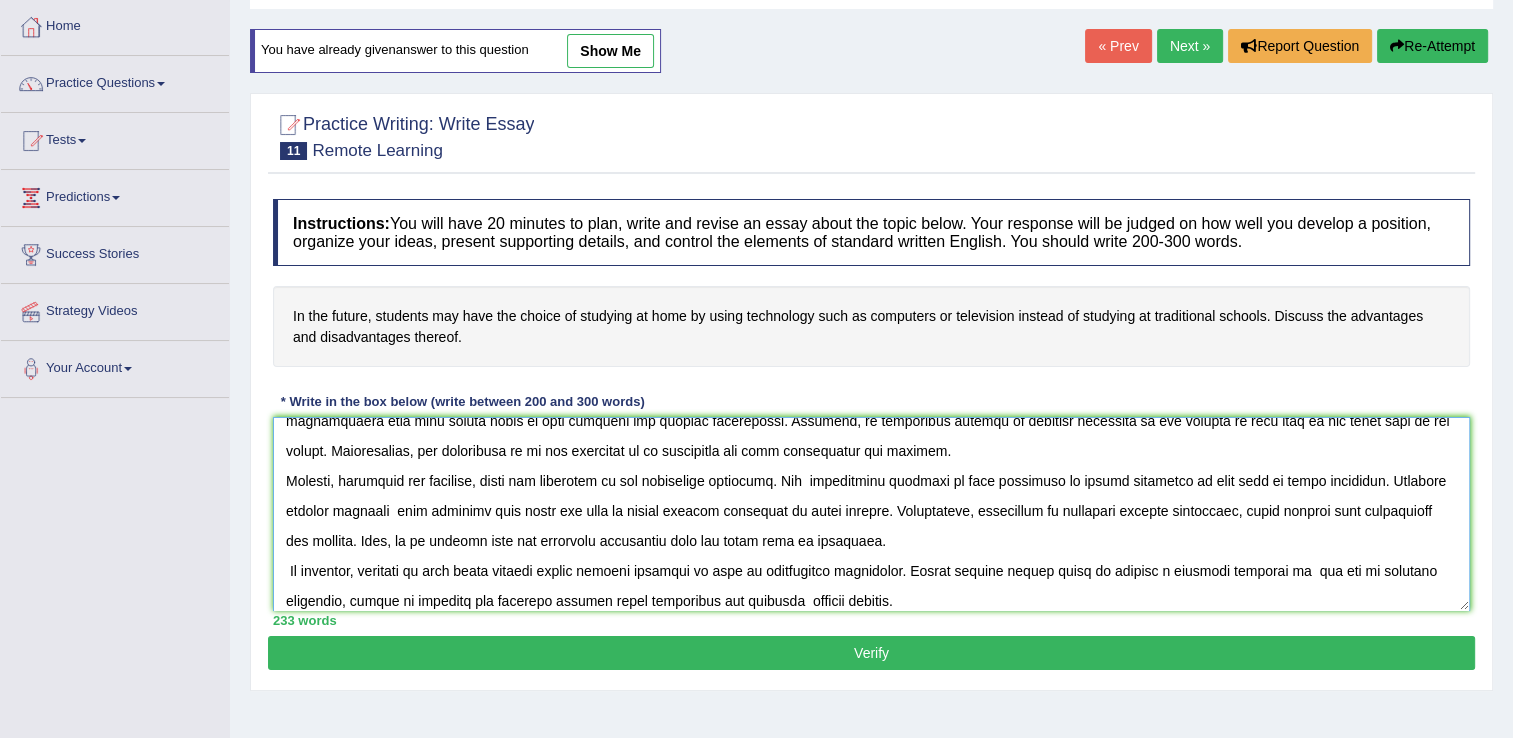 scroll, scrollTop: 120, scrollLeft: 0, axis: vertical 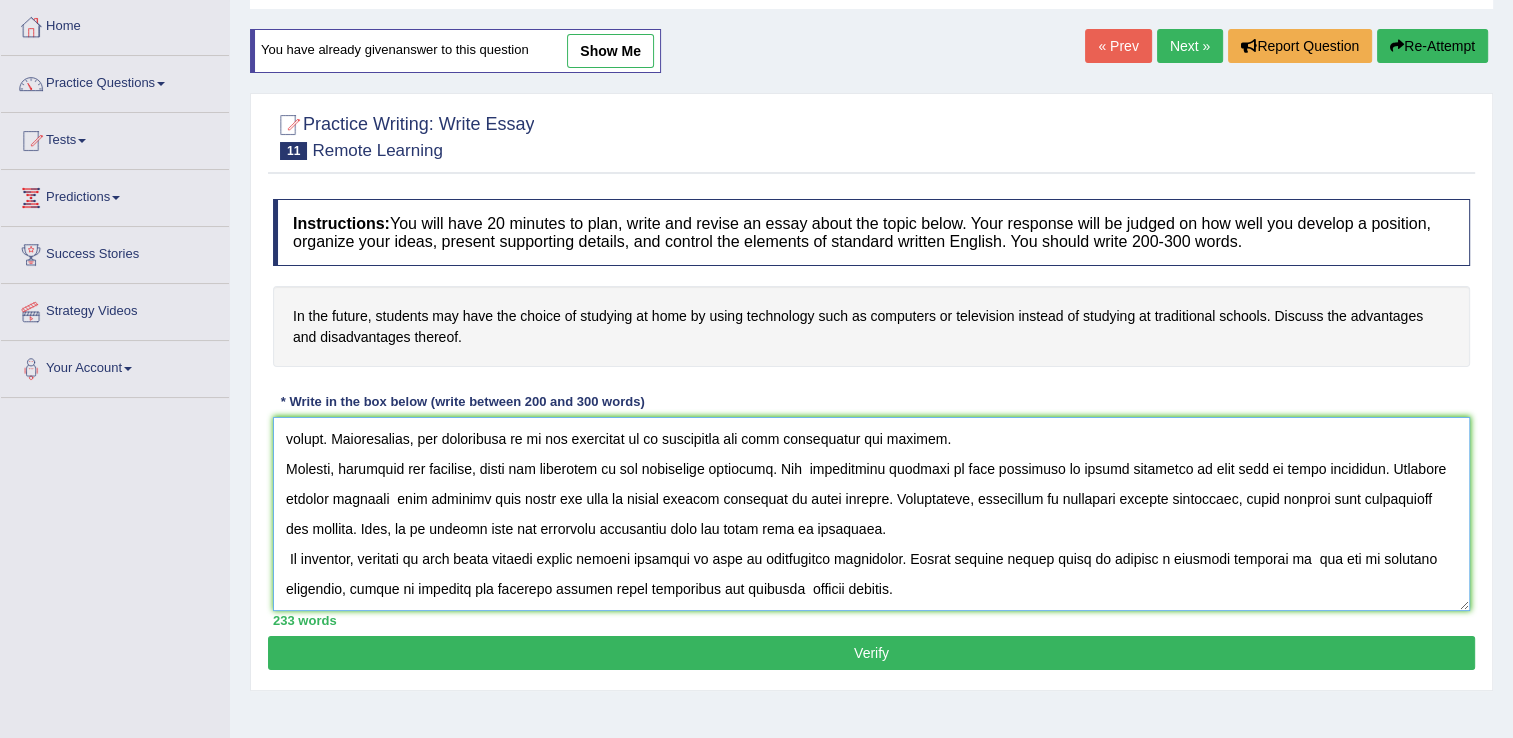 click at bounding box center (871, 514) 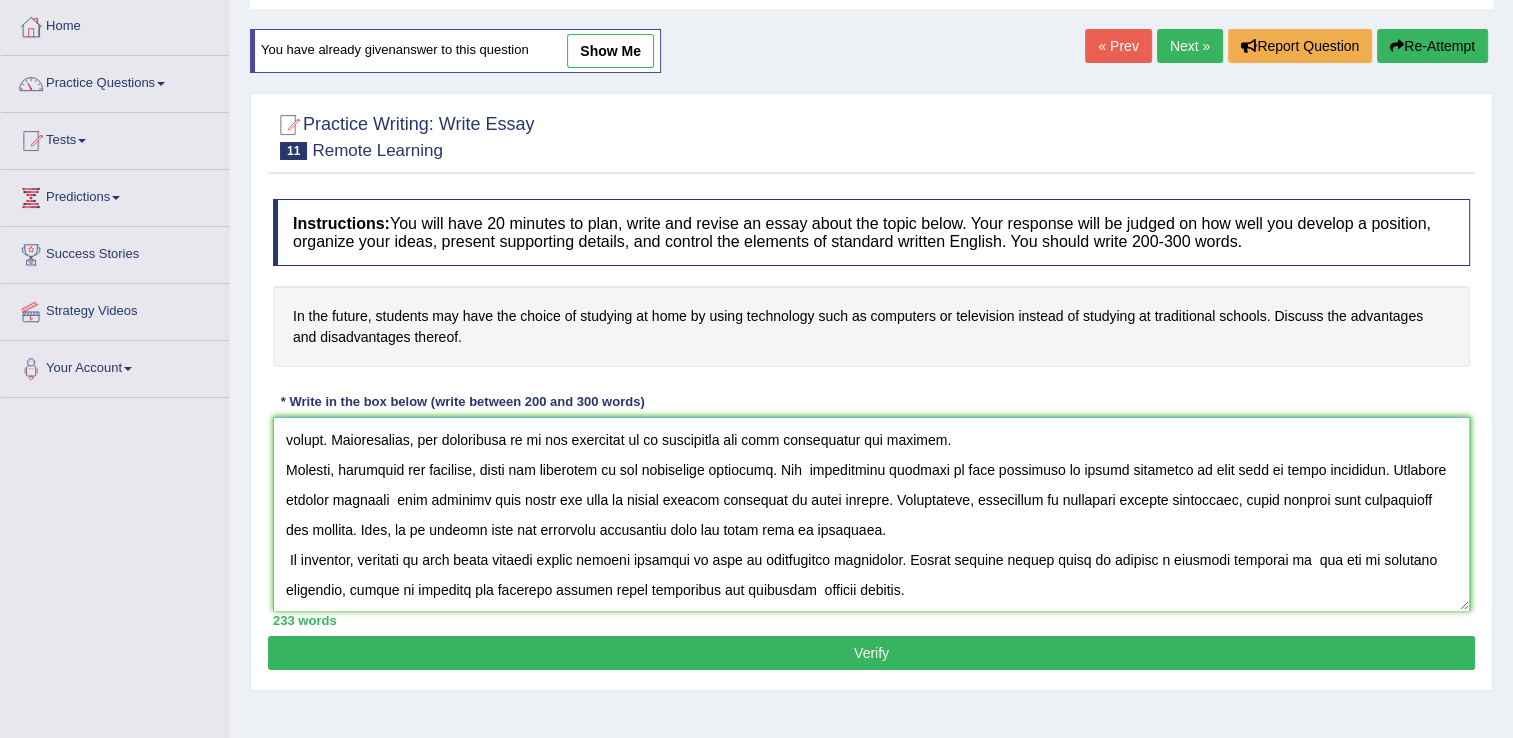 scroll, scrollTop: 120, scrollLeft: 0, axis: vertical 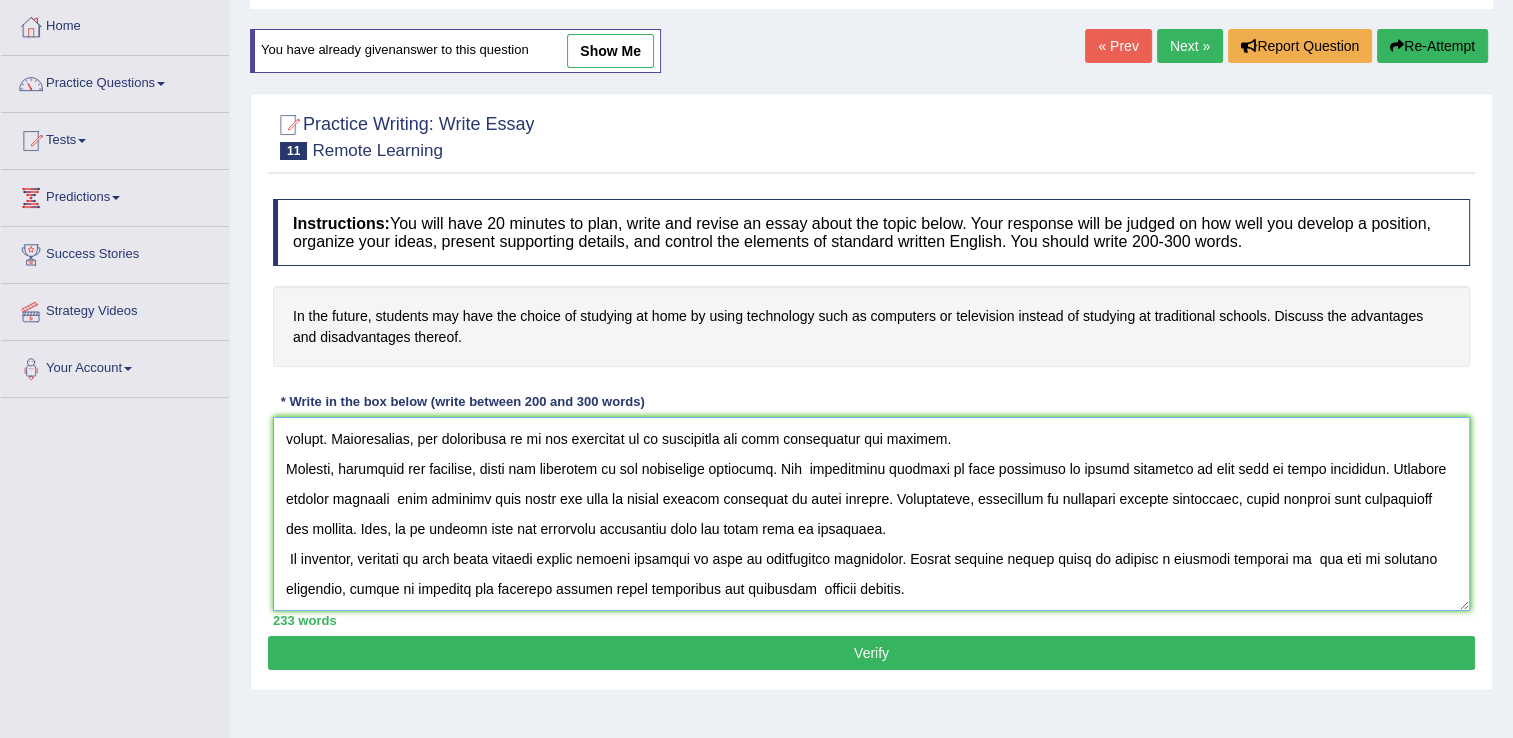 drag, startPoint x: 568, startPoint y: 500, endPoint x: 662, endPoint y: 493, distance: 94.26028 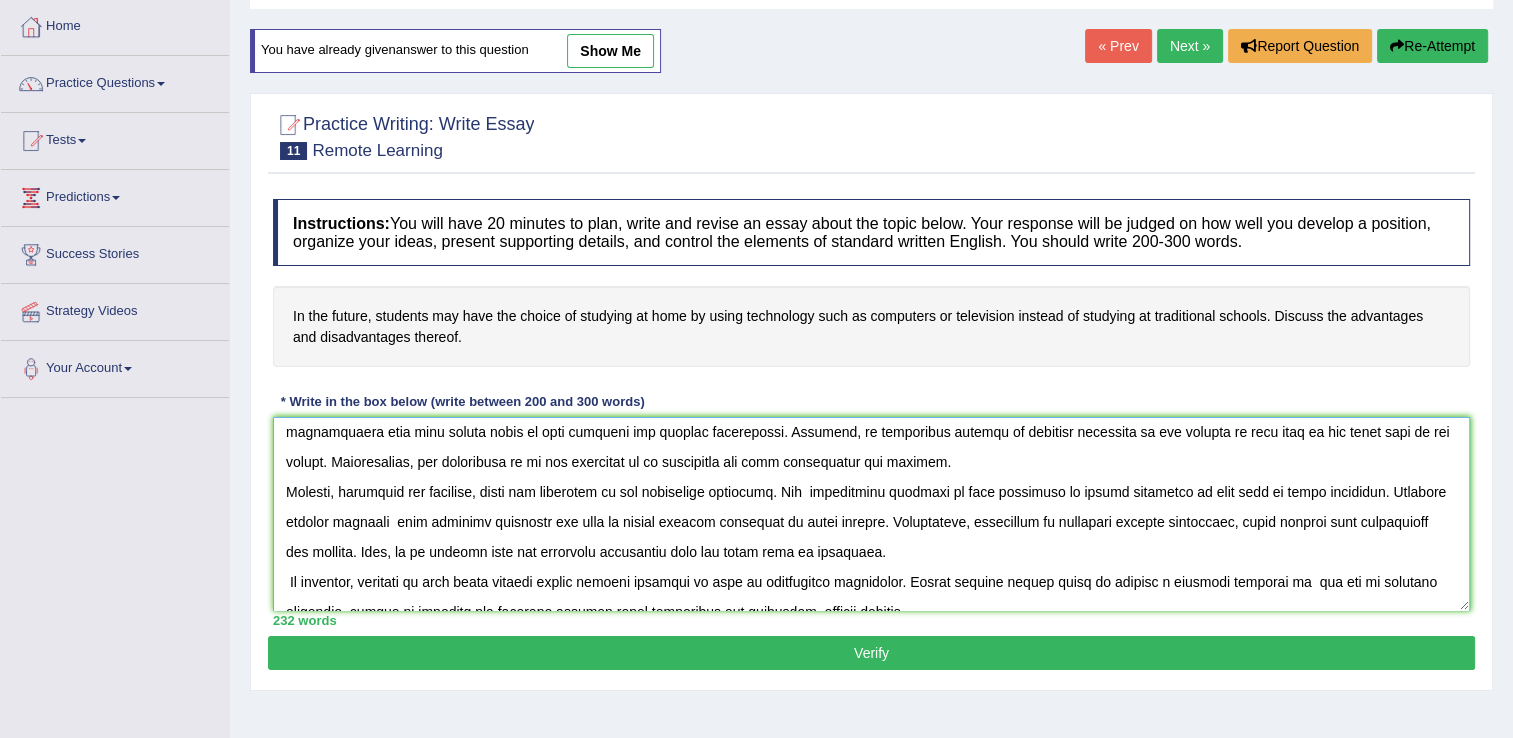 scroll, scrollTop: 100, scrollLeft: 0, axis: vertical 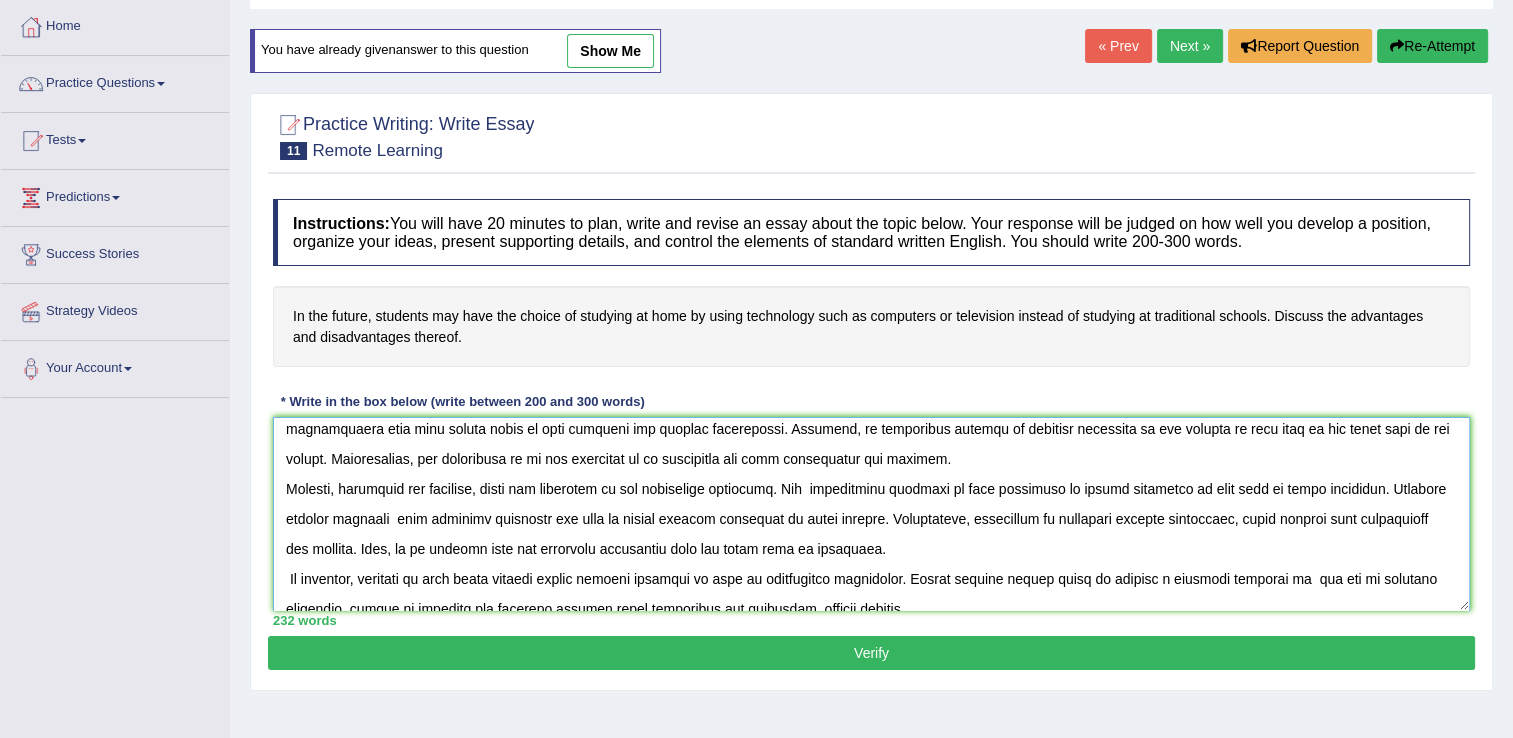 type on "The increasing influence of students studying at home on our lives has ignited numerous discussions. This matter is particularly significant due to its impact on their social life. In this essay, I will examine the advantages and disadvantajes of remote schools and their implications for society.
One of the primary advantages of people studying at home is less people in traffic. This is further supported by the fact that we will have less car accidents. Research has  demonstrated that when humans study at home improves the traffic circulation. Moreover, an additional benefit of remotely education is its ability to save time in the daily life of the people. Consequently, the advantages of it are essential to be considered for both individuals and society.
However, alongside the benefits, there are drawbacks of the technology education. One  significant drawback of this situation is people expending so much time in their computers. Numerous studies indicate  that remotely lifestyle may lead to people getti..." 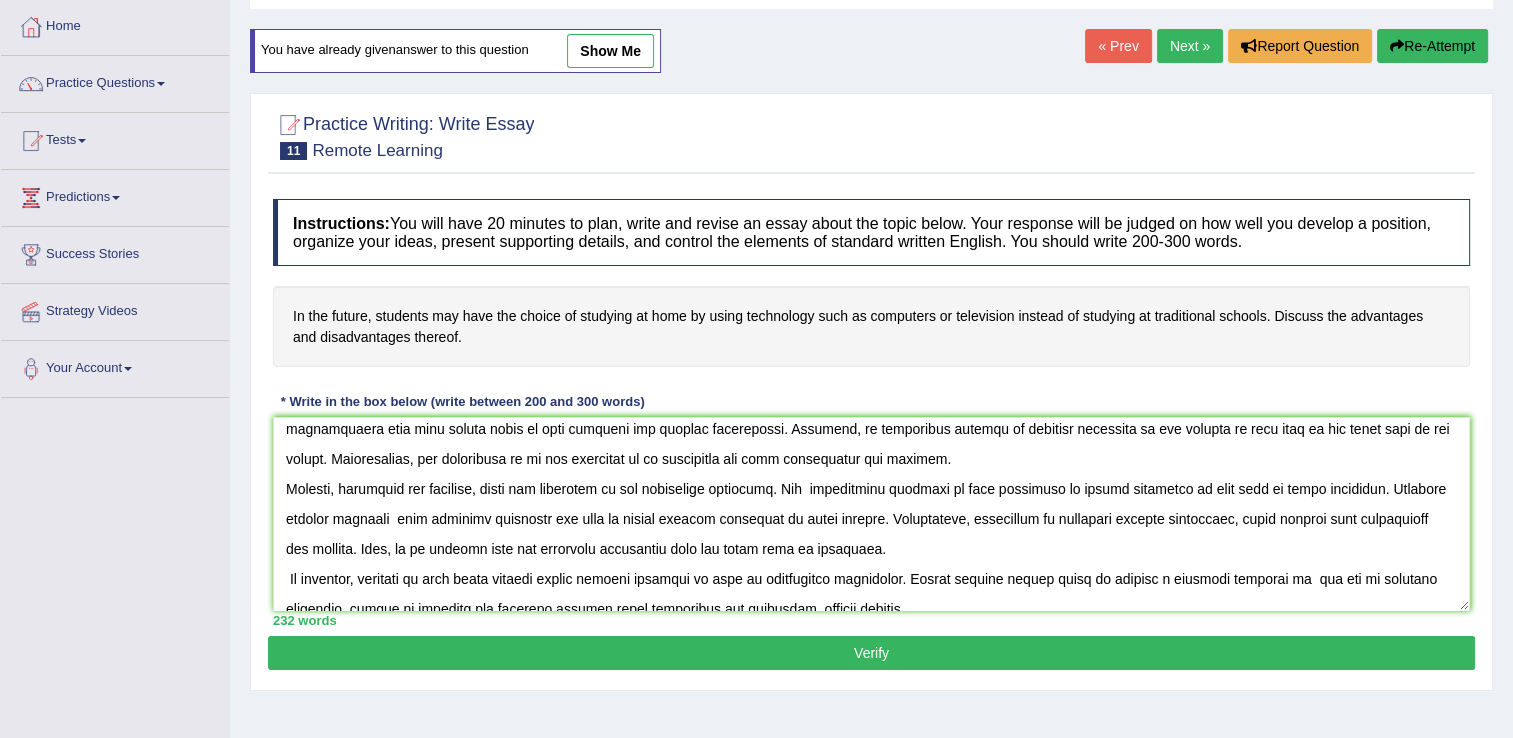 click on "Verify" at bounding box center (871, 653) 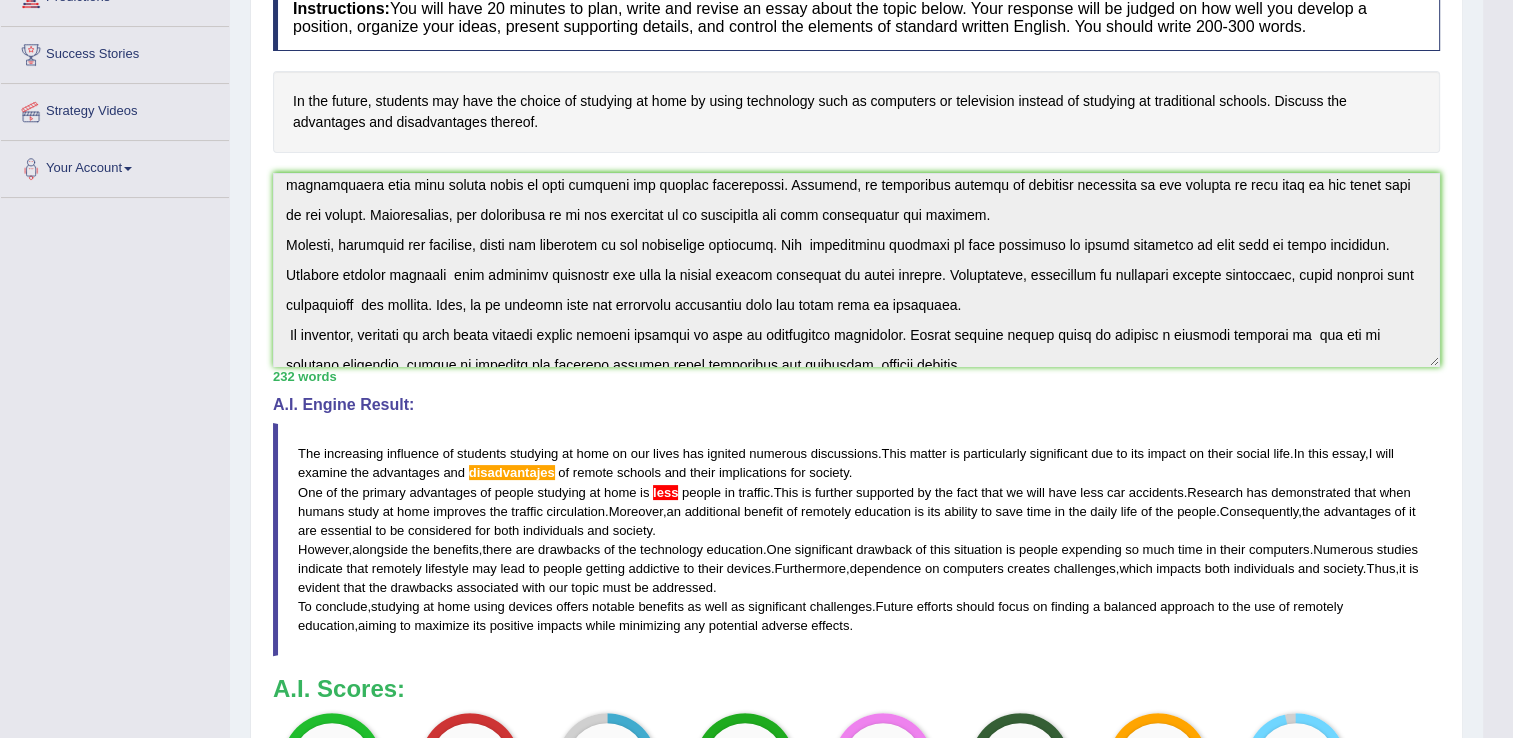 scroll, scrollTop: 300, scrollLeft: 0, axis: vertical 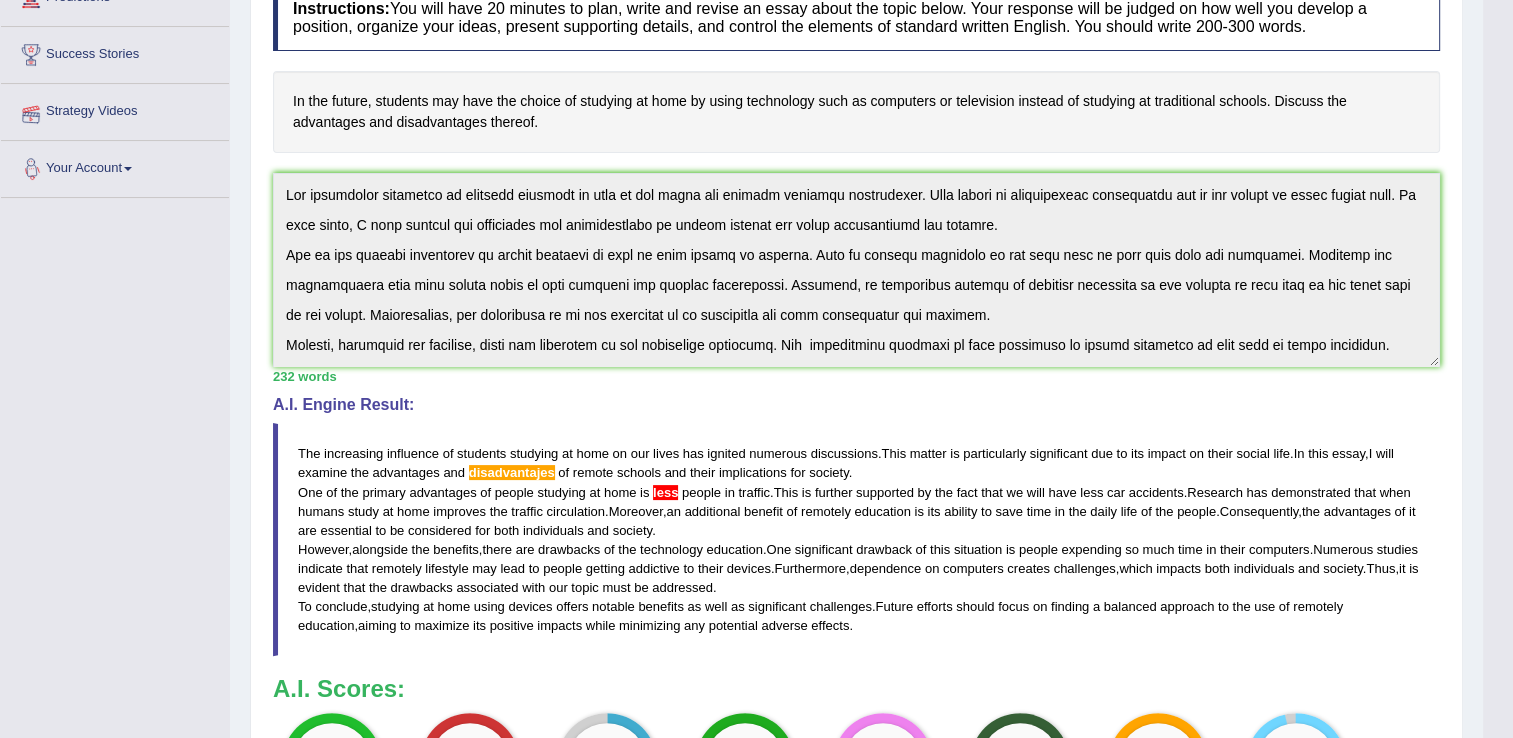 click on "Toggle navigation
Home
Practice Questions   Speaking Practice Read Aloud
Repeat Sentence
Describe Image
Re-tell Lecture
Answer Short Question
Summarize Group Discussion
Respond To A Situation
Writing Practice  Summarize Written Text
Write Essay
Reading Practice  Reading & Writing: Fill In The Blanks
Choose Multiple Answers
Re-order Paragraphs
Fill In The Blanks
Choose Single Answer
Listening Practice  Summarize Spoken Text
Highlight Incorrect Words
Highlight Correct Summary
Select Missing Word
Choose Single Answer
Choose Multiple Answers
Fill In The Blanks
Write From Dictation
Pronunciation
Tests  Take Practice Sectional Test
Take Mock Test" at bounding box center [741, 362] 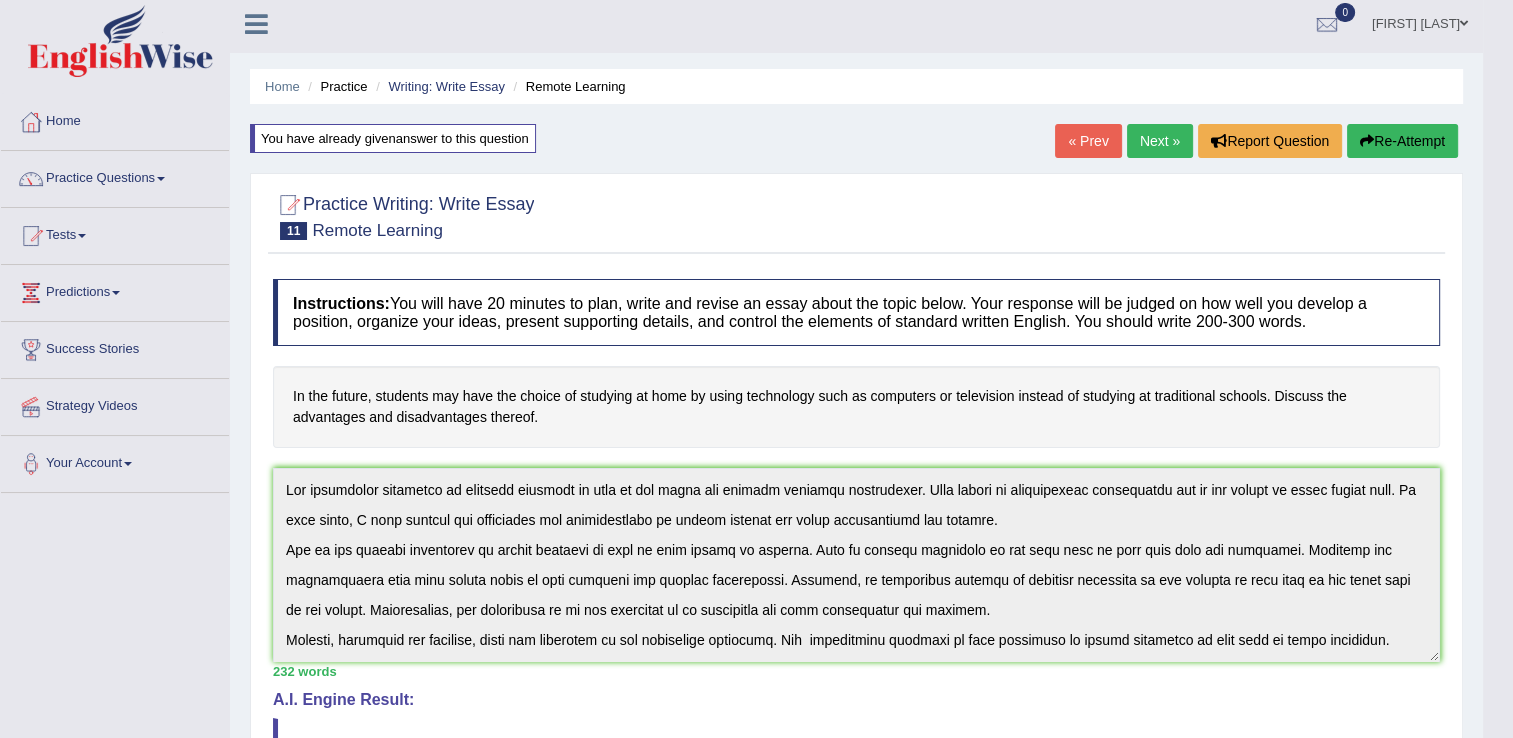 scroll, scrollTop: 0, scrollLeft: 0, axis: both 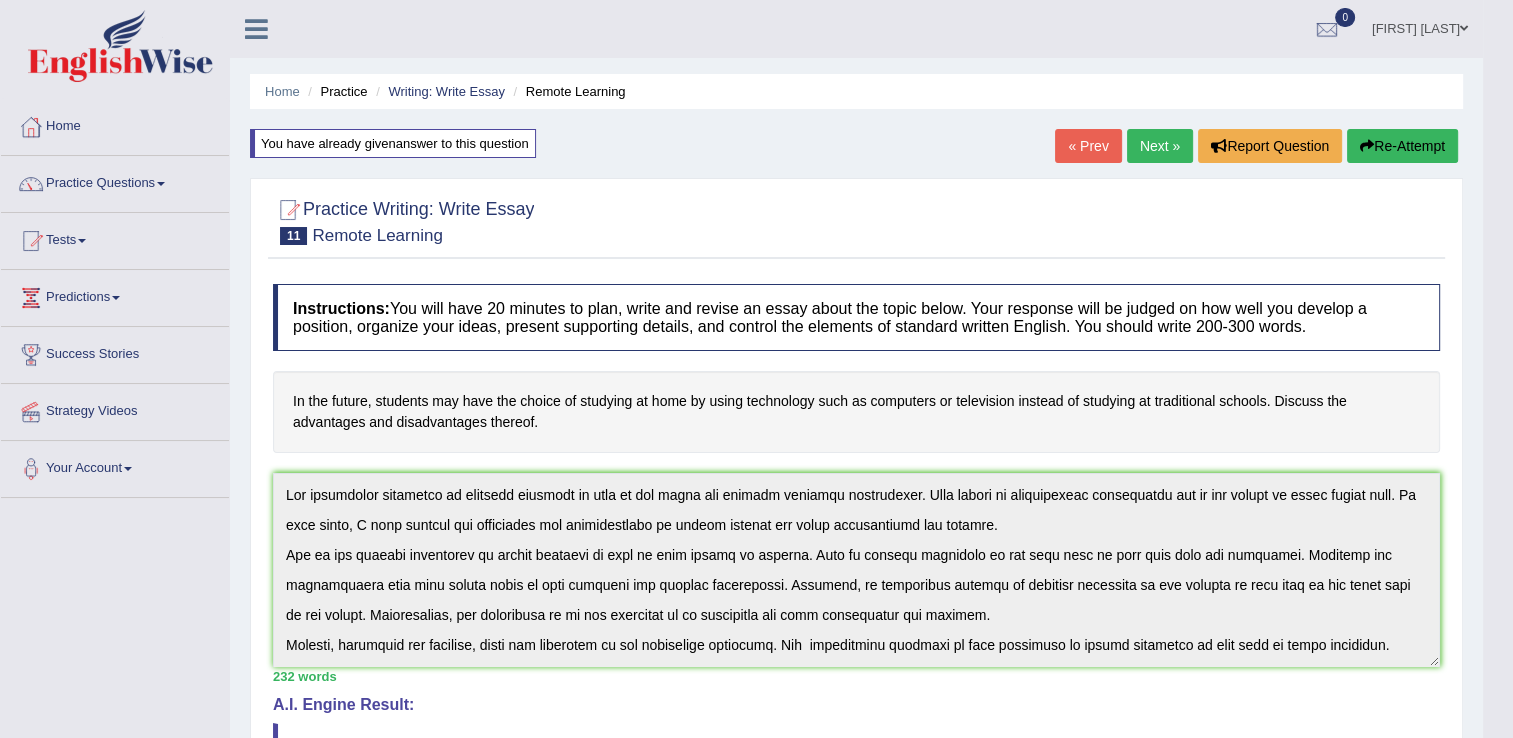 click on "Re-Attempt" at bounding box center (1402, 146) 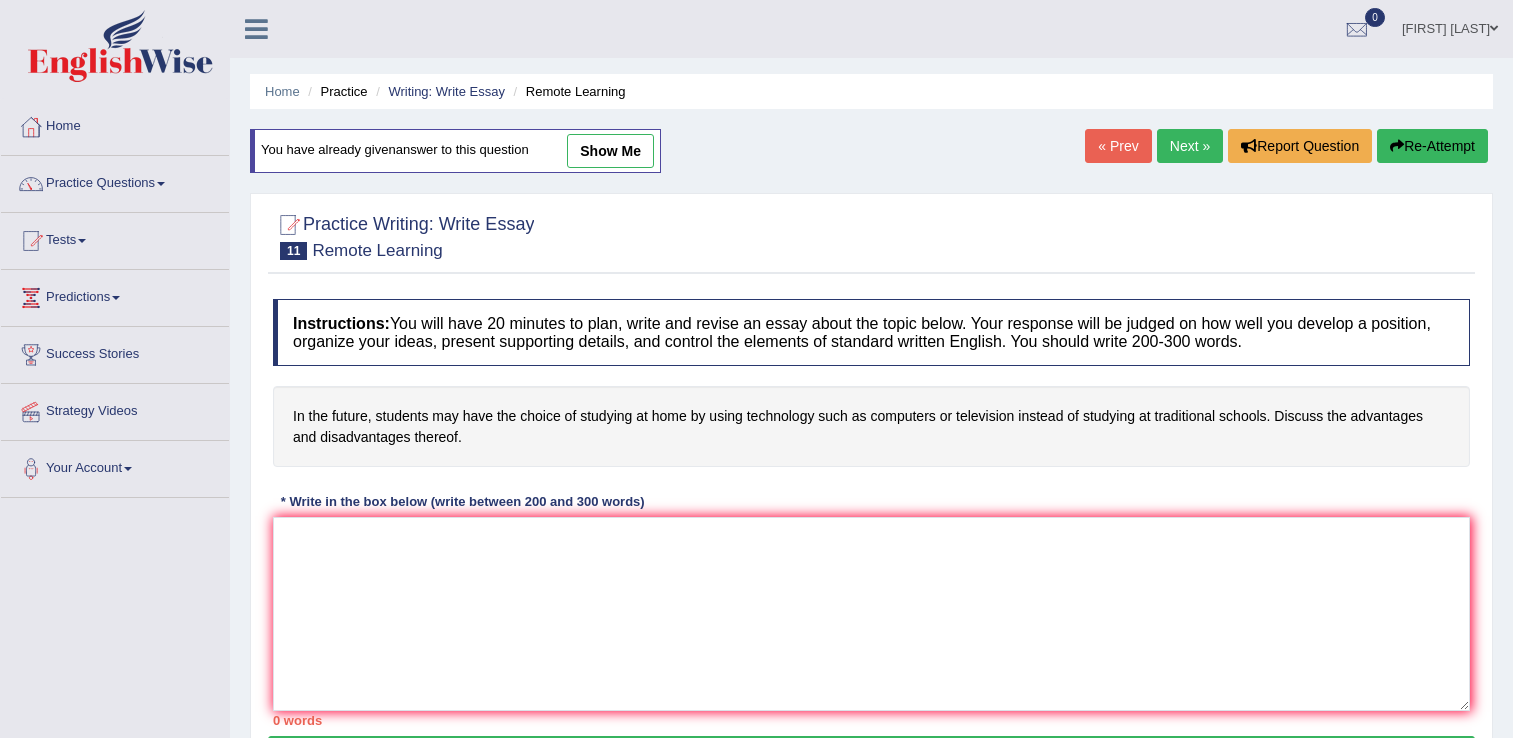 scroll, scrollTop: 0, scrollLeft: 0, axis: both 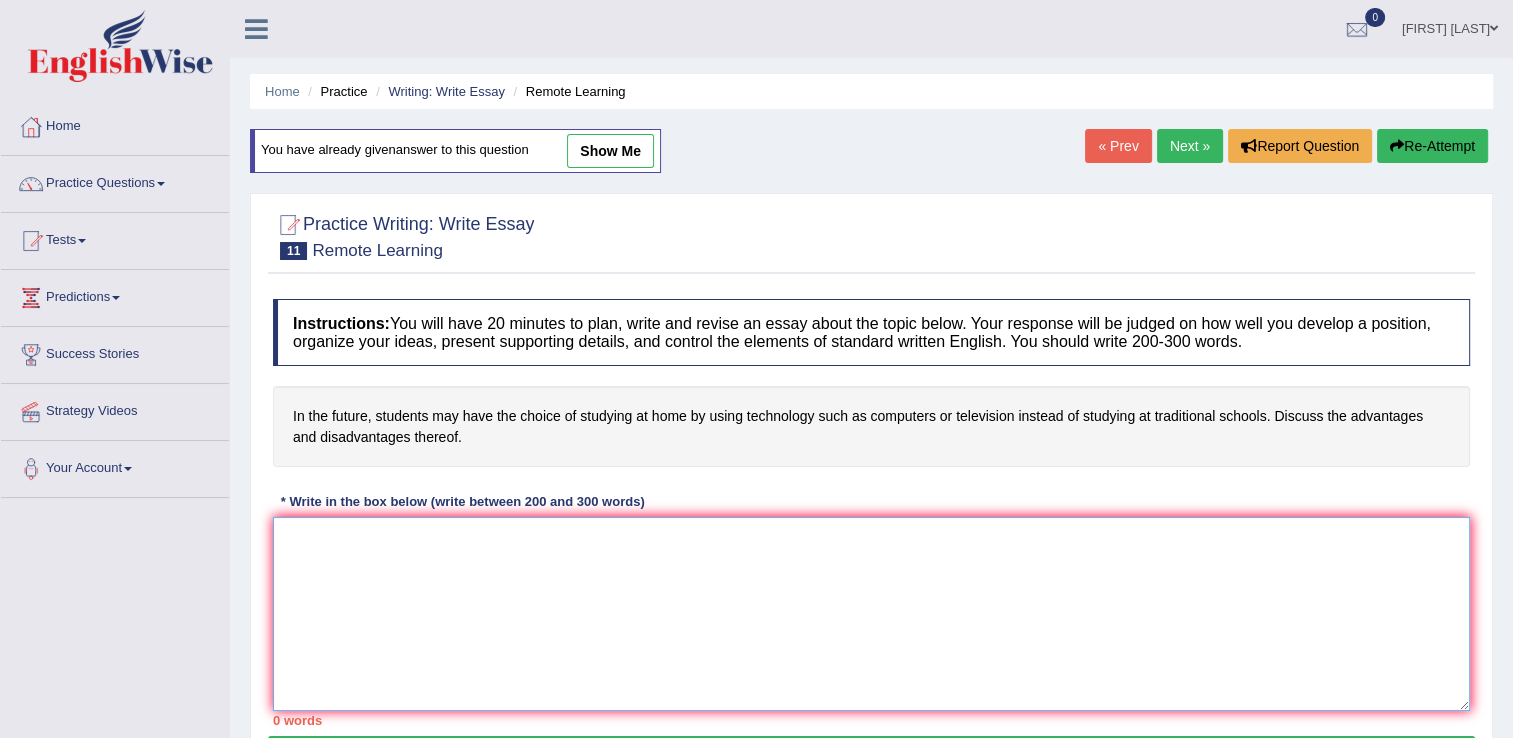 click at bounding box center [871, 614] 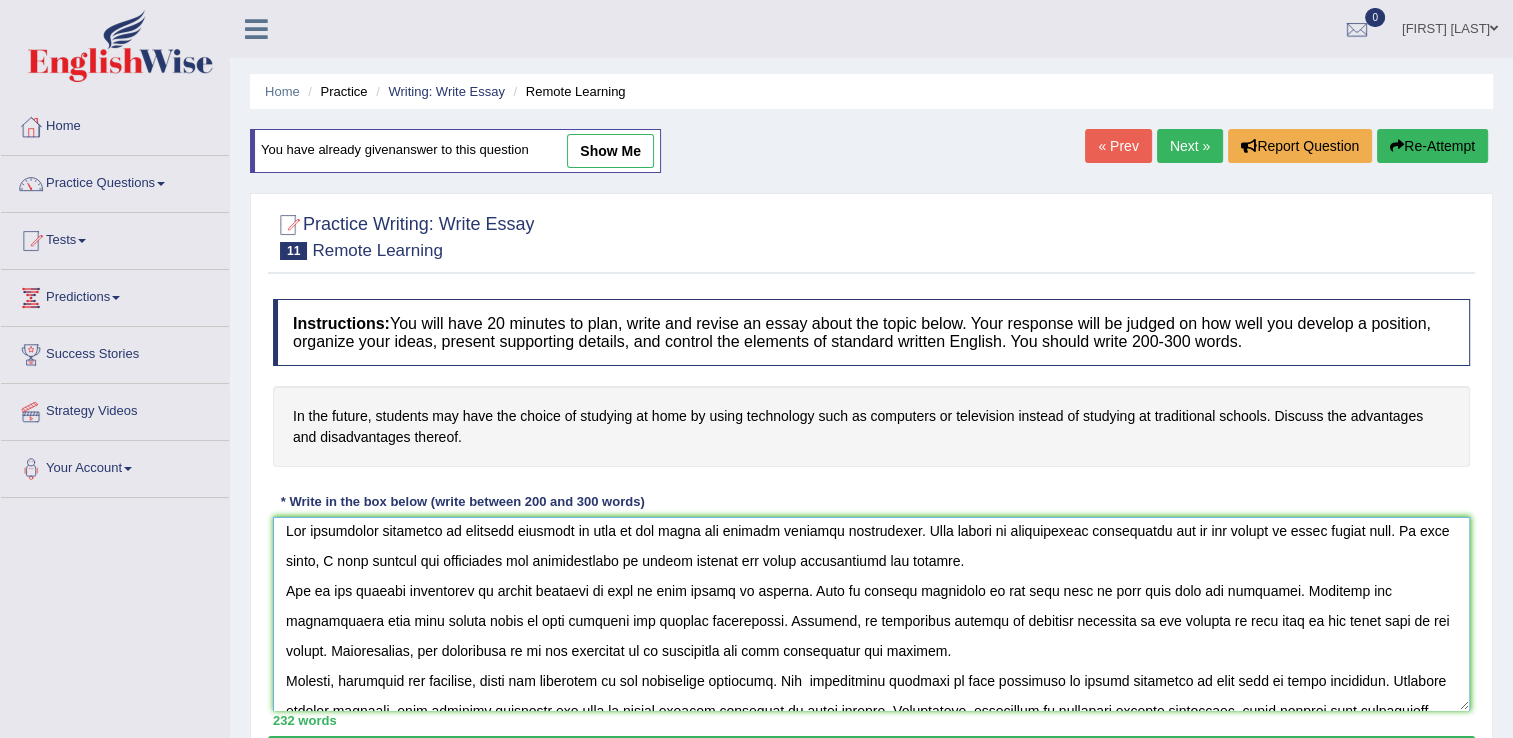scroll, scrollTop: 0, scrollLeft: 0, axis: both 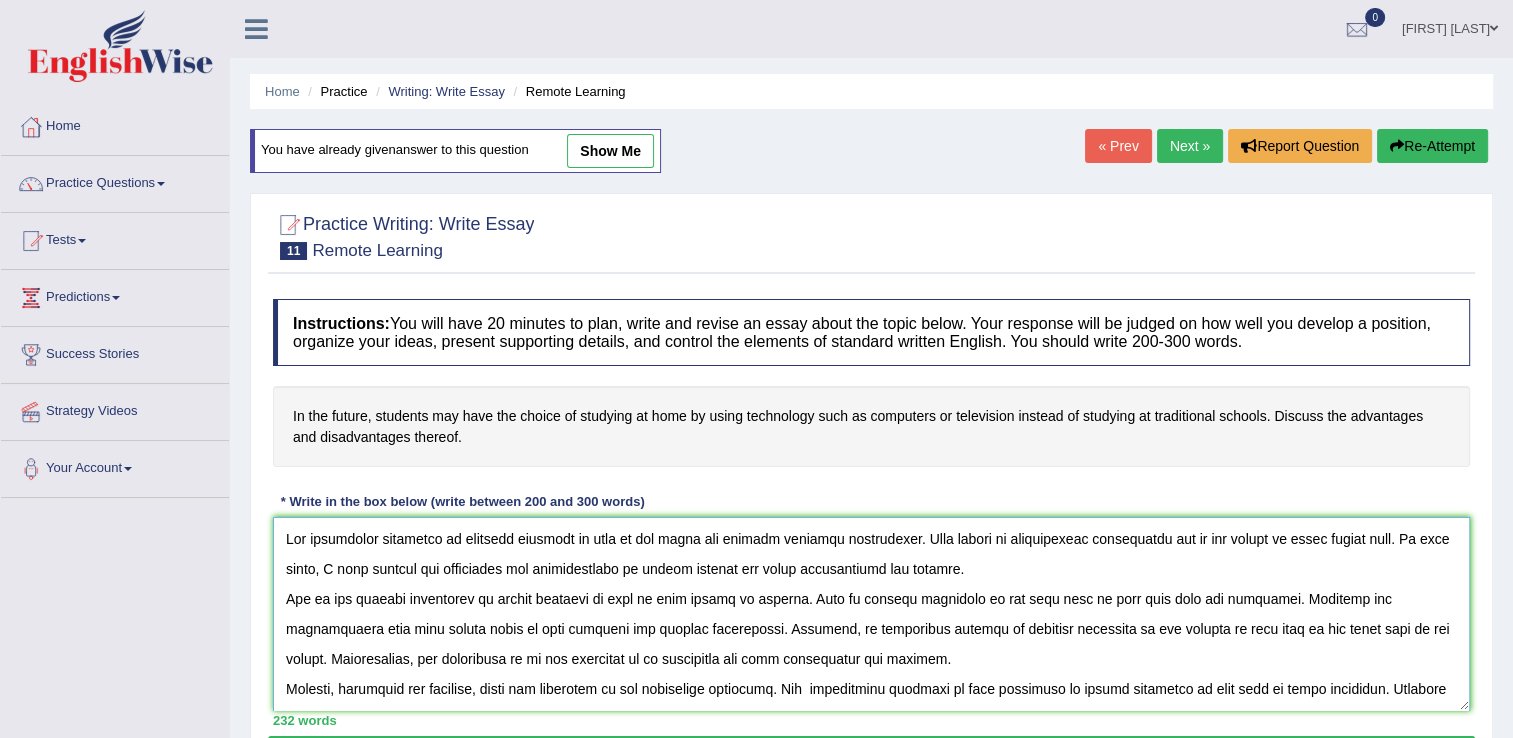 click at bounding box center [871, 614] 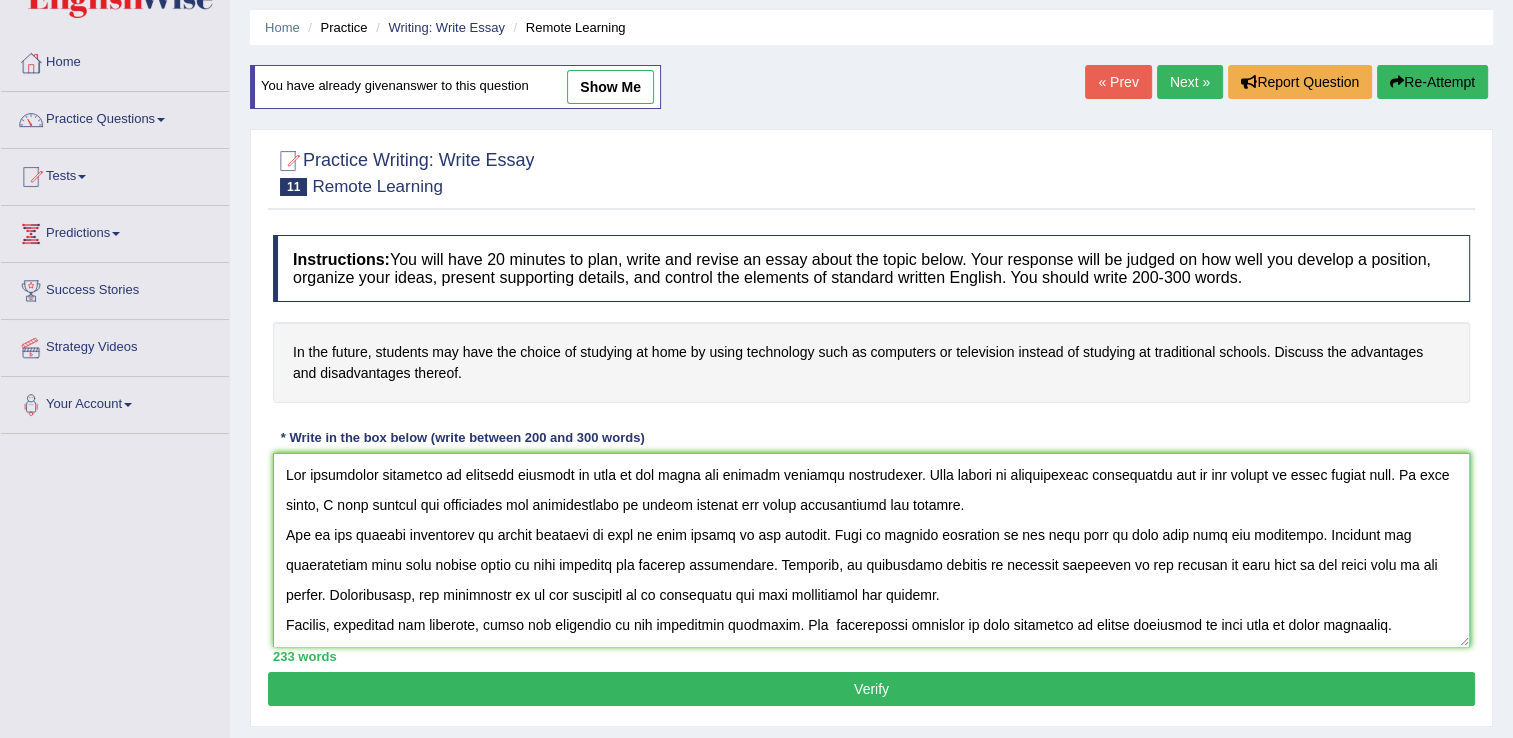 scroll, scrollTop: 312, scrollLeft: 0, axis: vertical 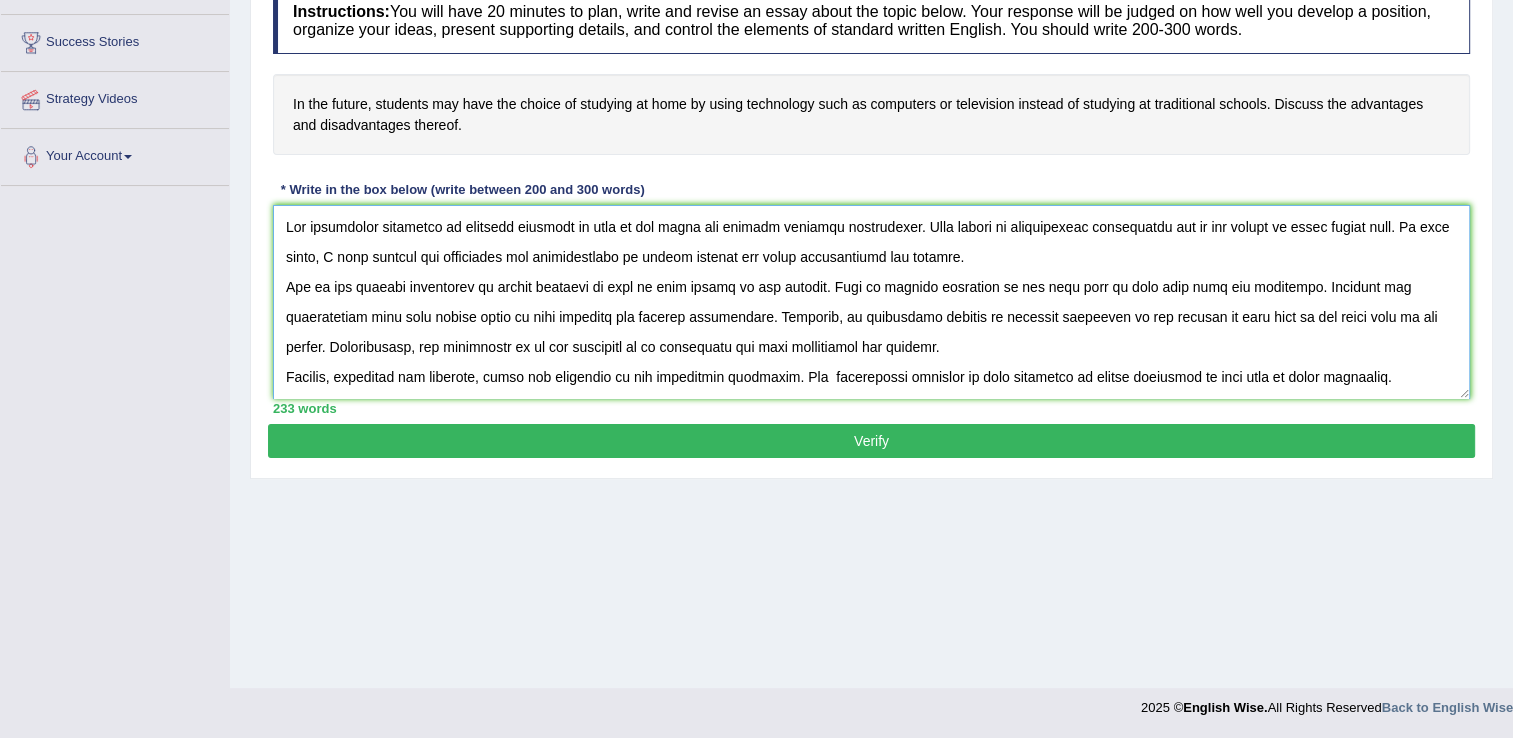 type on "The increasing influence of students studying at home on our lives has ignited numerous discussions. This matter is particularly significant due to its impact on their social life. In this essay, I will examine the advantages and disadvantages of remote schools and their implications for society.
One of the primary advantages of people studying at home is less people in the traffic. This is further supported by the fact that we will have less car accidents. Research has  demonstrated that when humans study at home improves the traffic circulation. Moreover, an additional benefit of remotely education is its ability to save time in the daily life of the people. Consequently, the advantages of it are essential to be considered for both individuals and society.
However, alongside the benefits, there are drawbacks of the technology education. One  significant drawback of this situation is people expending so much time in their computers. Numerous studies indicate  that remotely lifestyle may lead to people g..." 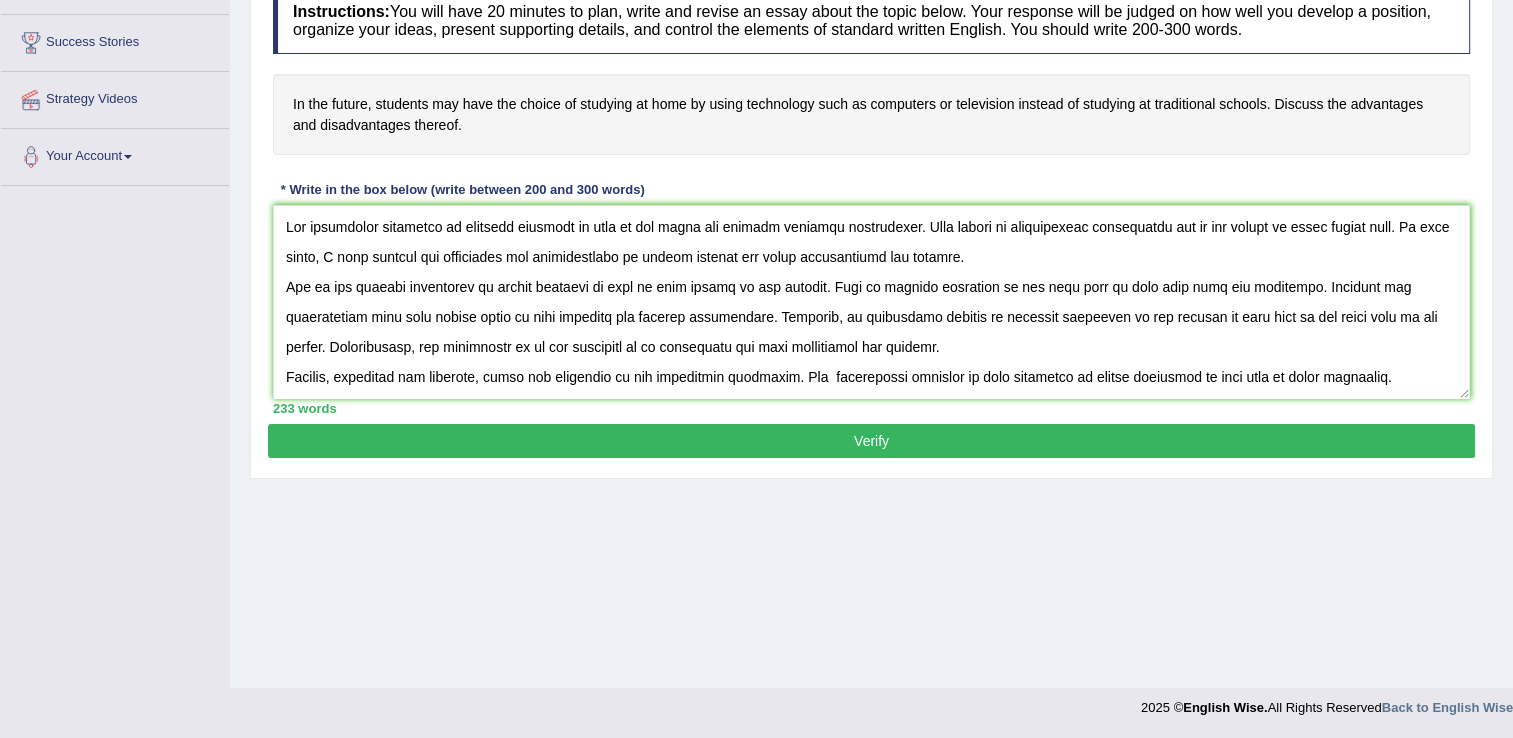 click on "Verify" at bounding box center [871, 441] 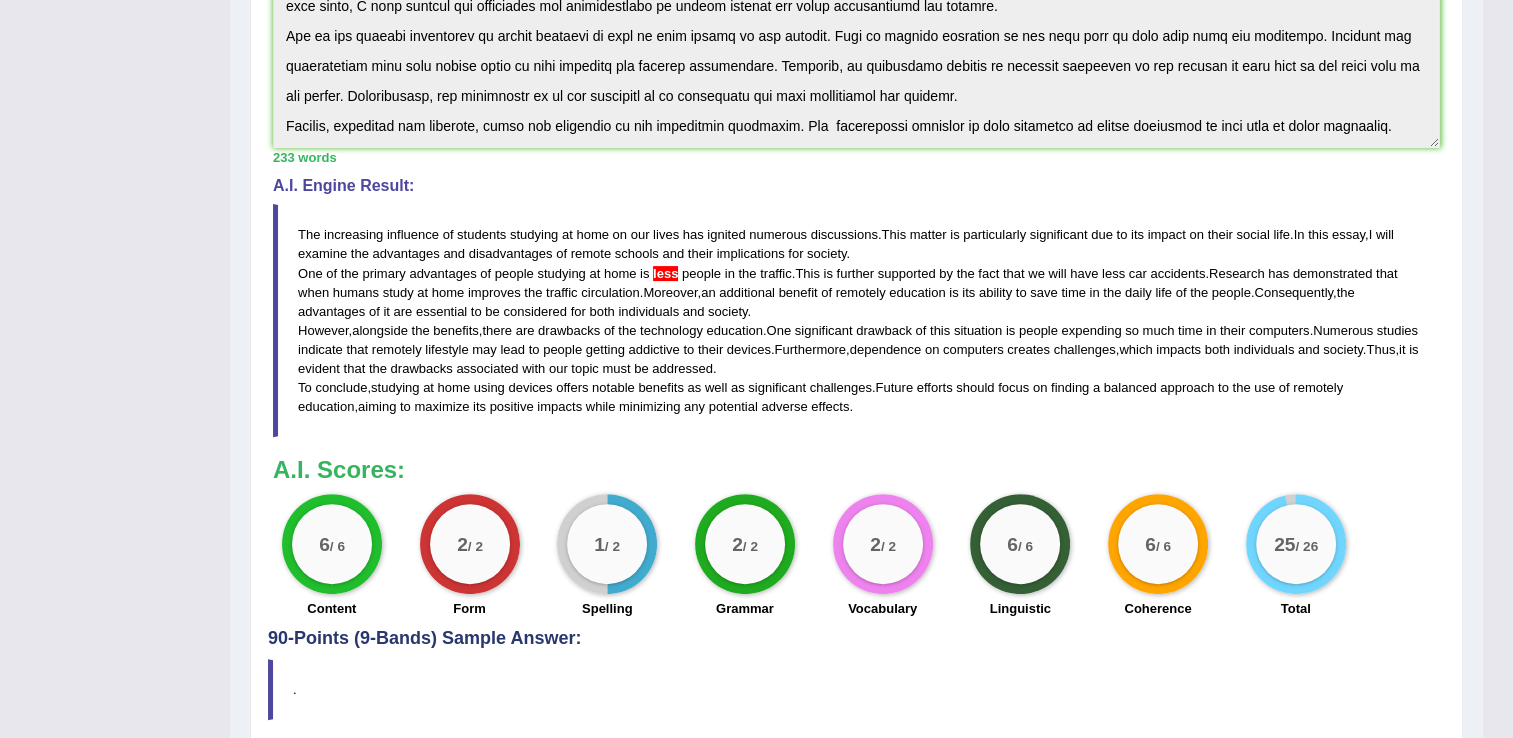 scroll, scrollTop: 595, scrollLeft: 0, axis: vertical 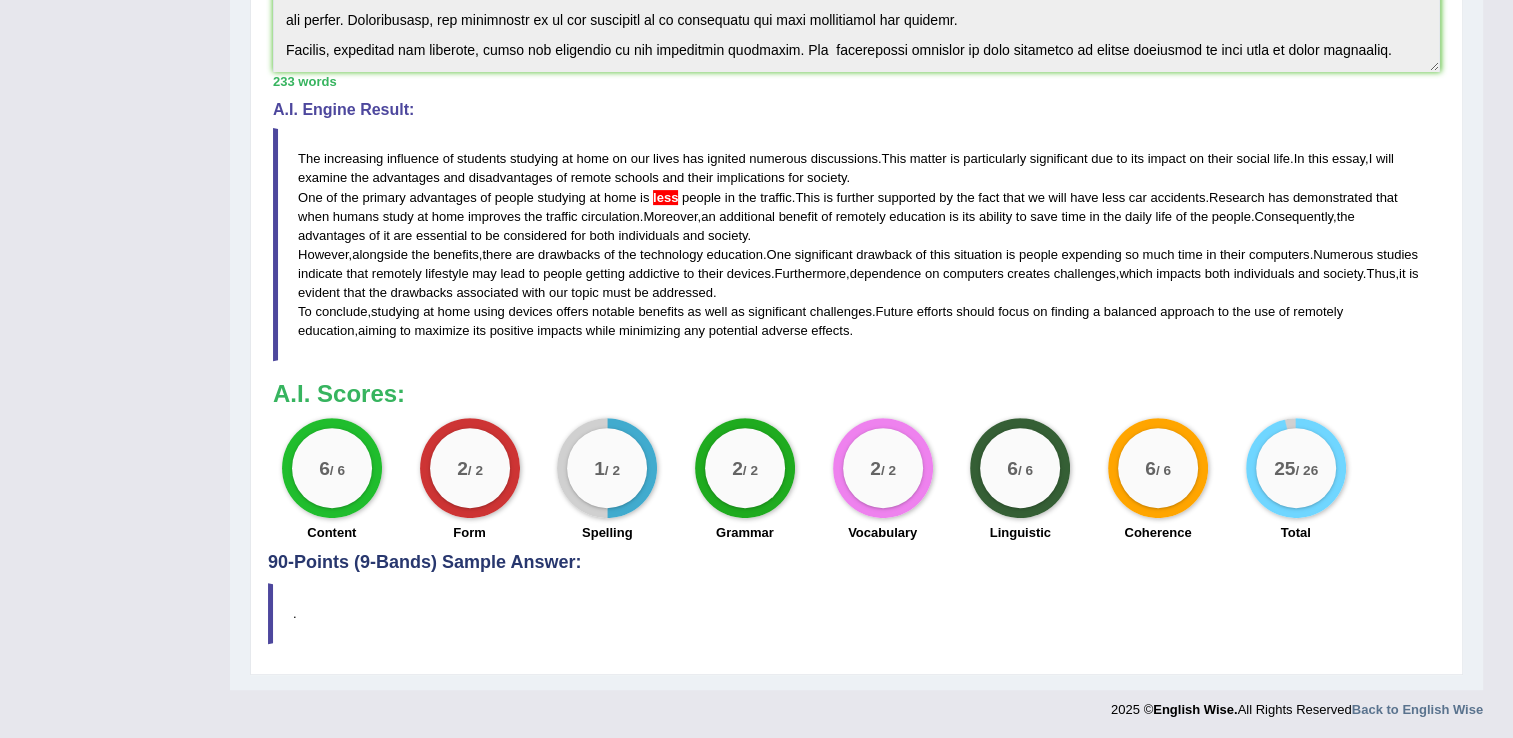drag, startPoint x: 830, startPoint y: 326, endPoint x: 608, endPoint y: 312, distance: 222.44101 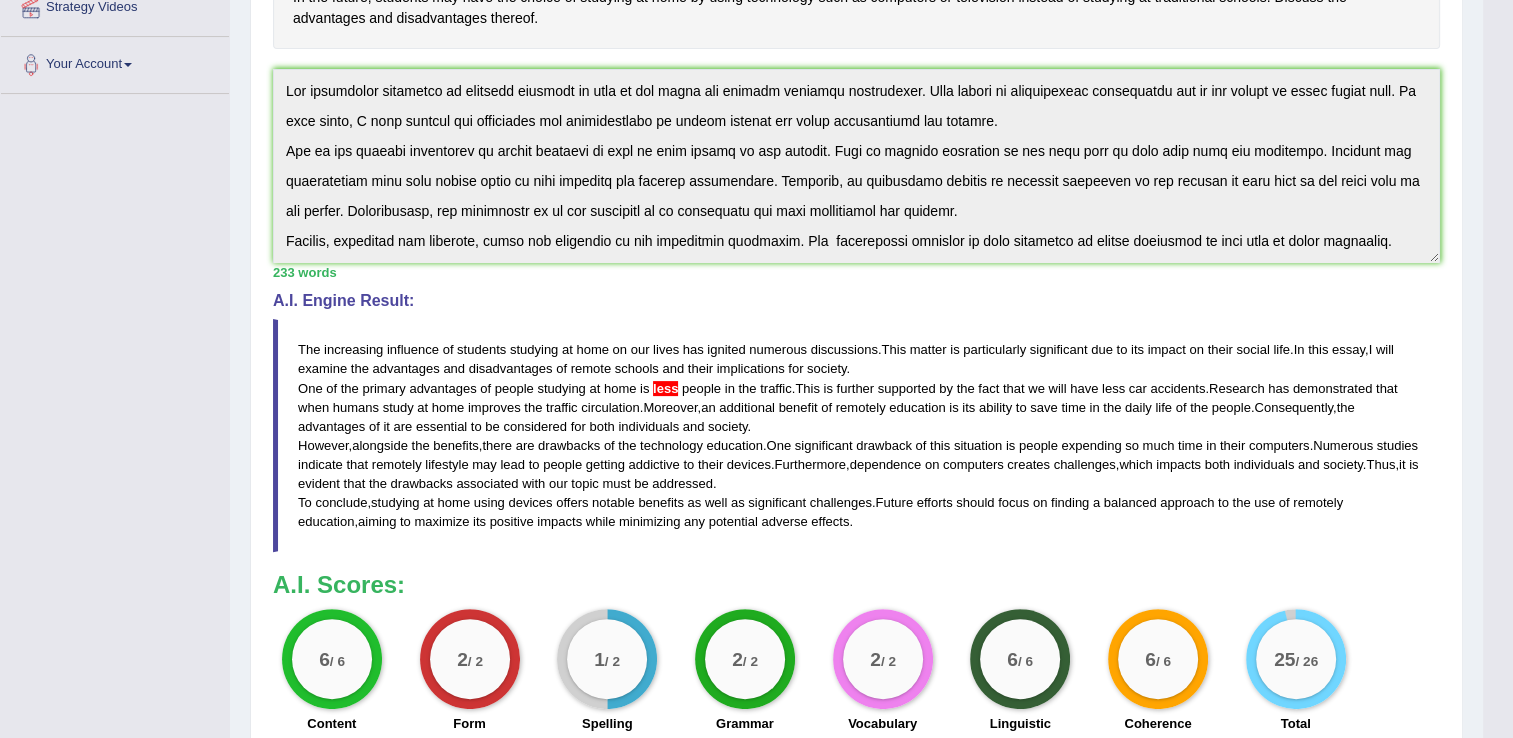 scroll, scrollTop: 395, scrollLeft: 0, axis: vertical 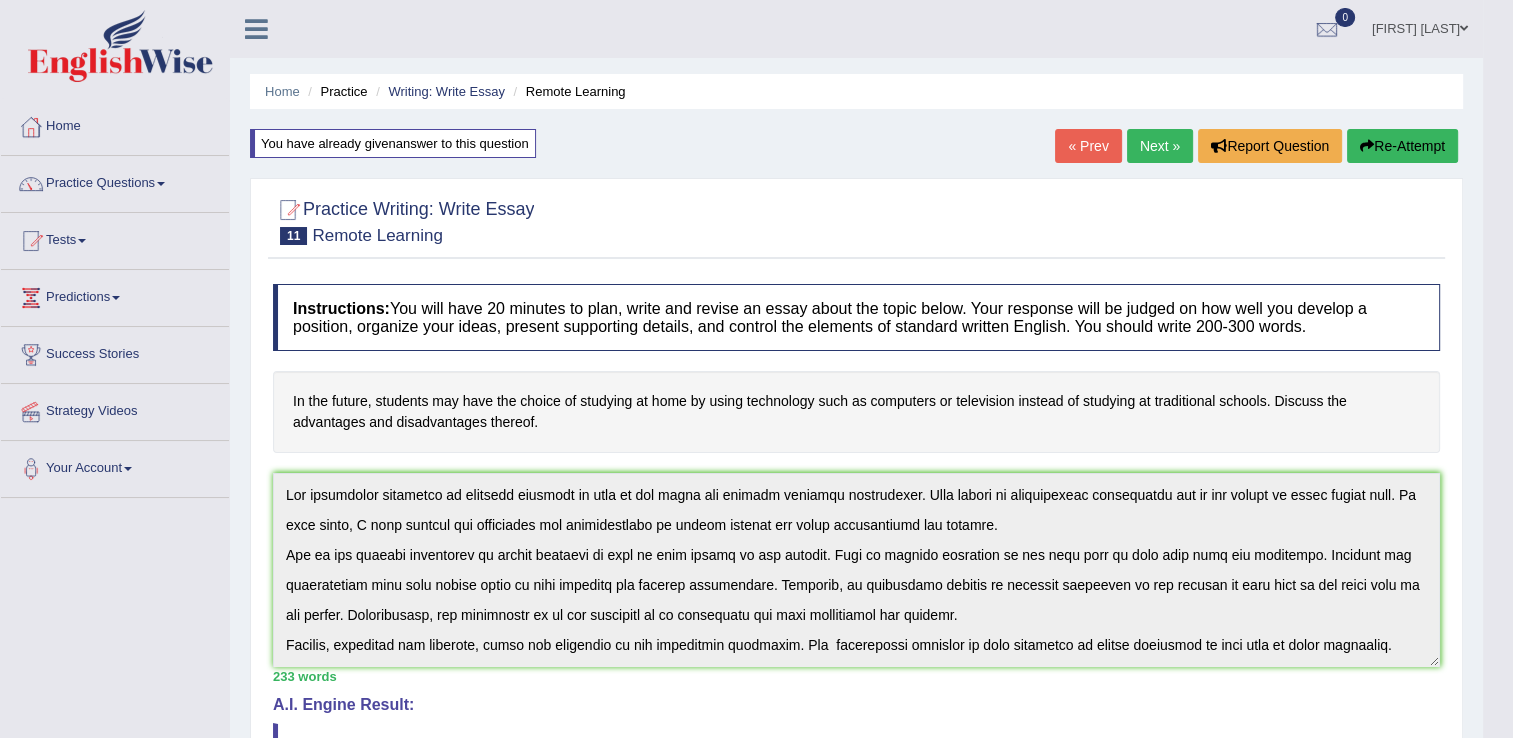 click on "Toggle navigation
Home
Practice Questions   Speaking Practice Read Aloud
Repeat Sentence
Describe Image
Re-tell Lecture
Answer Short Question
Summarize Group Discussion
Respond To A Situation
Writing Practice  Summarize Written Text
Write Essay
Reading Practice  Reading & Writing: Fill In The Blanks
Choose Multiple Answers
Re-order Paragraphs
Fill In The Blanks
Choose Single Answer
Listening Practice  Summarize Spoken Text
Highlight Incorrect Words
Highlight Correct Summary
Select Missing Word
Choose Single Answer
Choose Multiple Answers
Fill In The Blanks
Write From Dictation
Pronunciation
Tests
Take Mock Test" at bounding box center (756, 369) 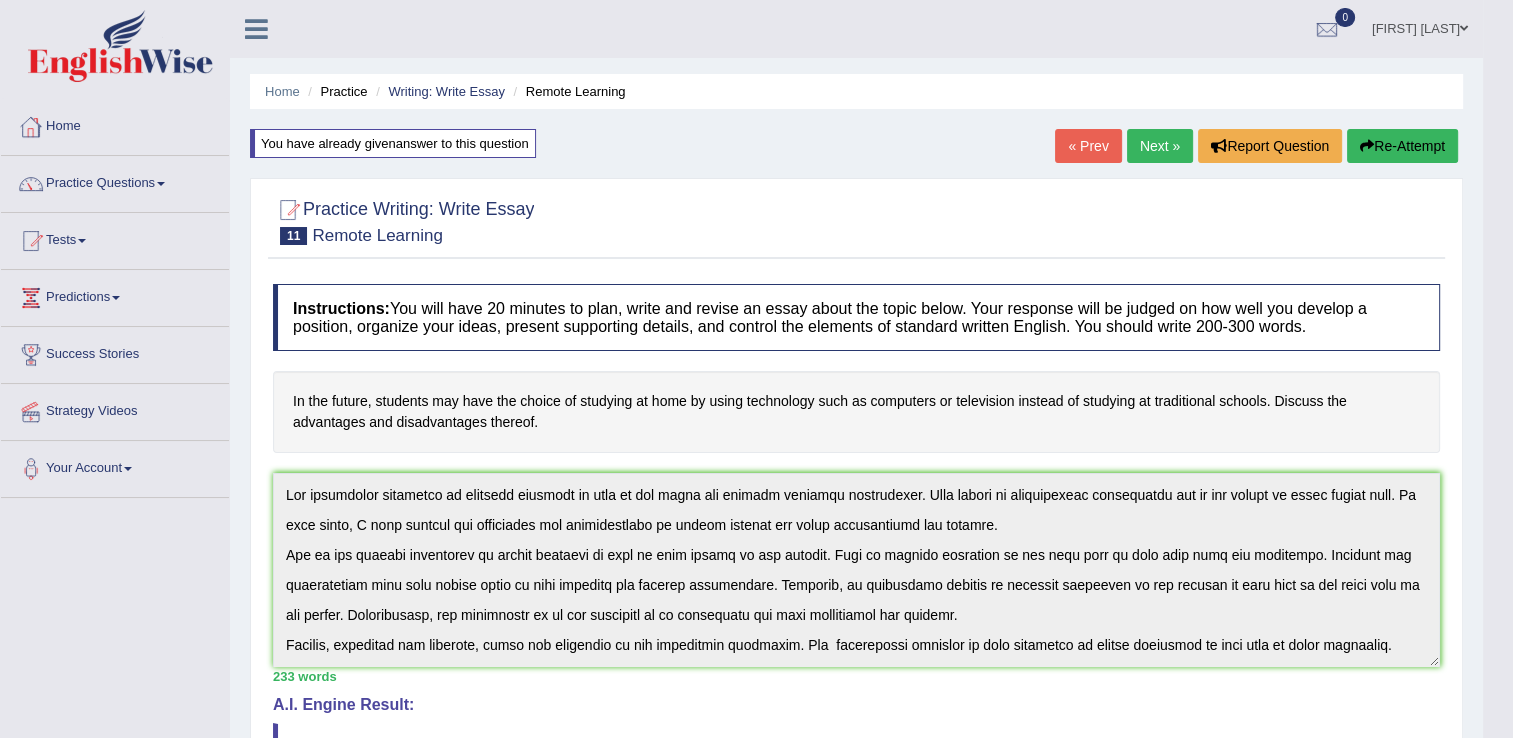 scroll, scrollTop: 0, scrollLeft: 0, axis: both 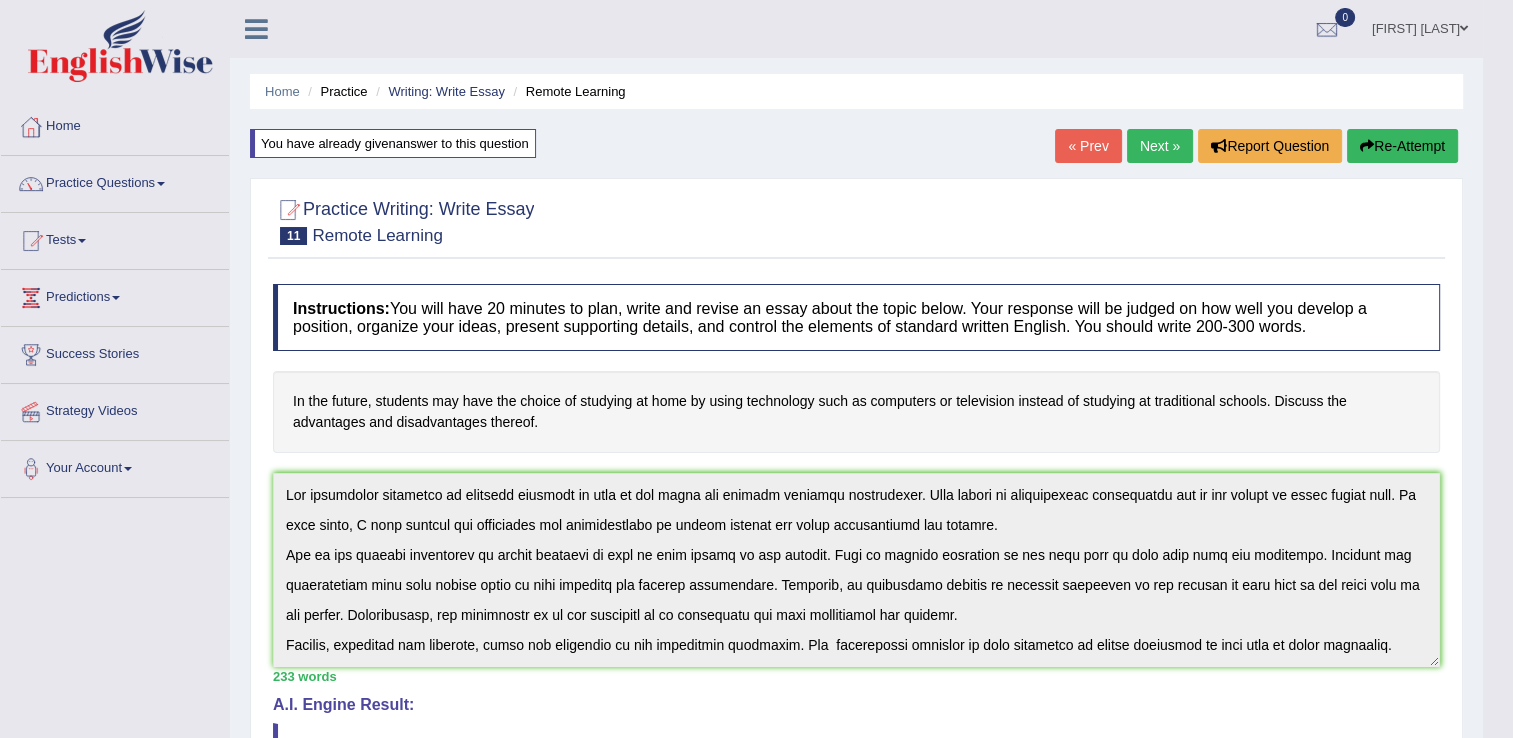 click on "Re-Attempt" at bounding box center (1402, 146) 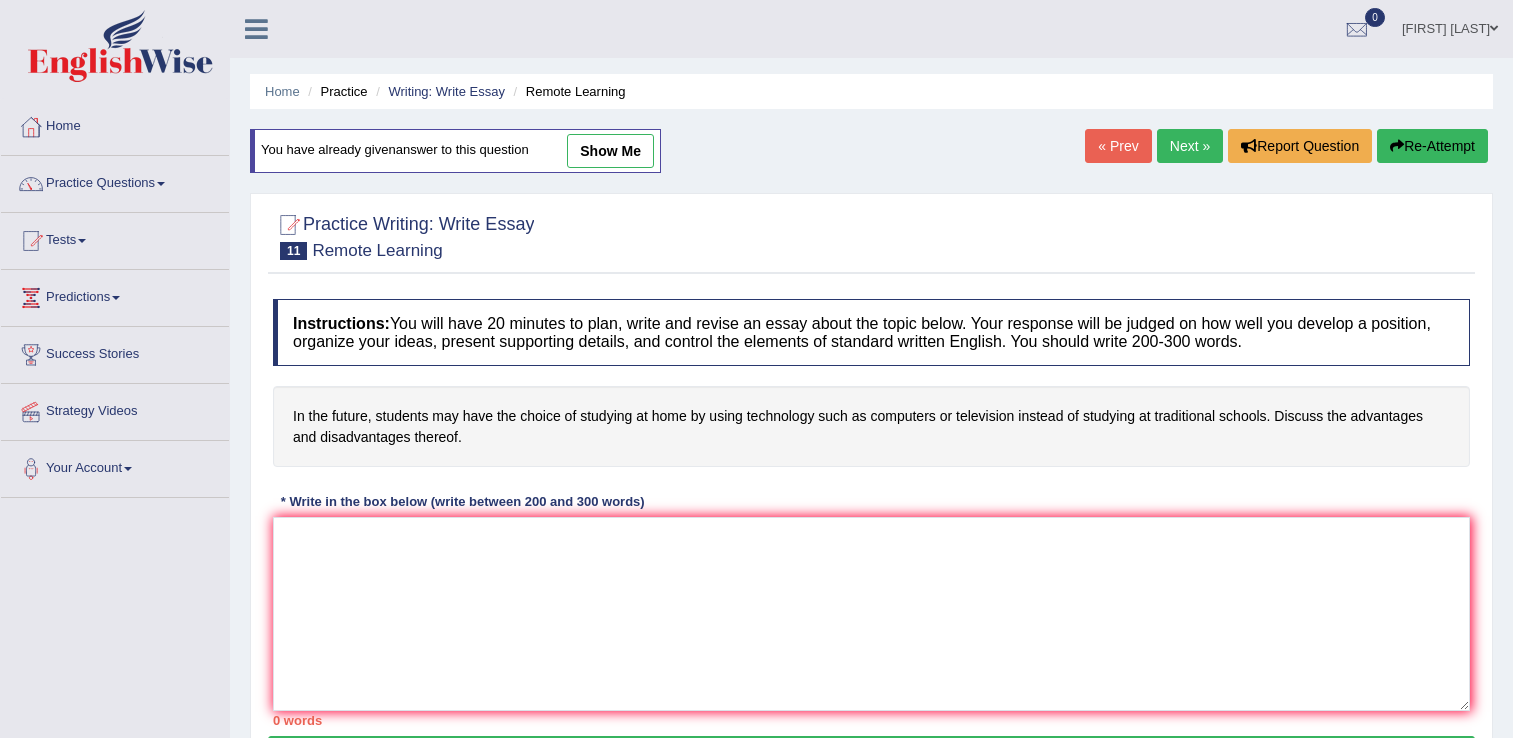 scroll, scrollTop: 0, scrollLeft: 0, axis: both 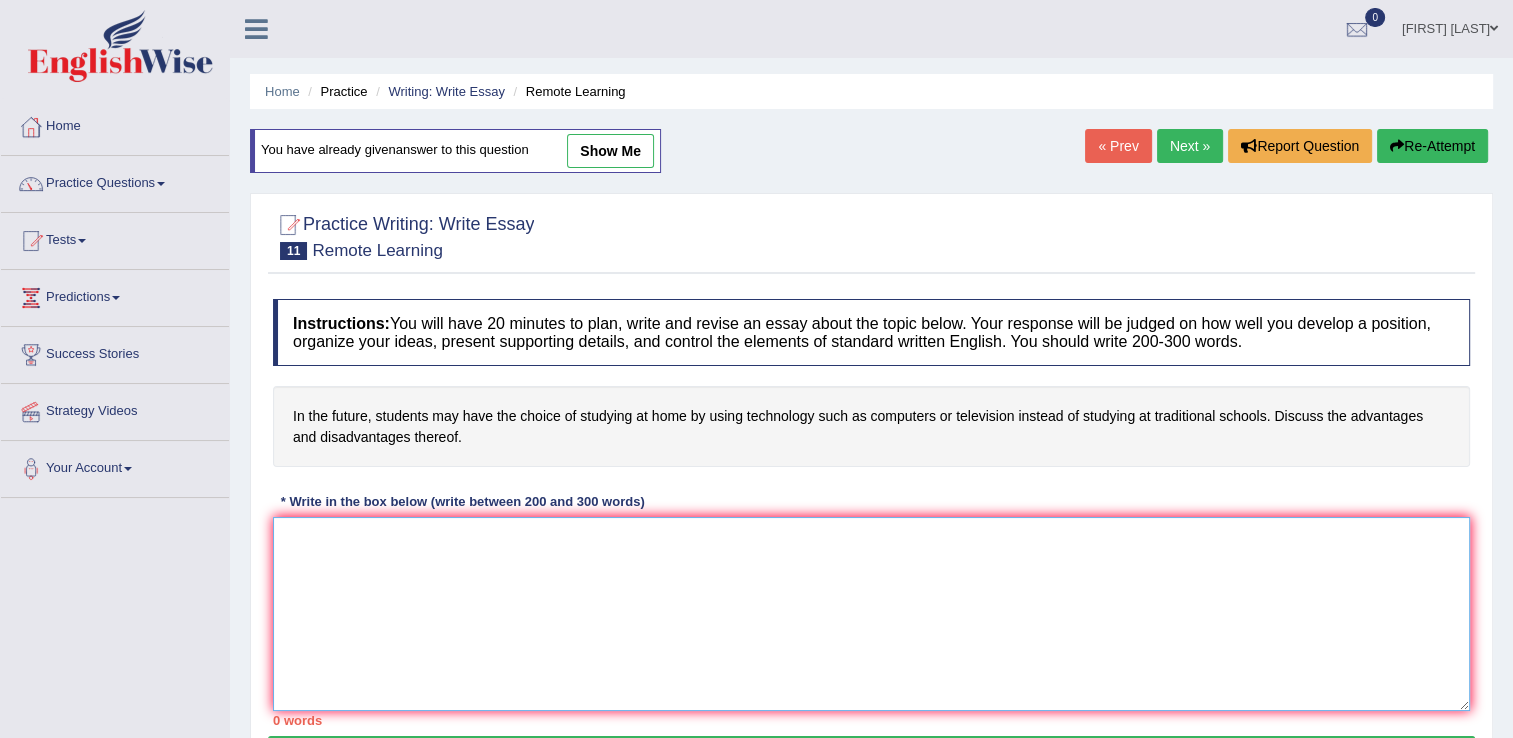 click at bounding box center (871, 614) 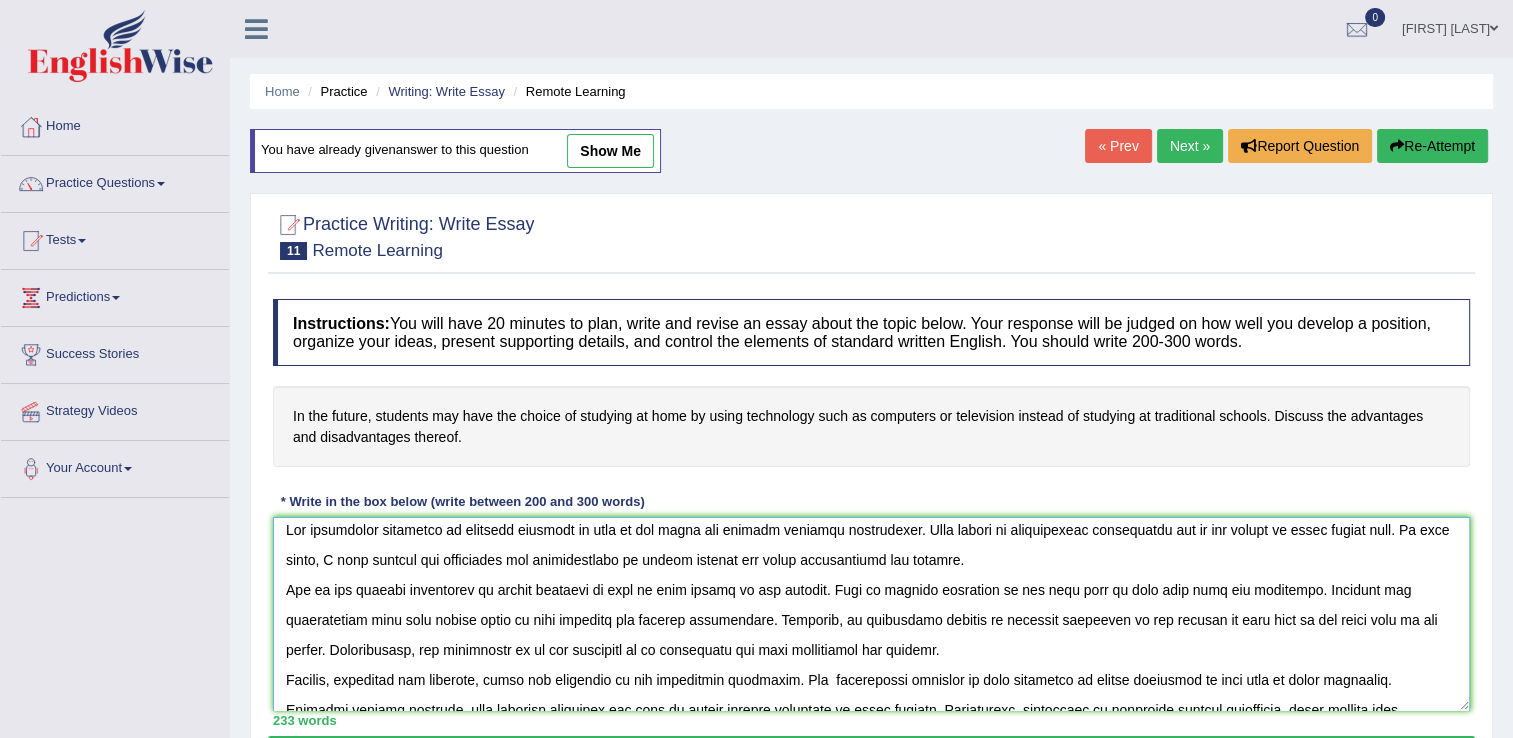 scroll, scrollTop: 8, scrollLeft: 0, axis: vertical 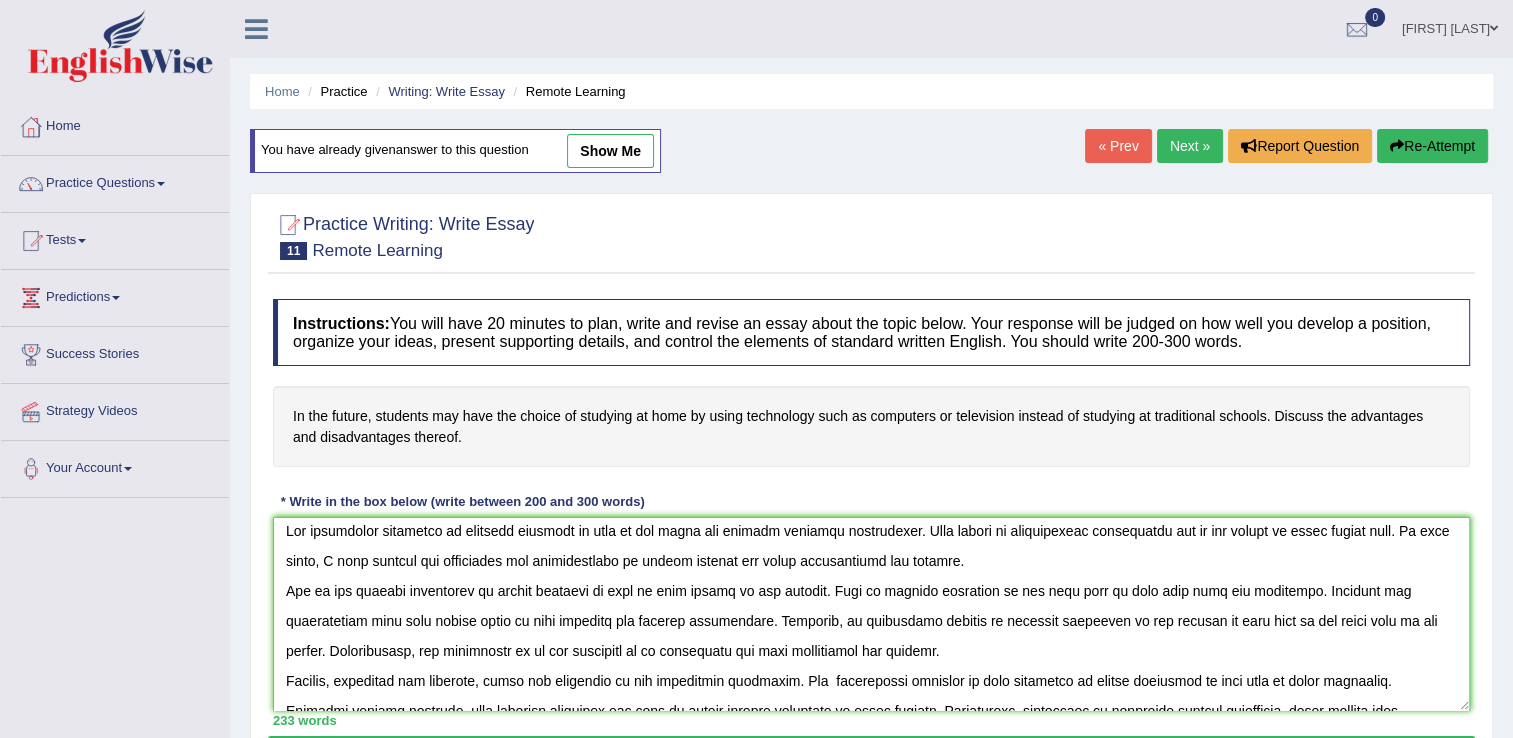 click at bounding box center (871, 614) 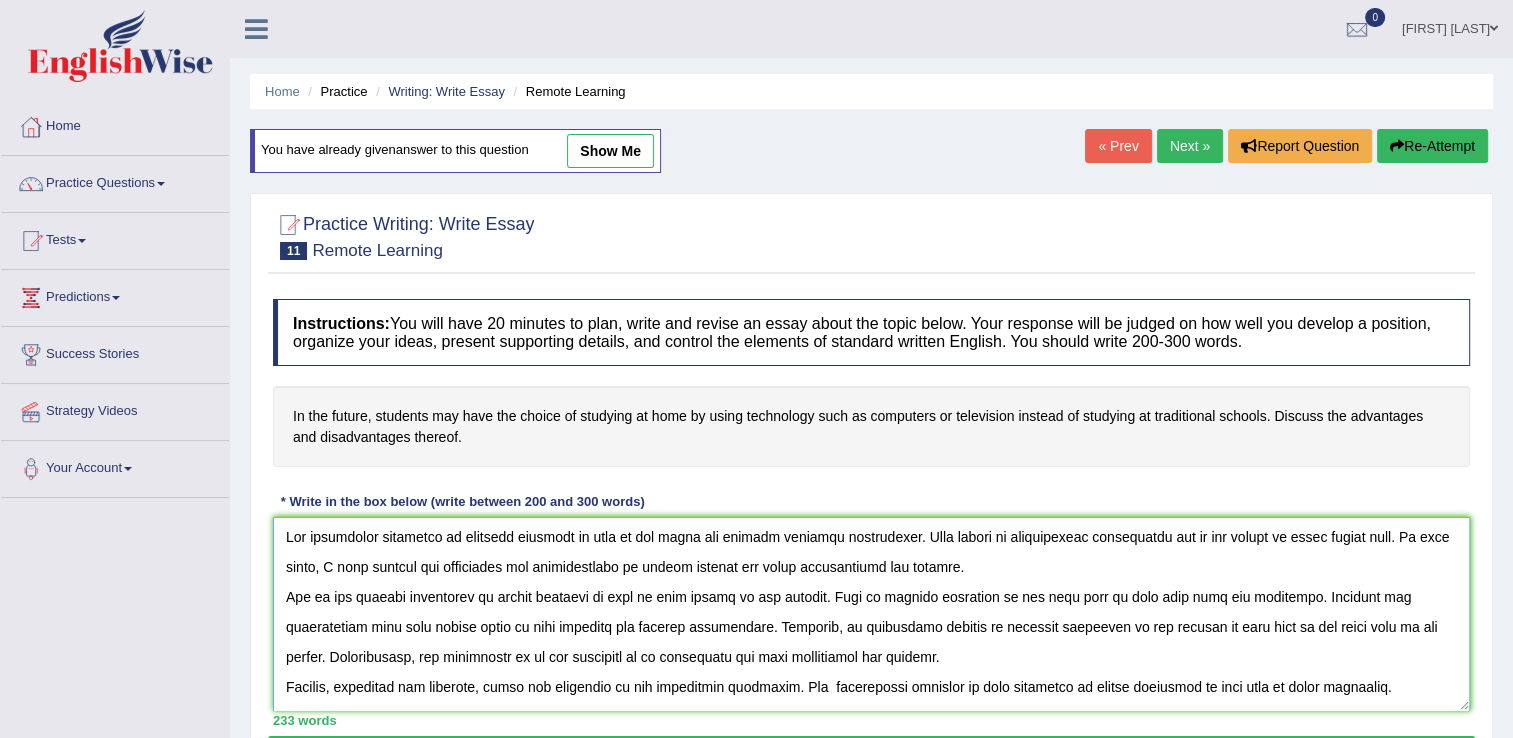 scroll, scrollTop: 0, scrollLeft: 0, axis: both 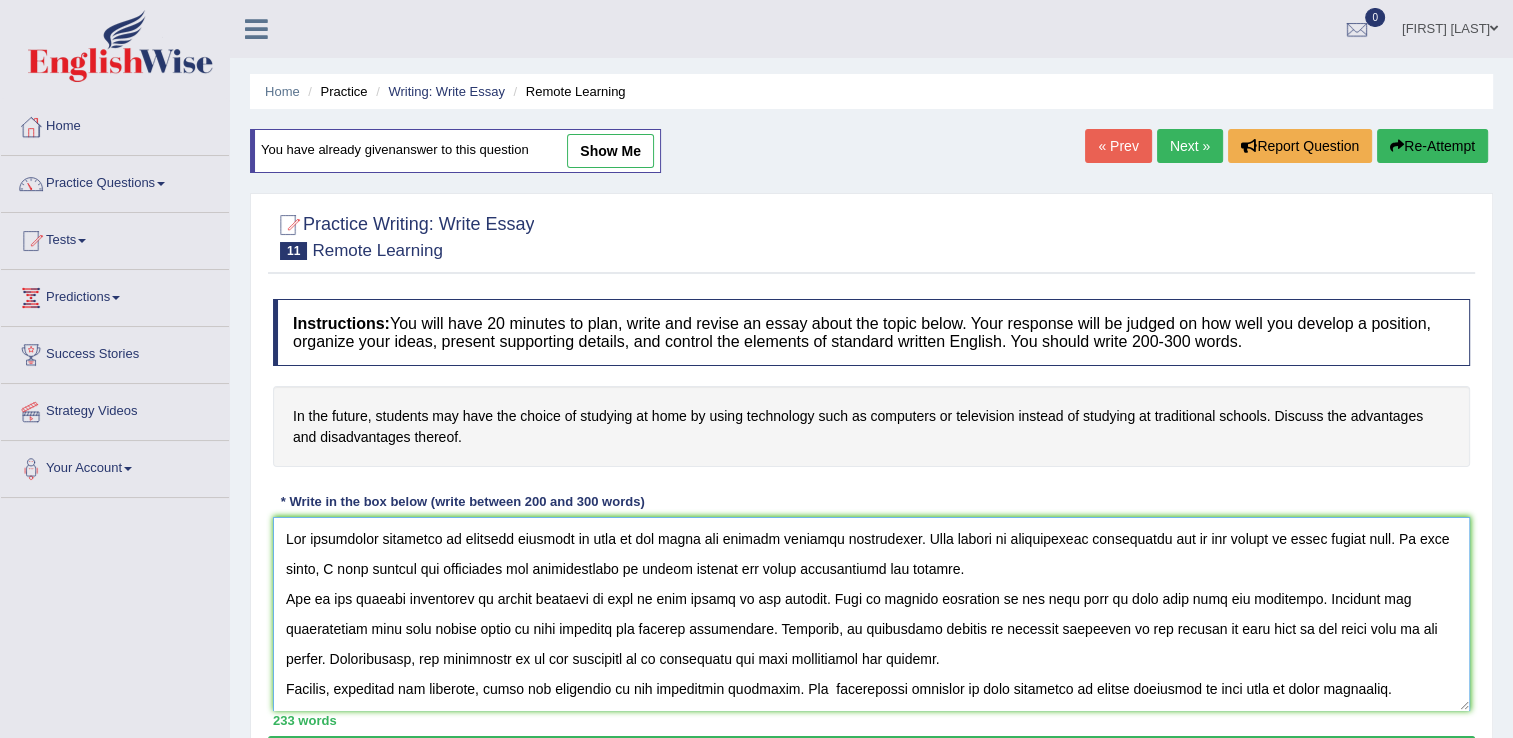 click at bounding box center [871, 614] 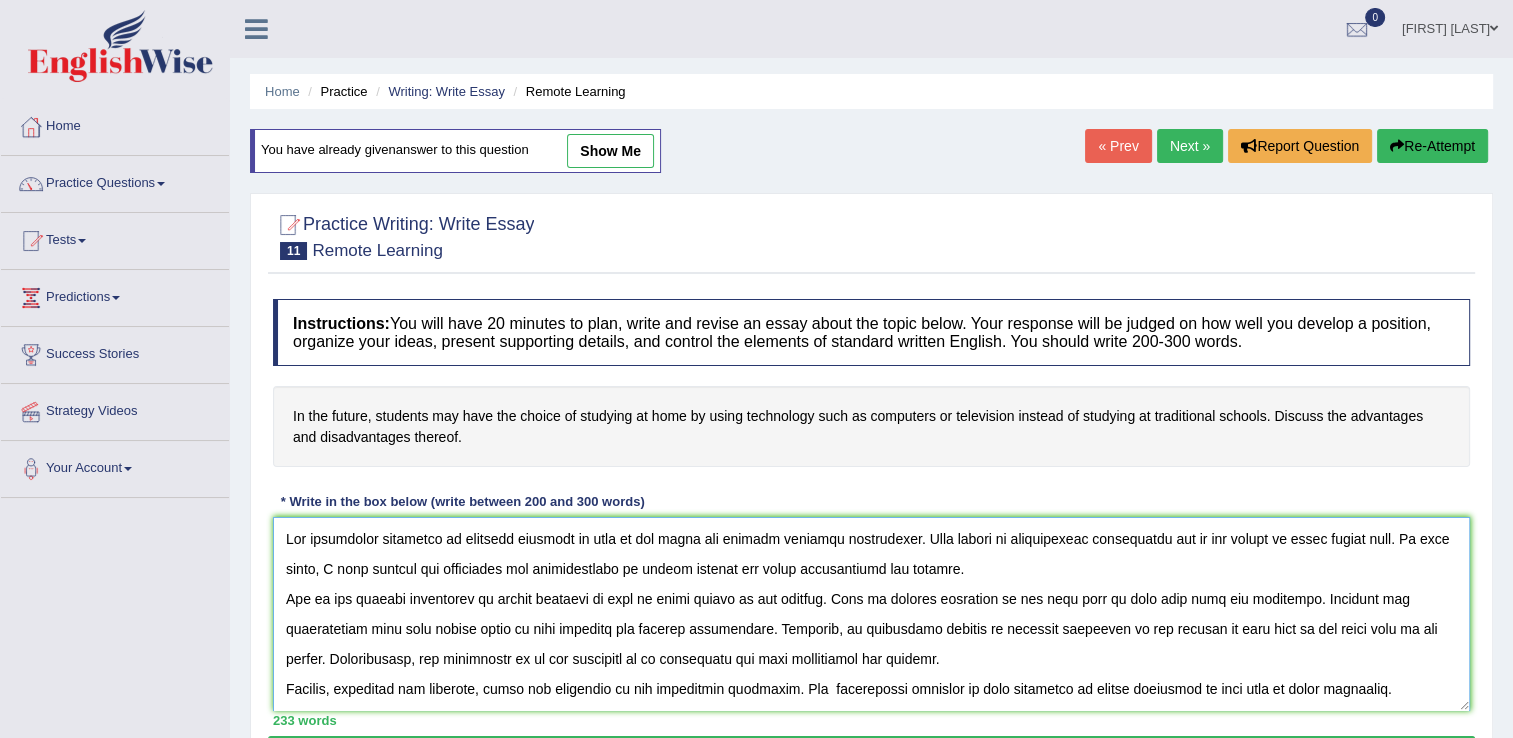 click at bounding box center [871, 614] 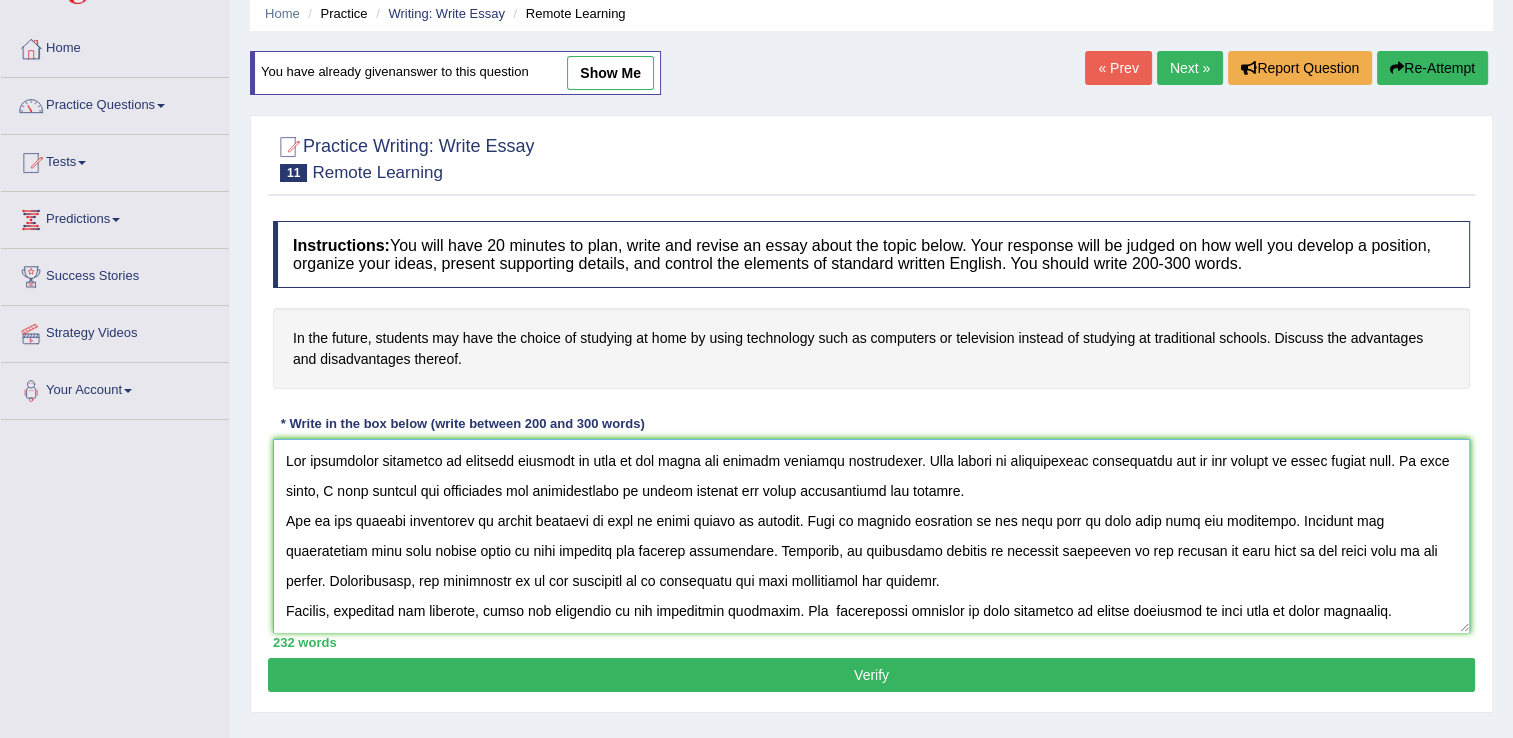 scroll, scrollTop: 200, scrollLeft: 0, axis: vertical 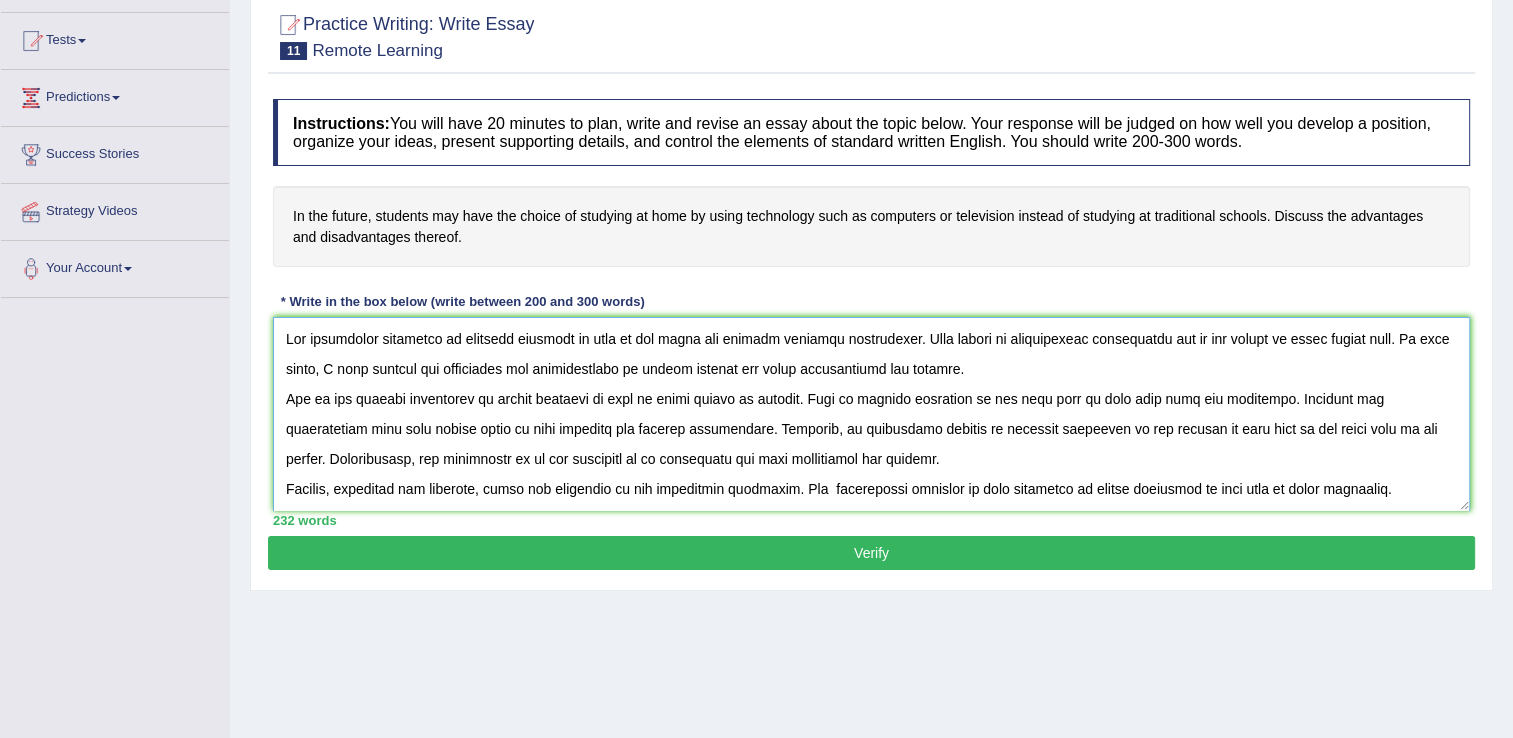type on "The increasing influence of students studying at home on our lives has ignited numerous discussions. This matter is particularly significant due to its impact on their social life. In this essay, I will examine the advantages and disadvantages of remote schools and their implications for society.
One of the primary advantages of people studying at home is fewer people in traffic. This is further supported by the fact that we will have less car accidents. Research has  demonstrated that when humans study at home improves the traffic circulation. Moreover, an additional benefit of remotely education is its ability to save time in the daily life of the people. Consequently, the advantages of it are essential to be considered for both individuals and society.
However, alongside the benefits, there are drawbacks of the technology education. One  significant drawback of this situation is people expending so much time in their computers. Numerous studies indicate  that remotely lifestyle may lead to people gett..." 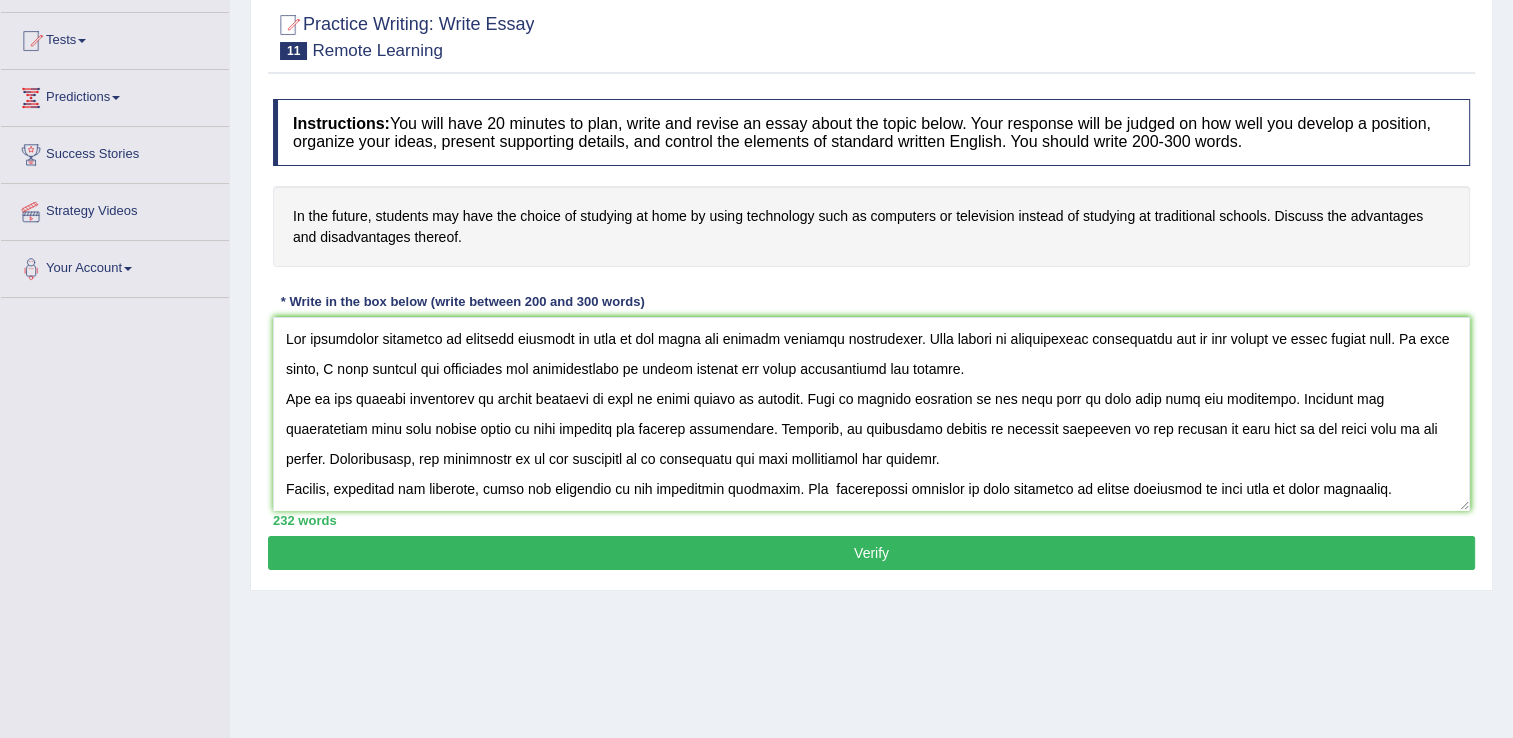 click on "Verify" at bounding box center [871, 553] 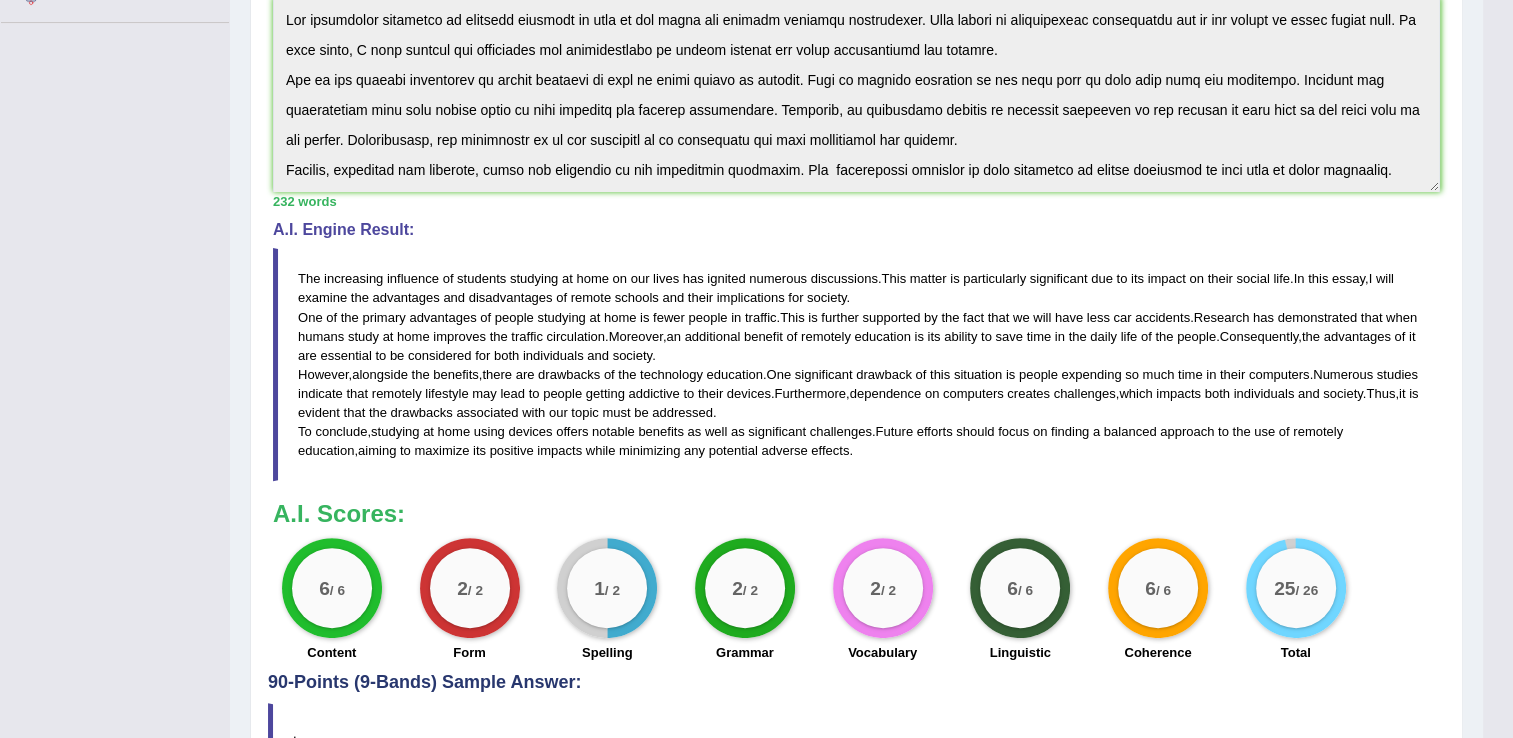 scroll, scrollTop: 500, scrollLeft: 0, axis: vertical 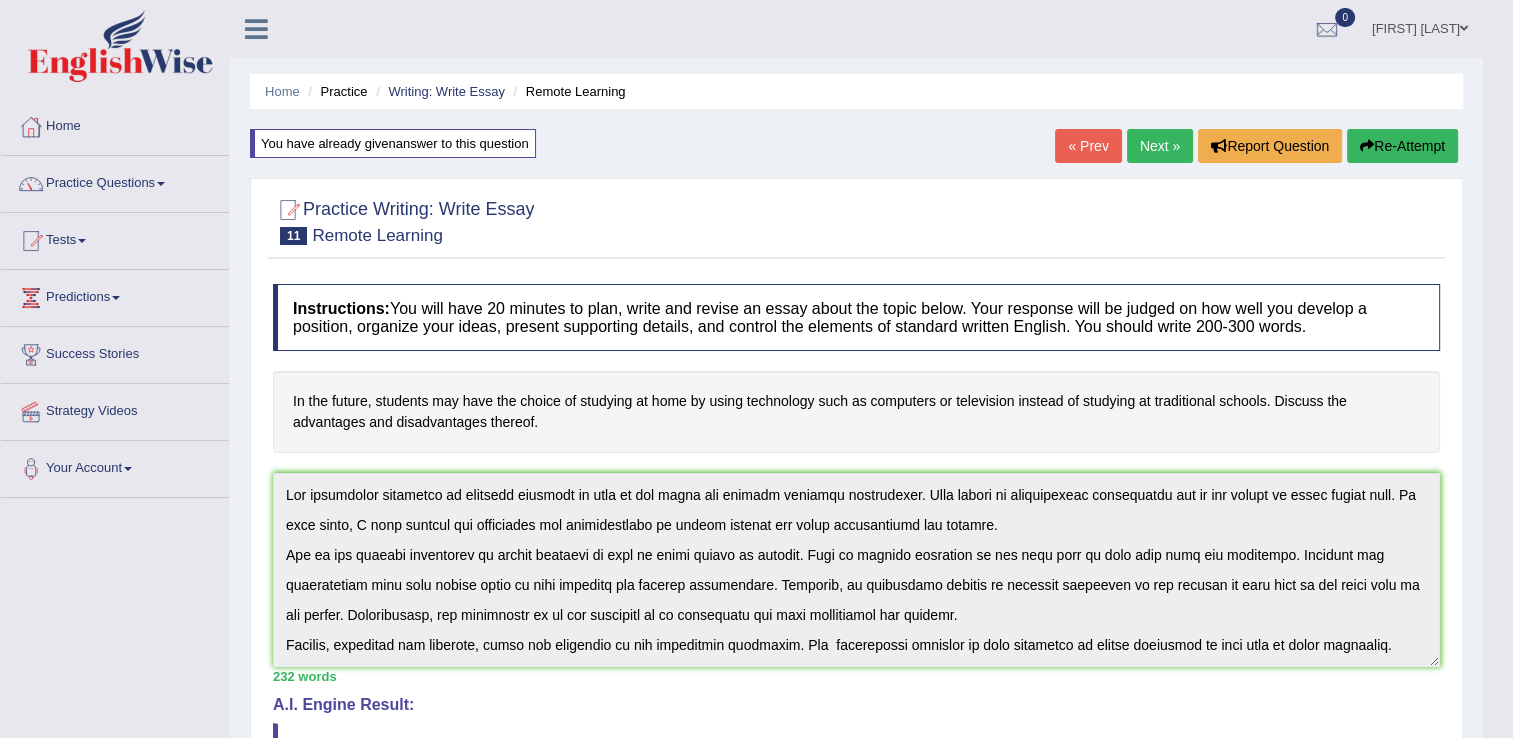 click on "Toggle navigation
Home
Practice Questions   Speaking Practice Read Aloud
Repeat Sentence
Describe Image
Re-tell Lecture
Answer Short Question
Summarize Group Discussion
Respond To A Situation
Writing Practice  Summarize Written Text
Write Essay
Reading Practice  Reading & Writing: Fill In The Blanks
Choose Multiple Answers
Re-order Paragraphs
Fill In The Blanks
Choose Single Answer
Listening Practice  Summarize Spoken Text
Highlight Incorrect Words
Highlight Correct Summary
Select Missing Word
Choose Single Answer
Choose Multiple Answers
Fill In The Blanks
Write From Dictation
Pronunciation
Tests
Take Mock Test" at bounding box center [756, 369] 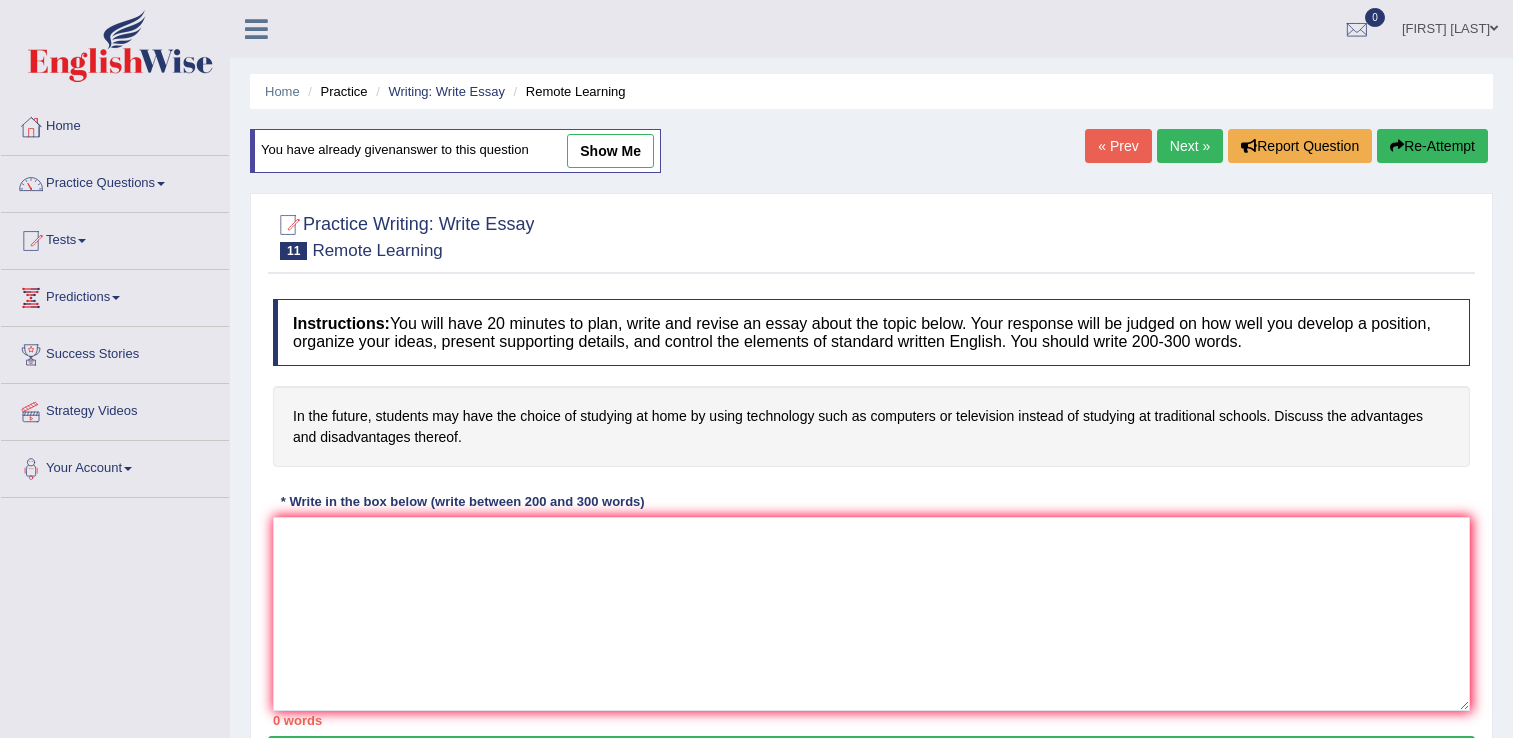 scroll, scrollTop: 0, scrollLeft: 0, axis: both 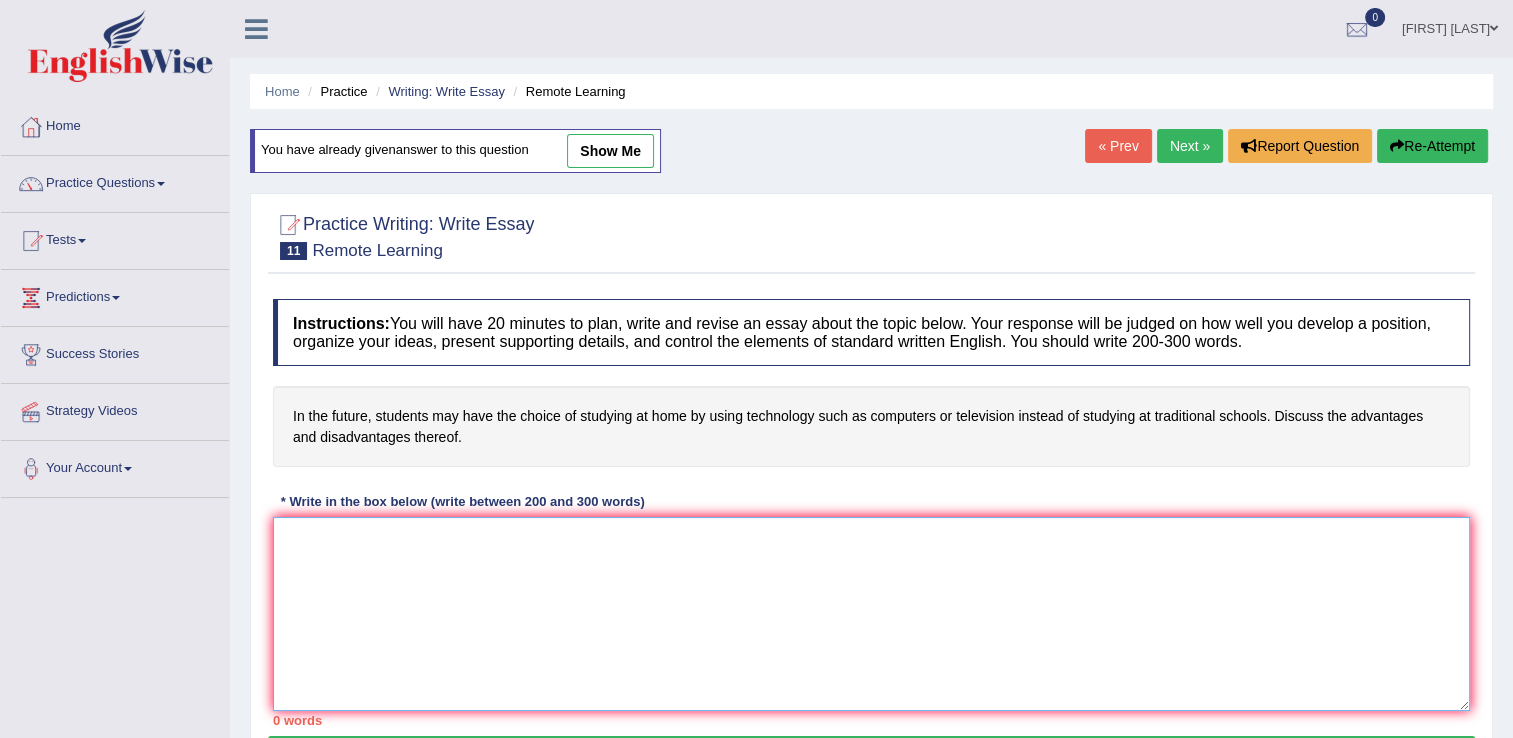click at bounding box center [871, 614] 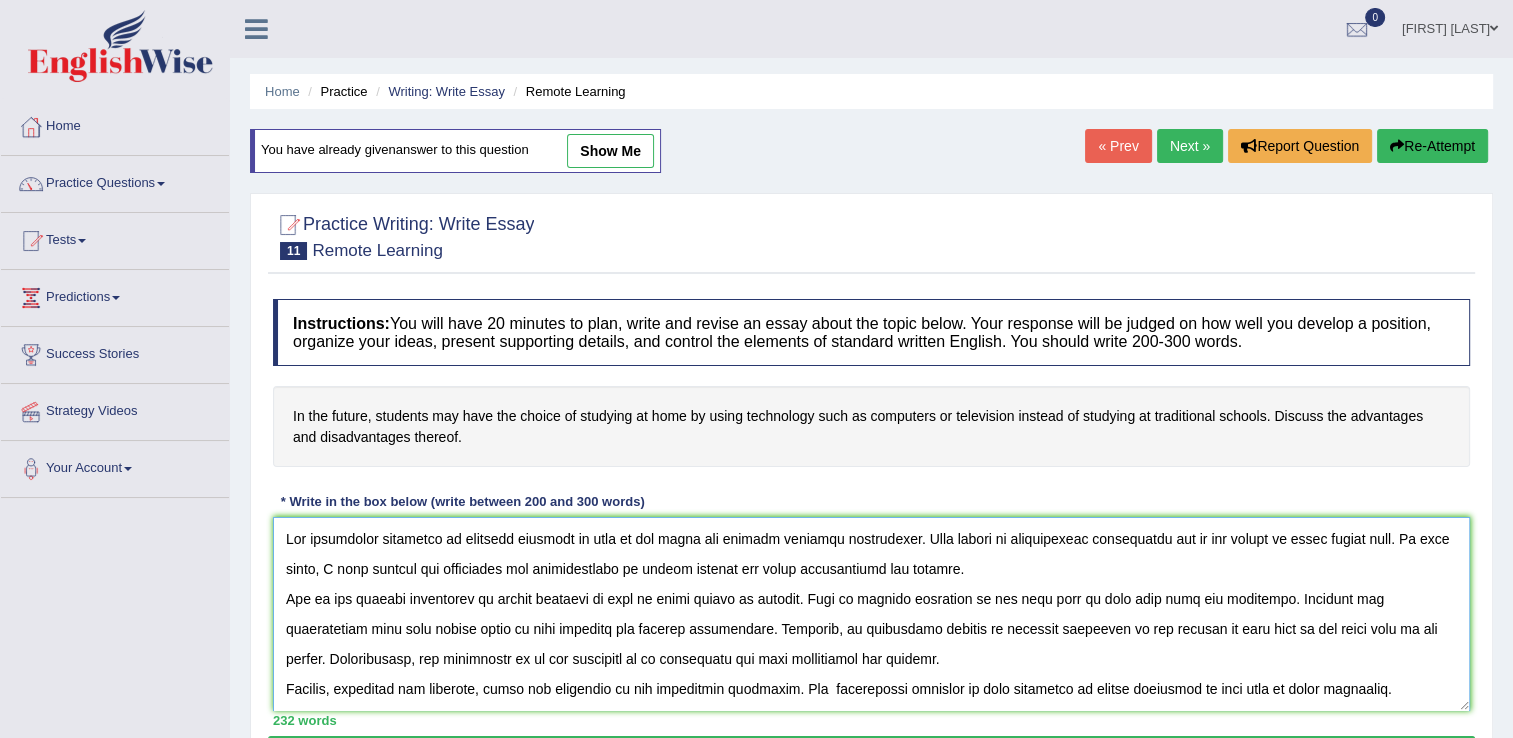 scroll, scrollTop: 108, scrollLeft: 0, axis: vertical 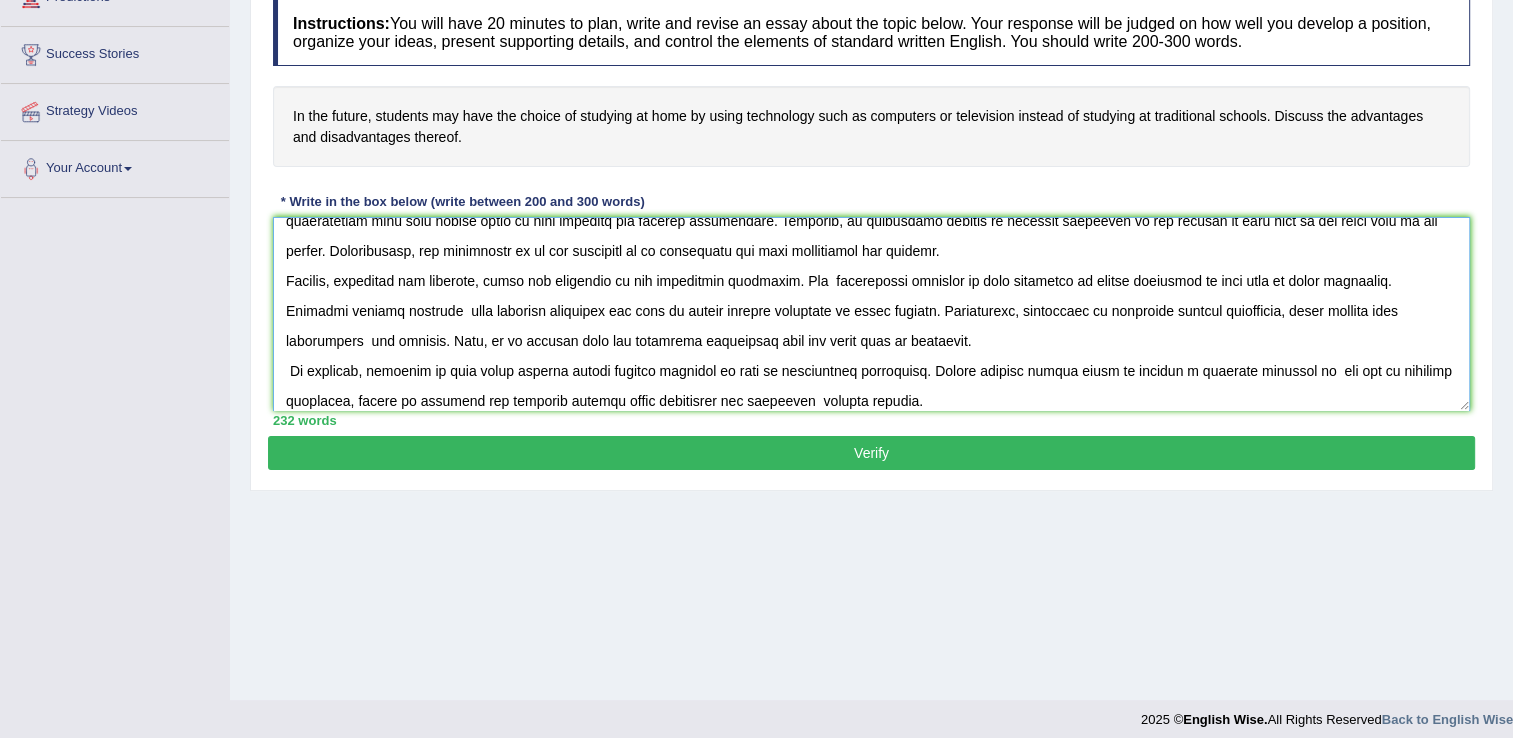 type on "The increasing influence of students studying at home on our lives has ignited numerous discussions. This matter is particularly significant due to its impact on their social life. In this essay, I will examine the advantages and disadvantages of remote schools and their implications for society.
One of the primary advantages of people studying at home is fewer people in traffic. This is further supported by the fact that we will have less car accidents. Research has  demonstrated that when humans study at home improves the traffic circulation. Moreover, an additional benefit of remotely education is its ability to save time in the daily life of the people. Consequently, the advantages of it are essential to be considered for both individuals and society.
However, alongside the benefits, there are drawbacks of the technology education. One  significant drawback of this situation is people expending so much time in their computers. Numerous studies indicate  that remotely lifestyle may lead to people gett..." 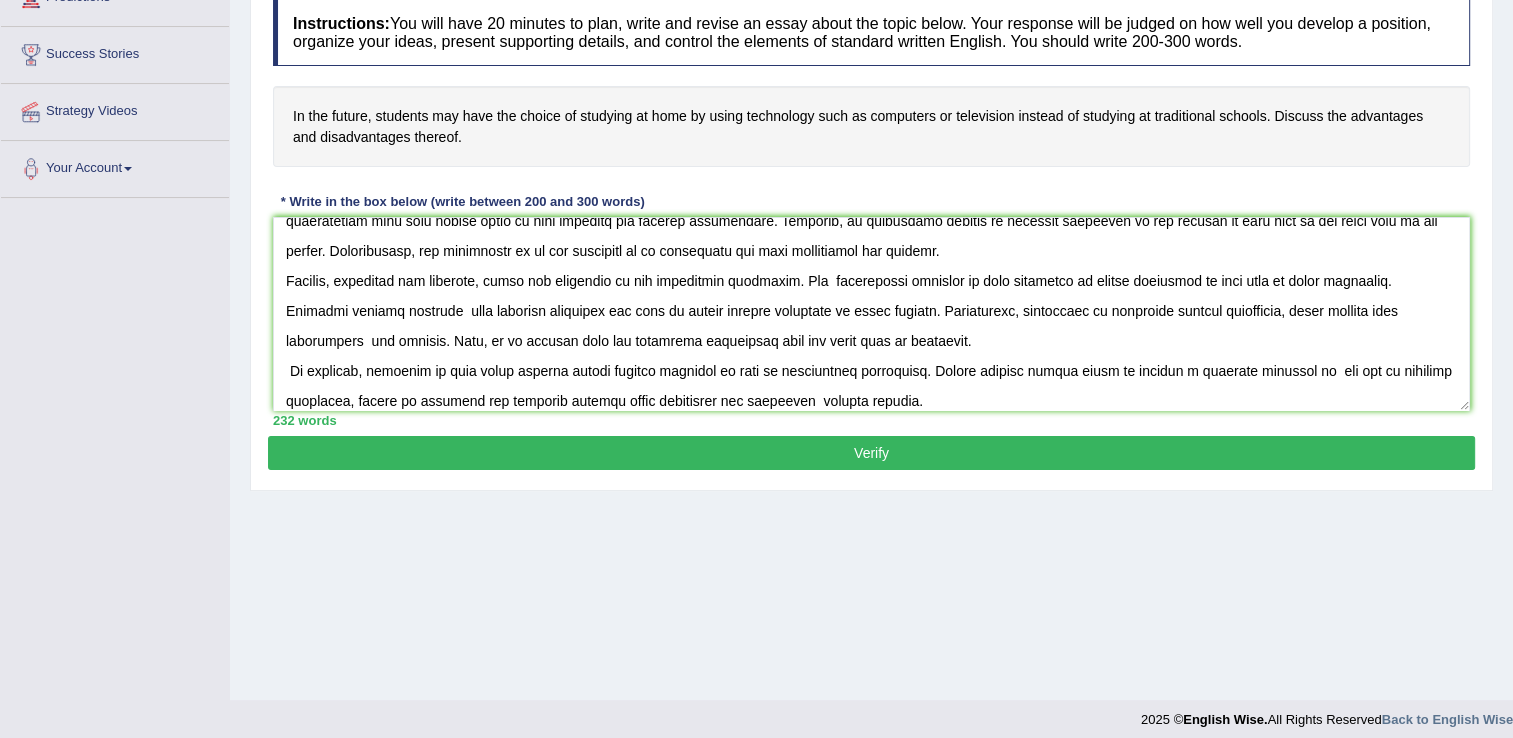 click on "Verify" at bounding box center (871, 453) 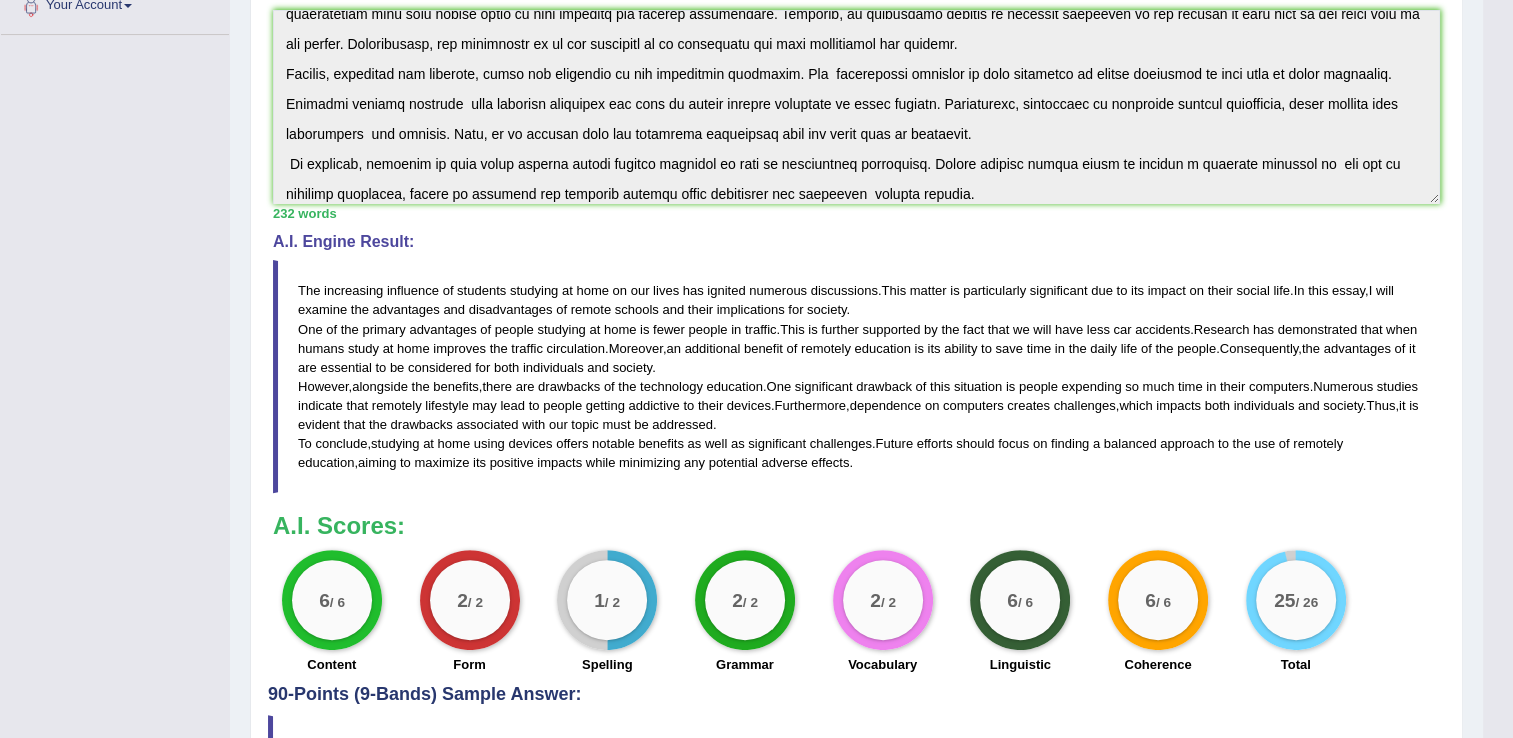 scroll, scrollTop: 395, scrollLeft: 0, axis: vertical 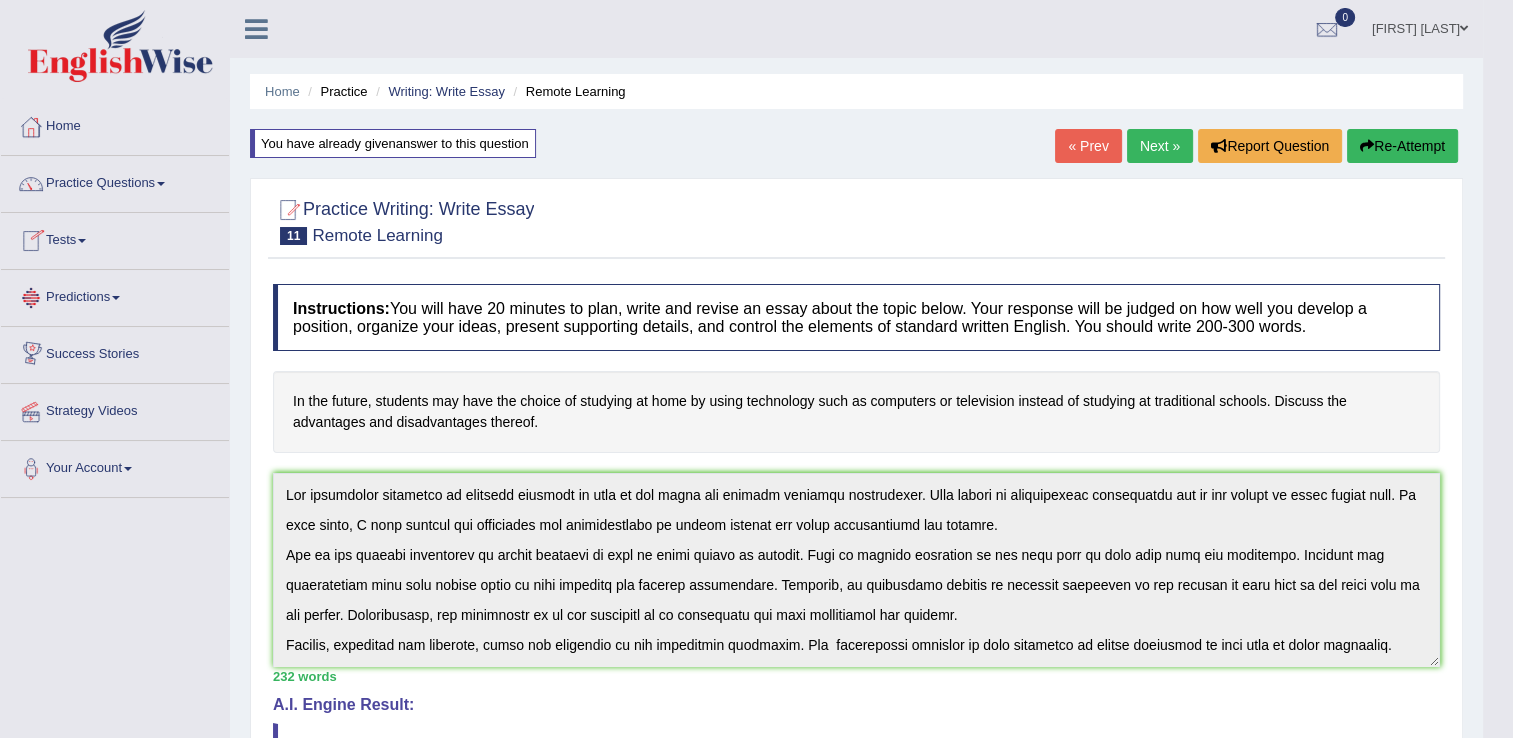 click on "Tests" at bounding box center (115, 238) 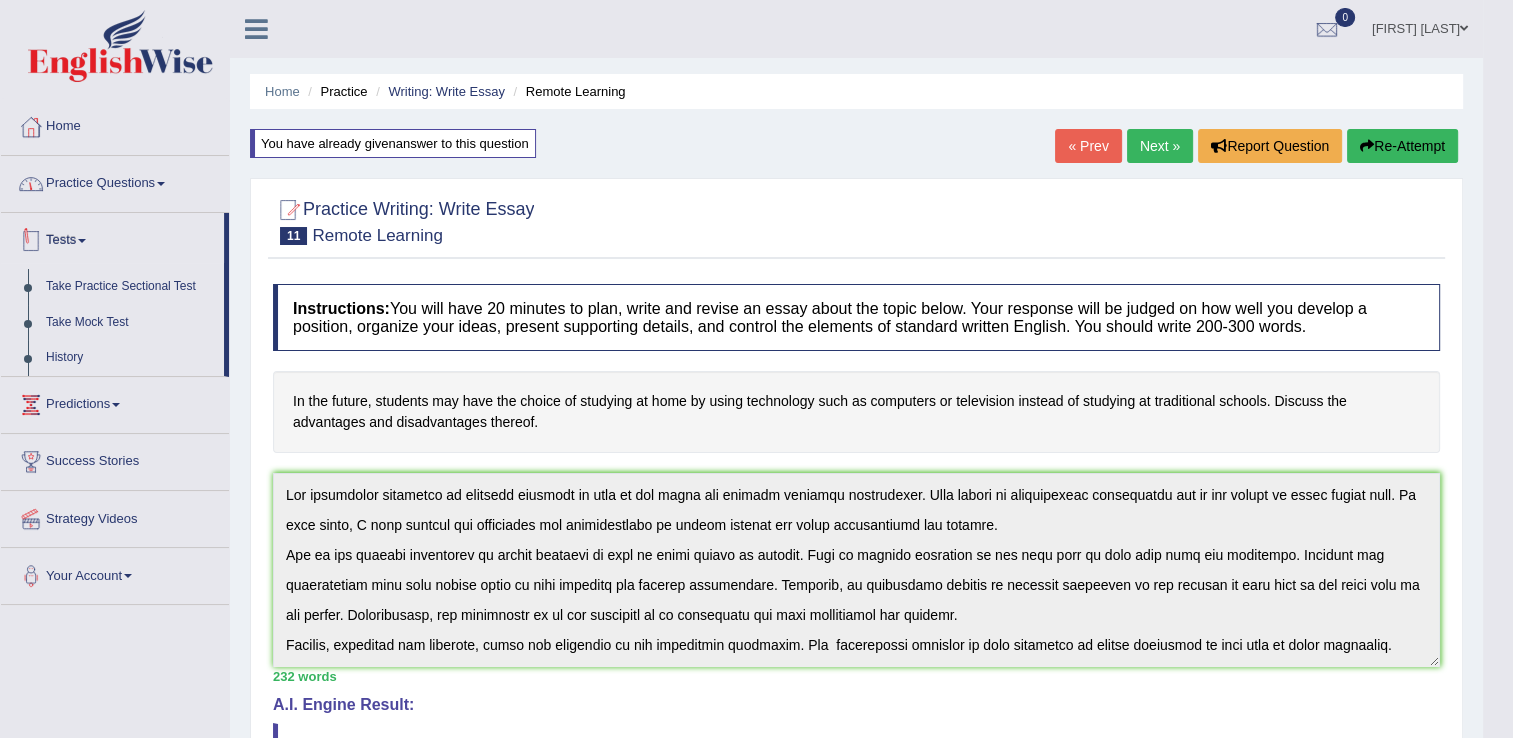 click on "Practice Questions" at bounding box center [115, 181] 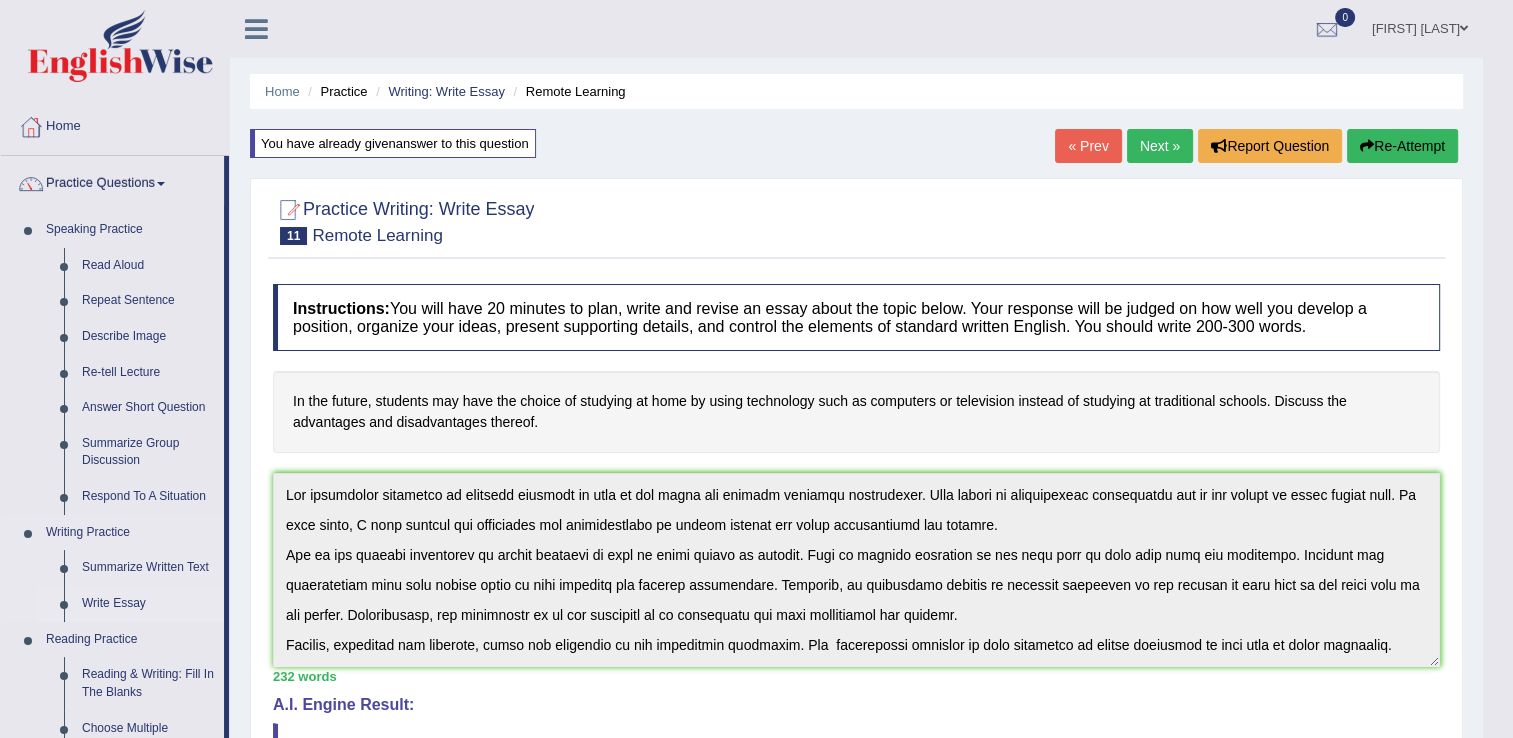 click on "Write Essay" at bounding box center [148, 604] 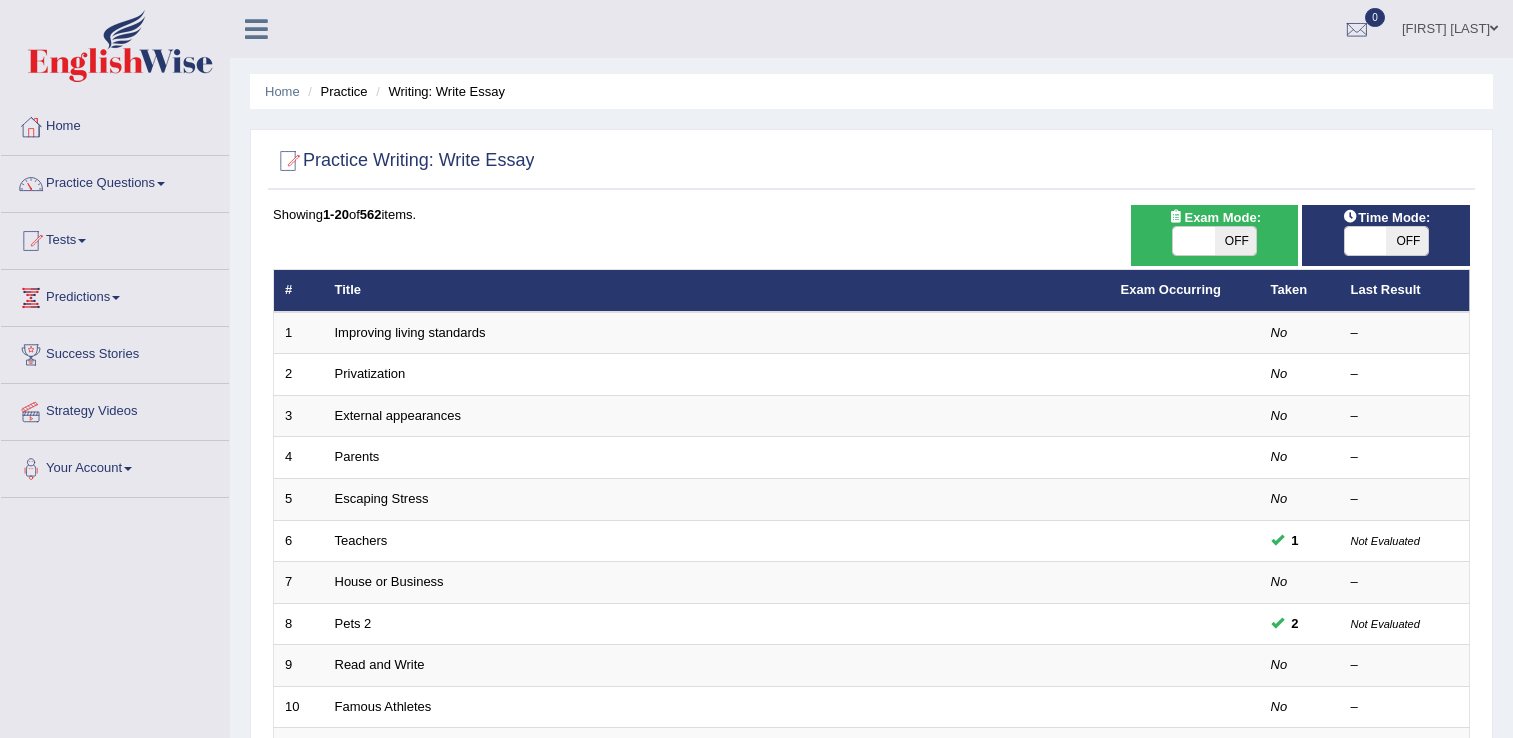 scroll, scrollTop: 47, scrollLeft: 0, axis: vertical 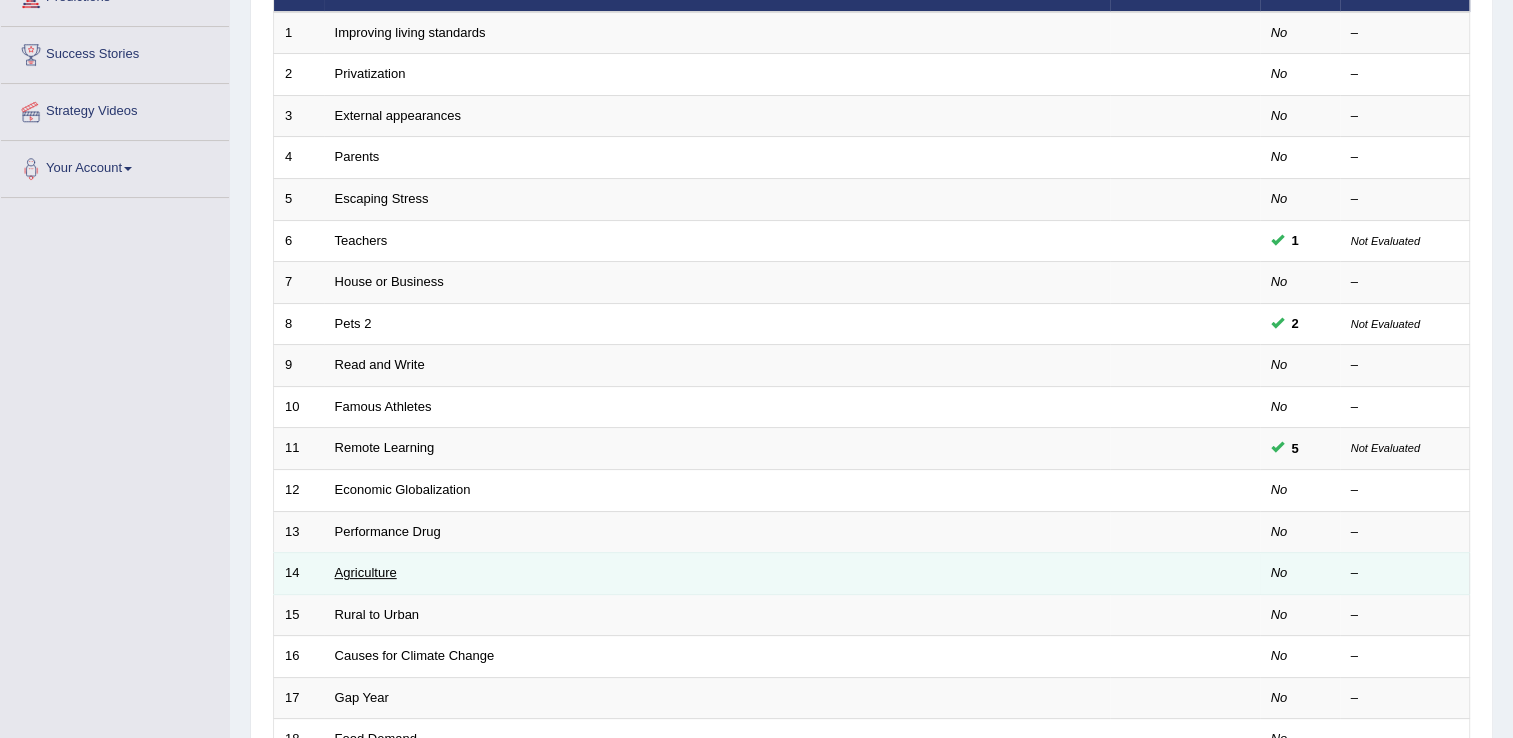 click on "Agriculture" at bounding box center (366, 572) 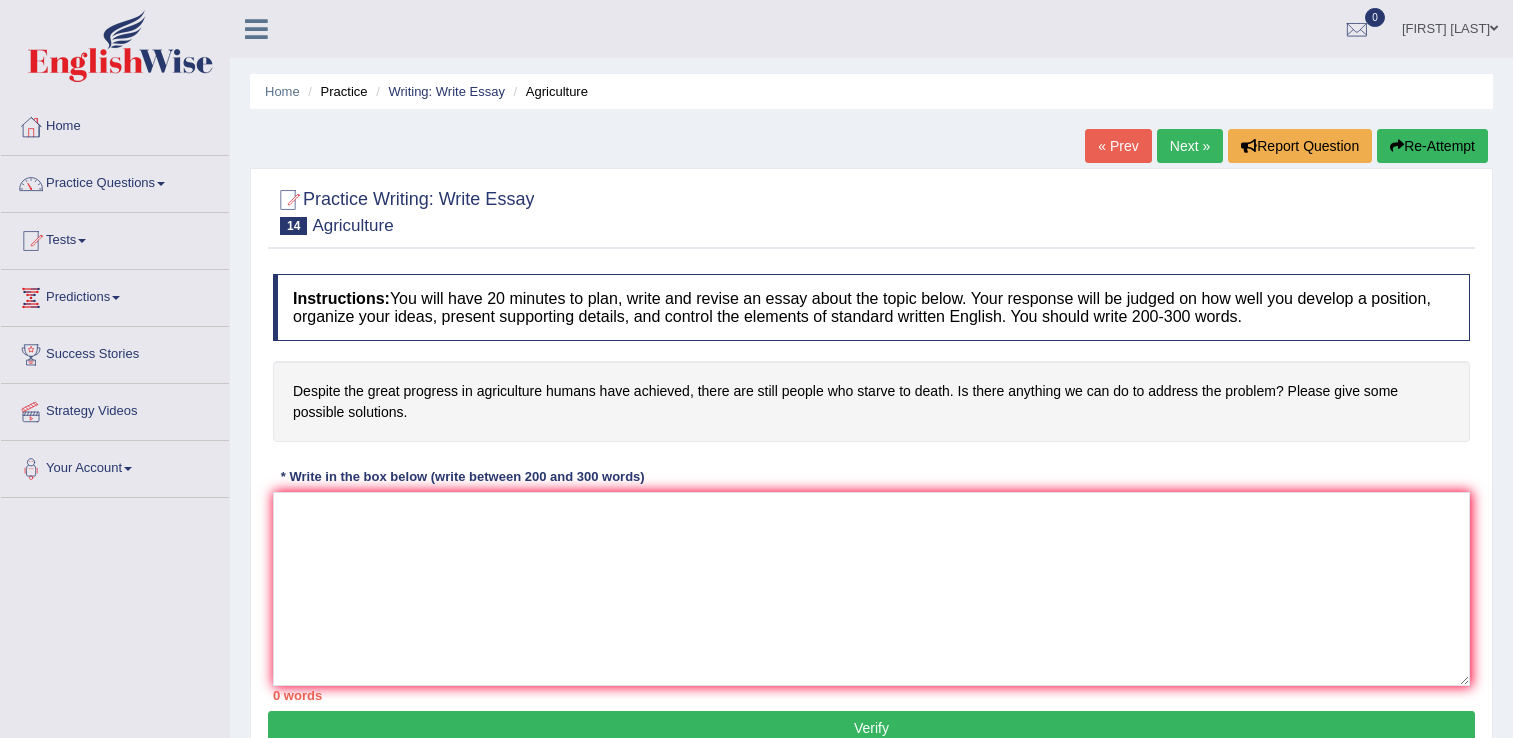 scroll, scrollTop: 0, scrollLeft: 0, axis: both 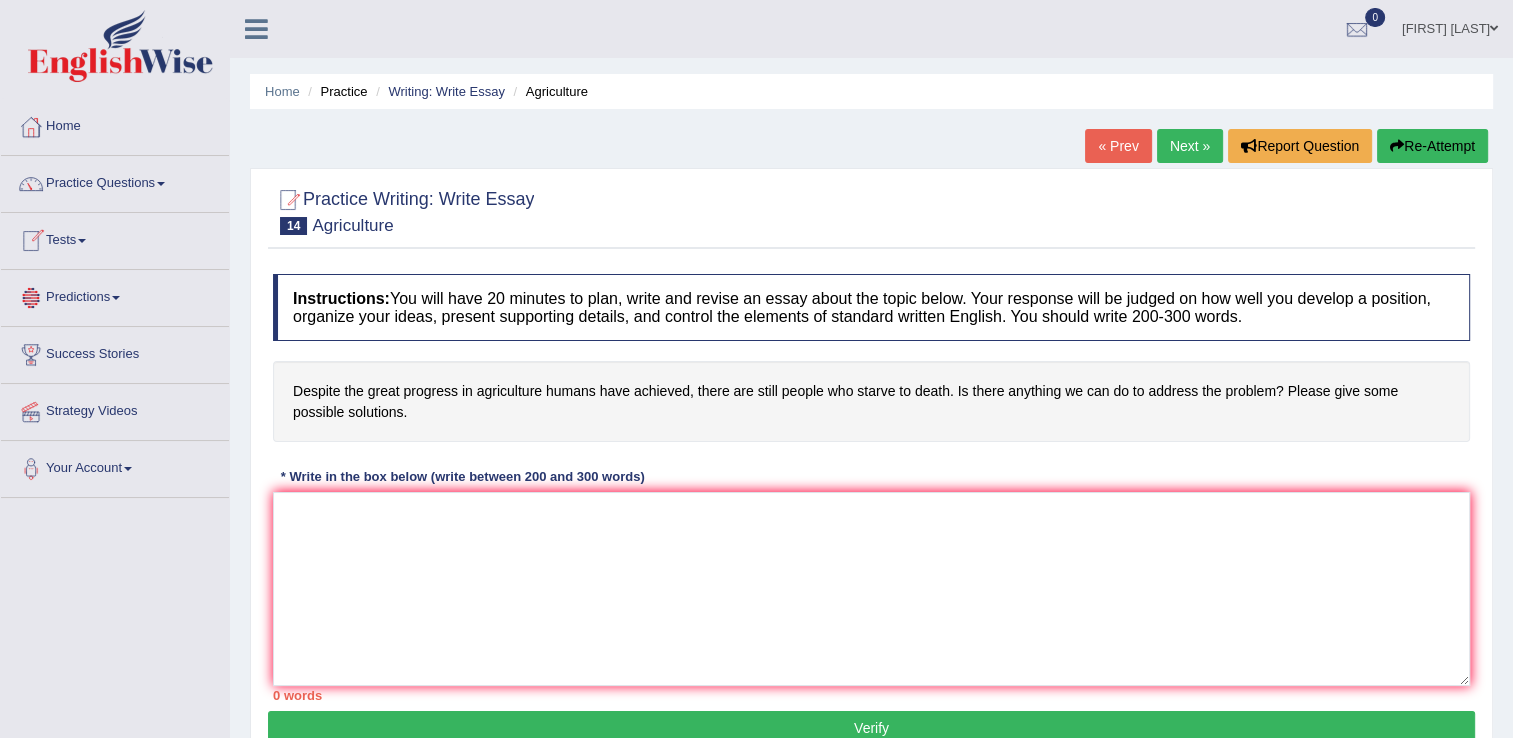 click on "Tests" at bounding box center [115, 238] 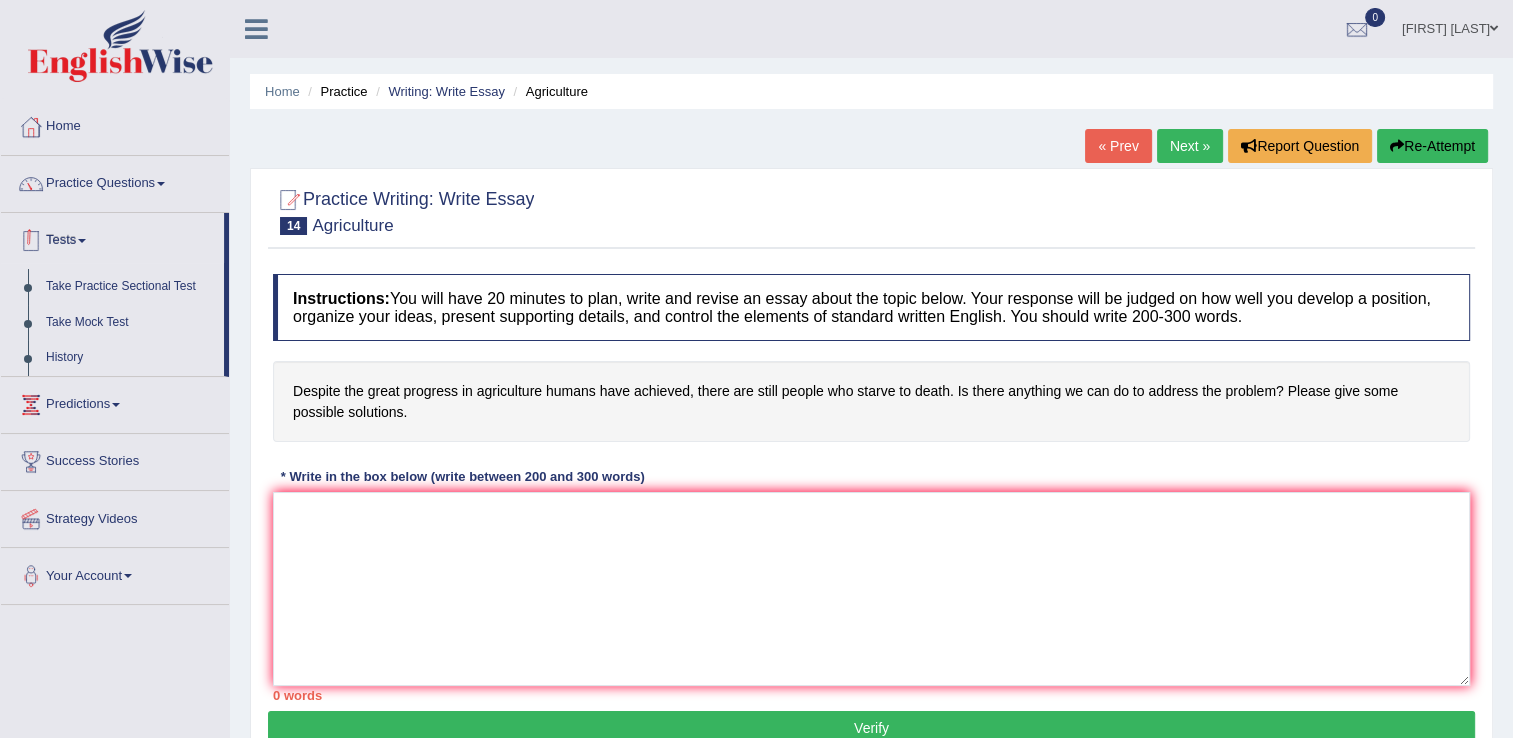 click on "Practice Questions" at bounding box center [115, 181] 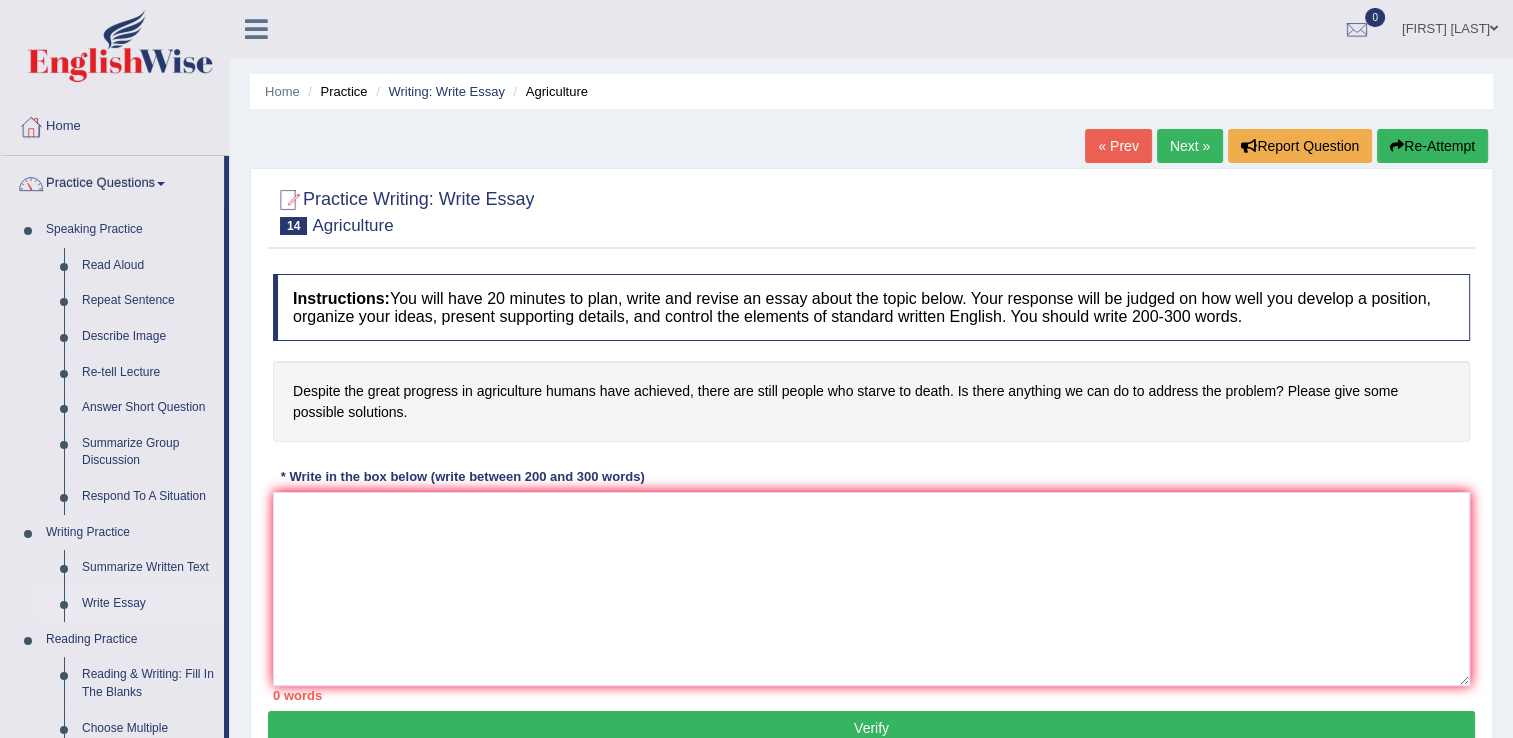 click on "Write Essay" at bounding box center (148, 604) 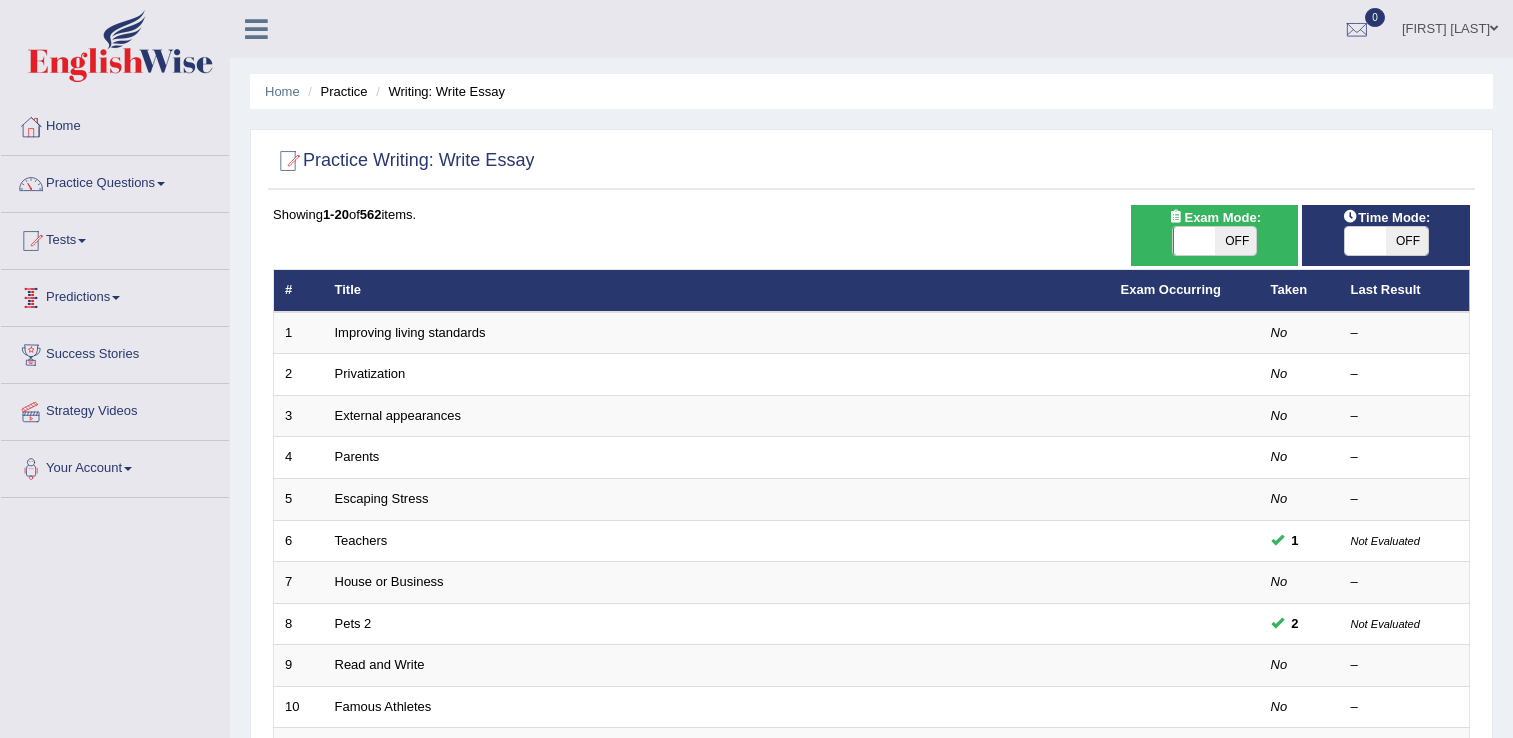 scroll, scrollTop: 0, scrollLeft: 0, axis: both 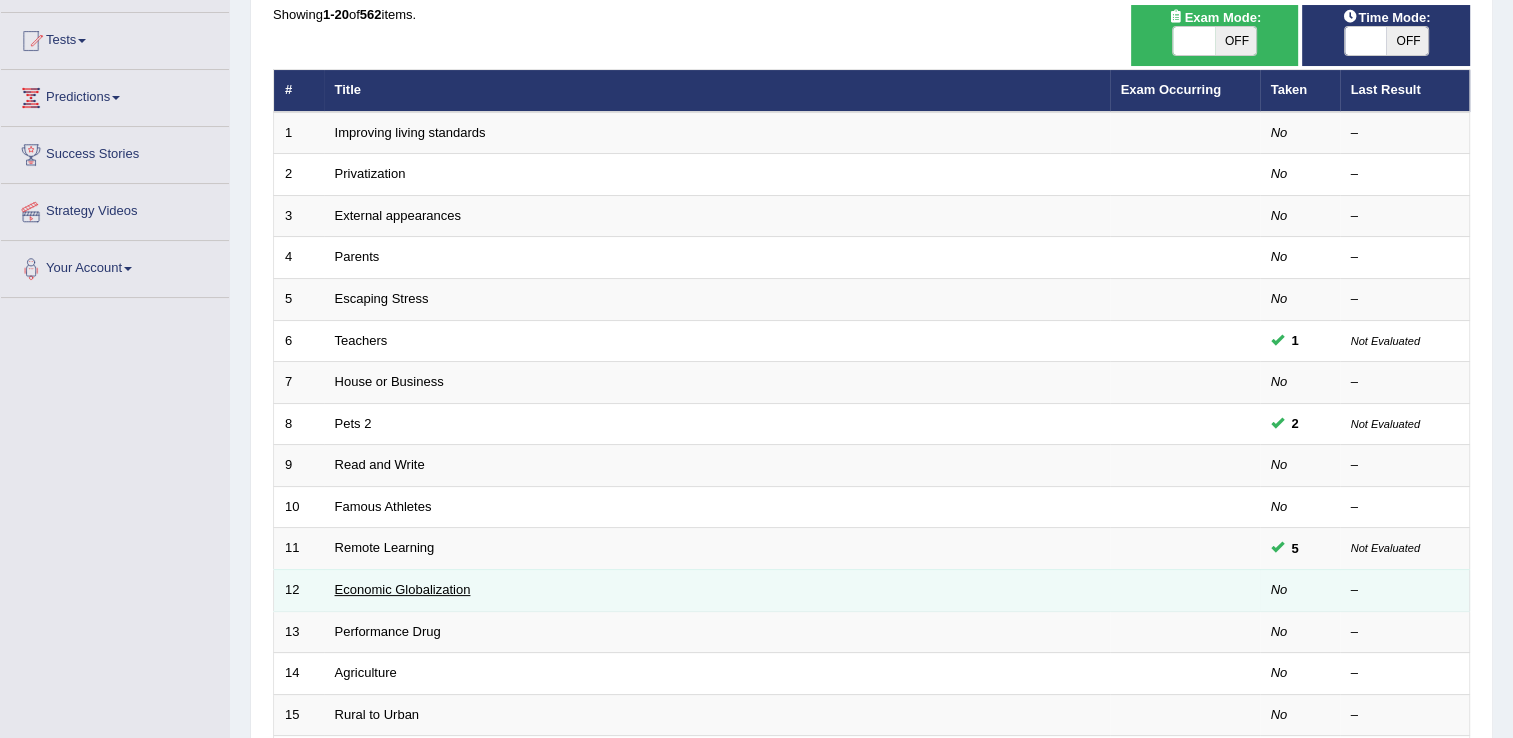 click on "Economic Globalization" at bounding box center (403, 589) 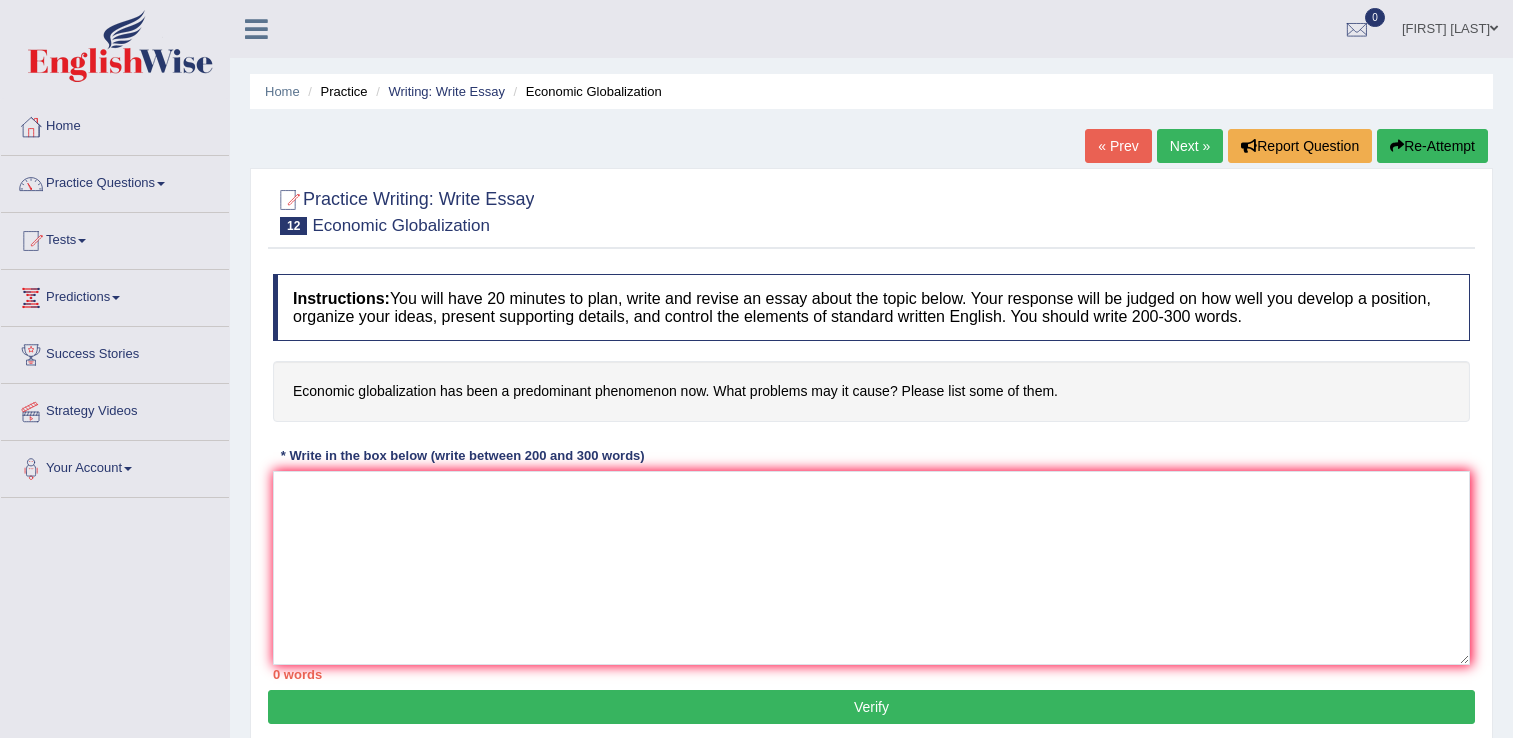 scroll, scrollTop: 0, scrollLeft: 0, axis: both 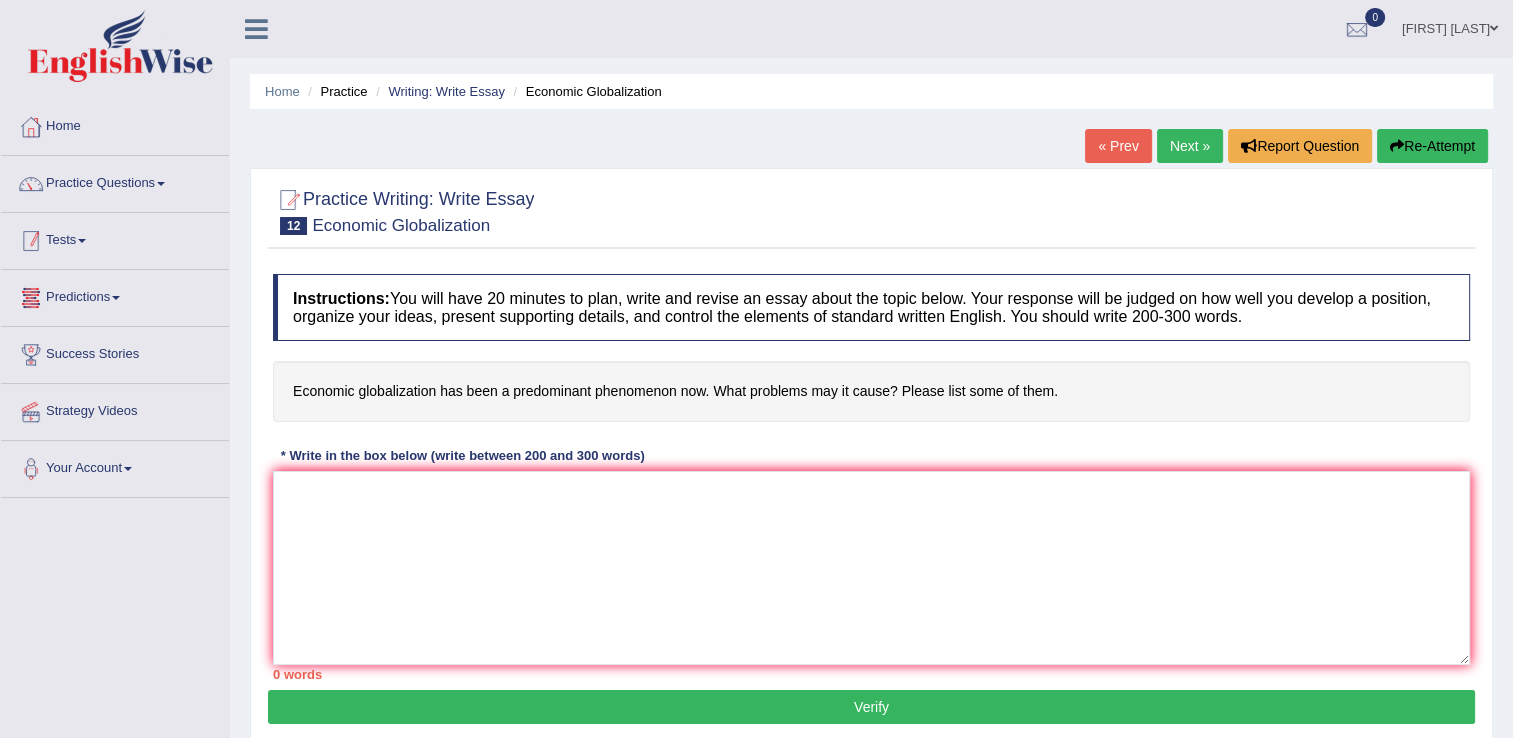 click on "Tests" at bounding box center [115, 238] 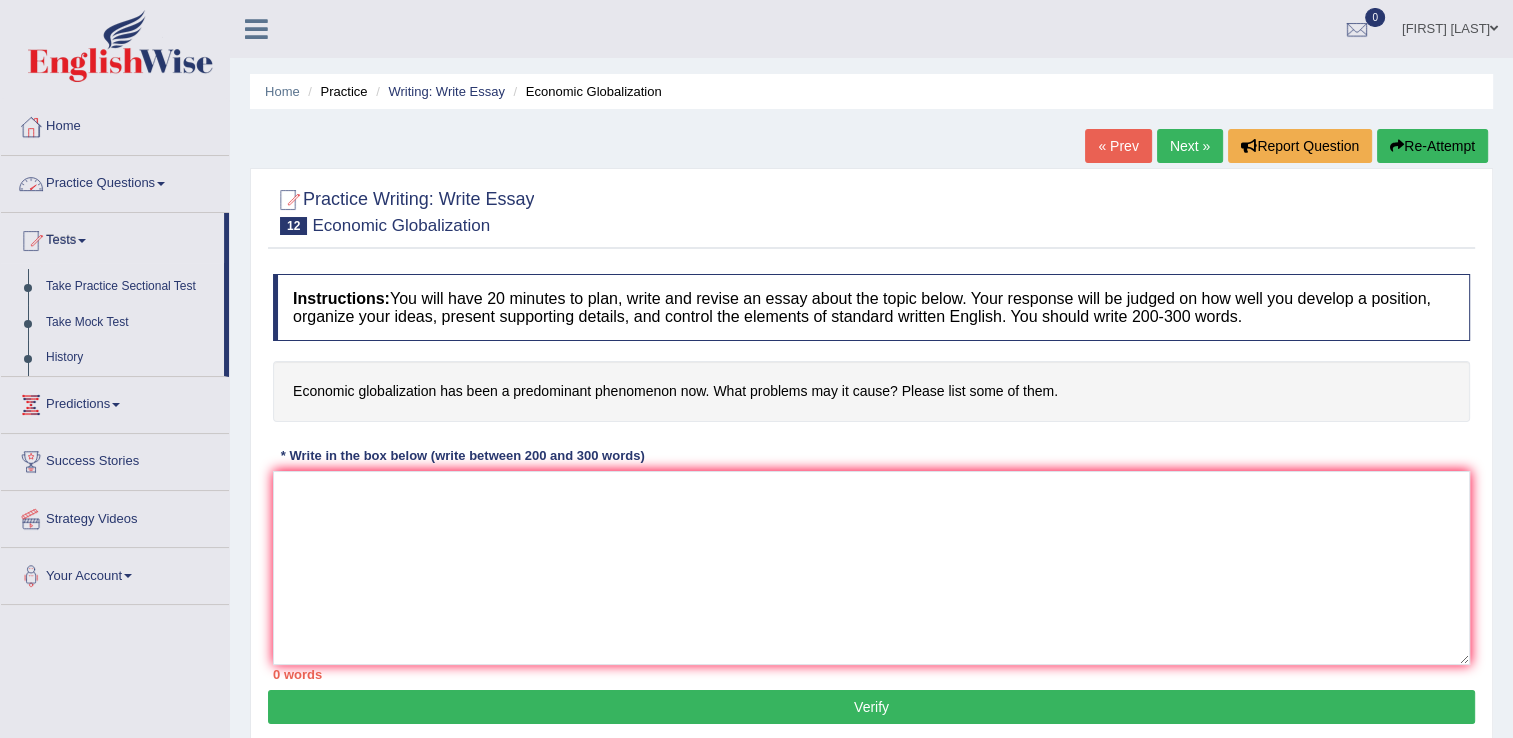 click on "Practice Questions" at bounding box center [115, 181] 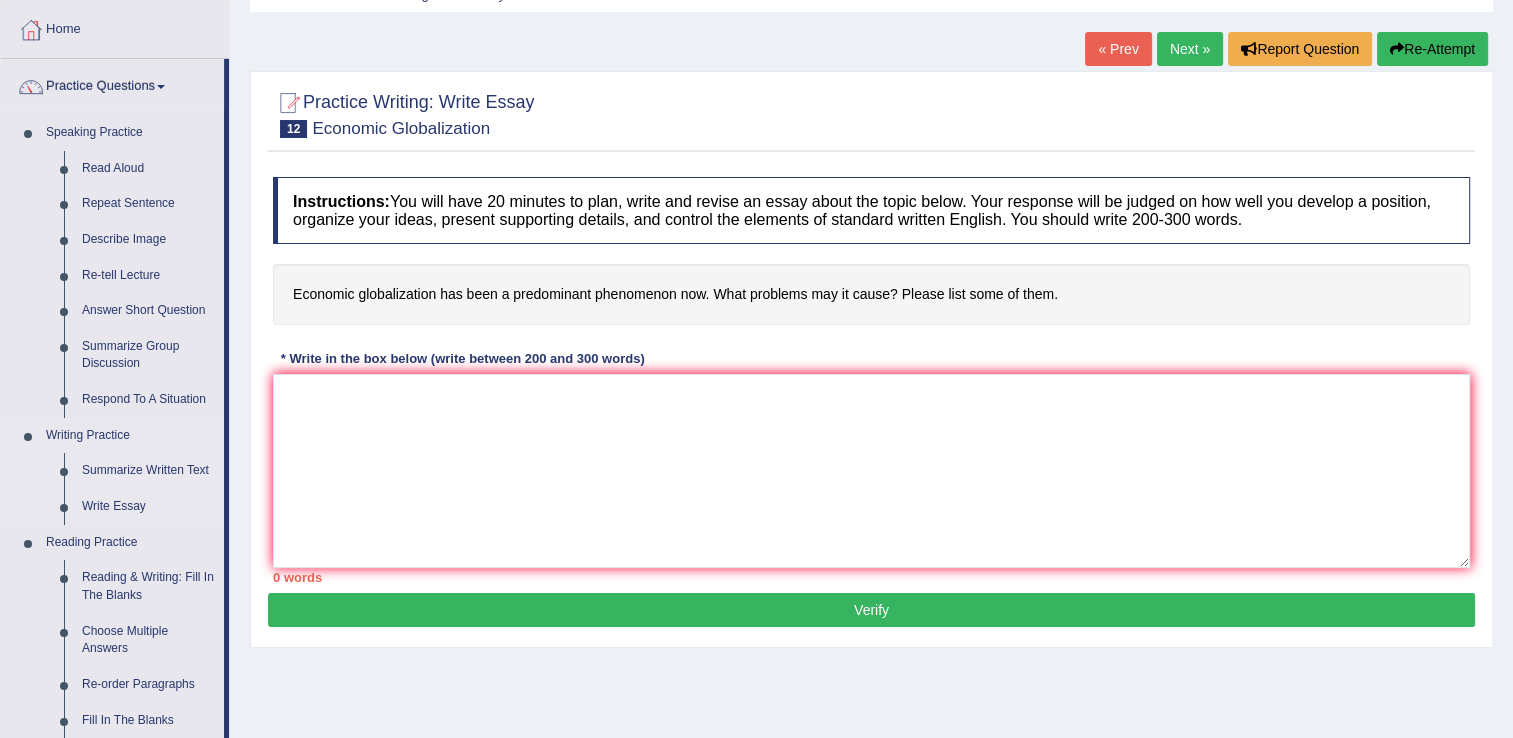 scroll, scrollTop: 100, scrollLeft: 0, axis: vertical 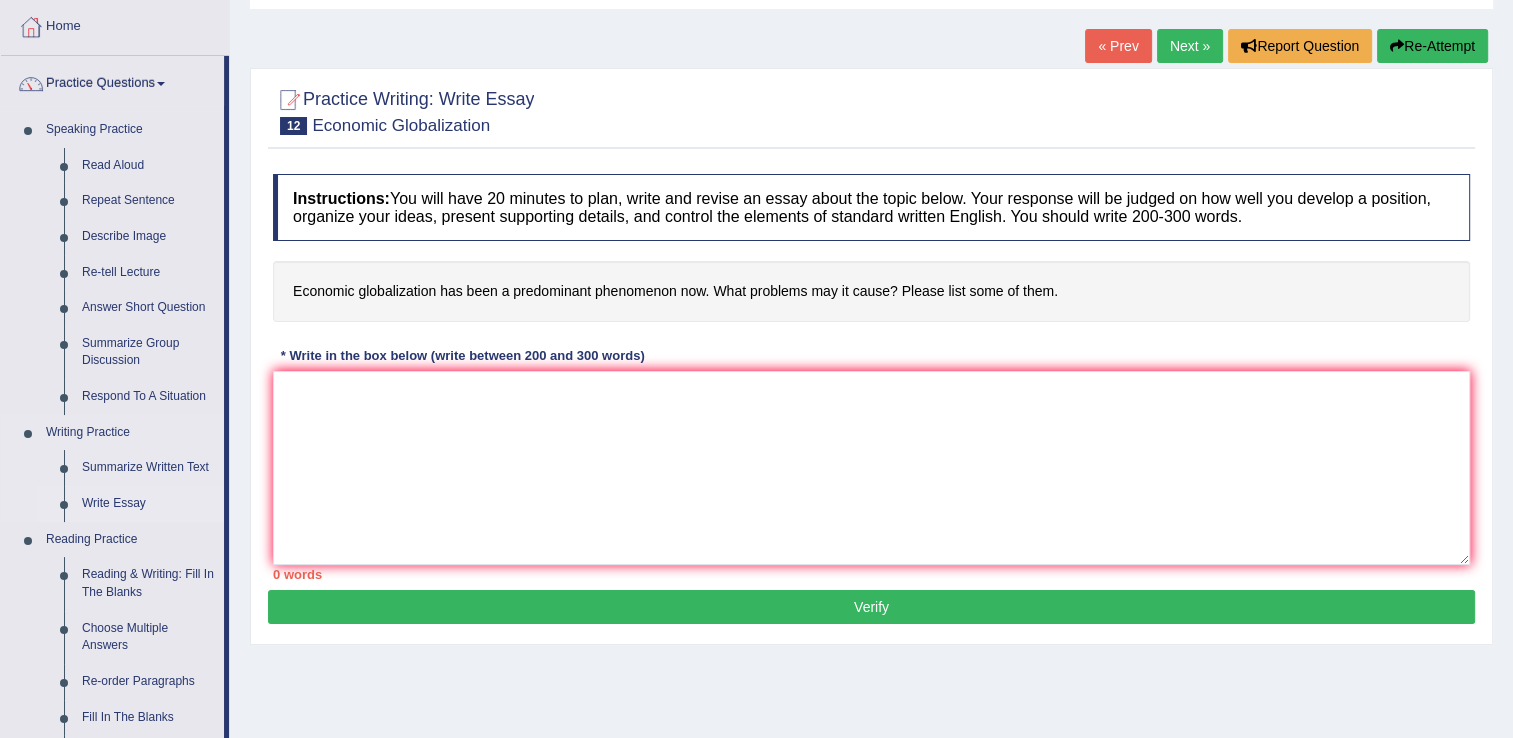 click on "Write Essay" at bounding box center [148, 504] 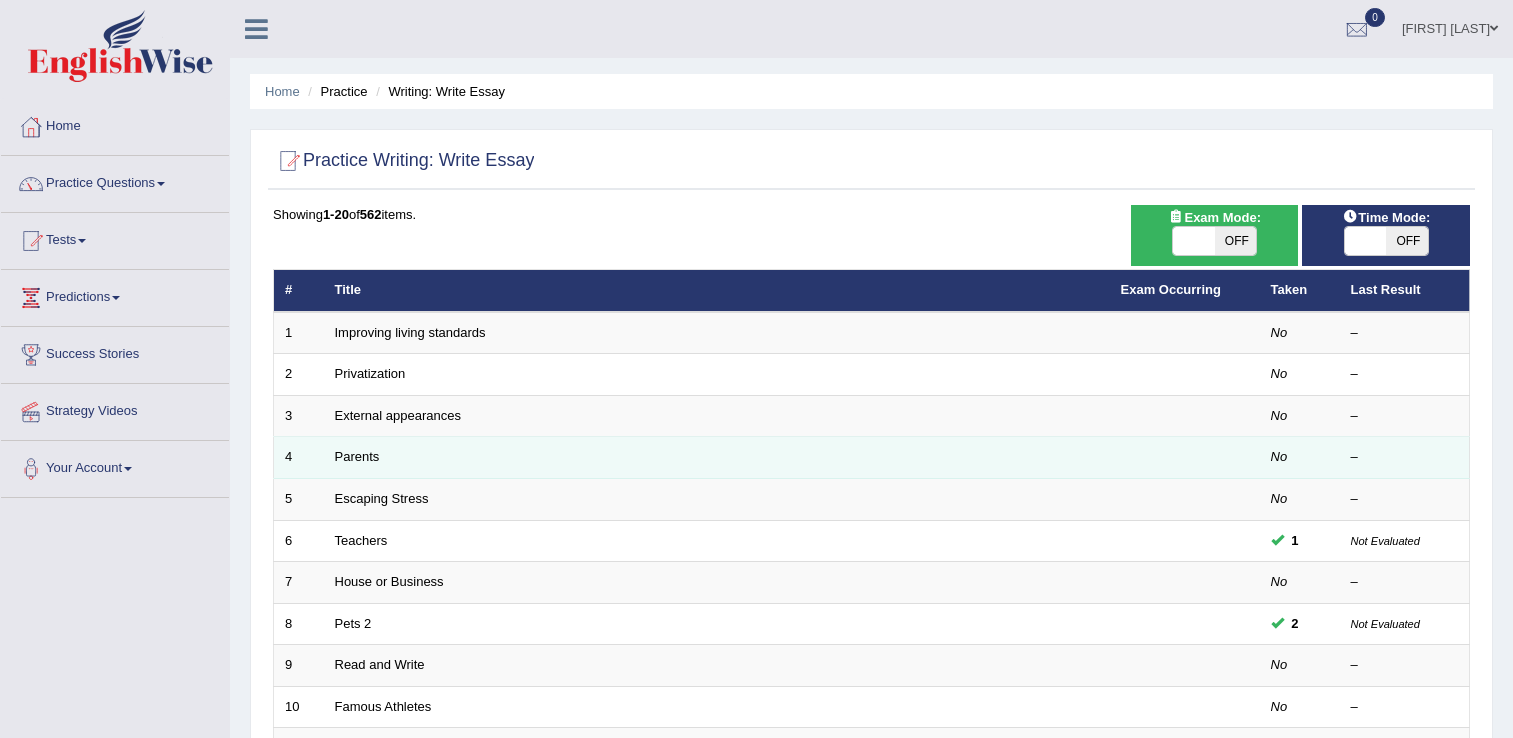 scroll, scrollTop: 0, scrollLeft: 0, axis: both 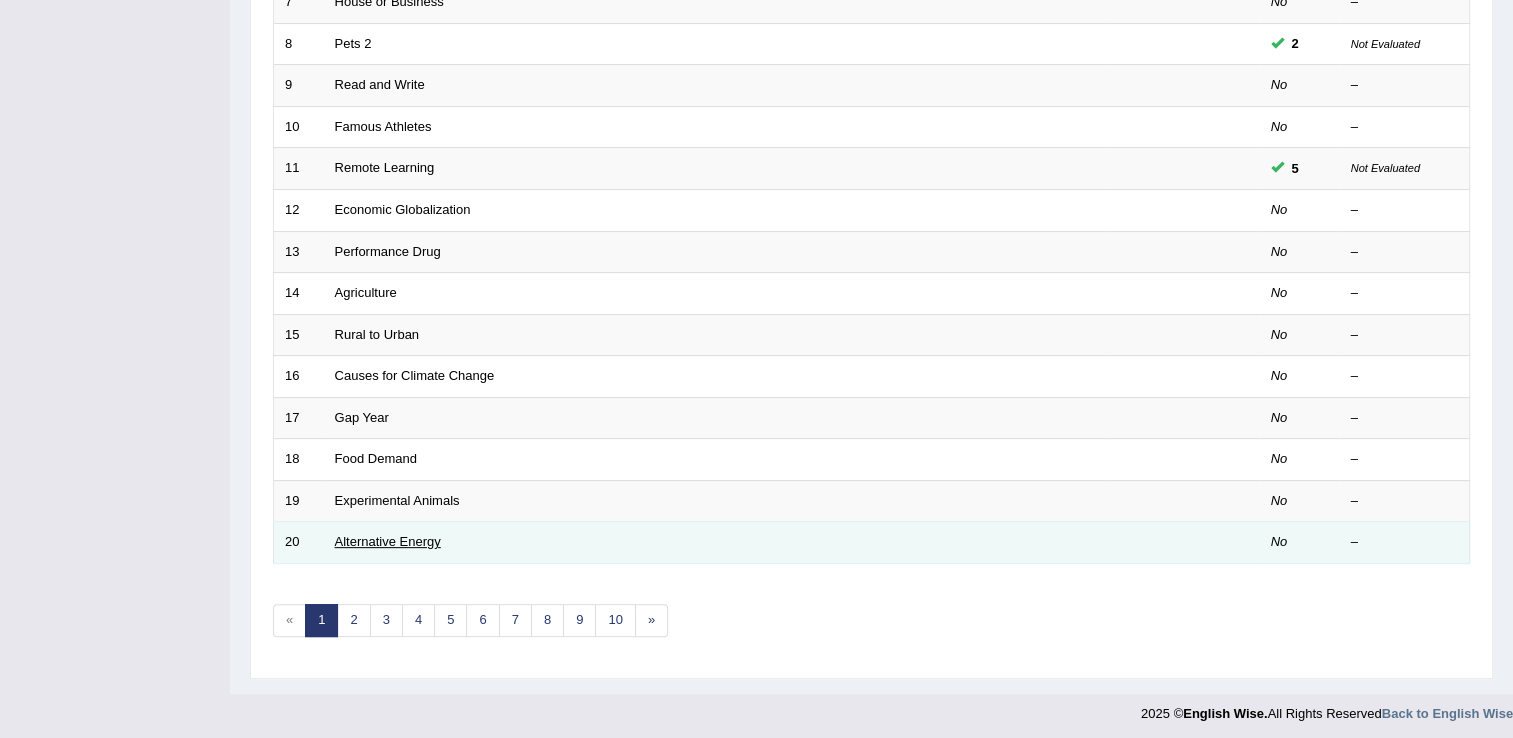 click on "Alternative Energy" at bounding box center [388, 541] 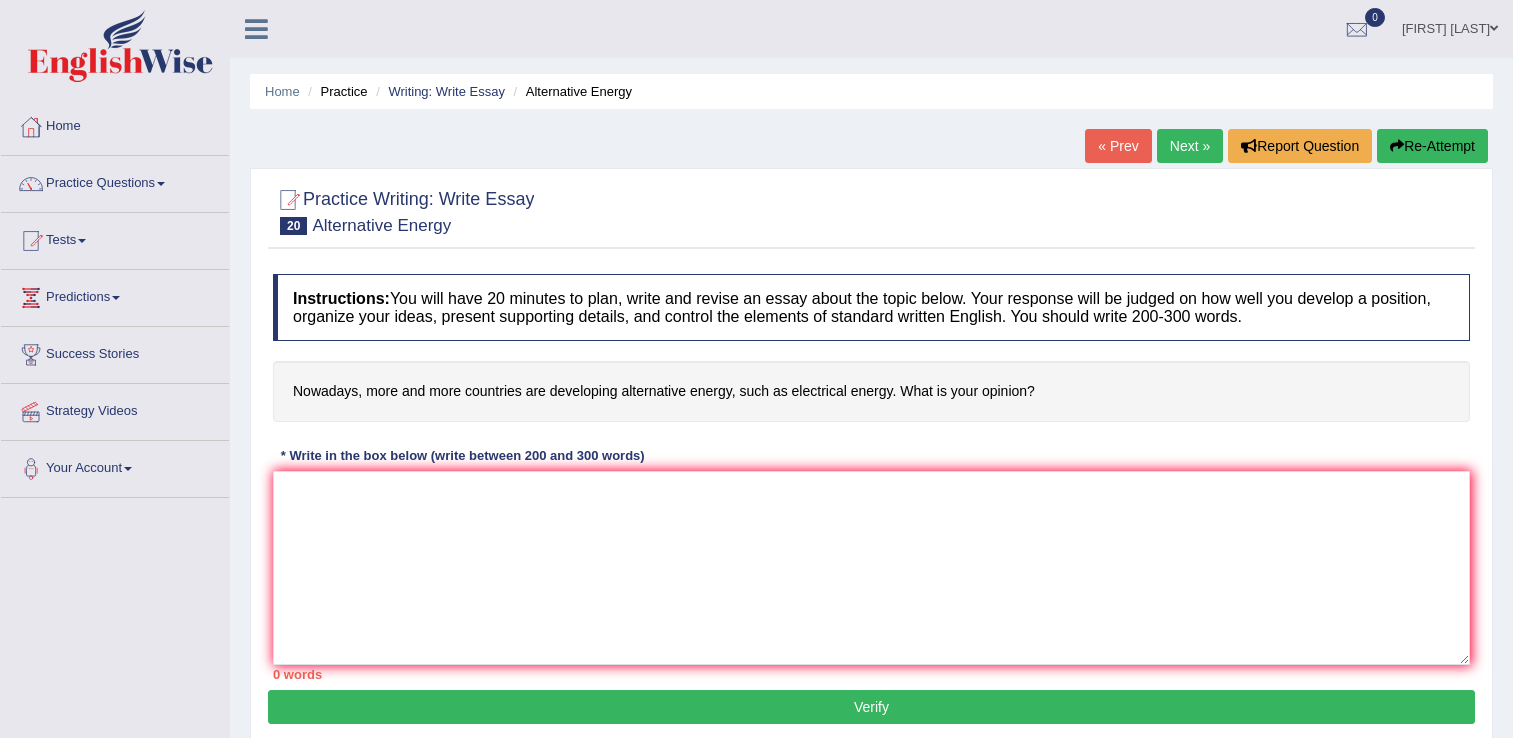 scroll, scrollTop: 0, scrollLeft: 0, axis: both 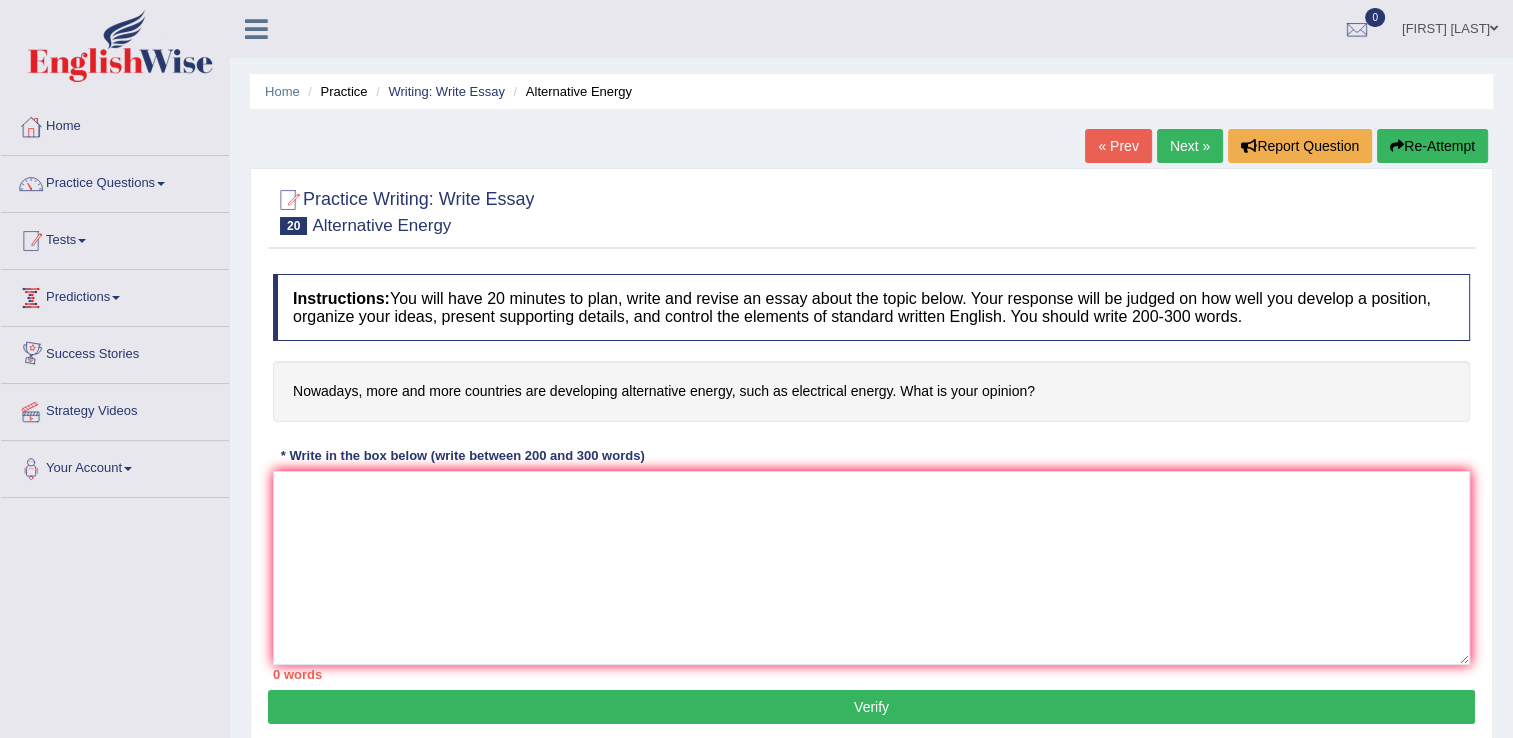 click on "Tests" at bounding box center [115, 238] 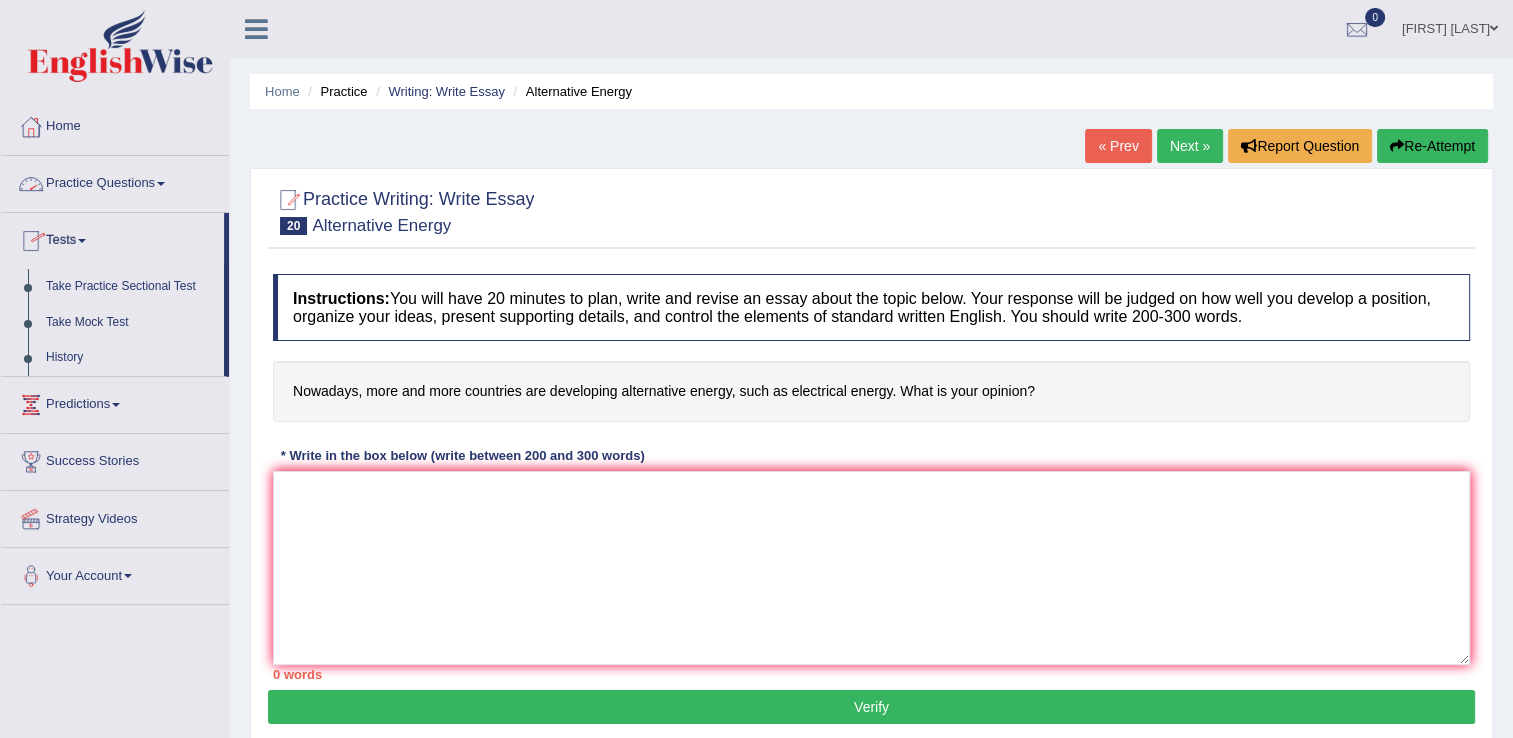 click on "Practice Questions" at bounding box center (115, 181) 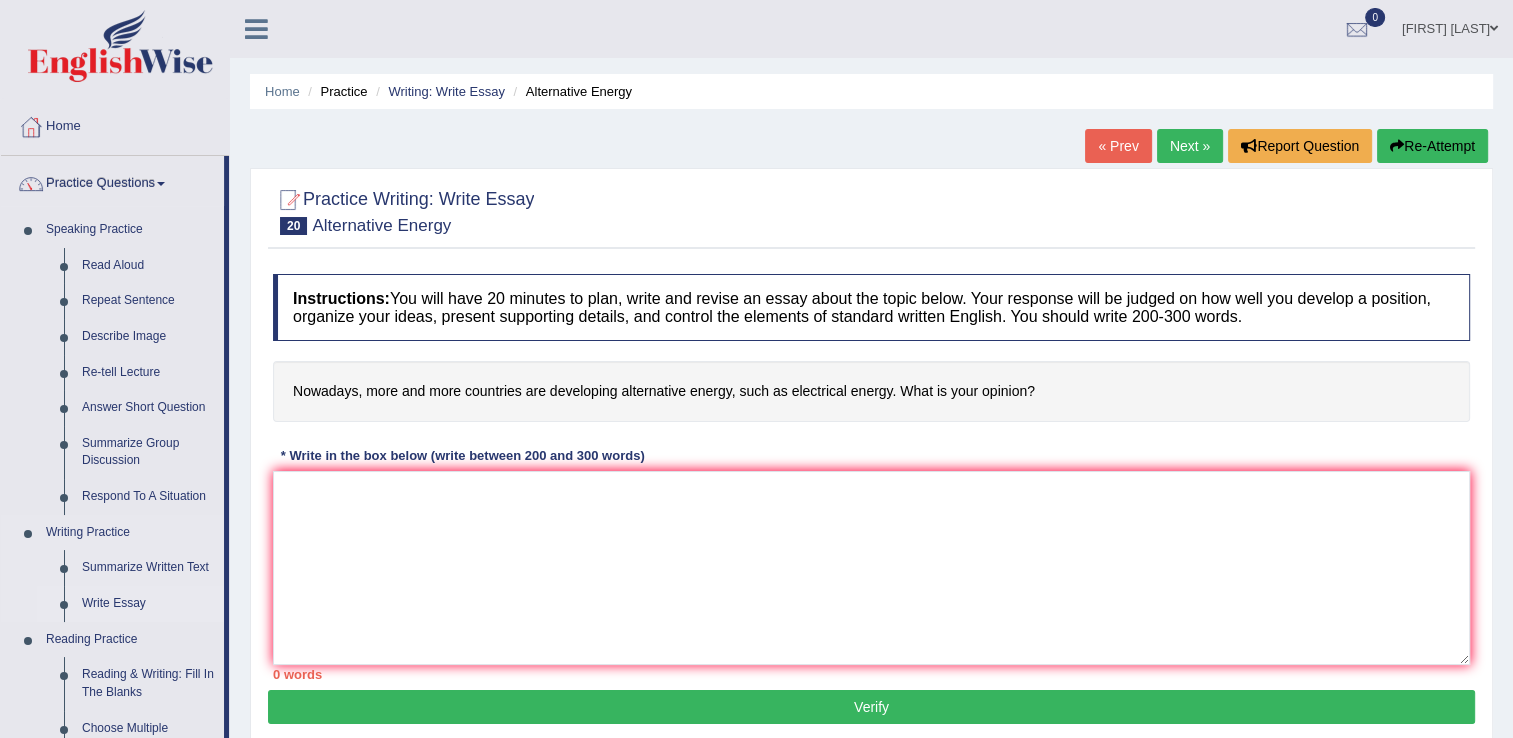 click on "Write Essay" at bounding box center (148, 604) 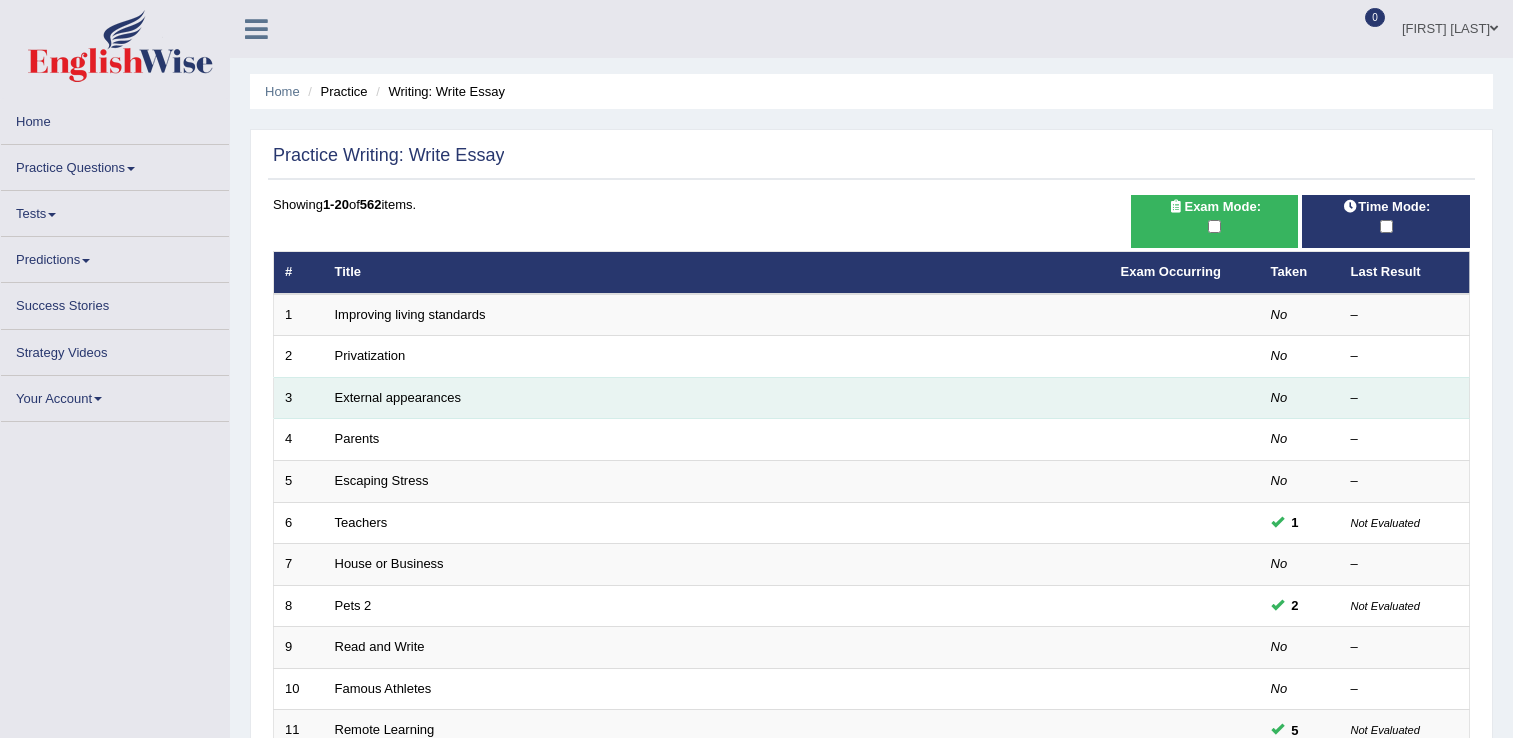 scroll, scrollTop: 0, scrollLeft: 0, axis: both 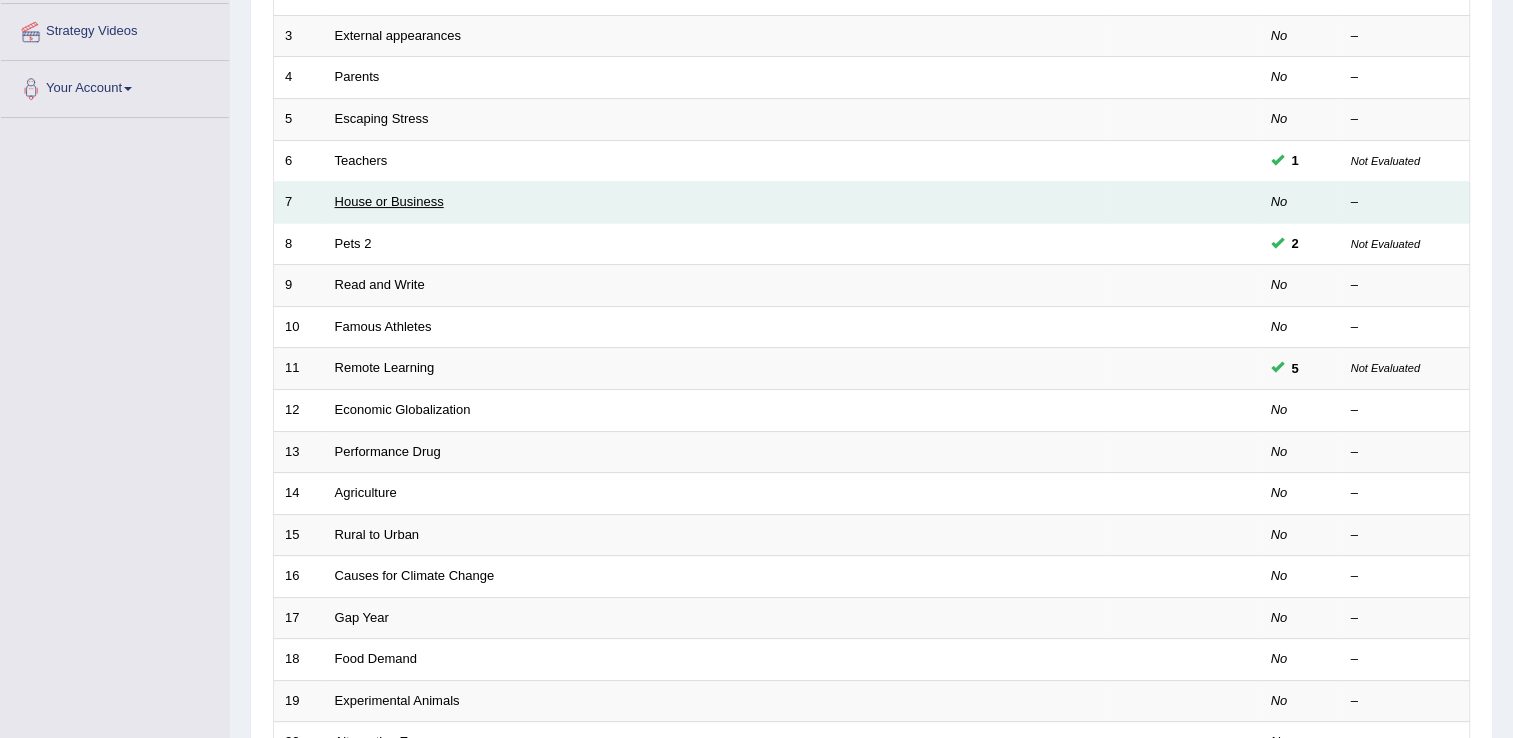 click on "House or Business" at bounding box center (389, 201) 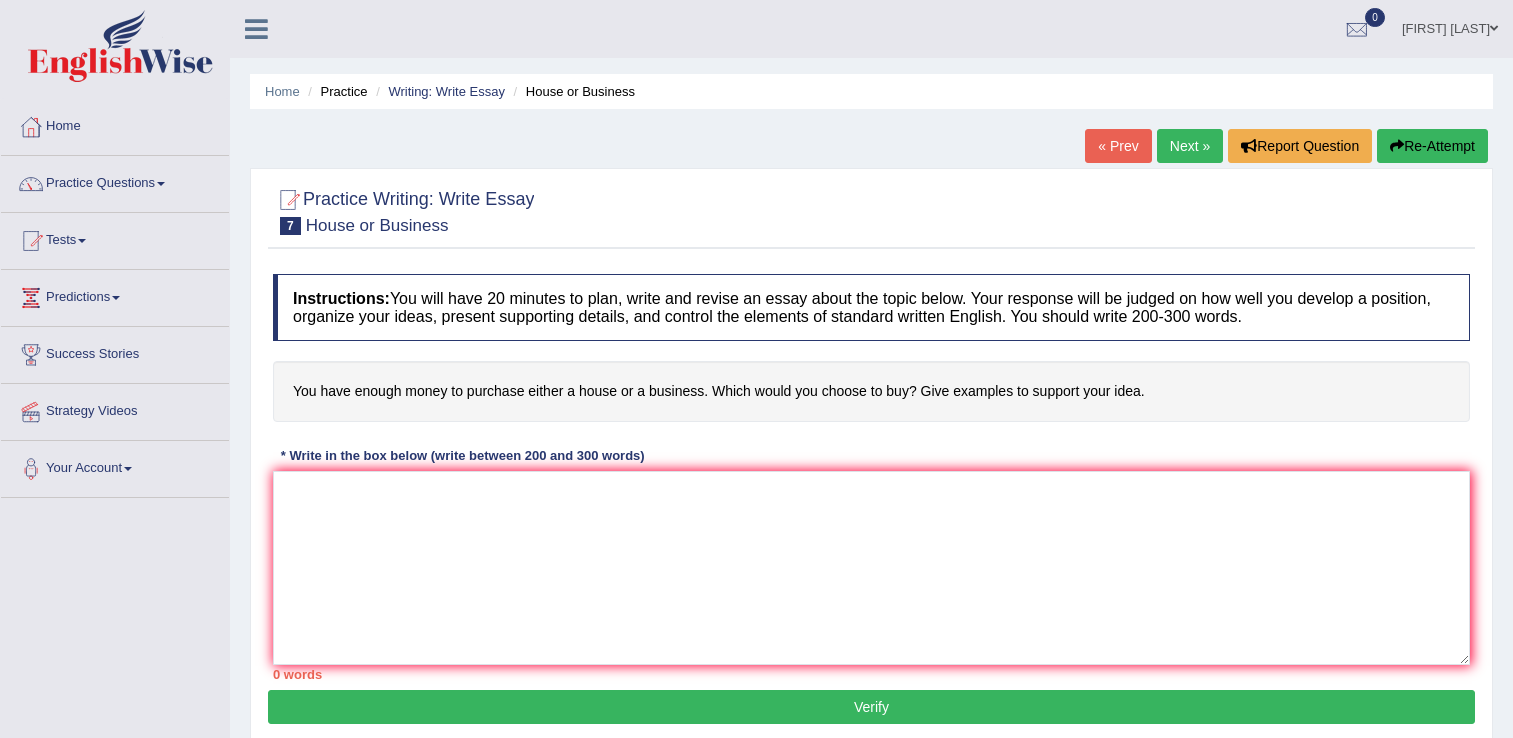 scroll, scrollTop: 0, scrollLeft: 0, axis: both 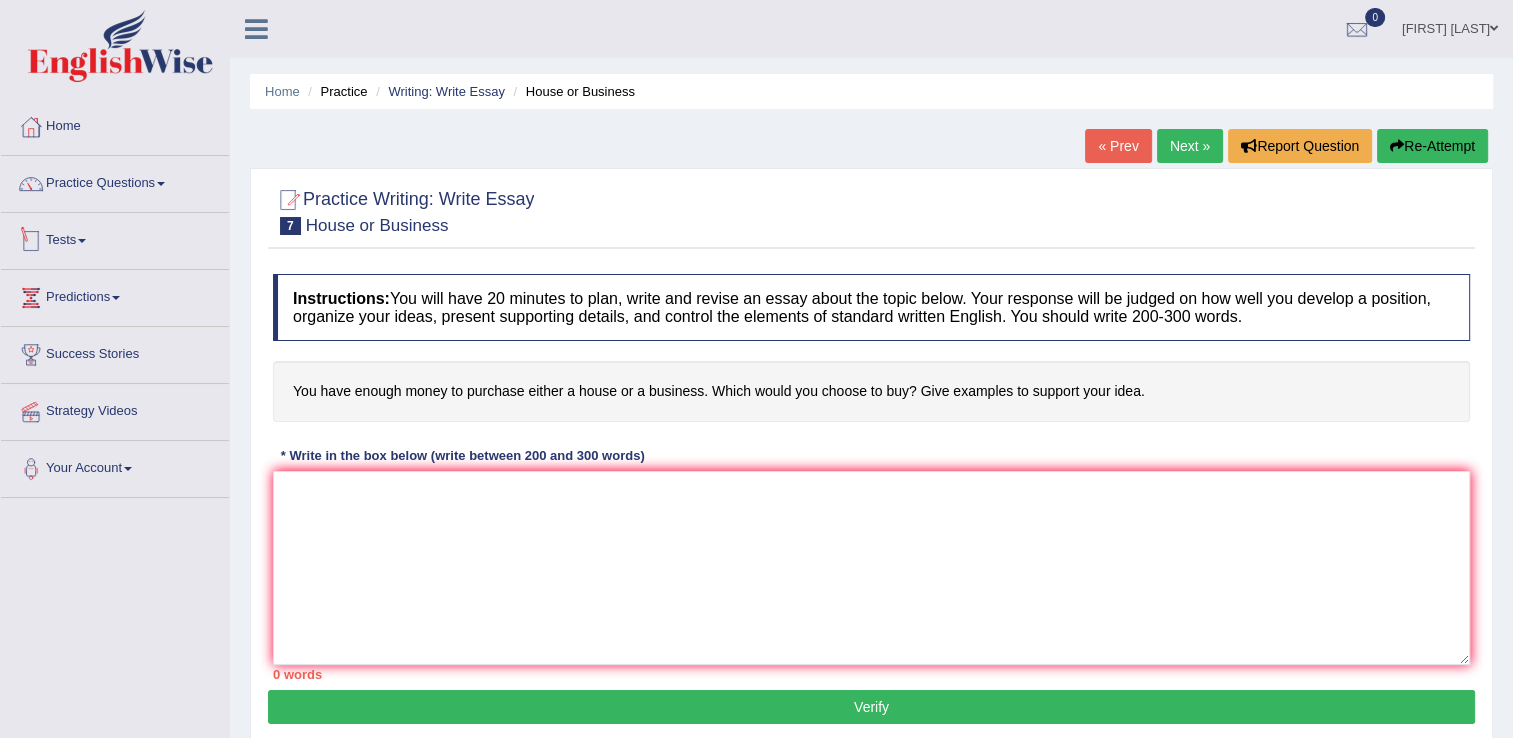 click on "Tests" at bounding box center [115, 238] 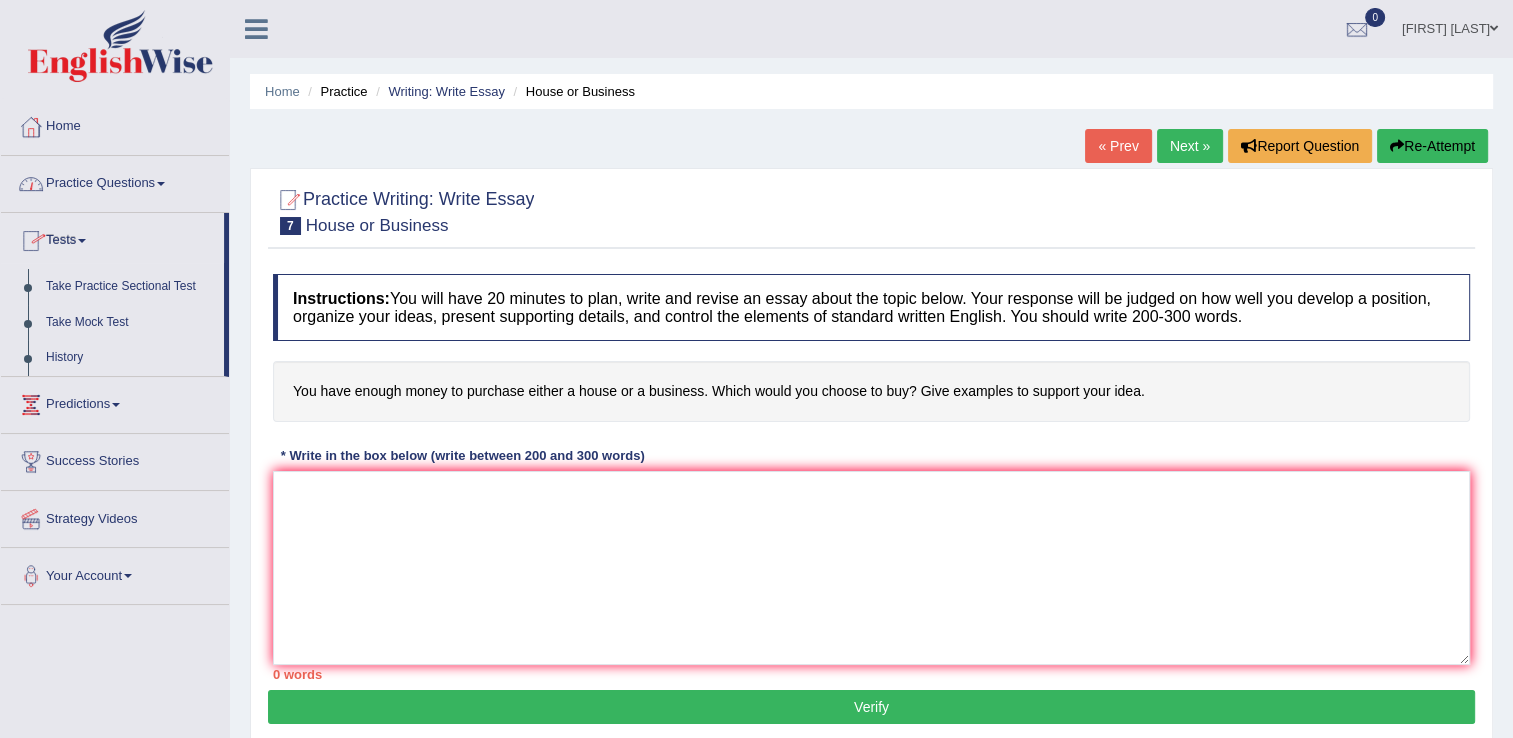 click on "Practice Questions" at bounding box center (115, 181) 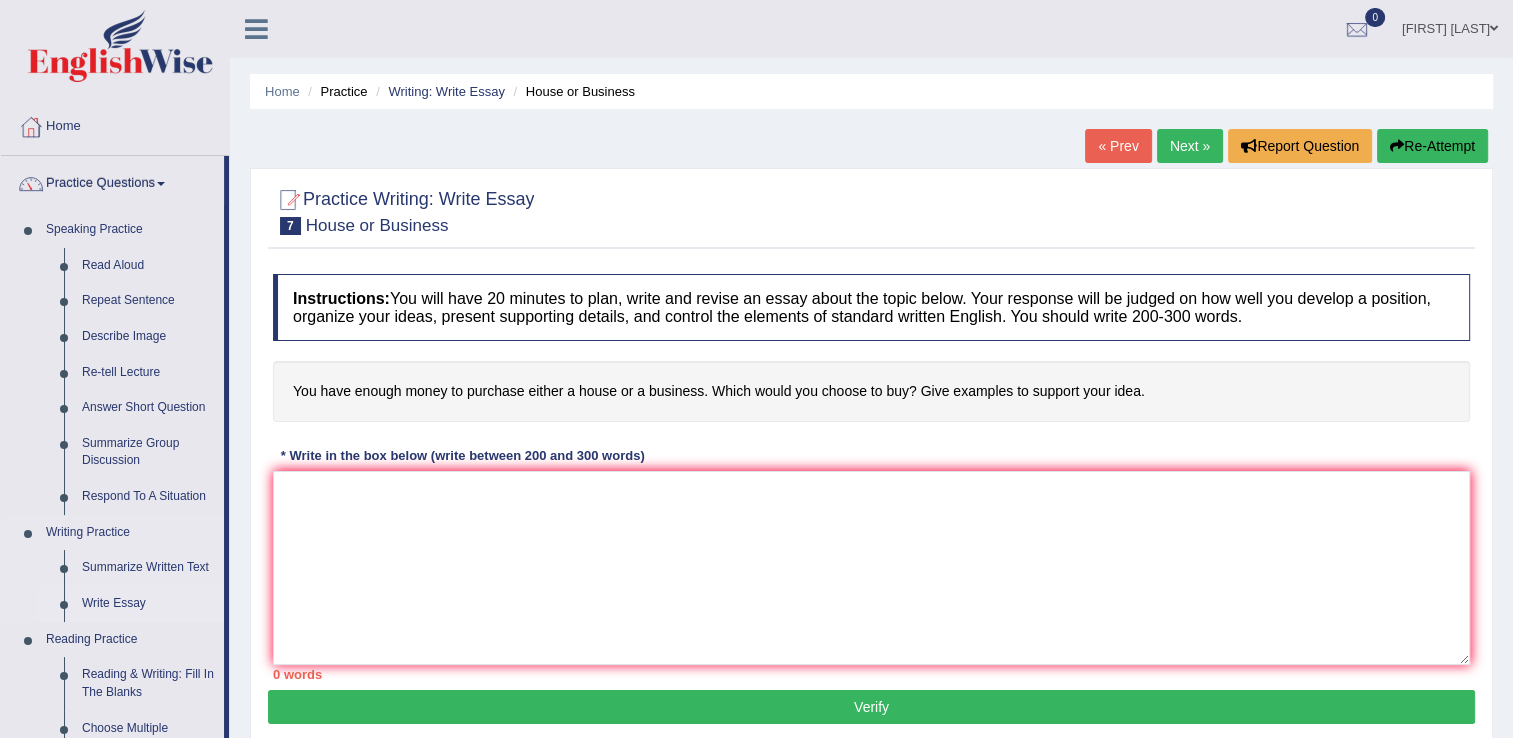 click on "Write Essay" at bounding box center [148, 604] 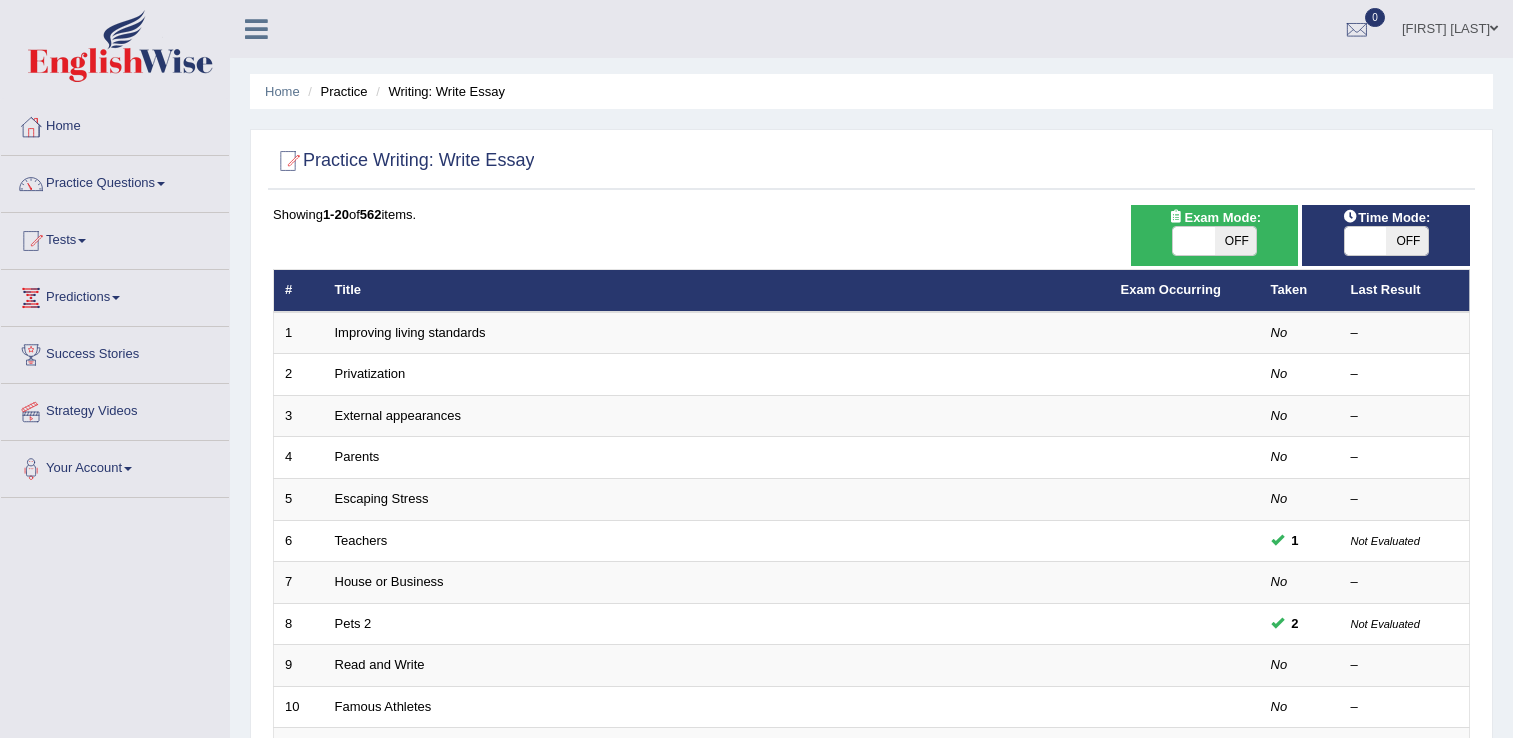 scroll, scrollTop: 0, scrollLeft: 0, axis: both 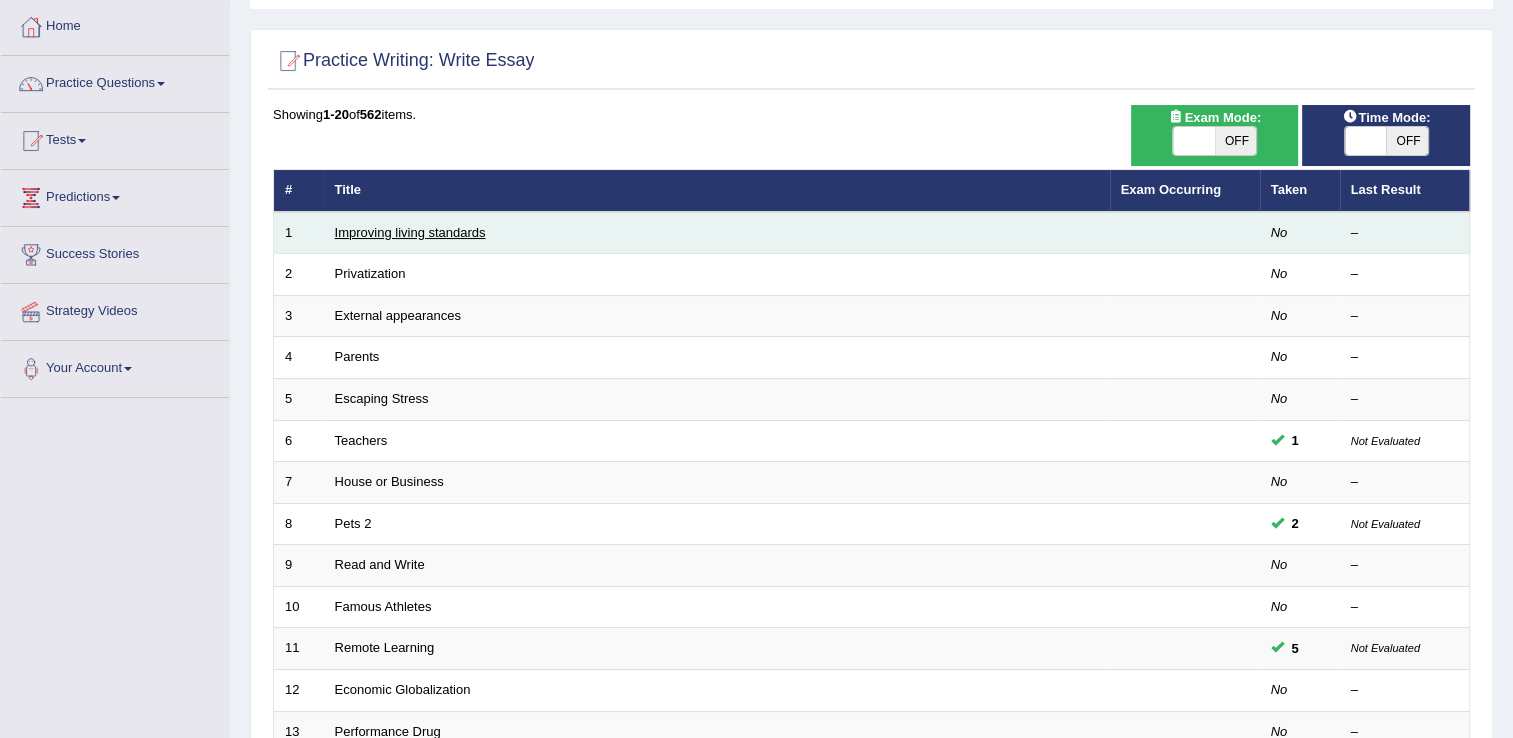 click on "Improving living standards" at bounding box center (410, 232) 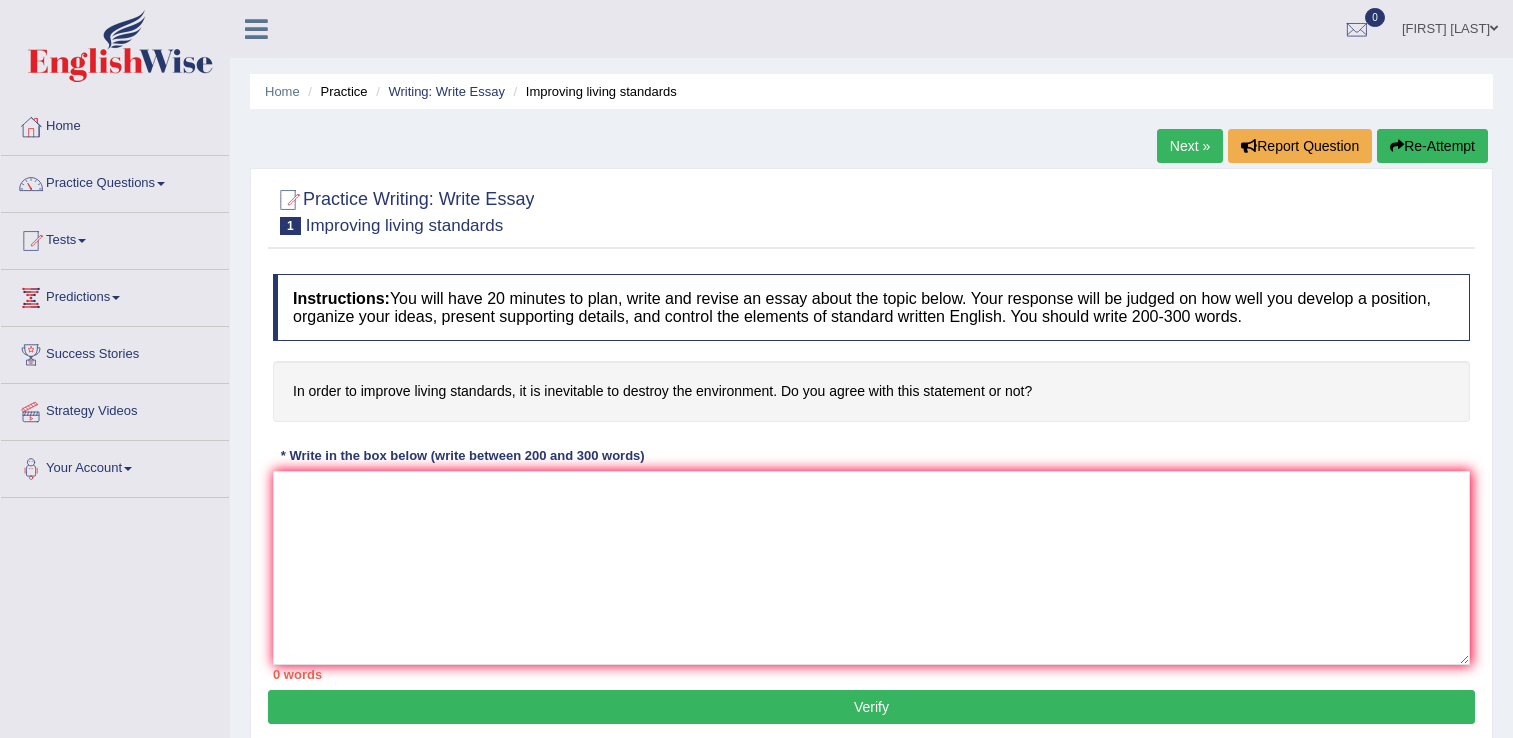 scroll, scrollTop: 0, scrollLeft: 0, axis: both 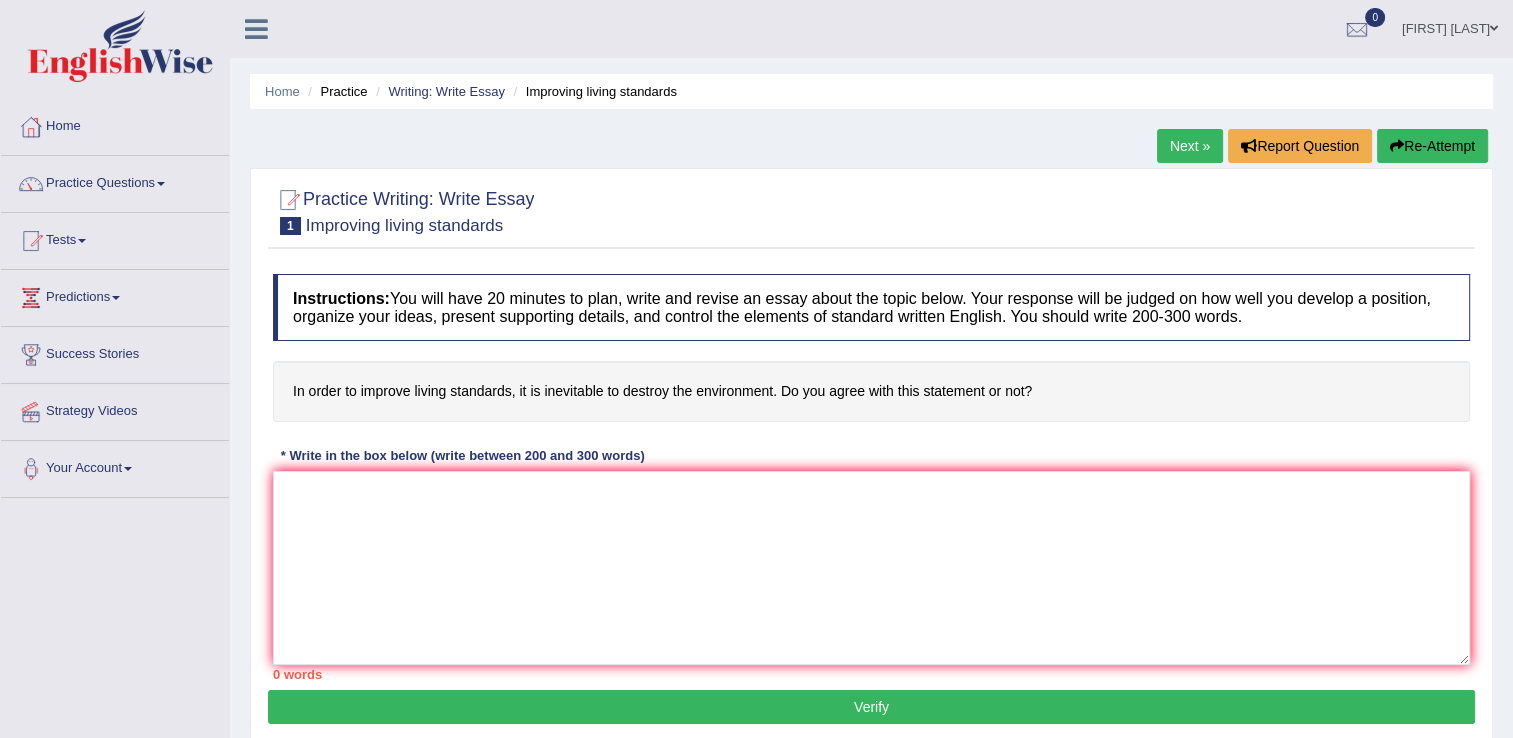 drag, startPoint x: 313, startPoint y: 386, endPoint x: 403, endPoint y: 383, distance: 90.04999 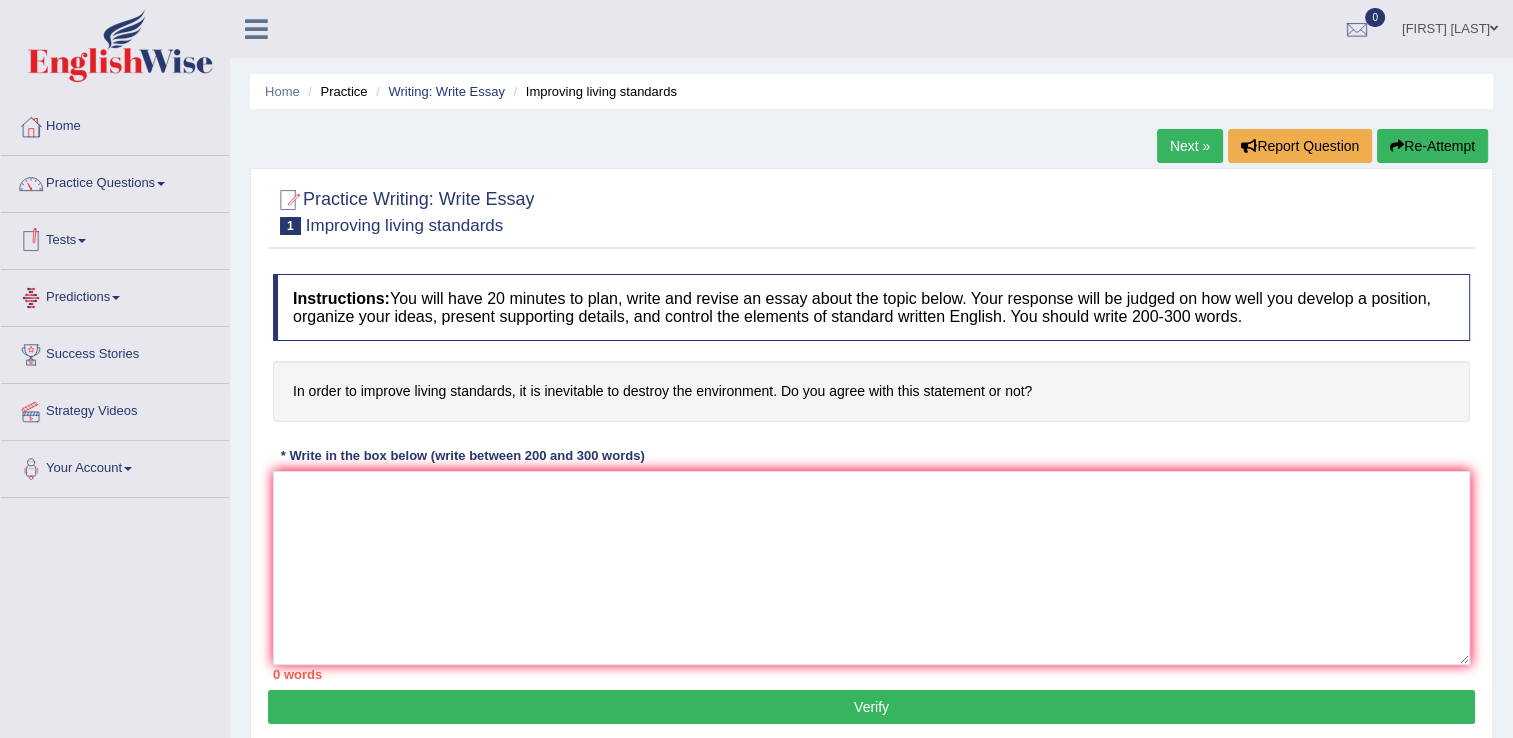 click on "Tests" at bounding box center (115, 238) 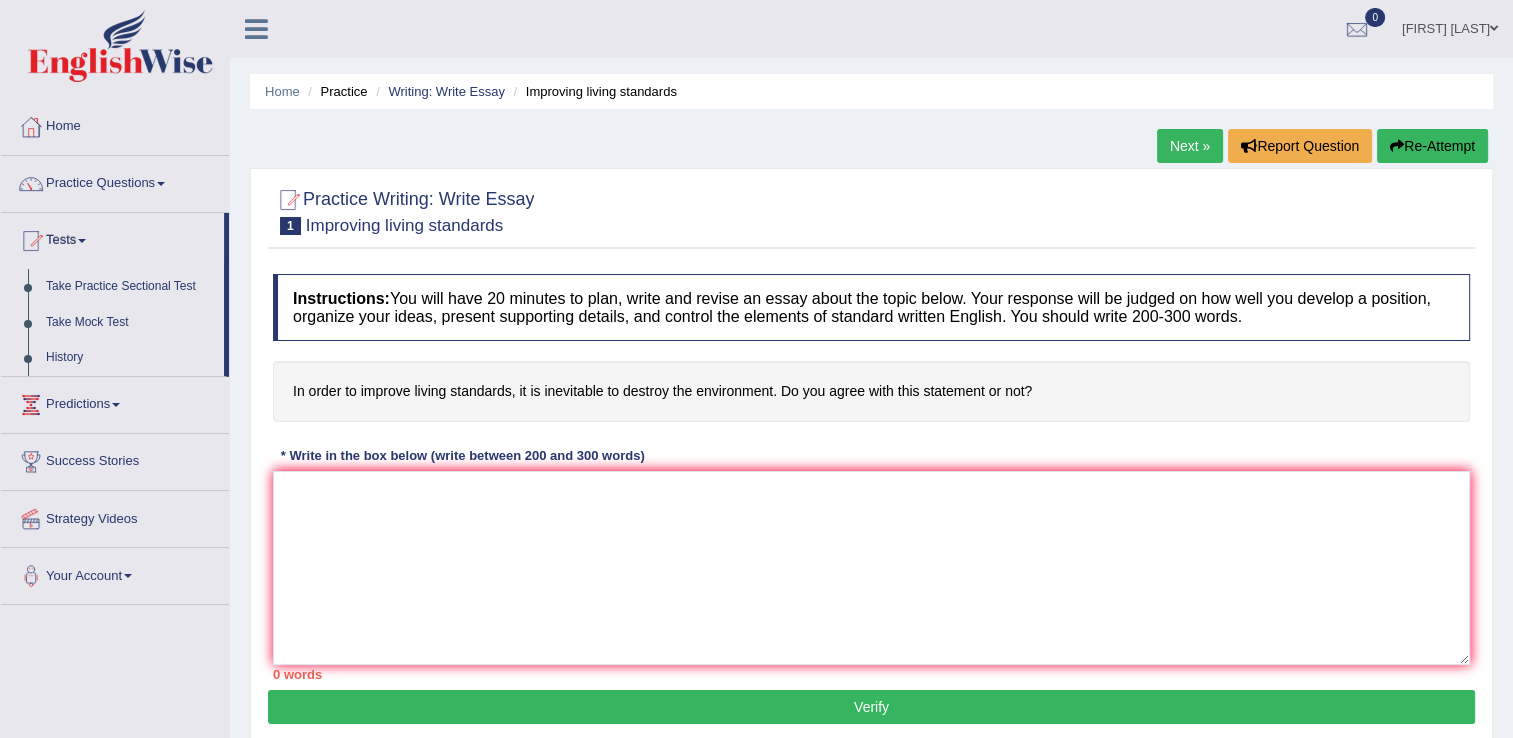 click on "Predictions" at bounding box center [115, 402] 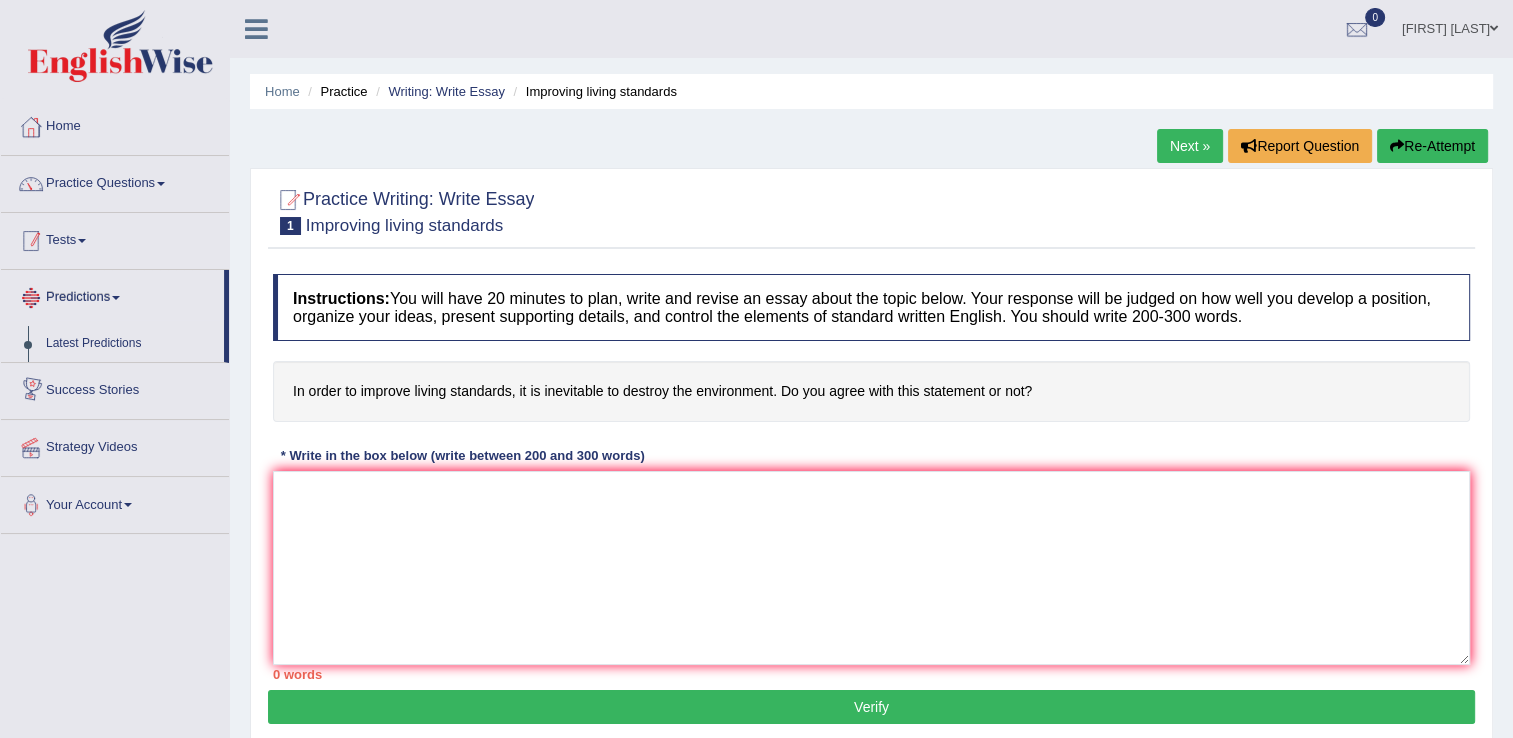 click on "Tests" at bounding box center [115, 238] 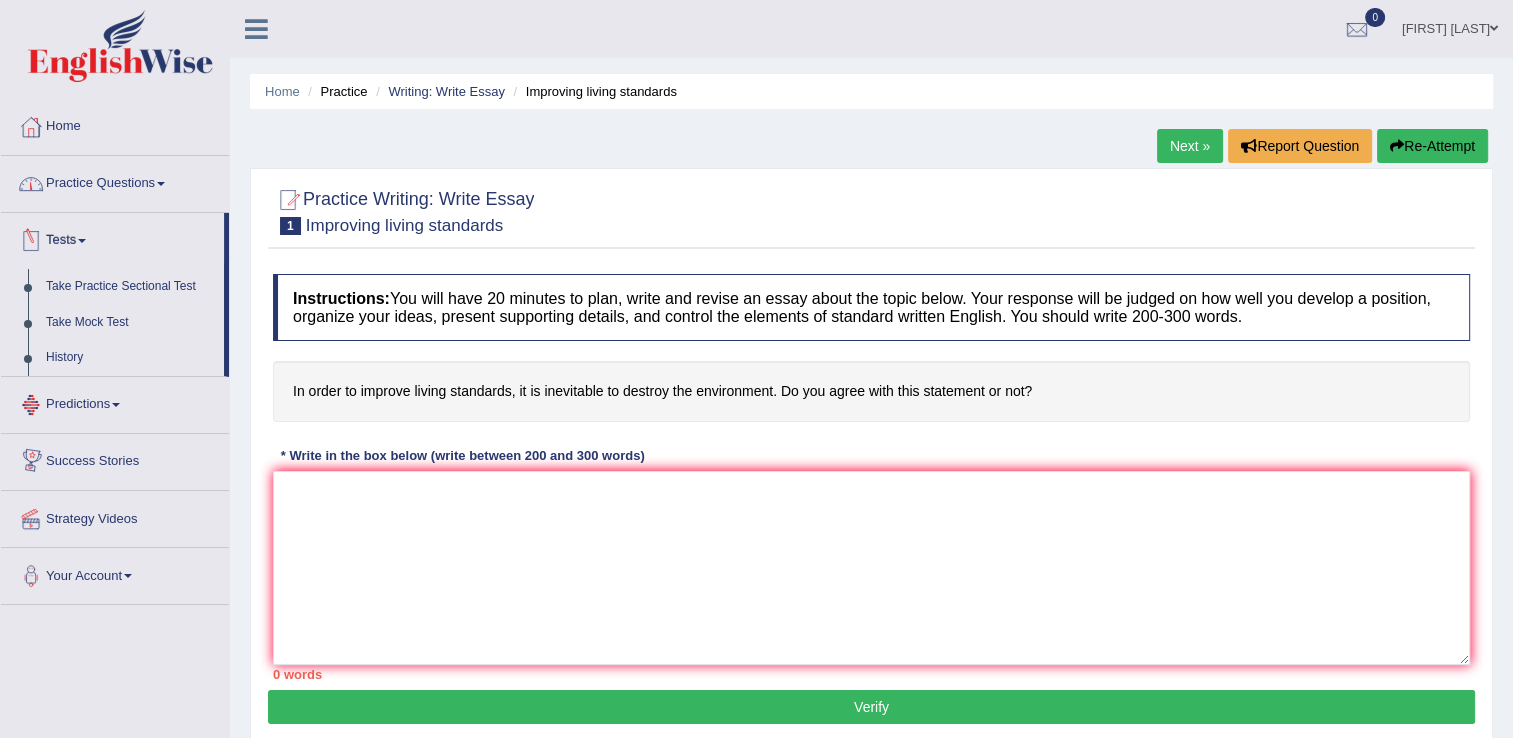 click on "Practice Questions" at bounding box center [115, 181] 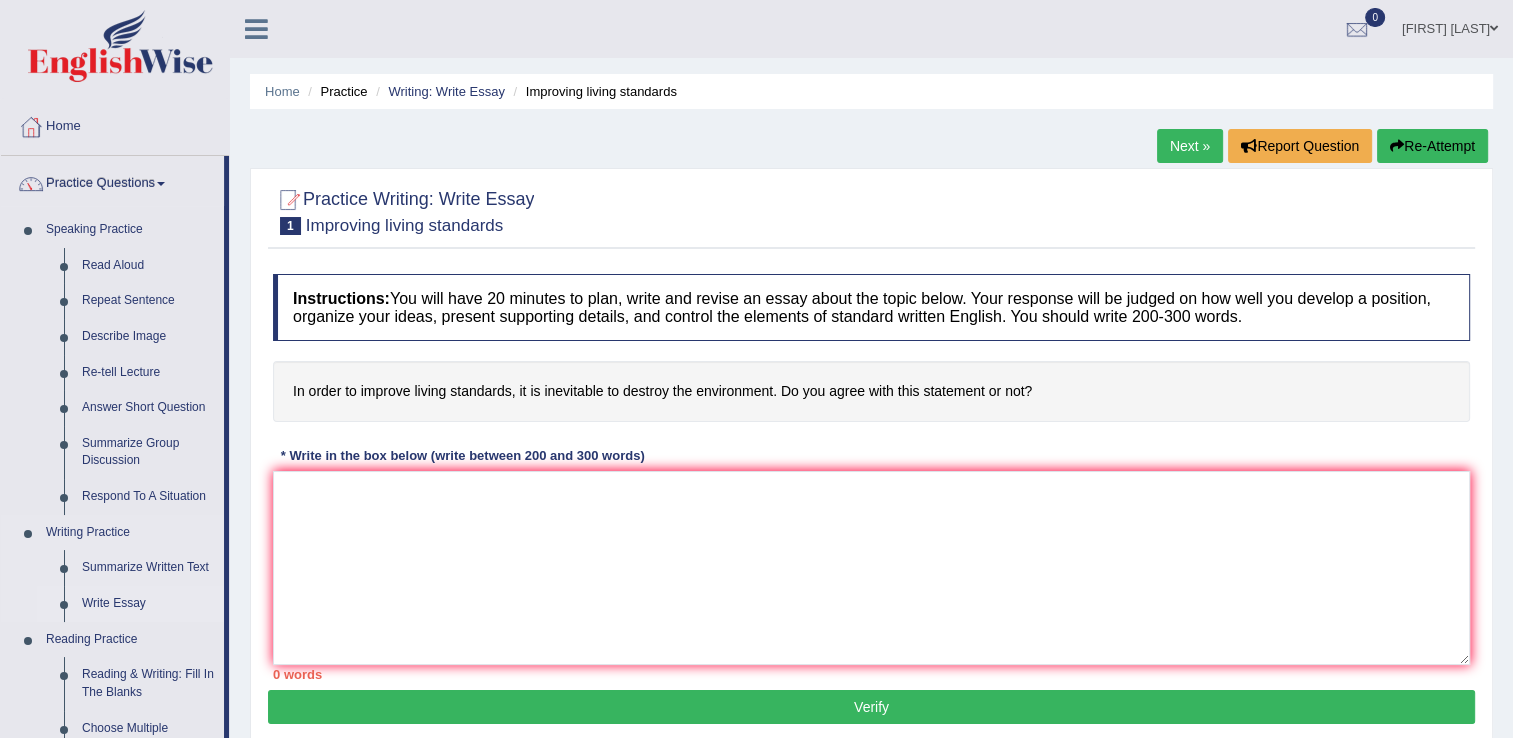 click on "Write Essay" at bounding box center [148, 604] 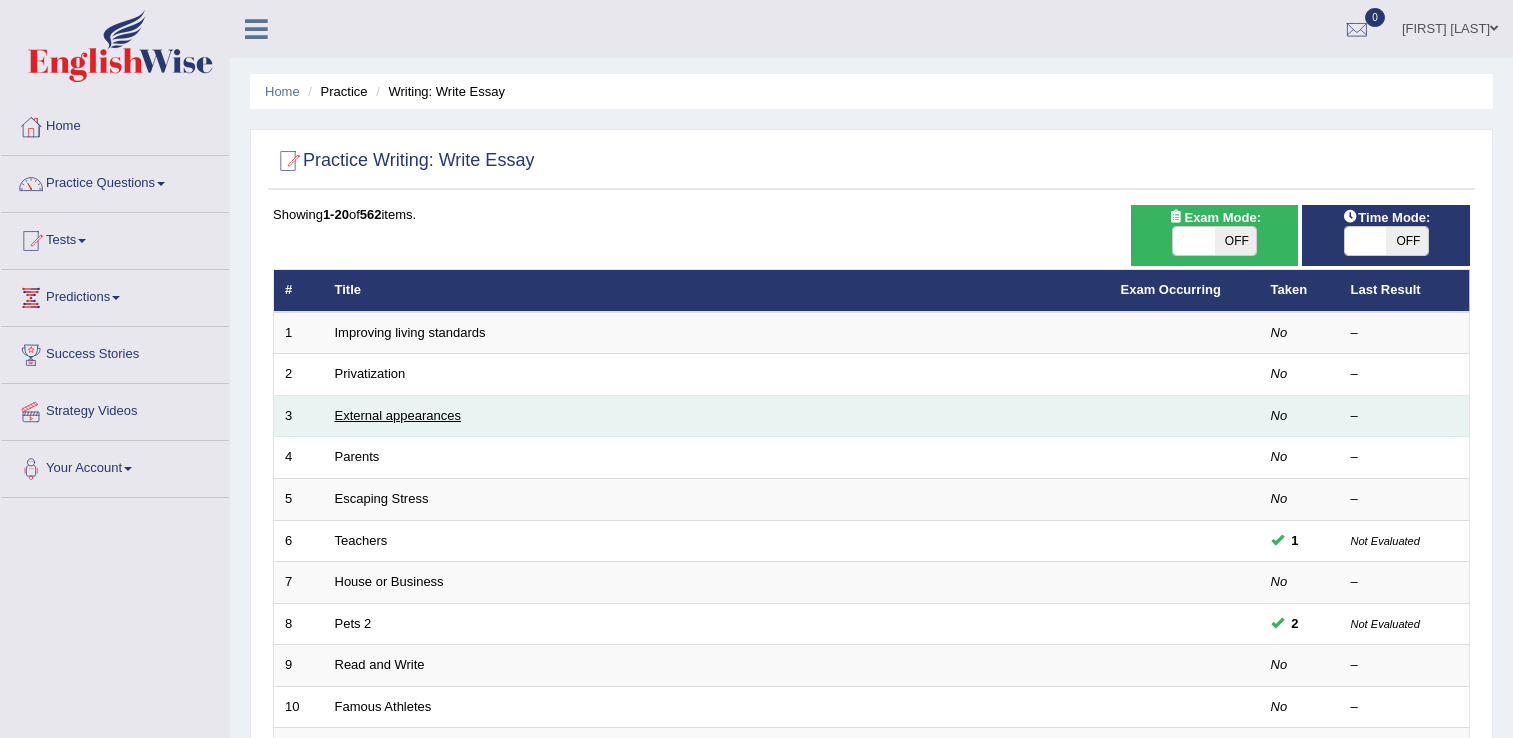 scroll, scrollTop: 0, scrollLeft: 0, axis: both 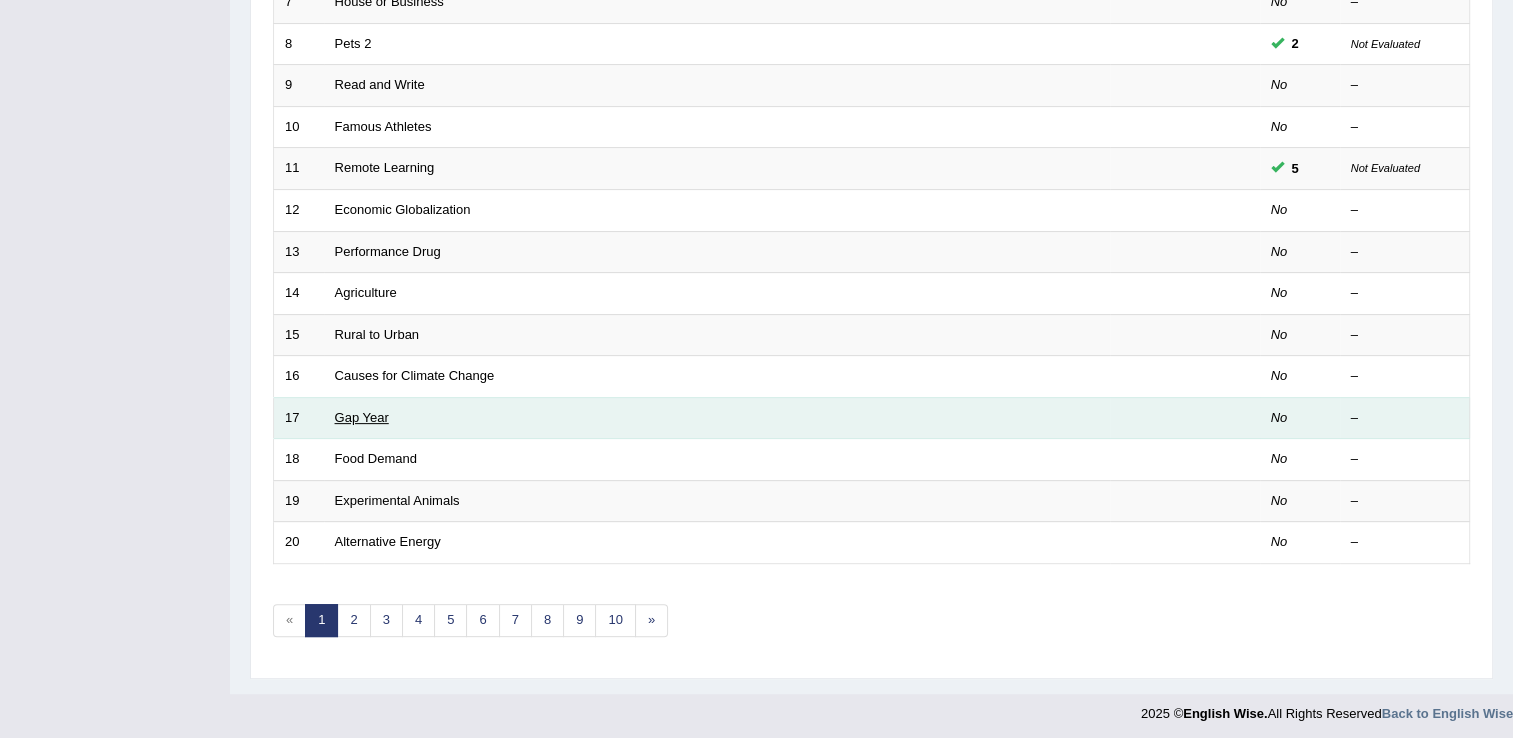click on "Gap Year" at bounding box center (362, 417) 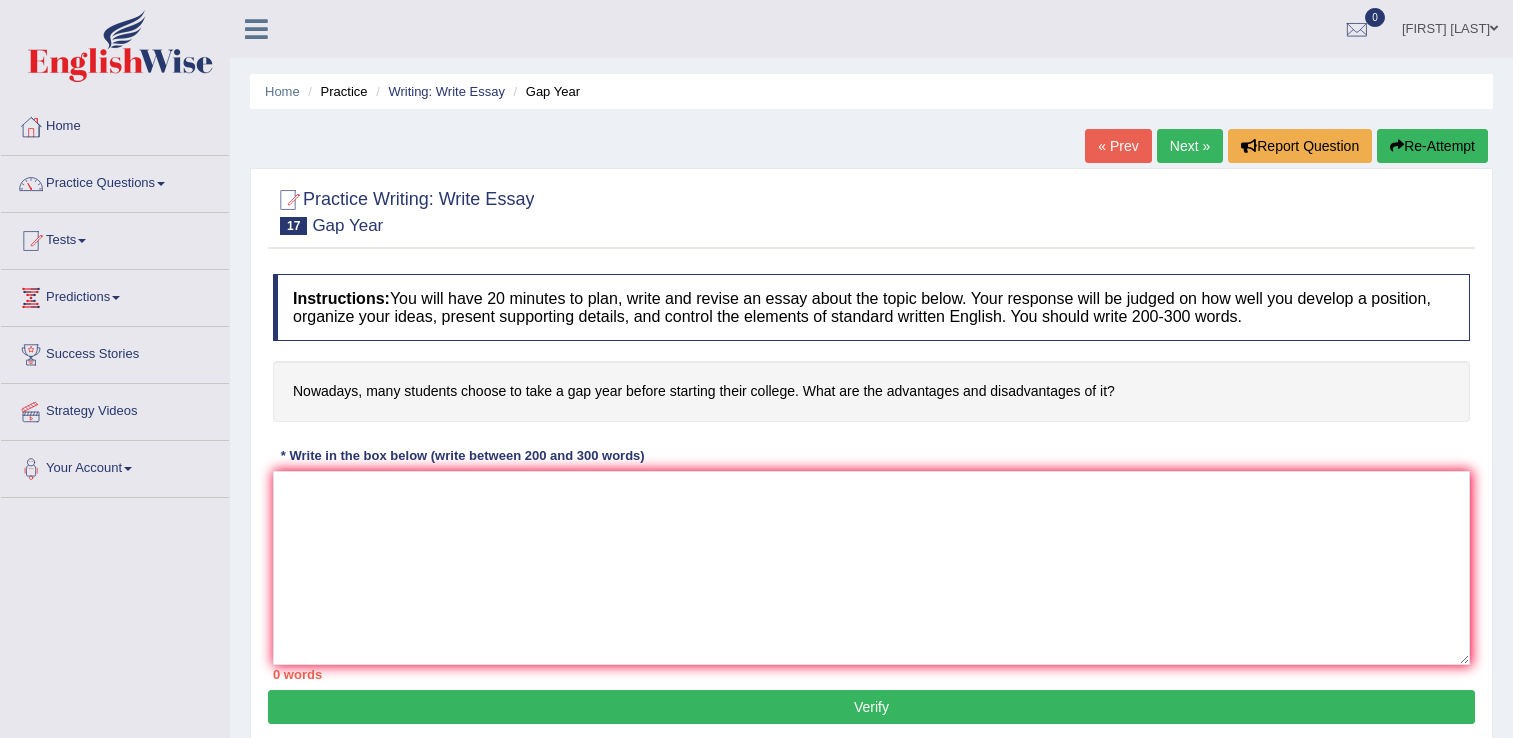 scroll, scrollTop: 0, scrollLeft: 0, axis: both 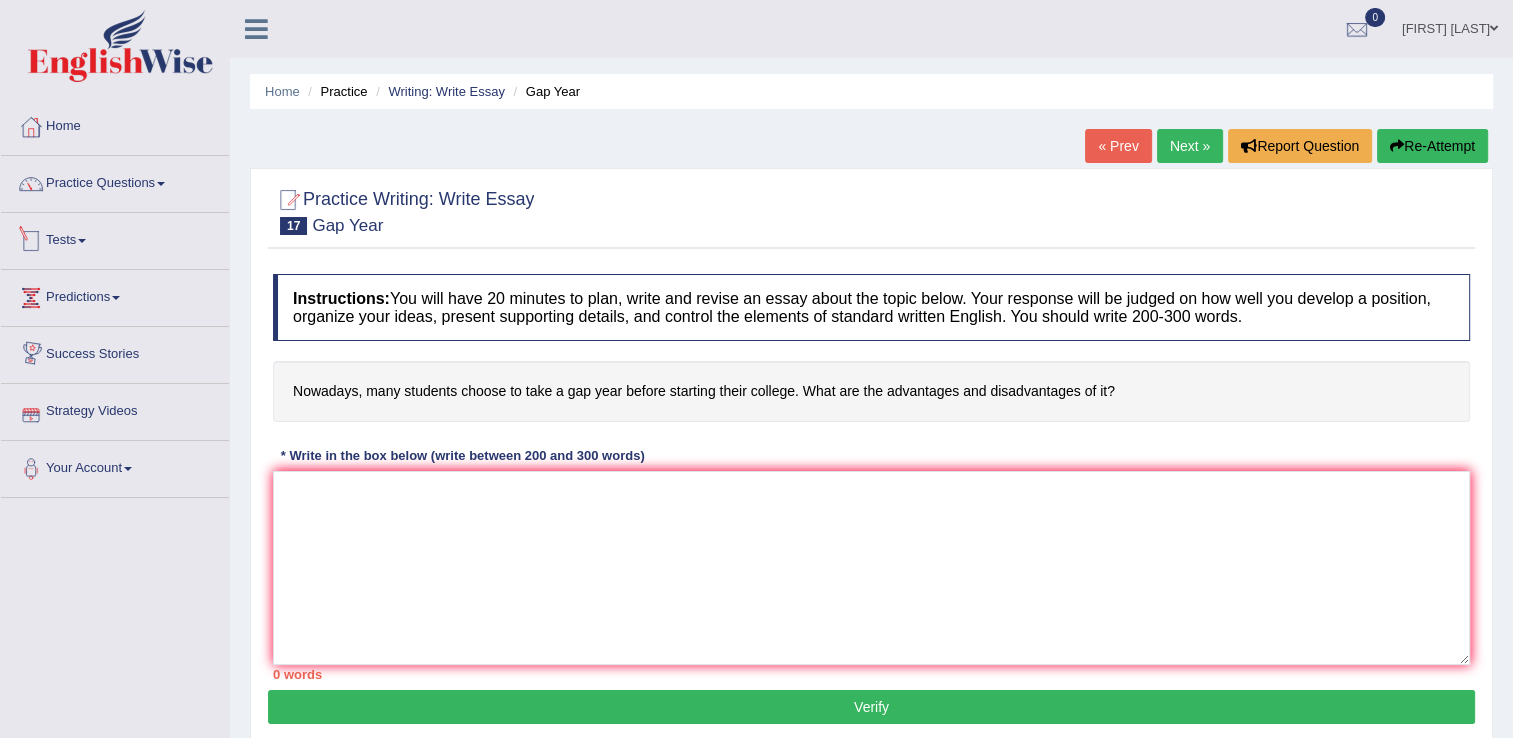 click on "Tests" at bounding box center (115, 238) 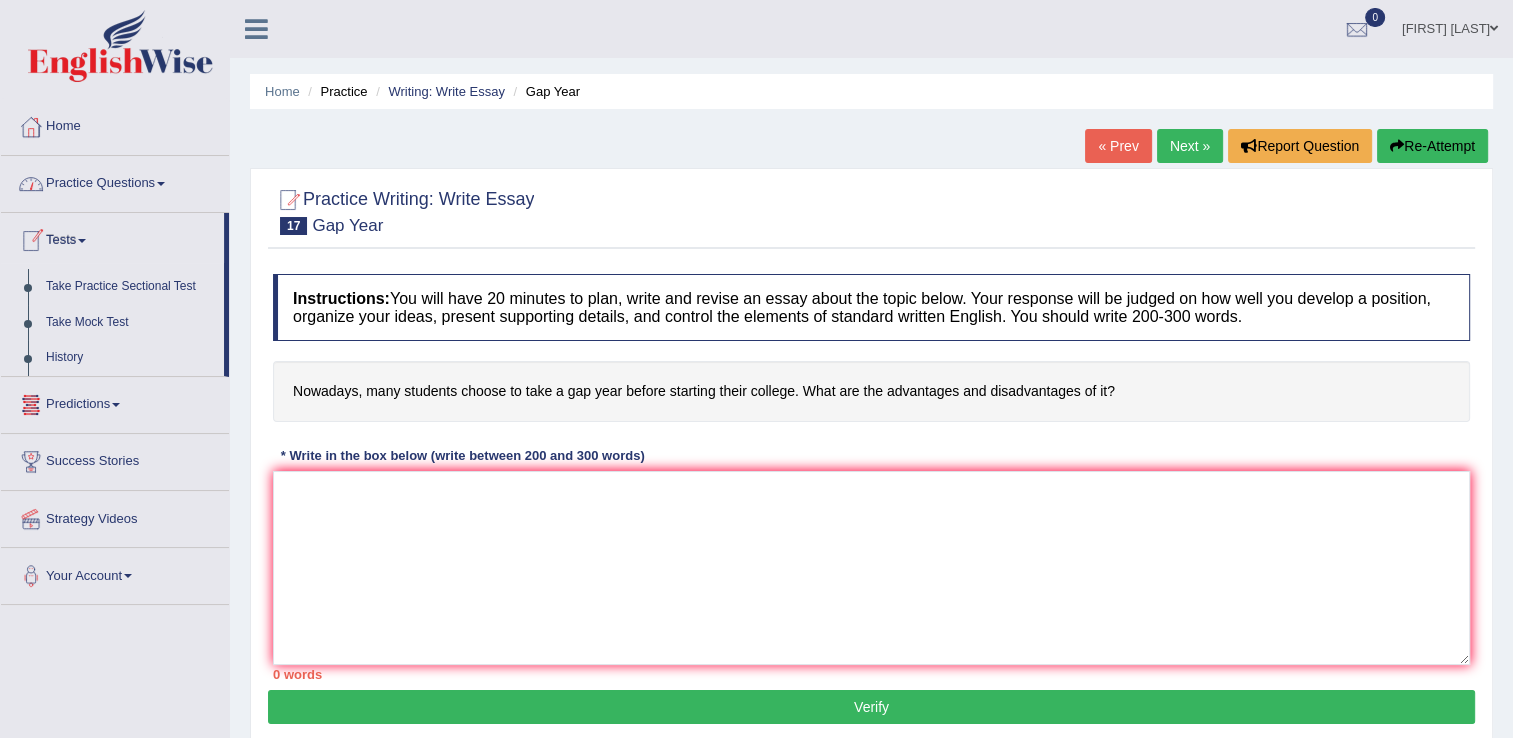 click on "Practice Questions" at bounding box center [115, 181] 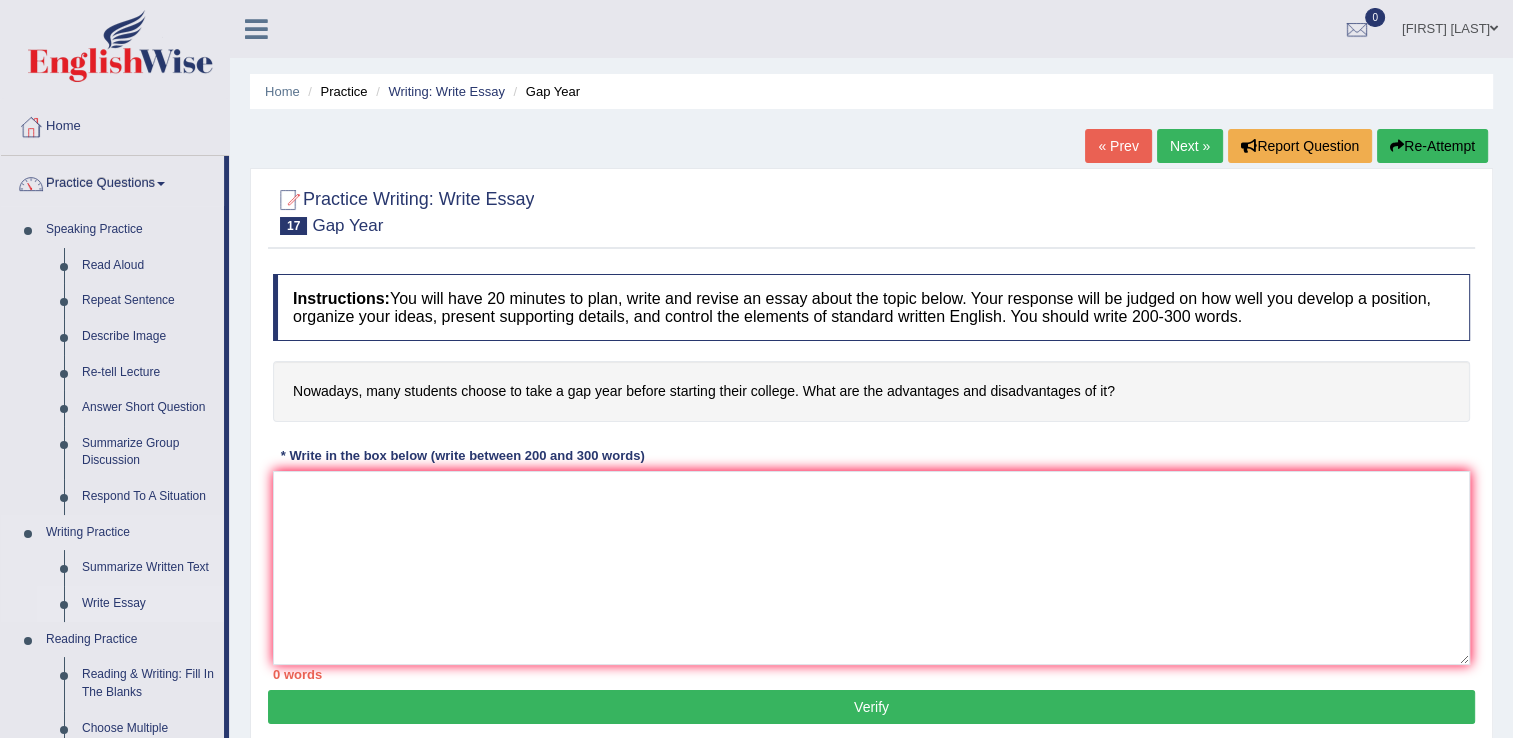 click on "Write Essay" at bounding box center [148, 604] 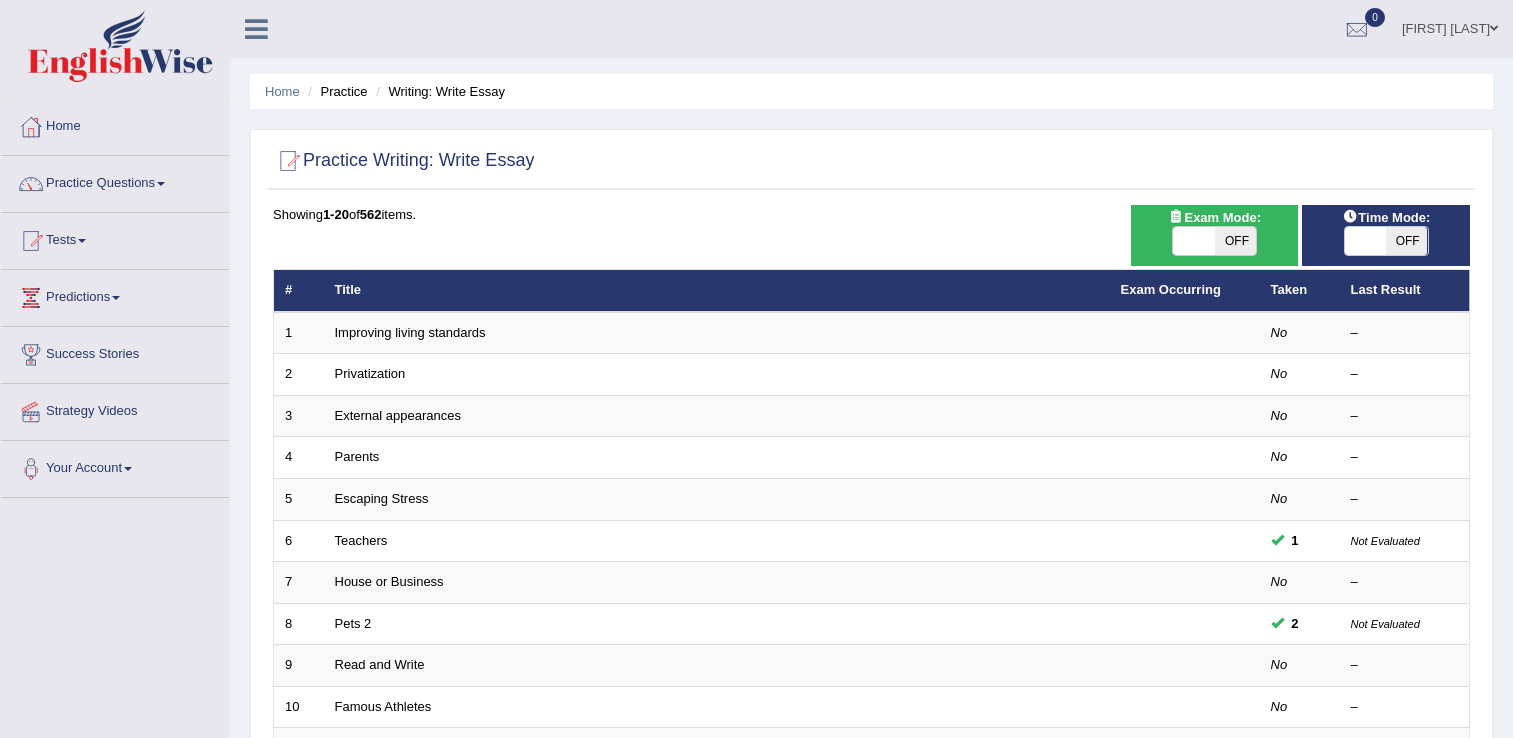 scroll, scrollTop: 0, scrollLeft: 0, axis: both 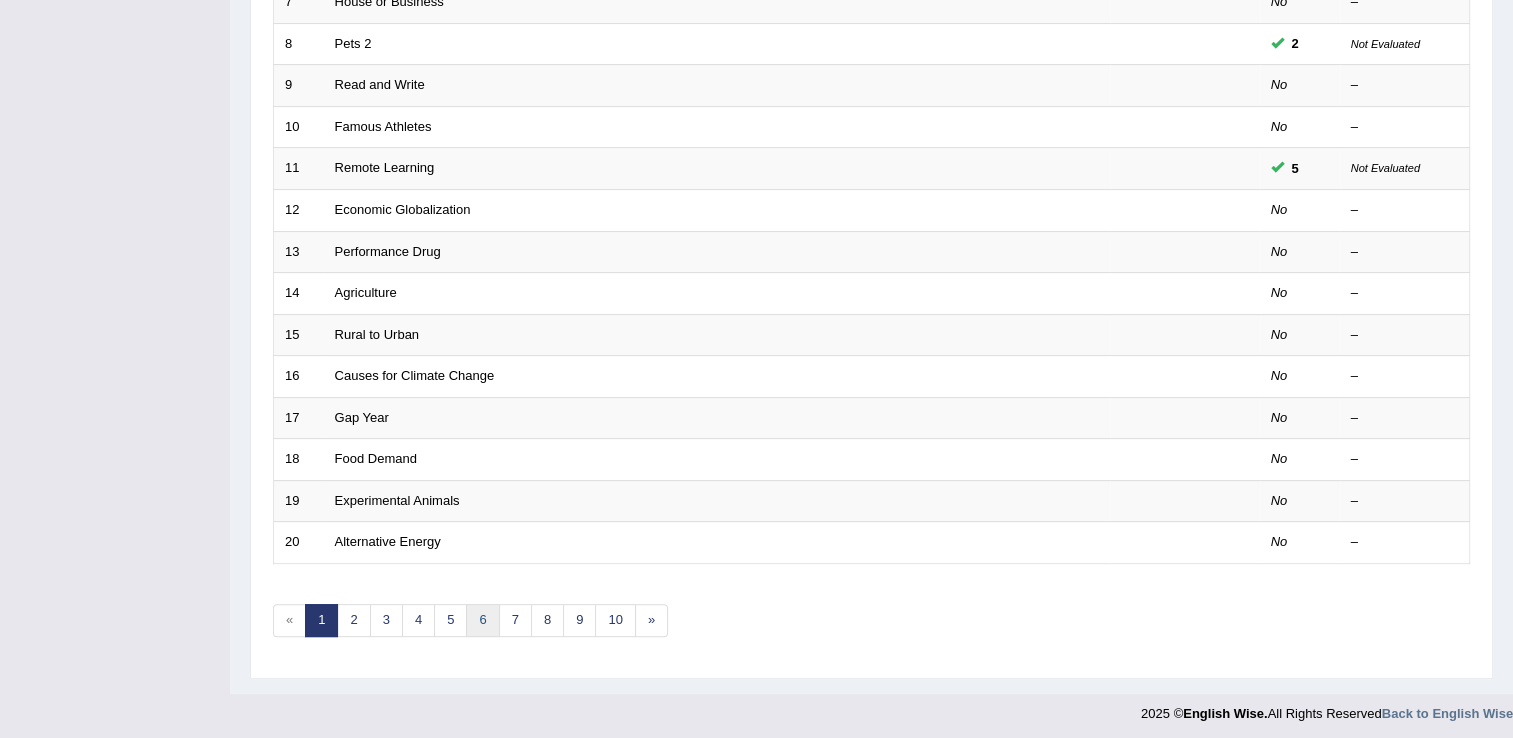 click on "6" at bounding box center (482, 620) 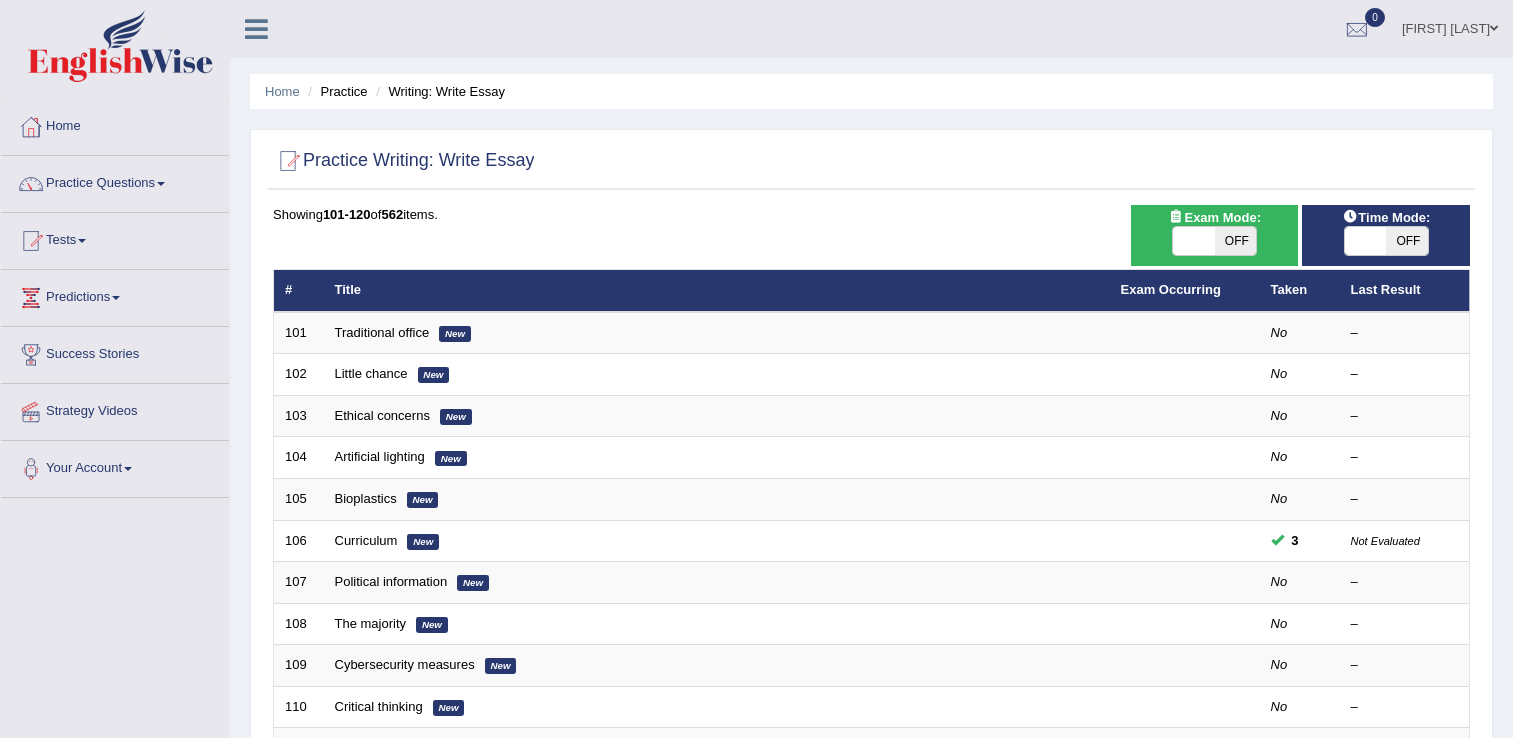 scroll, scrollTop: 0, scrollLeft: 0, axis: both 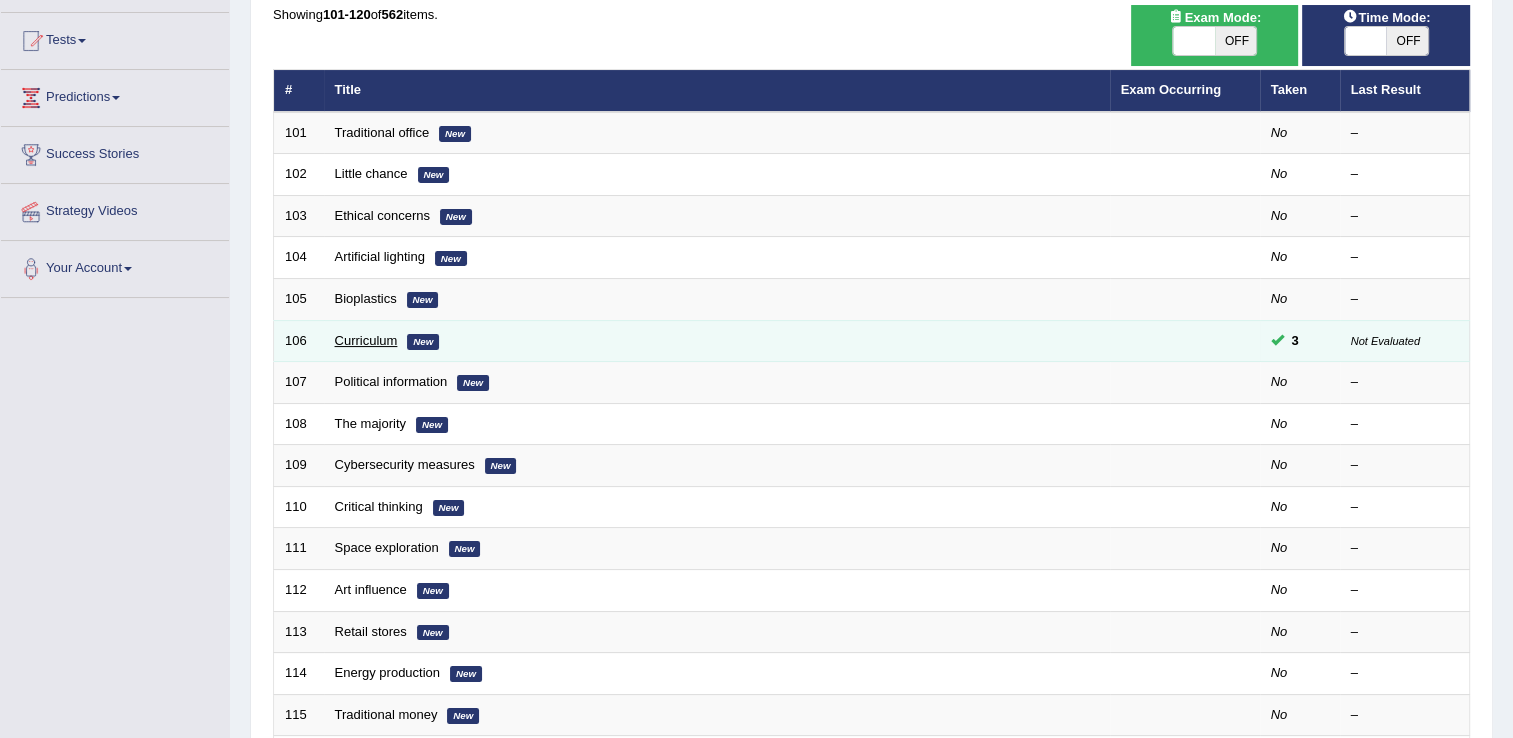 click on "Curriculum" at bounding box center (366, 340) 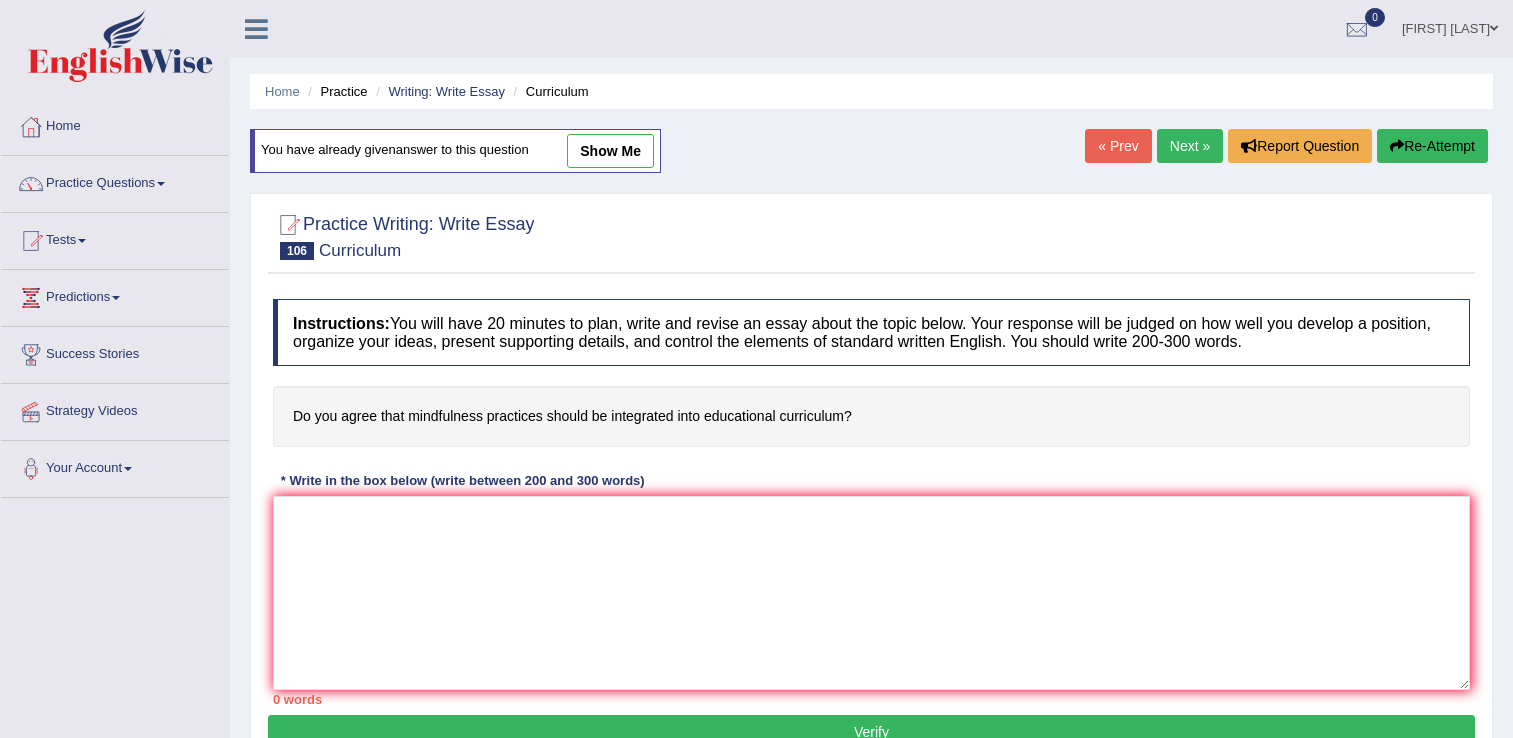 scroll, scrollTop: 0, scrollLeft: 0, axis: both 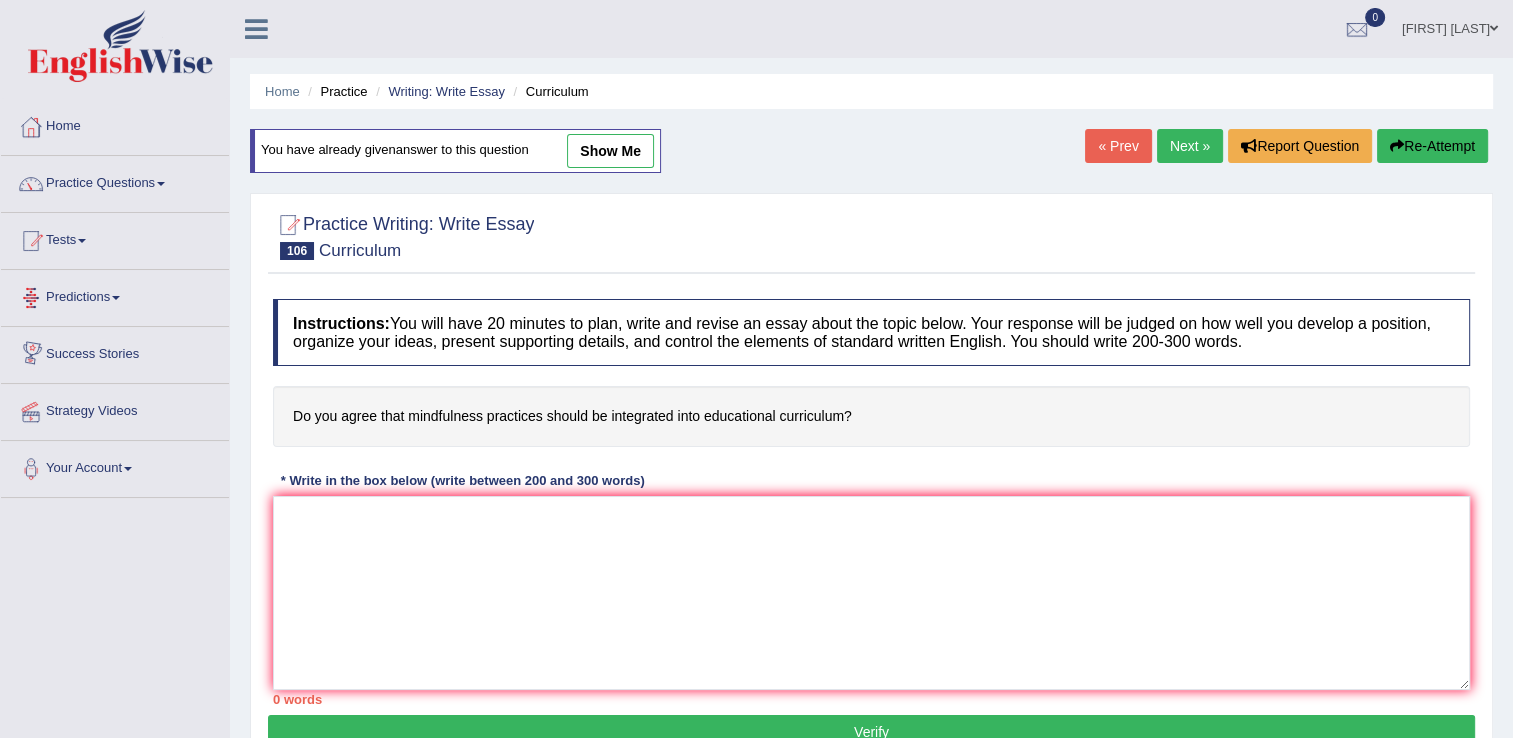 click on "Tests" at bounding box center (115, 238) 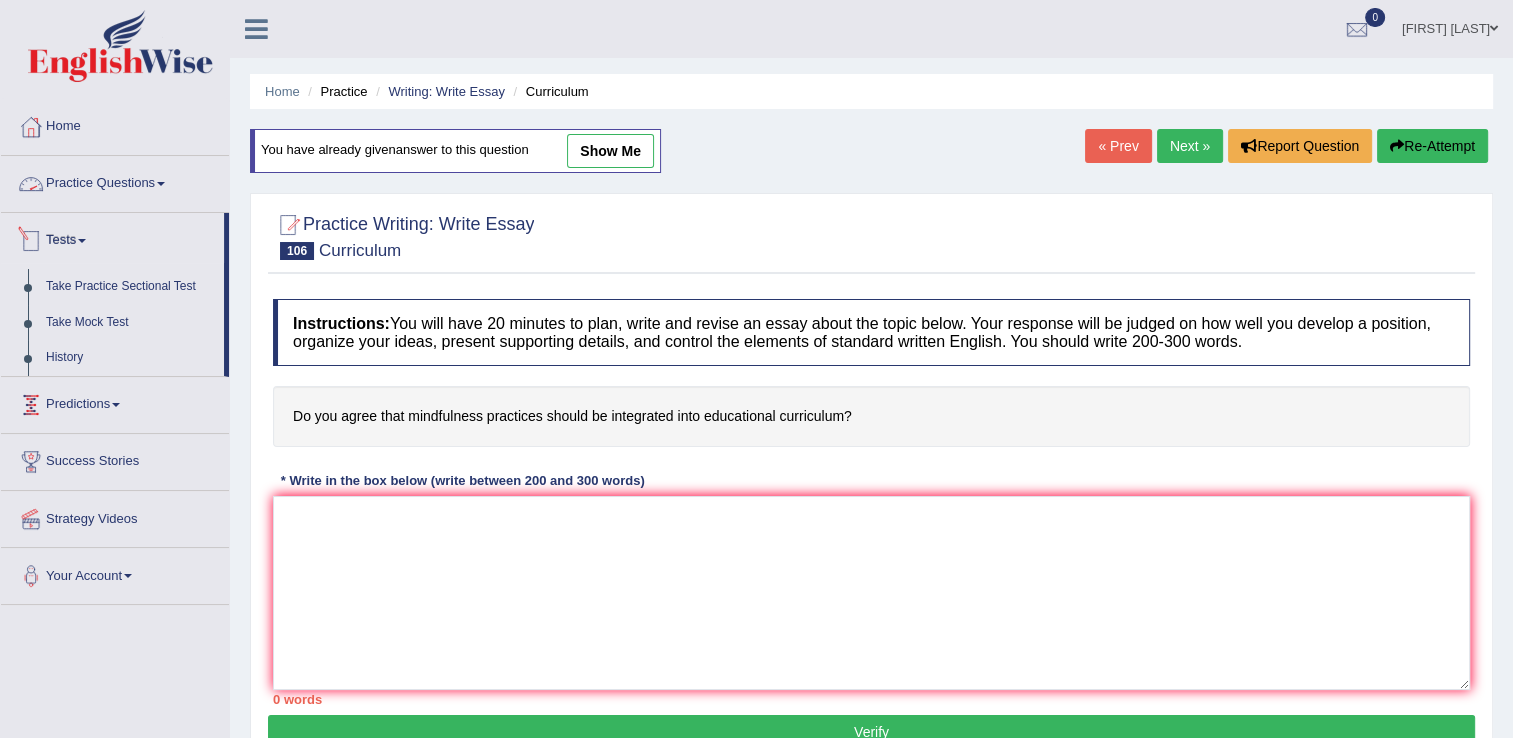 click on "Practice Questions" at bounding box center (115, 181) 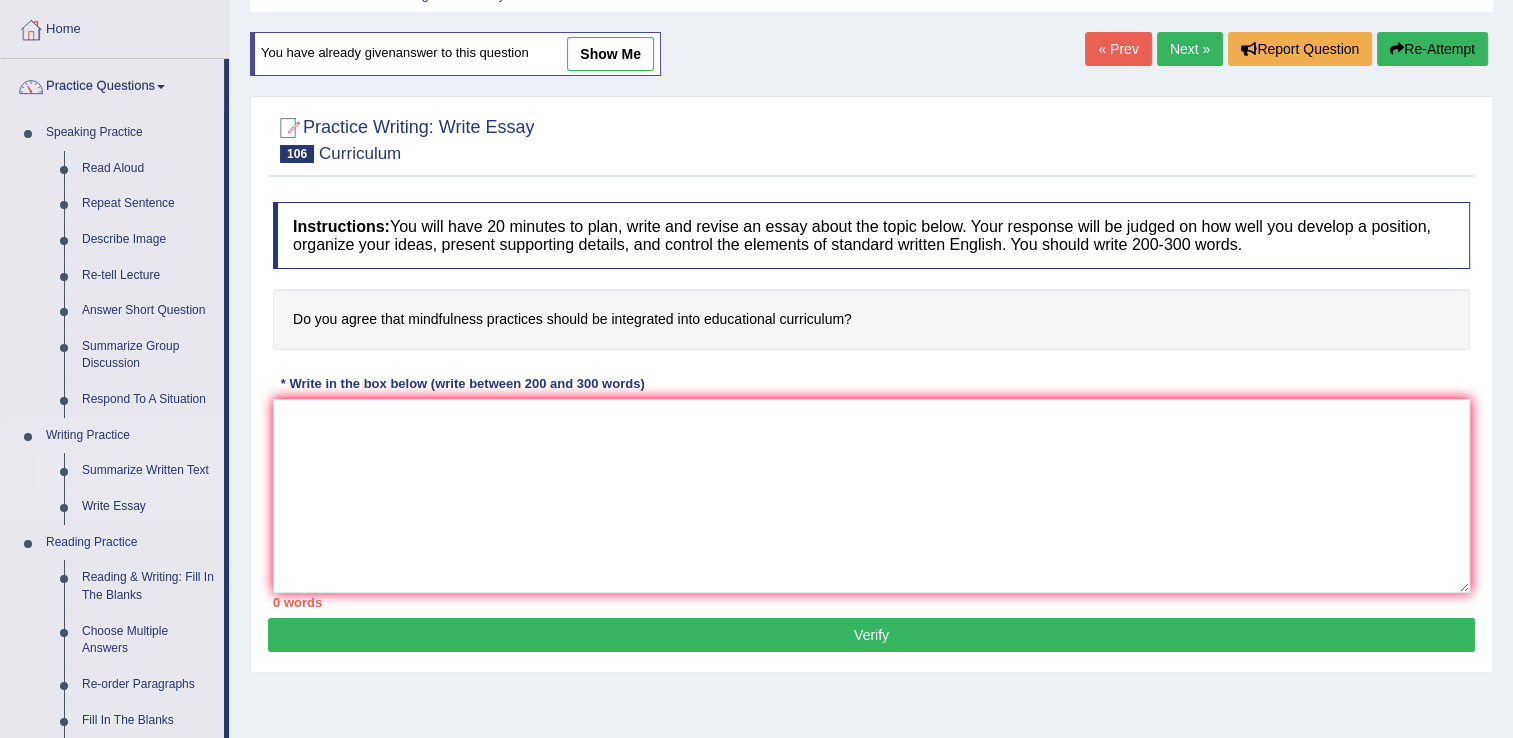 scroll, scrollTop: 100, scrollLeft: 0, axis: vertical 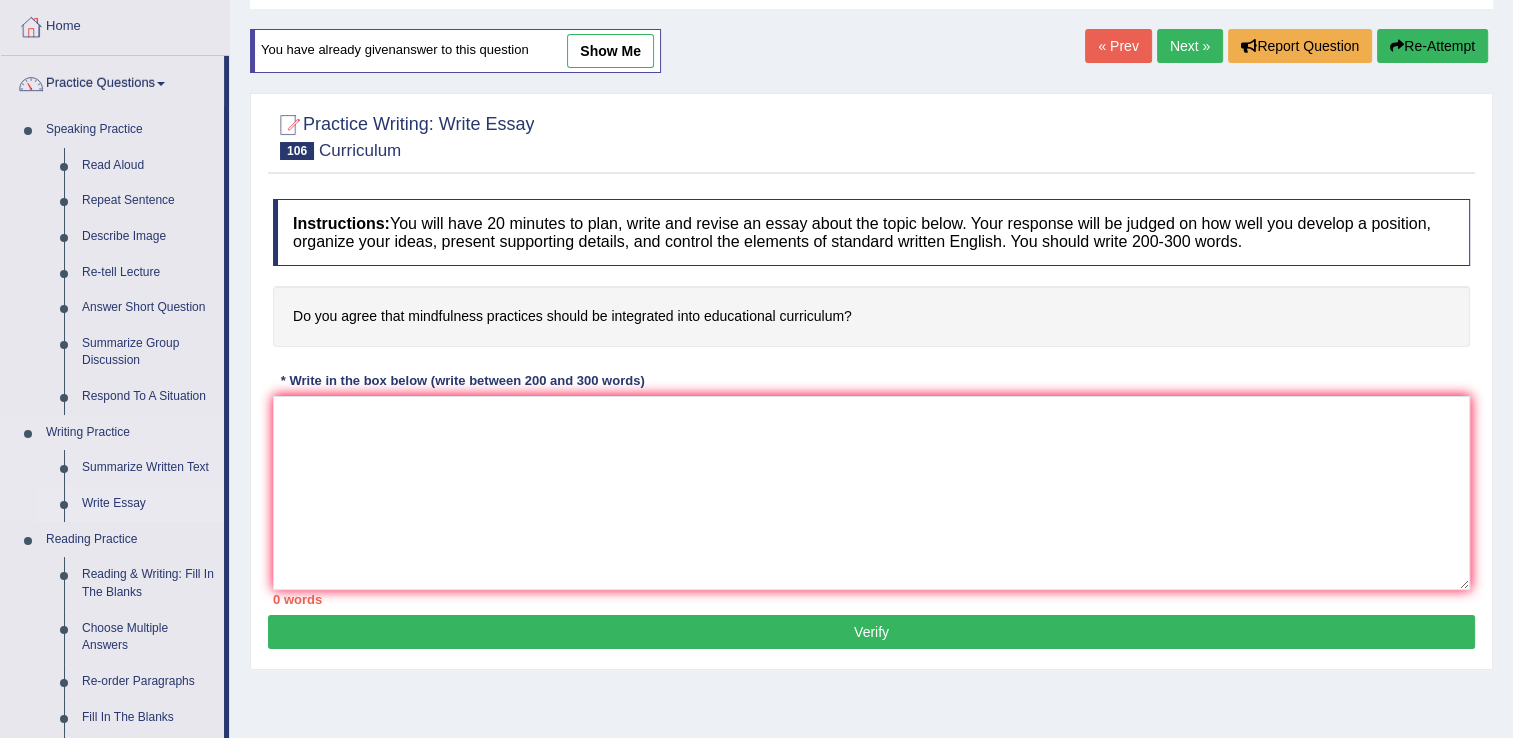 click on "Write Essay" at bounding box center [148, 504] 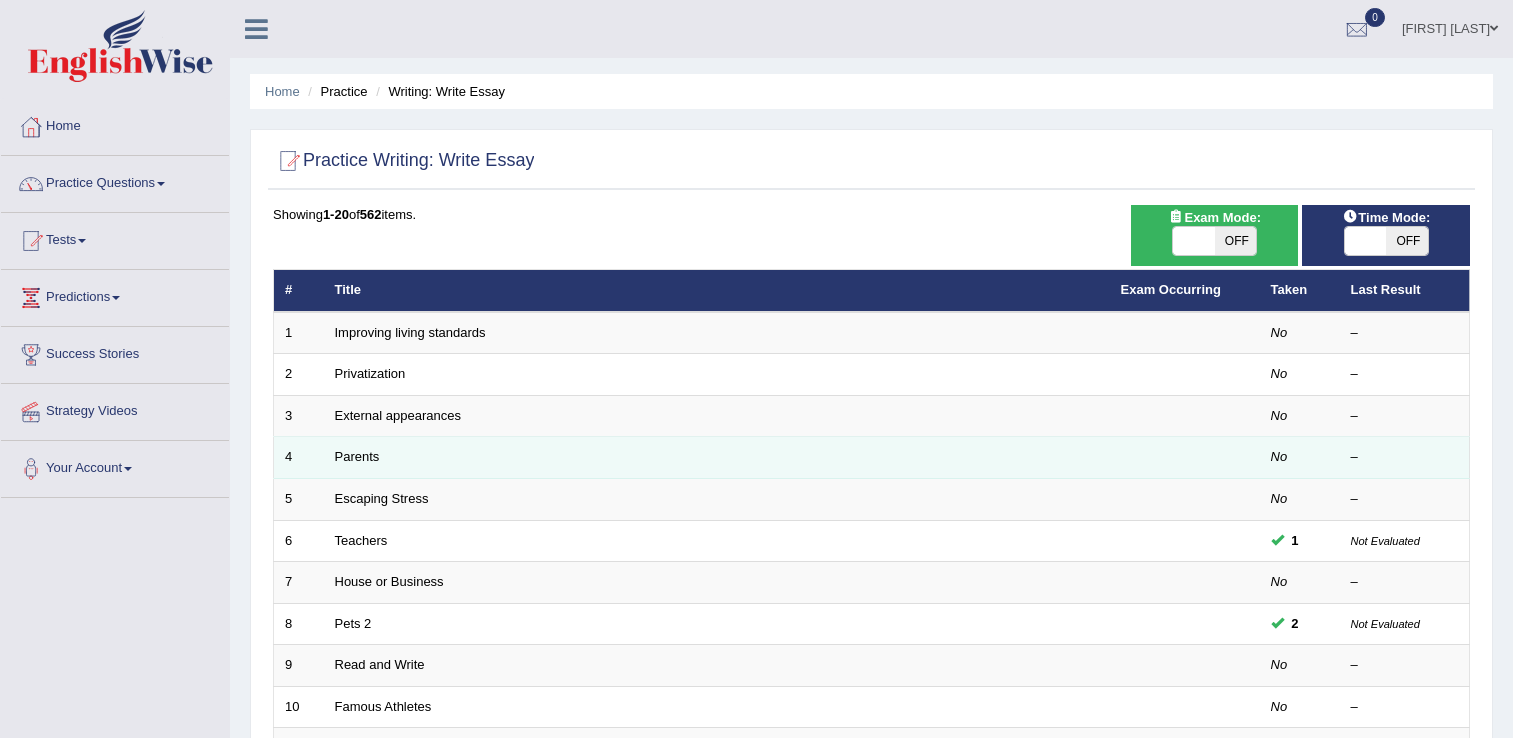 scroll, scrollTop: 48, scrollLeft: 0, axis: vertical 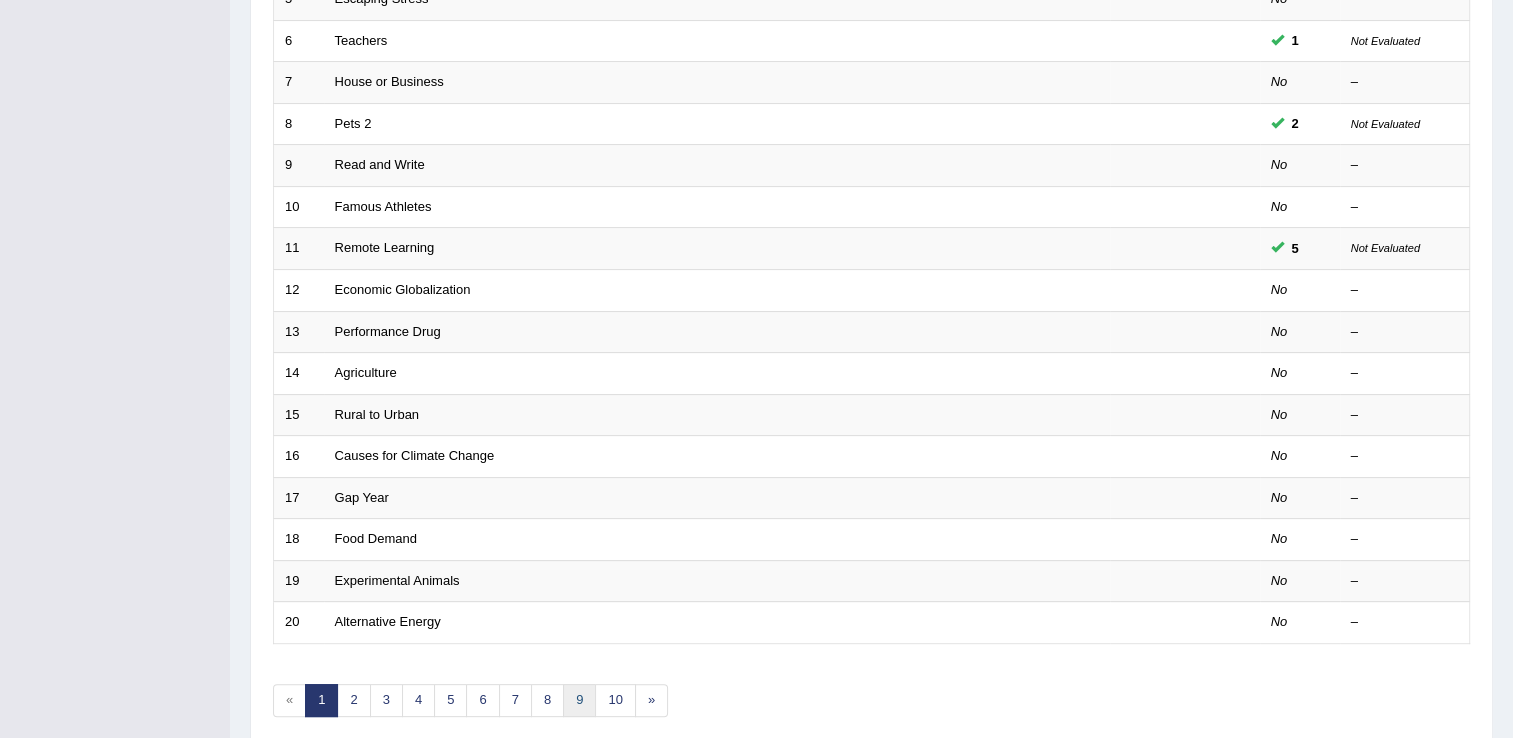click on "9" at bounding box center [579, 700] 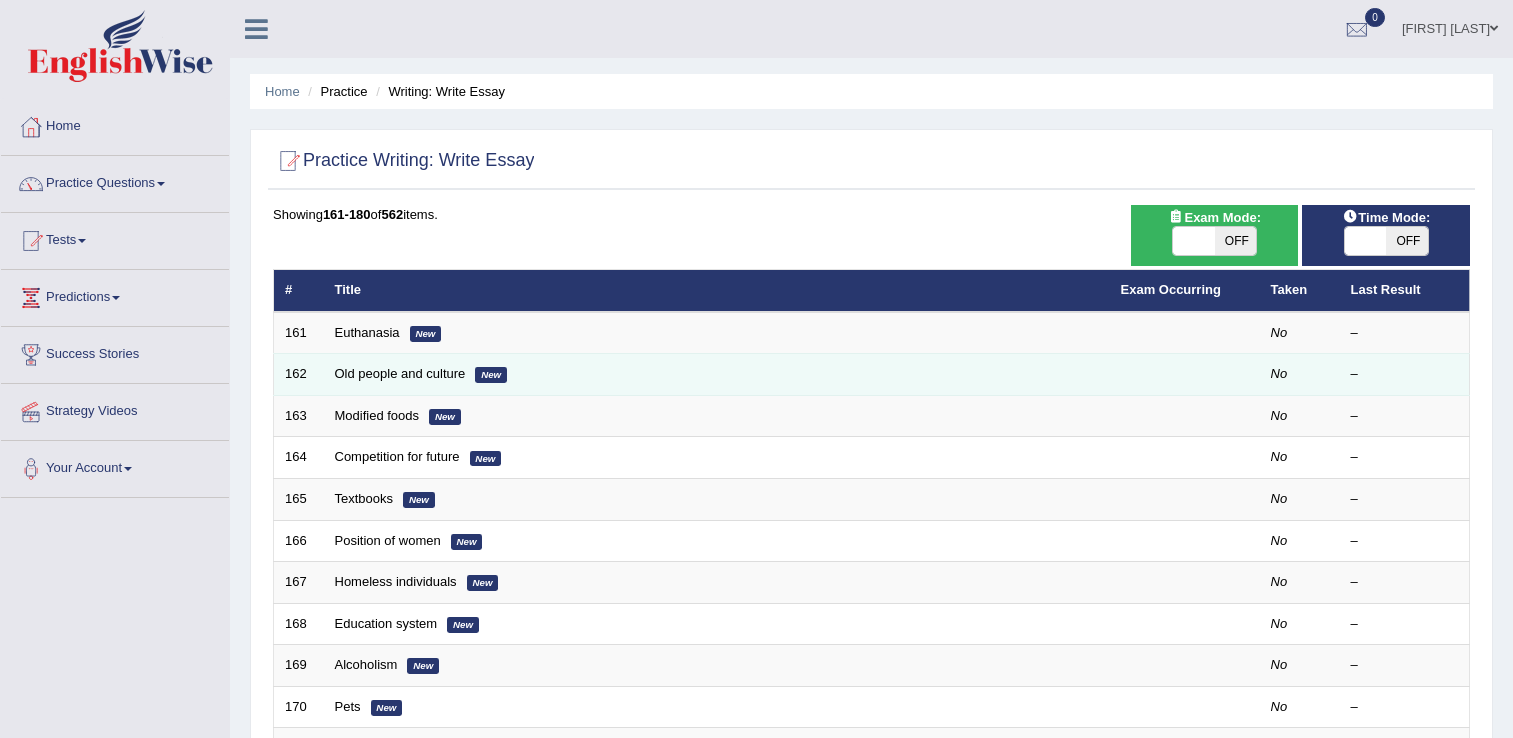 scroll, scrollTop: 0, scrollLeft: 0, axis: both 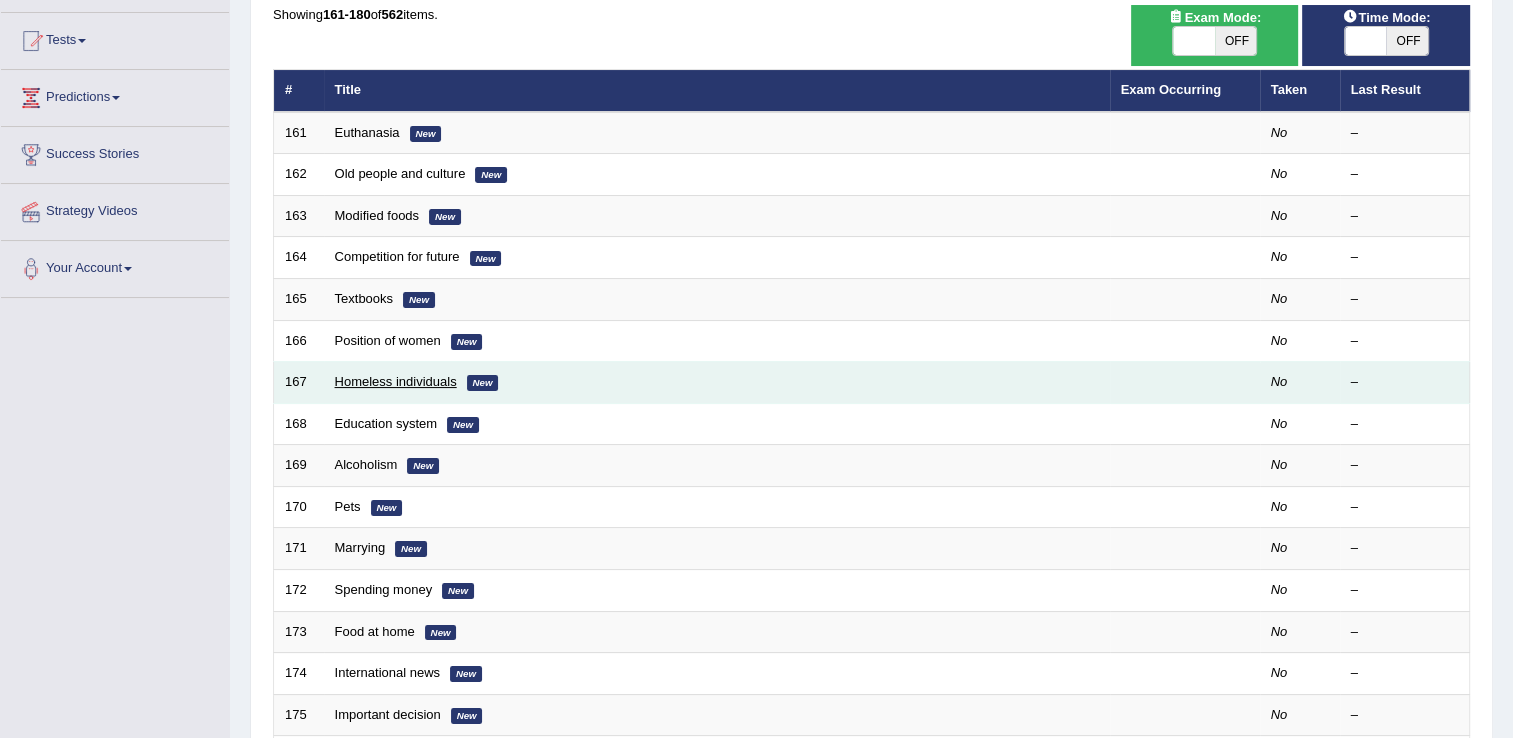 click on "Homeless individuals" at bounding box center (396, 381) 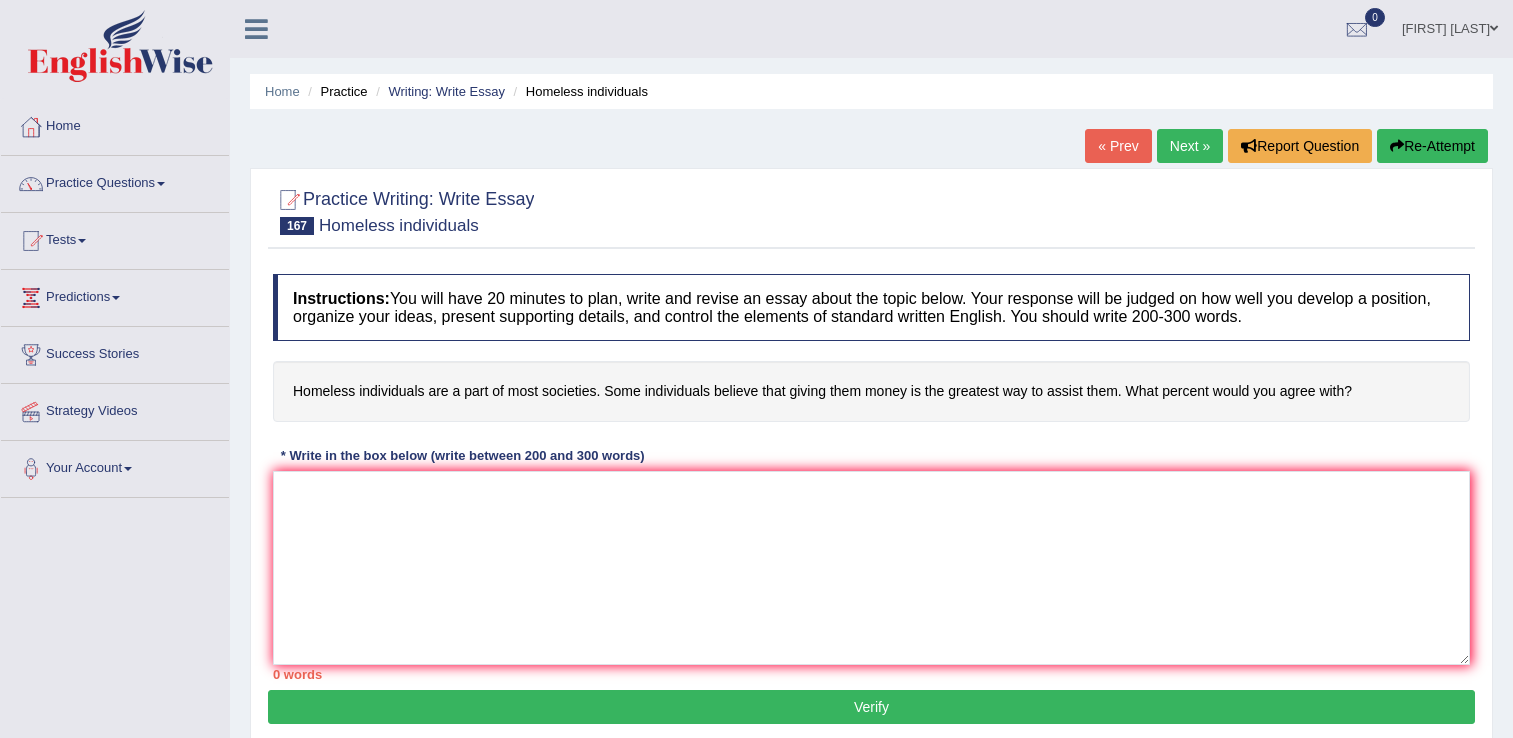 scroll, scrollTop: 0, scrollLeft: 0, axis: both 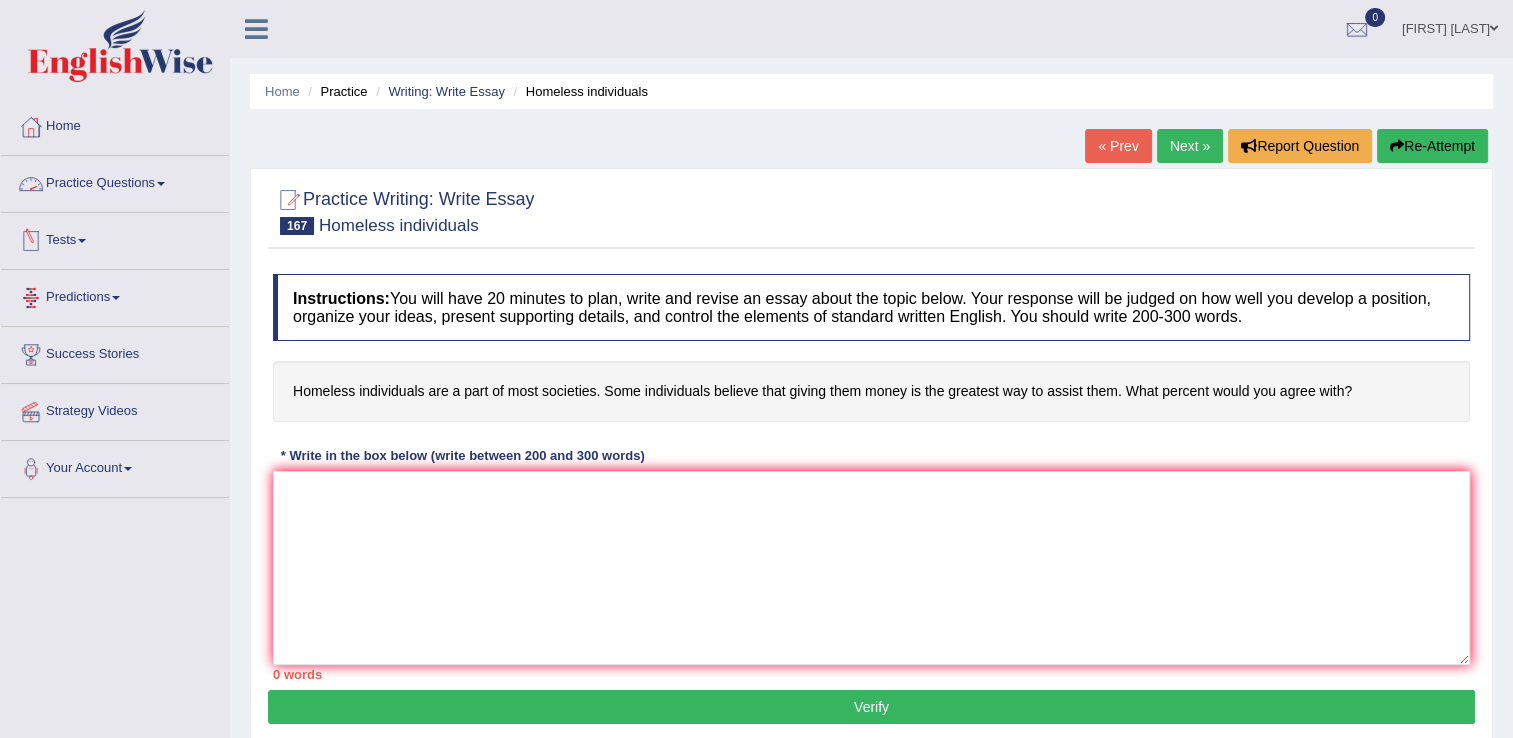 click on "Tests" at bounding box center [115, 238] 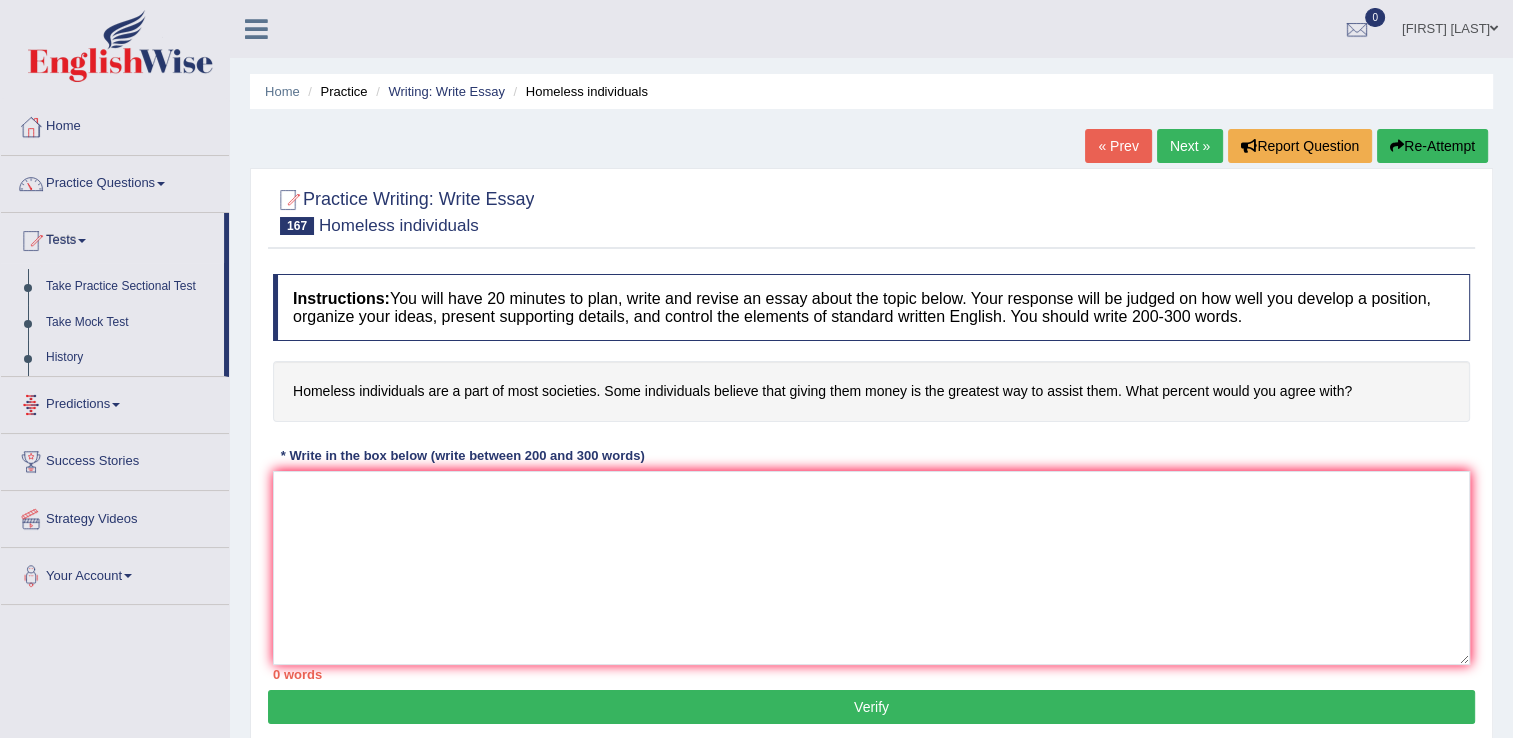 click on "Predictions" at bounding box center (115, 402) 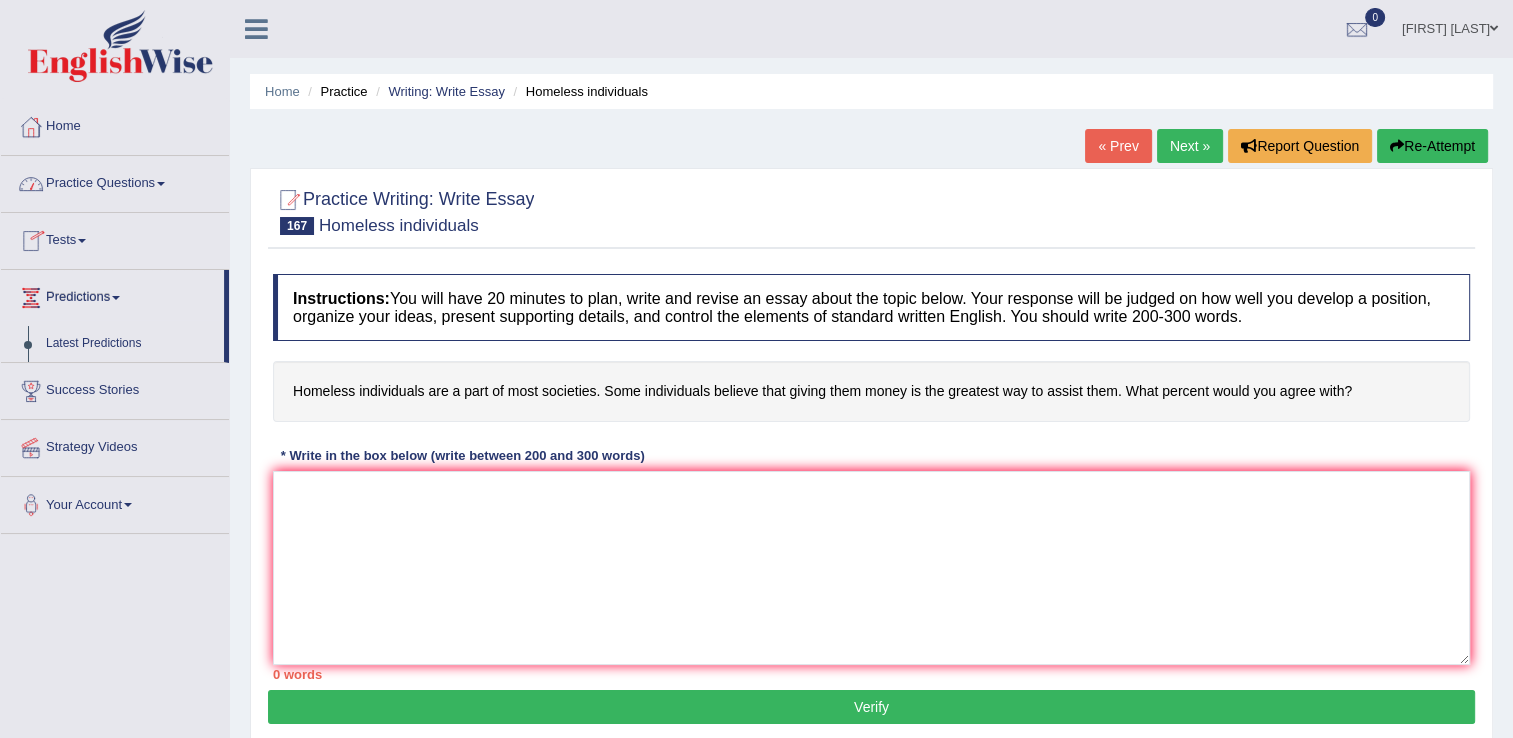 click on "Practice Questions" at bounding box center [115, 181] 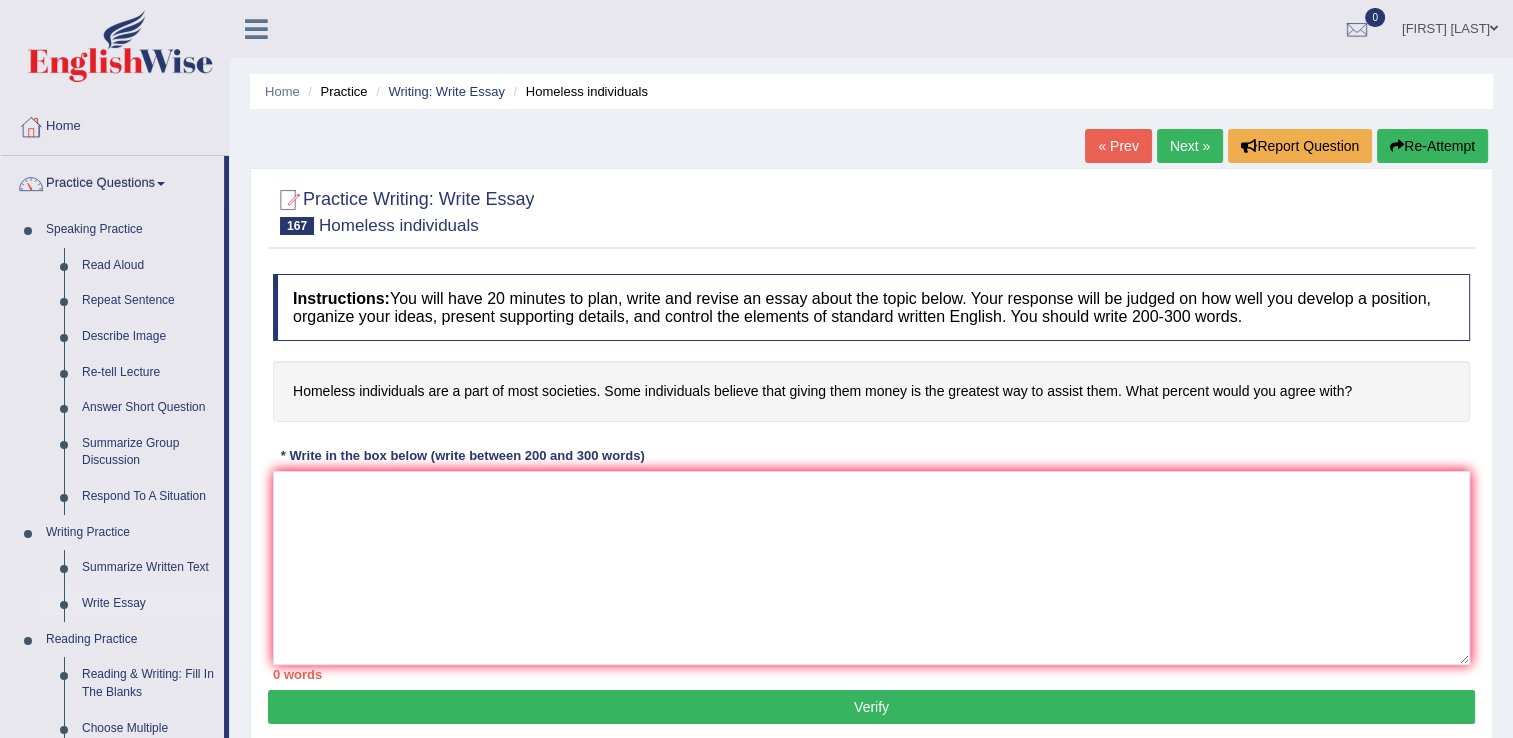 click on "Write Essay" at bounding box center (148, 604) 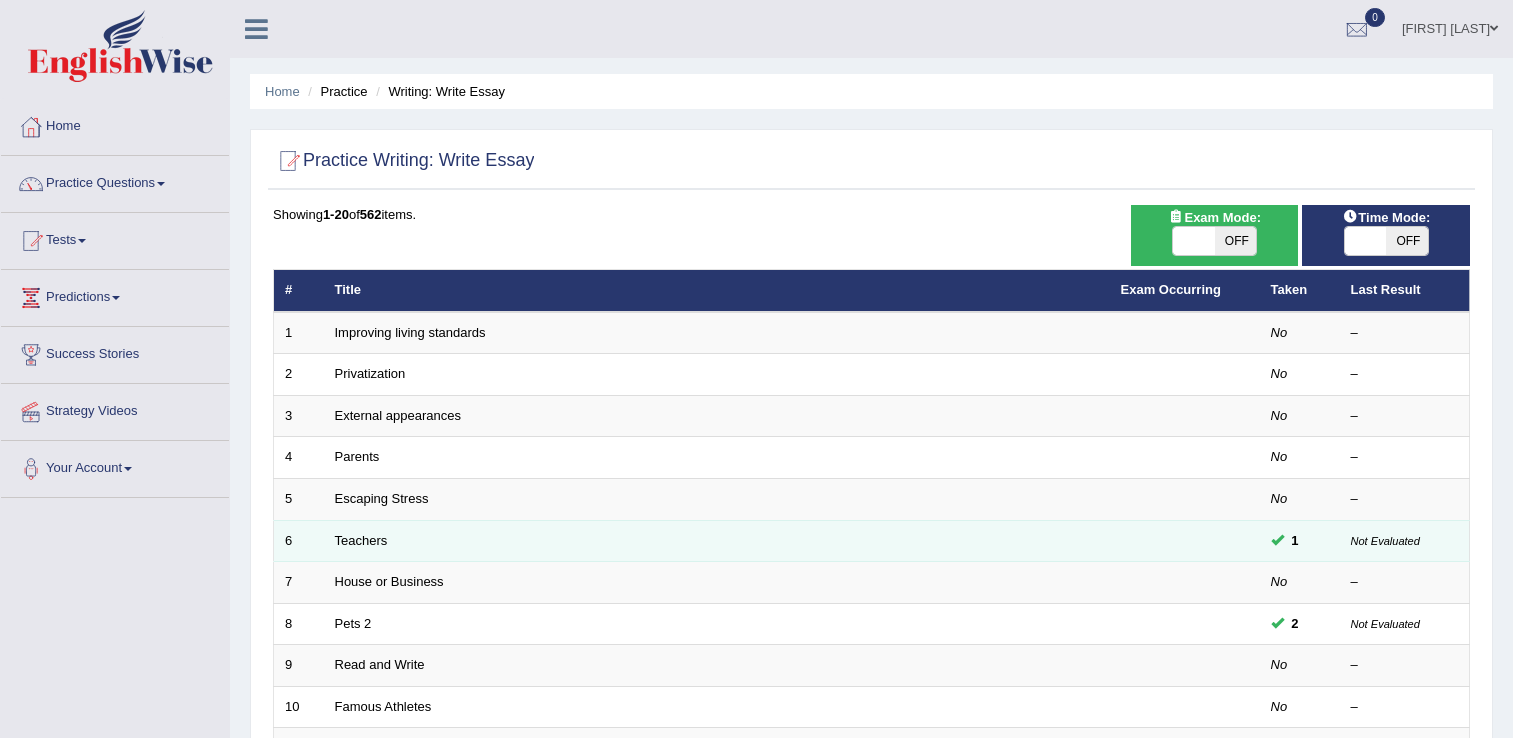 scroll, scrollTop: 0, scrollLeft: 0, axis: both 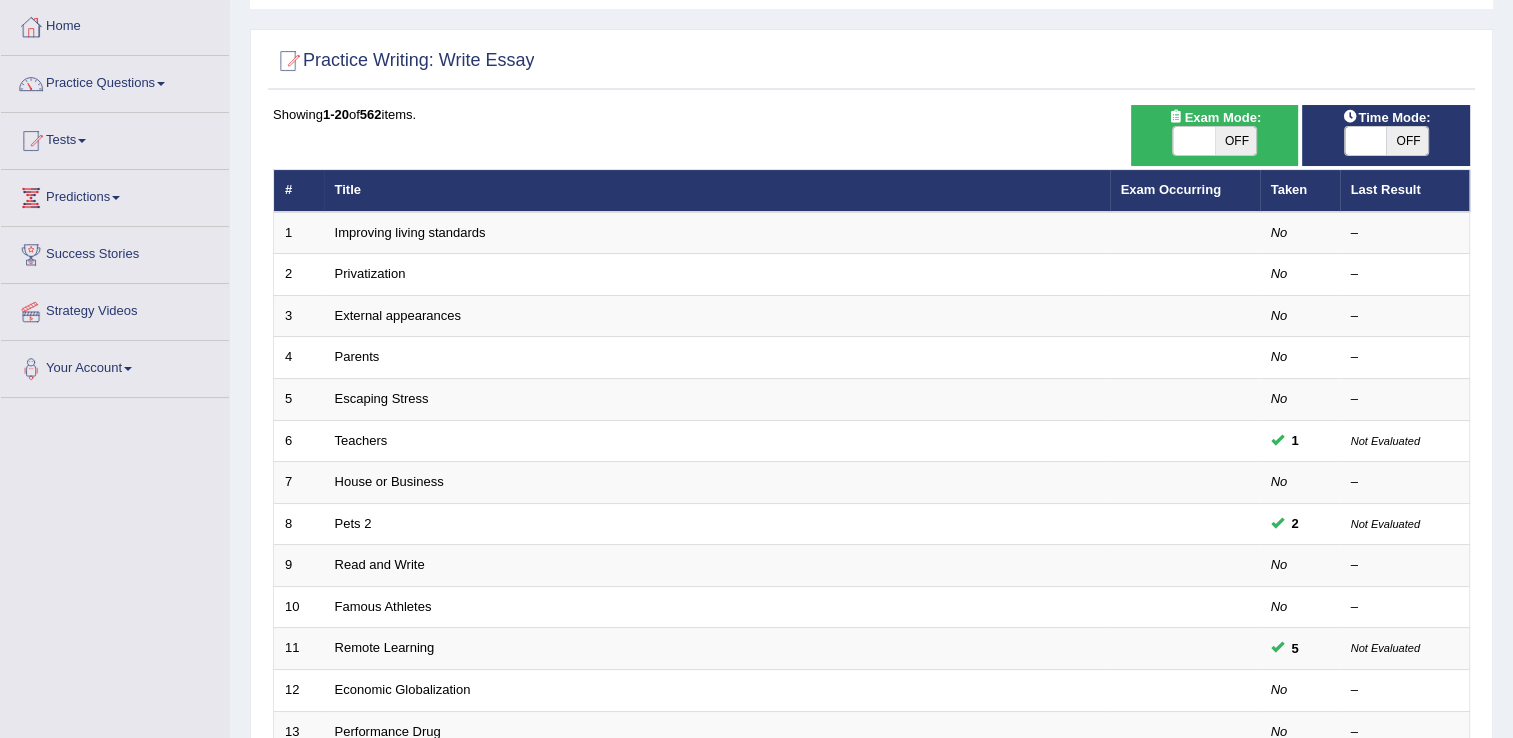 click on "OFF" at bounding box center (1407, 141) 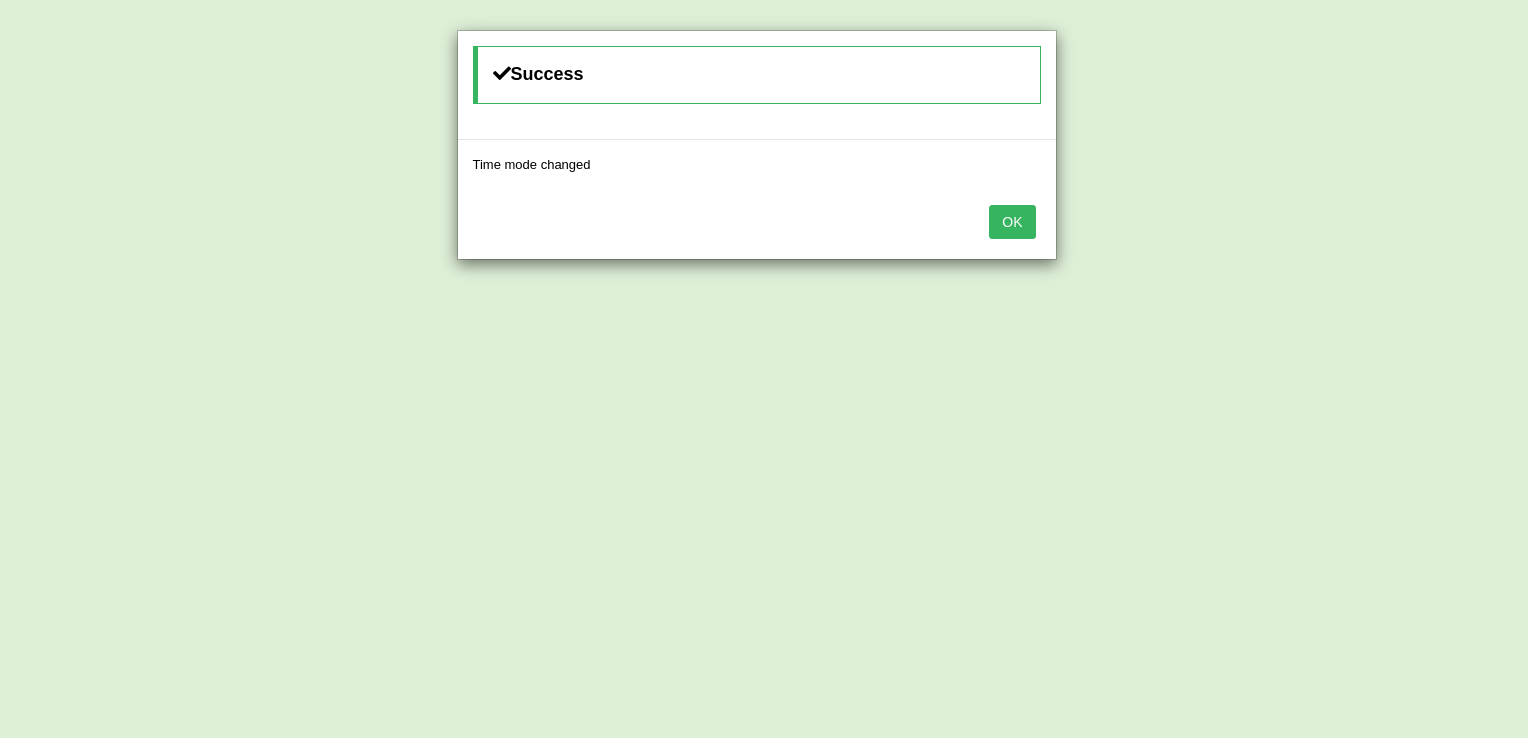 click on "OK" at bounding box center [1012, 222] 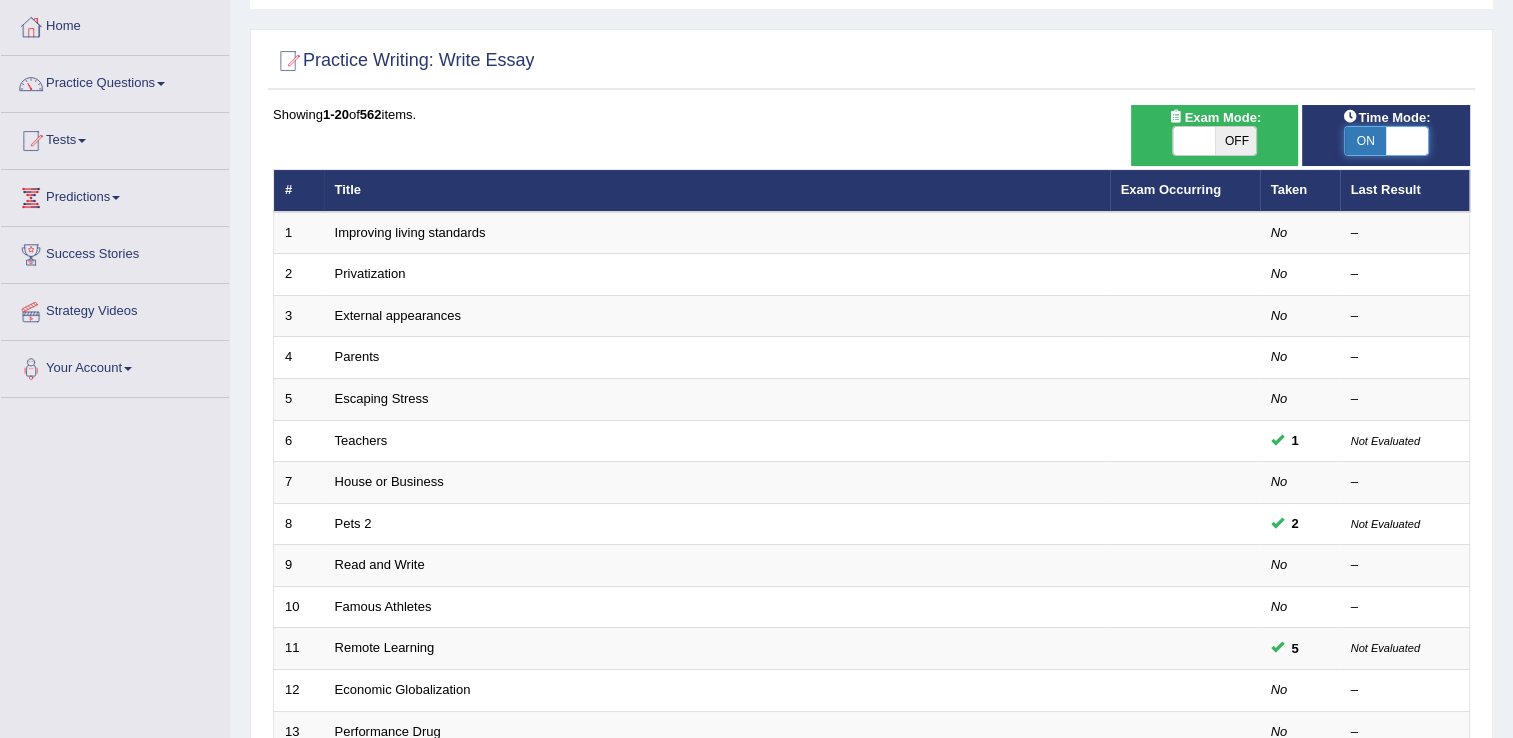 click at bounding box center (1407, 141) 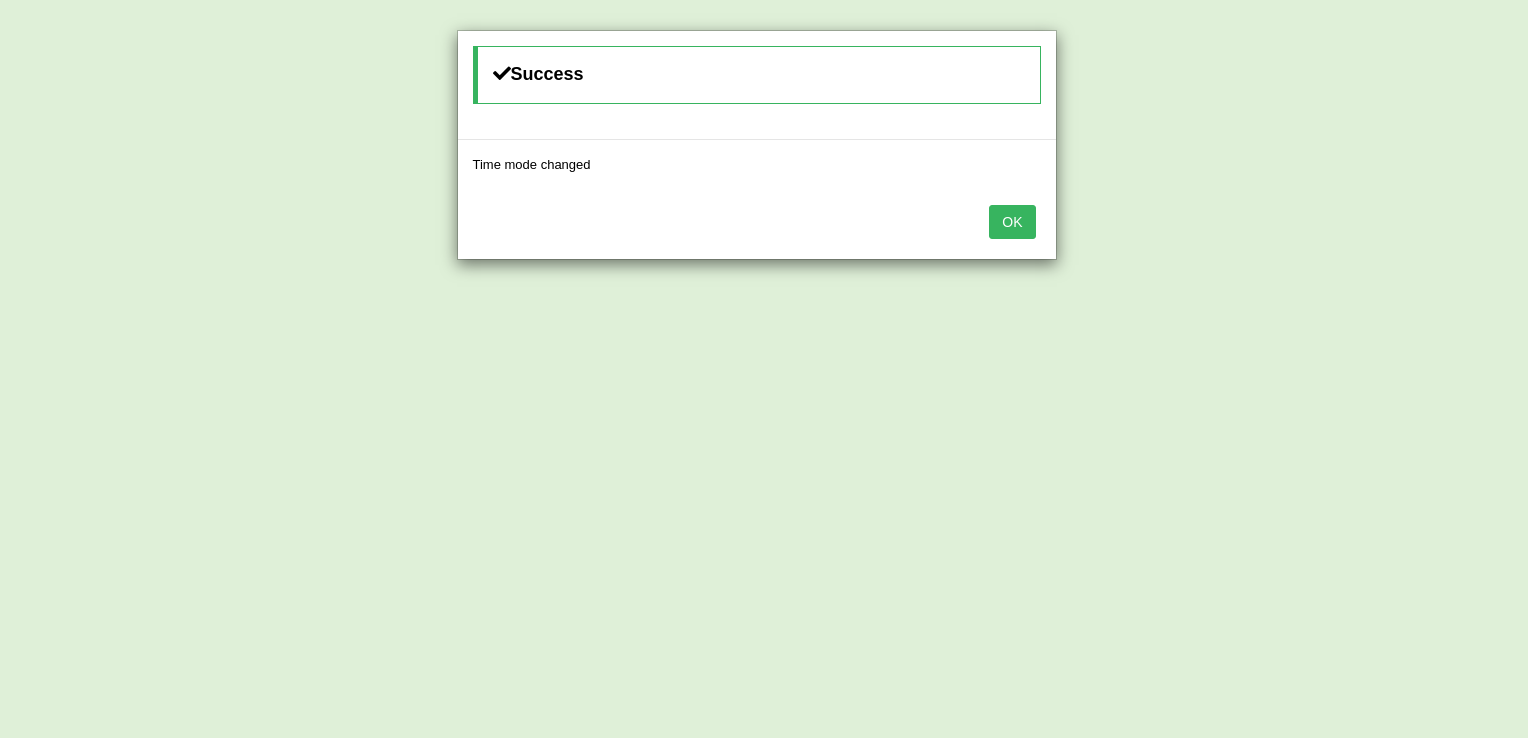 click on "OK" at bounding box center (1012, 222) 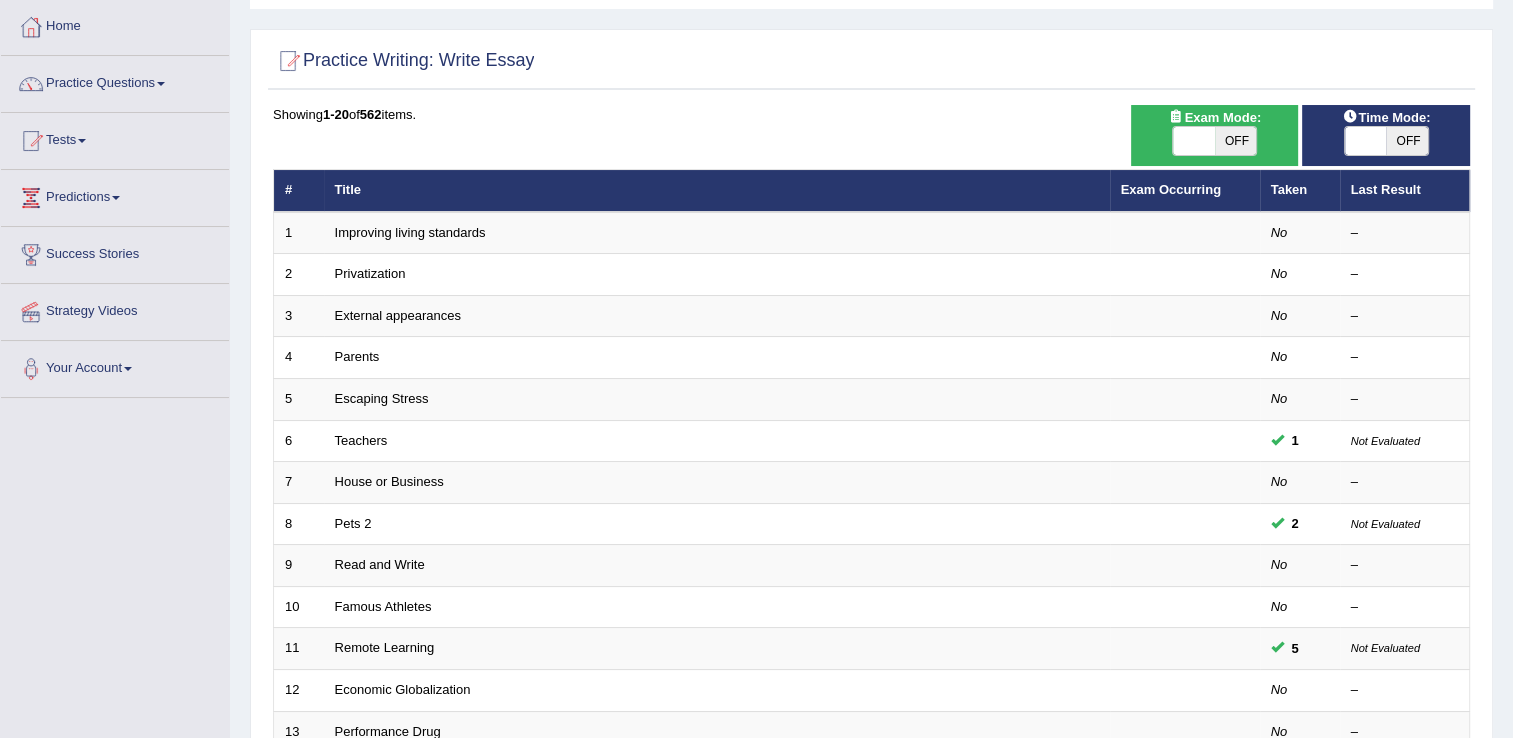 click on "OFF" at bounding box center [1236, 141] 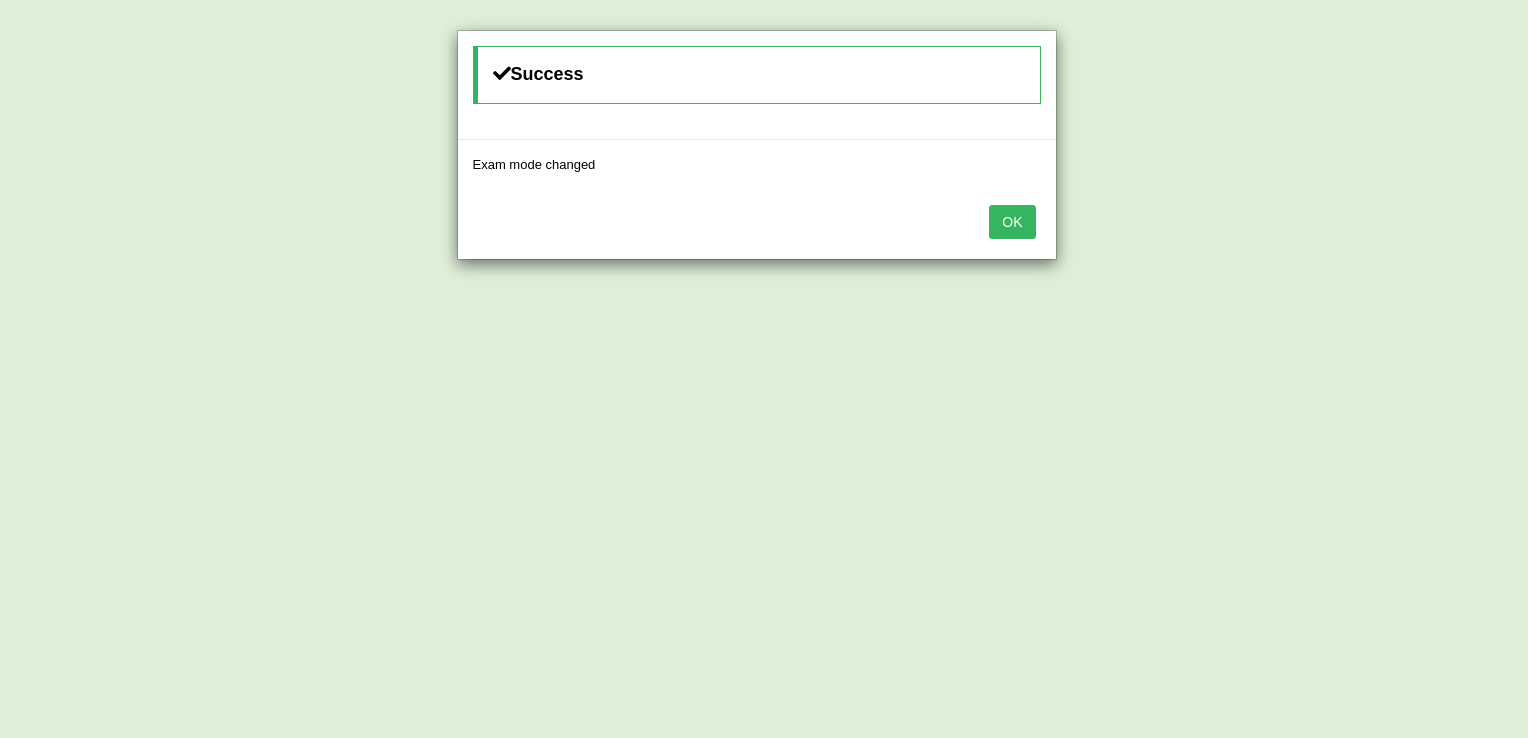 click on "OK" at bounding box center (1012, 222) 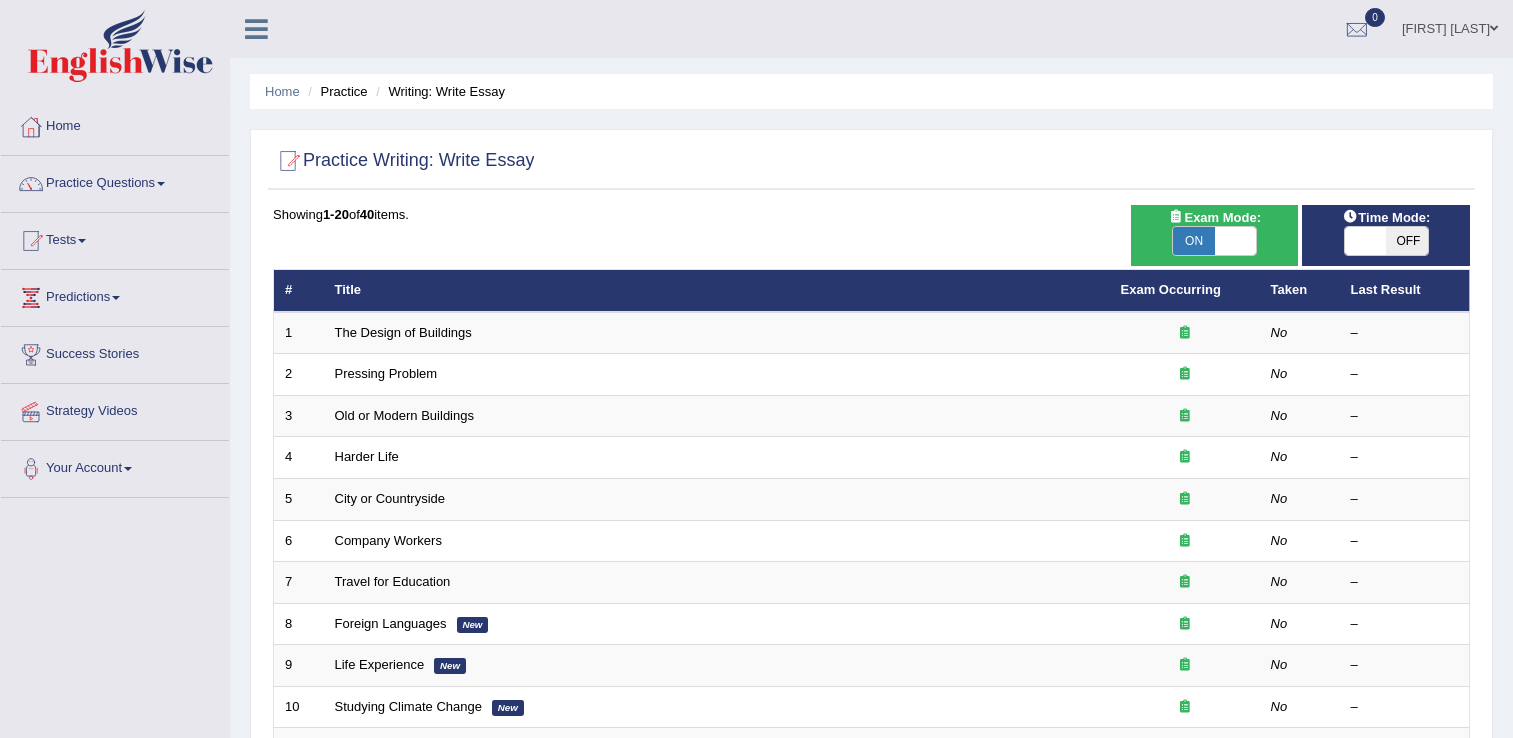 scroll, scrollTop: 100, scrollLeft: 0, axis: vertical 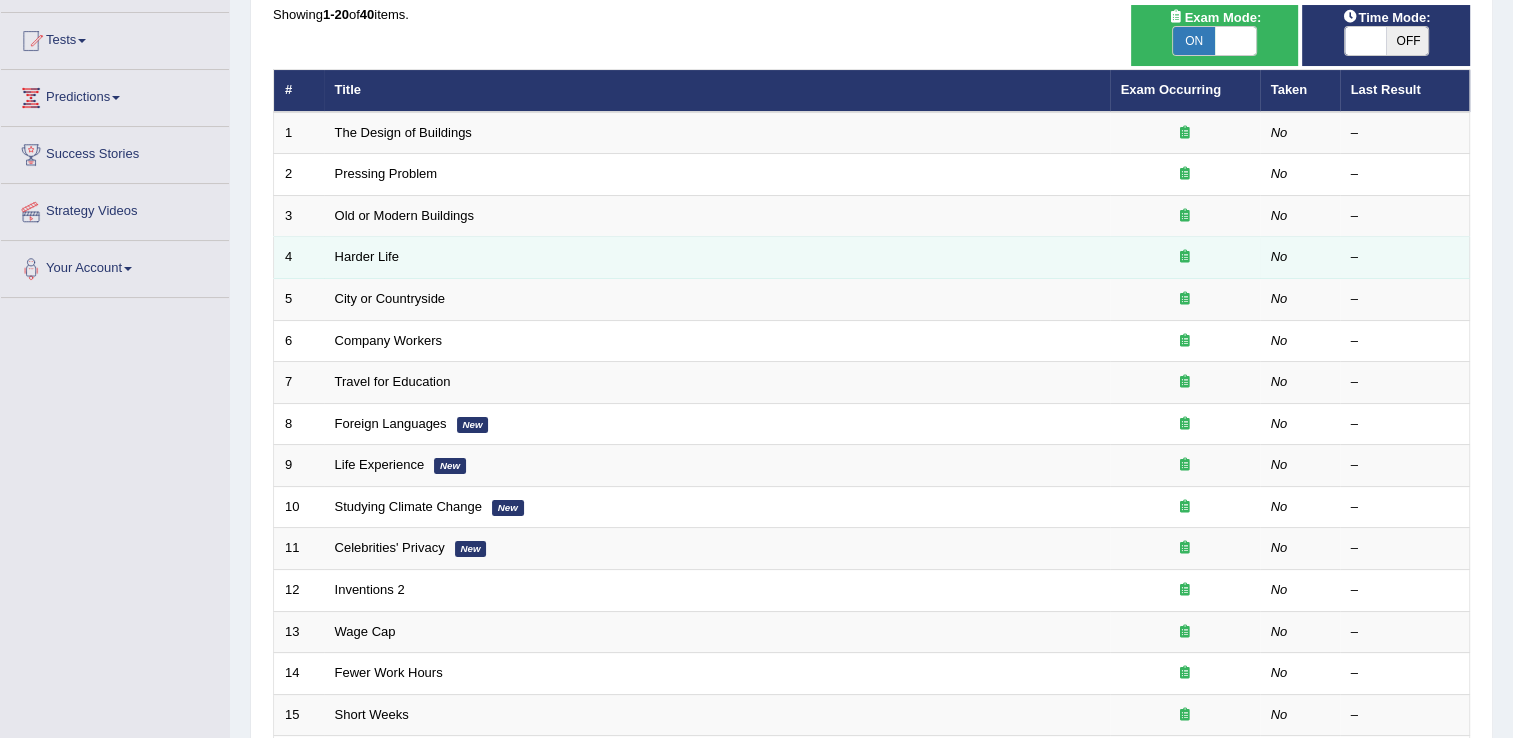 click on "Harder Life" at bounding box center (717, 258) 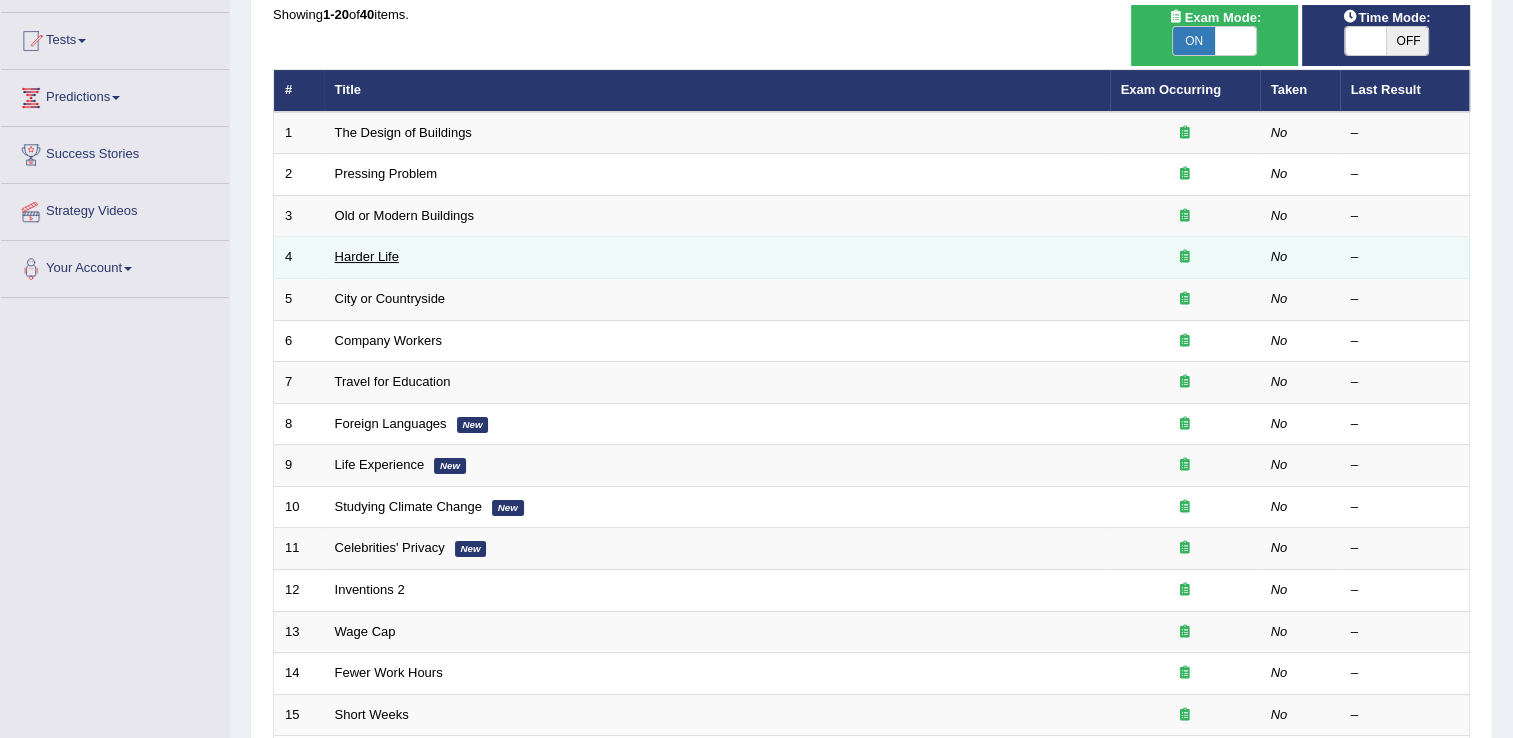 click on "Harder Life" at bounding box center [367, 256] 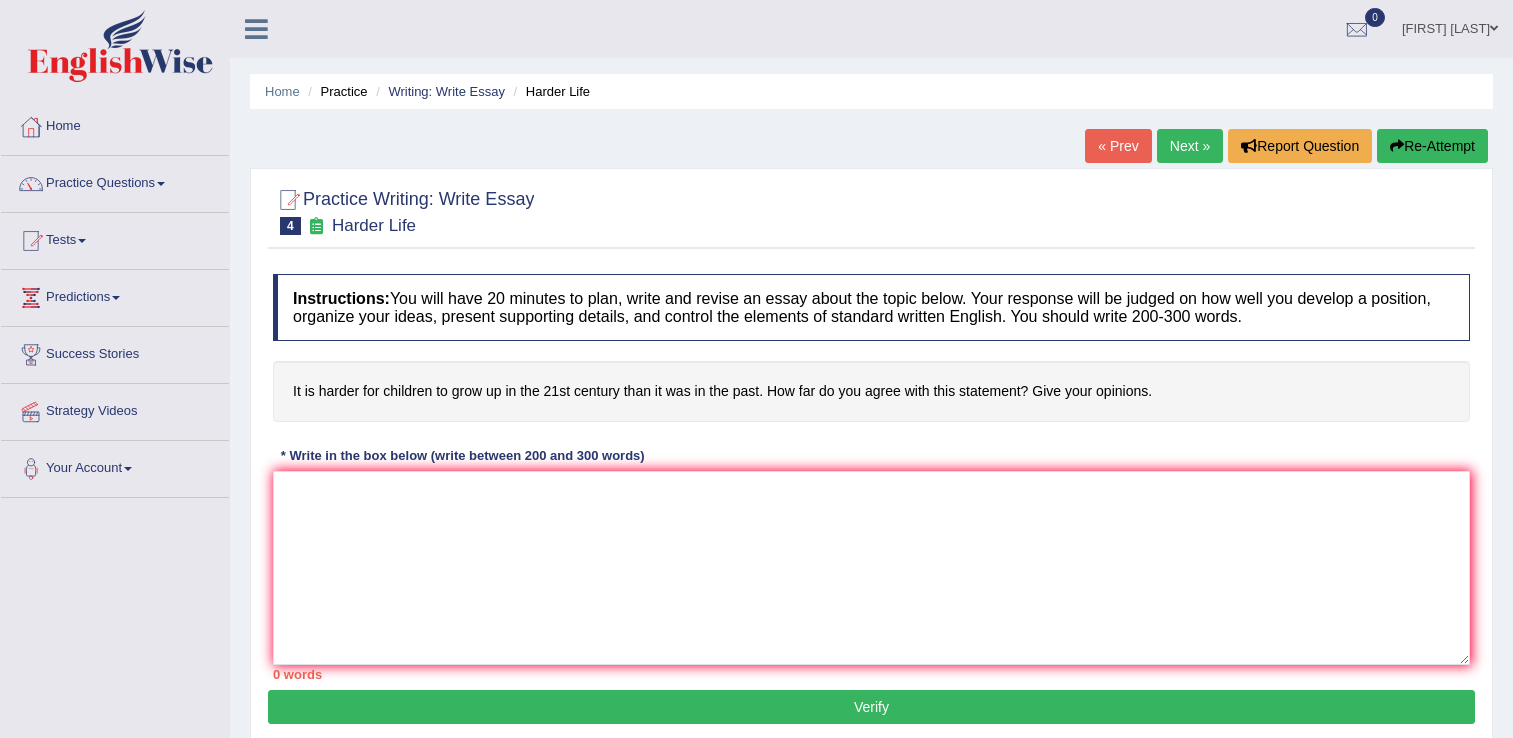 scroll, scrollTop: 0, scrollLeft: 0, axis: both 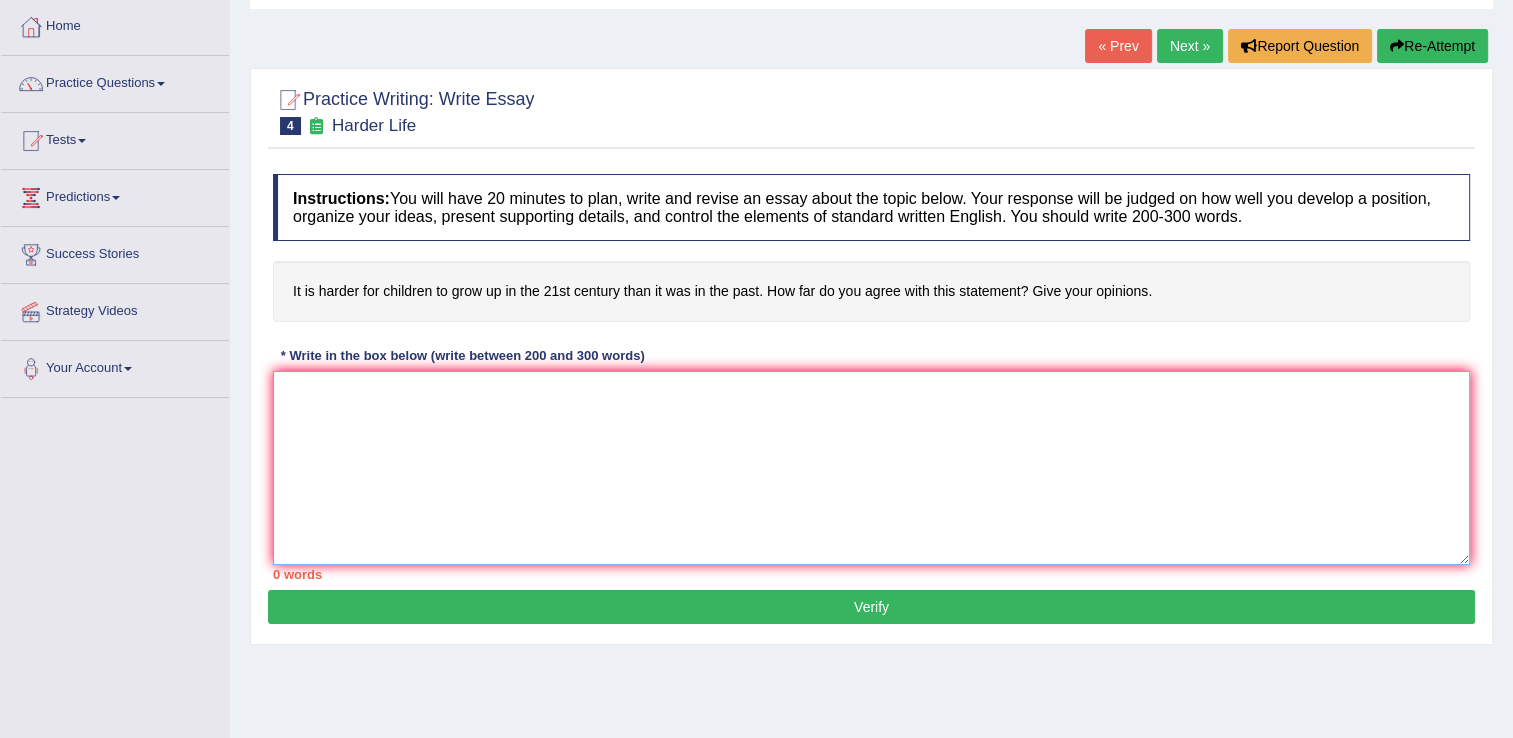 click at bounding box center (871, 468) 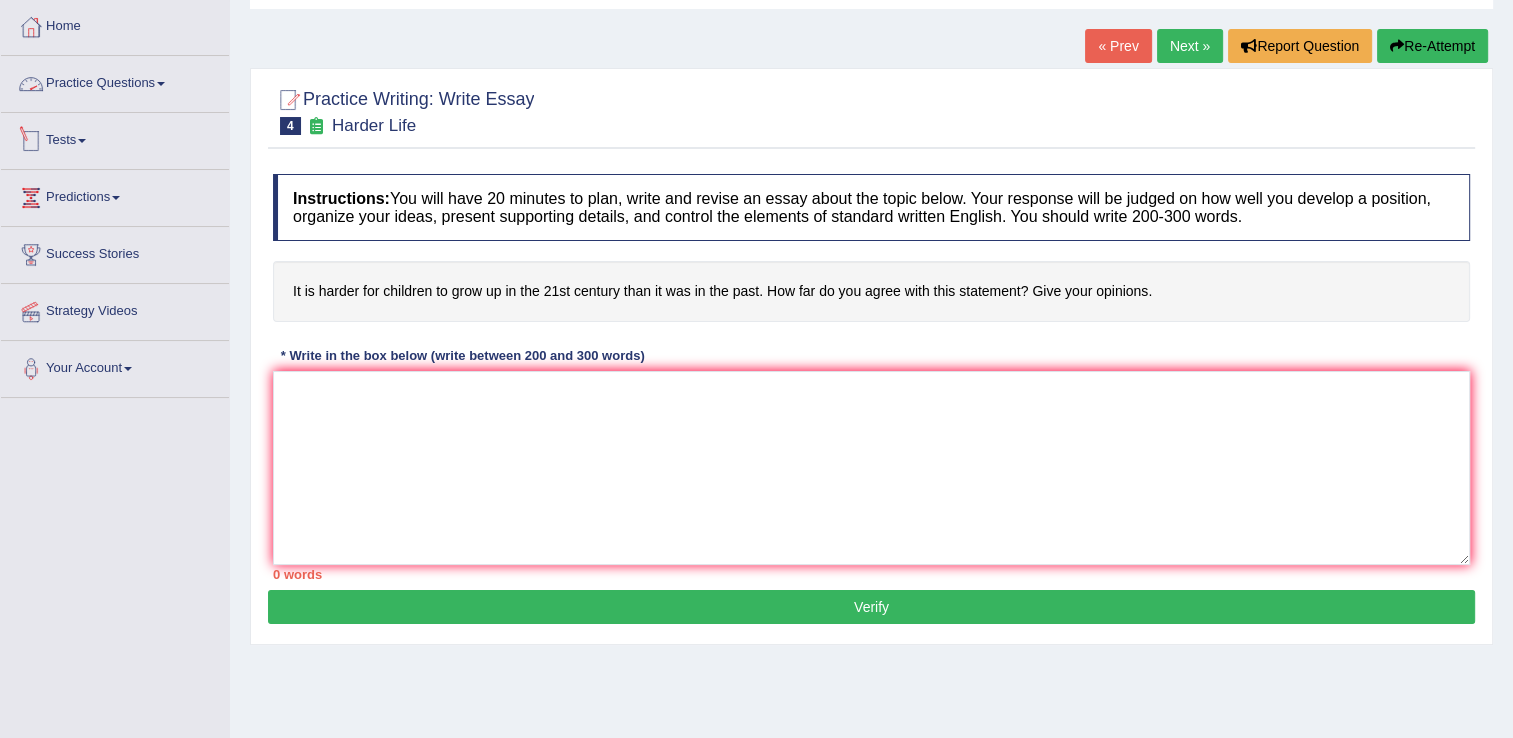 click on "Tests" at bounding box center [115, 138] 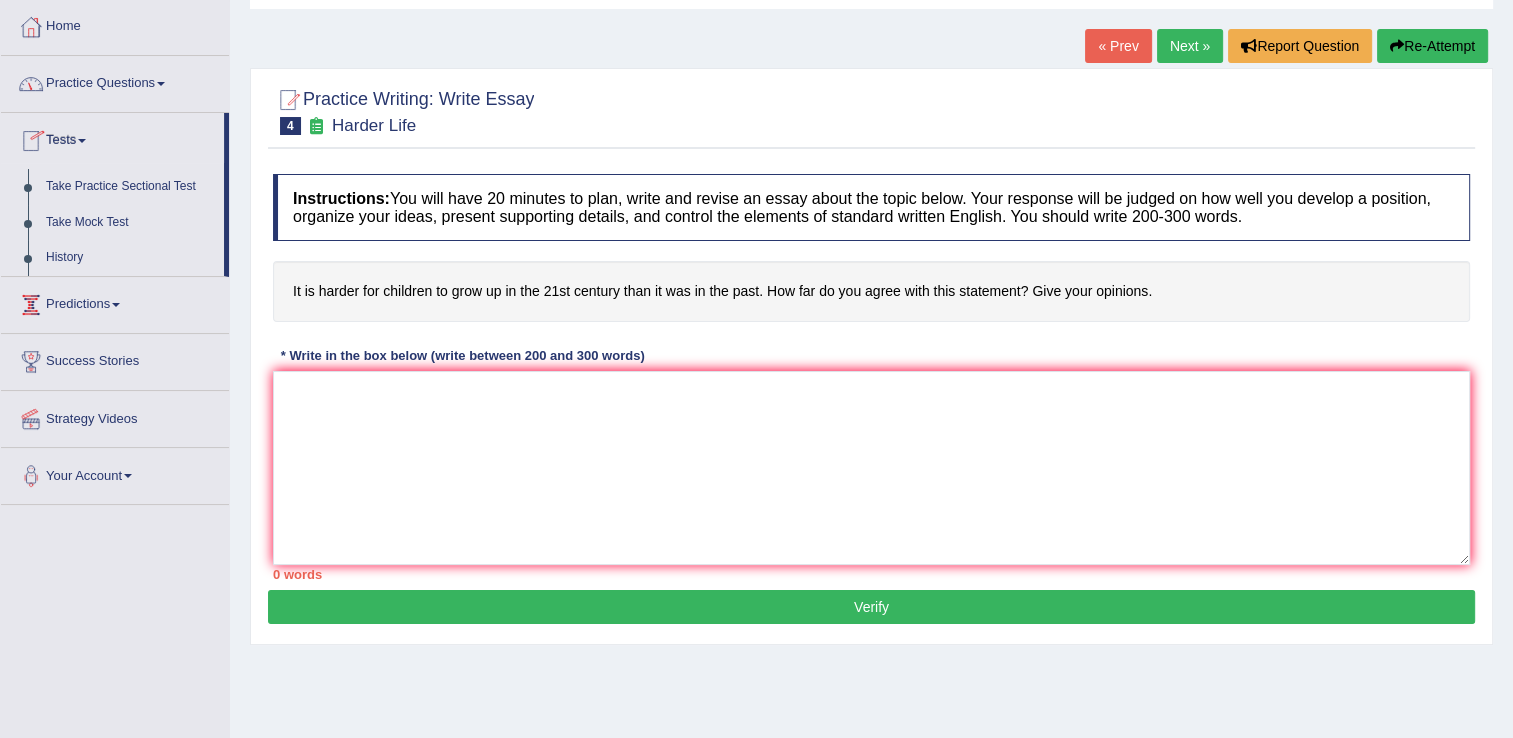 click on "Predictions" at bounding box center (115, 302) 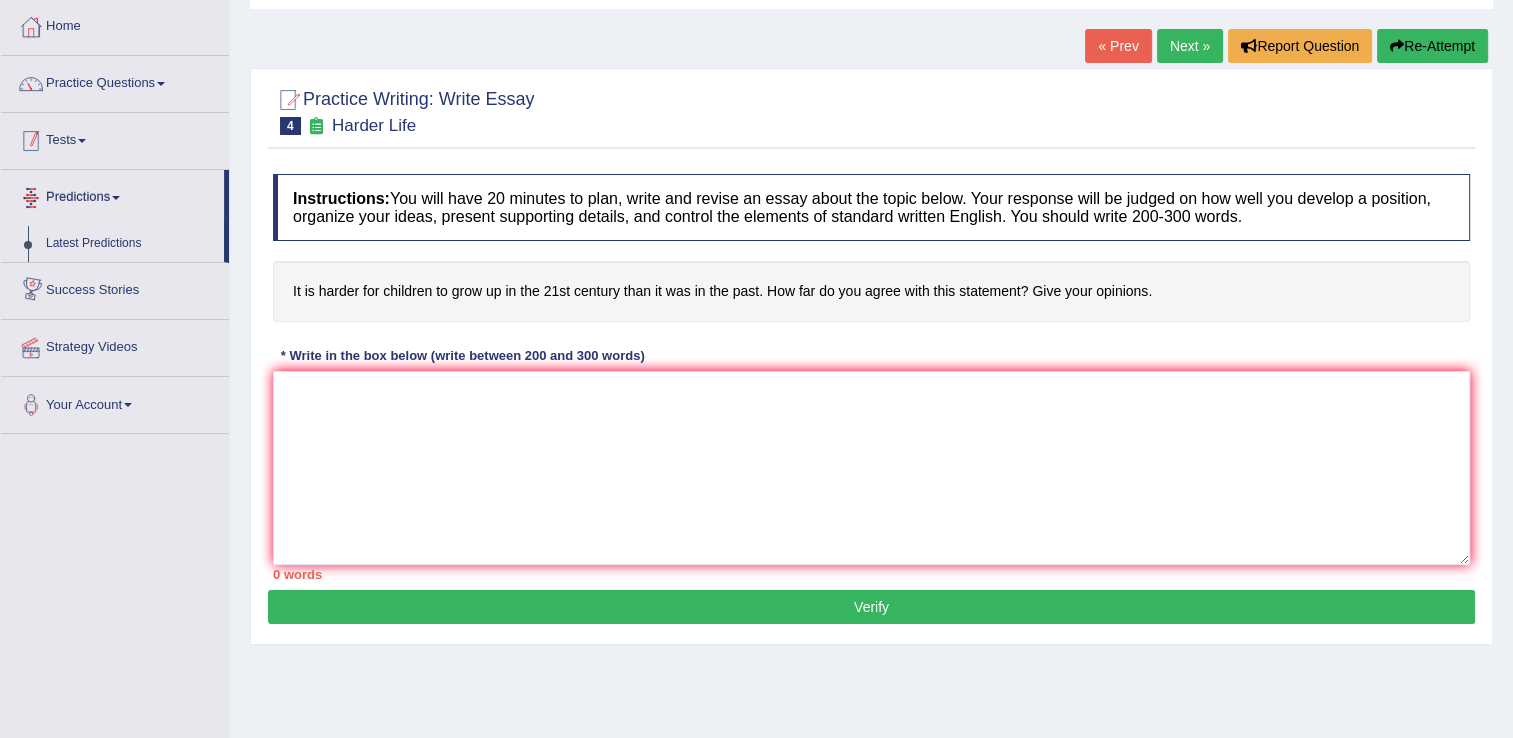click on "Tests" at bounding box center (115, 138) 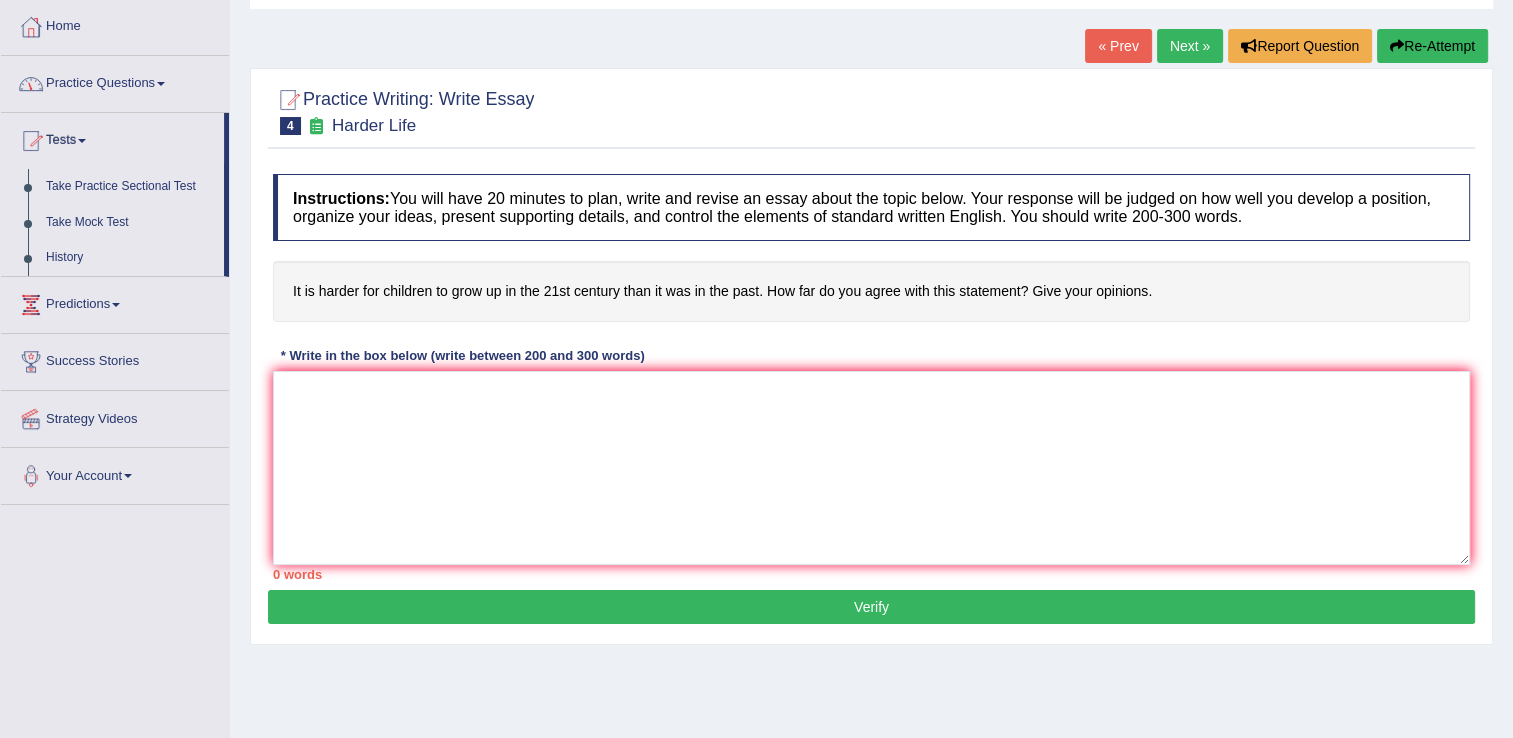 click on "Practice Questions" at bounding box center (115, 81) 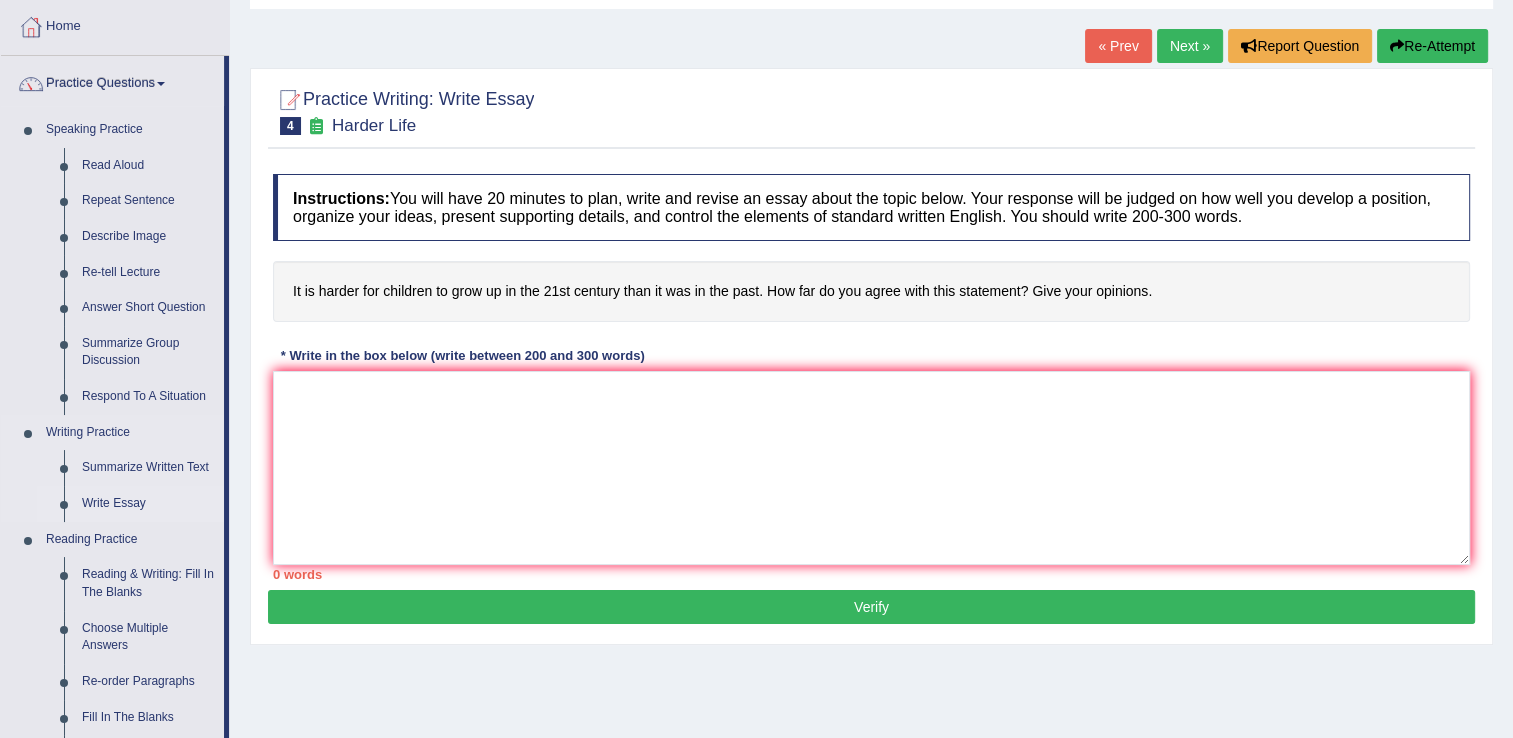 click on "Write Essay" at bounding box center [148, 504] 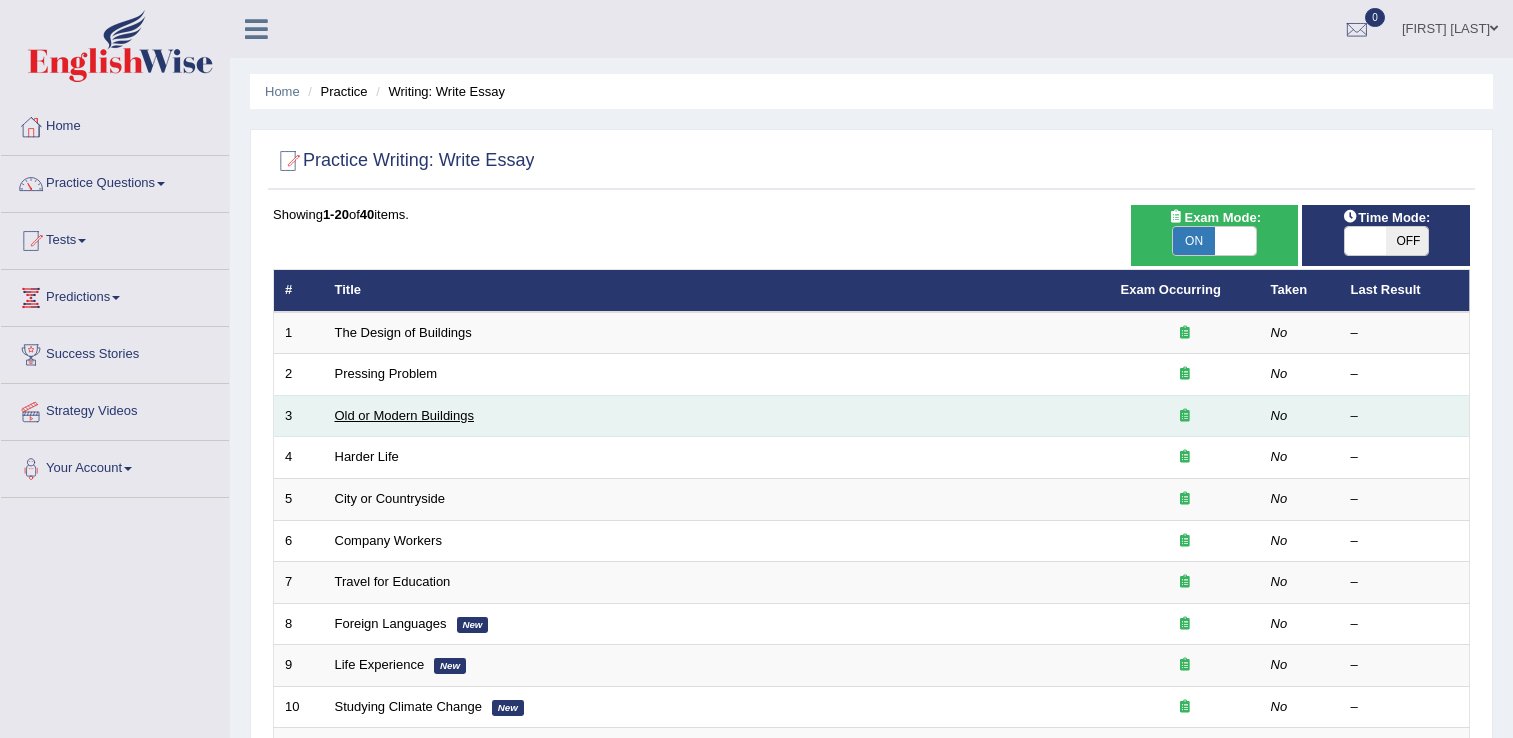 scroll, scrollTop: 0, scrollLeft: 0, axis: both 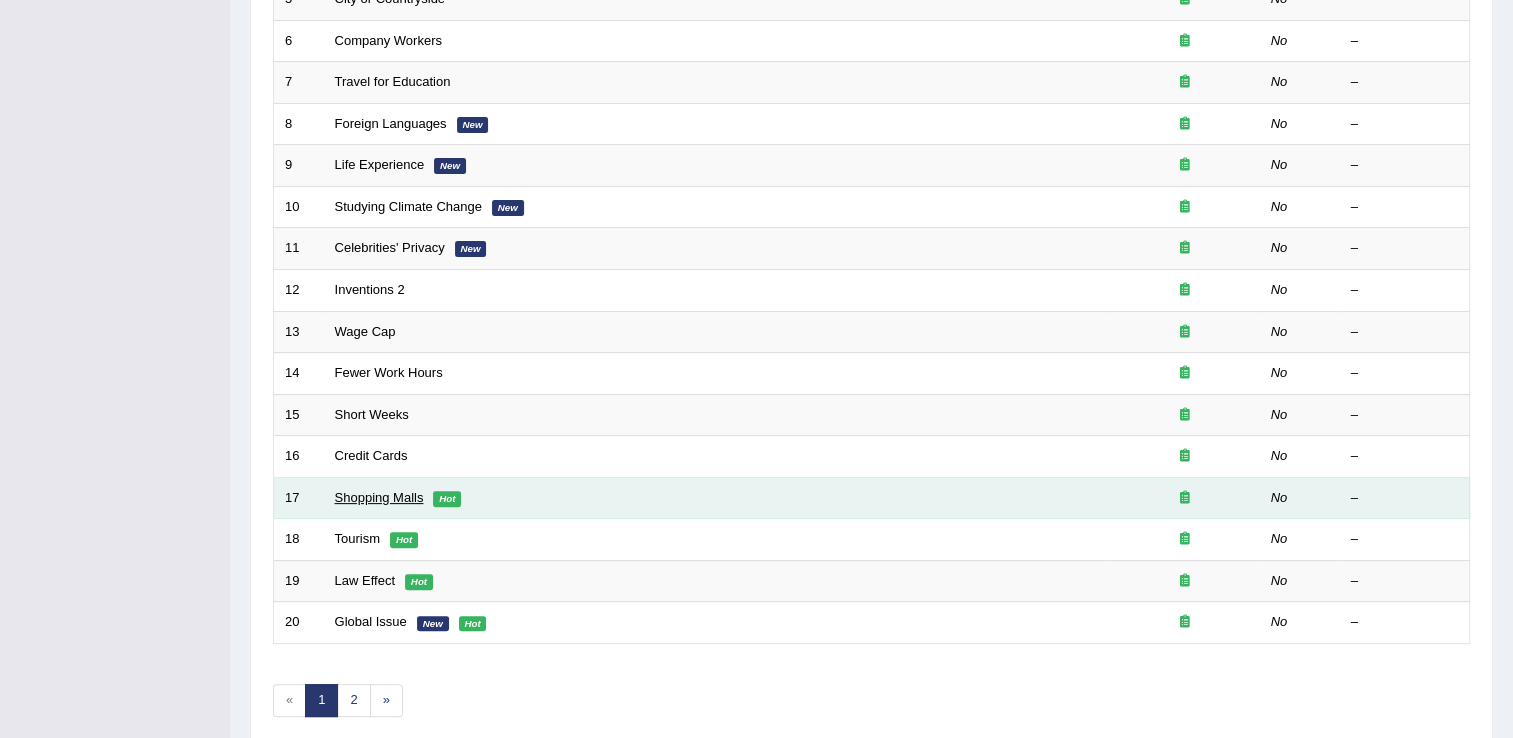 click on "Shopping Malls" at bounding box center (379, 497) 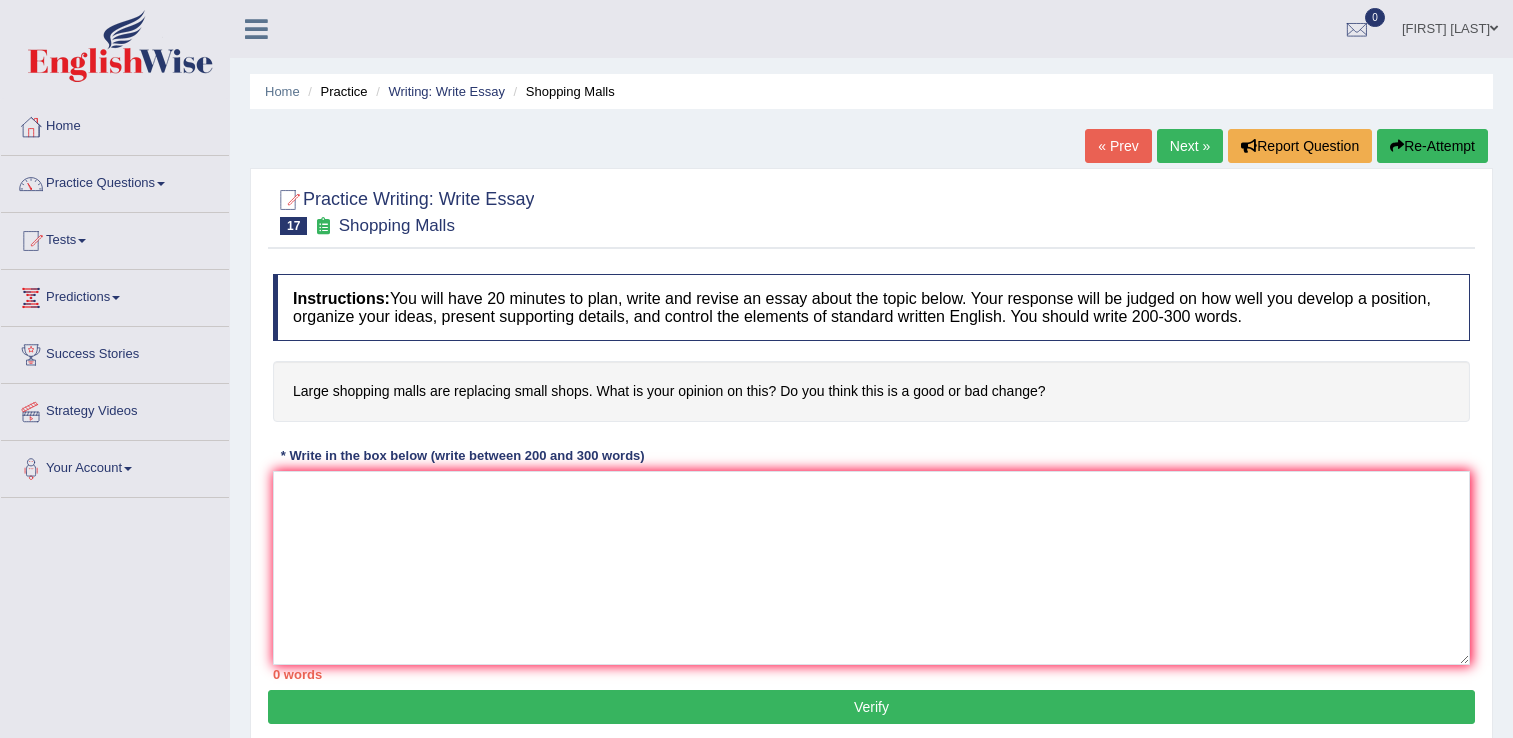 scroll, scrollTop: 0, scrollLeft: 0, axis: both 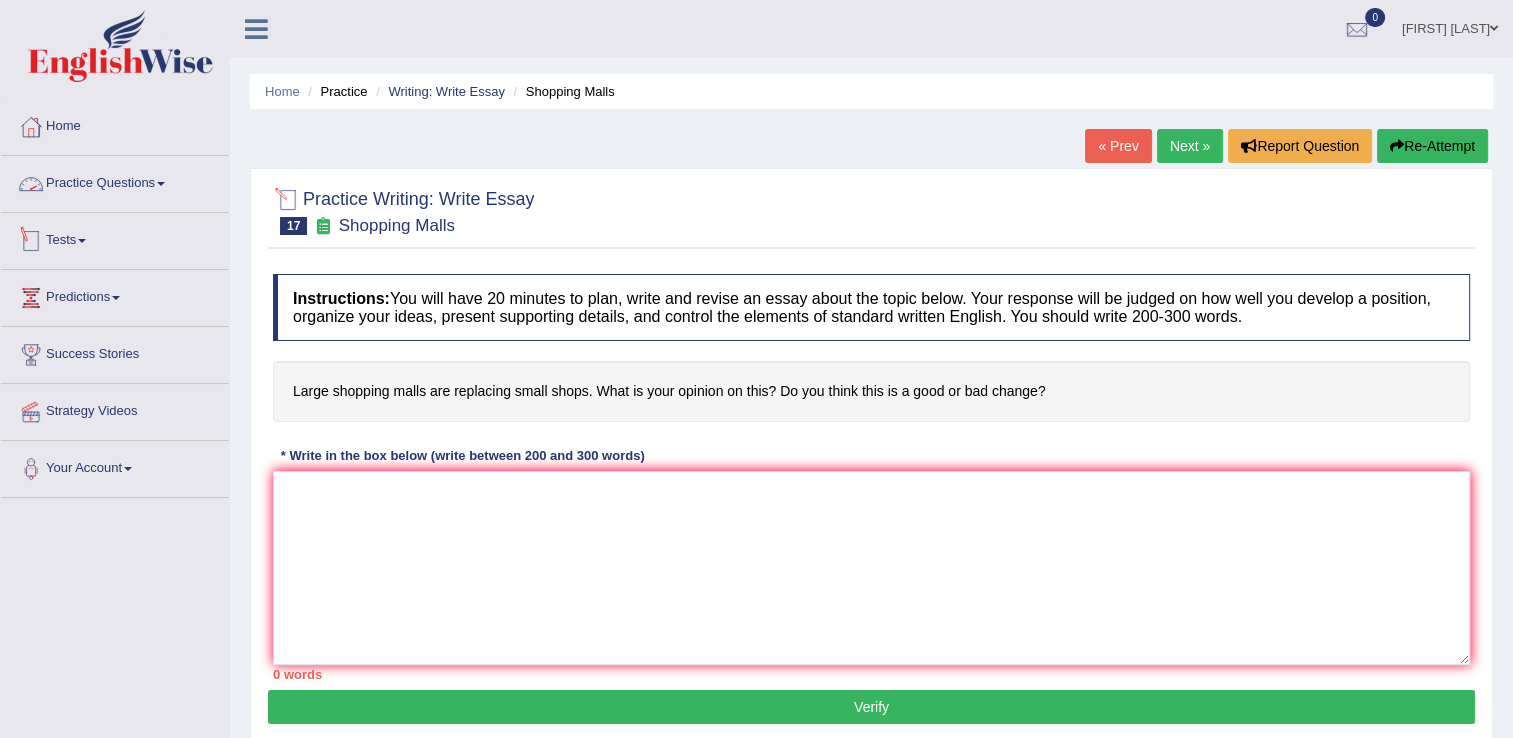 click on "Tests" at bounding box center [115, 238] 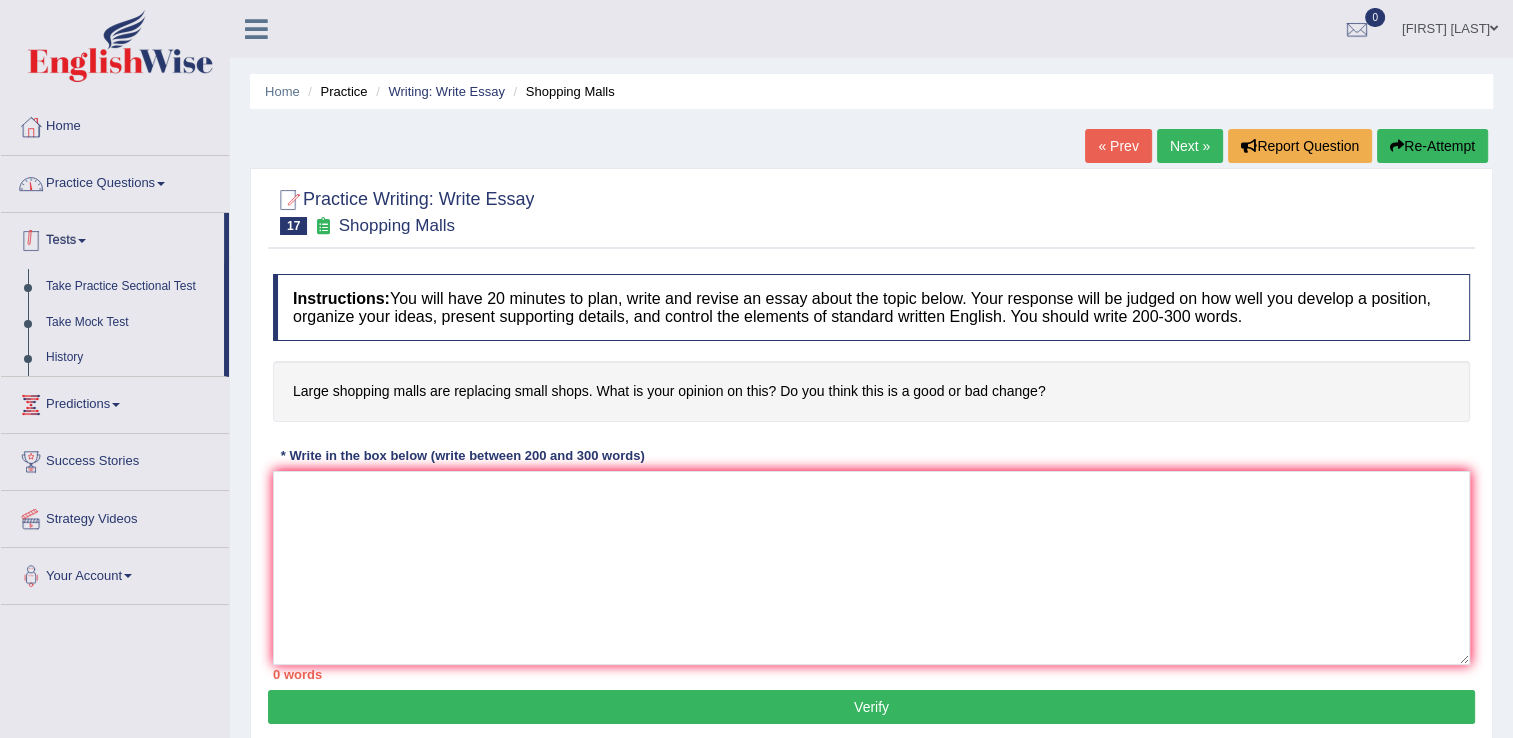 click on "Practice Questions" at bounding box center (115, 181) 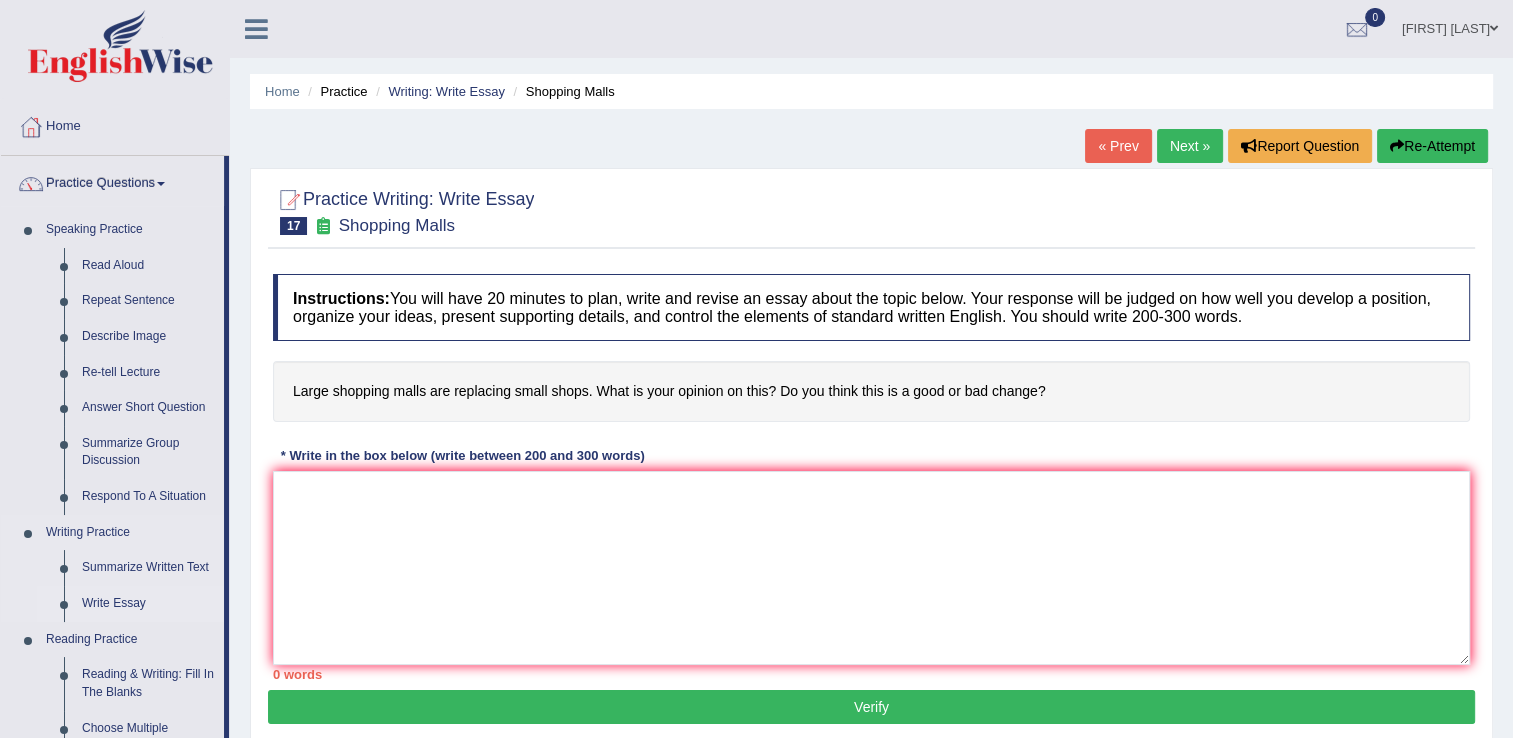 click on "Write Essay" at bounding box center [148, 604] 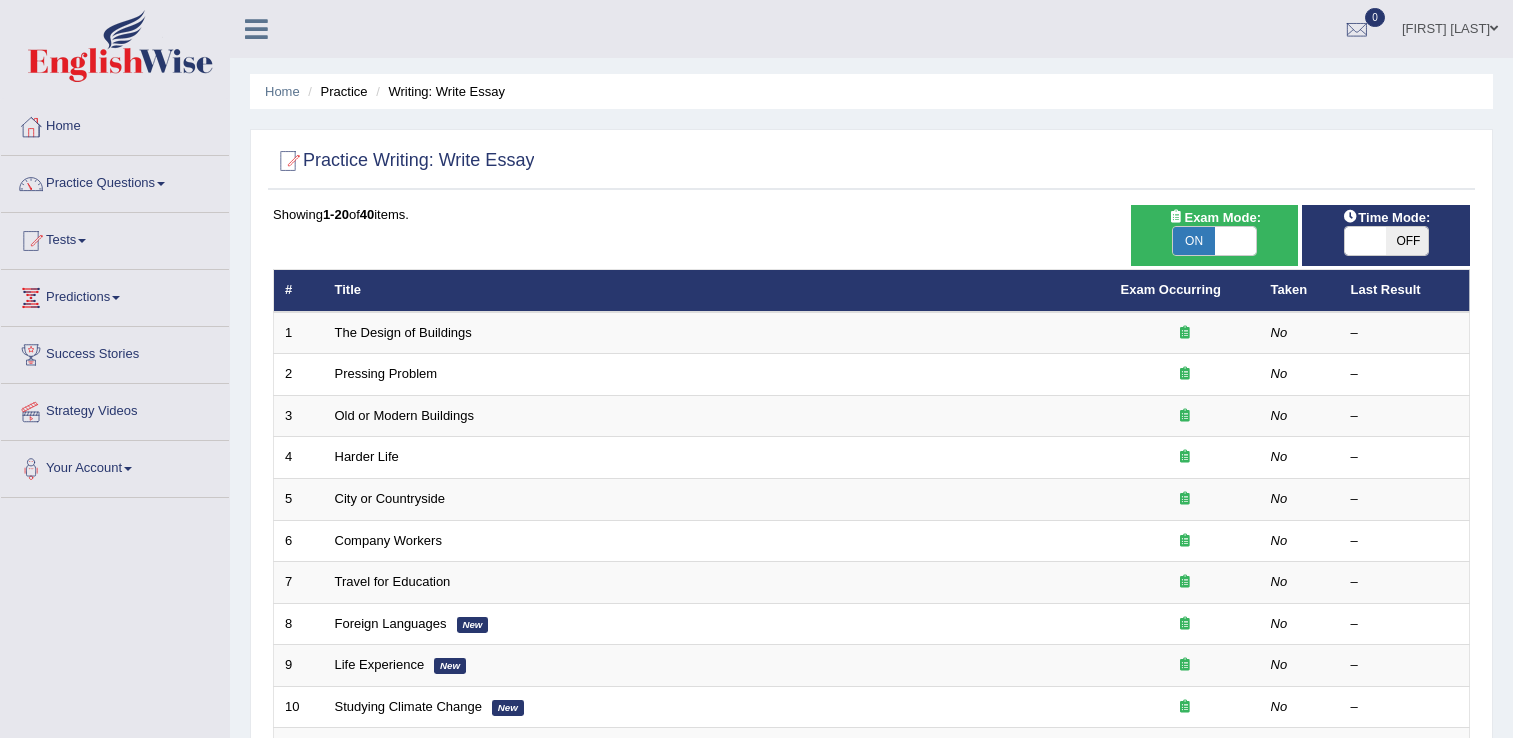 scroll, scrollTop: 0, scrollLeft: 0, axis: both 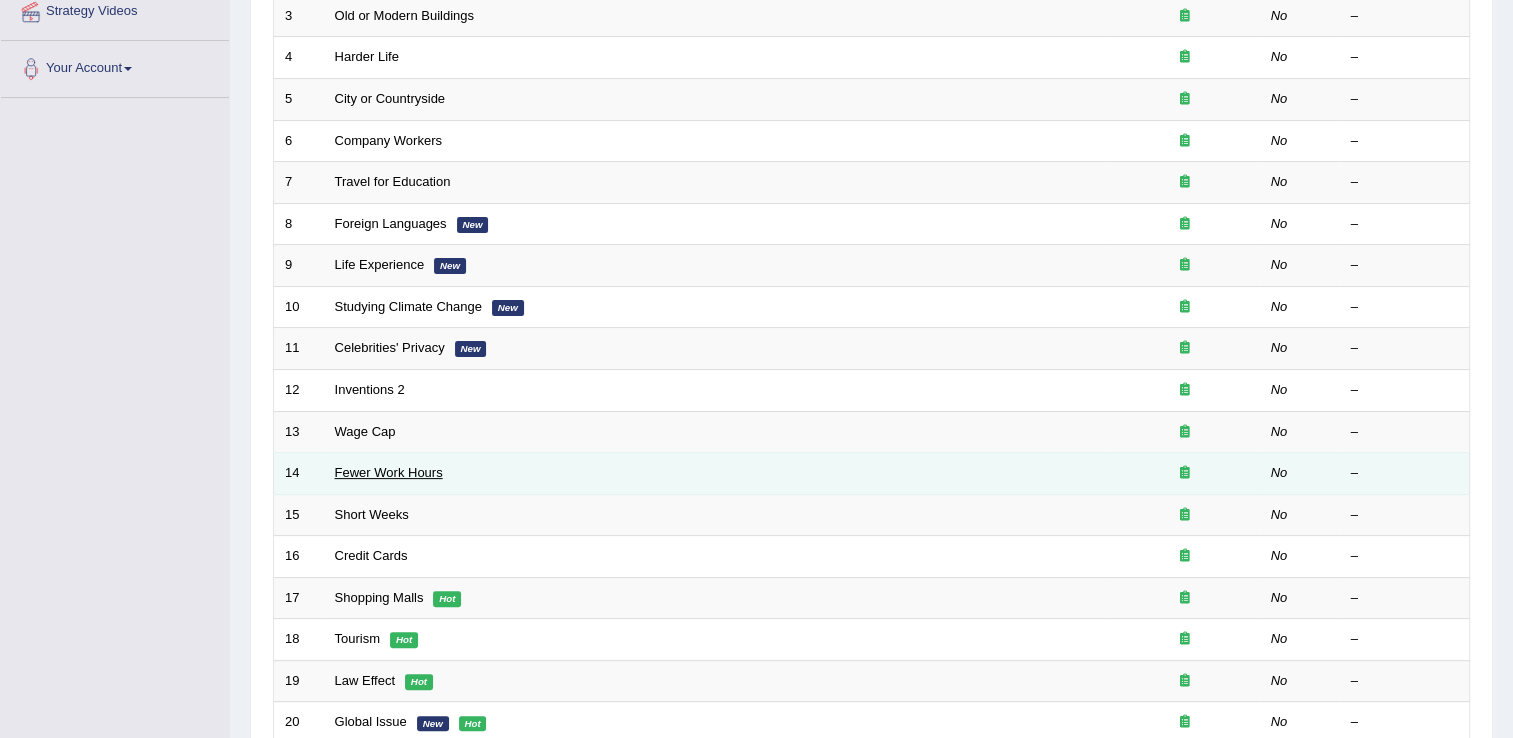 click on "Fewer Work Hours" at bounding box center [389, 472] 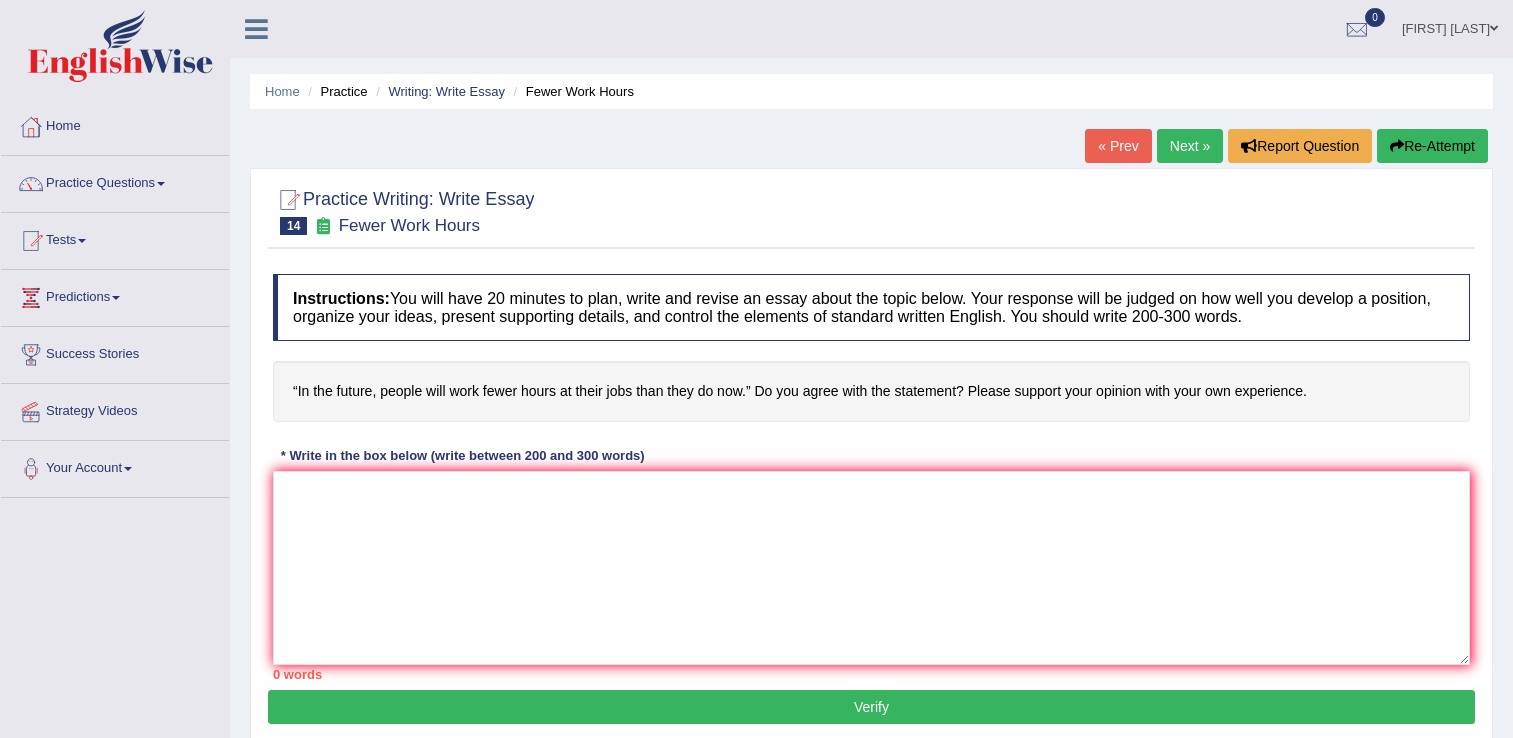 scroll, scrollTop: 0, scrollLeft: 0, axis: both 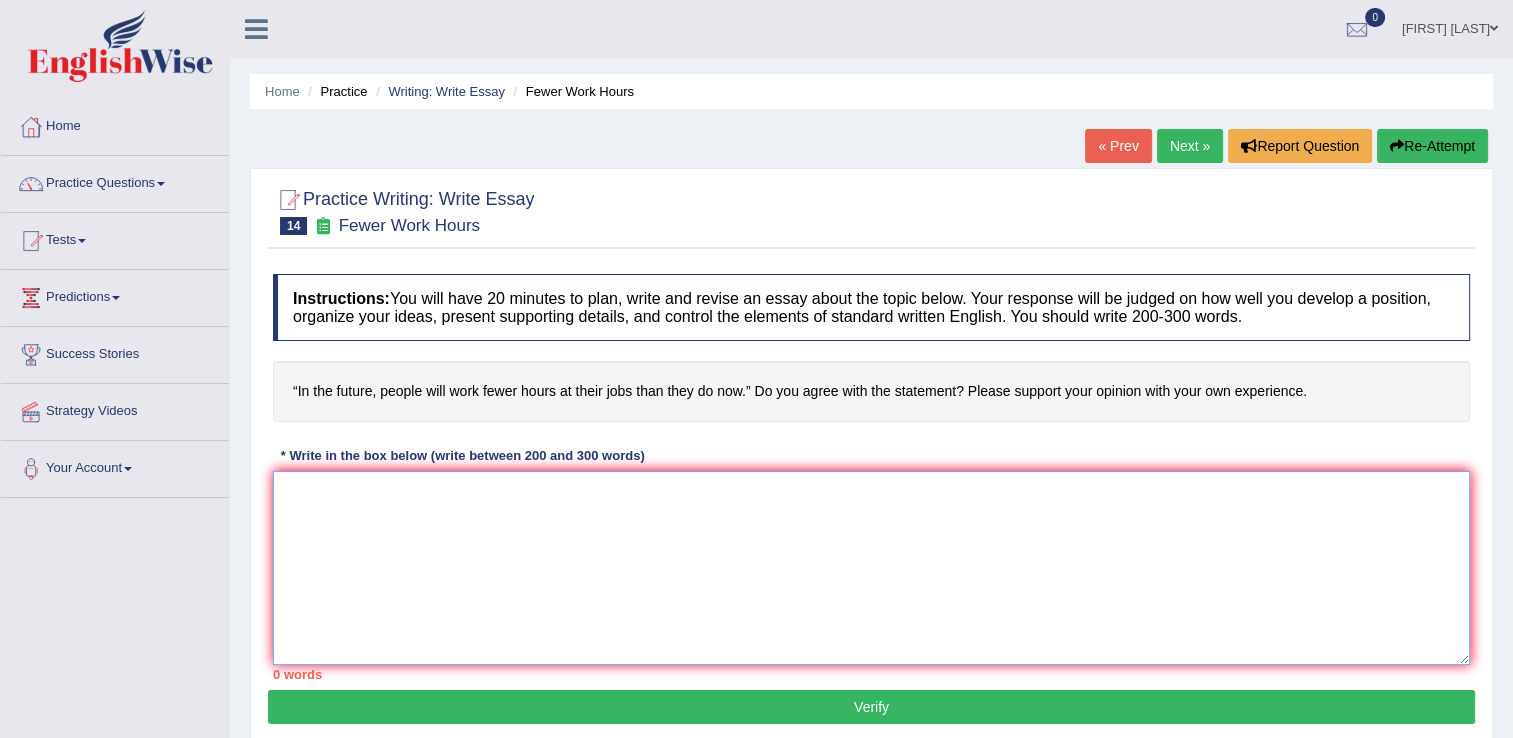click at bounding box center [871, 568] 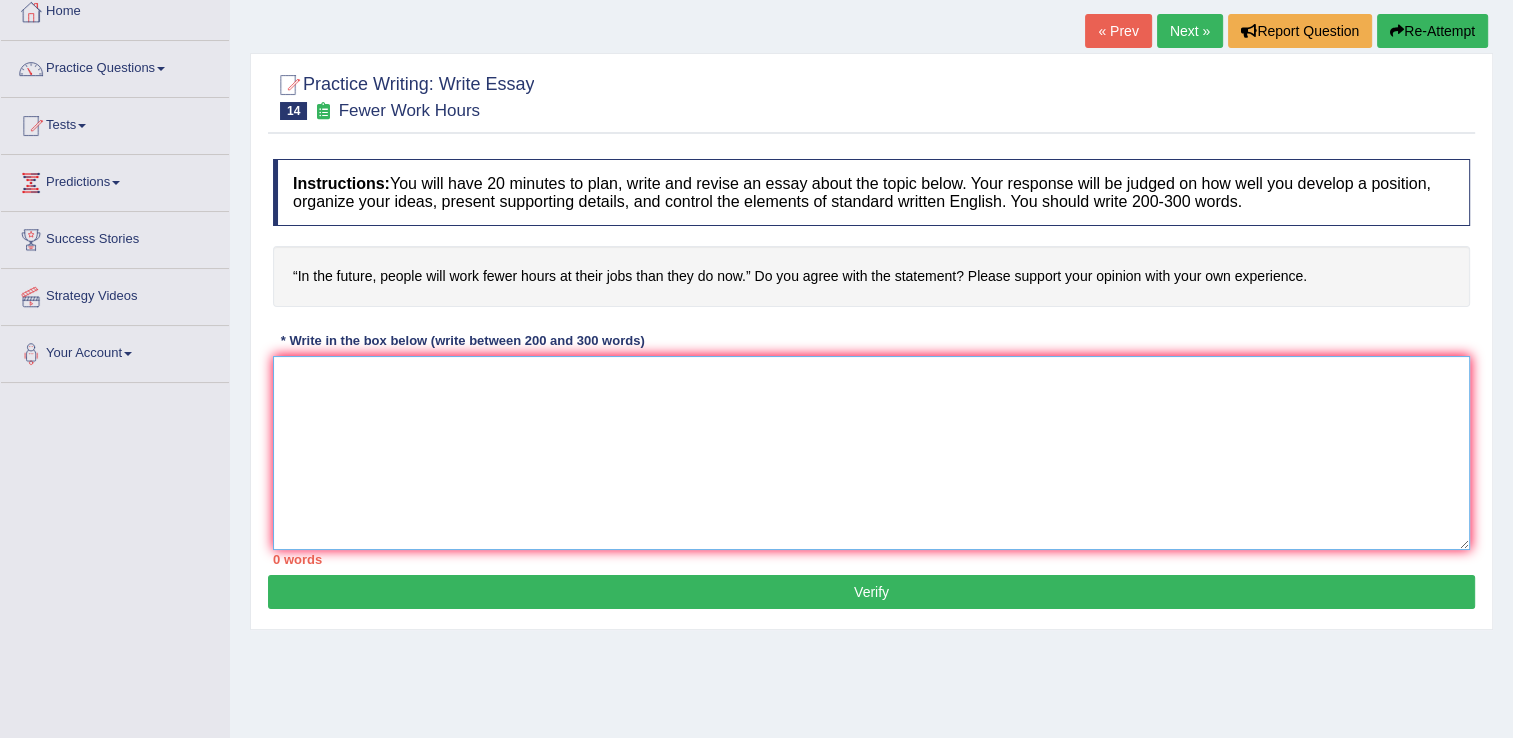 scroll, scrollTop: 100, scrollLeft: 0, axis: vertical 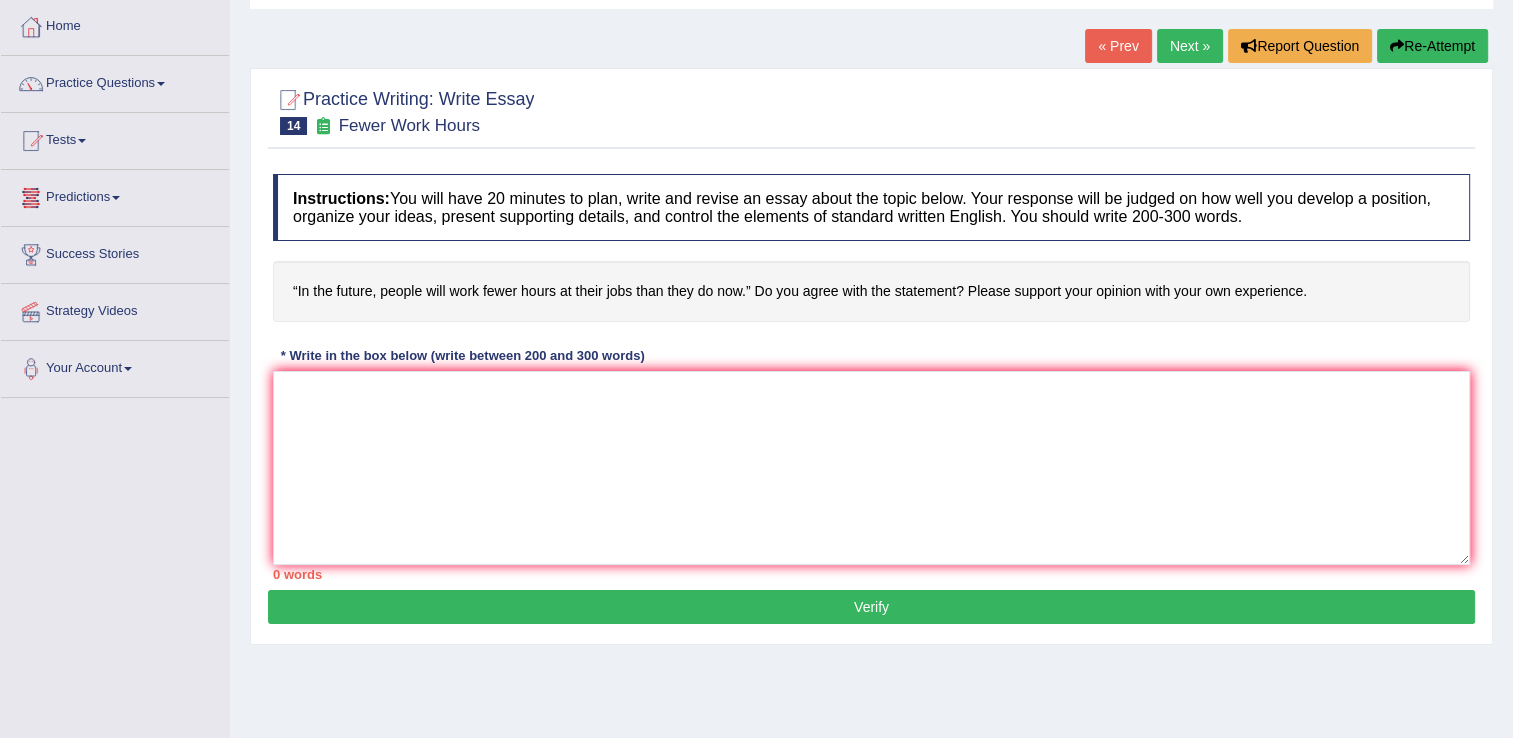 click on "Tests" at bounding box center (115, 138) 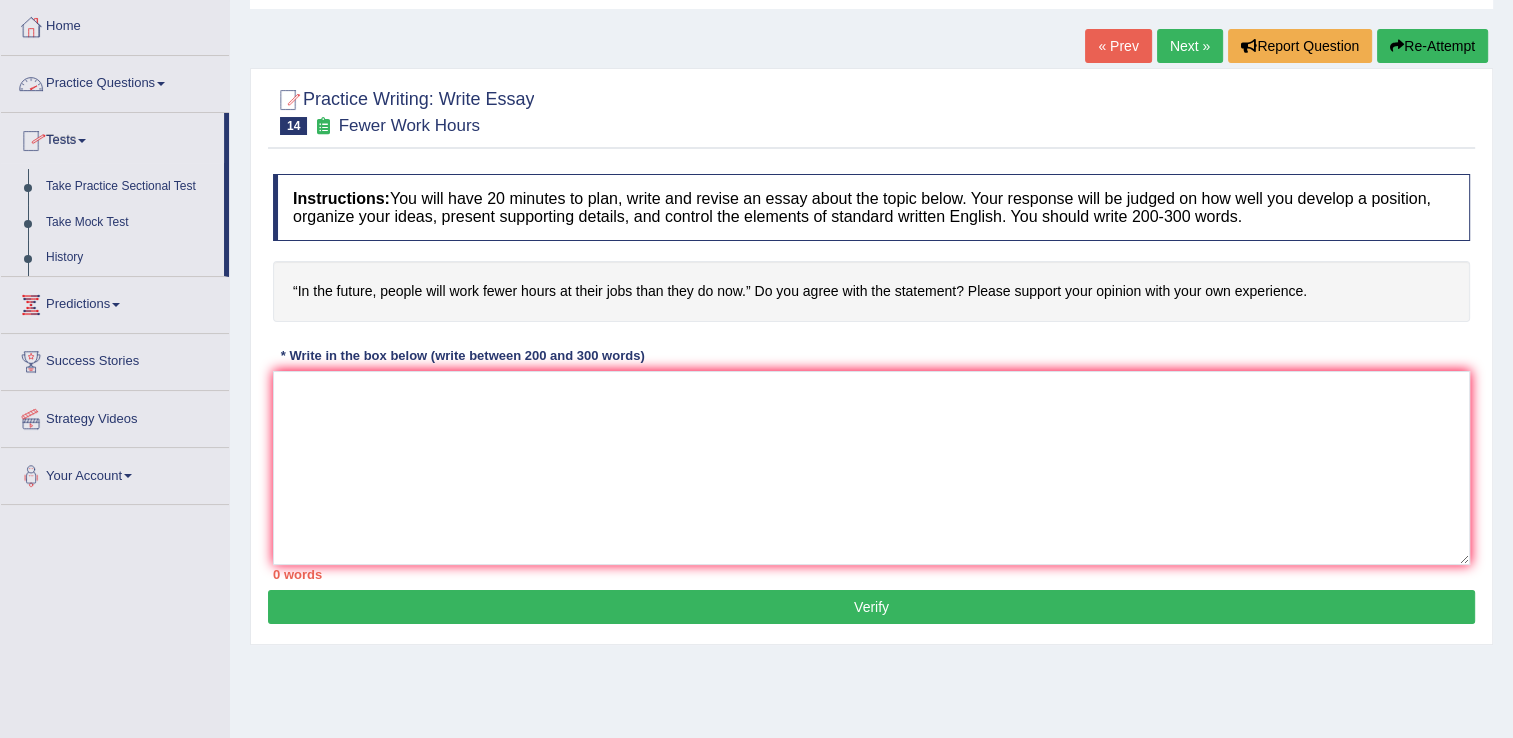click on "Practice Questions" at bounding box center [115, 81] 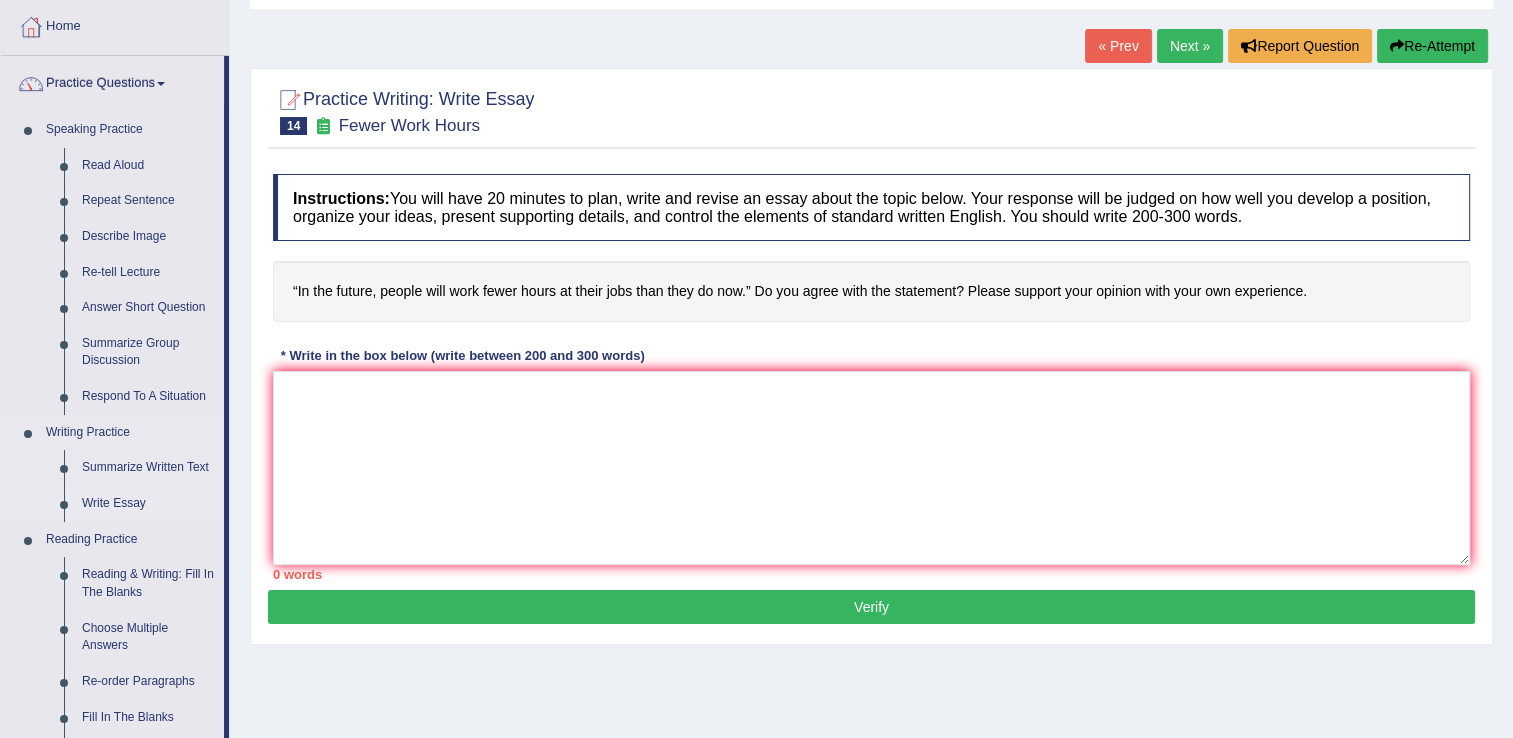 click on "Write Essay" at bounding box center [148, 504] 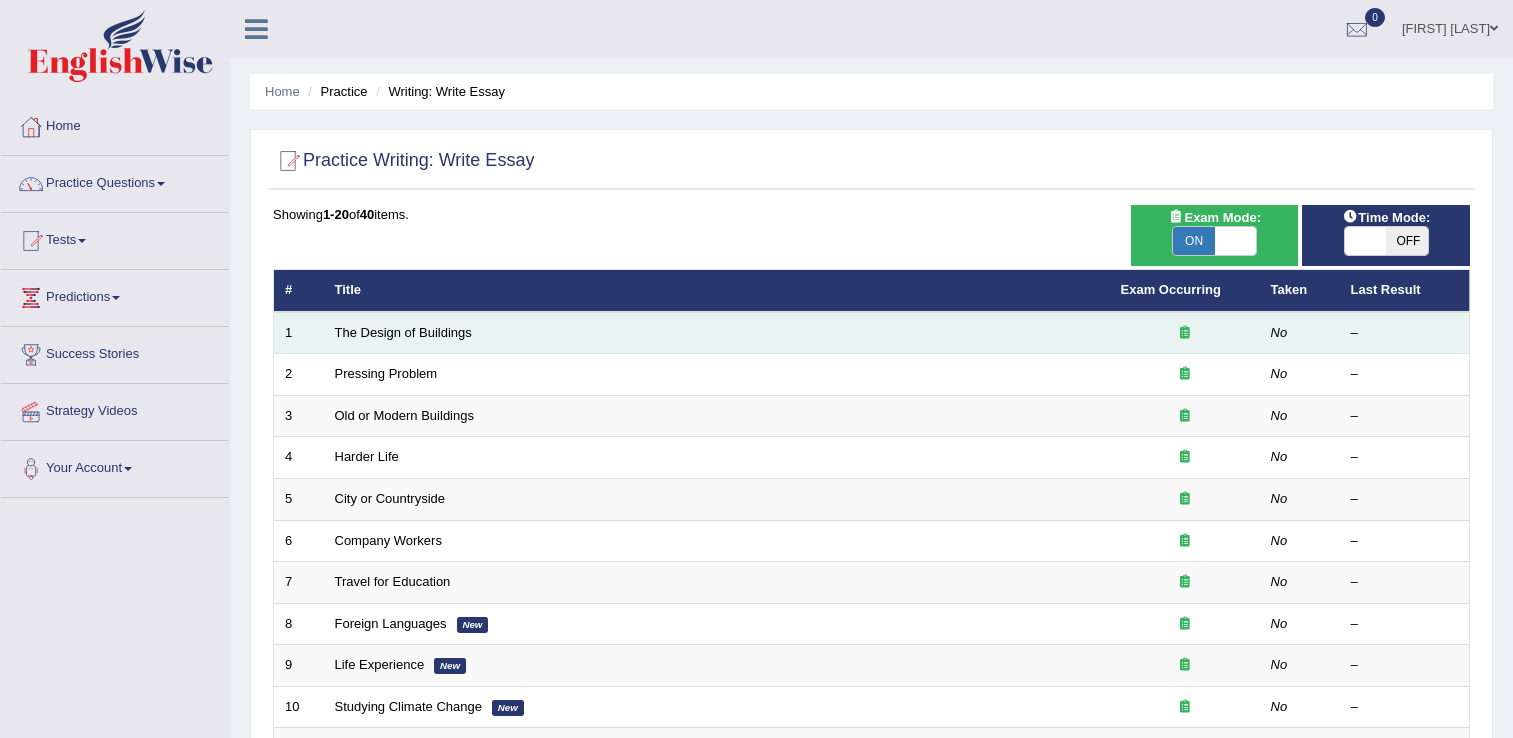scroll, scrollTop: 0, scrollLeft: 0, axis: both 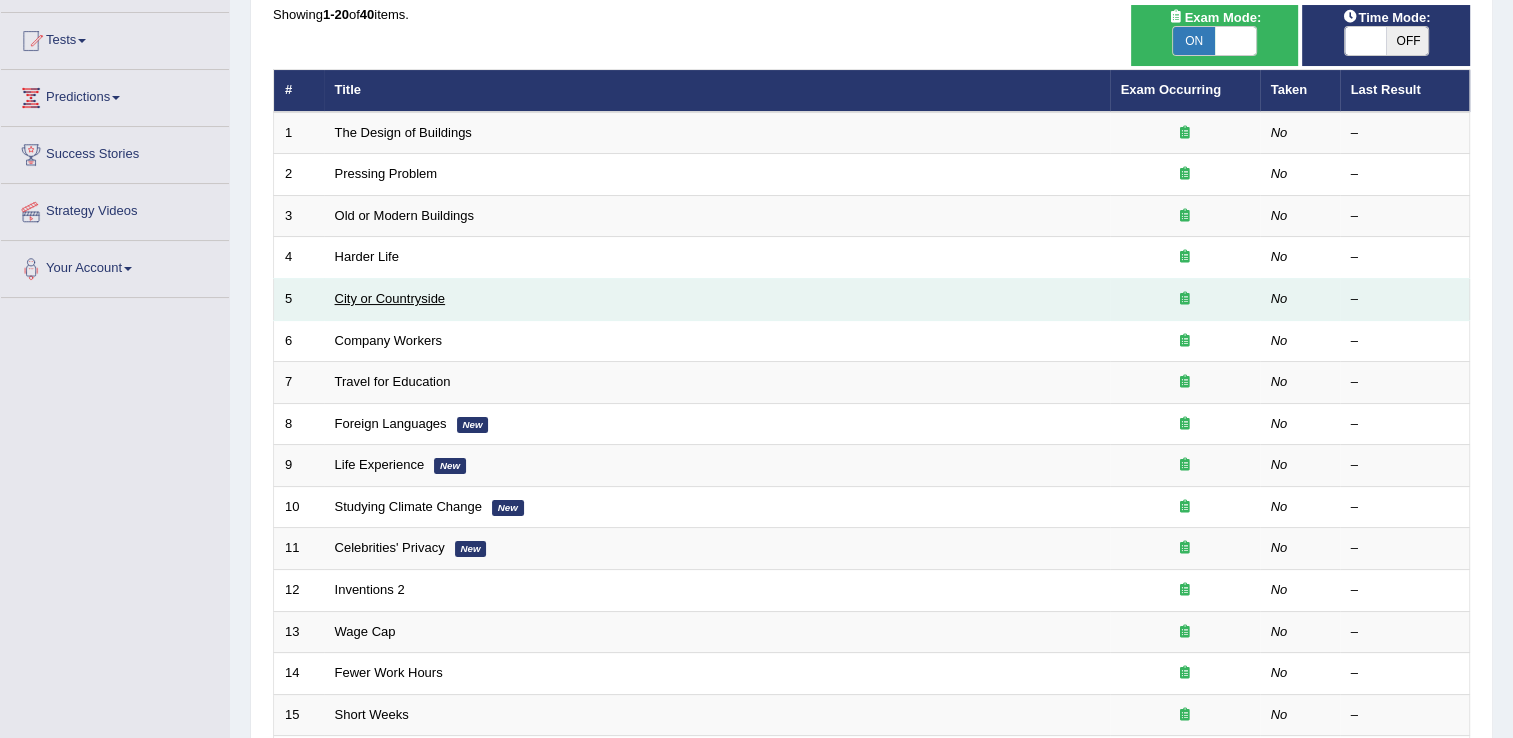 click on "City or Countryside" at bounding box center [390, 298] 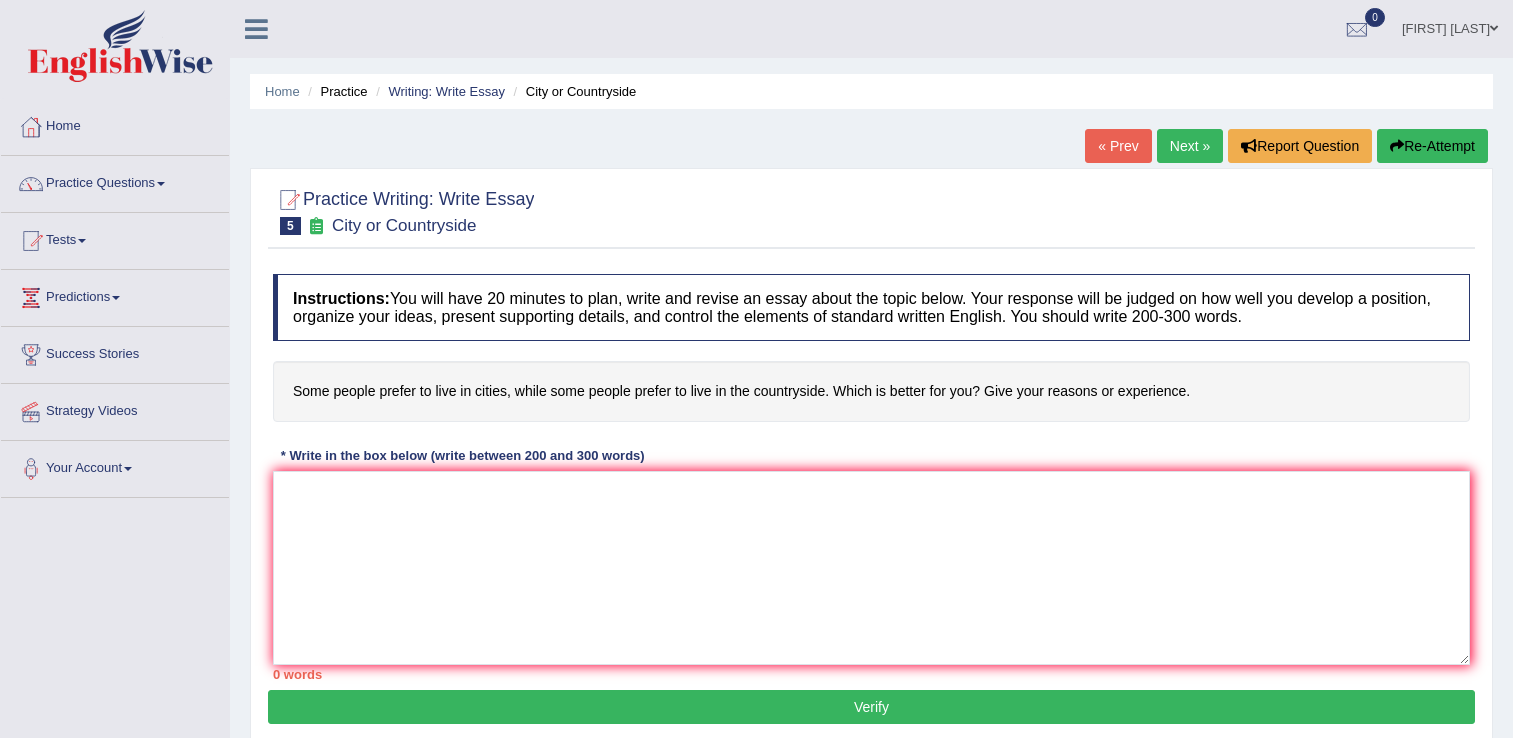 scroll, scrollTop: 0, scrollLeft: 0, axis: both 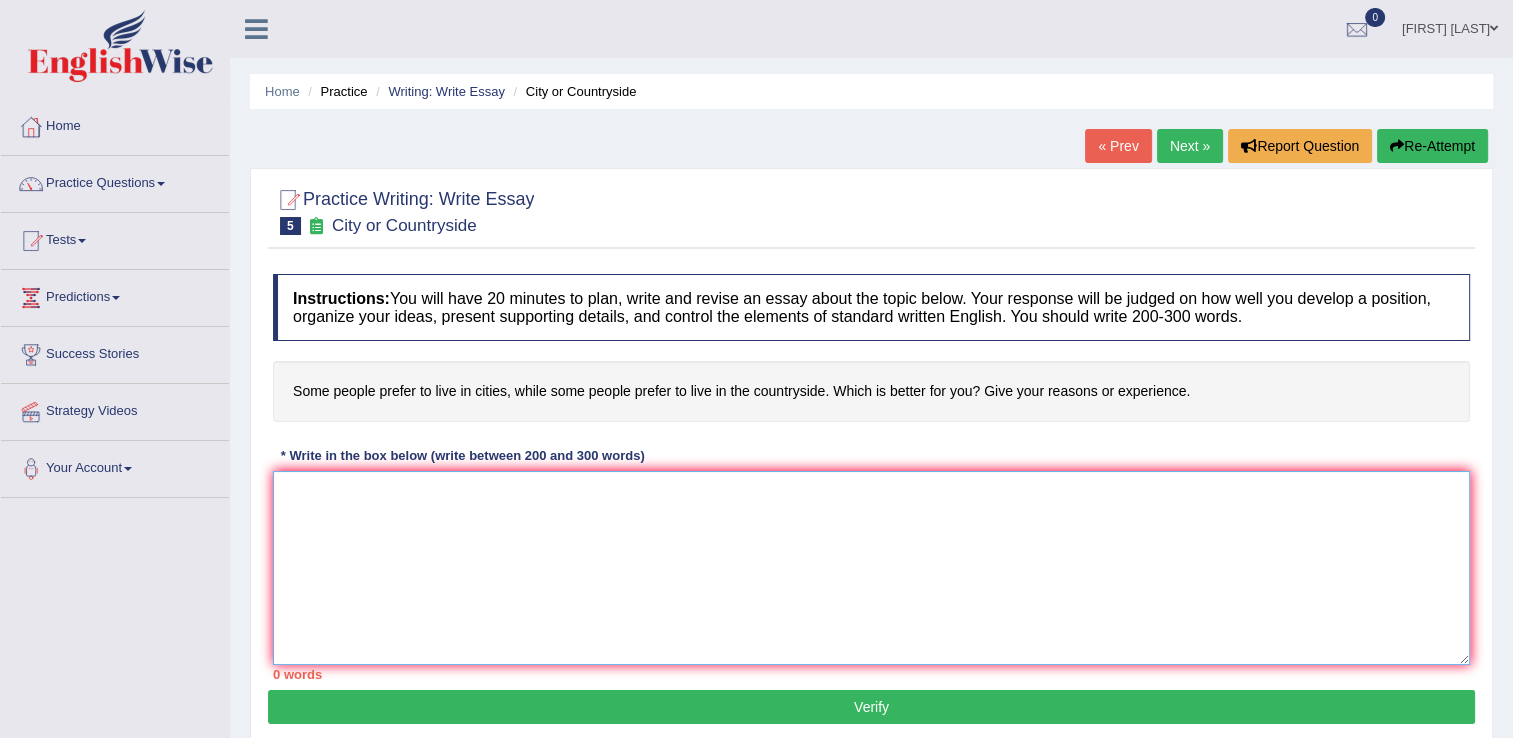 click at bounding box center (871, 568) 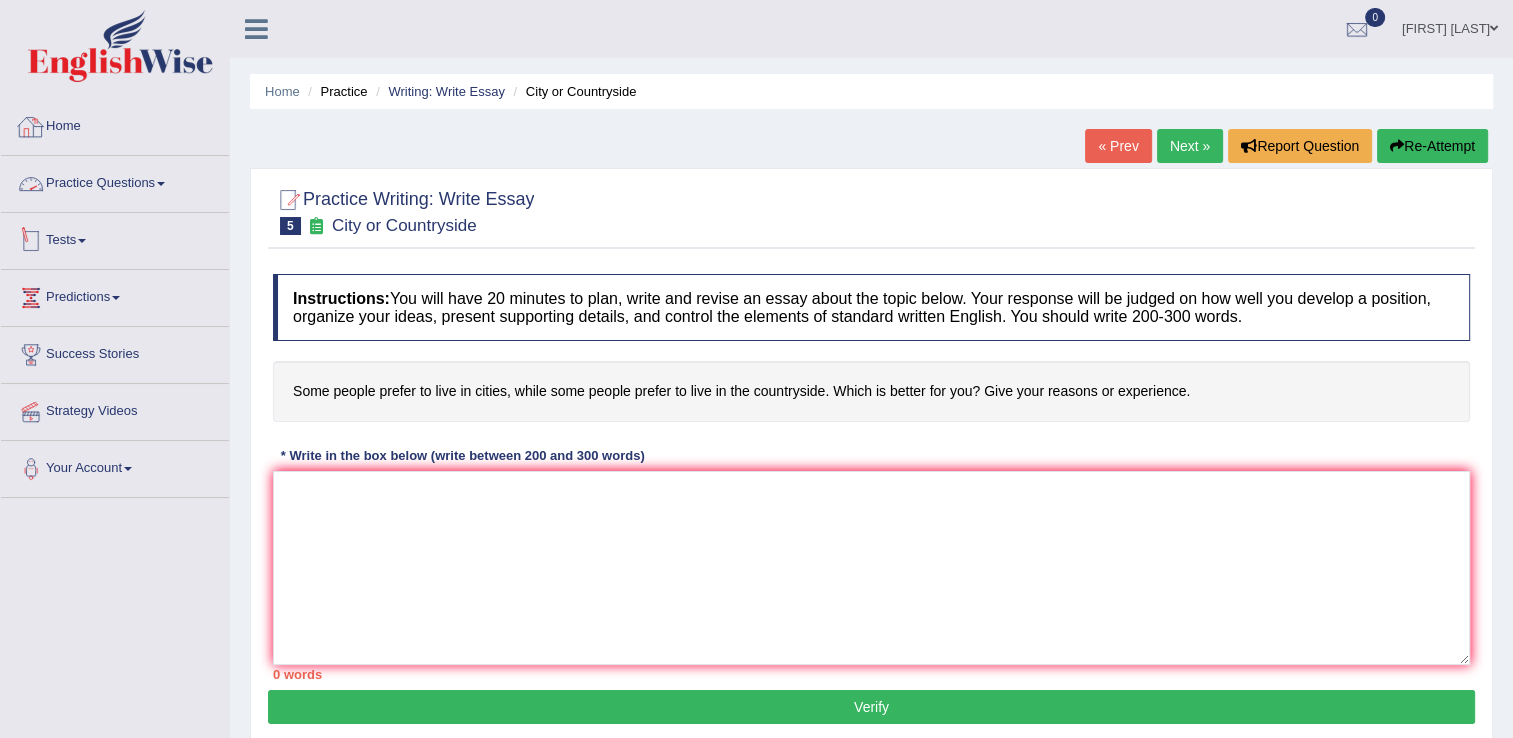 click on "Tests" at bounding box center [115, 238] 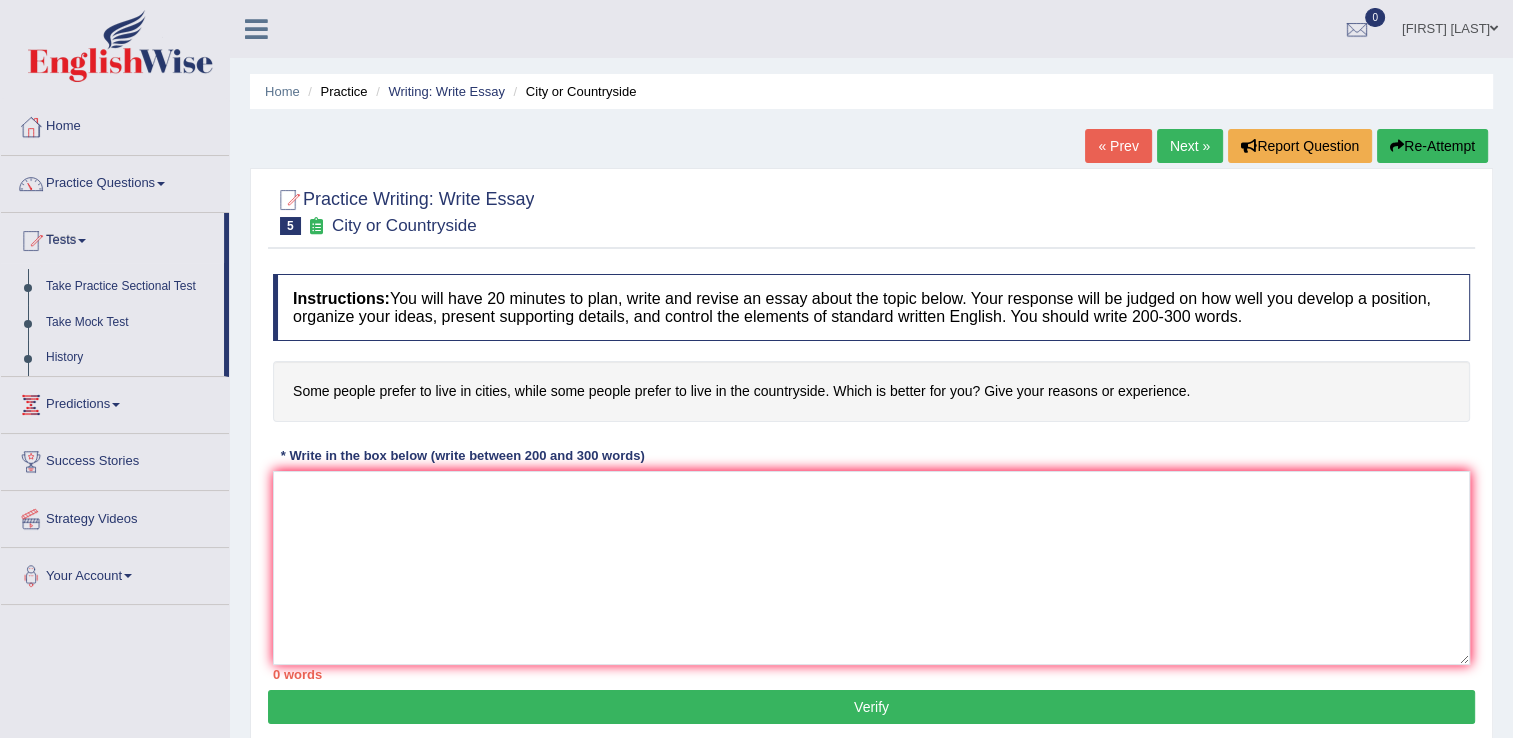 click on "Practice Questions" at bounding box center [115, 181] 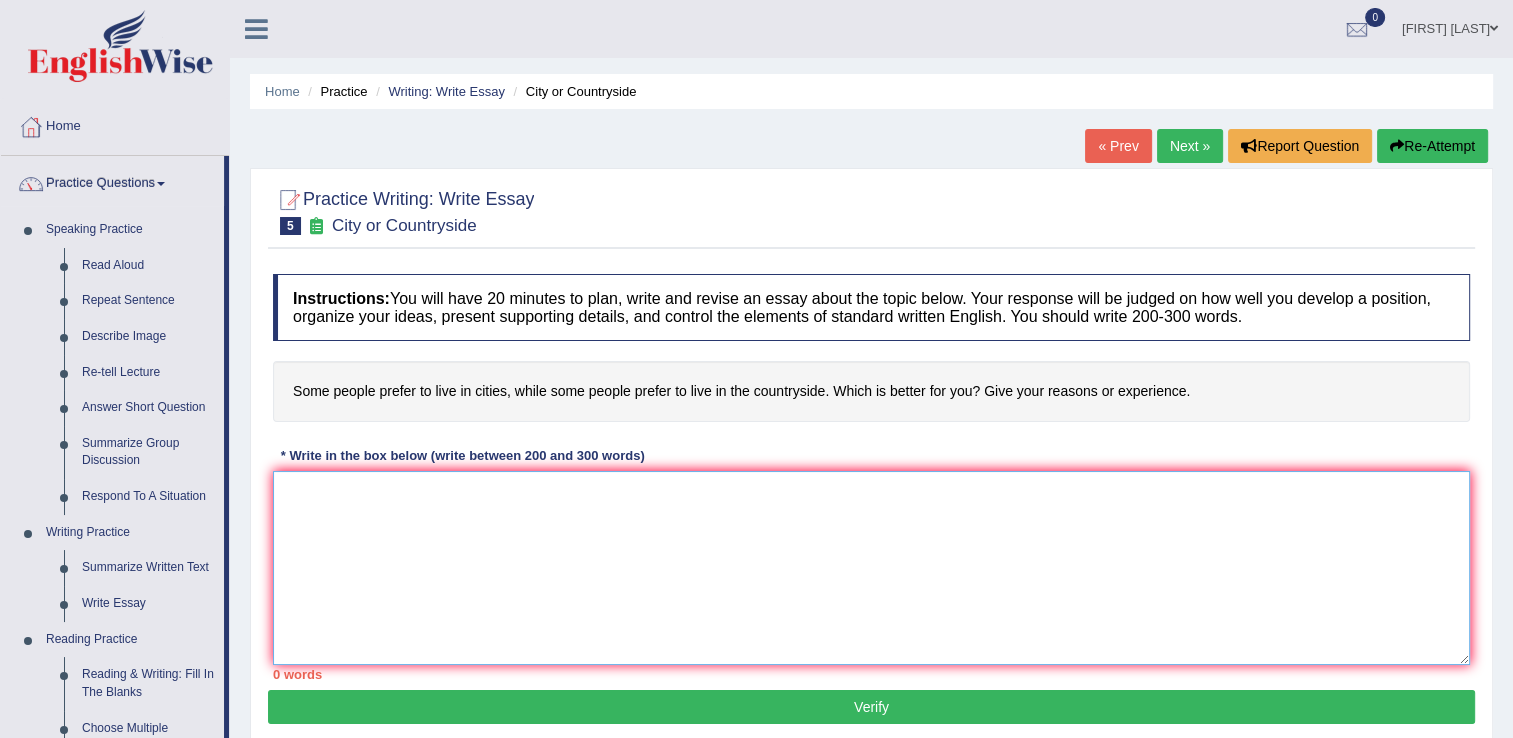 click at bounding box center (871, 568) 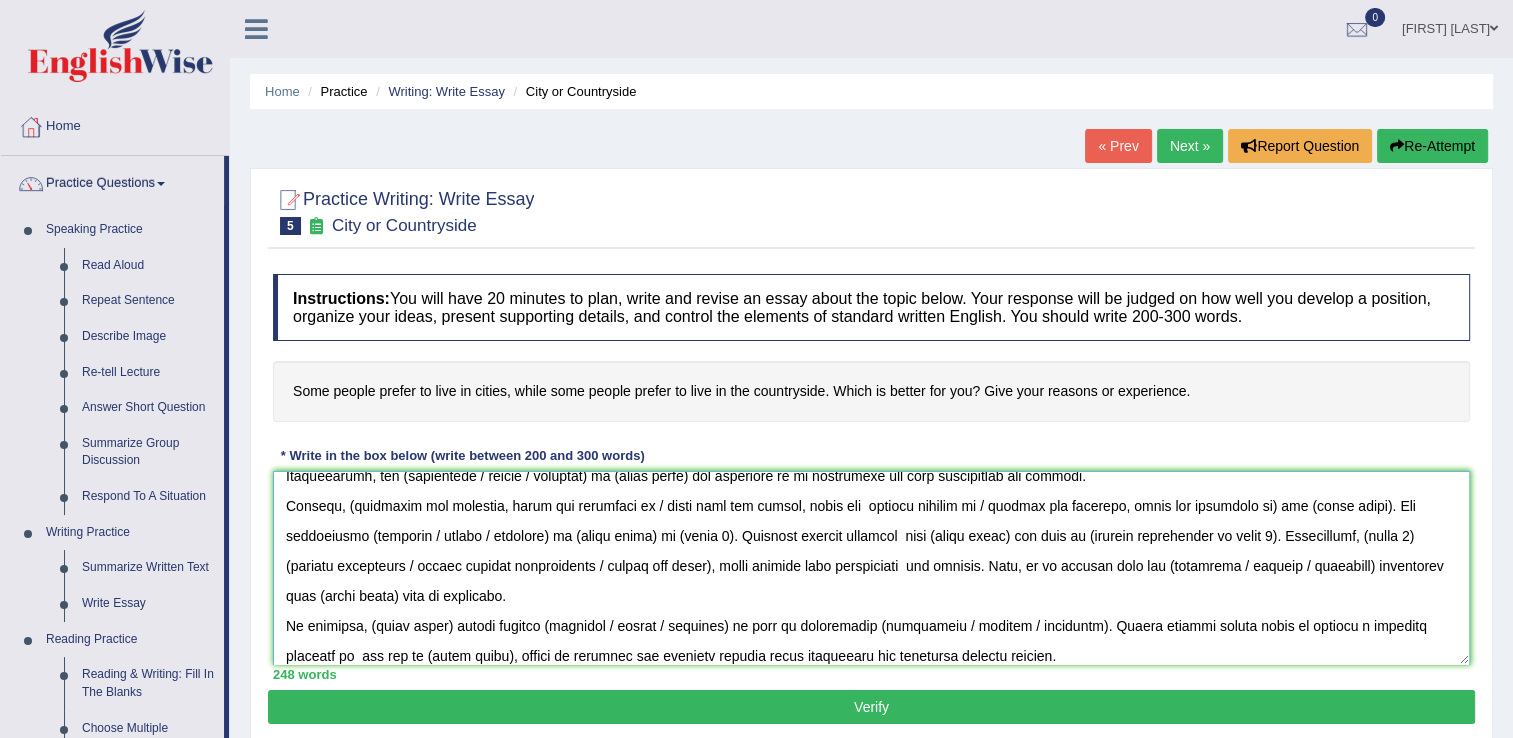 scroll, scrollTop: 0, scrollLeft: 0, axis: both 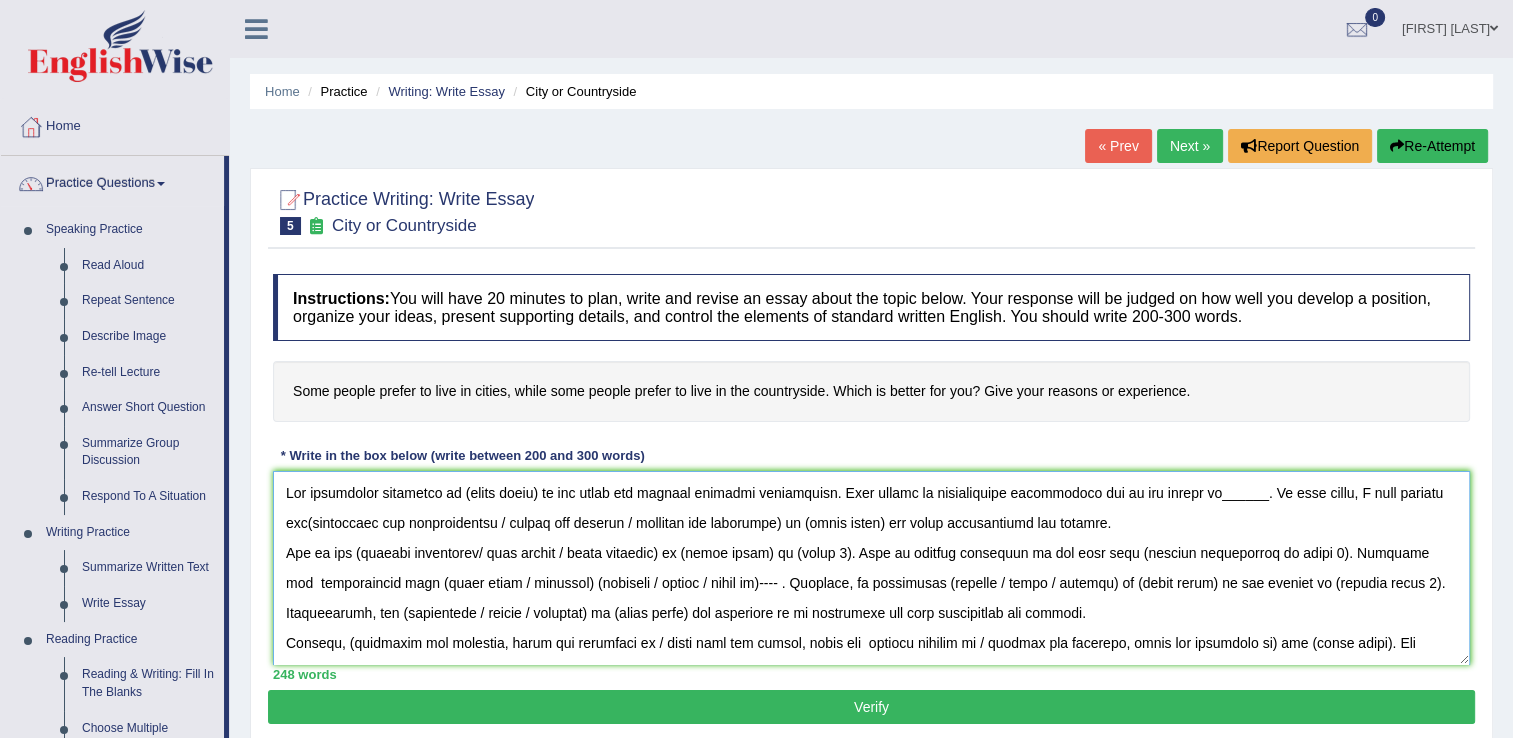 click at bounding box center (871, 568) 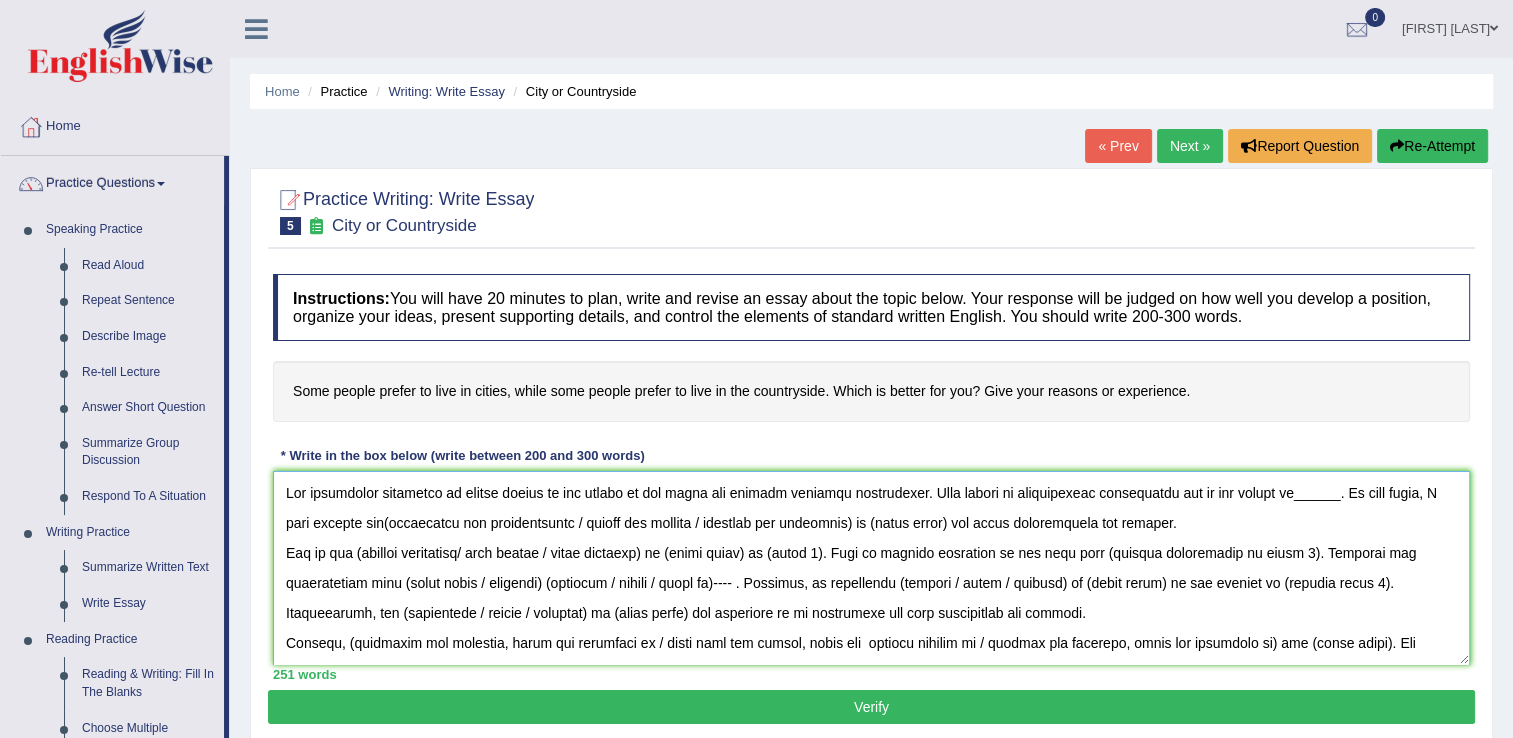 click at bounding box center [871, 568] 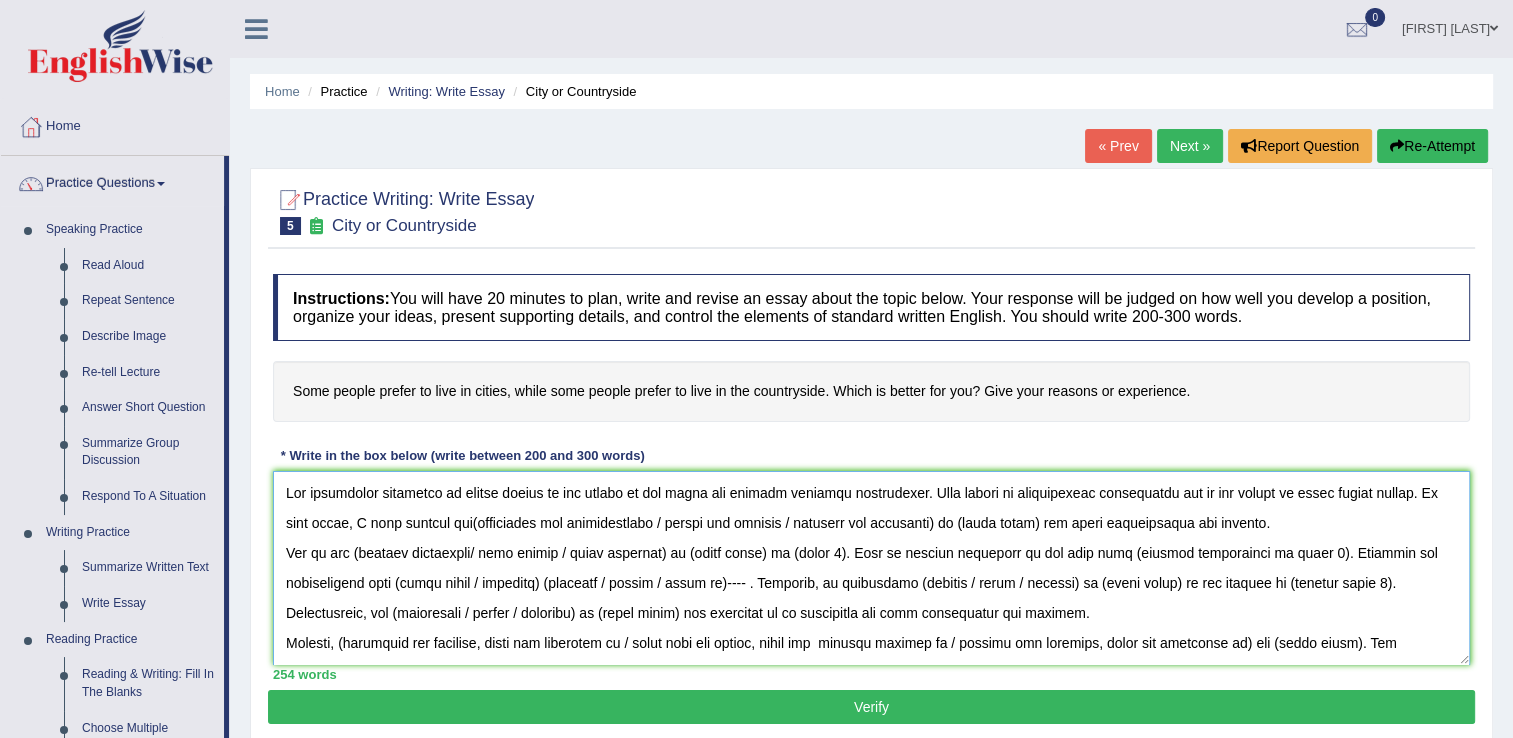 click at bounding box center [871, 568] 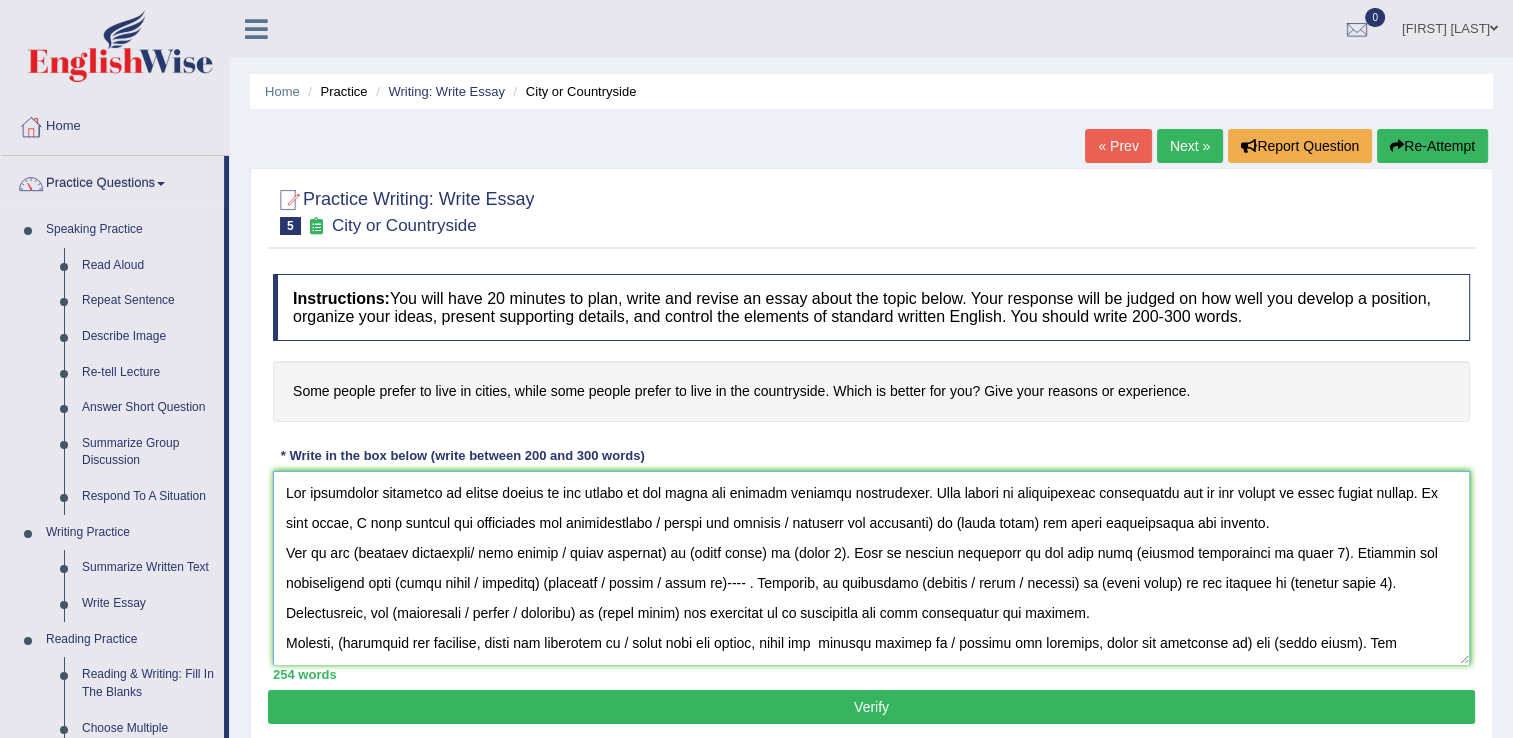 drag, startPoint x: 773, startPoint y: 519, endPoint x: 440, endPoint y: 523, distance: 333.02402 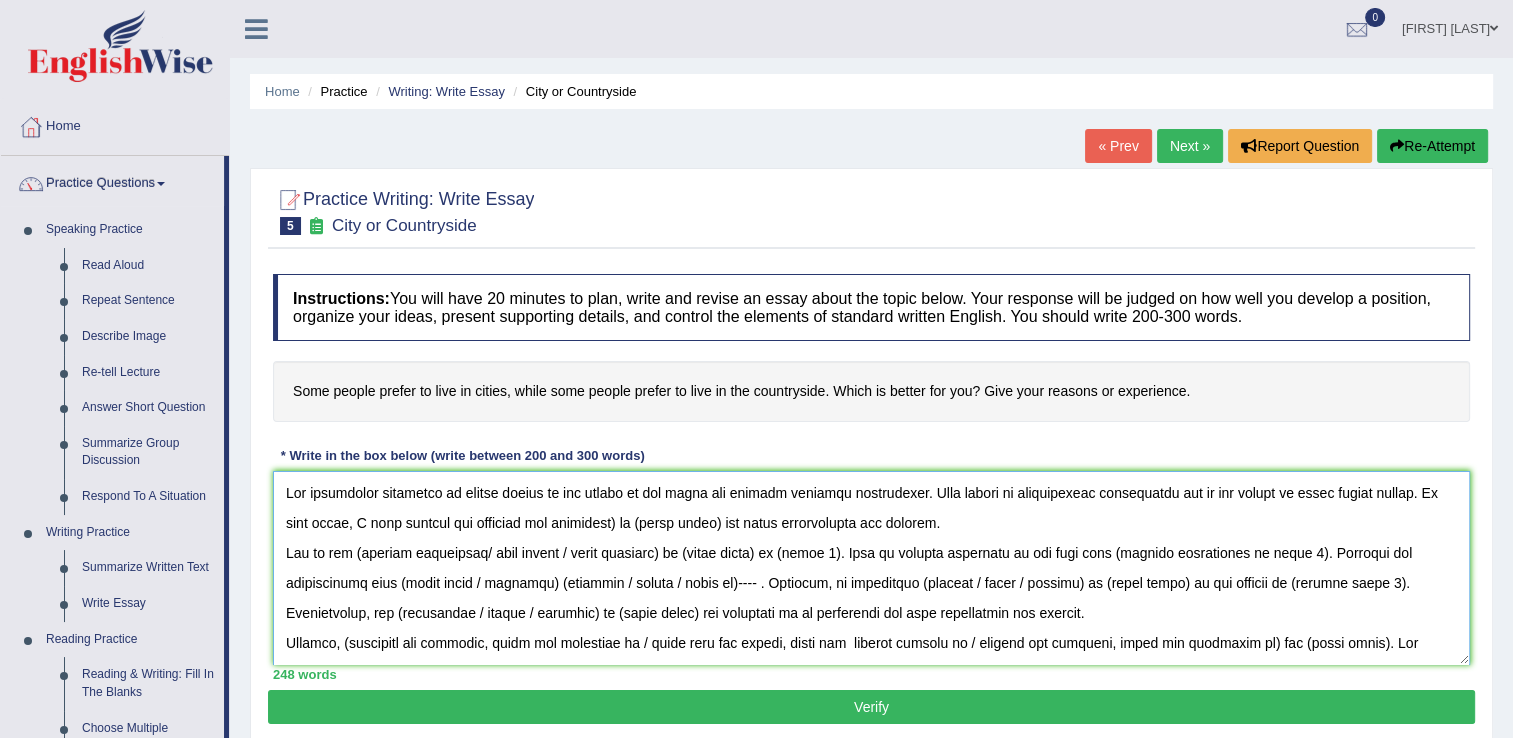 click at bounding box center [871, 568] 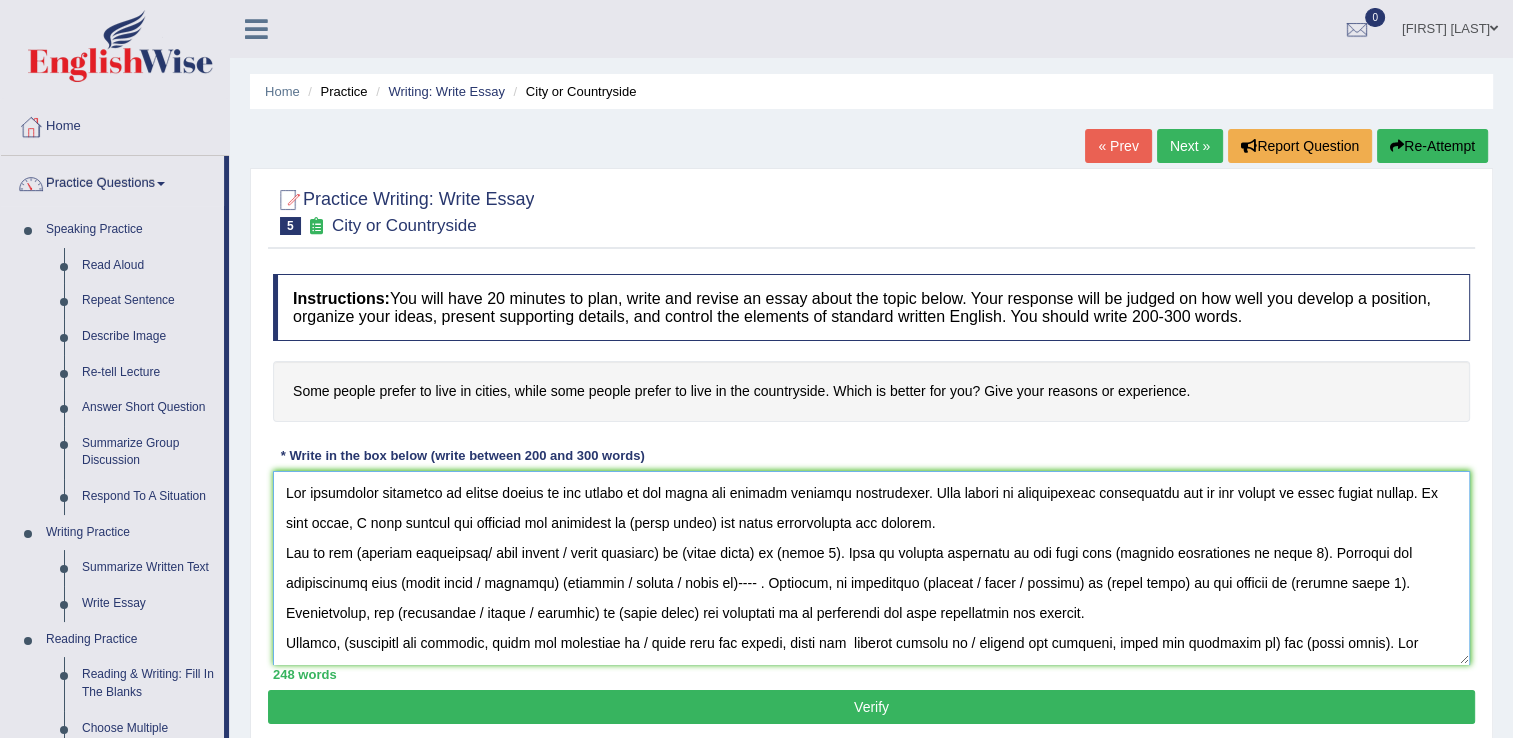 click at bounding box center (871, 568) 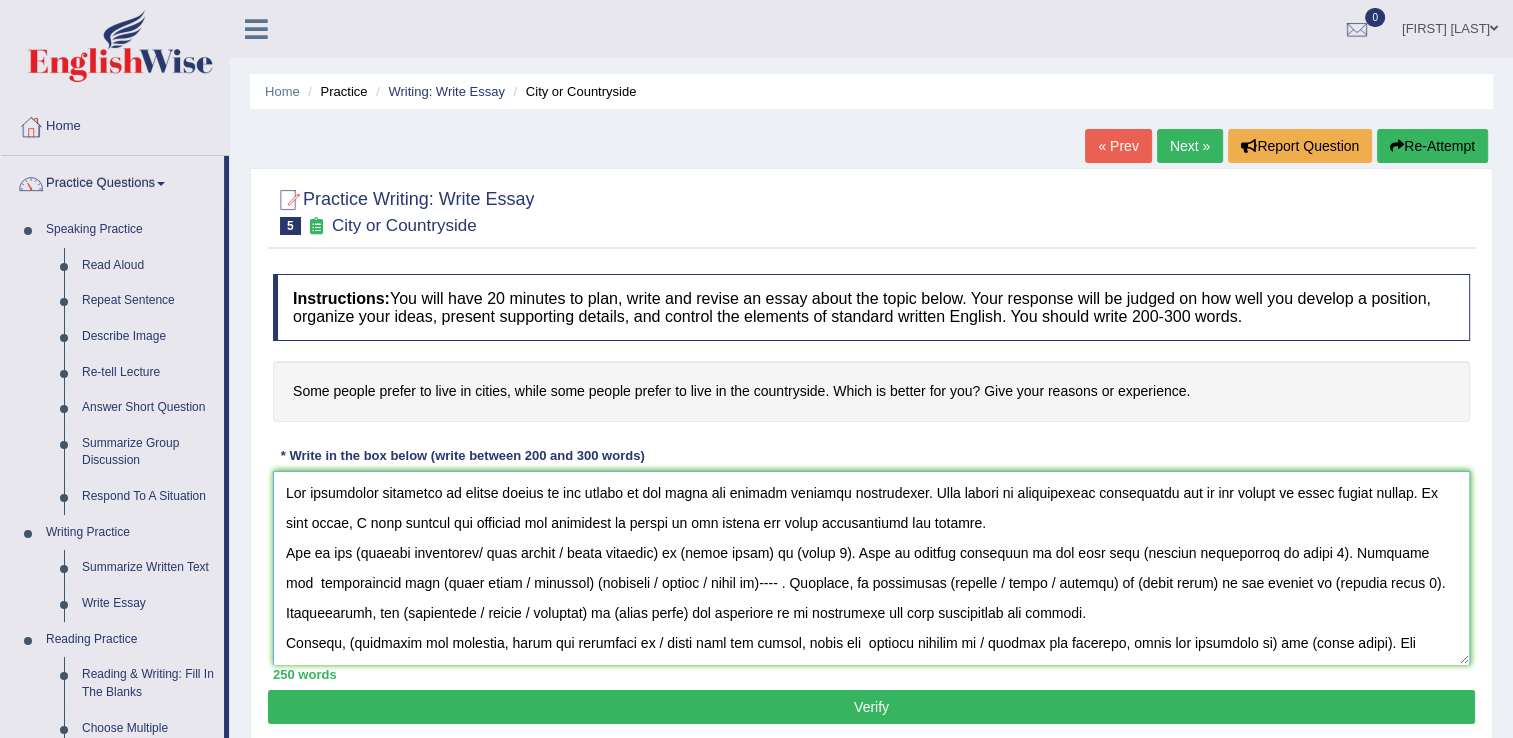 click at bounding box center (871, 568) 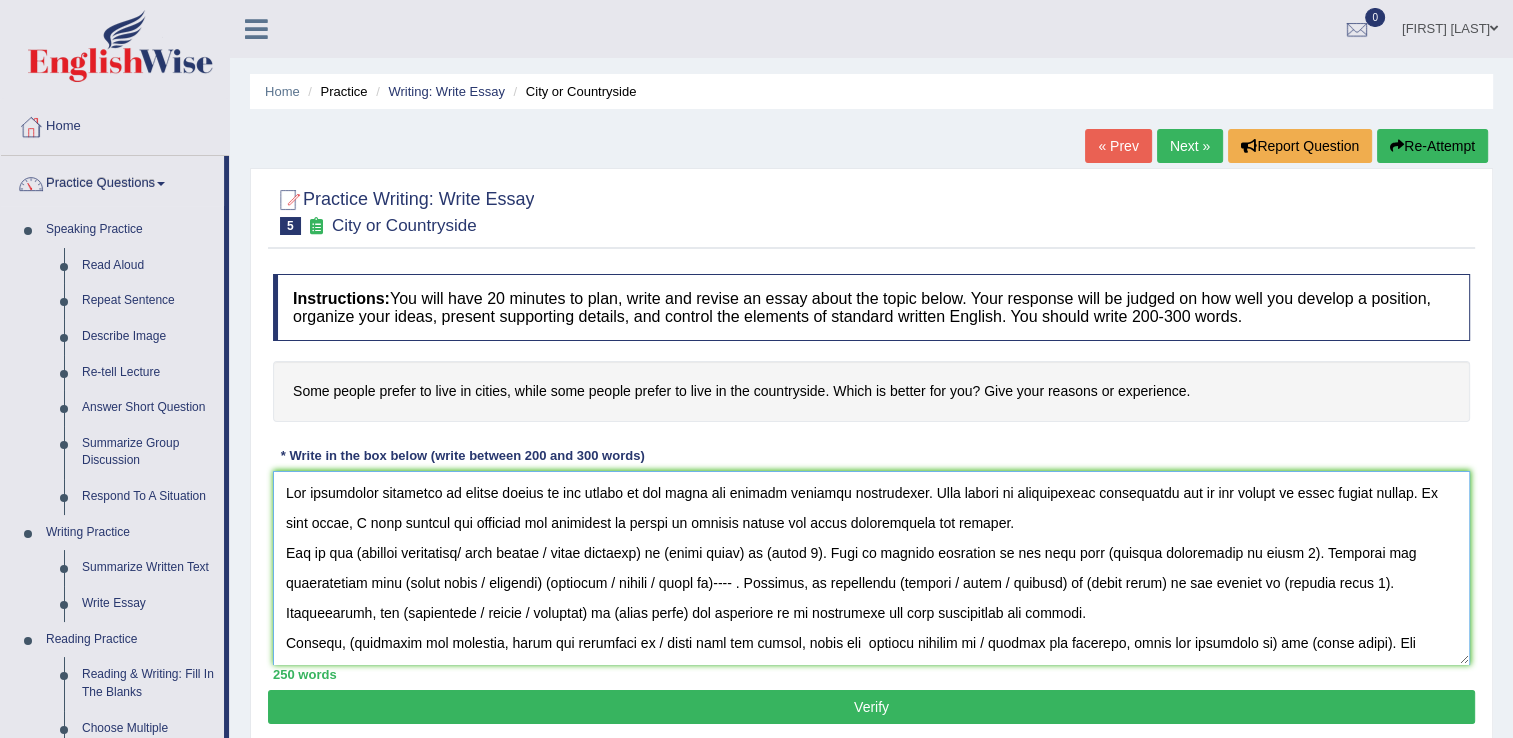 drag, startPoint x: 580, startPoint y: 549, endPoint x: 352, endPoint y: 566, distance: 228.63289 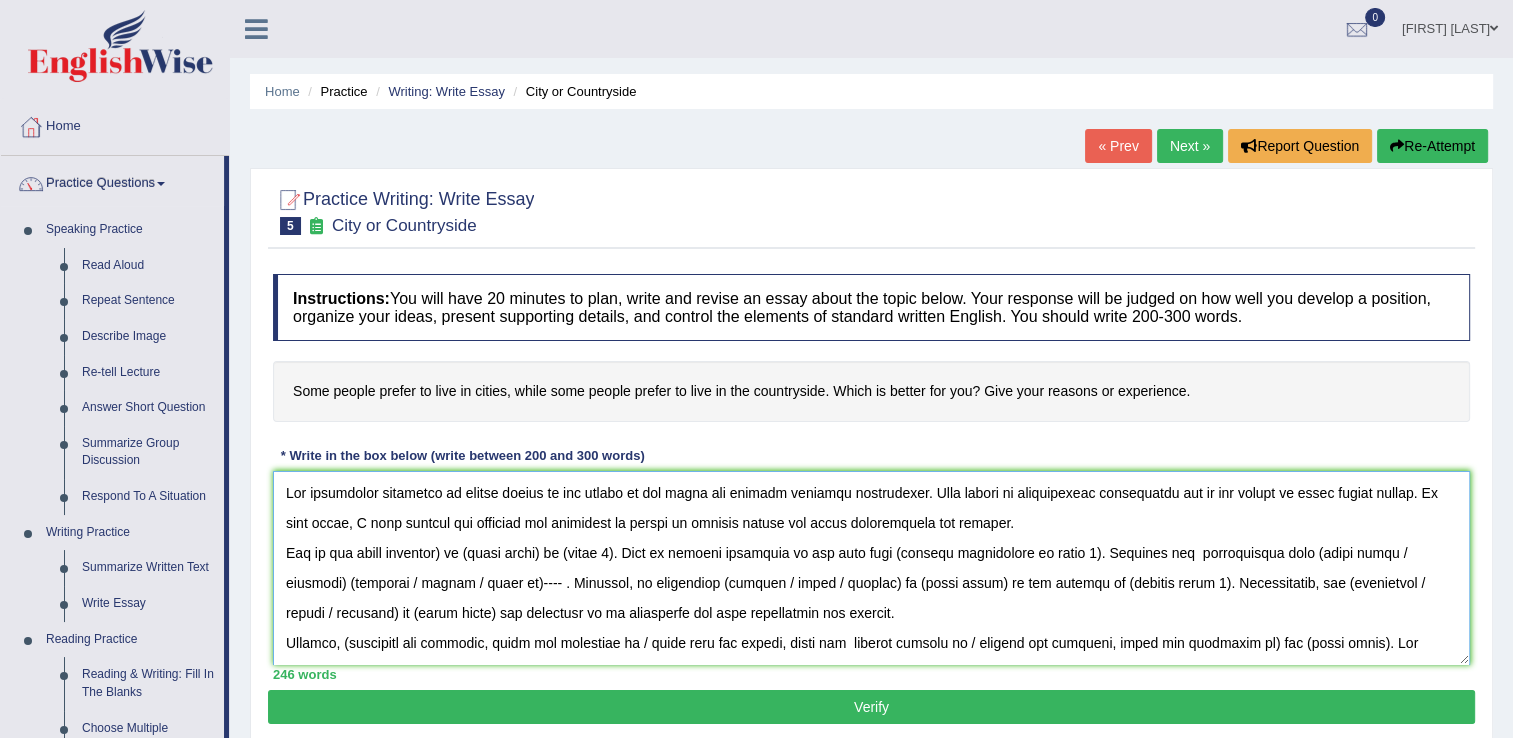 click at bounding box center [871, 568] 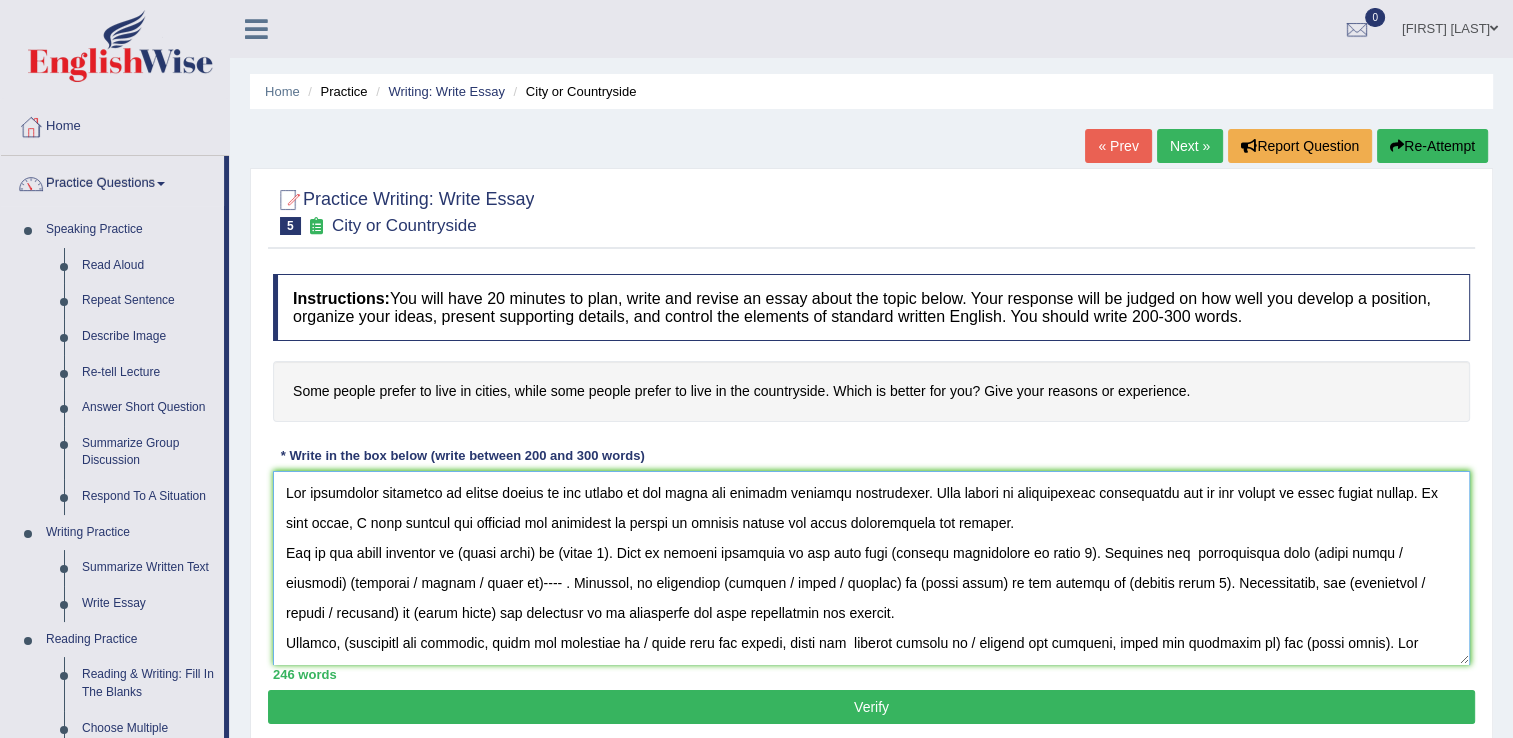 drag, startPoint x: 550, startPoint y: 550, endPoint x: 477, endPoint y: 555, distance: 73.171036 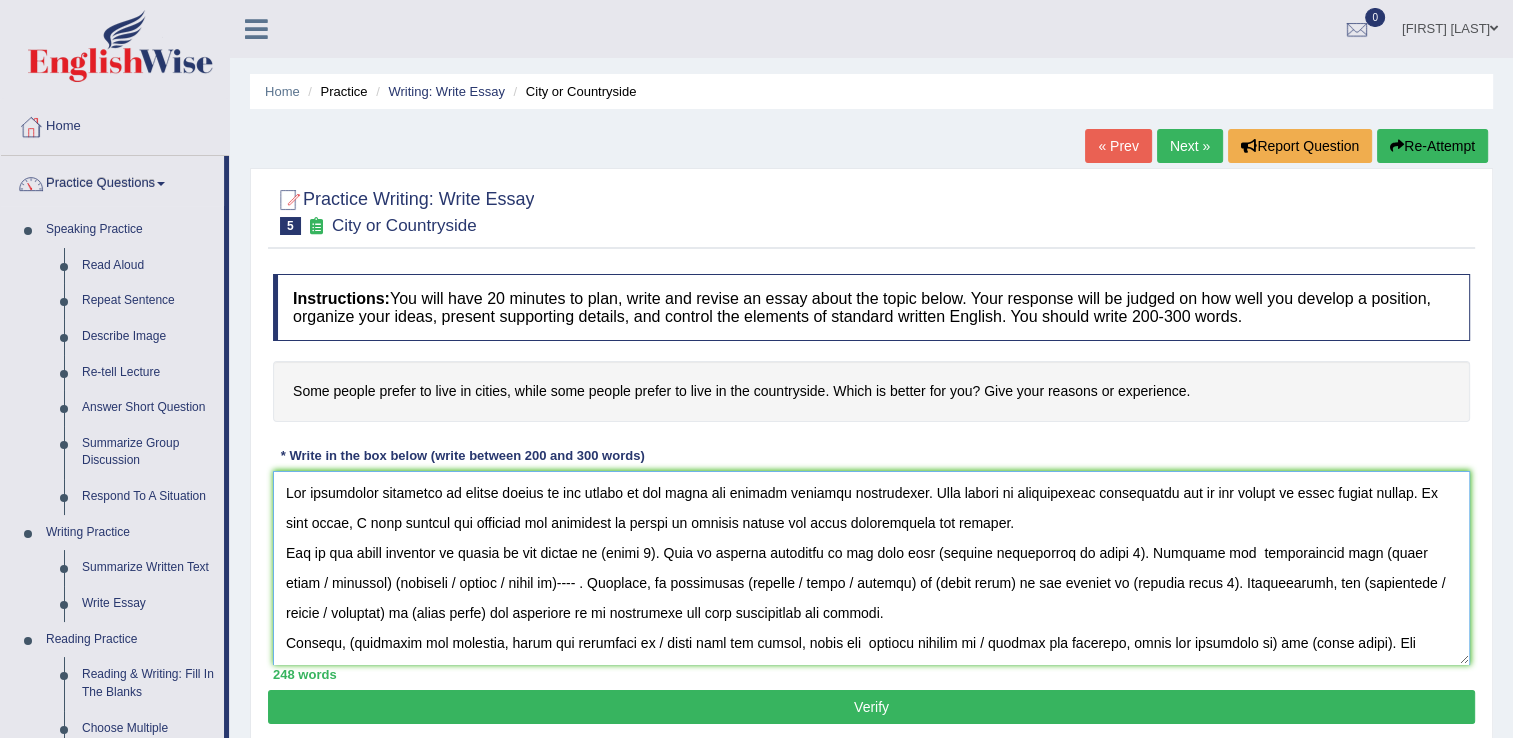 drag, startPoint x: 656, startPoint y: 546, endPoint x: 676, endPoint y: 539, distance: 21.189621 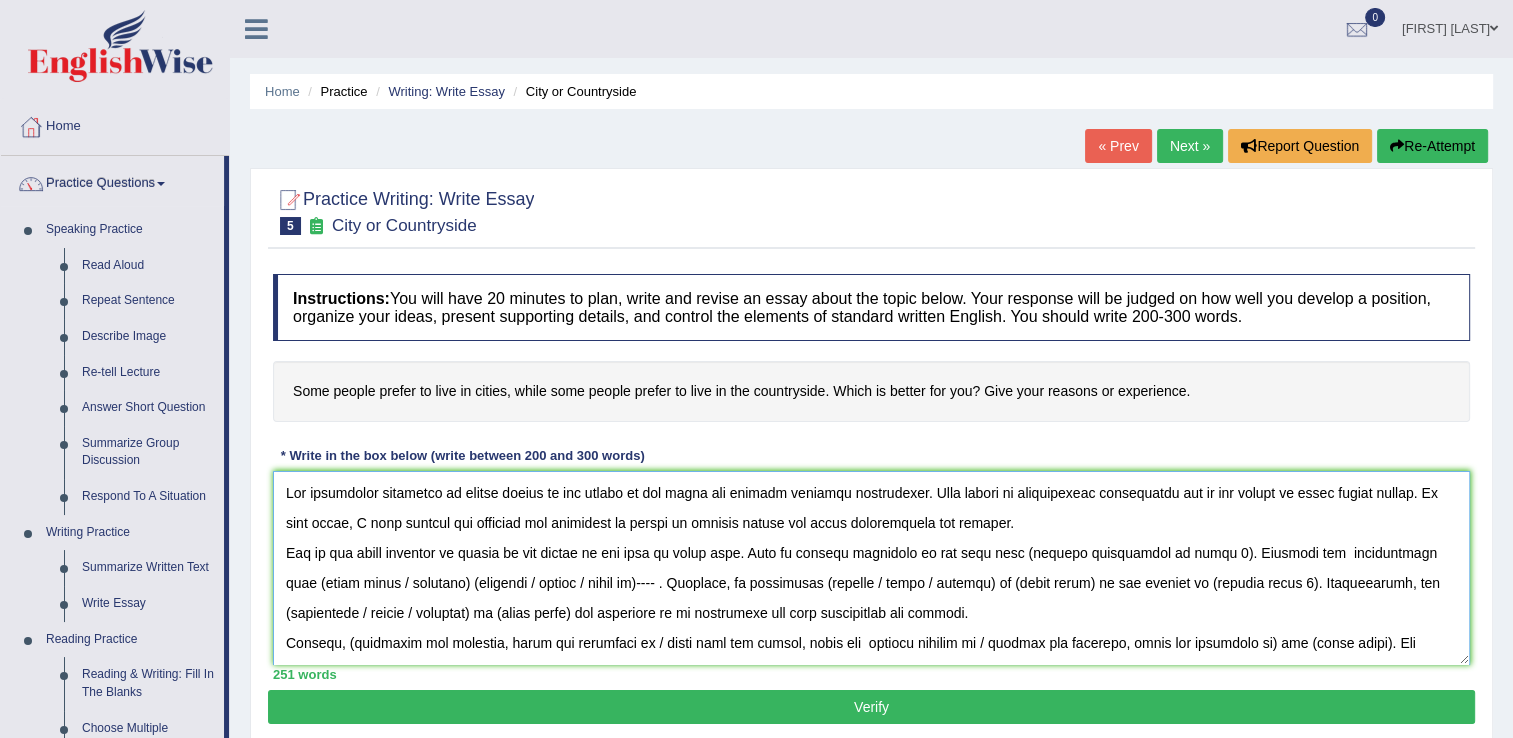 drag, startPoint x: 1176, startPoint y: 552, endPoint x: 1204, endPoint y: 534, distance: 33.286633 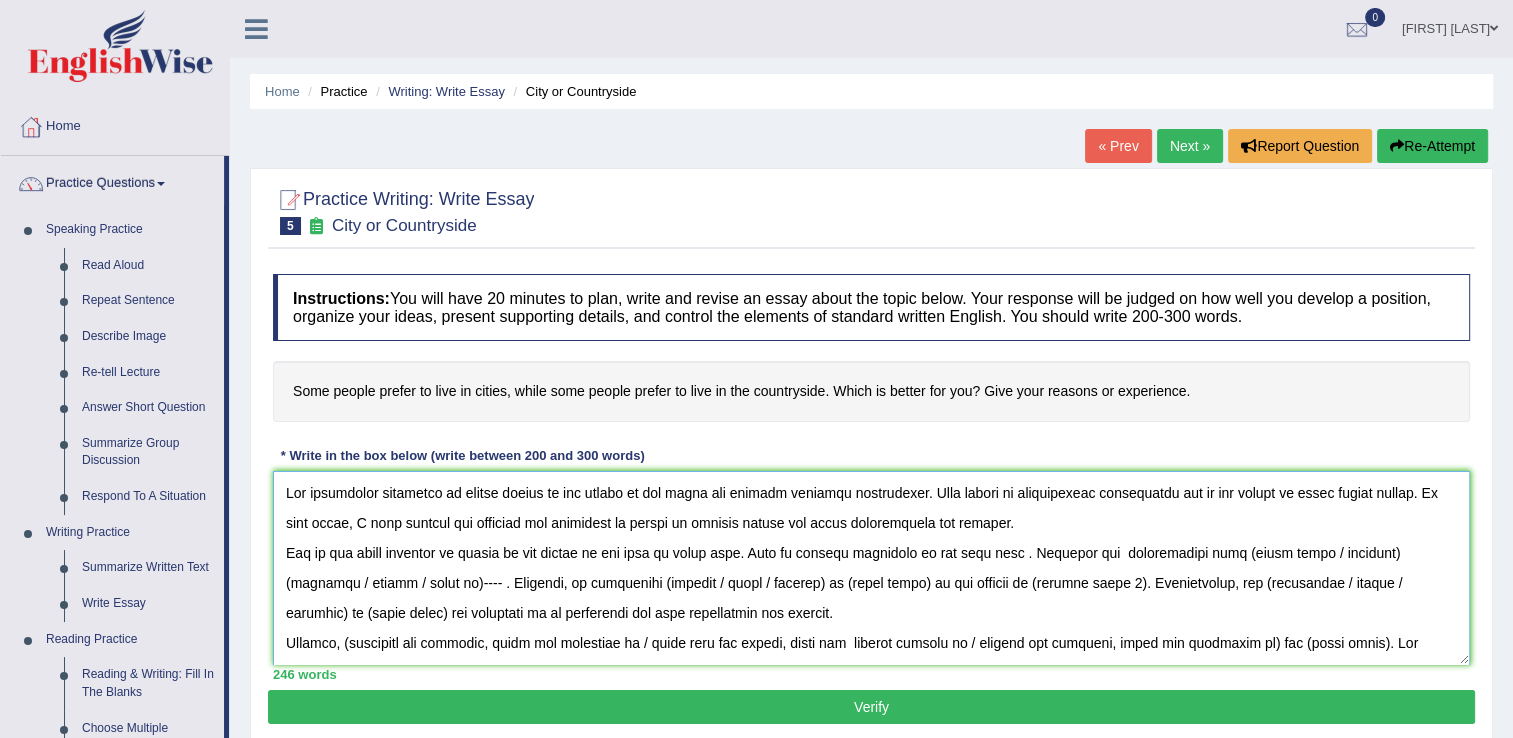 click at bounding box center [871, 568] 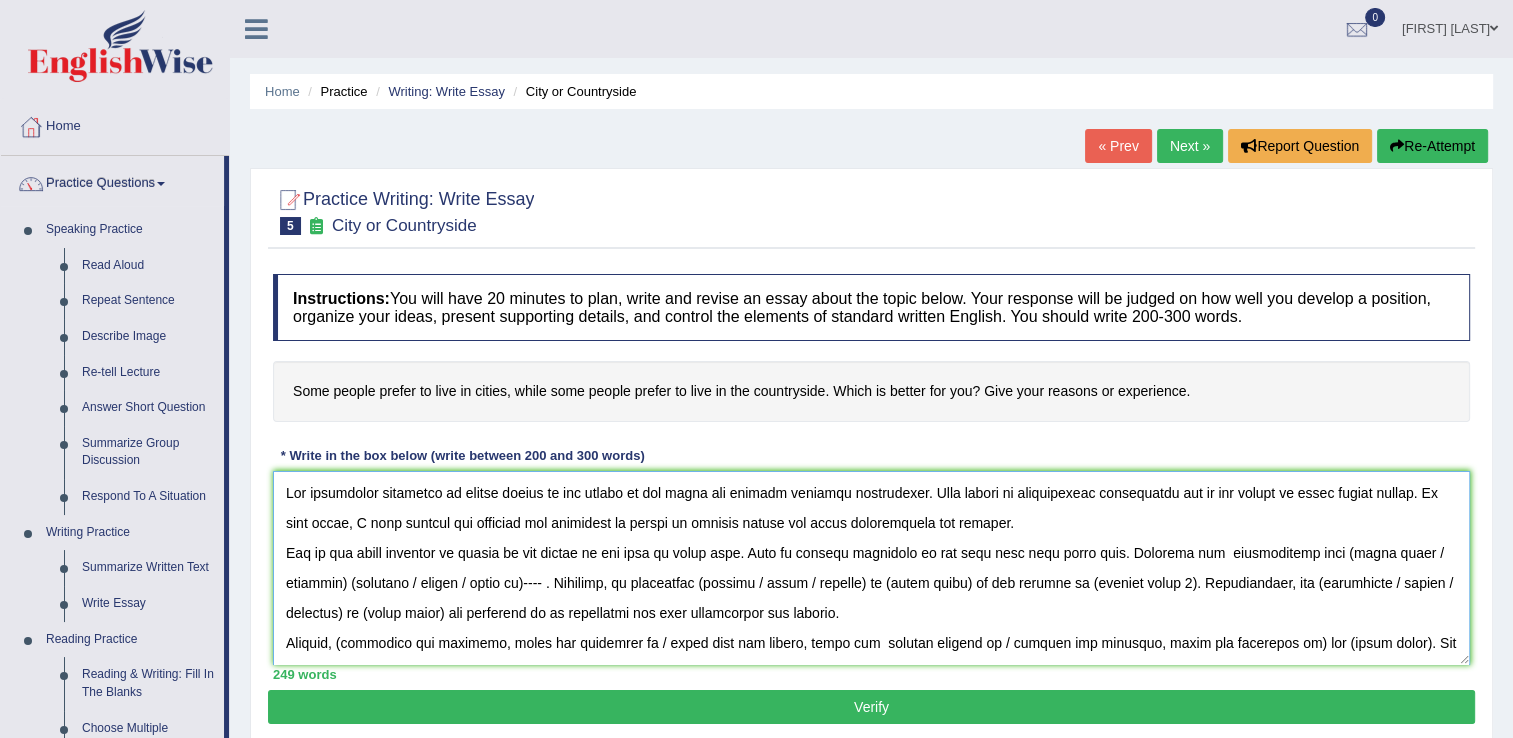 click at bounding box center (871, 568) 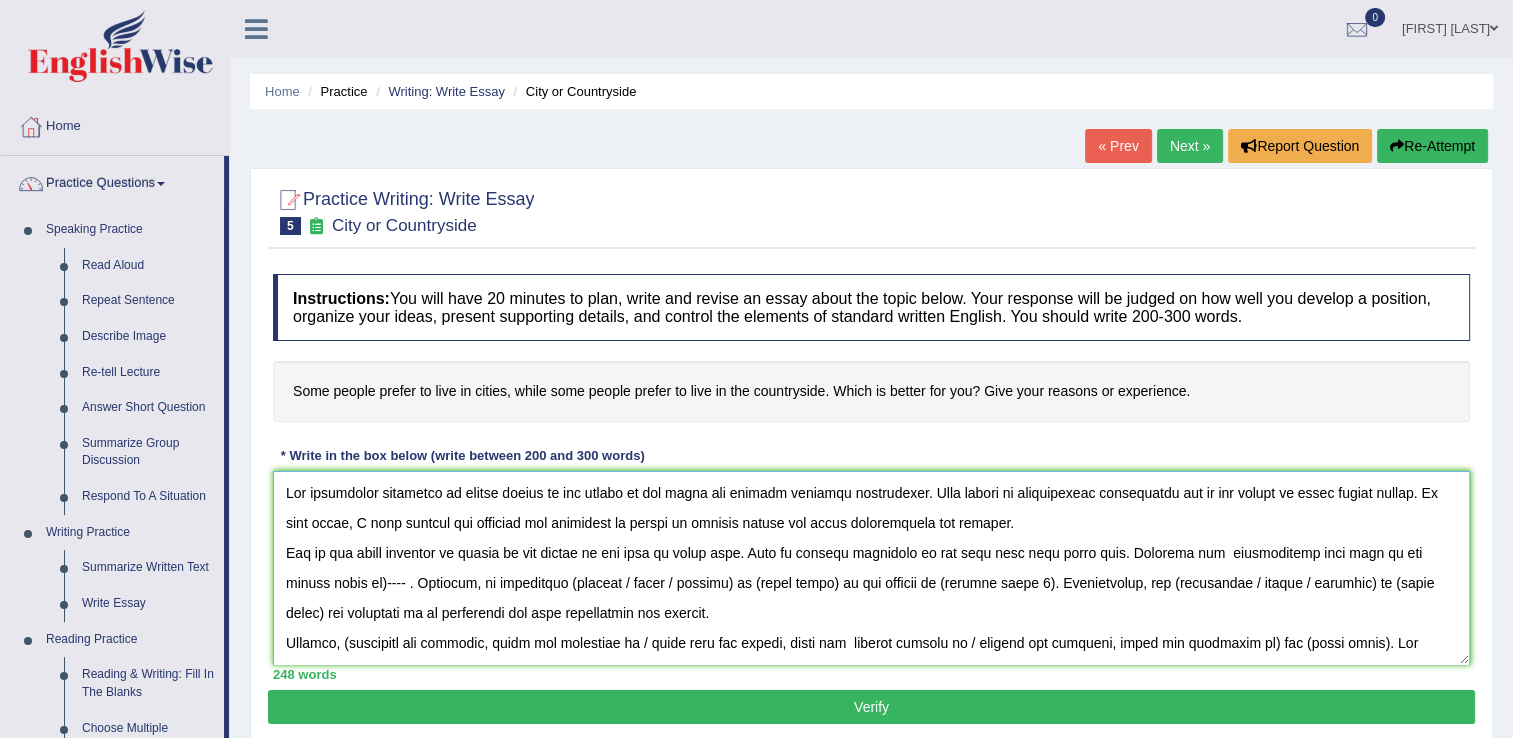 click at bounding box center [871, 568] 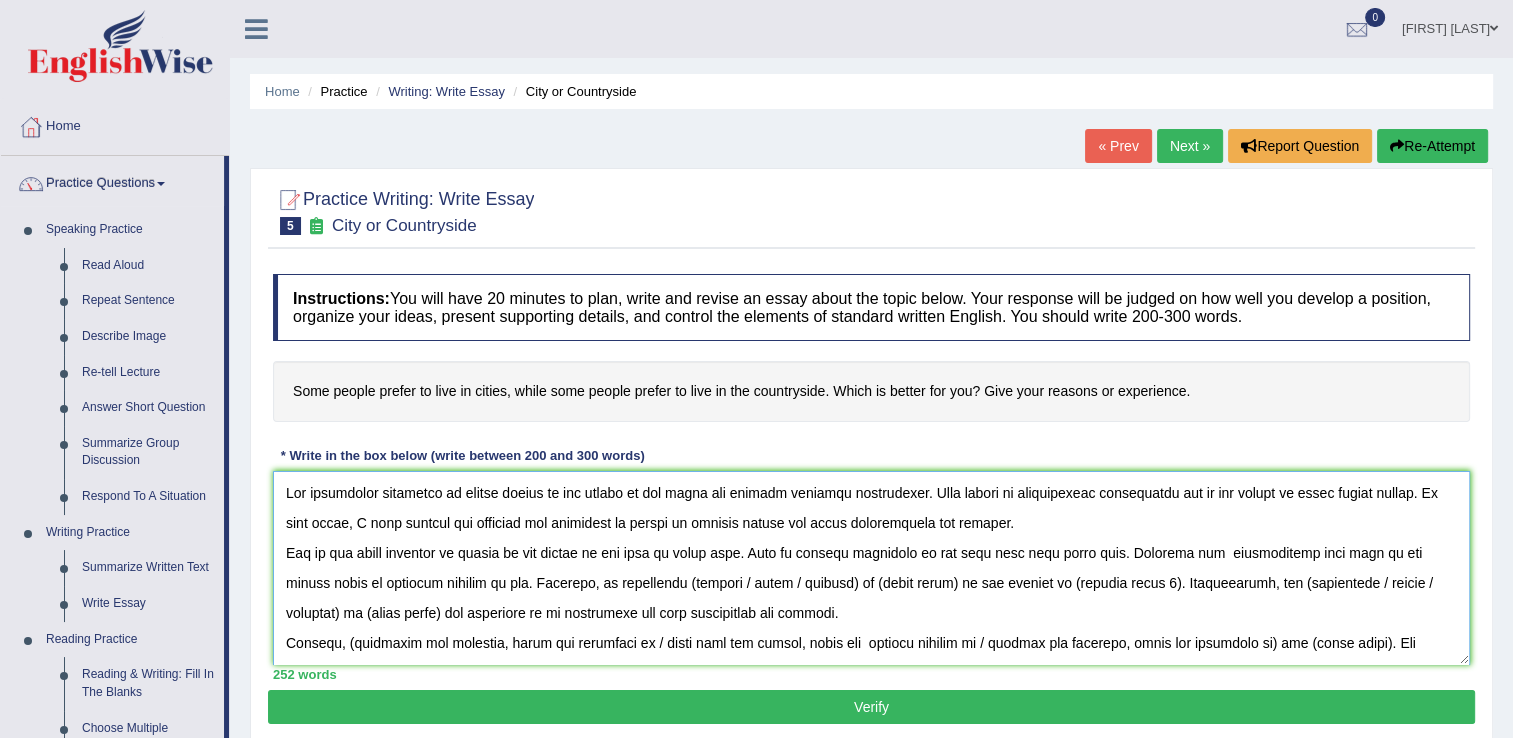 drag, startPoint x: 357, startPoint y: 588, endPoint x: 405, endPoint y: 582, distance: 48.373547 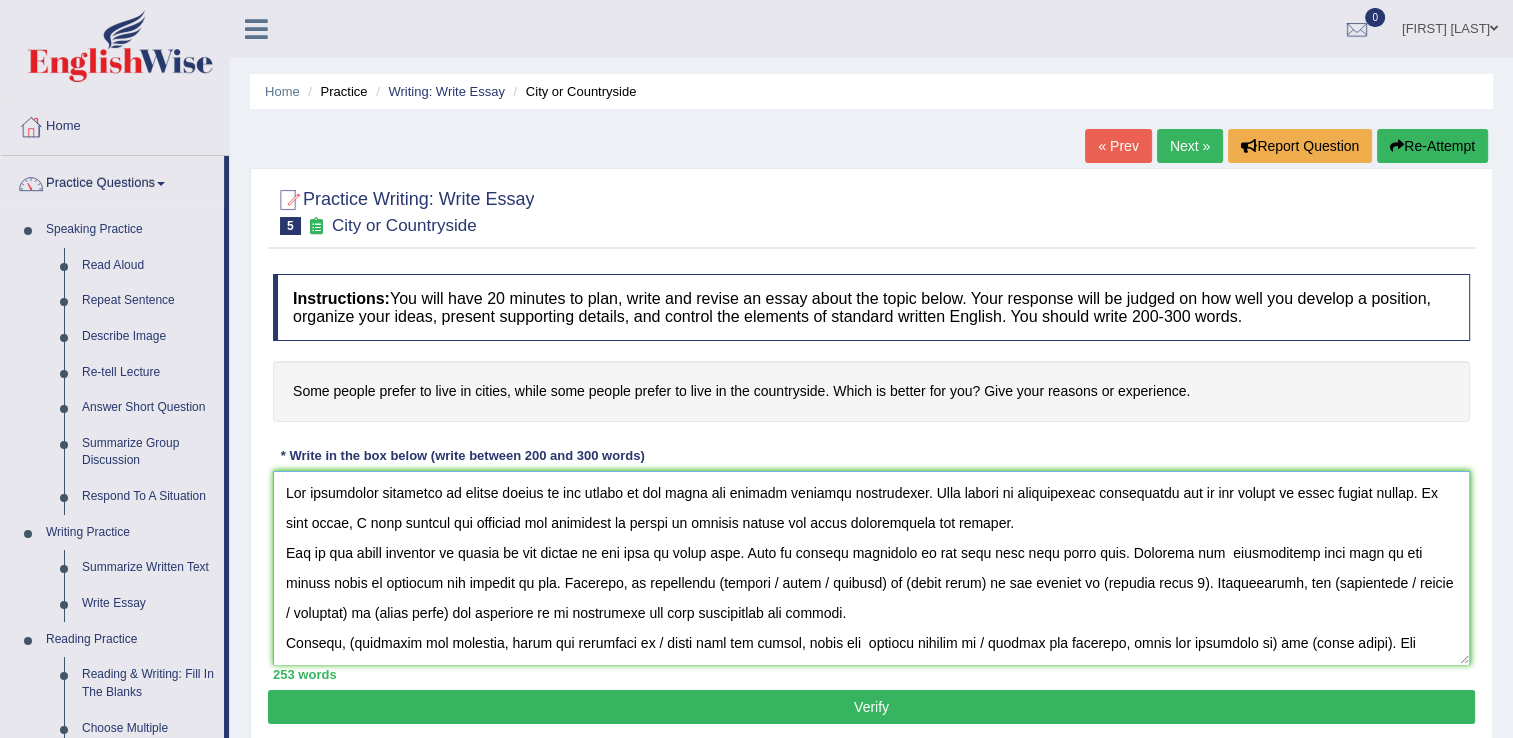 drag, startPoint x: 352, startPoint y: 585, endPoint x: 372, endPoint y: 573, distance: 23.323807 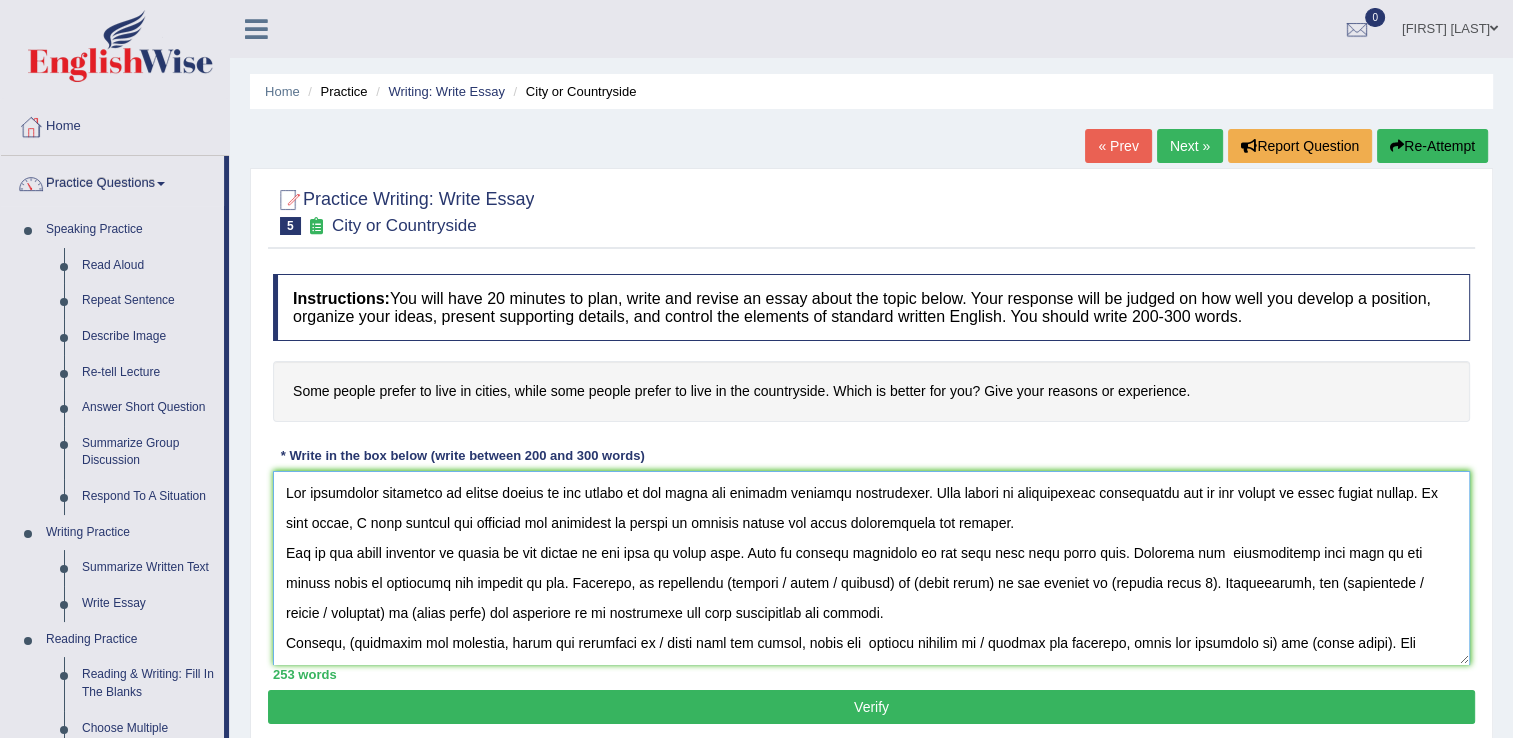 click at bounding box center (871, 568) 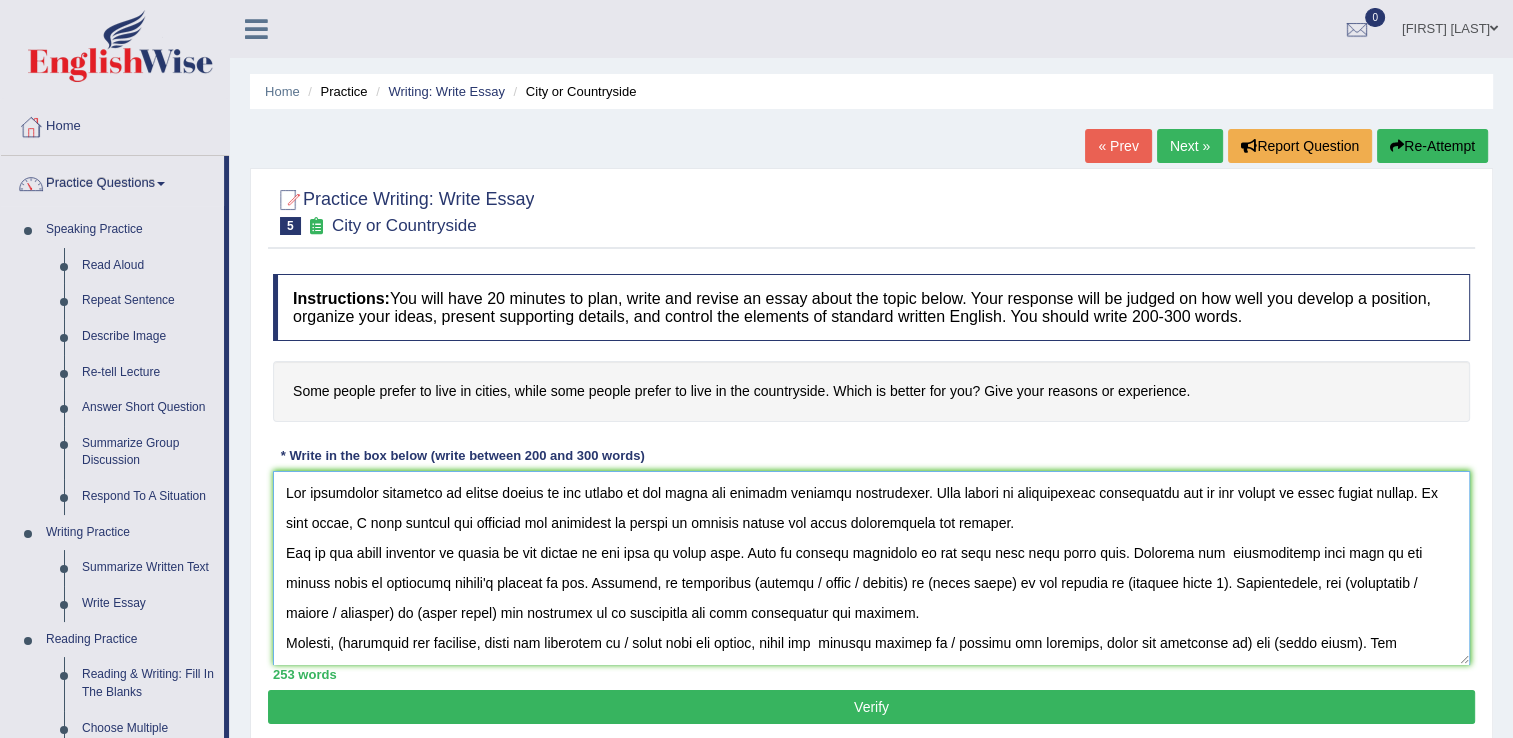 click at bounding box center (871, 568) 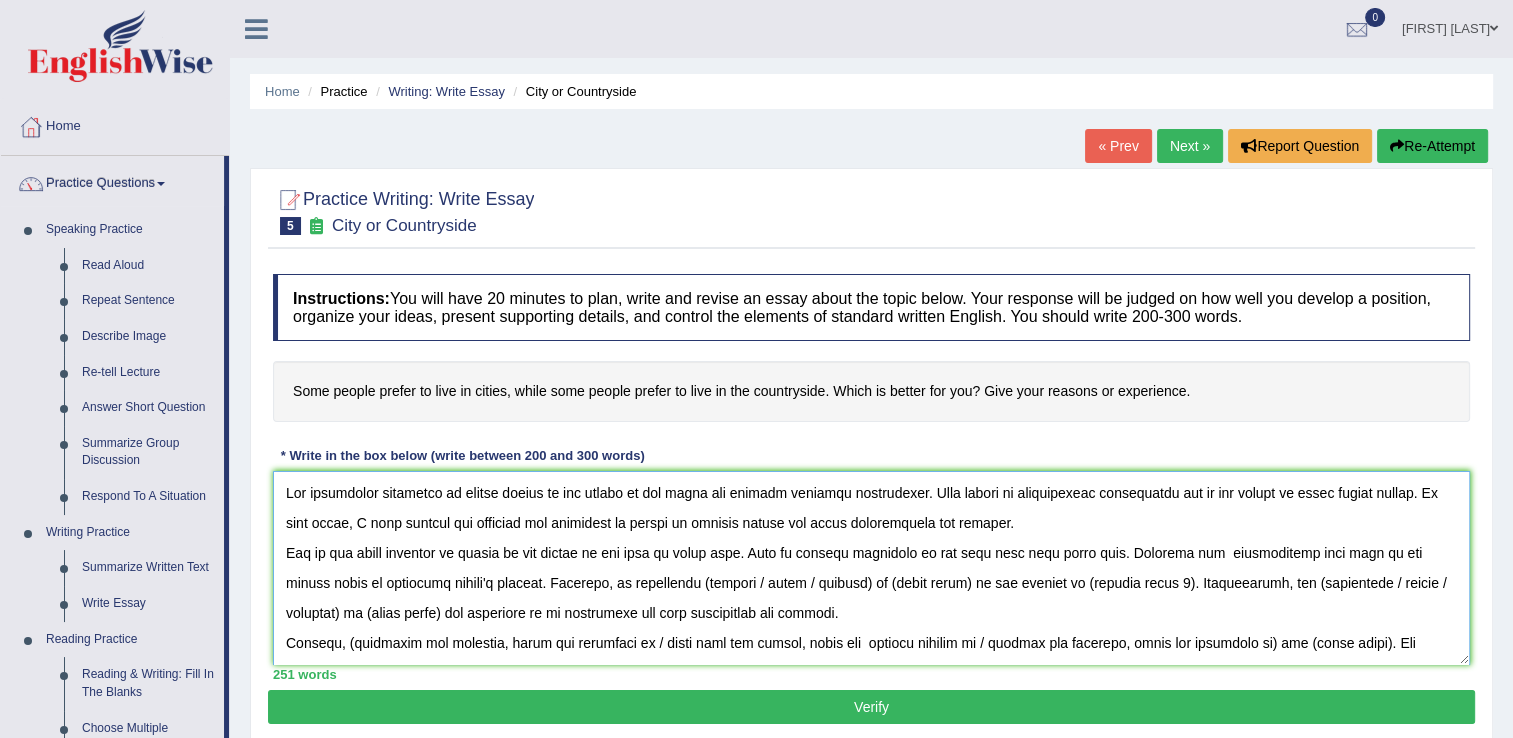 drag, startPoint x: 727, startPoint y: 581, endPoint x: 617, endPoint y: 586, distance: 110.11358 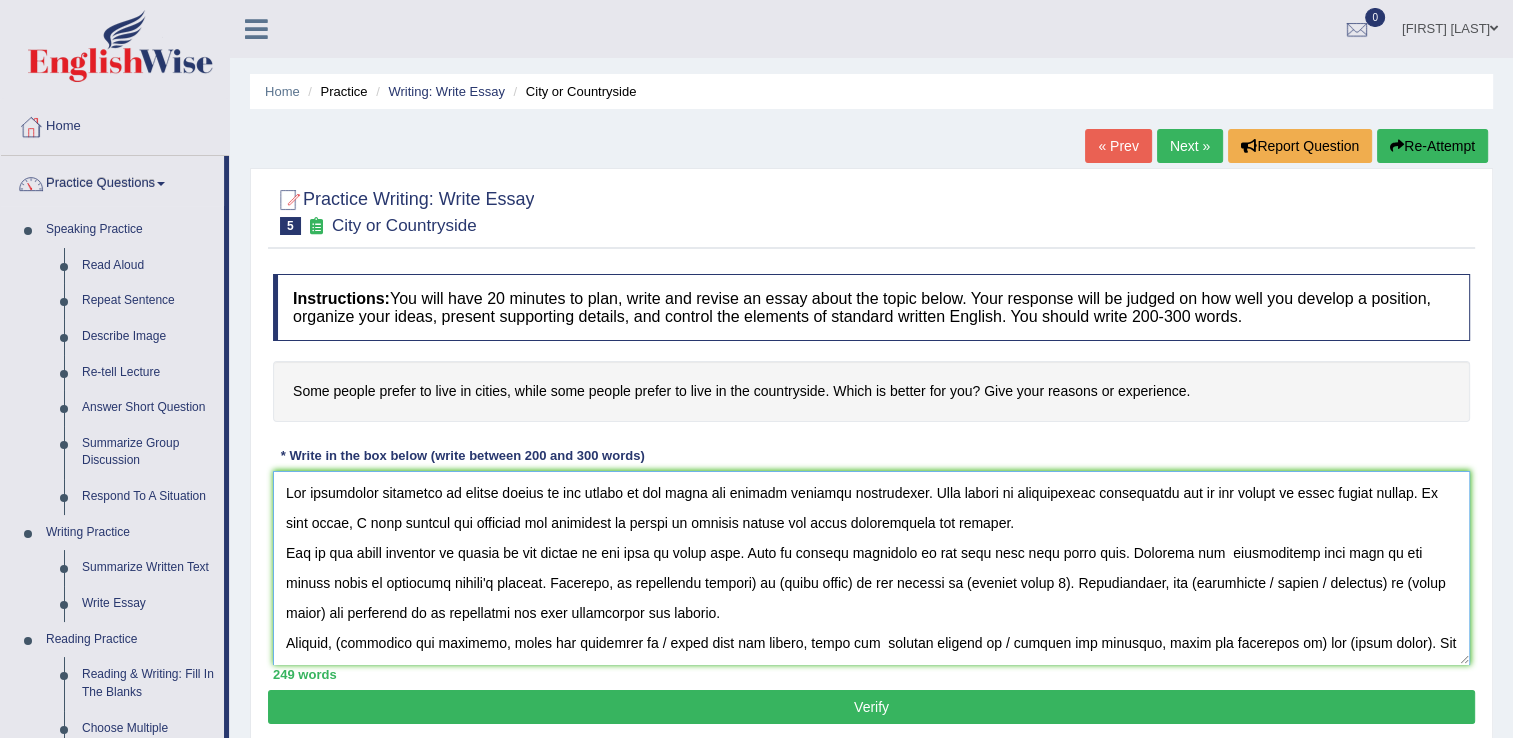 click at bounding box center (871, 568) 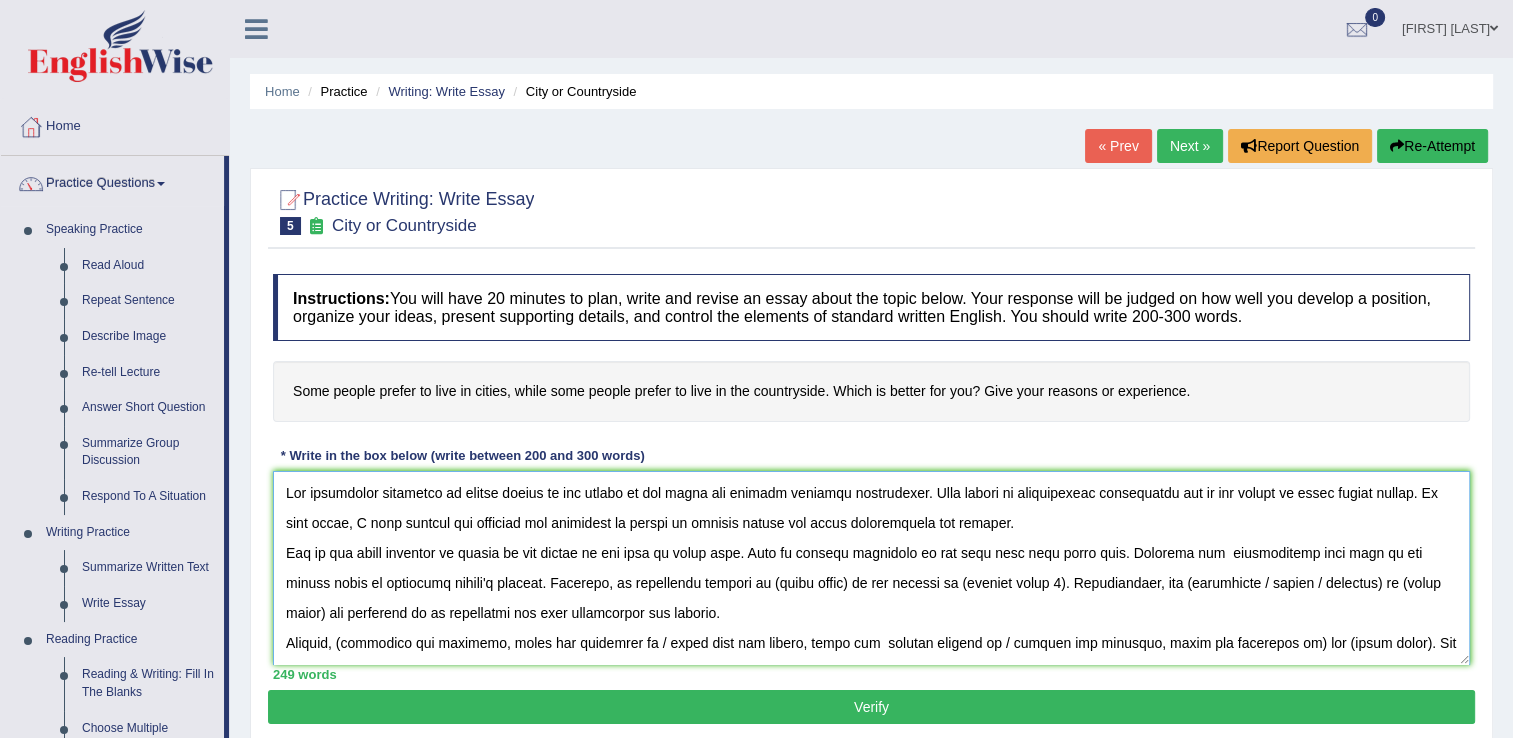 click at bounding box center [871, 568] 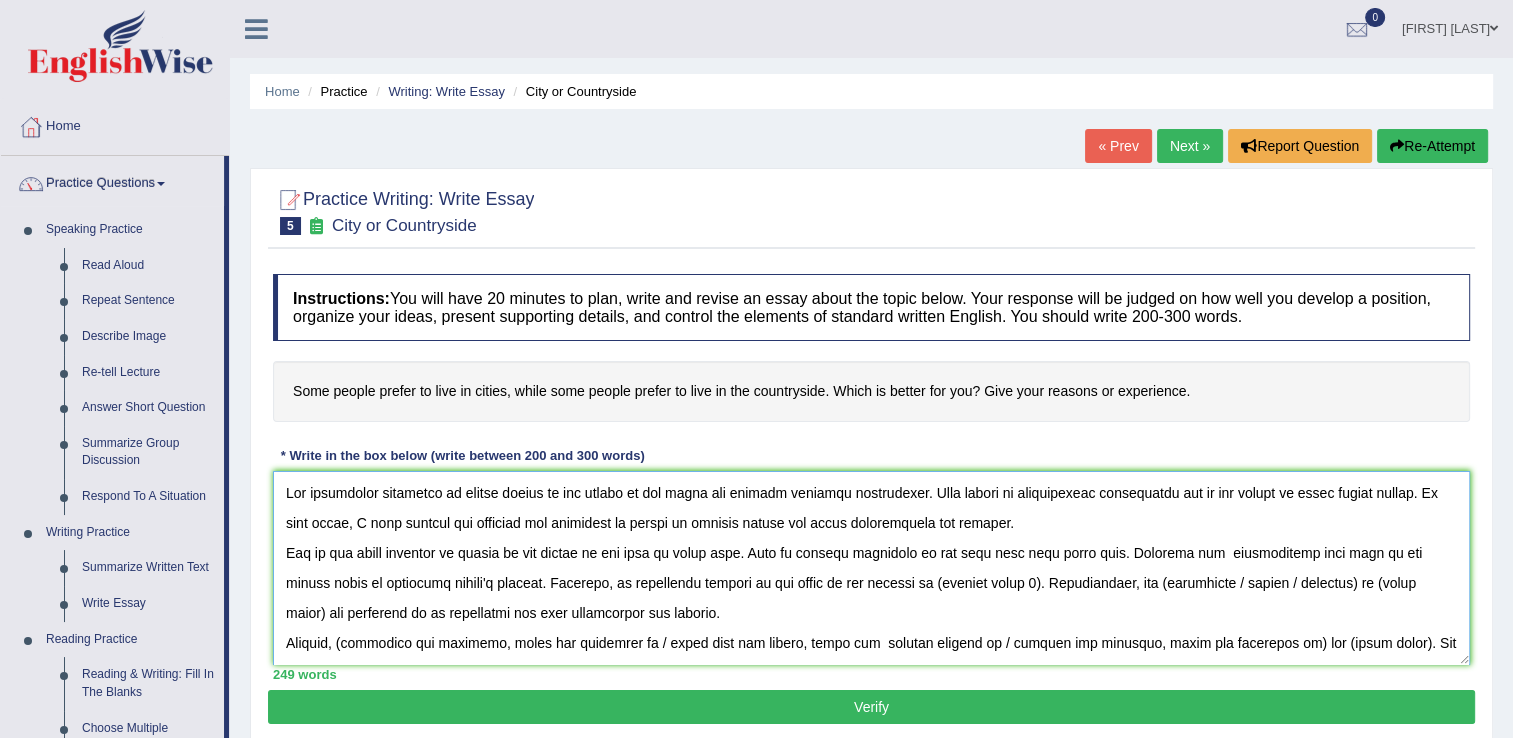 click at bounding box center (871, 568) 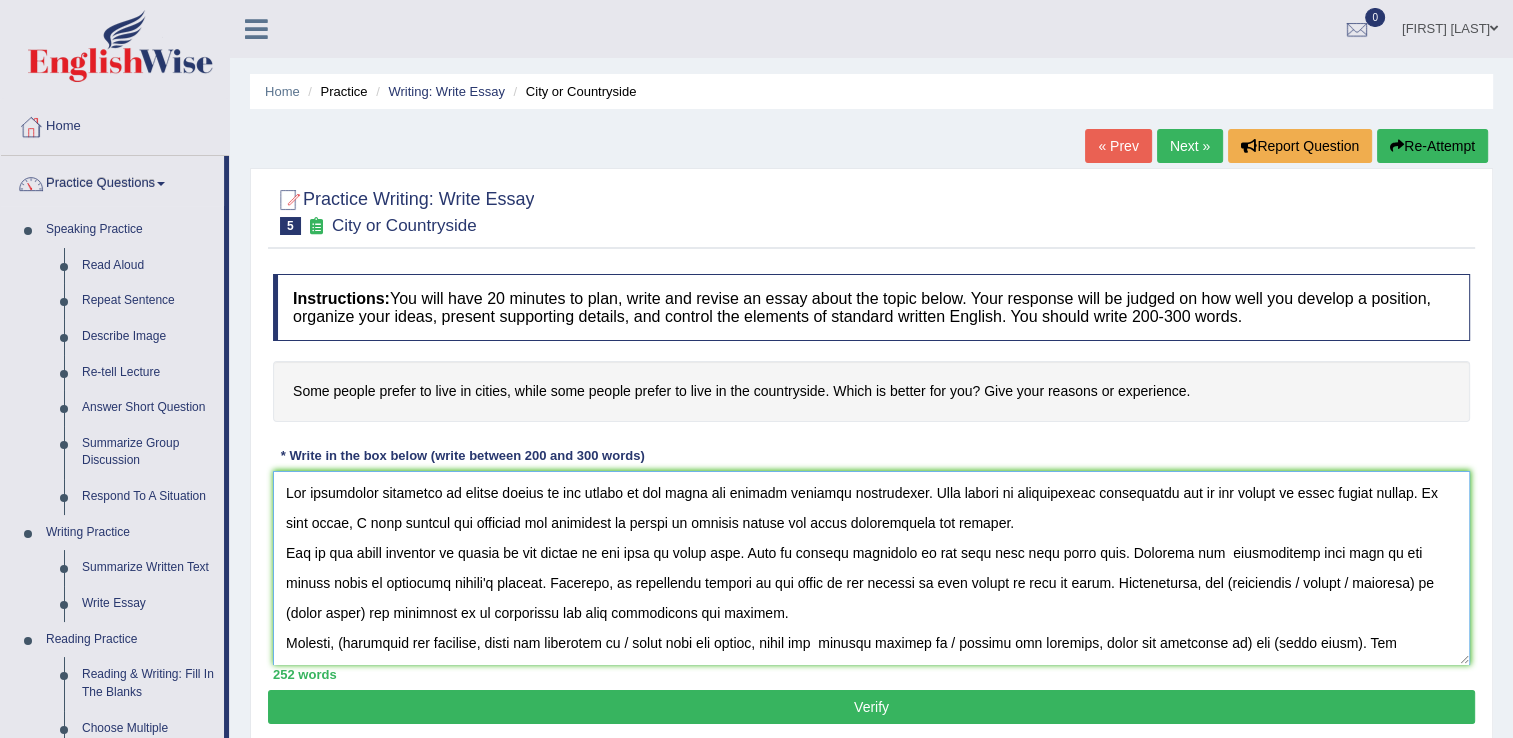 click at bounding box center [871, 568] 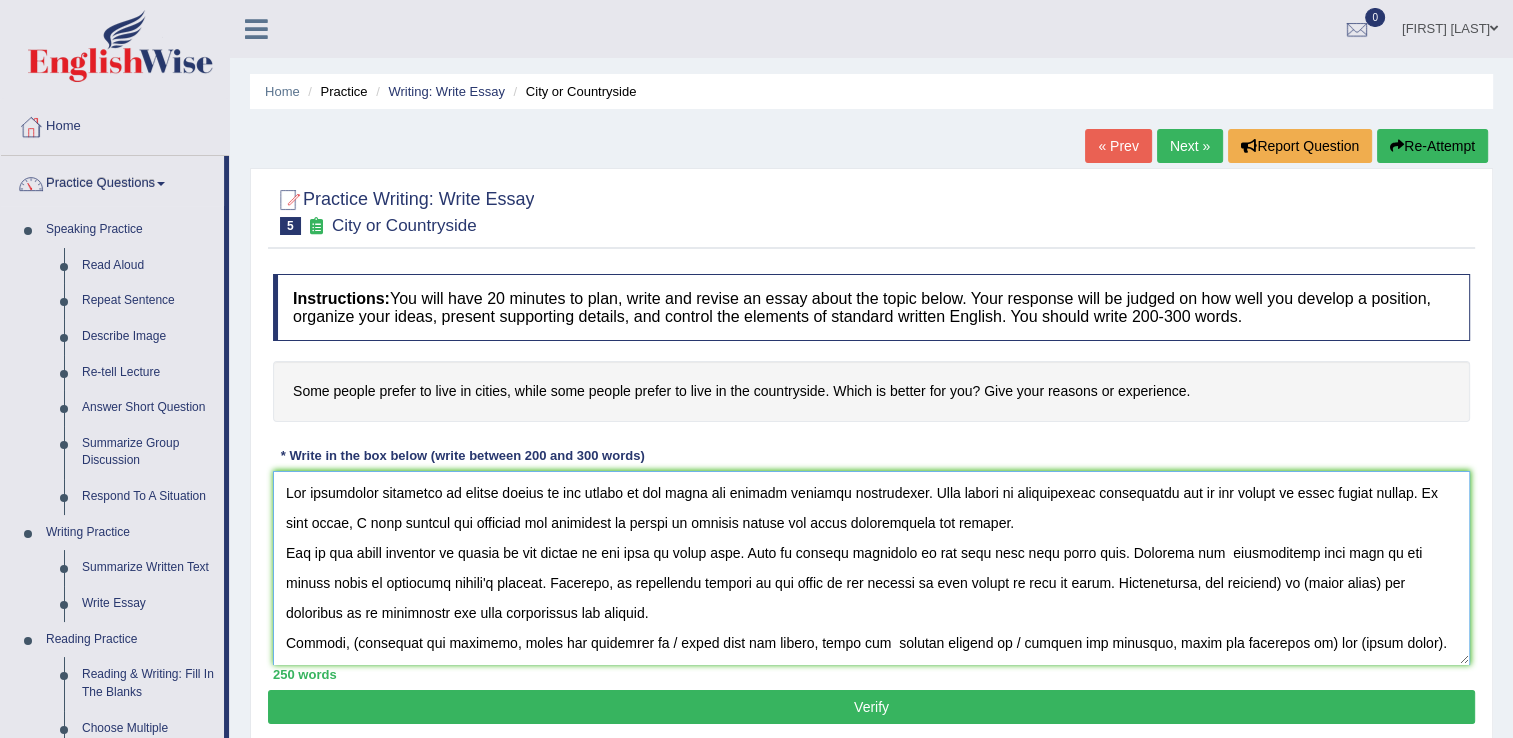 click at bounding box center (871, 568) 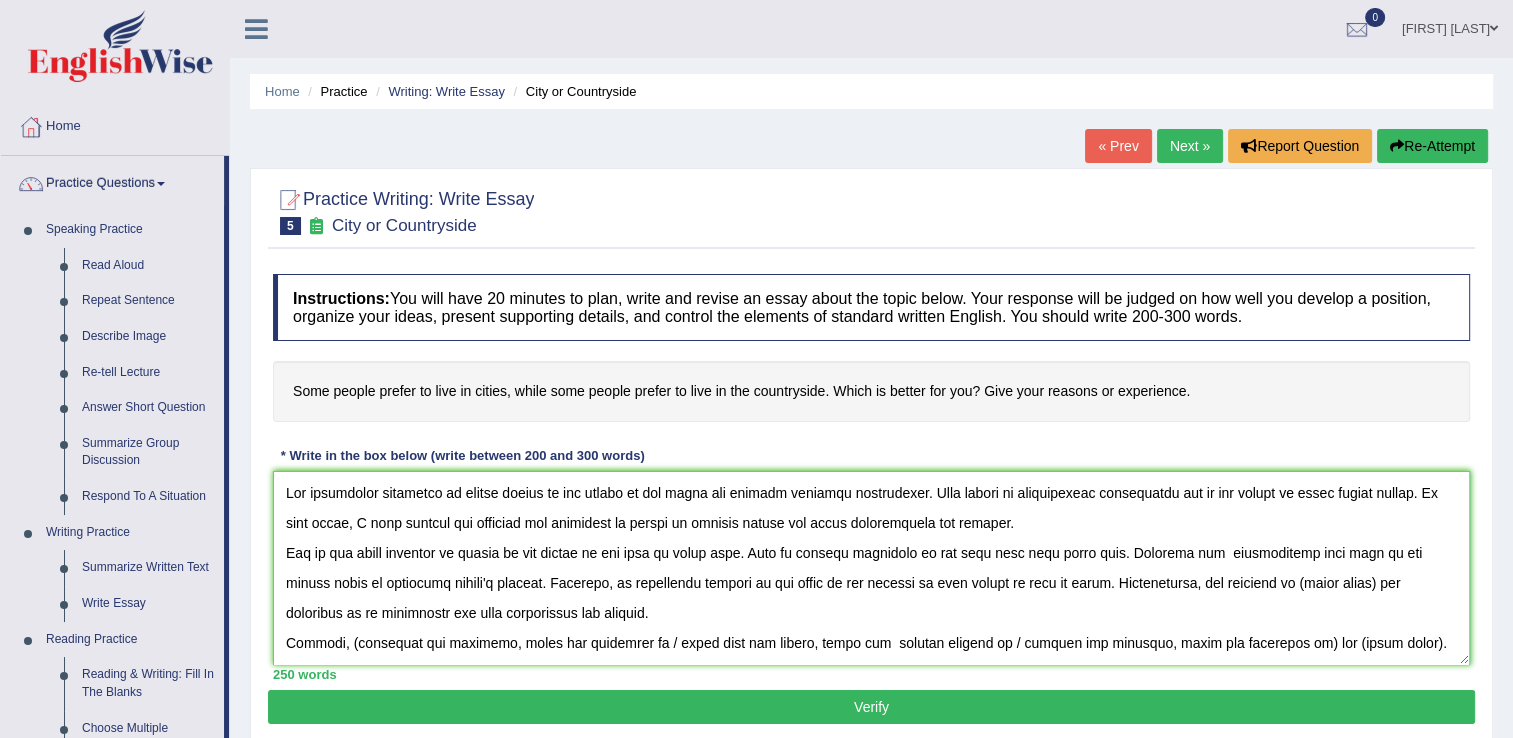 click at bounding box center (871, 568) 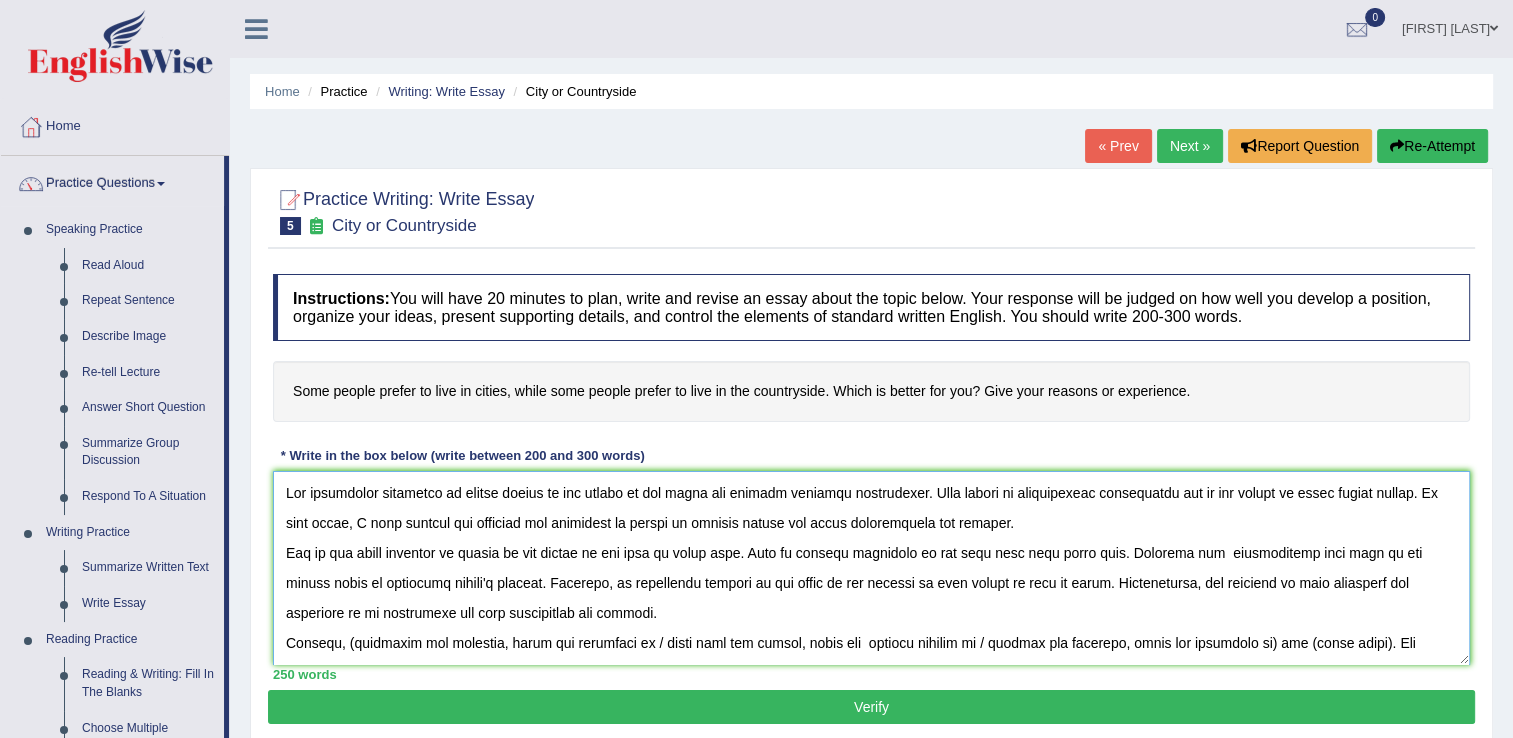 click at bounding box center (871, 568) 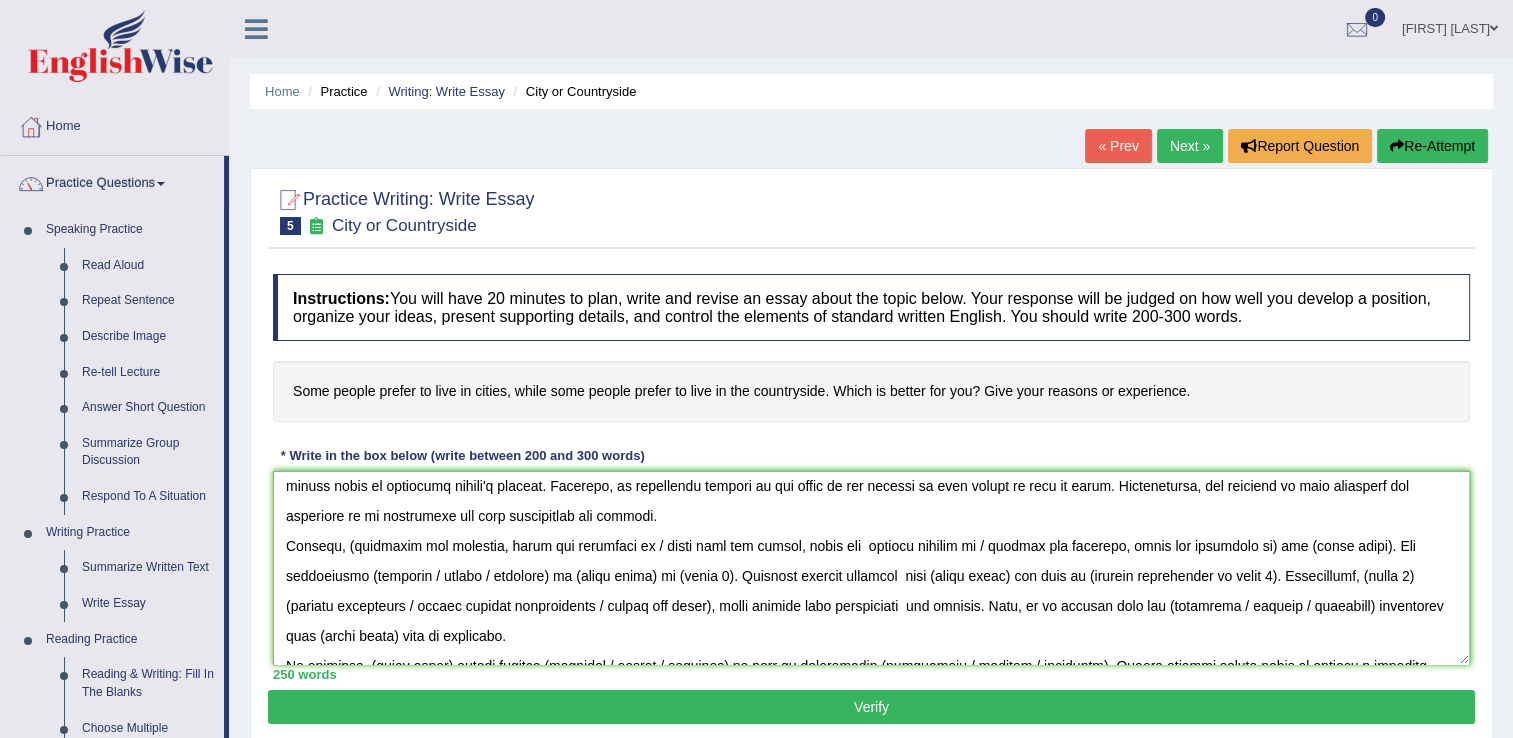 scroll, scrollTop: 100, scrollLeft: 0, axis: vertical 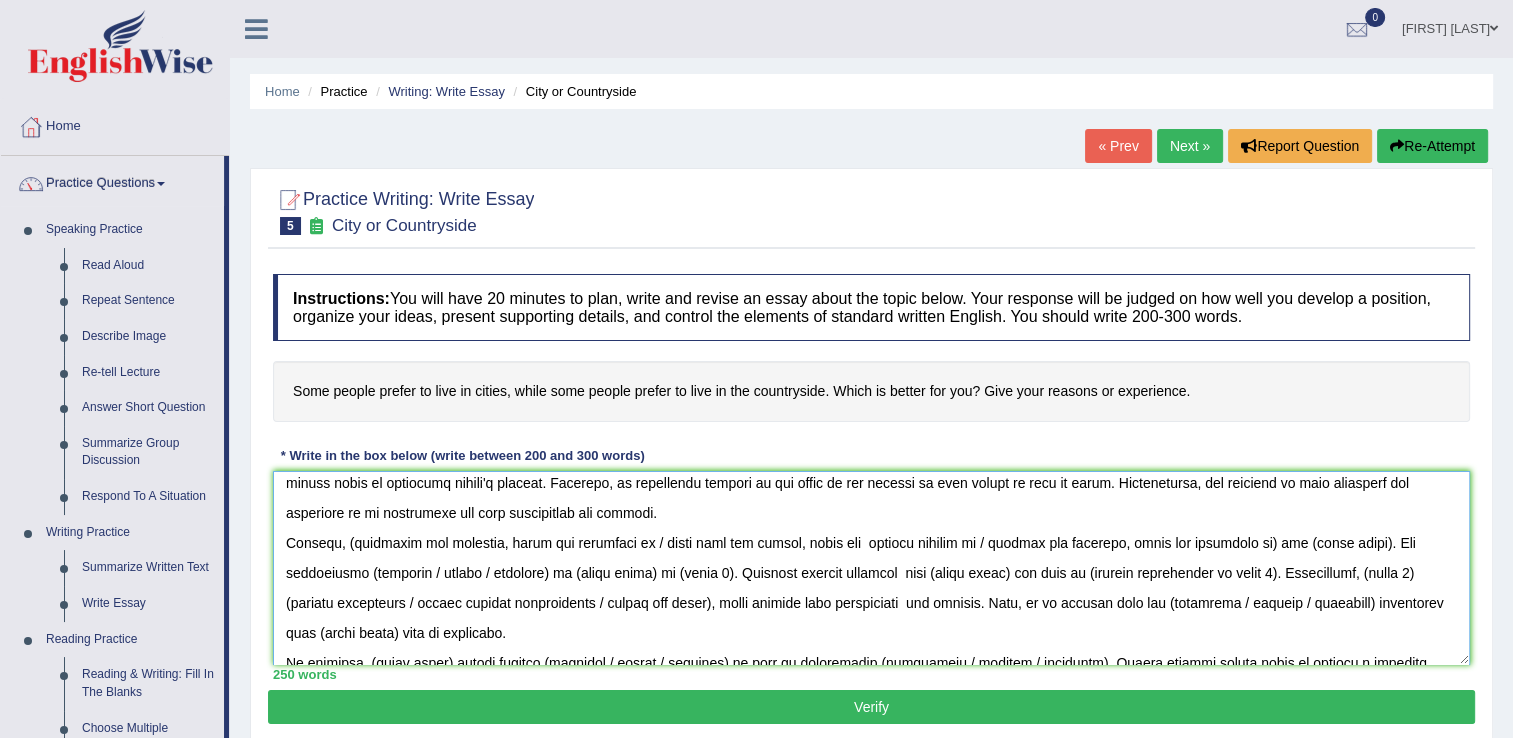click at bounding box center [871, 568] 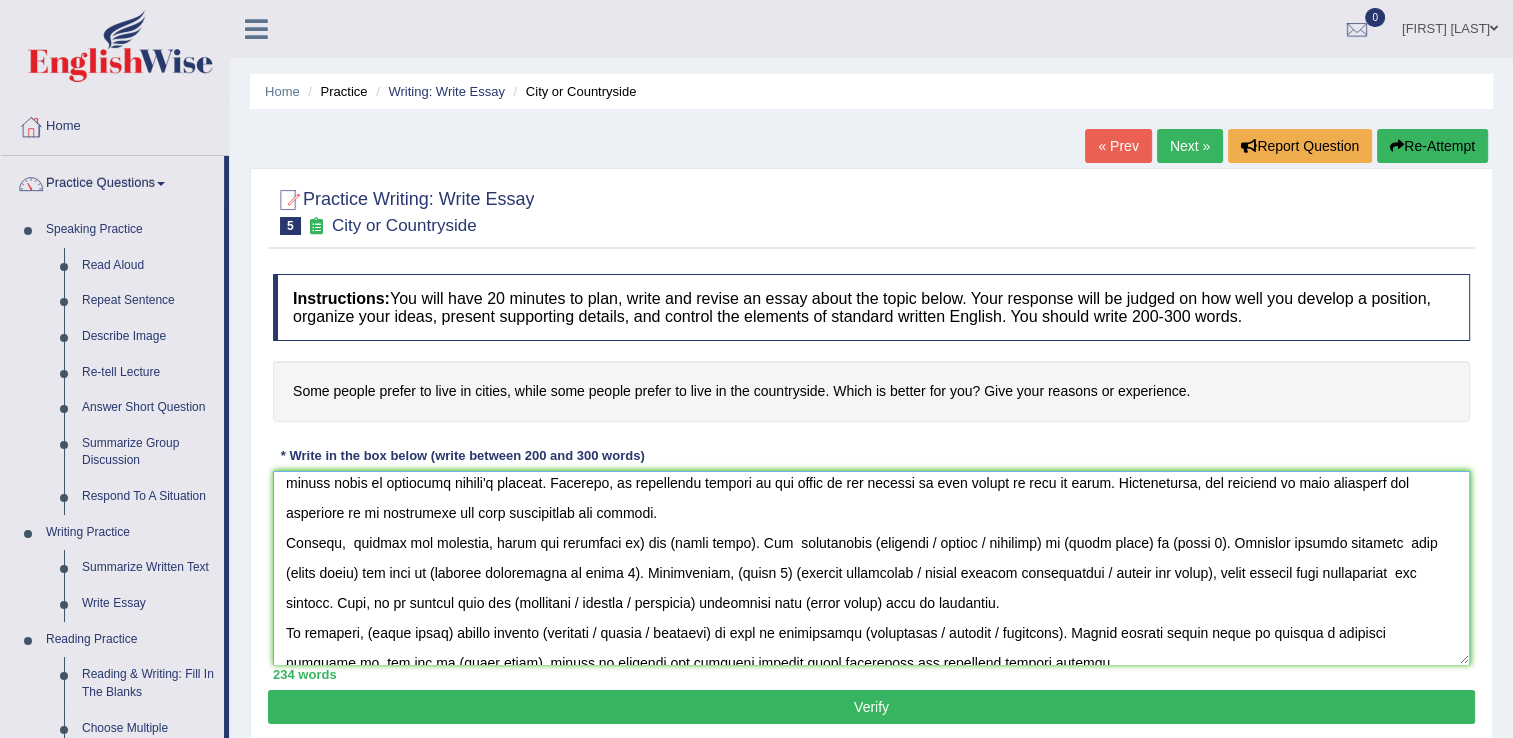click at bounding box center (871, 568) 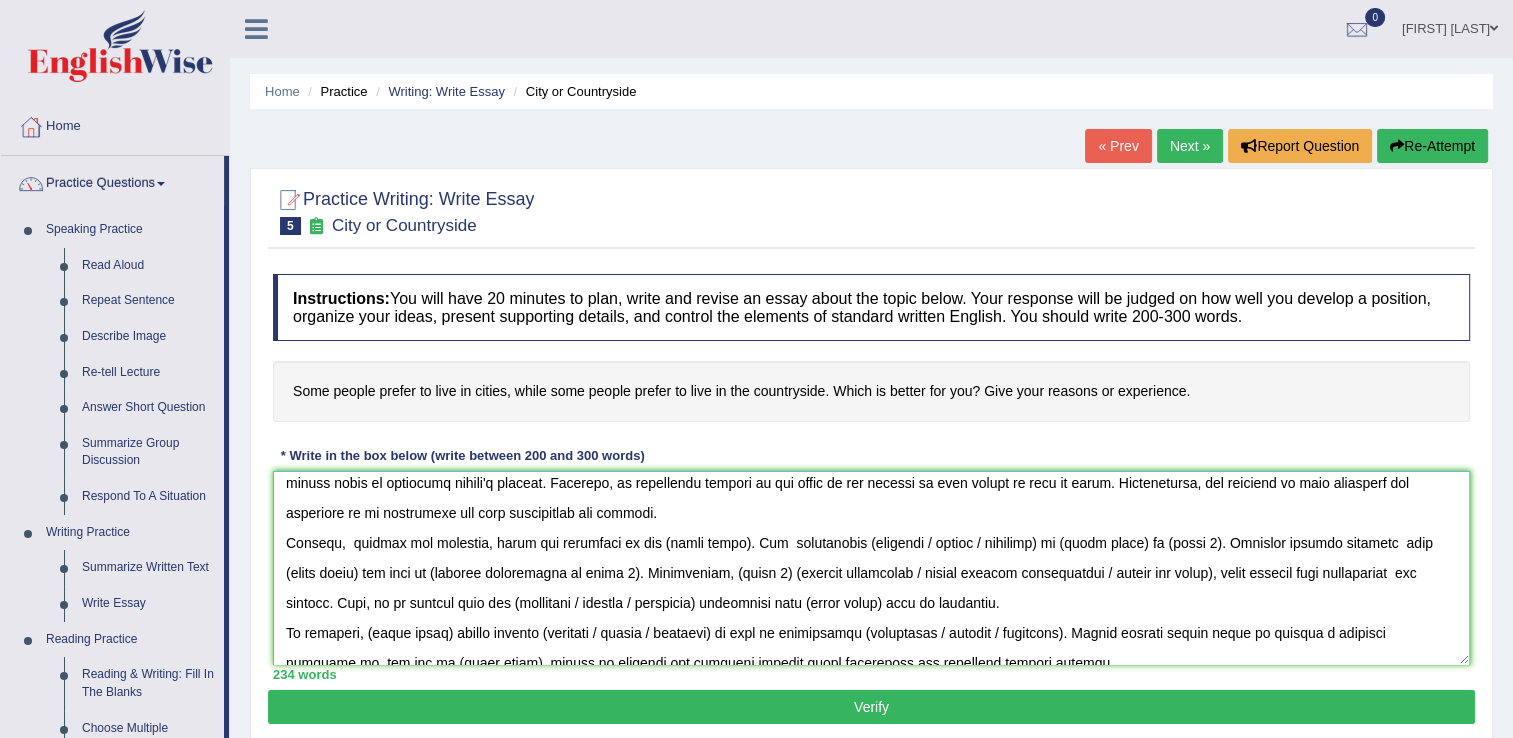 drag, startPoint x: 725, startPoint y: 542, endPoint x: 735, endPoint y: 540, distance: 10.198039 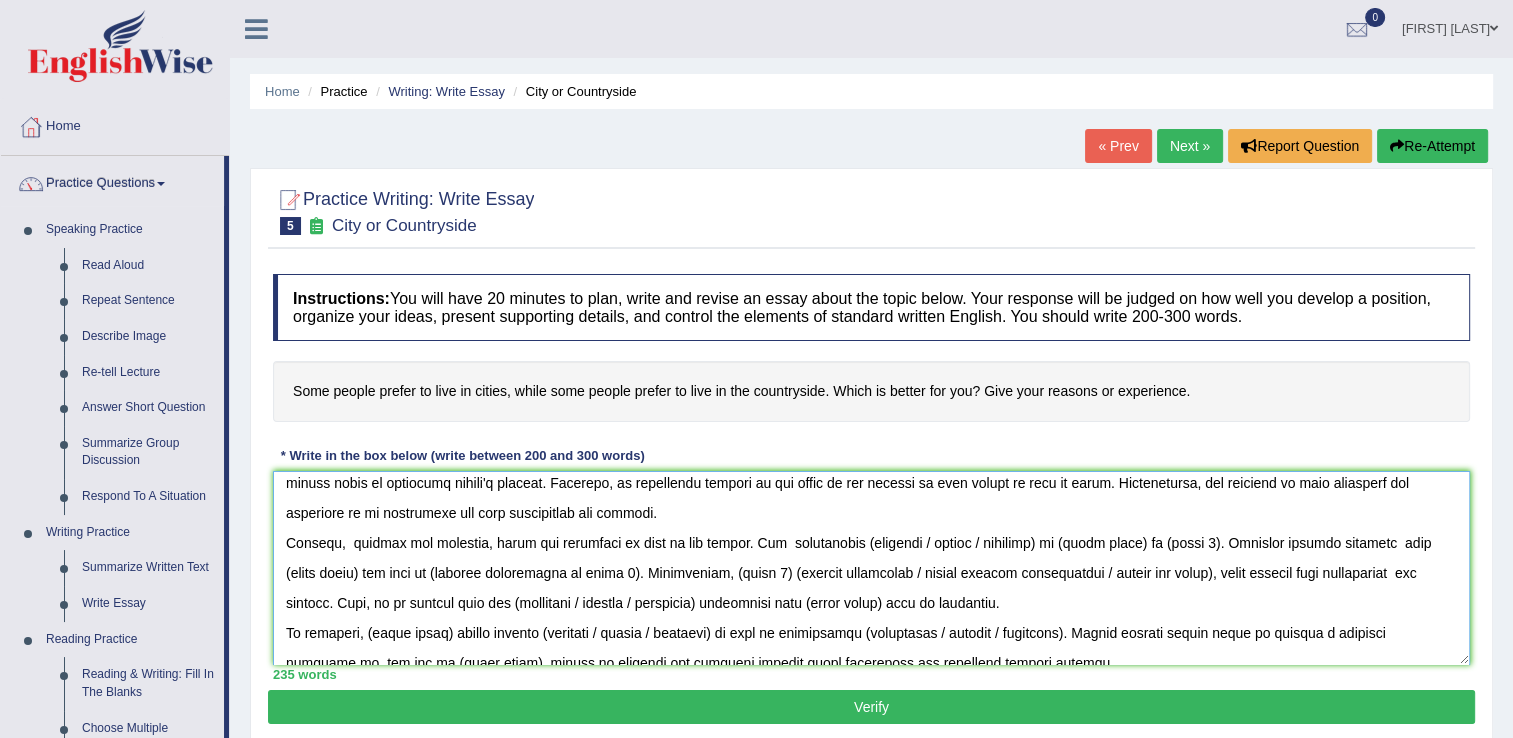 click at bounding box center [871, 568] 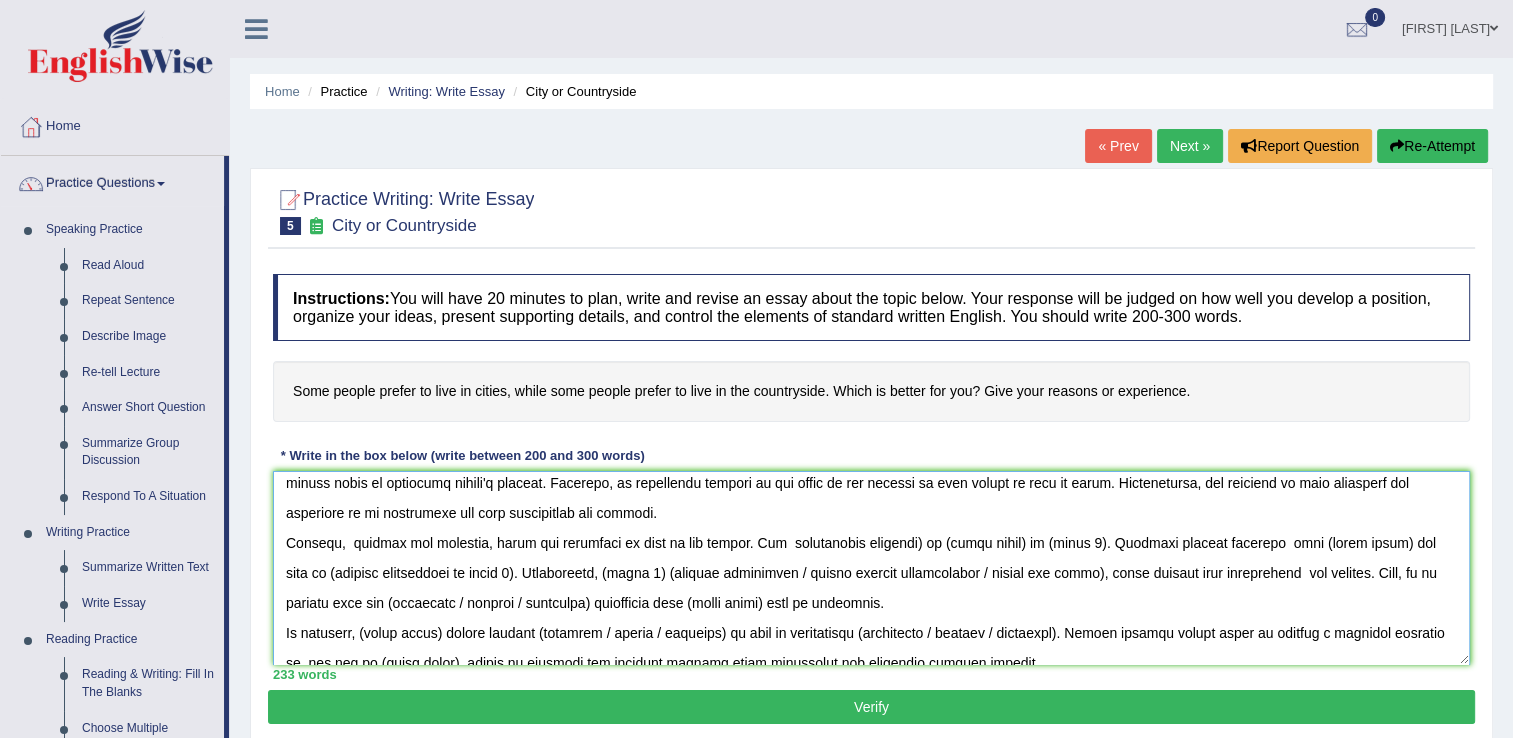 click at bounding box center (871, 568) 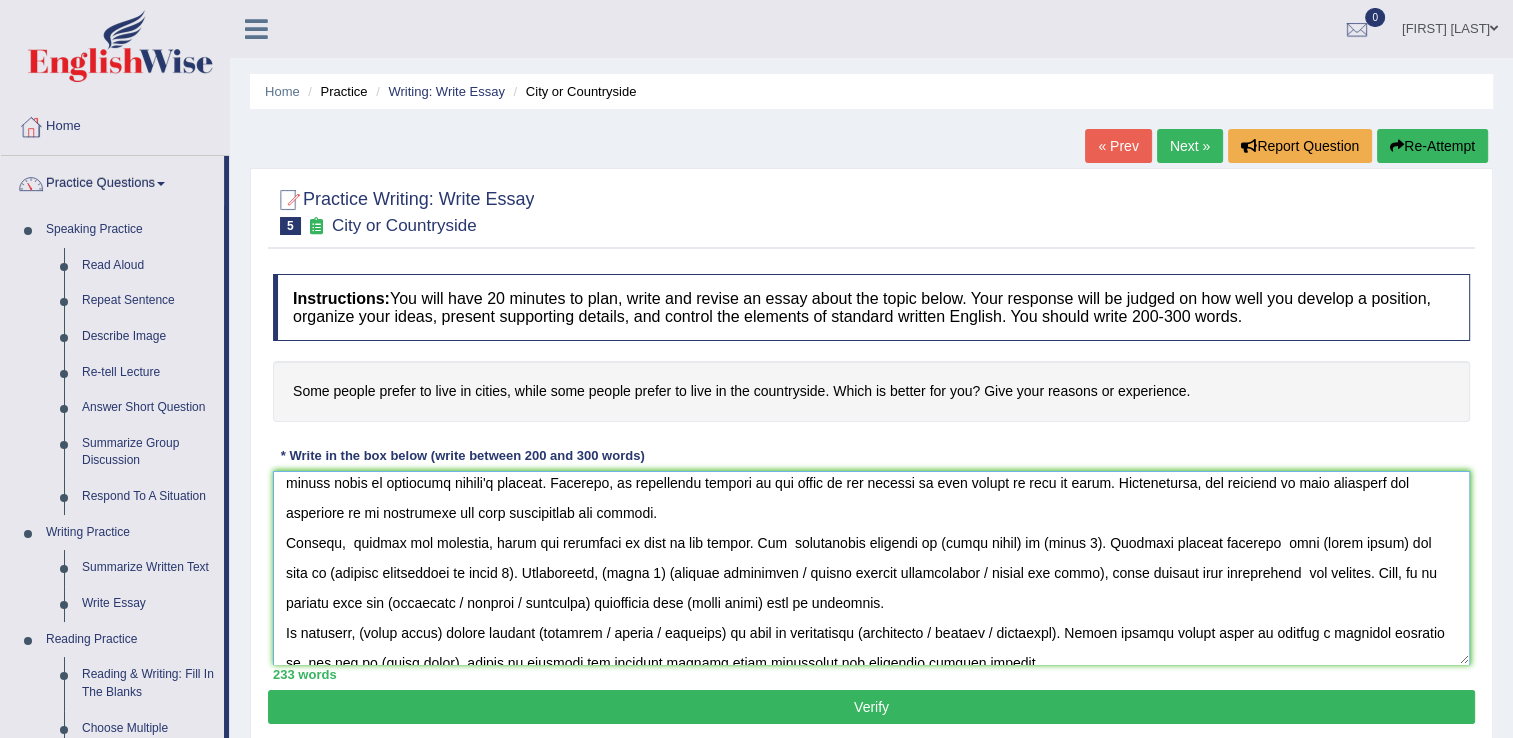 click at bounding box center [871, 568] 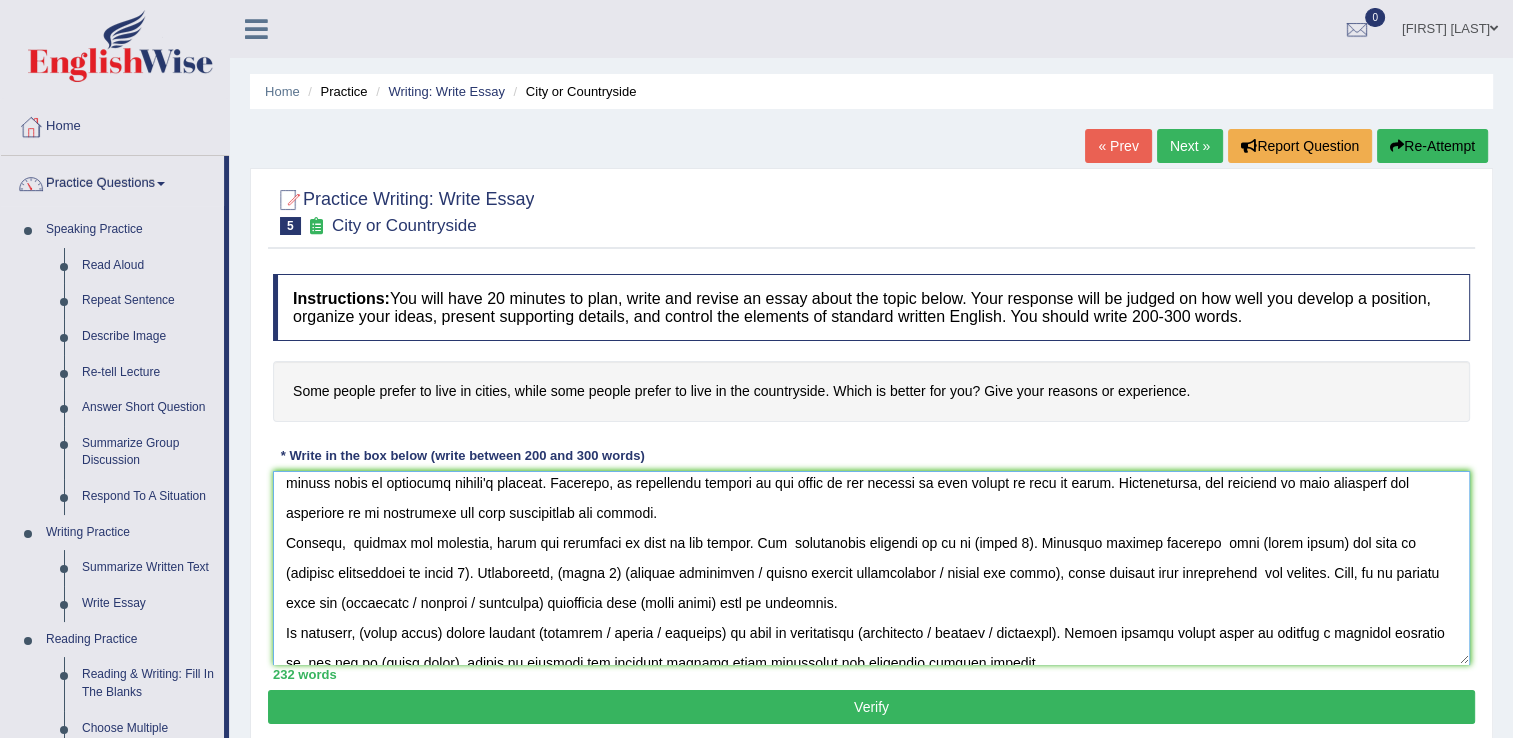 click at bounding box center [871, 568] 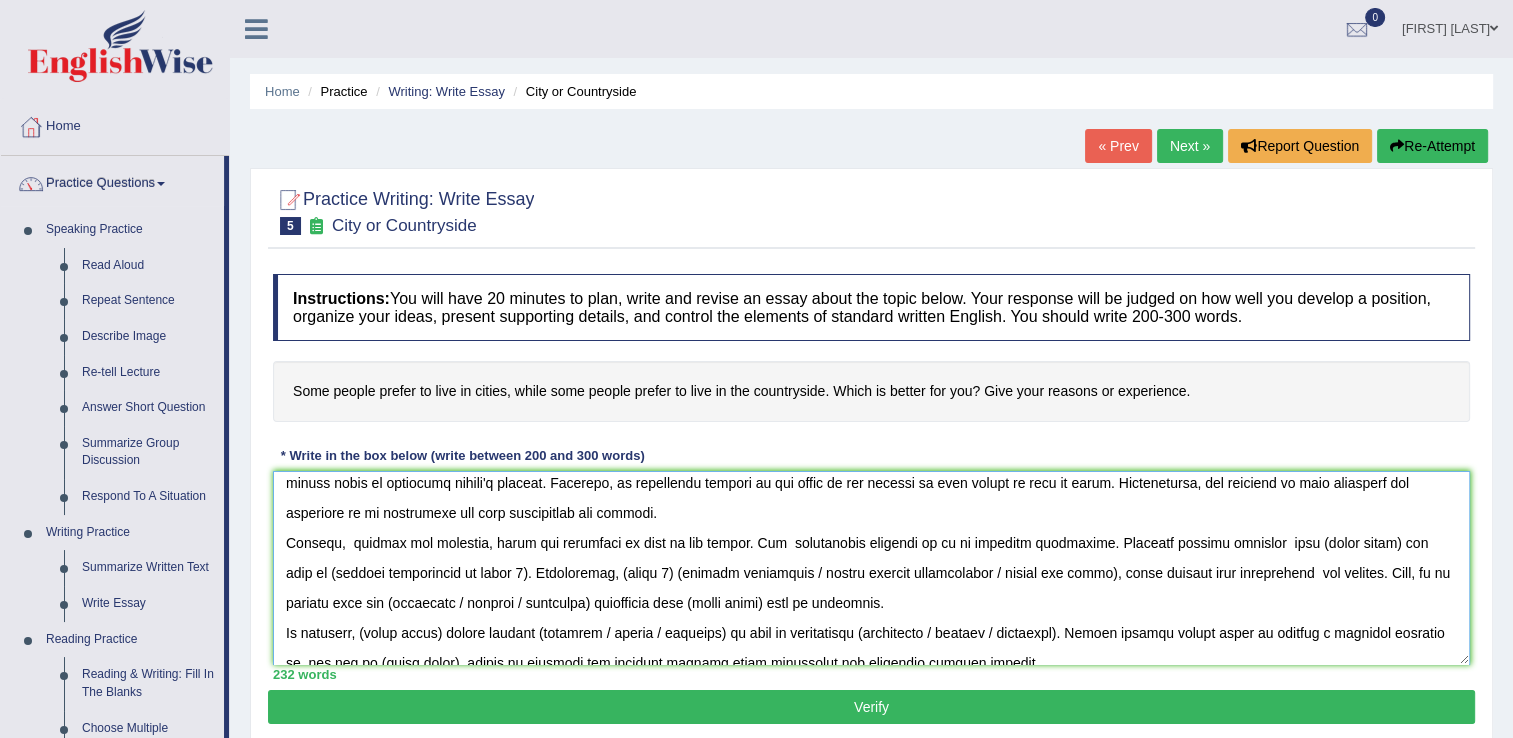 drag, startPoint x: 1328, startPoint y: 538, endPoint x: 1248, endPoint y: 541, distance: 80.05623 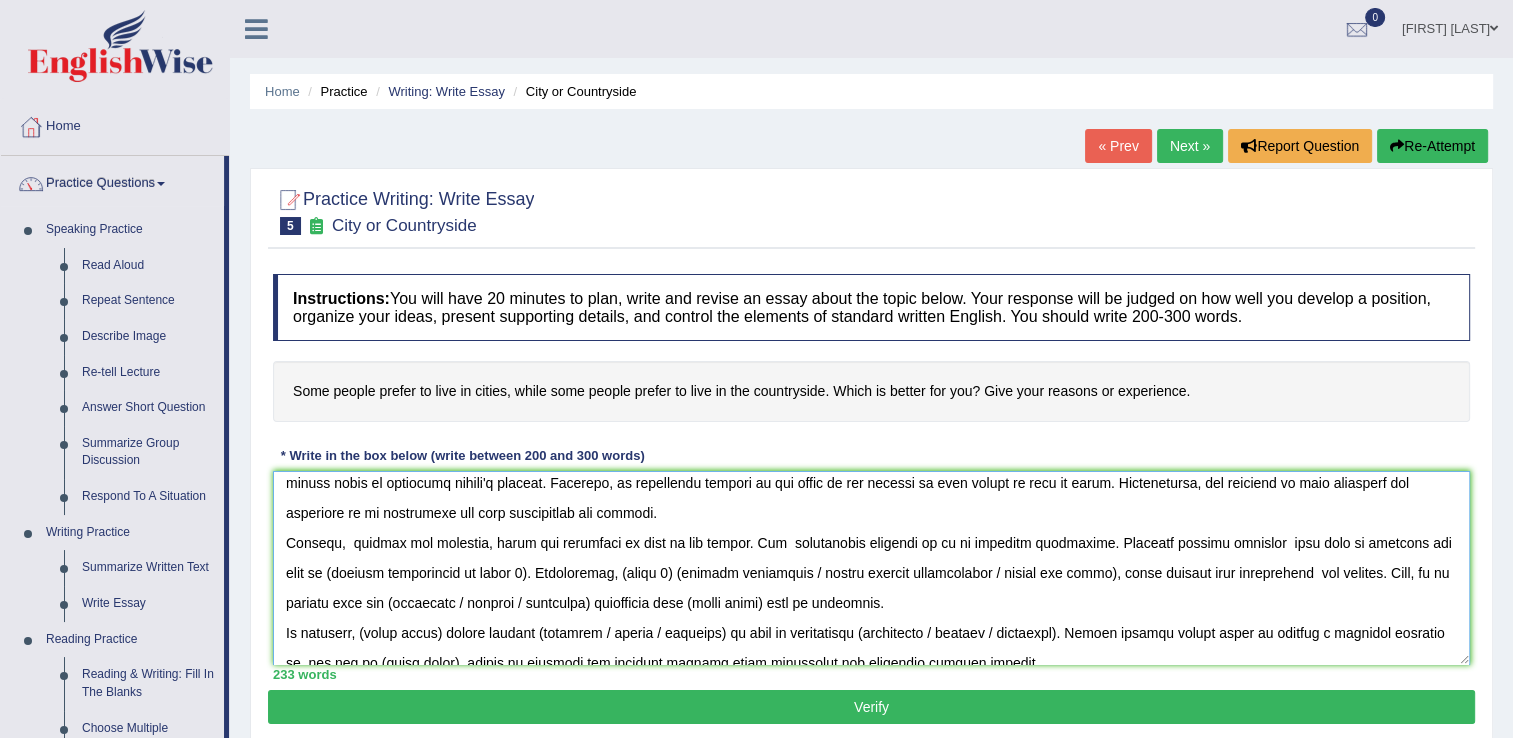 drag, startPoint x: 473, startPoint y: 566, endPoint x: 287, endPoint y: 574, distance: 186.17197 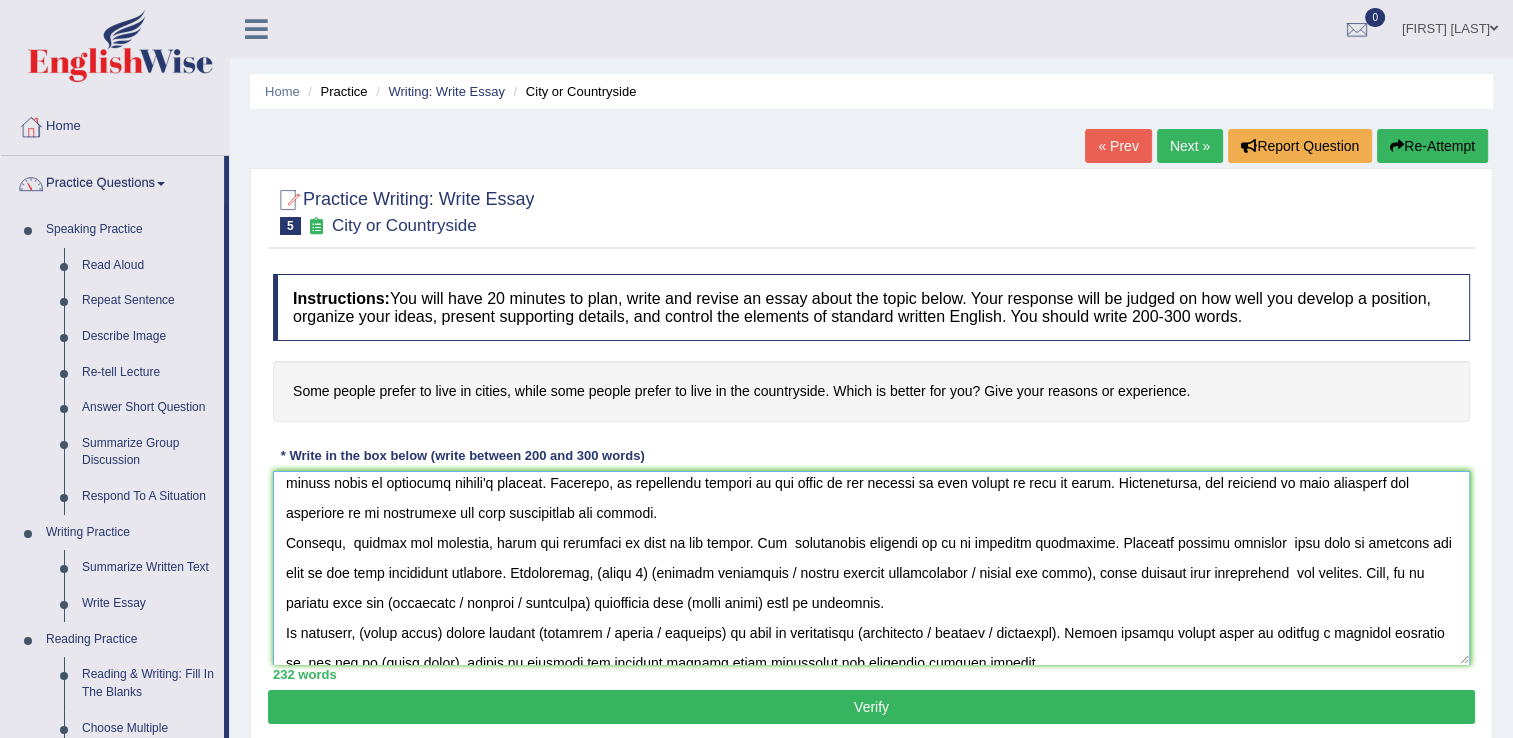 click at bounding box center [871, 568] 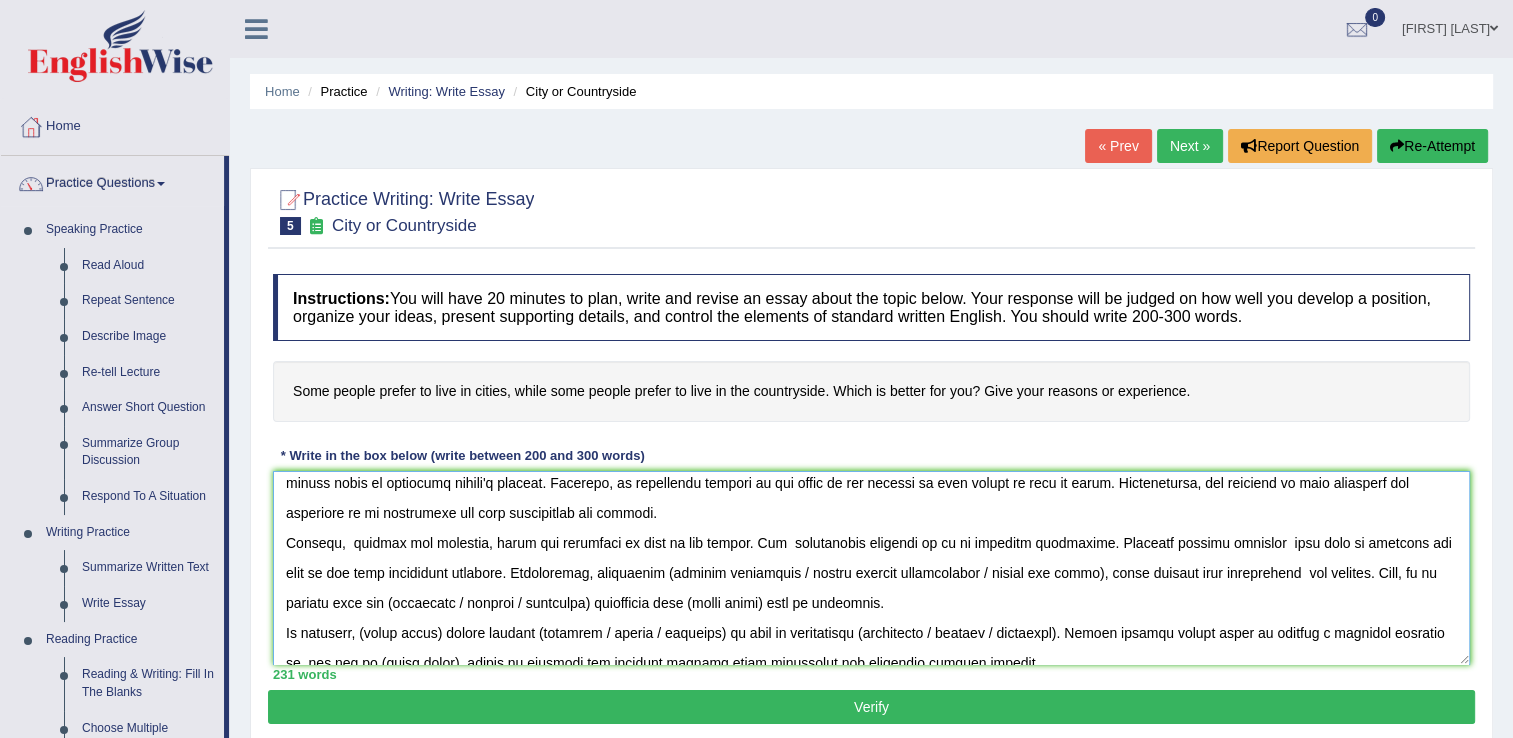 drag, startPoint x: 920, startPoint y: 571, endPoint x: 594, endPoint y: 576, distance: 326.03833 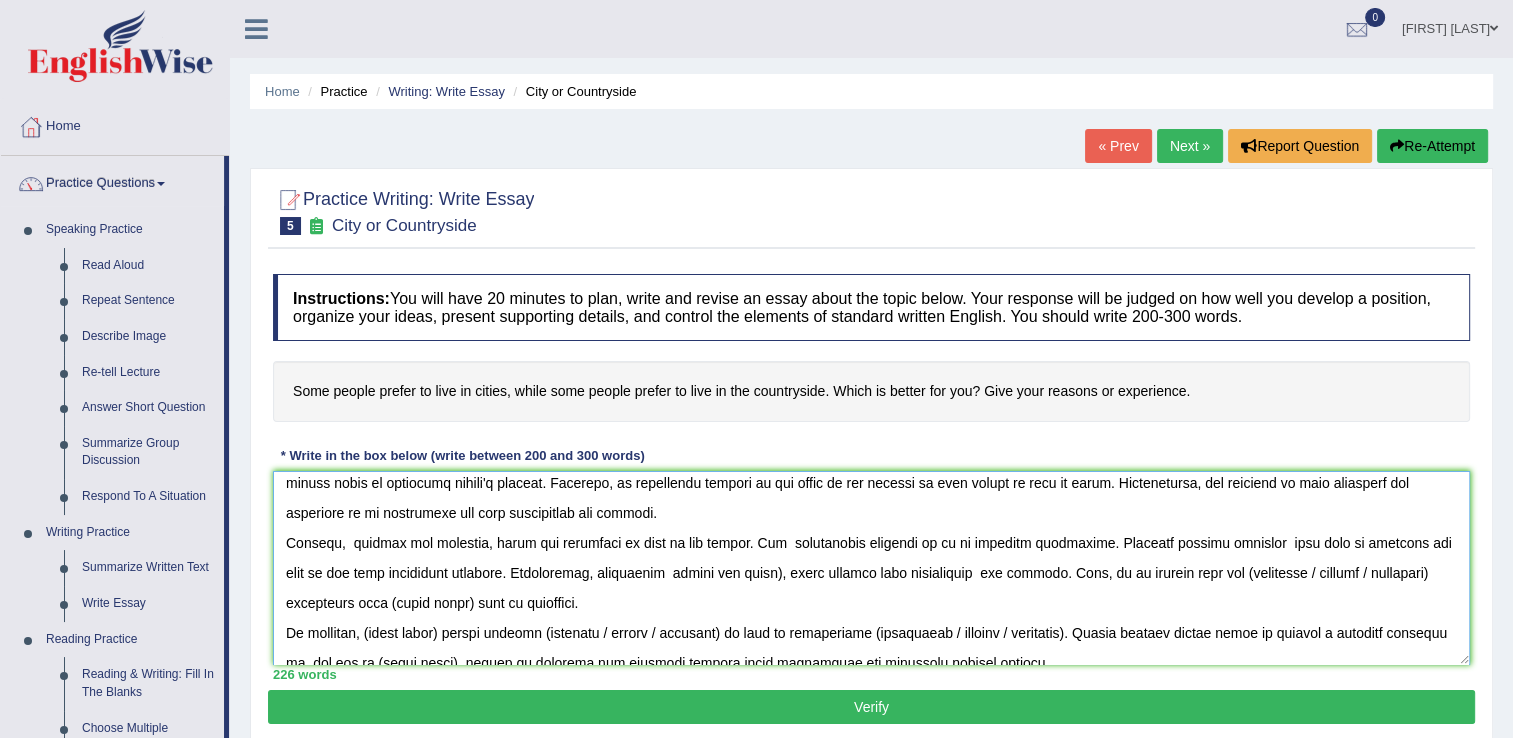 click at bounding box center [871, 568] 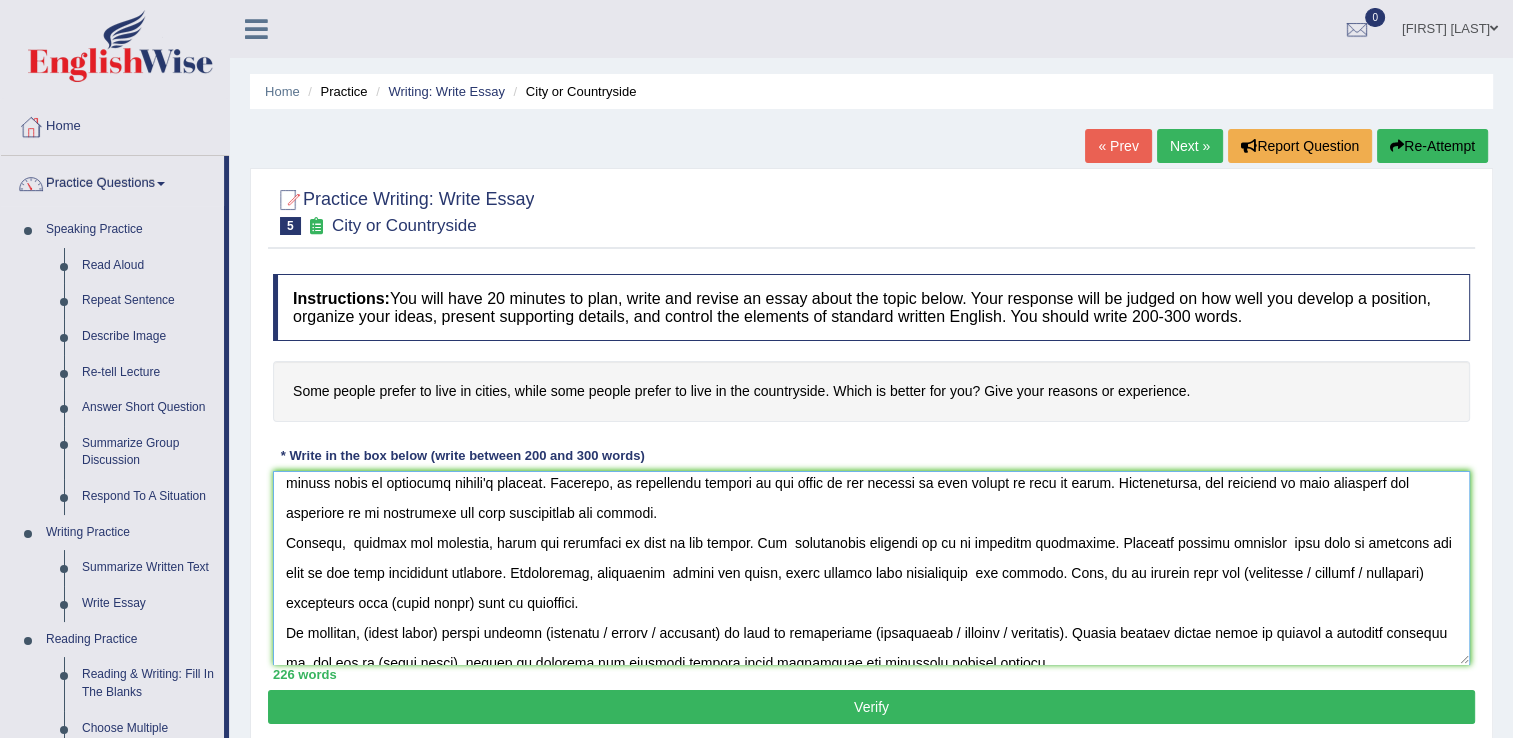 click at bounding box center (871, 568) 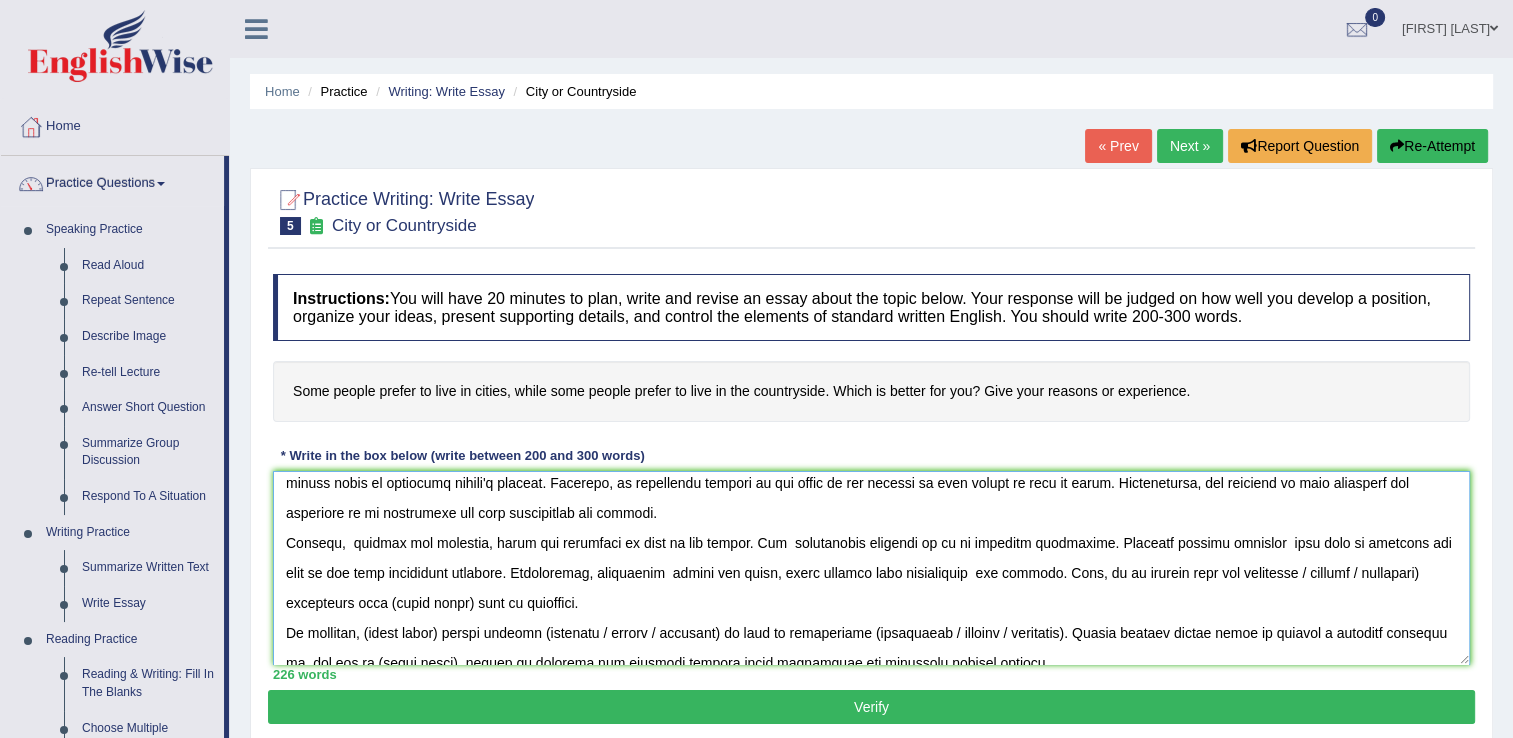 click at bounding box center (871, 568) 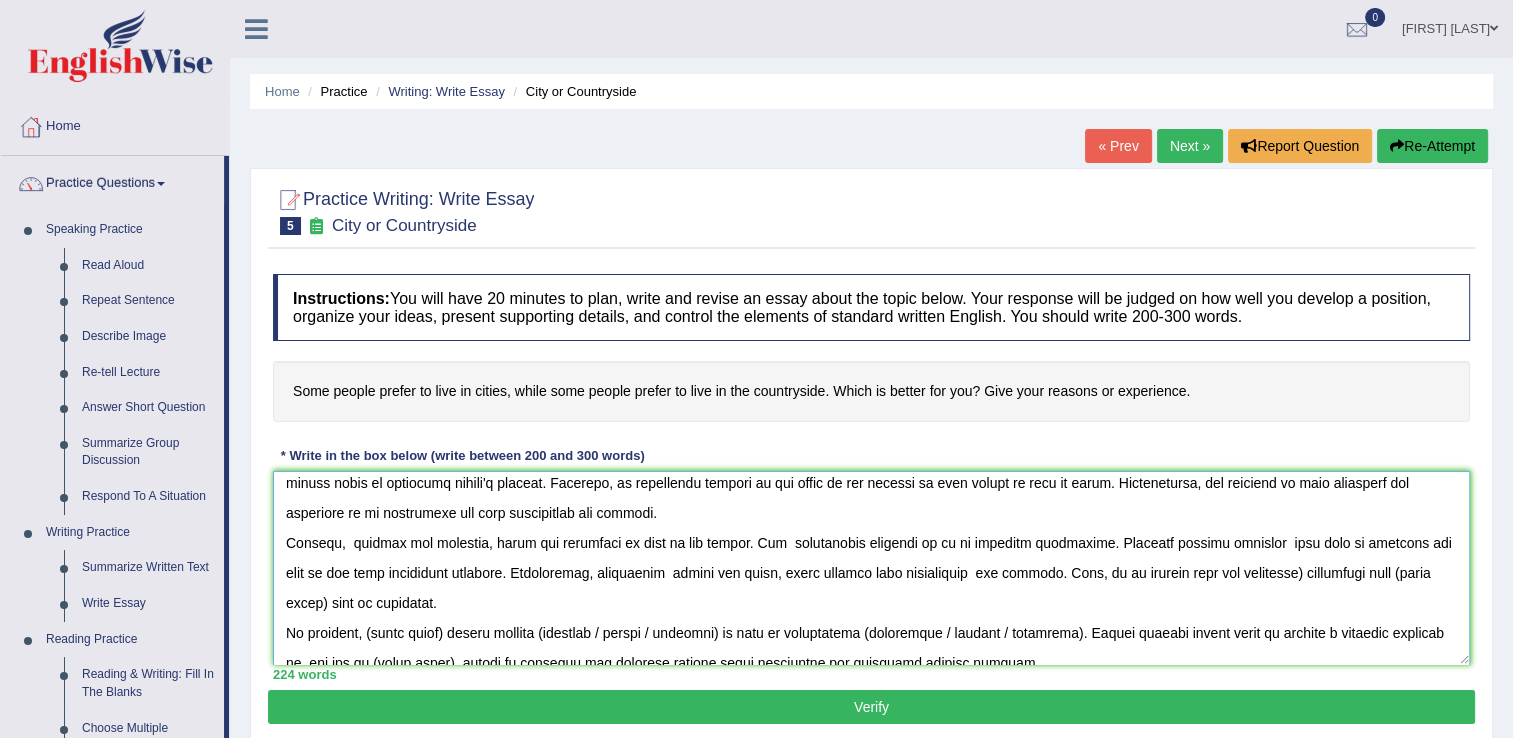 click at bounding box center [871, 568] 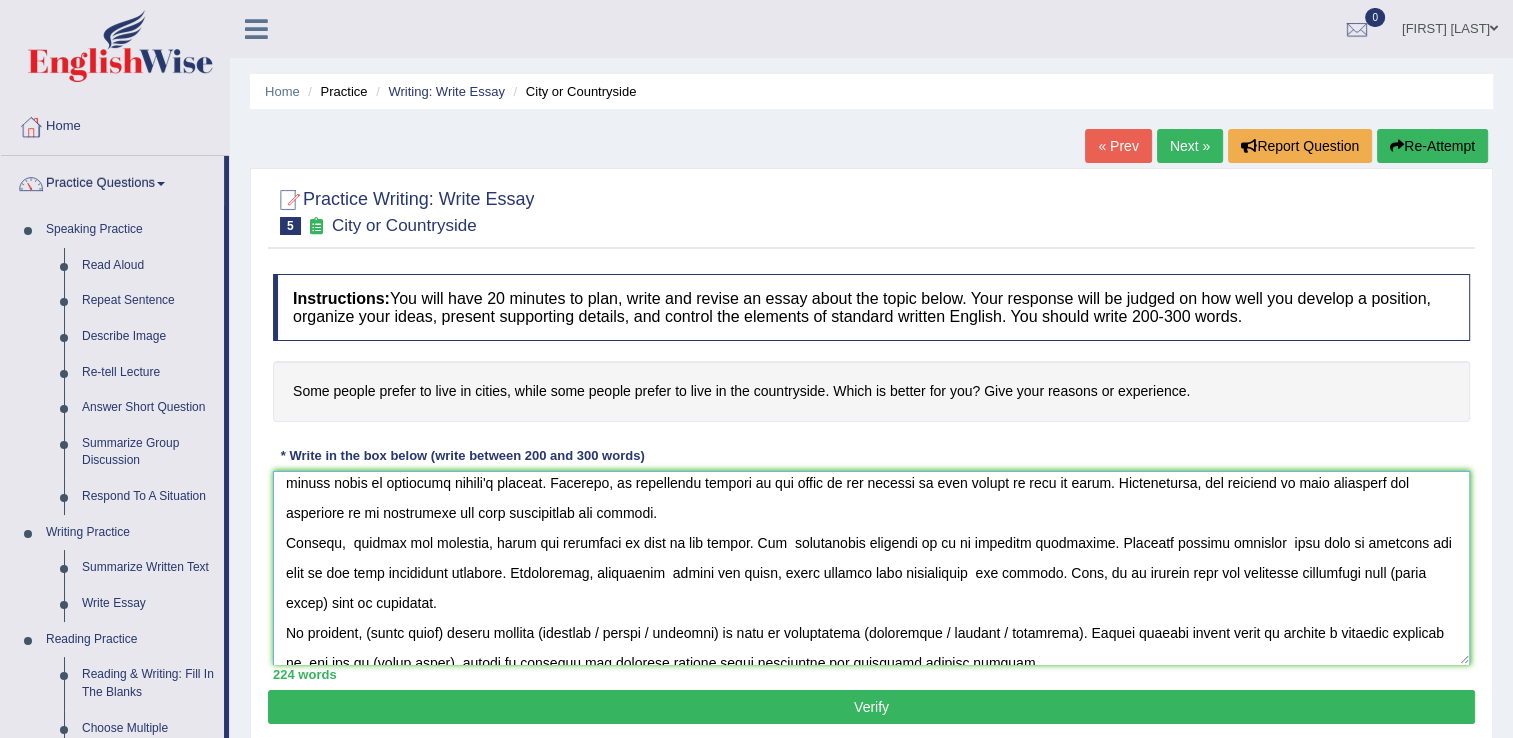 click at bounding box center (871, 568) 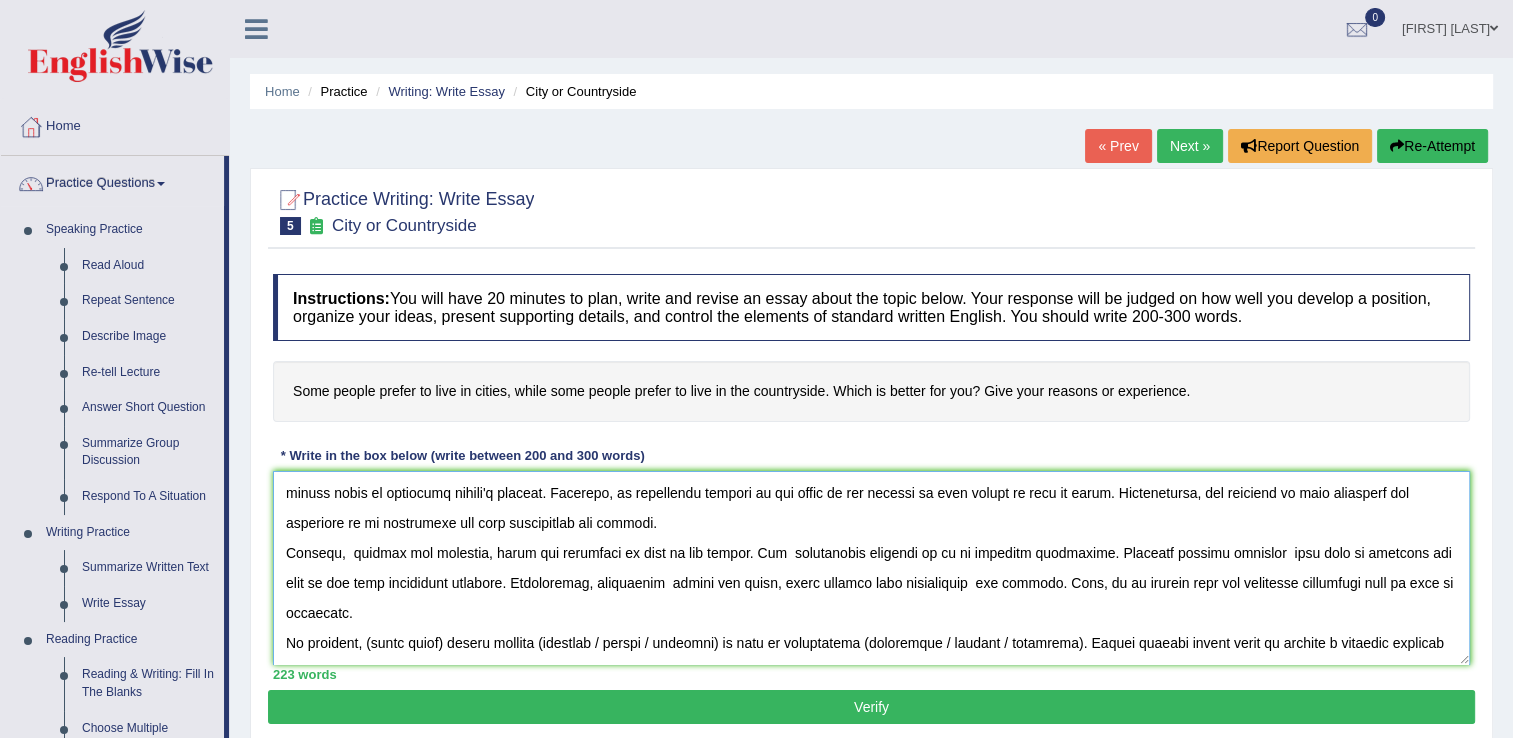 scroll, scrollTop: 100, scrollLeft: 0, axis: vertical 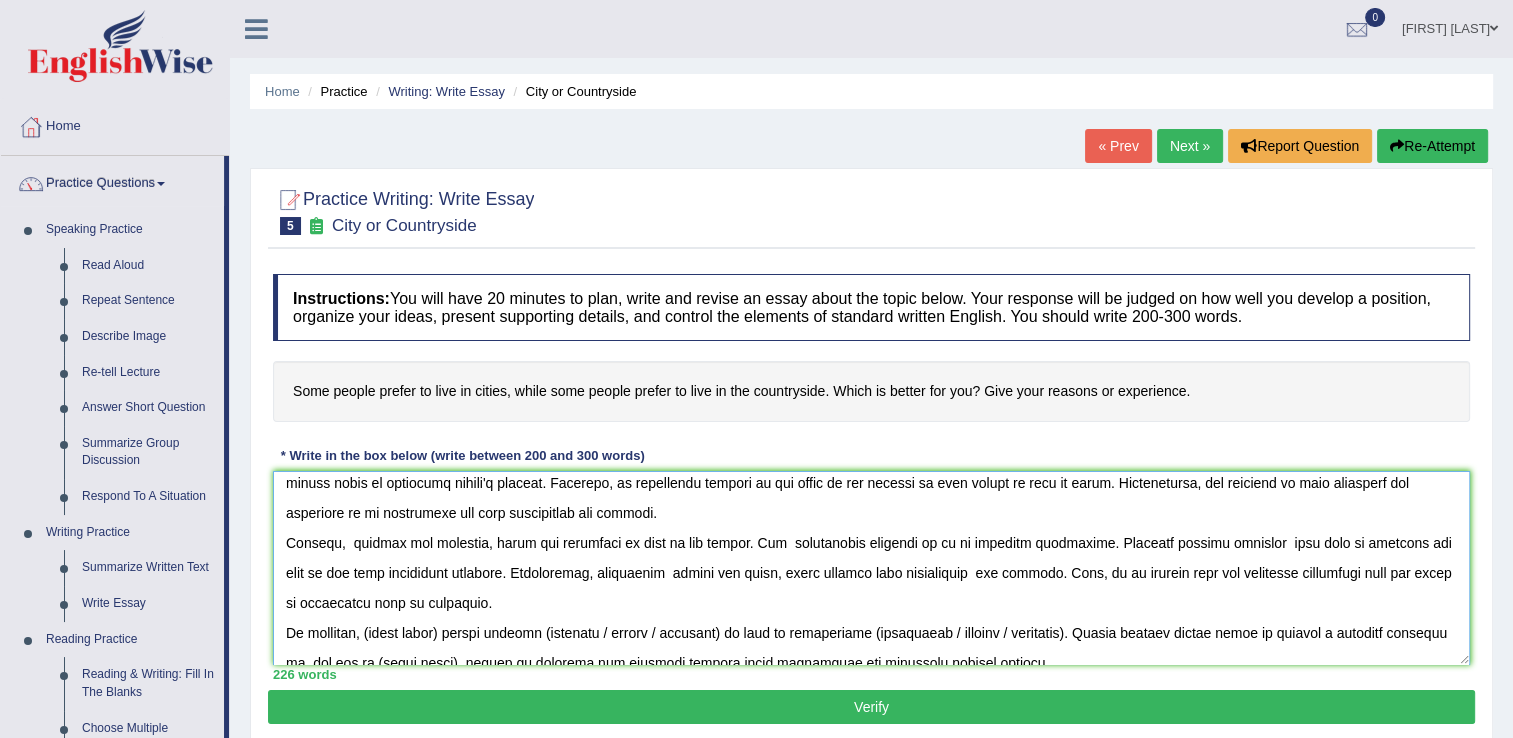 click at bounding box center (871, 568) 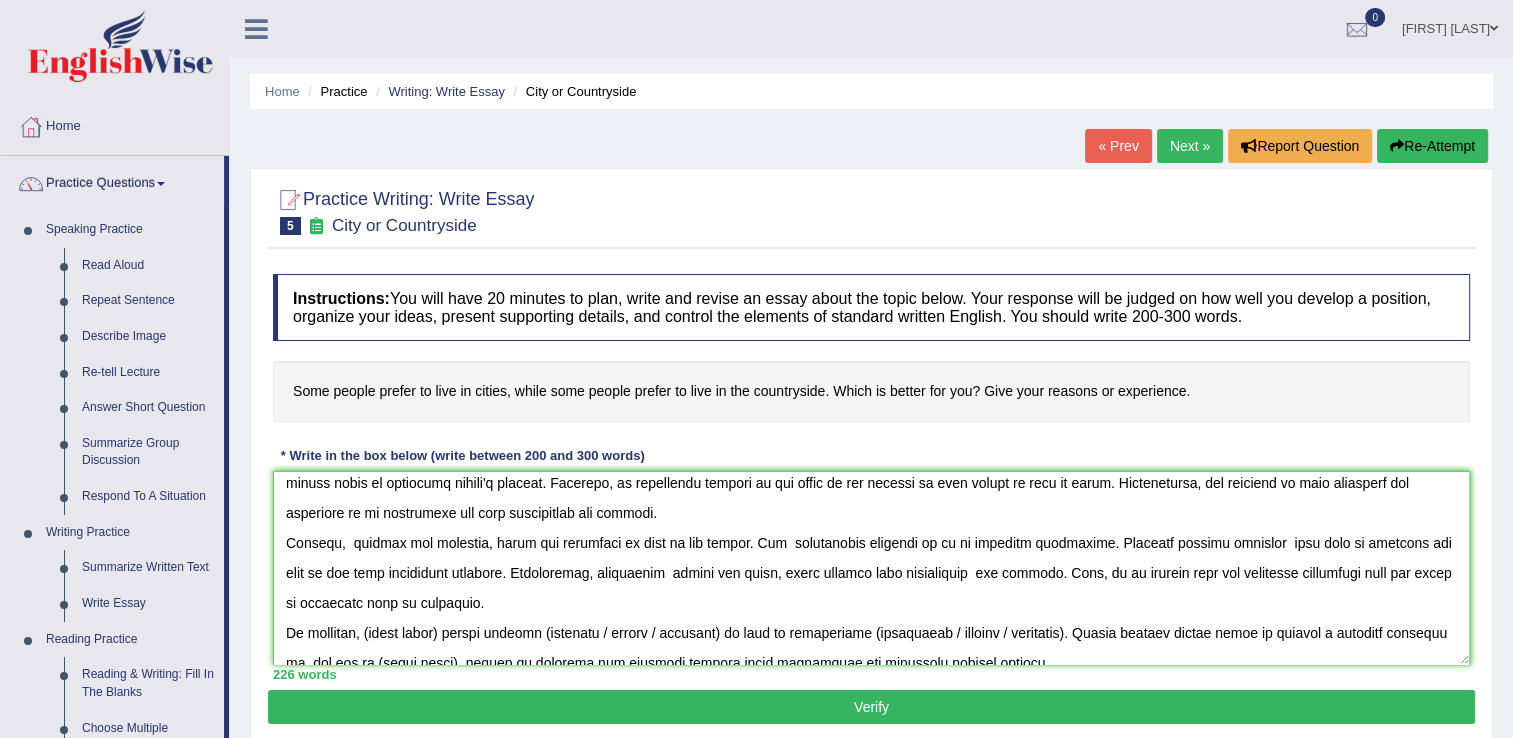click at bounding box center (871, 568) 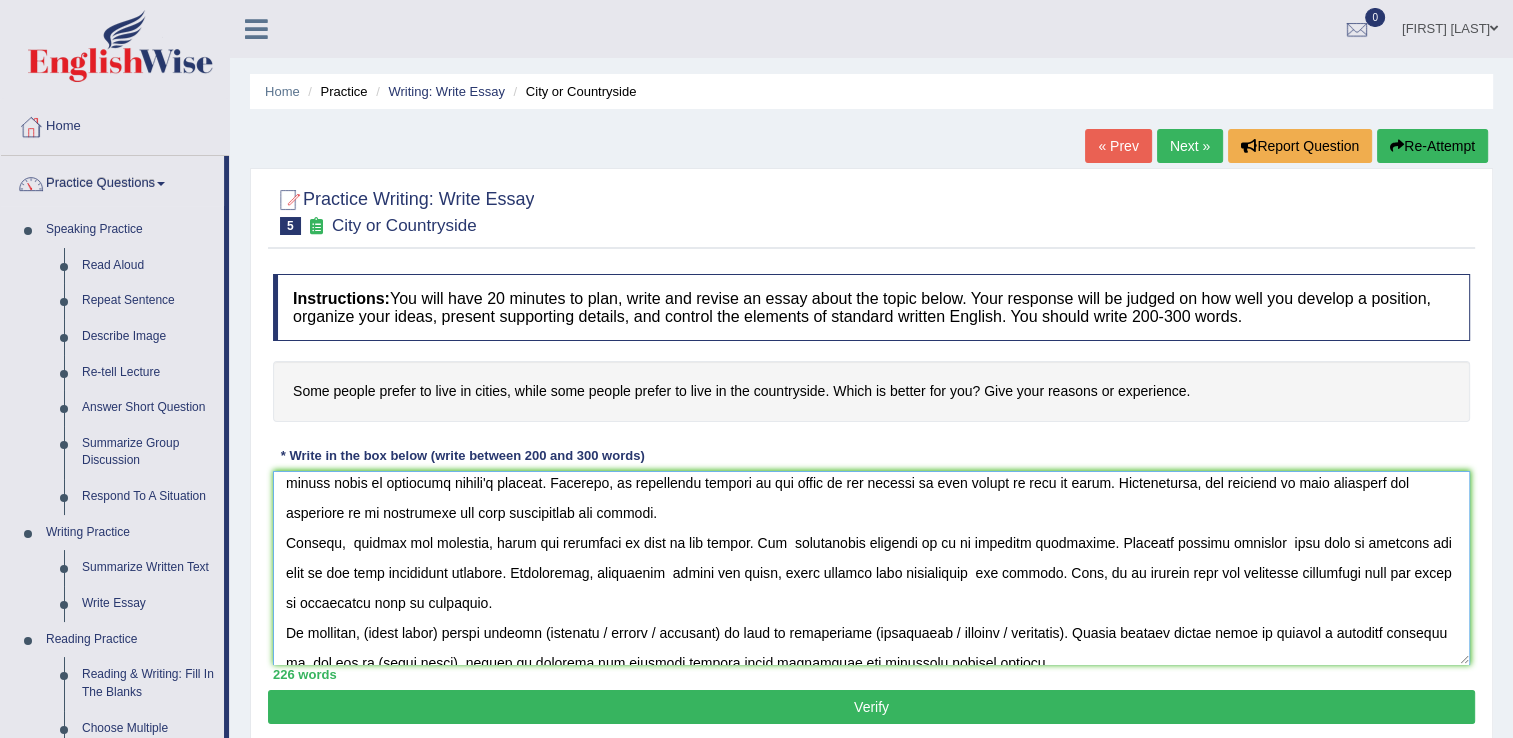 click at bounding box center [871, 568] 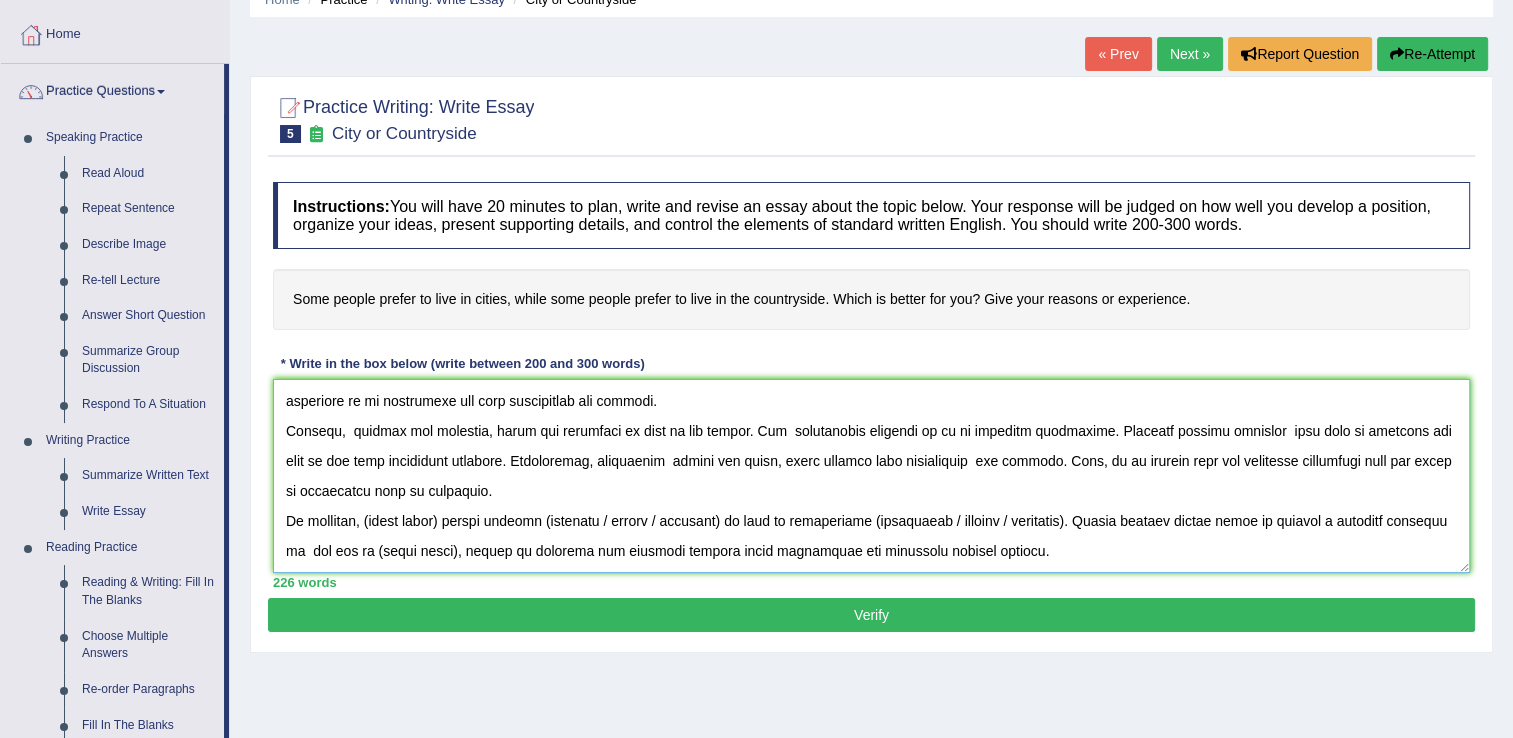 scroll, scrollTop: 100, scrollLeft: 0, axis: vertical 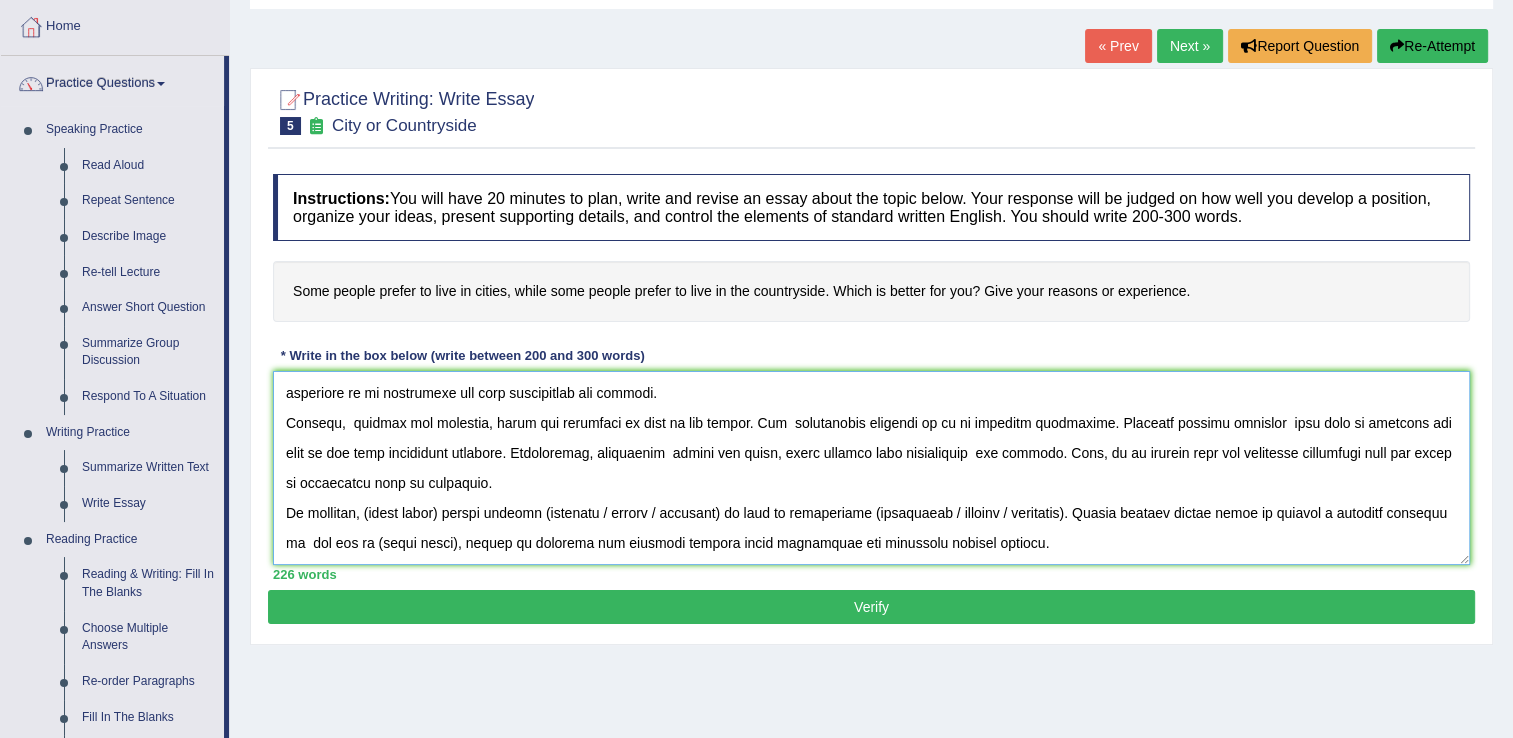 click at bounding box center [871, 468] 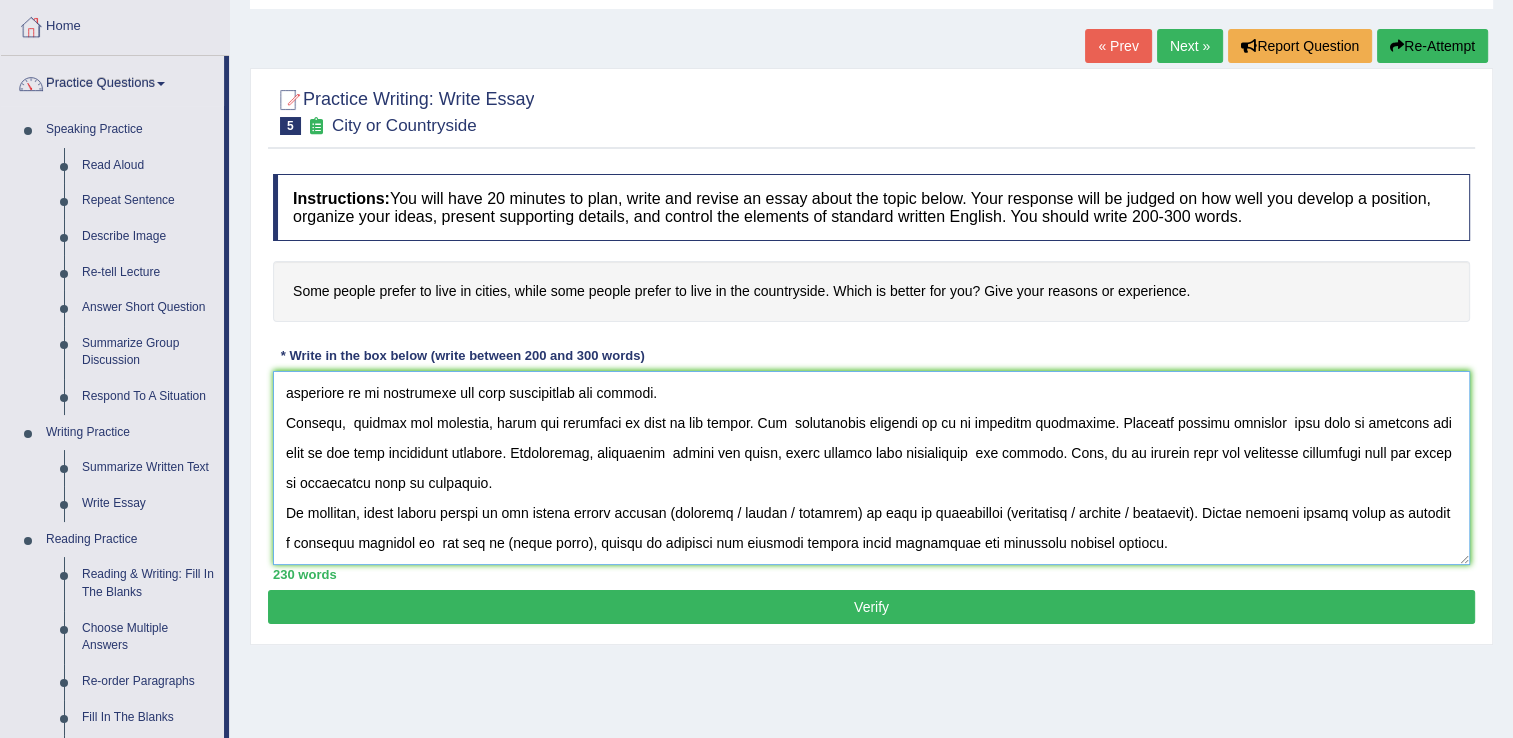 click at bounding box center (871, 468) 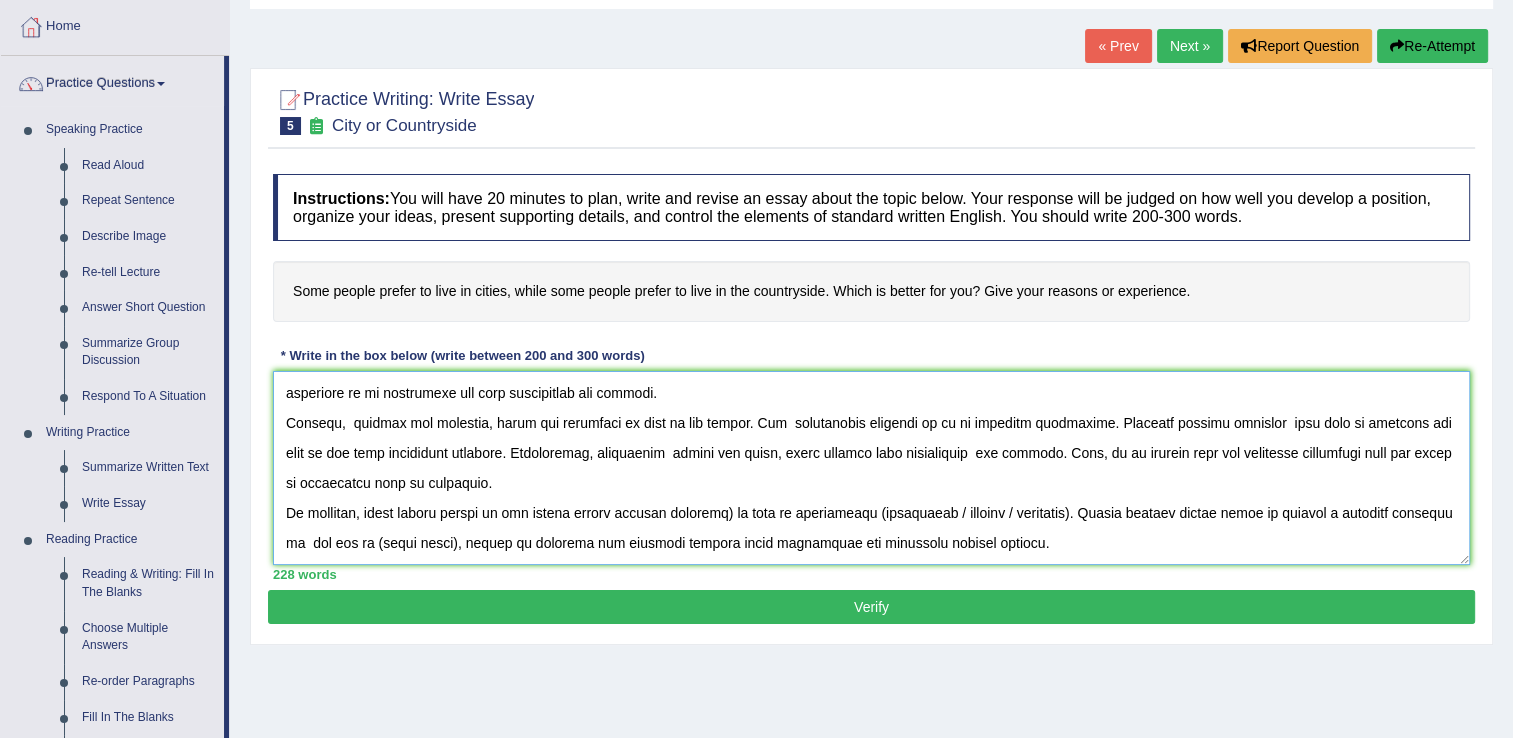 click at bounding box center (871, 468) 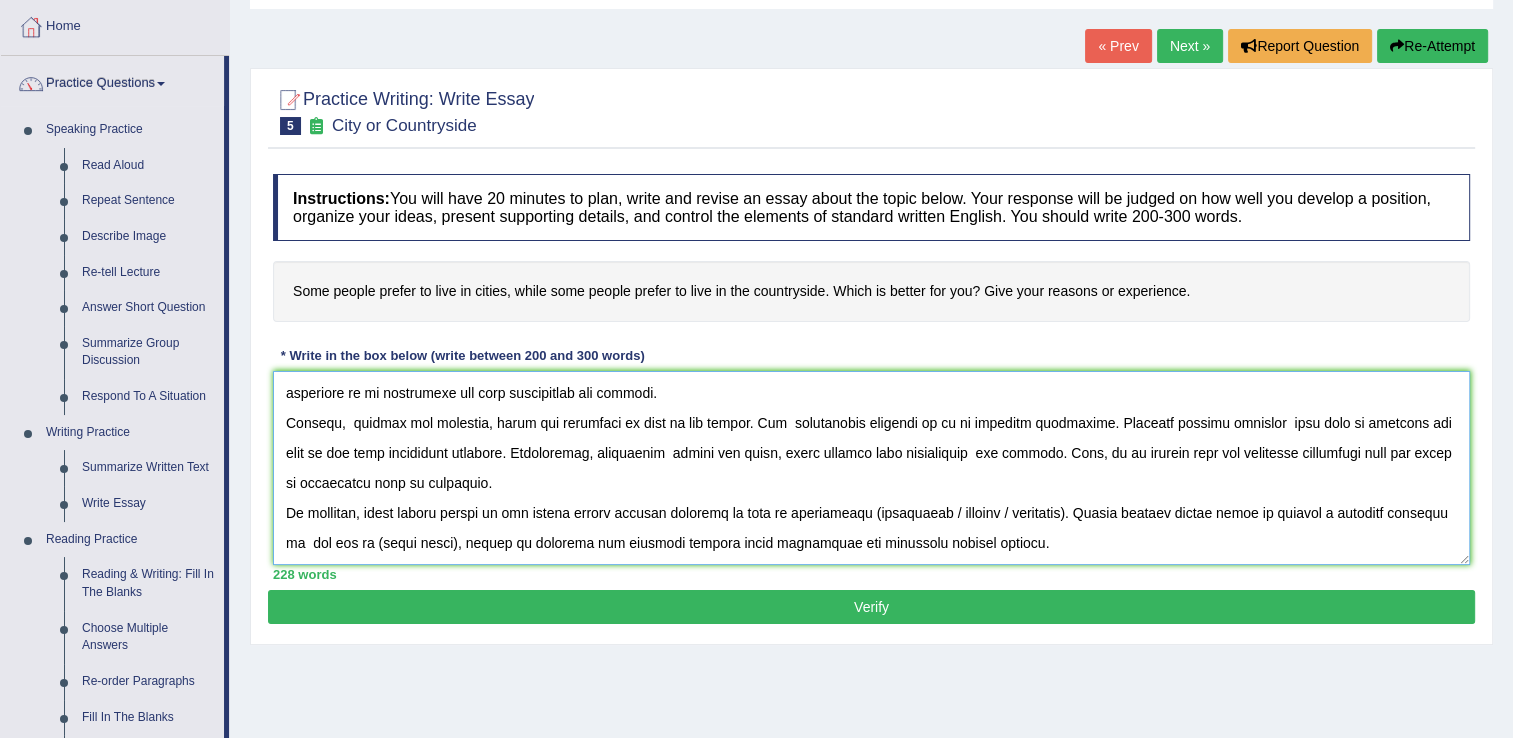 drag, startPoint x: 993, startPoint y: 514, endPoint x: 854, endPoint y: 511, distance: 139.03236 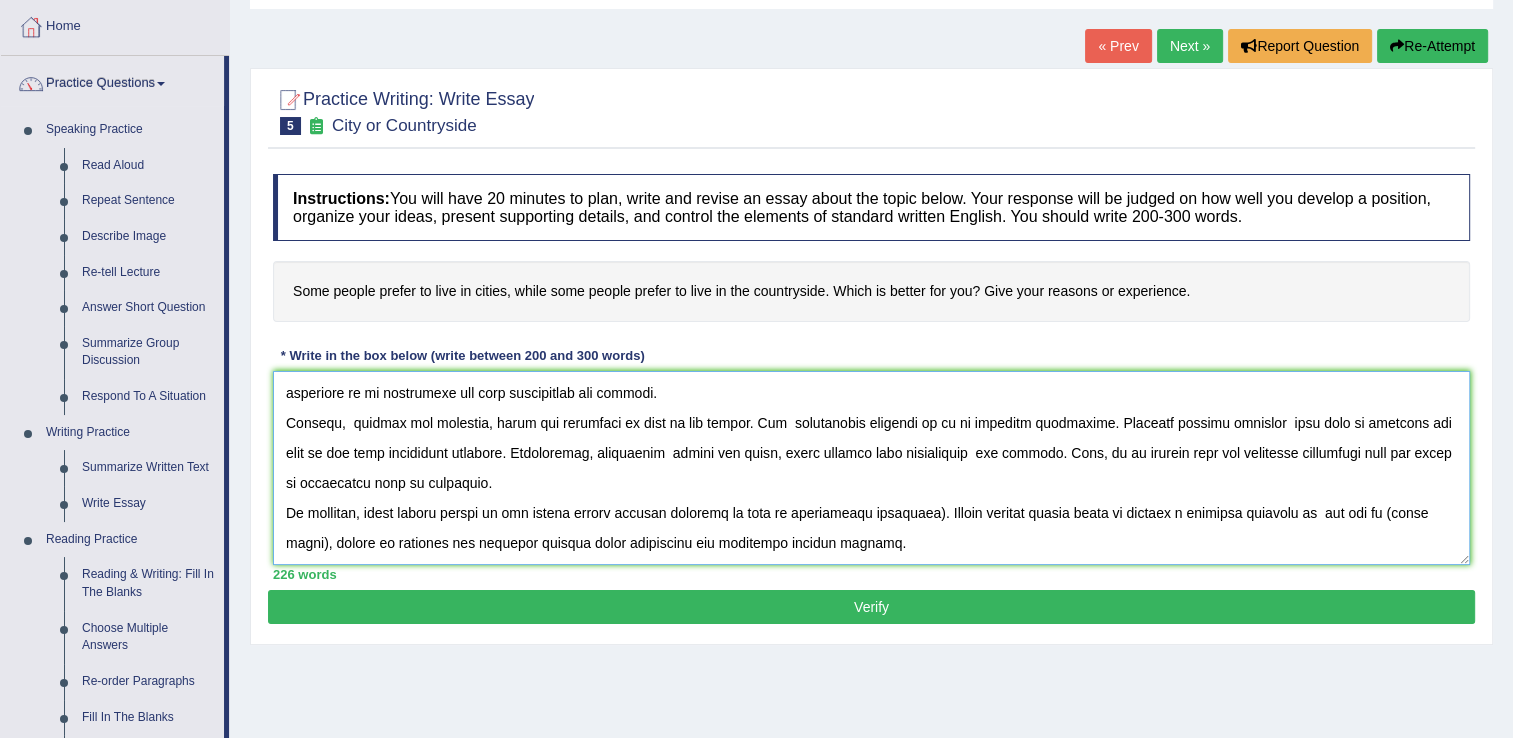 click at bounding box center [871, 468] 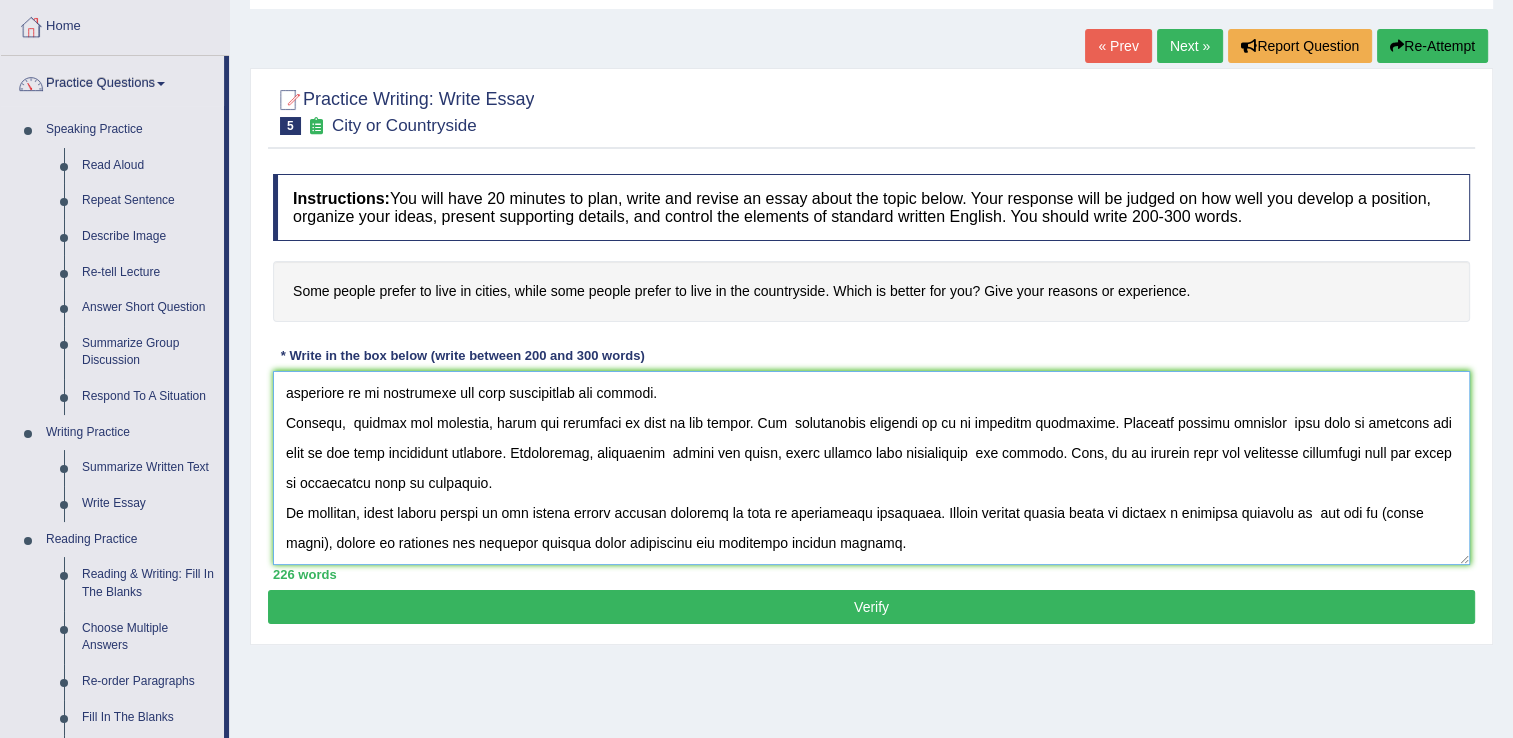 drag, startPoint x: 1376, startPoint y: 510, endPoint x: 320, endPoint y: 556, distance: 1057.0015 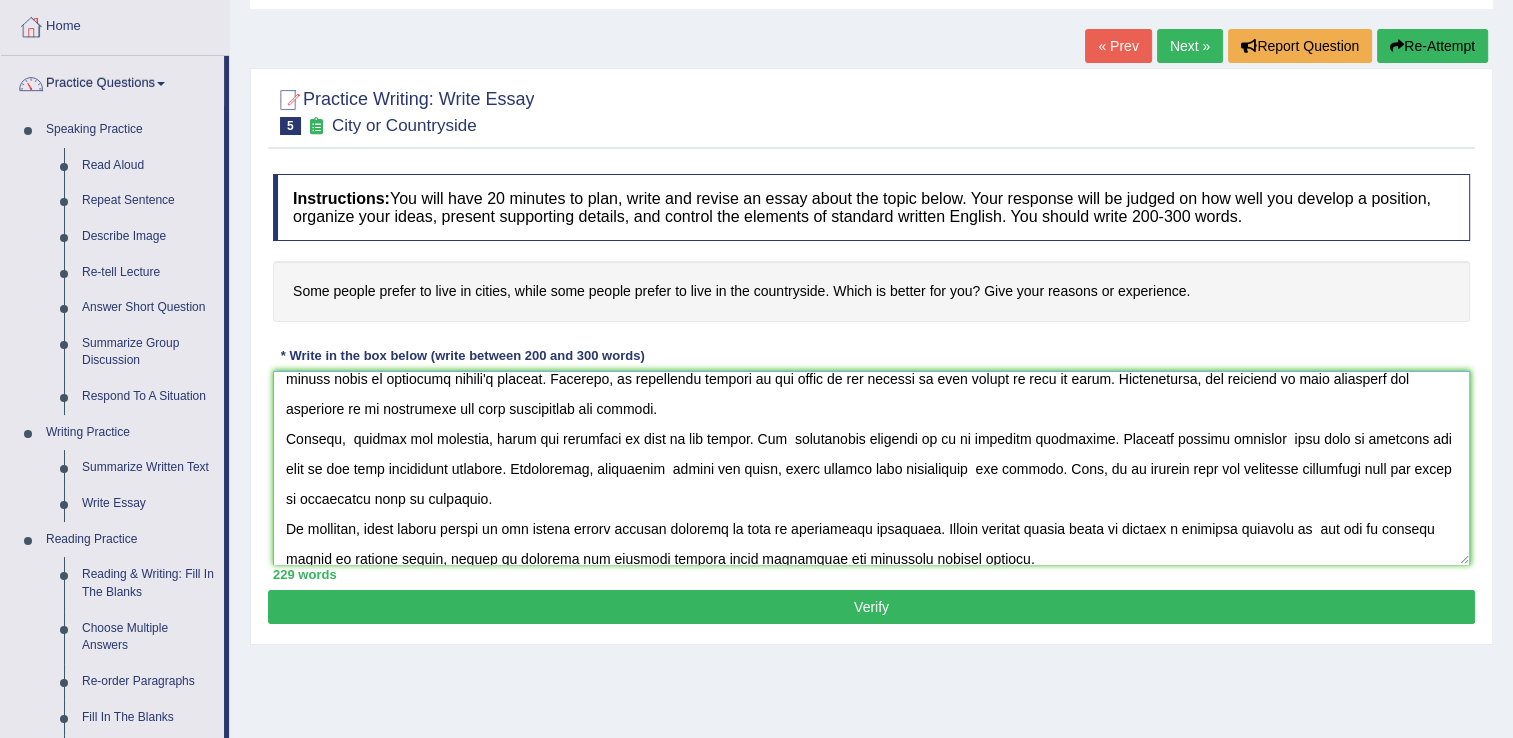 scroll, scrollTop: 120, scrollLeft: 0, axis: vertical 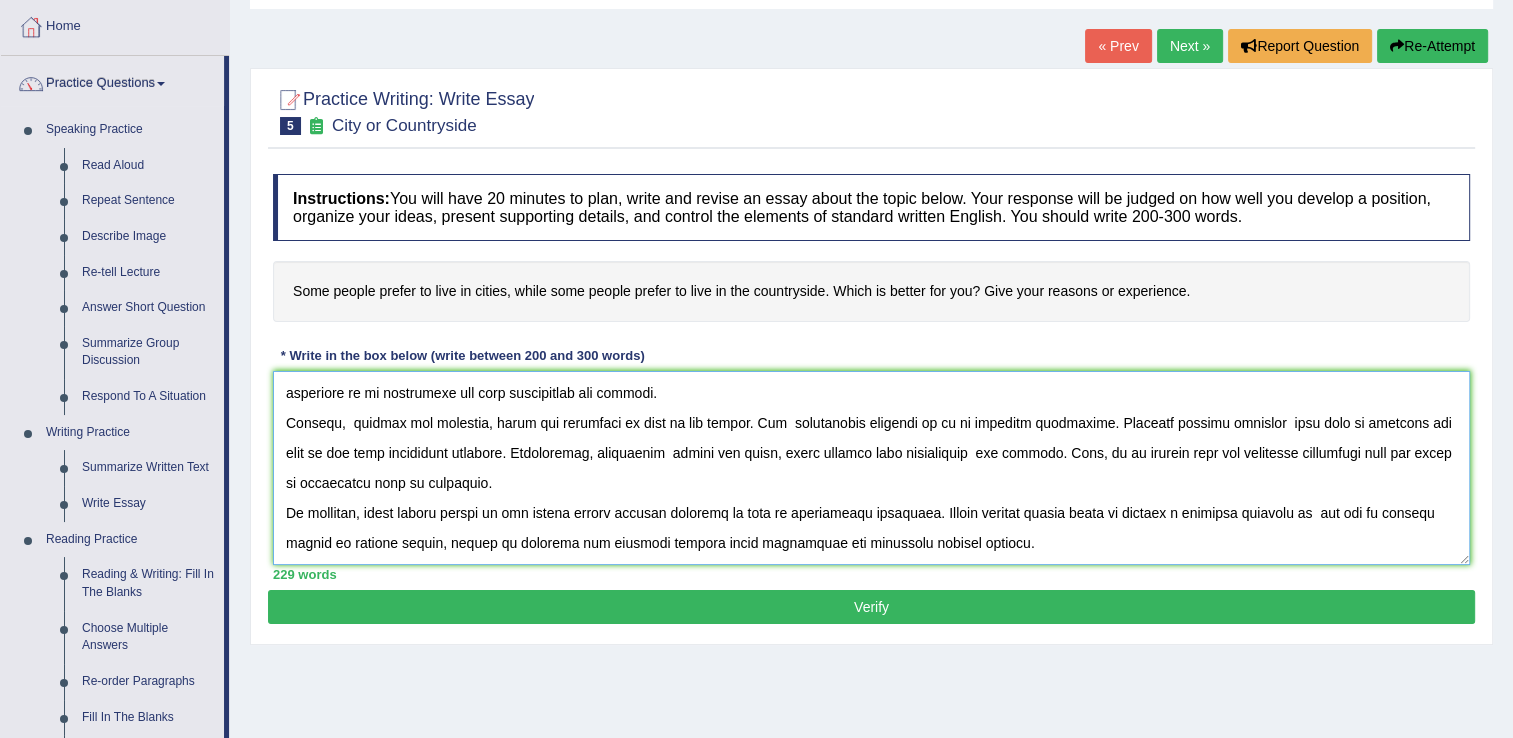 type on "The increasing influence of people living in big cities on our lives has ignited numerous discussions. This matter is particularly significant due to its impact on their mental health. In this essay, I will examine the problems and solutions of humans in massive cities and their implications for society.
One of the major problems of people in big cities is how fast is their life. This is further supported by the fact that they never stop. Research has  demonstrated that life in big cities leads to increases people's anxiety. Moreover, an additional problem of our topic is its ability to make harder to live in peace. Consequently, the problems of this lifestyle are essential to be considered for both individuals and society.
However,  despite the problems, there are solutions to live in big cities. One  significant solution of it is practice meditation. Numerous studies indicate  that live in capitals may lead to get into meditation practice. Furthermore, meditation  solves the issue, which impacts both in..." 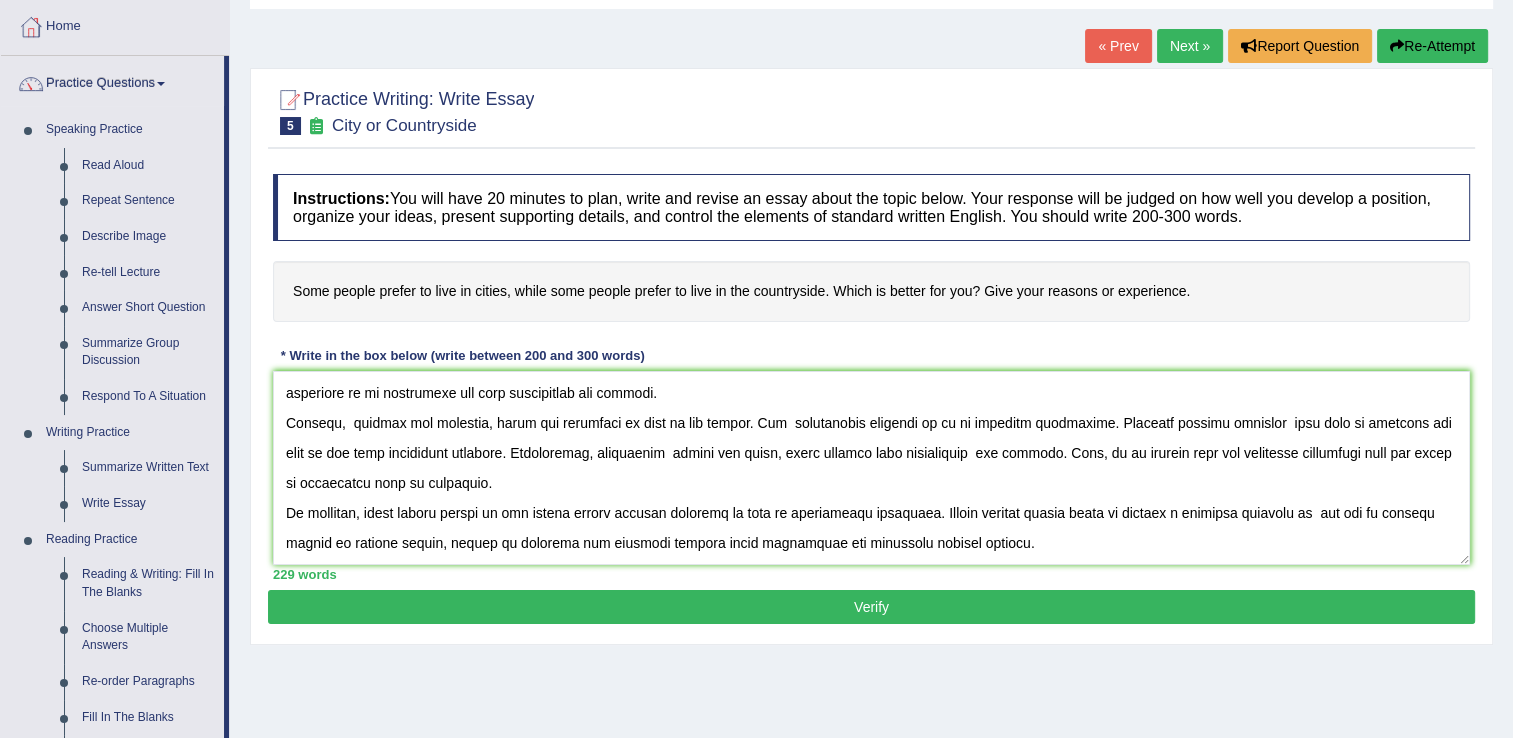 click on "Verify" at bounding box center (871, 607) 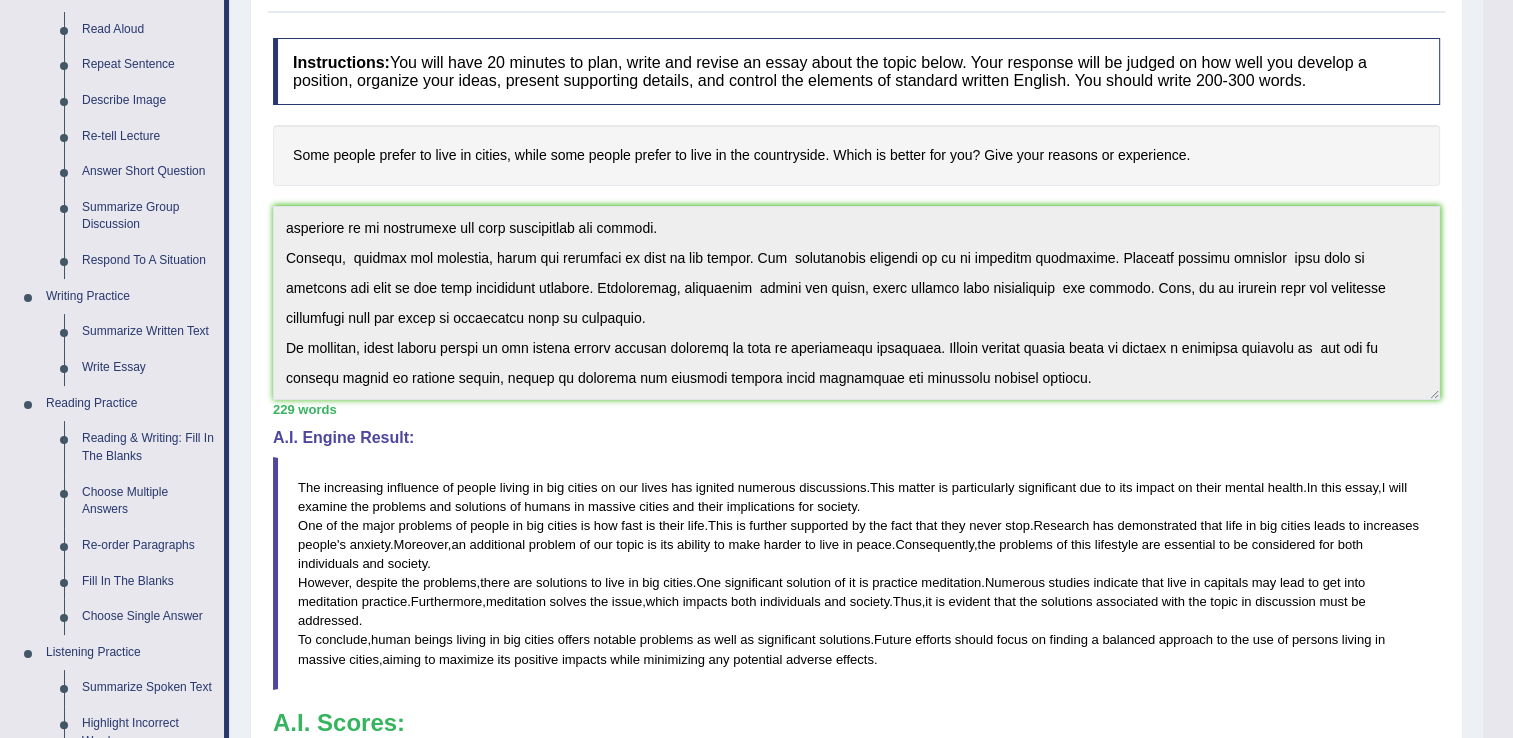 scroll, scrollTop: 200, scrollLeft: 0, axis: vertical 